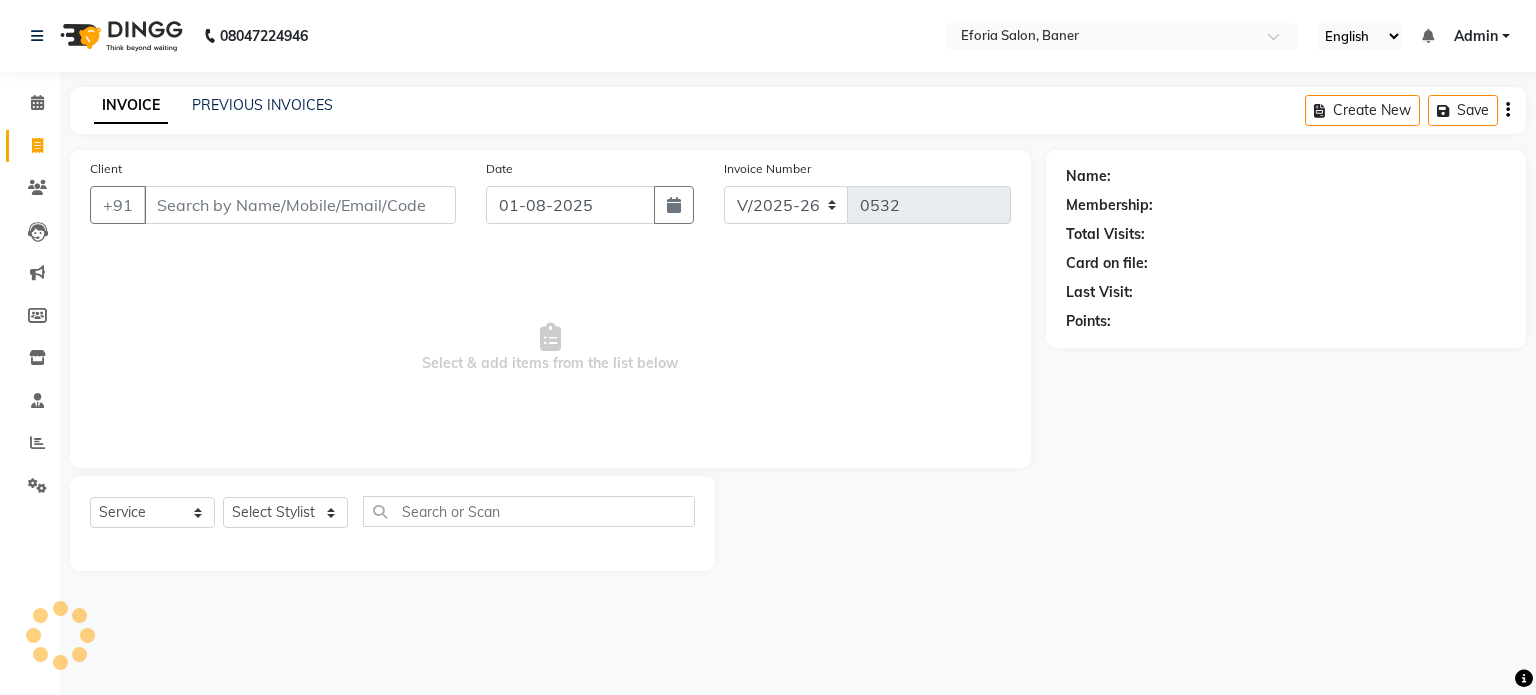 select on "608" 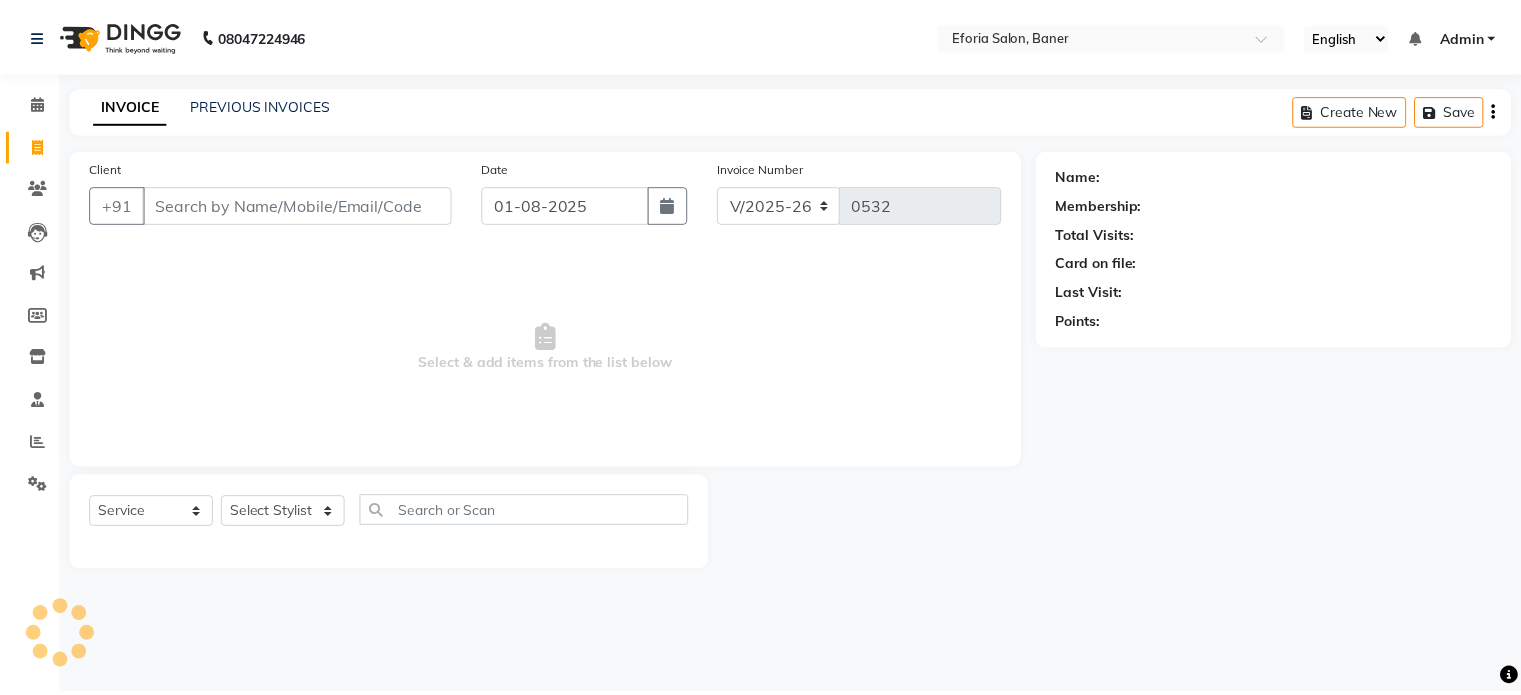scroll, scrollTop: 0, scrollLeft: 0, axis: both 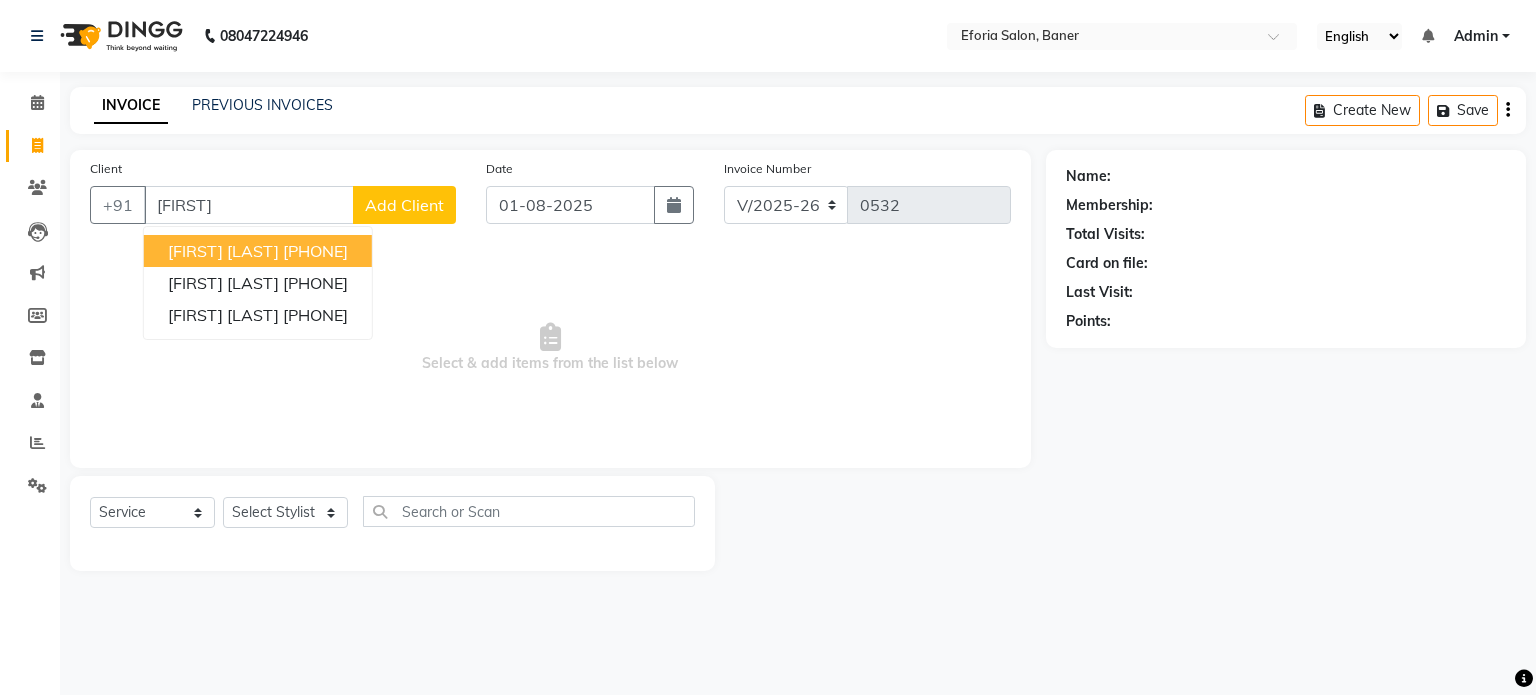 click on "[FIRST] [LAST]" at bounding box center (223, 251) 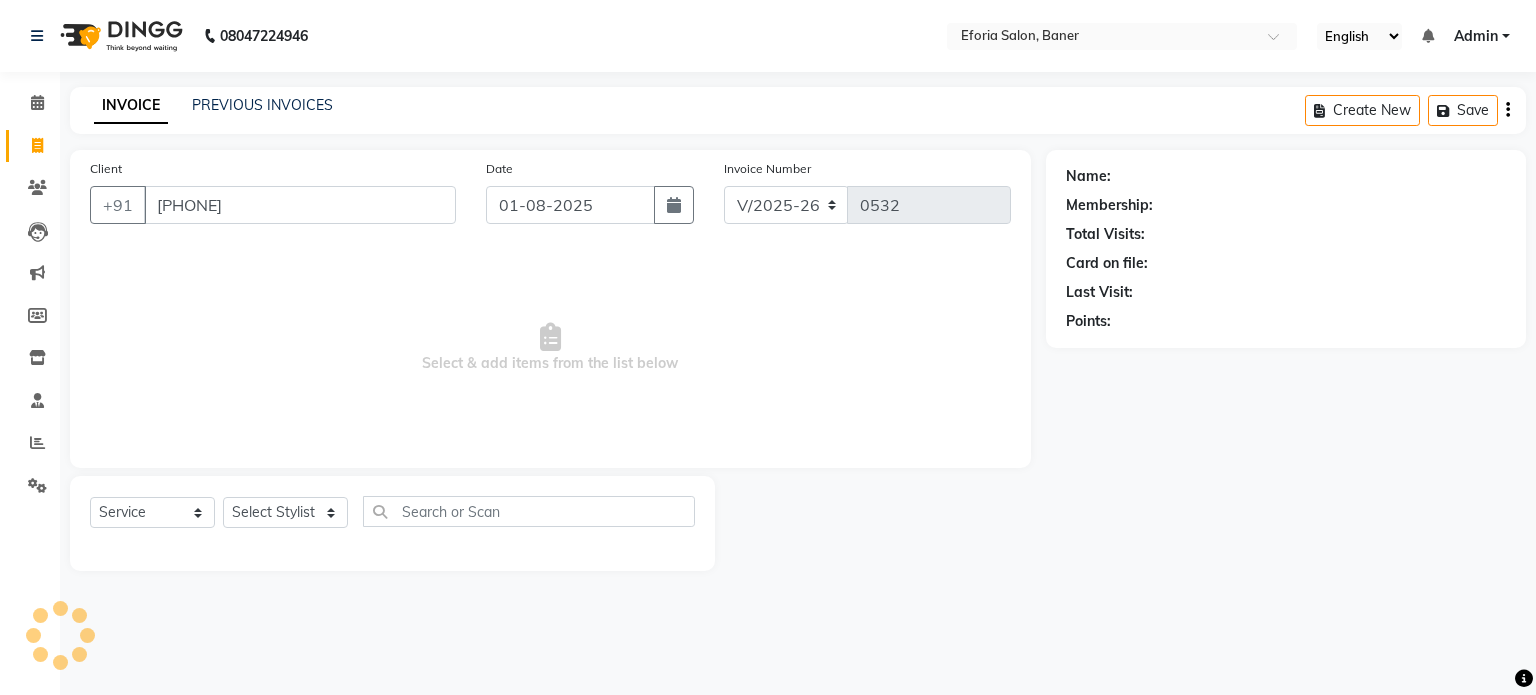 type on "[PHONE]" 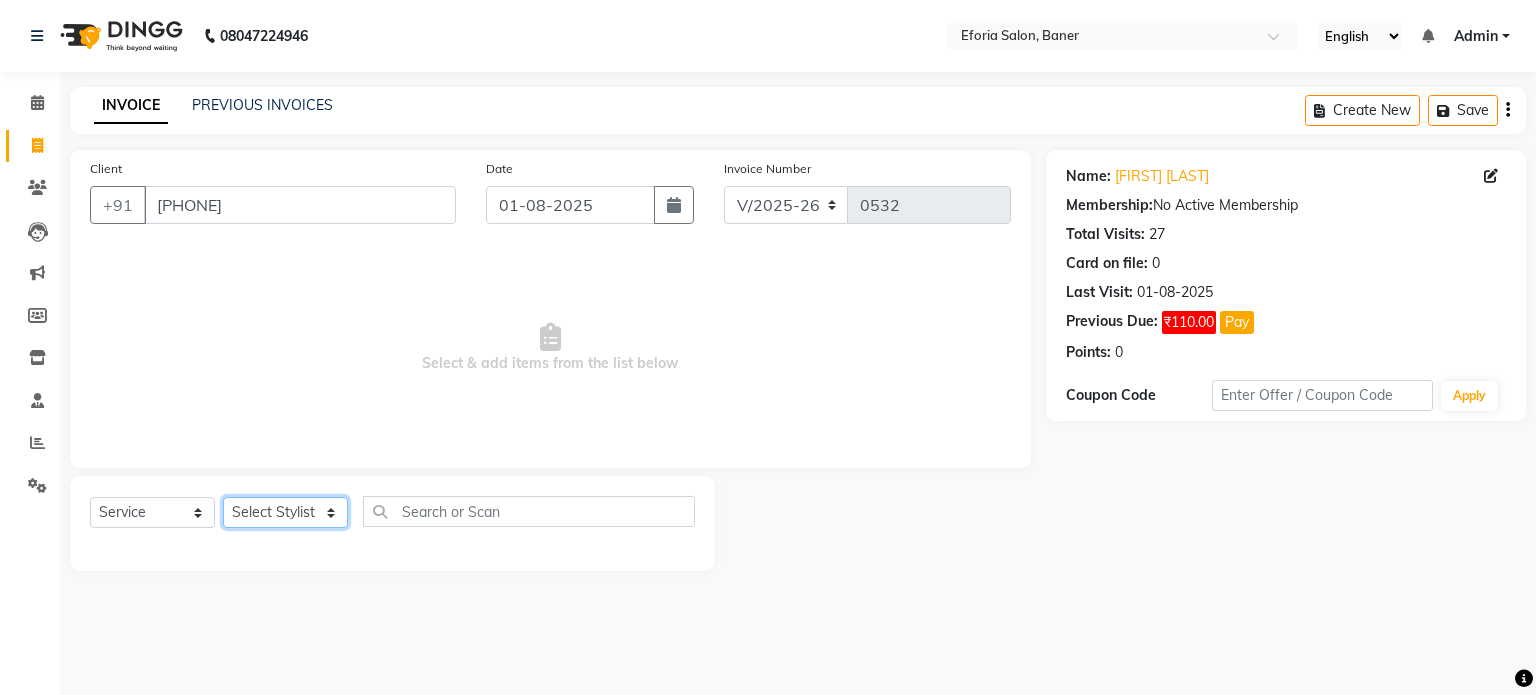 click on "Select Stylist [FIRST] [FIRST] [FIRST] [FIRST] [FIRST] [FIRST]" 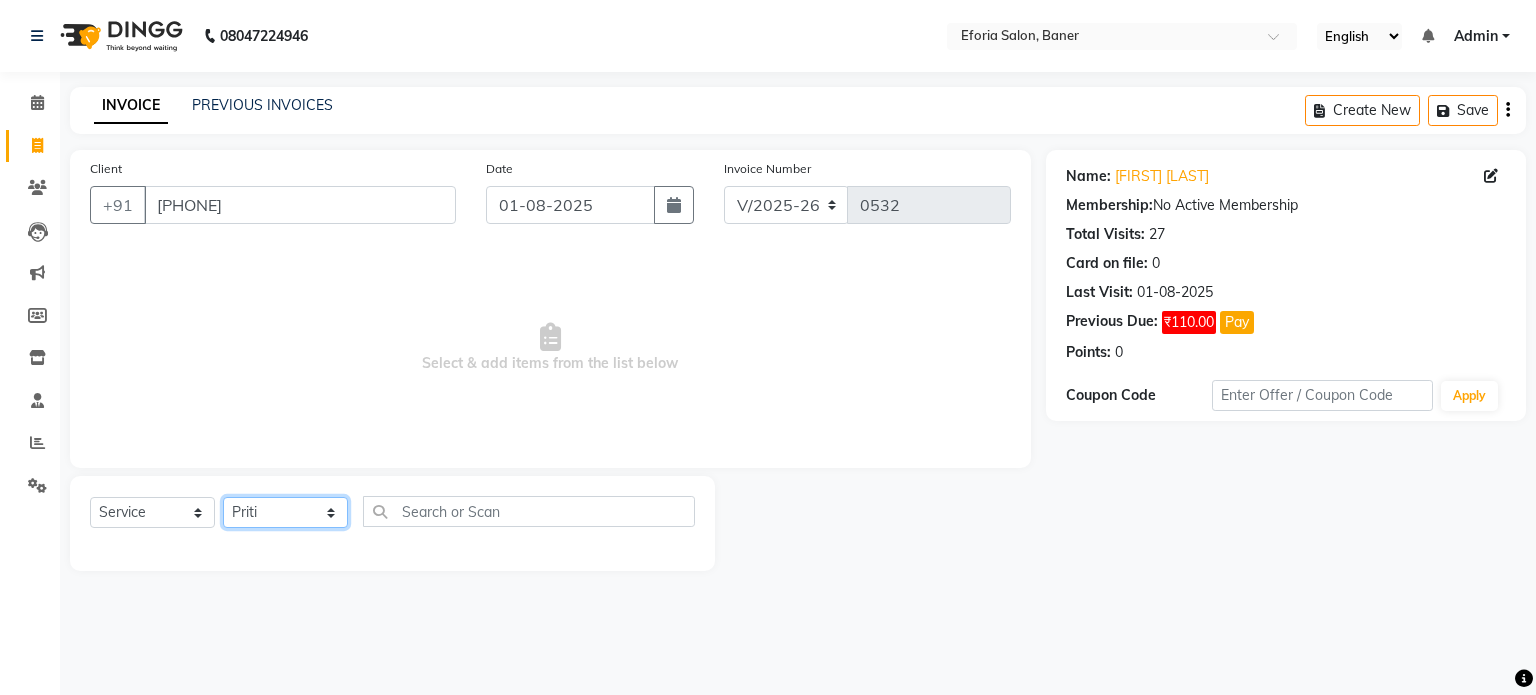 click on "Select Stylist [FIRST] [FIRST] [FIRST] [FIRST] [FIRST] [FIRST]" 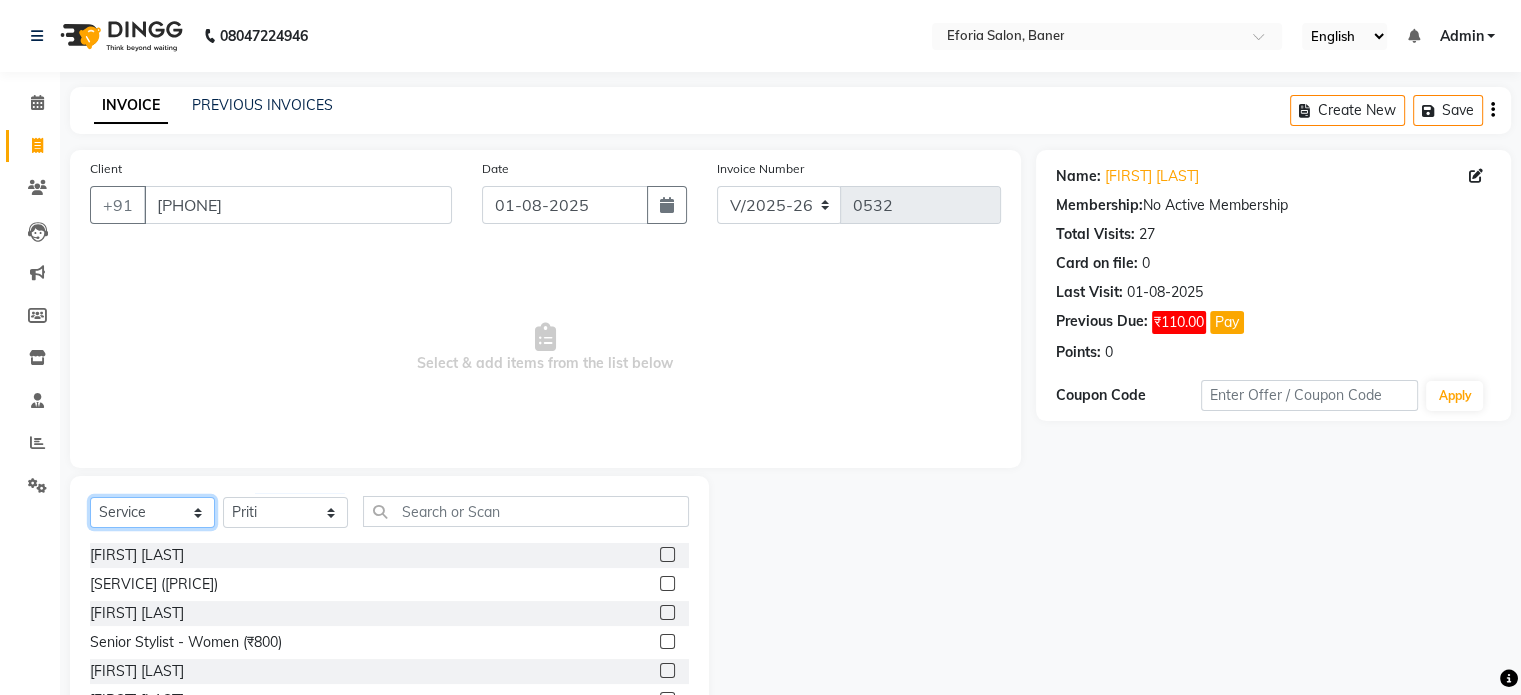 click on "Select  Service  Product  Membership  Package Voucher Prepaid Gift Card" 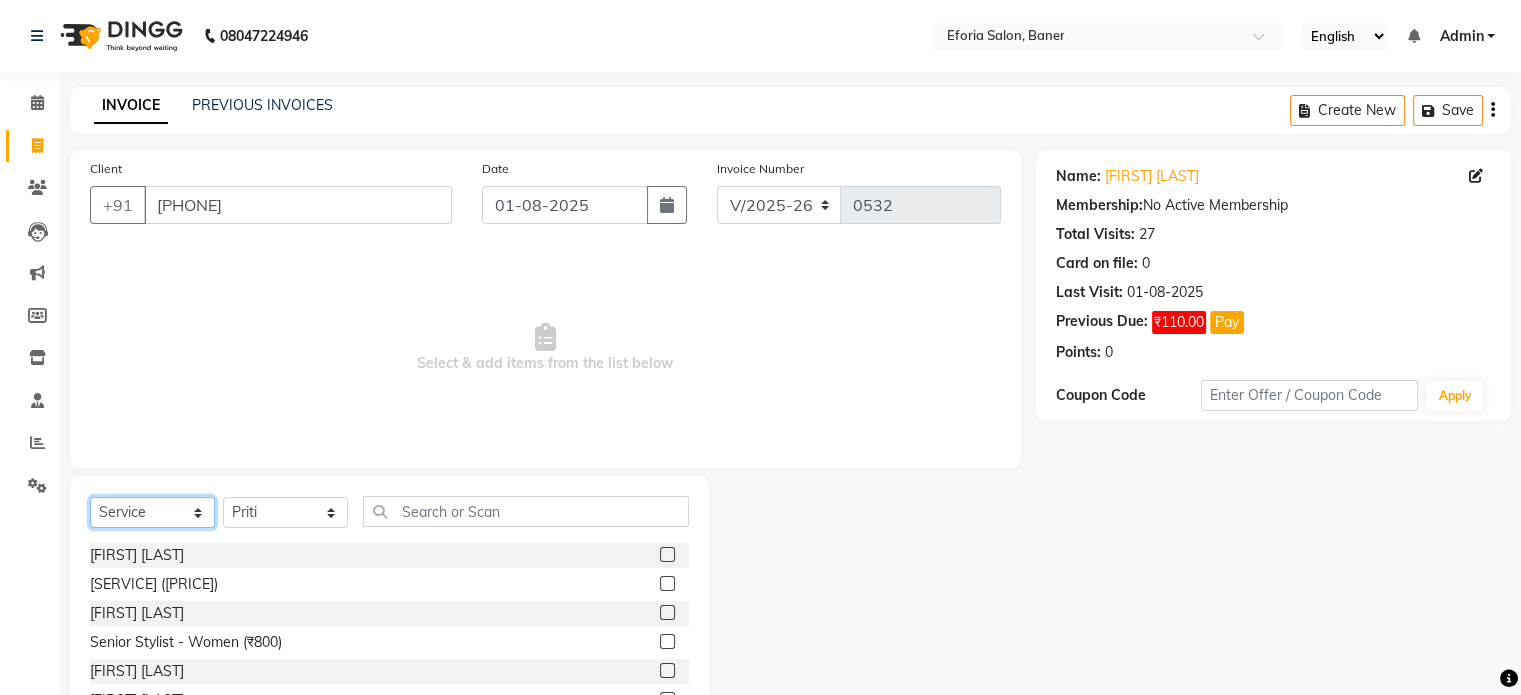 select on "P" 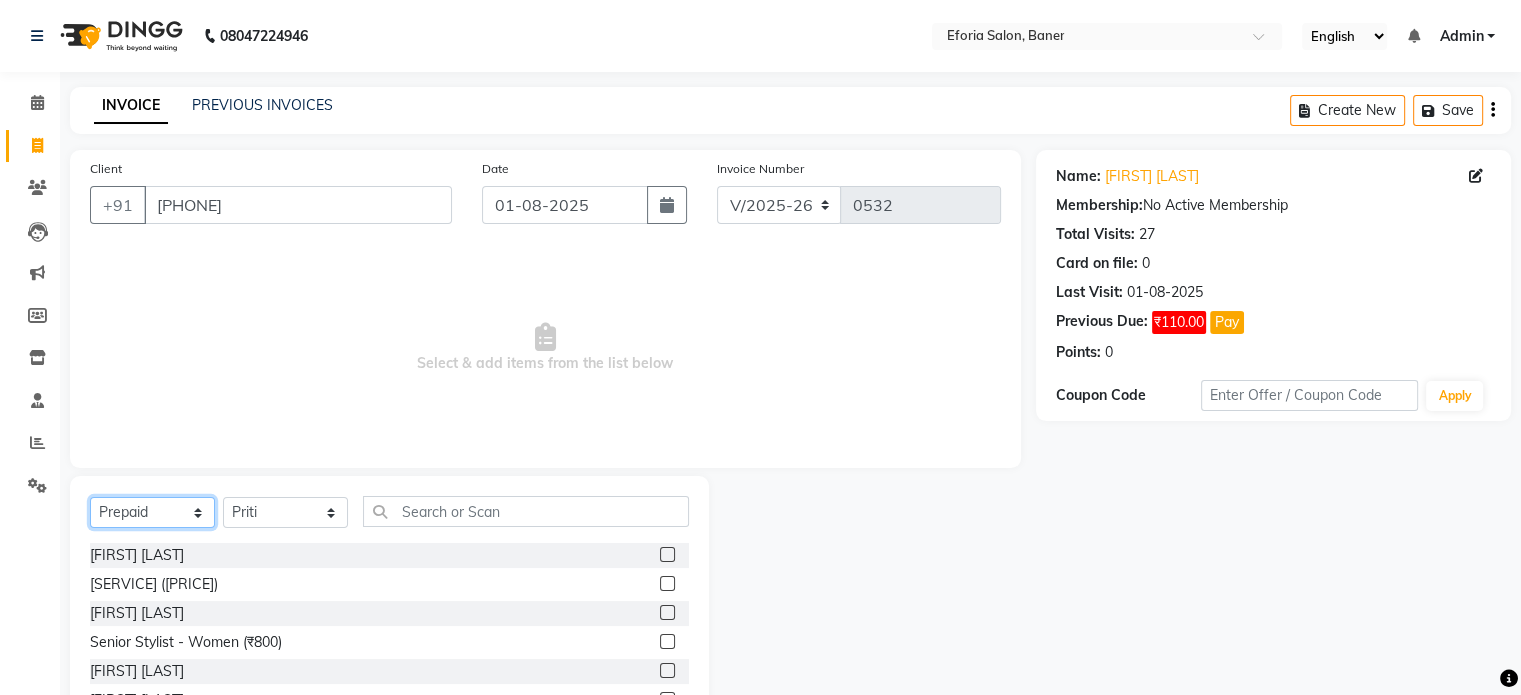 click on "Select  Service  Product  Membership  Package Voucher Prepaid Gift Card" 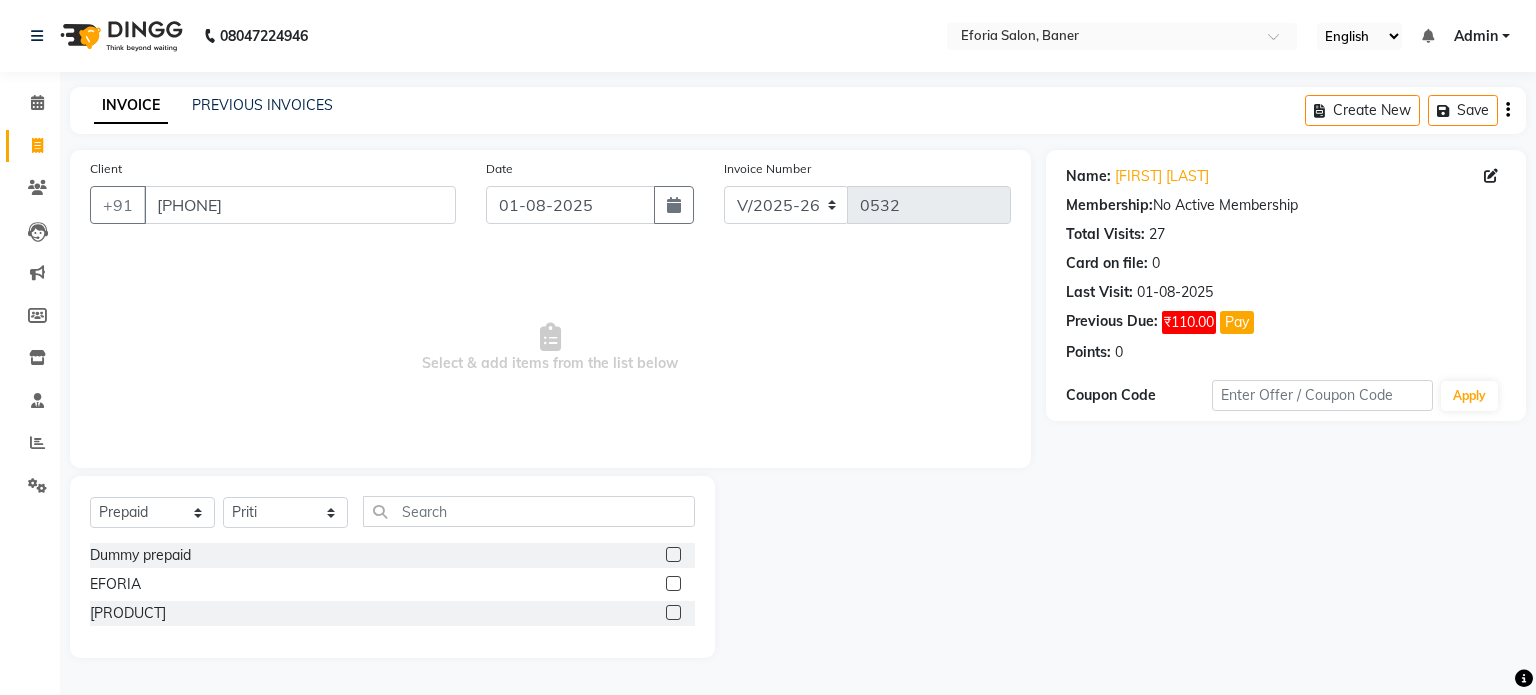 click 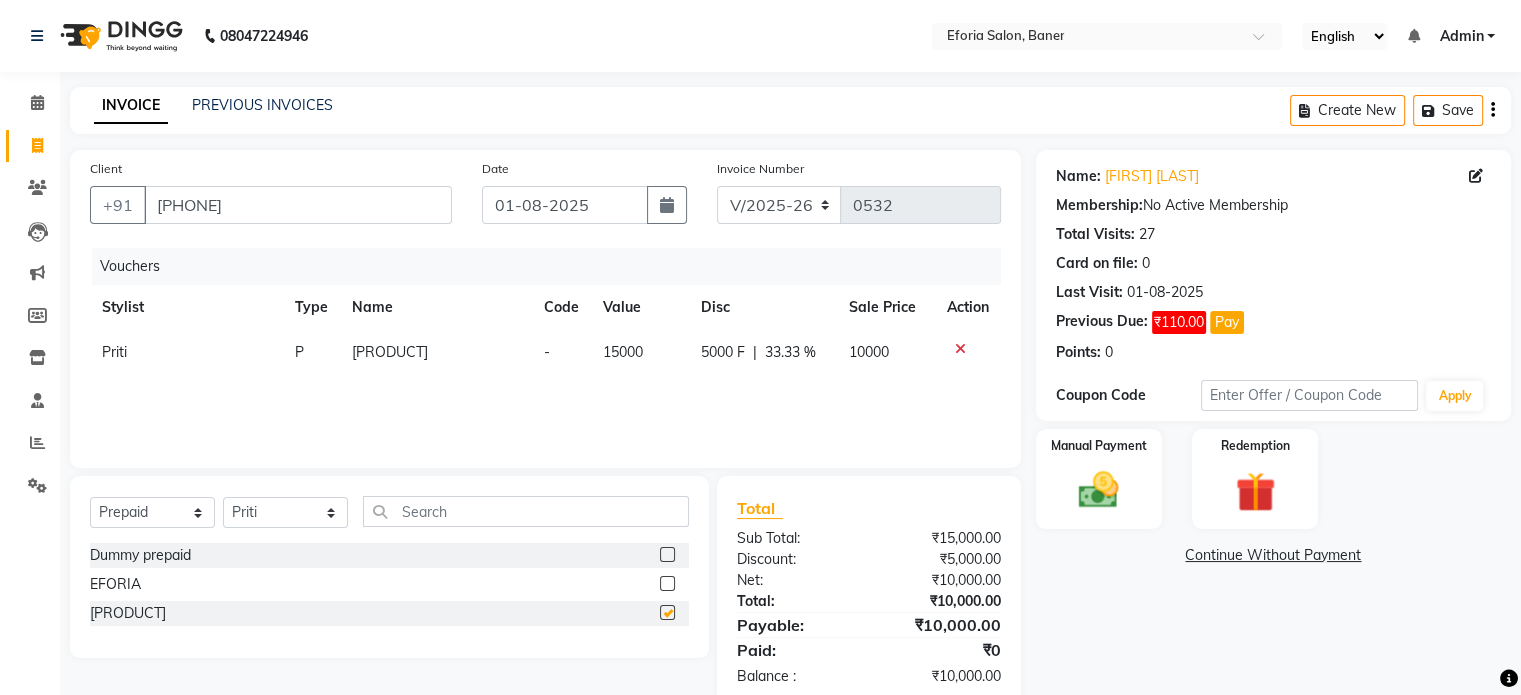 checkbox on "false" 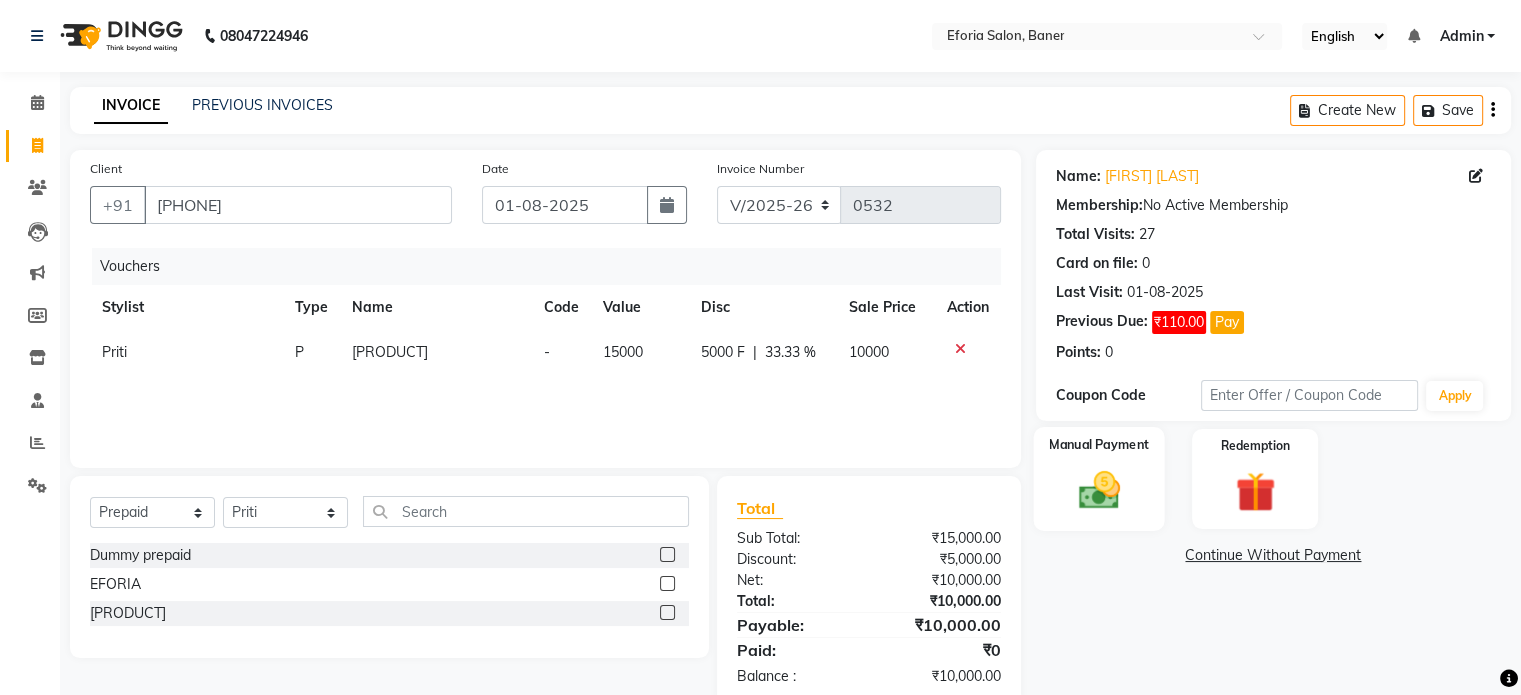click 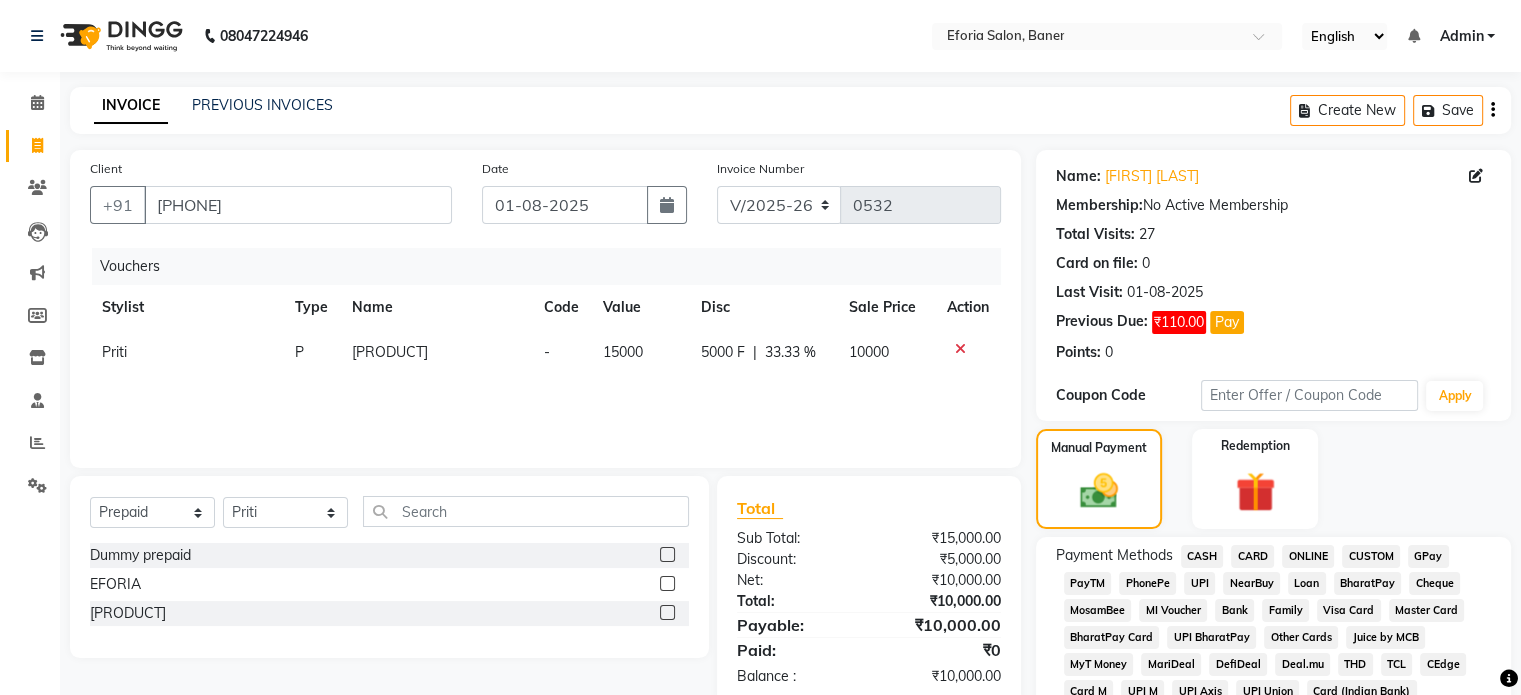 click on "CASH" 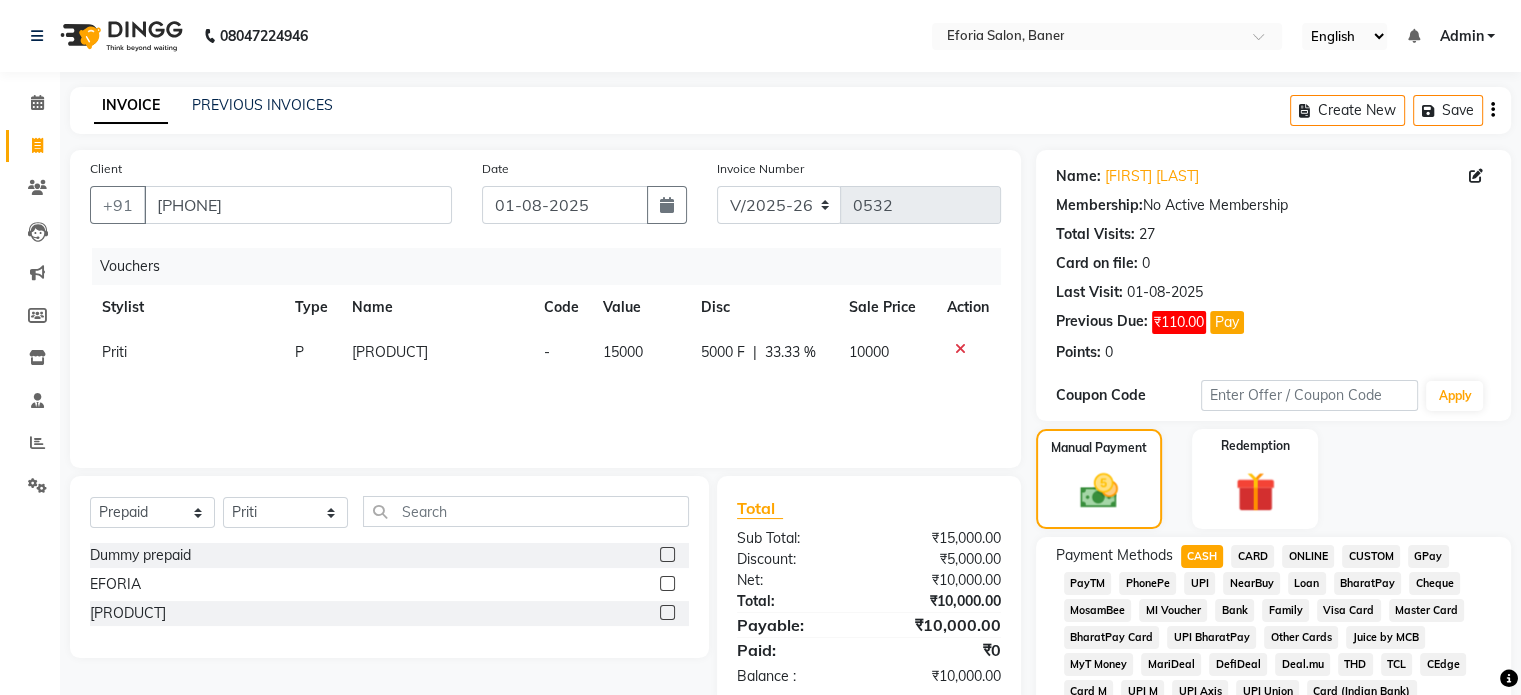 click on "Payment Methods  CASH   CARD   ONLINE   CUSTOM   GPay   PayTM   PhonePe   UPI   NearBuy   Loan   BharatPay   Cheque   MosamBee   MI Voucher   Bank   Family   Visa Card   Master Card   BharatPay Card   UPI BharatPay   Other Cards   Juice by MCB   MyT Money   MariDeal   DefiDeal   Deal.mu   THD   TCL   CEdge   Card M   UPI M   UPI Axis   UPI Union   Card (Indian Bank)   Card (DL Bank)   RS   BTC   Wellnessta   Razorpay   Complimentary   Nift   Spa Finder   Spa Week   Venmo   BFL   LoanTap   SaveIN   GMoney   ATH Movil   On Account   Chamber Gift Card   Trade   Comp   Donation   Card on File   Envision   BRAC Card   City Card   bKash   Credit Card   Debit Card   Shoutlo   LUZO   Jazz Cash   AmEx   Discover   Tabby   Online W   Room Charge   Room Charge USD   Room Charge Euro   Room Charge EGP   Room Charge GBP   Bajaj Finserv   Bad Debts   Card: IDFC   Card: IOB   Coupon   Gcash   PayMaya   Instamojo   COnline   UOnline   SOnline   SCard   Paypal   PPR   PPV   PPC   PPN   PPG   PPE   CAMP   Benefit   ATH Movil" 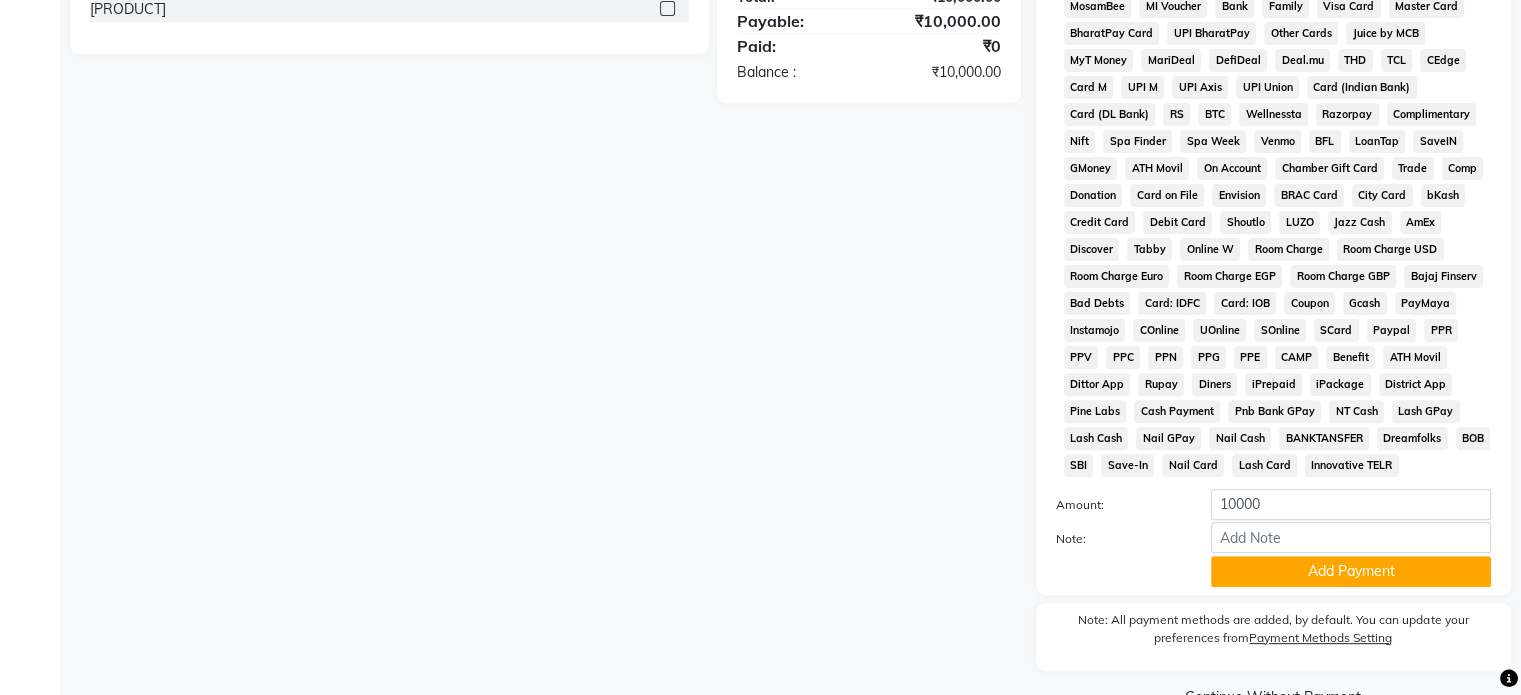 scroll, scrollTop: 667, scrollLeft: 0, axis: vertical 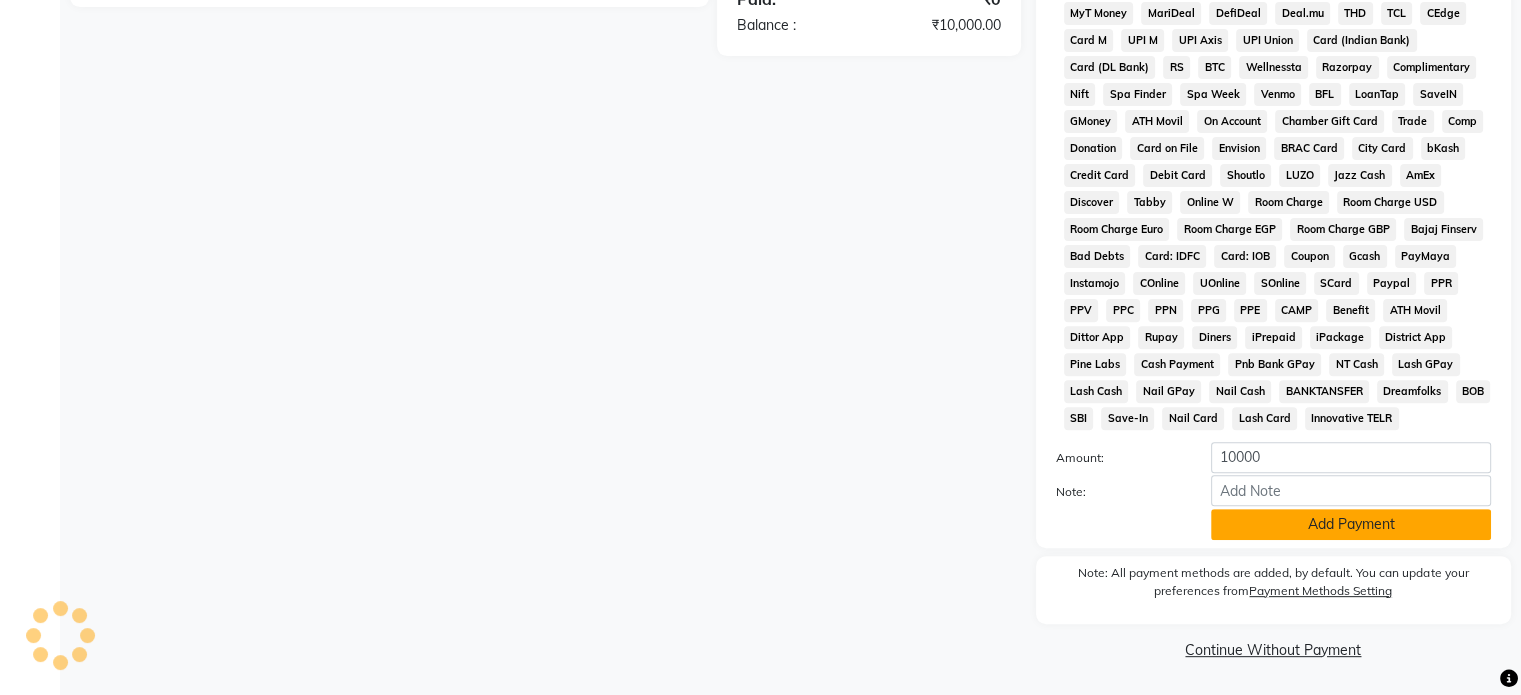 click on "Add Payment" 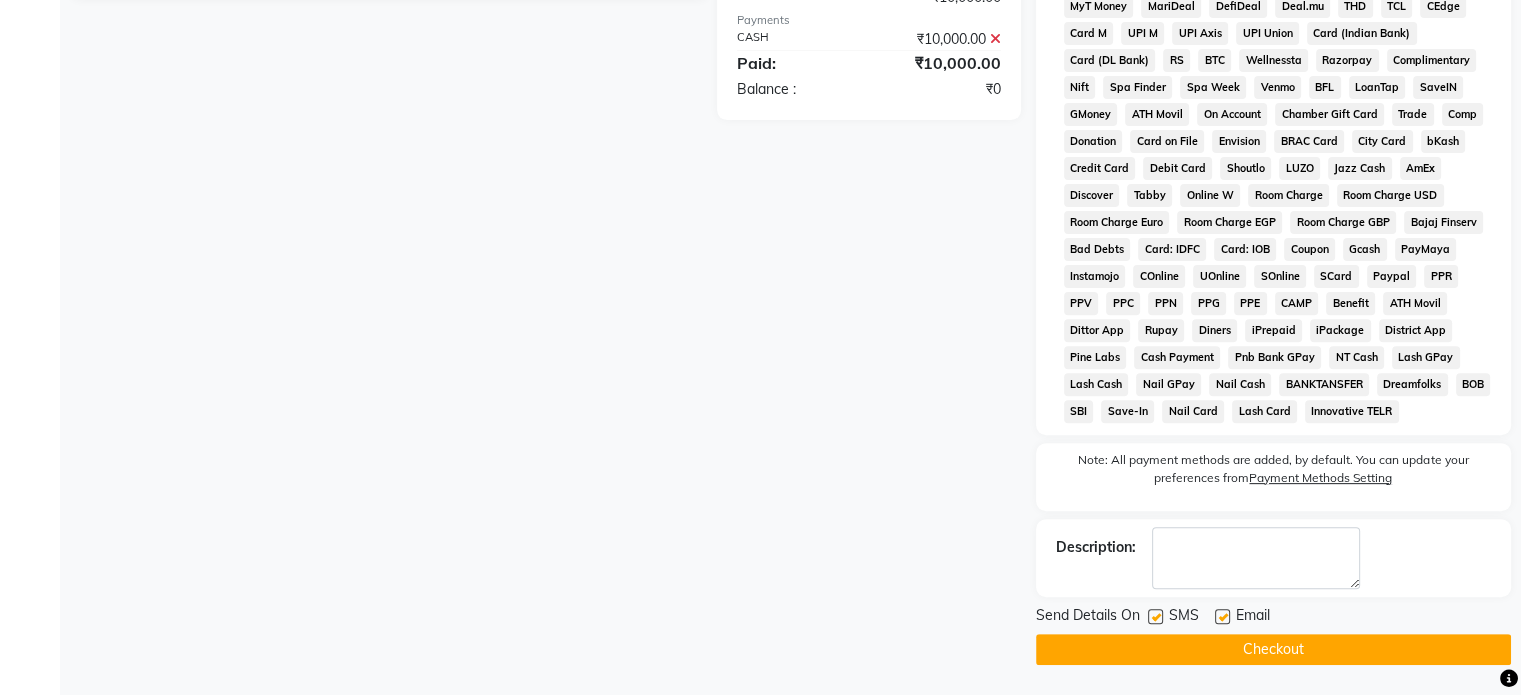 click on "Checkout" 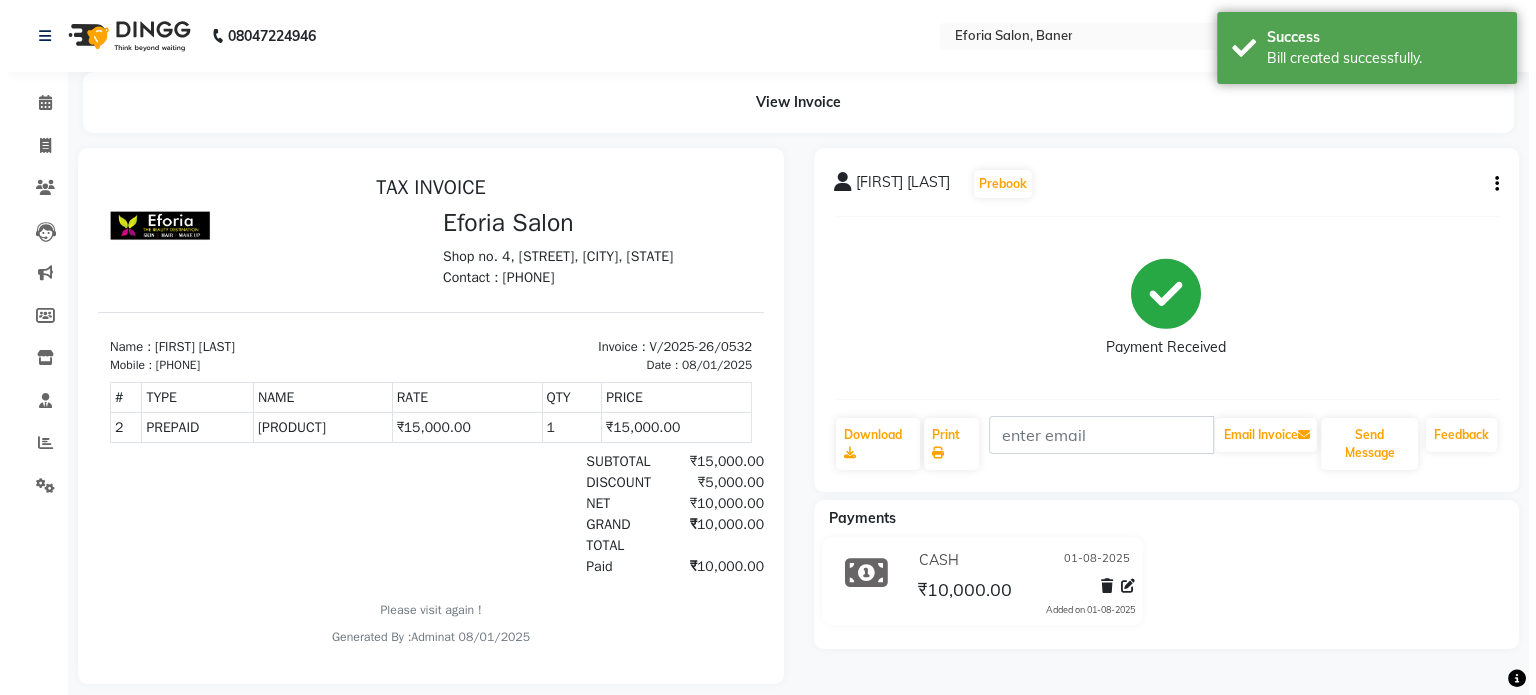 scroll, scrollTop: 0, scrollLeft: 0, axis: both 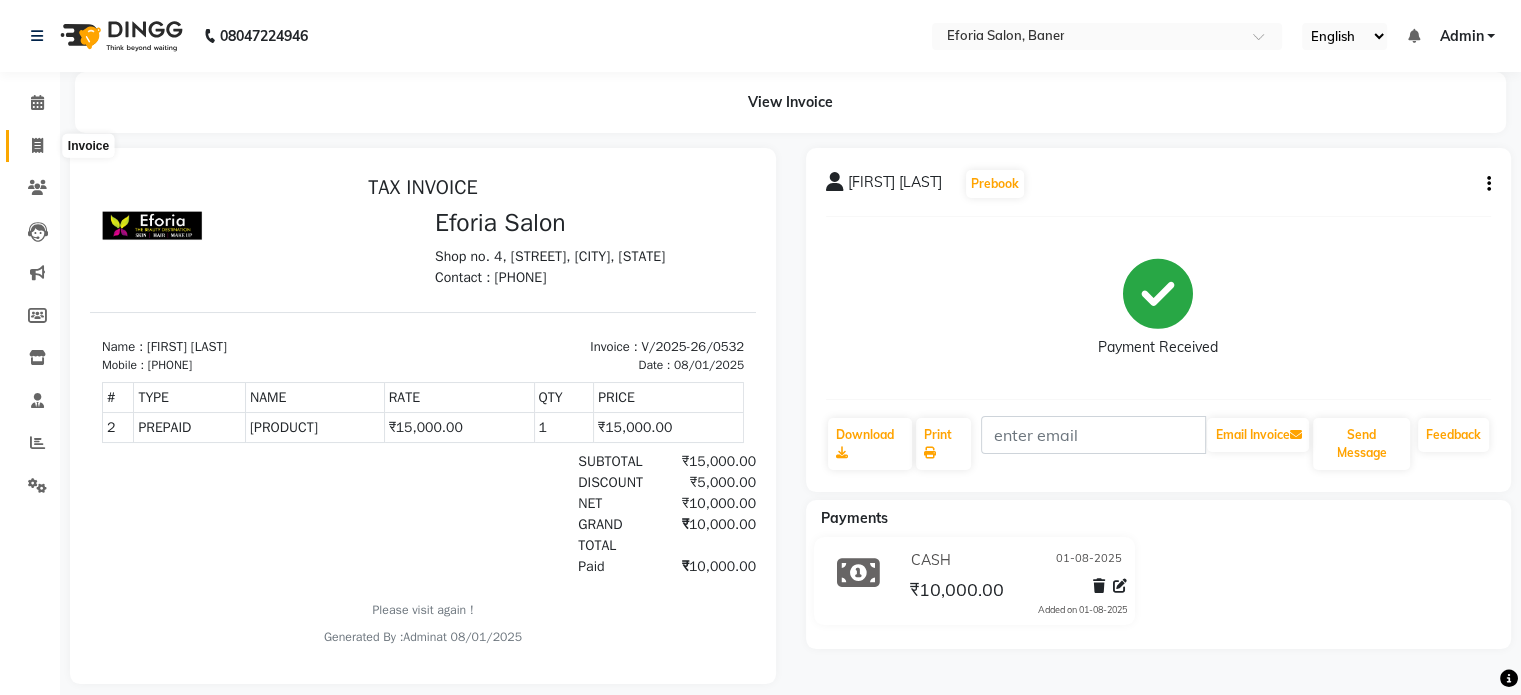 click 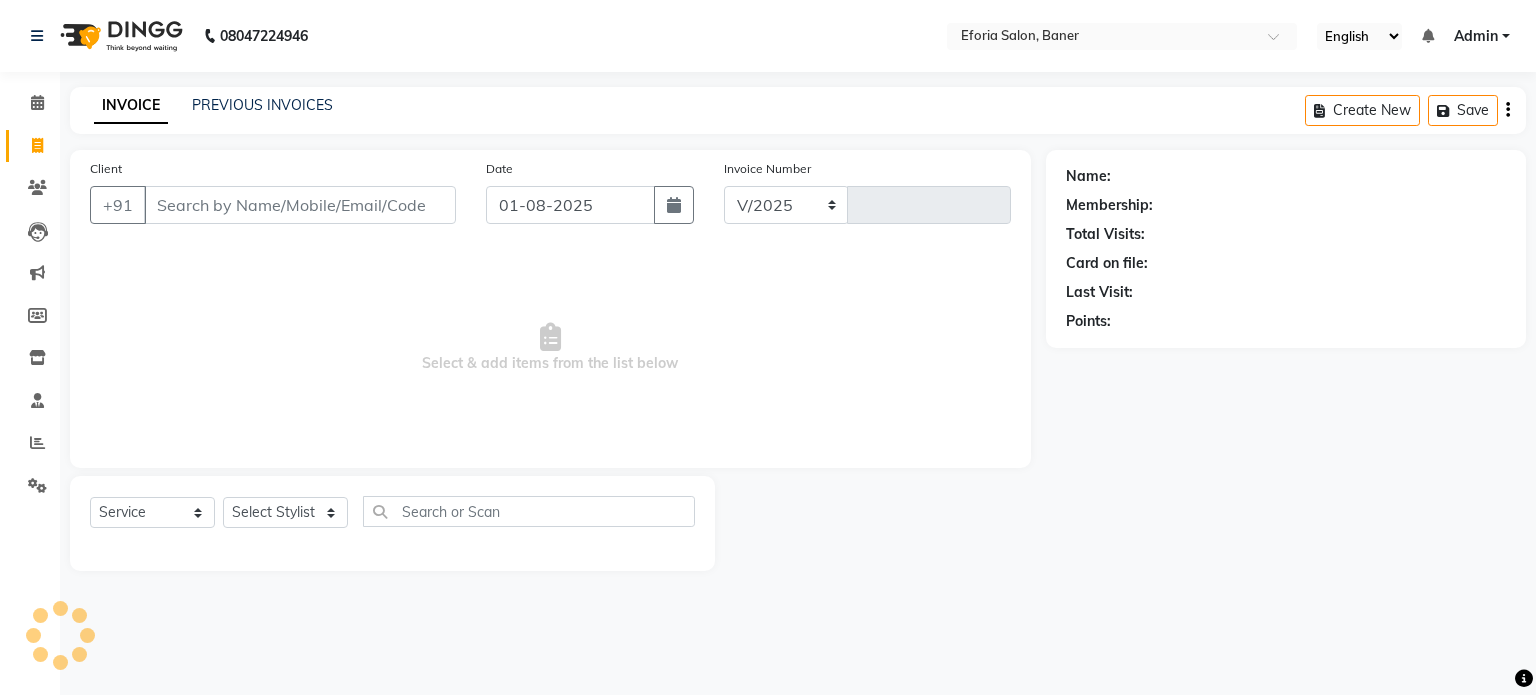 select on "608" 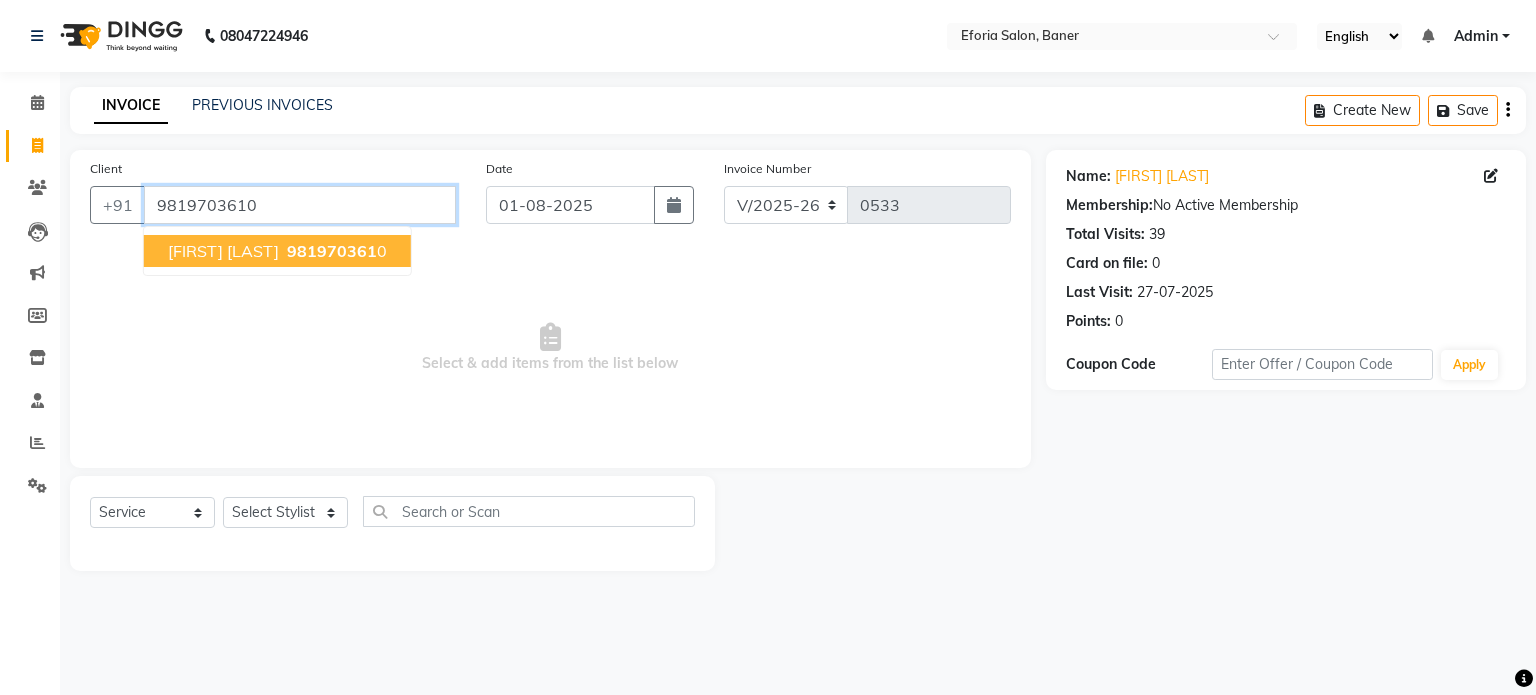 click on "9819703610" at bounding box center [300, 205] 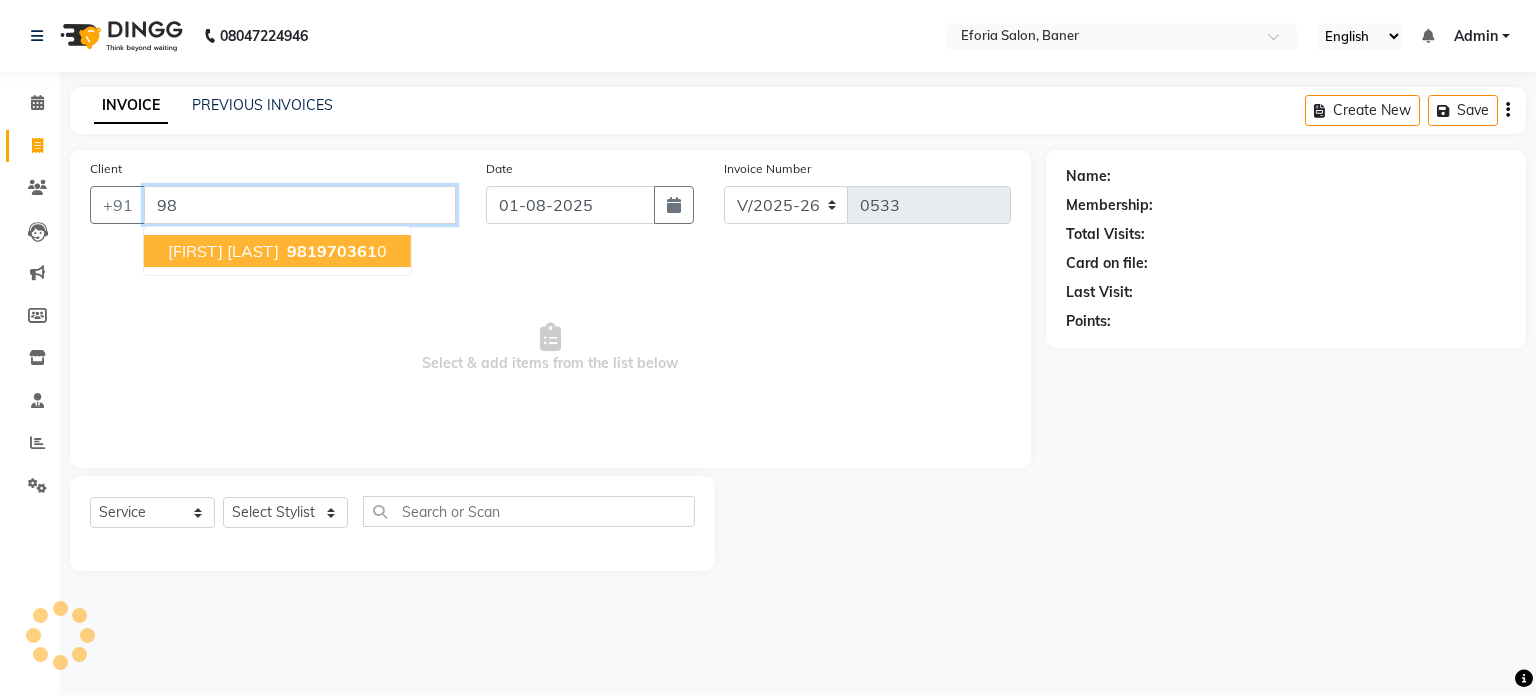 type on "9" 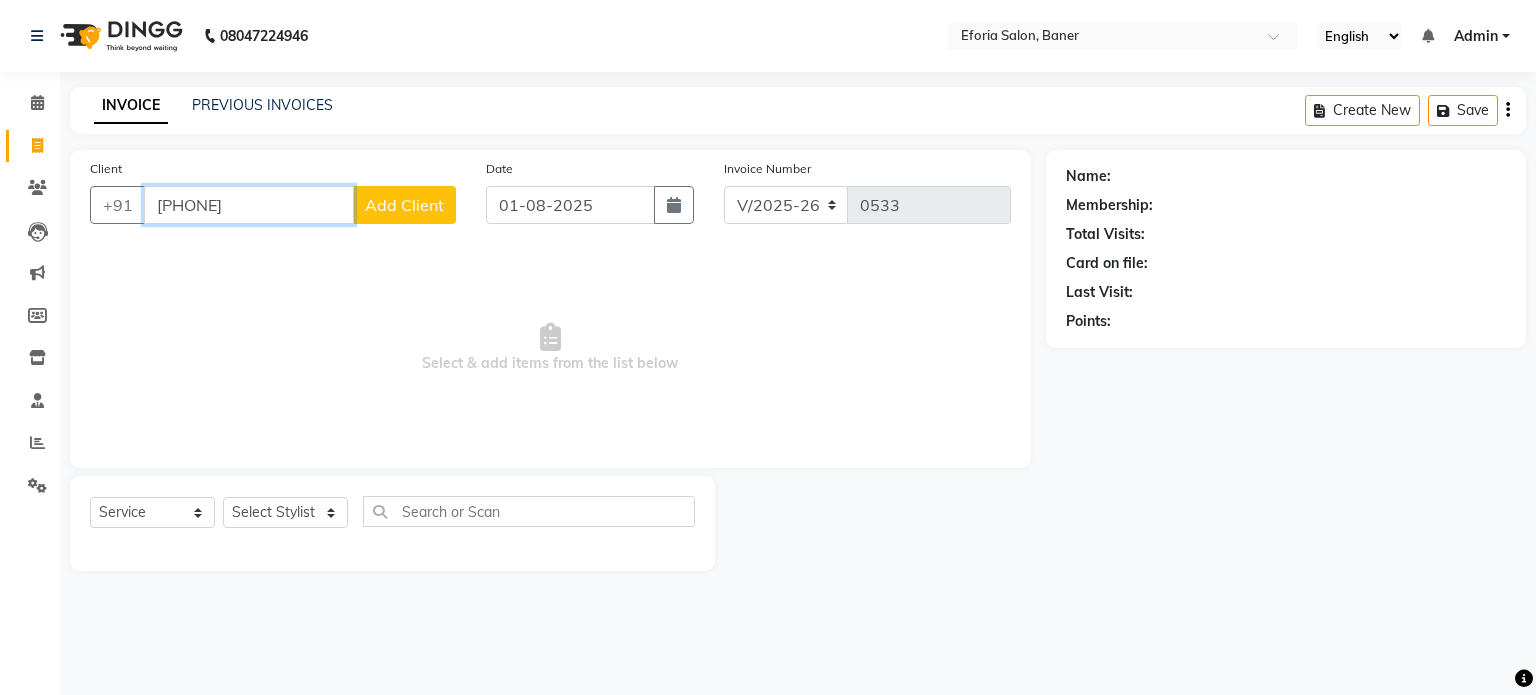 type on "[PHONE]" 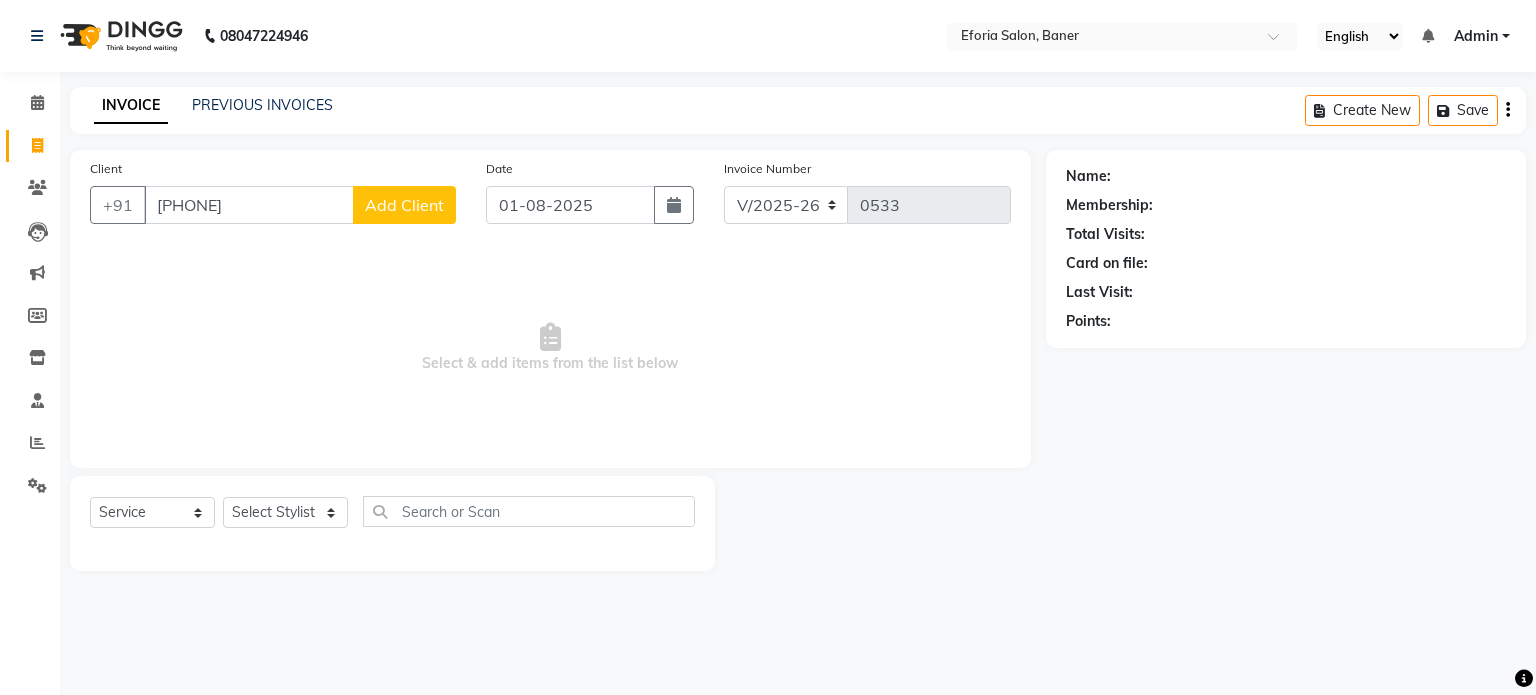 click on "Add Client" 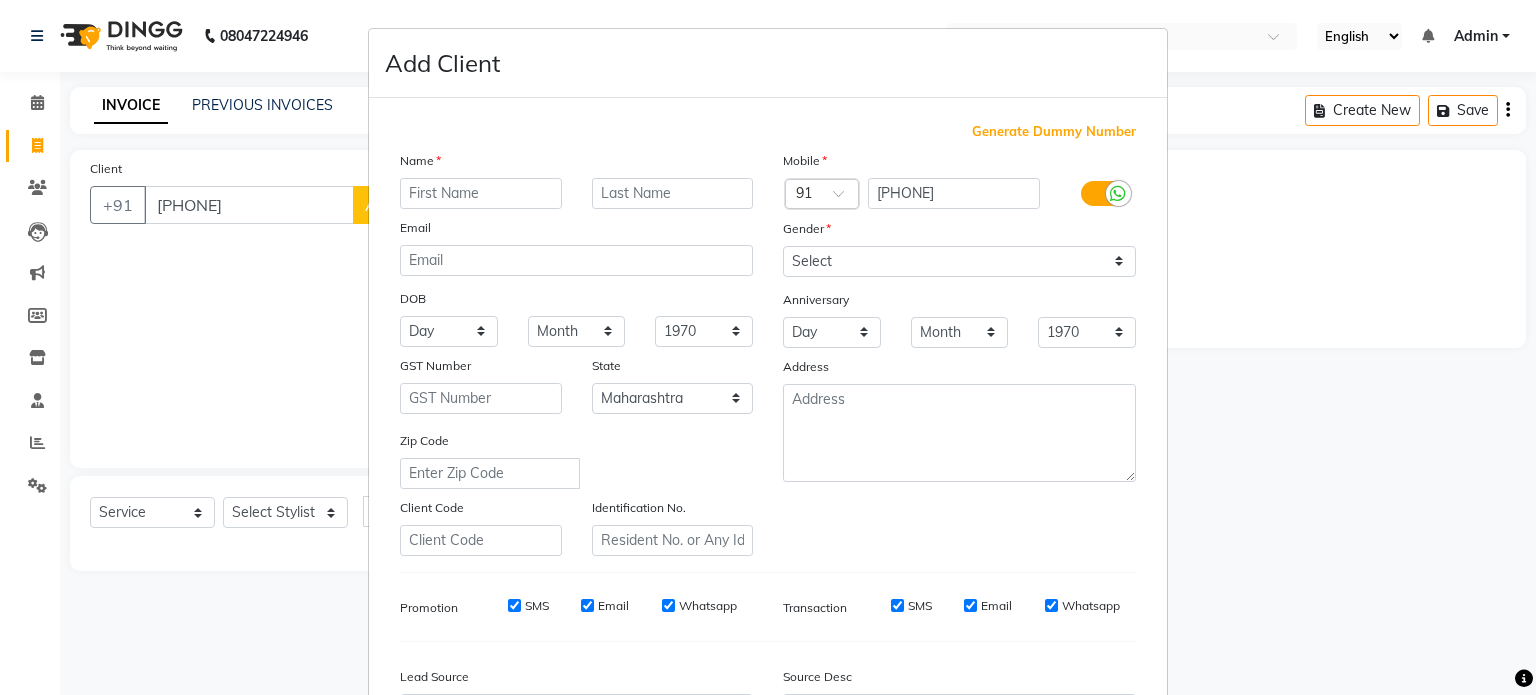 click at bounding box center [481, 193] 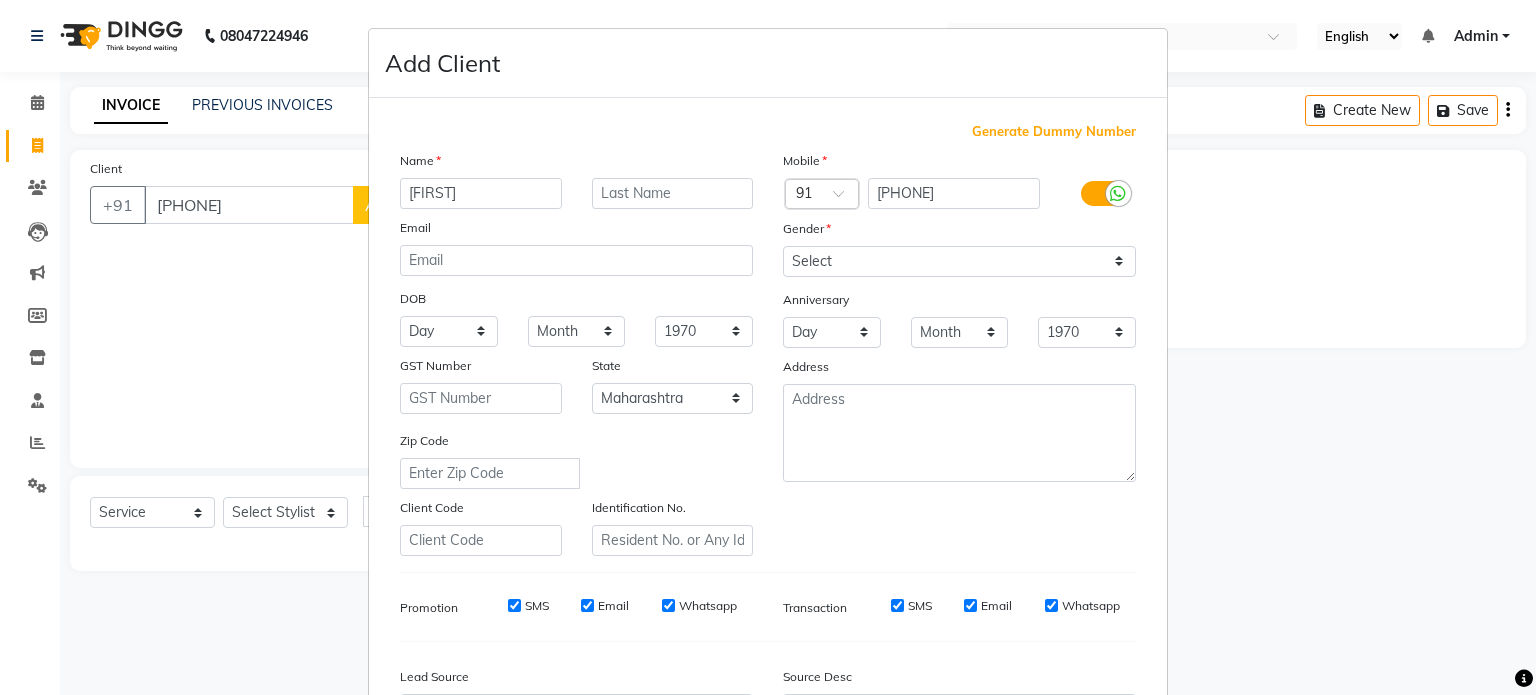 type on "[FIRST]" 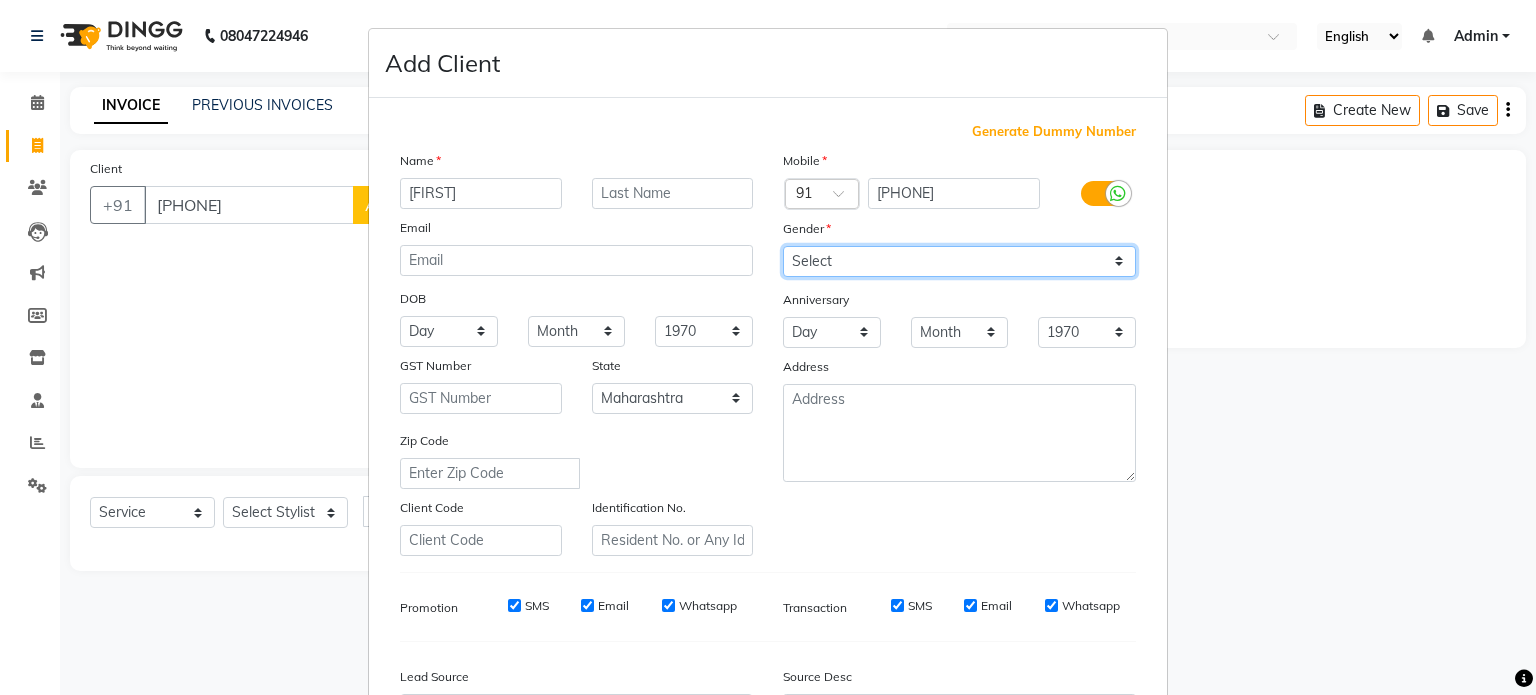 click on "Select Male Female Other Prefer Not To Say" at bounding box center (959, 261) 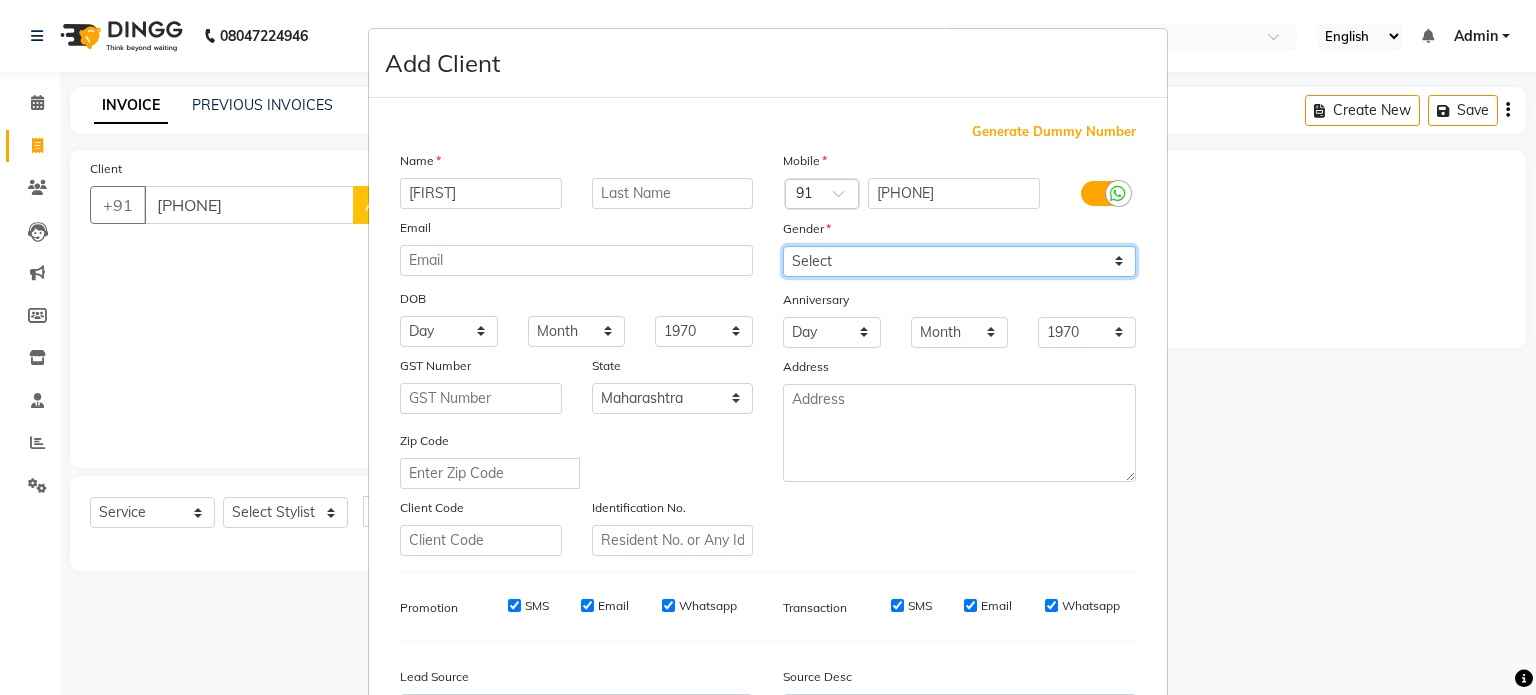 select on "male" 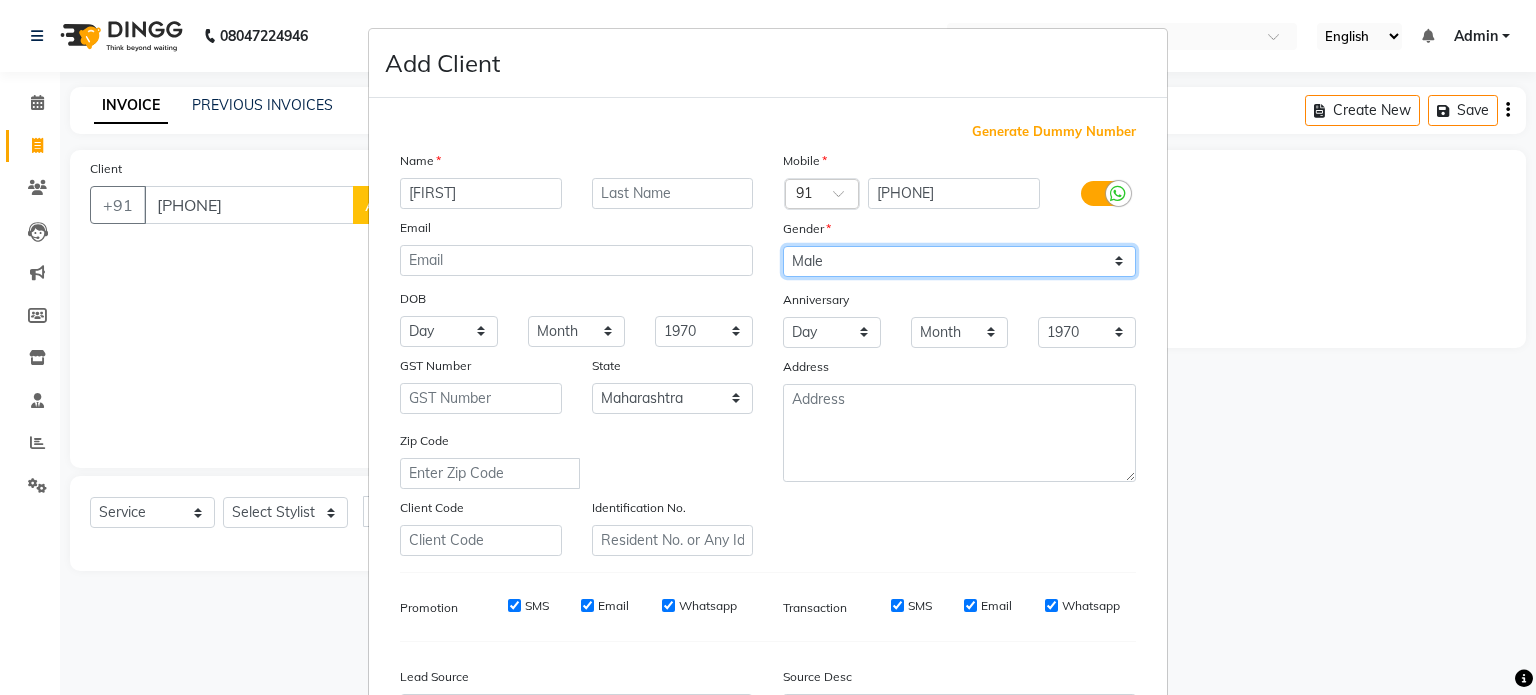 click on "Select Male Female Other Prefer Not To Say" at bounding box center (959, 261) 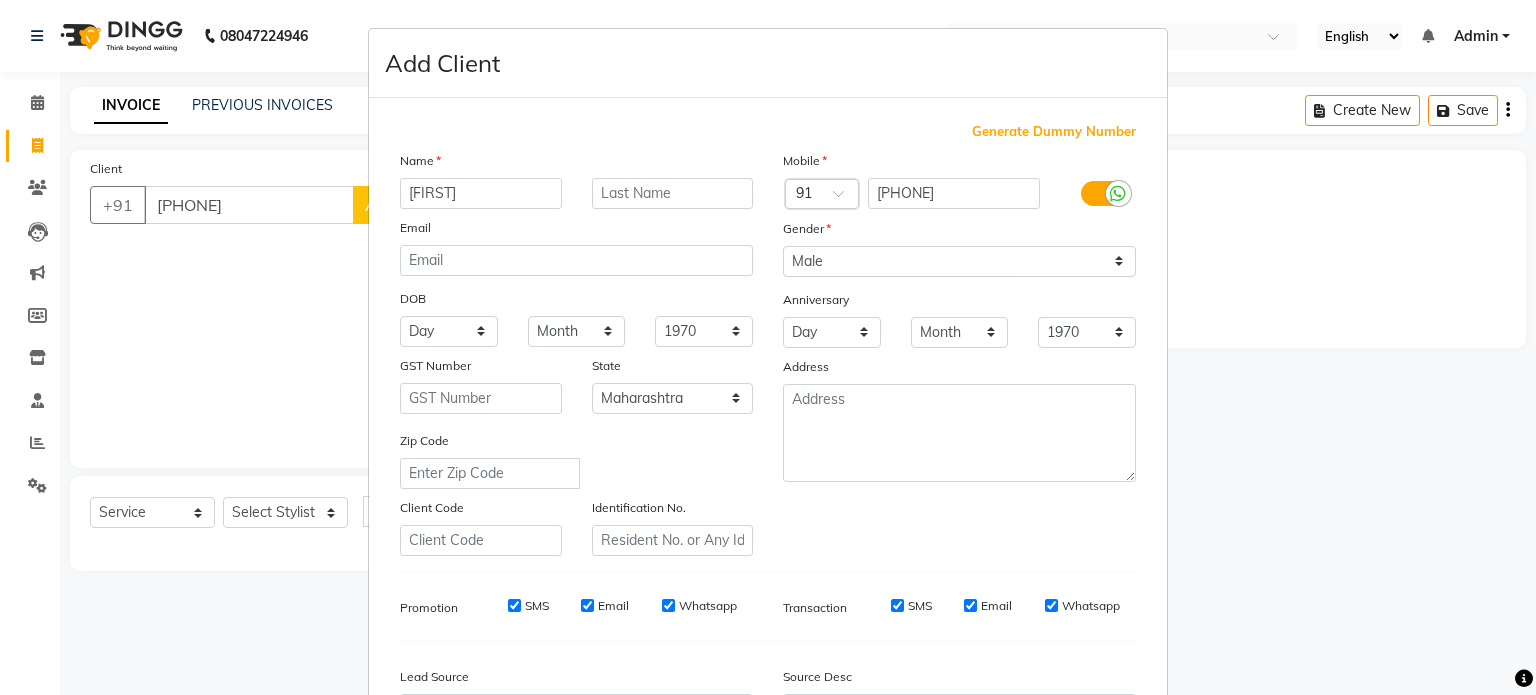 click on "Mobile Country Code × 91 [PHONE] Gender Select Male Female Other Prefer Not To Say Anniversary Day 01 02 03 04 05 06 07 08 09 10 11 12 13 14 15 16 17 18 19 20 21 22 23 24 25 26 27 28 29 30 31 Month January February March April May June July August September October November December 1970 1971 1972 1973 1974 1975 1976 1977 1978 1979 1980 1981 1982 1983 1984 1985 1986 1987 1988 1989 1990 1991 1992 1993 1994 1995 1996 1997 1998 1999 2000 2001 2002 2003 2004 2005 2006 2007 2008 2009 2010 2011 2012 2013 2014 2015 2016 2017 2018 2019 2020 2021 2022 2023 2024 2025 Address" at bounding box center [959, 353] 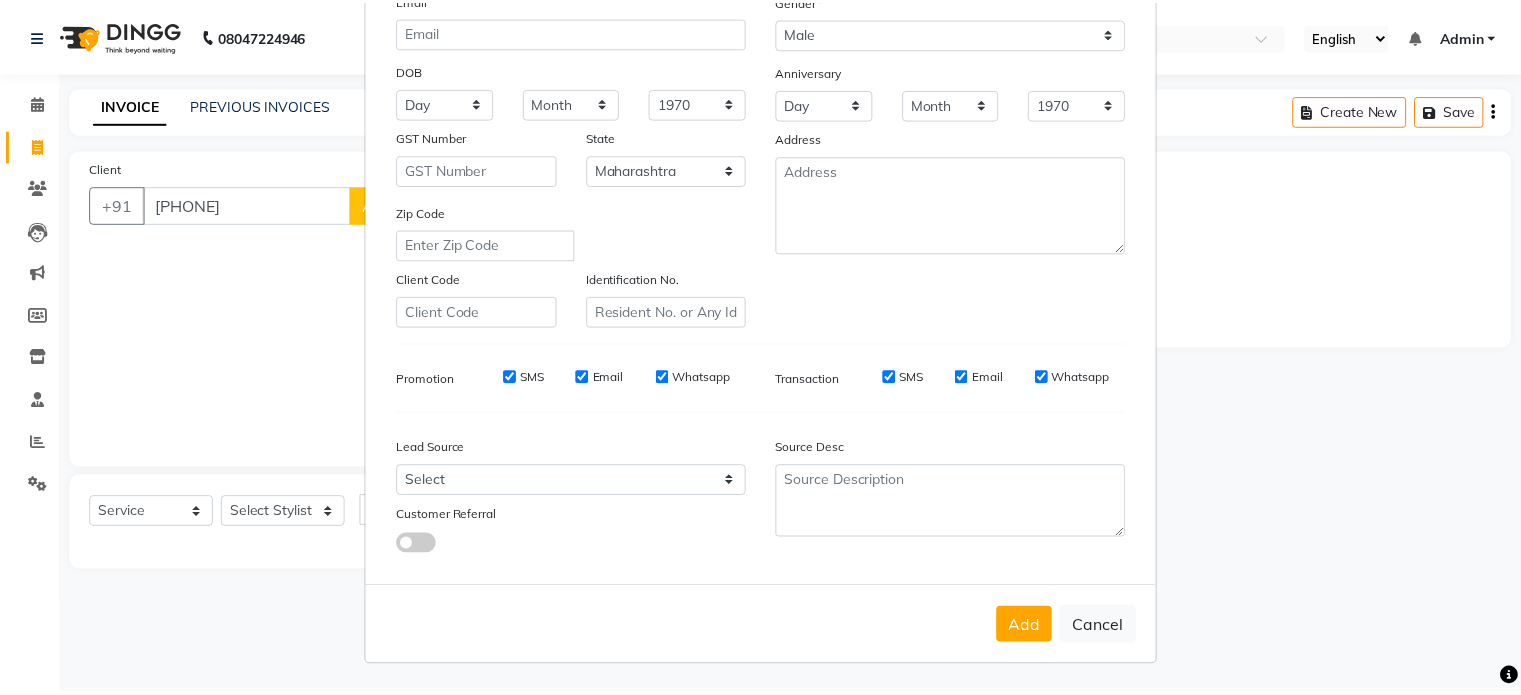 scroll, scrollTop: 237, scrollLeft: 0, axis: vertical 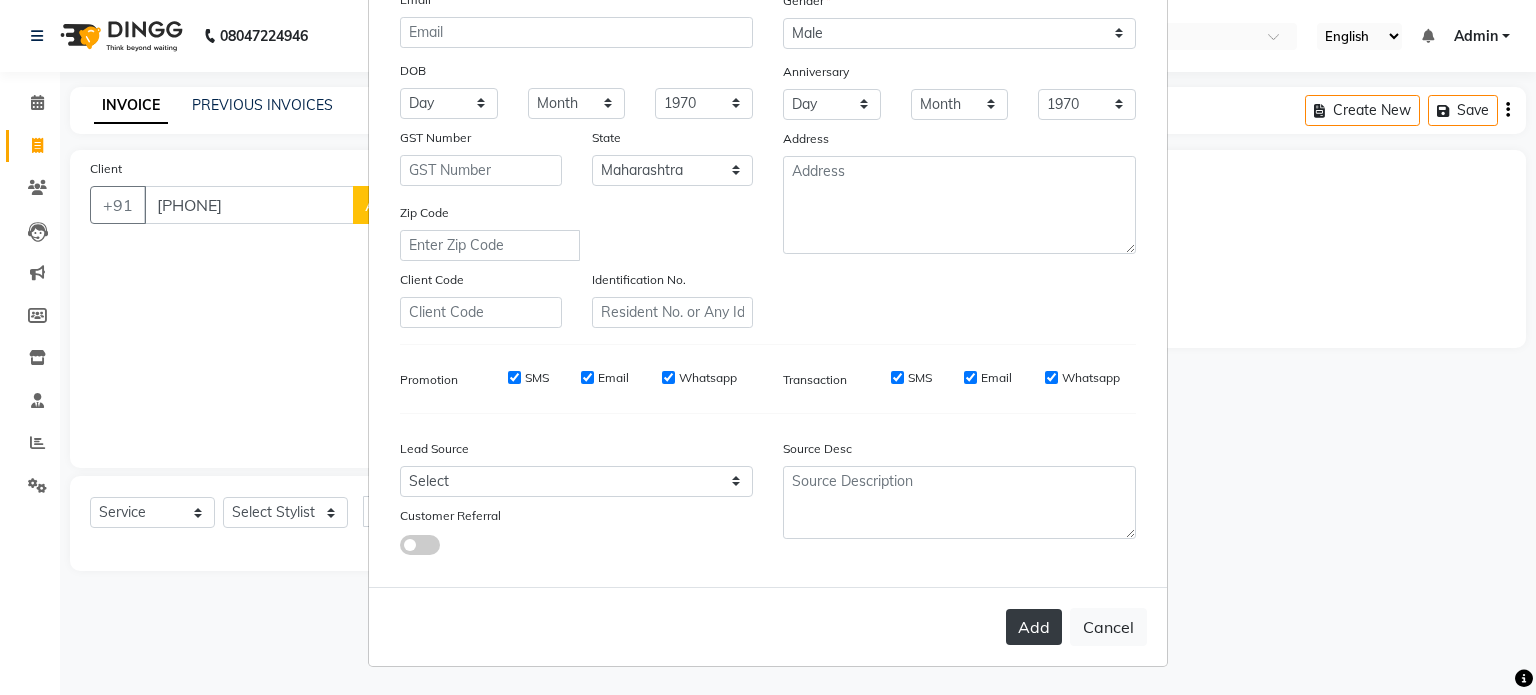 click on "Add" at bounding box center (1034, 627) 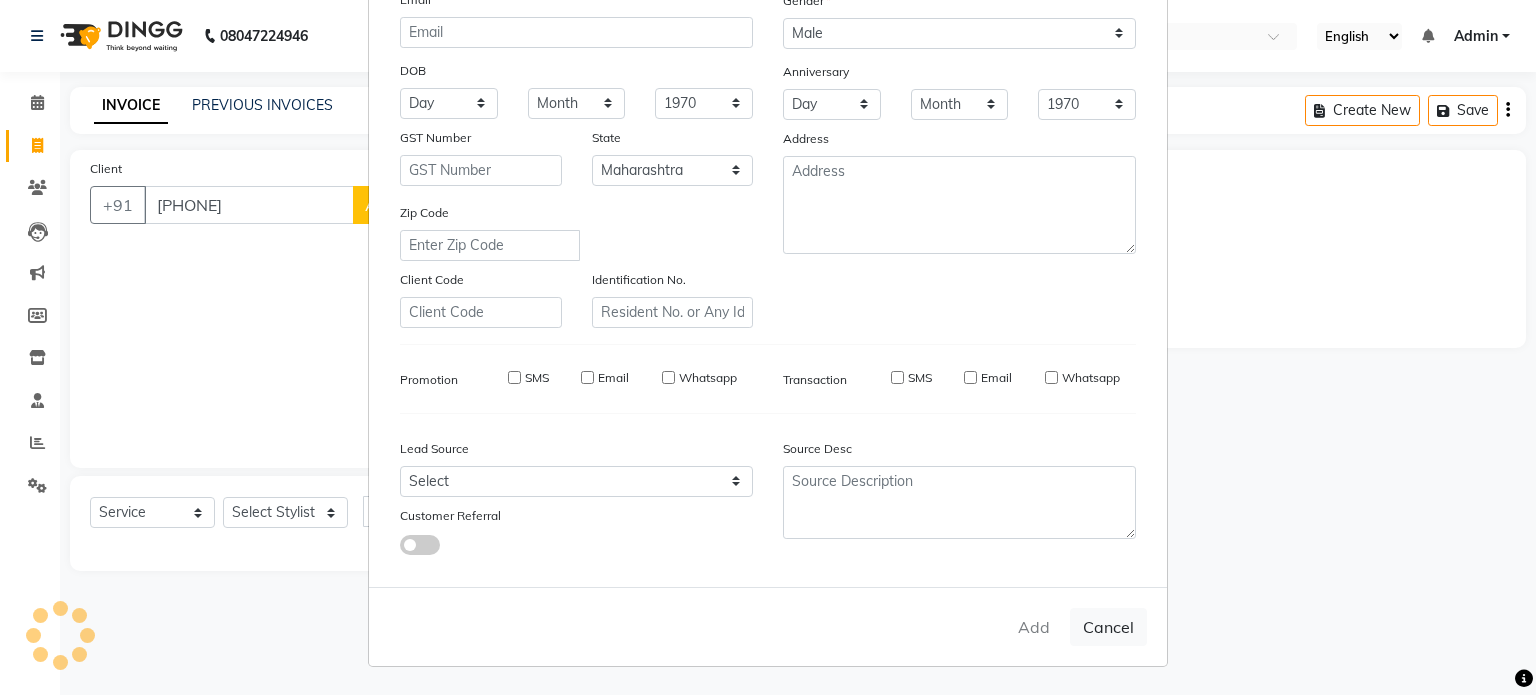 type 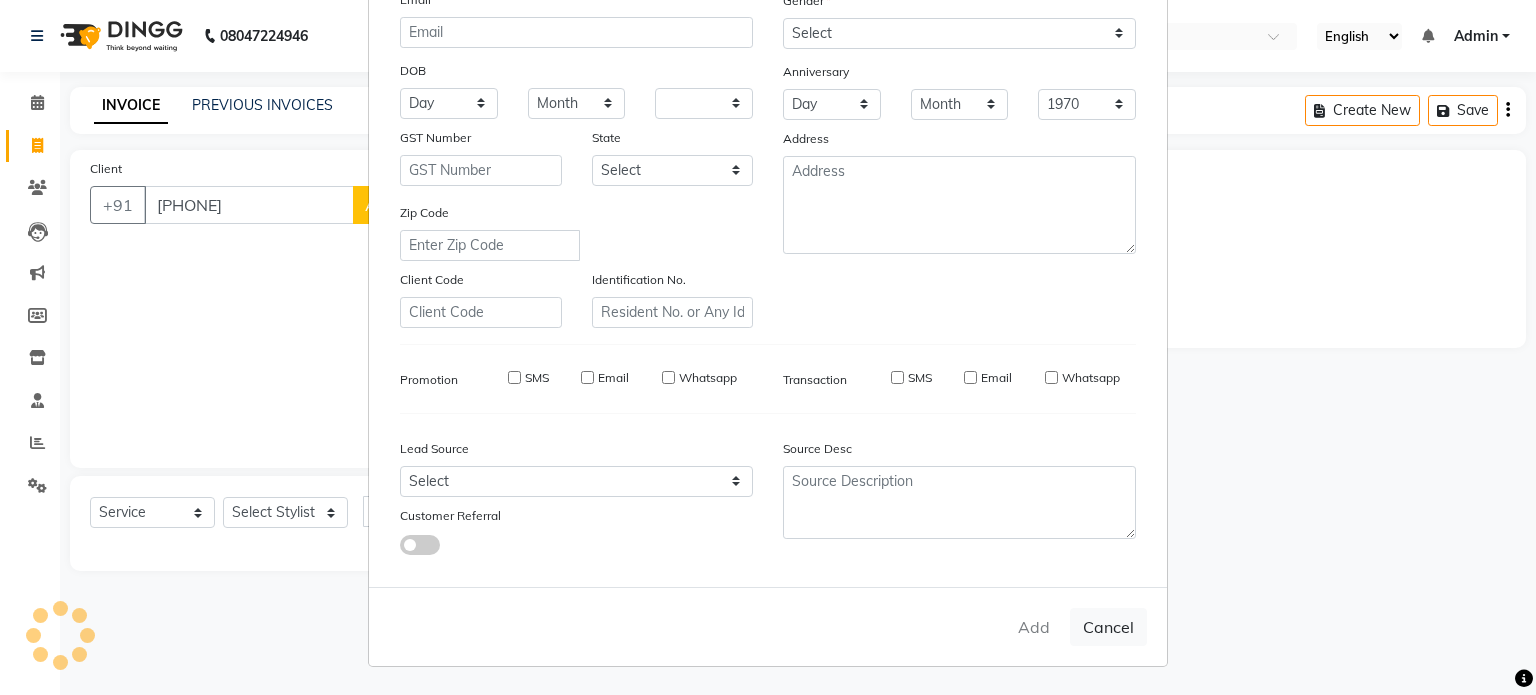 select 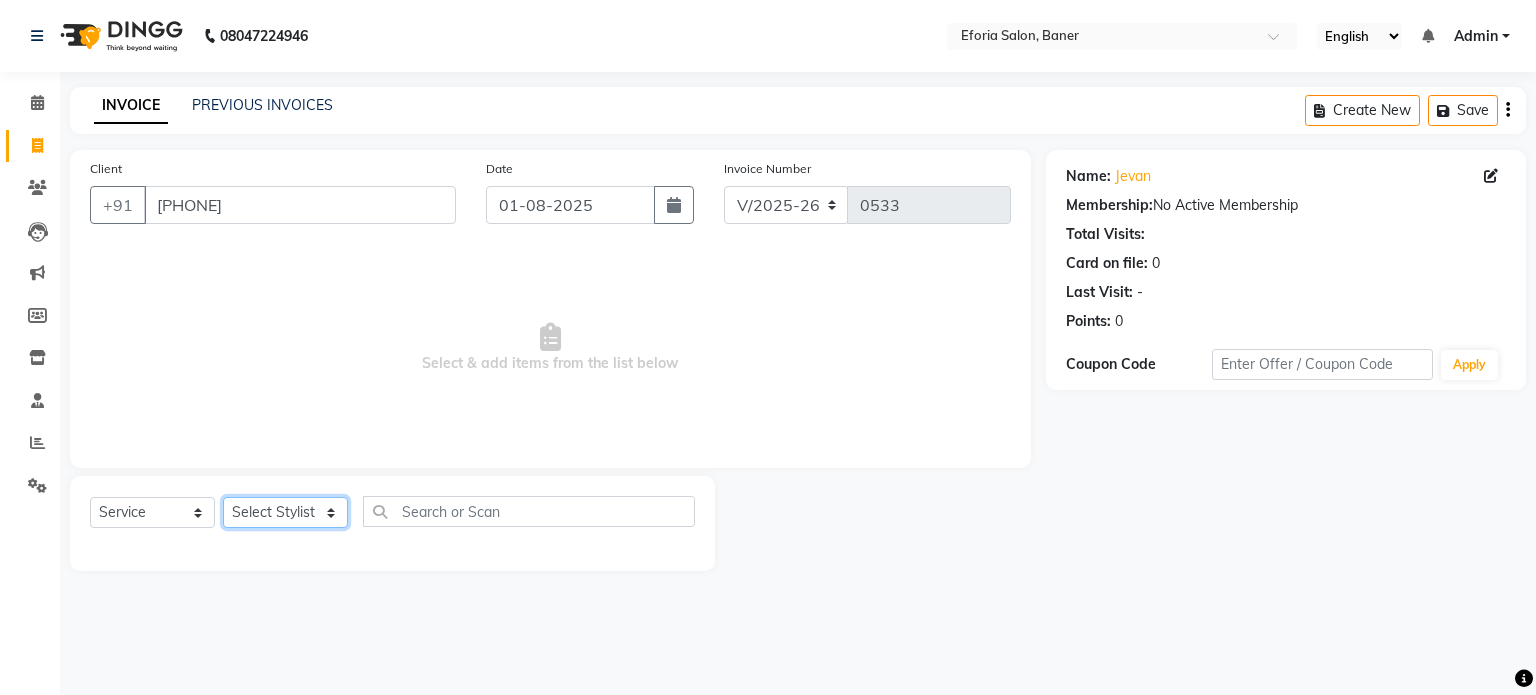 click on "Select Stylist [FIRST] [FIRST] [FIRST] [FIRST] [FIRST] [FIRST]" 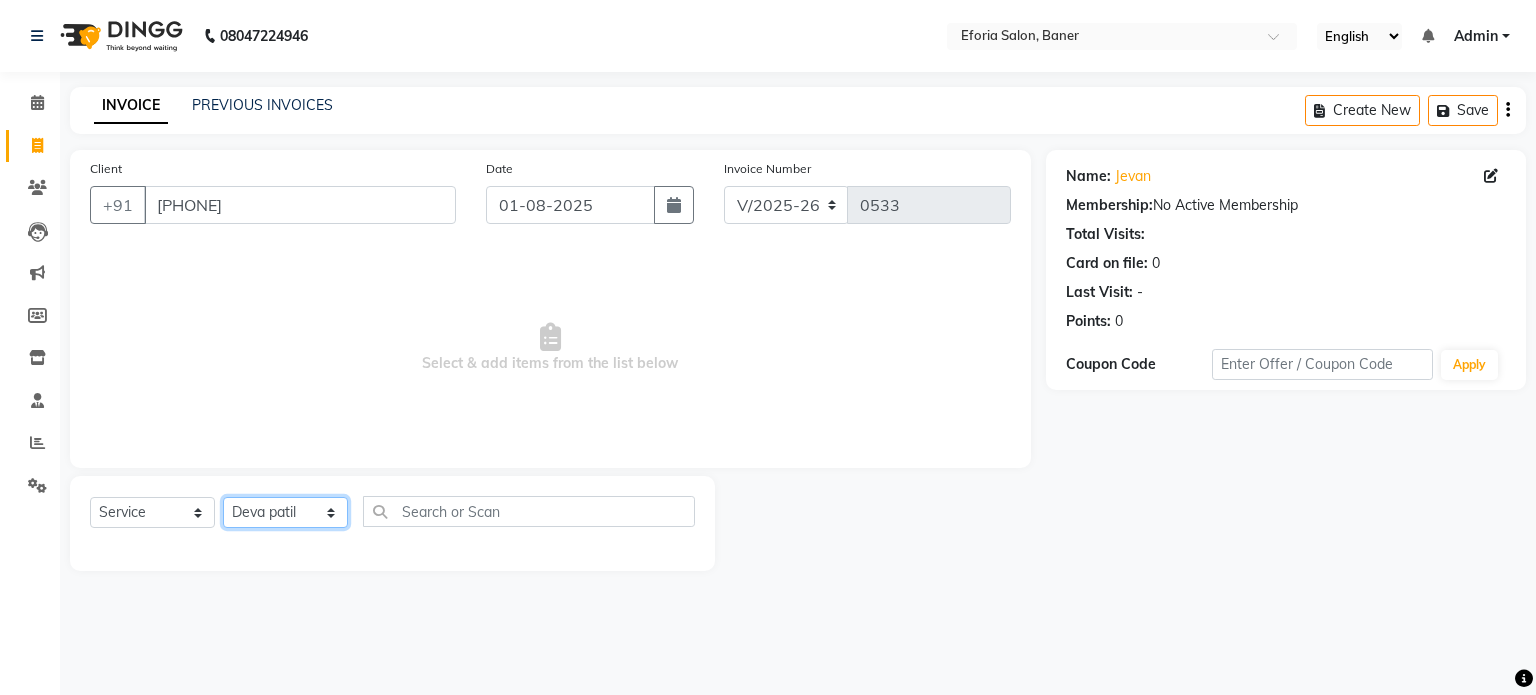 click on "Select Stylist [FIRST] [FIRST] [FIRST] [FIRST] [FIRST] [FIRST]" 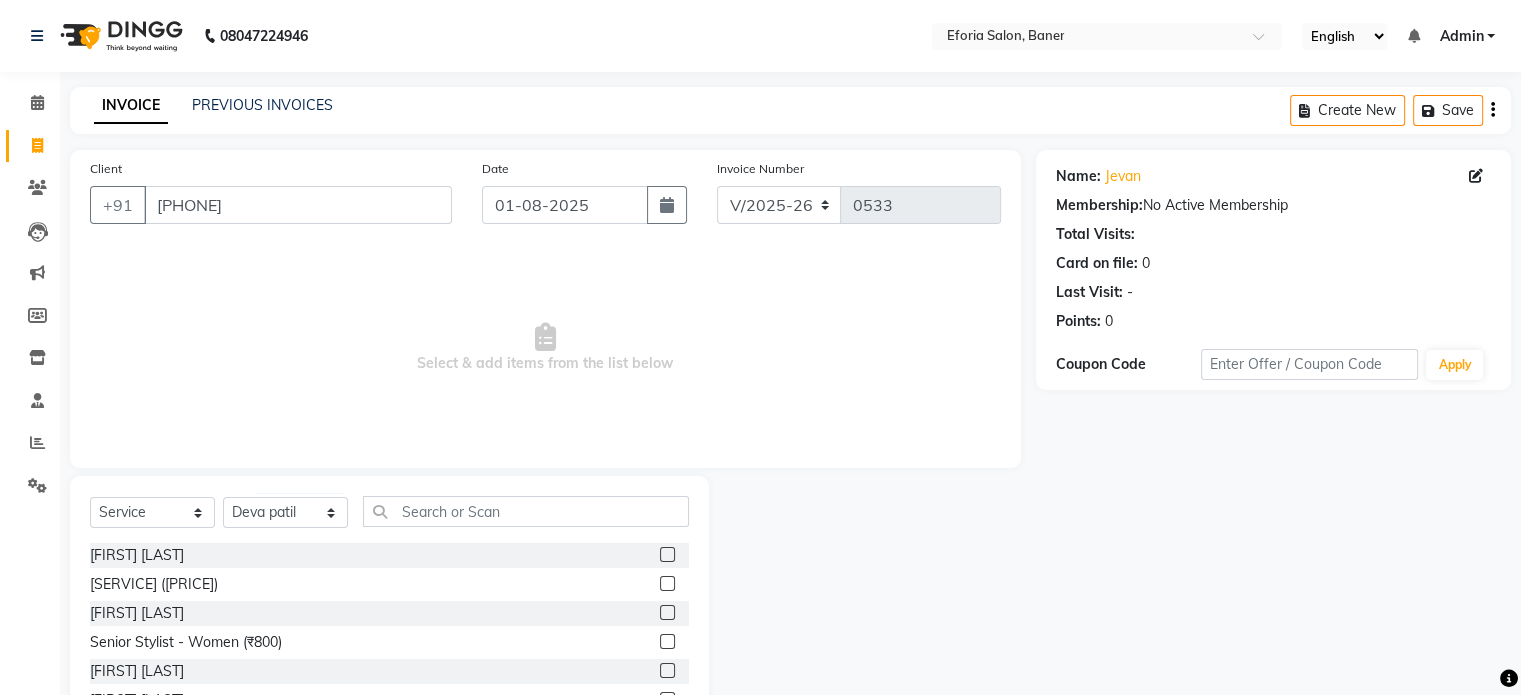 click 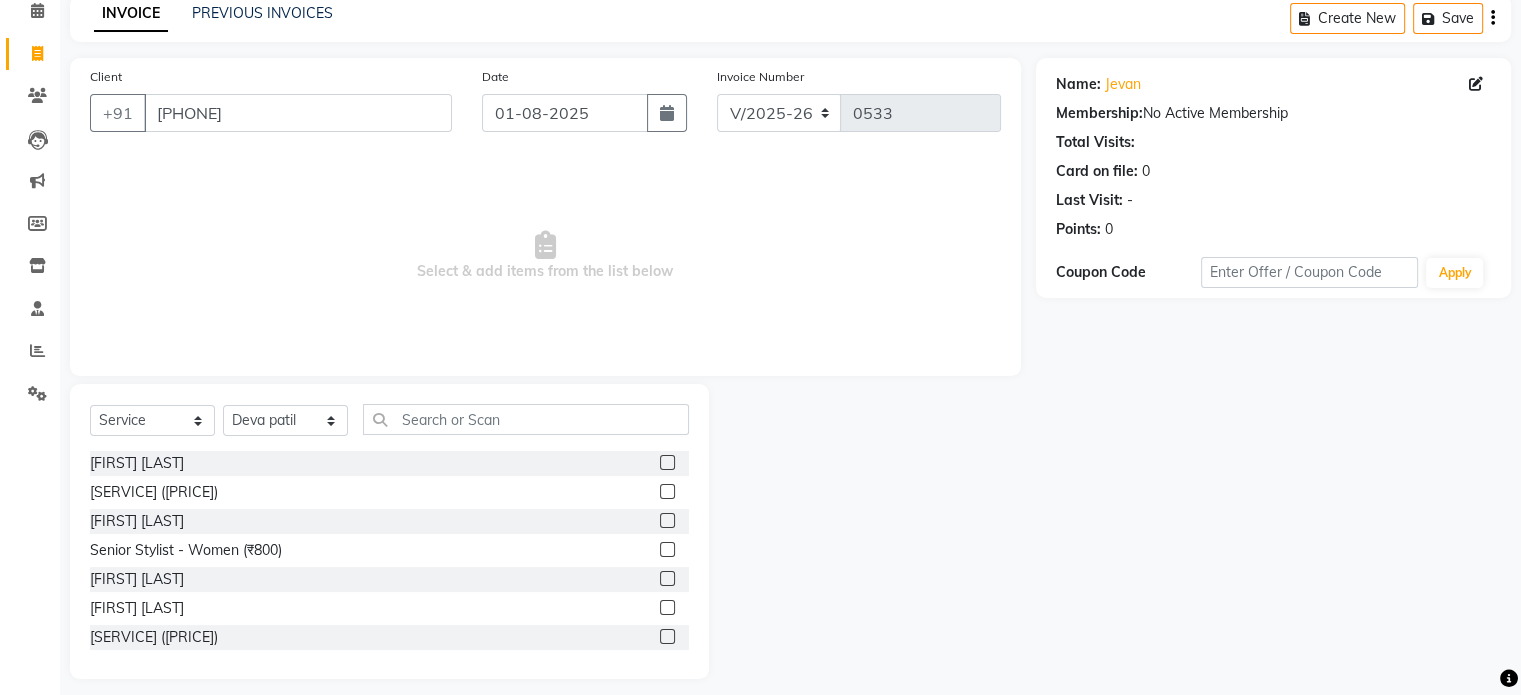 scroll, scrollTop: 106, scrollLeft: 0, axis: vertical 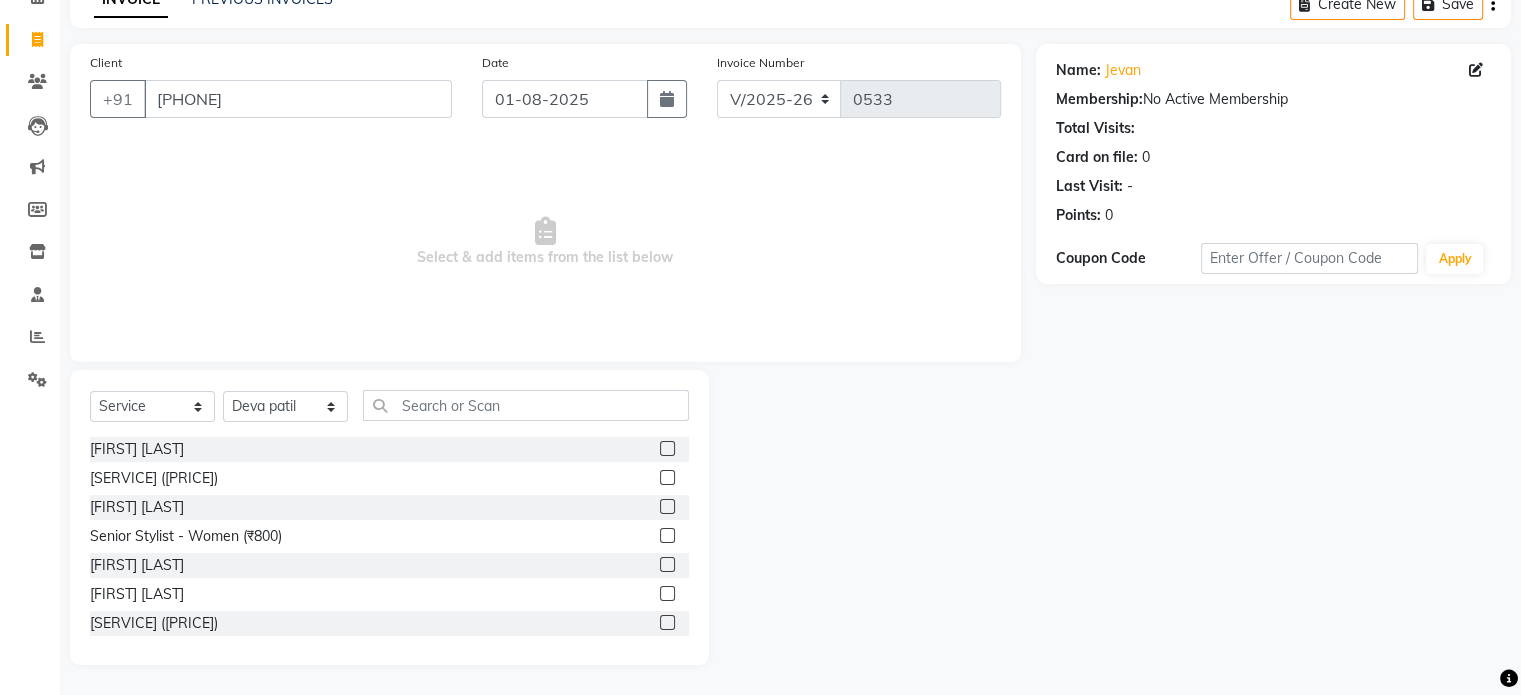 click 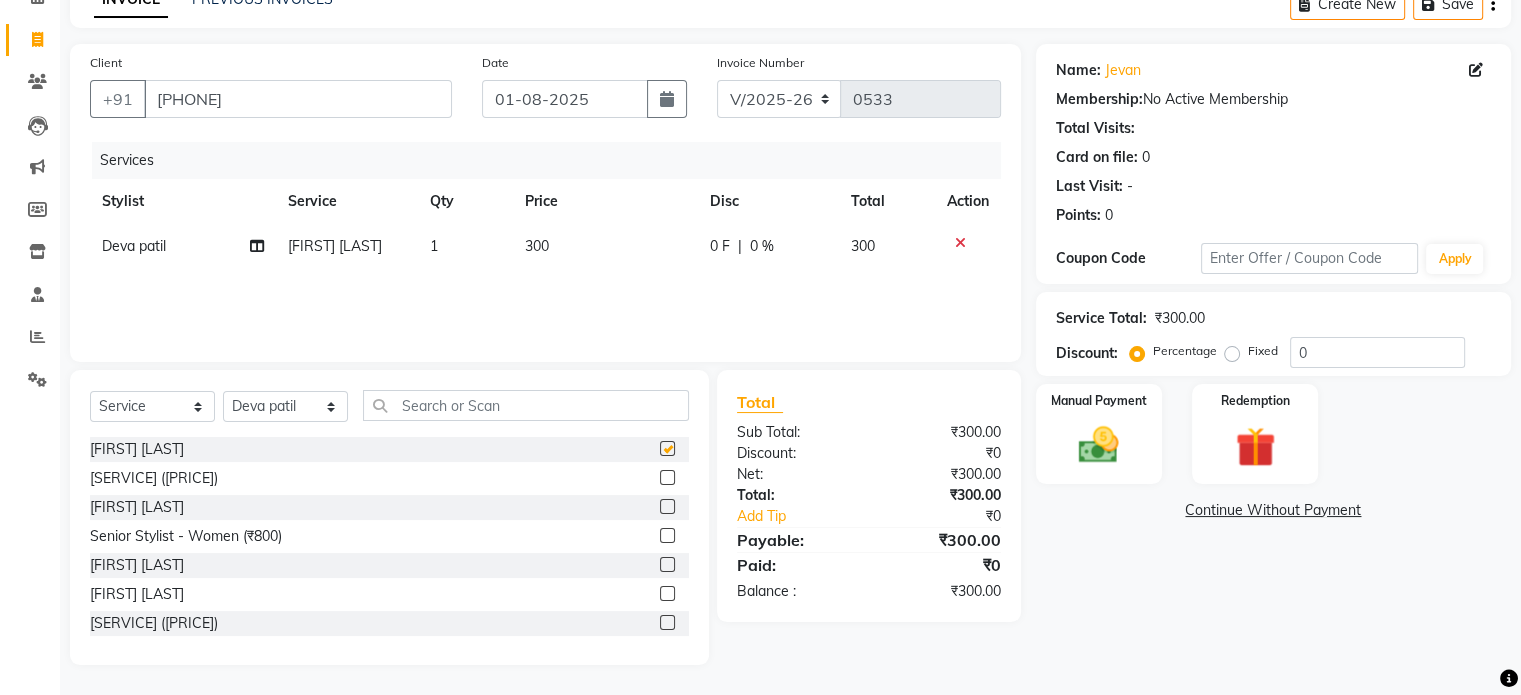 checkbox on "false" 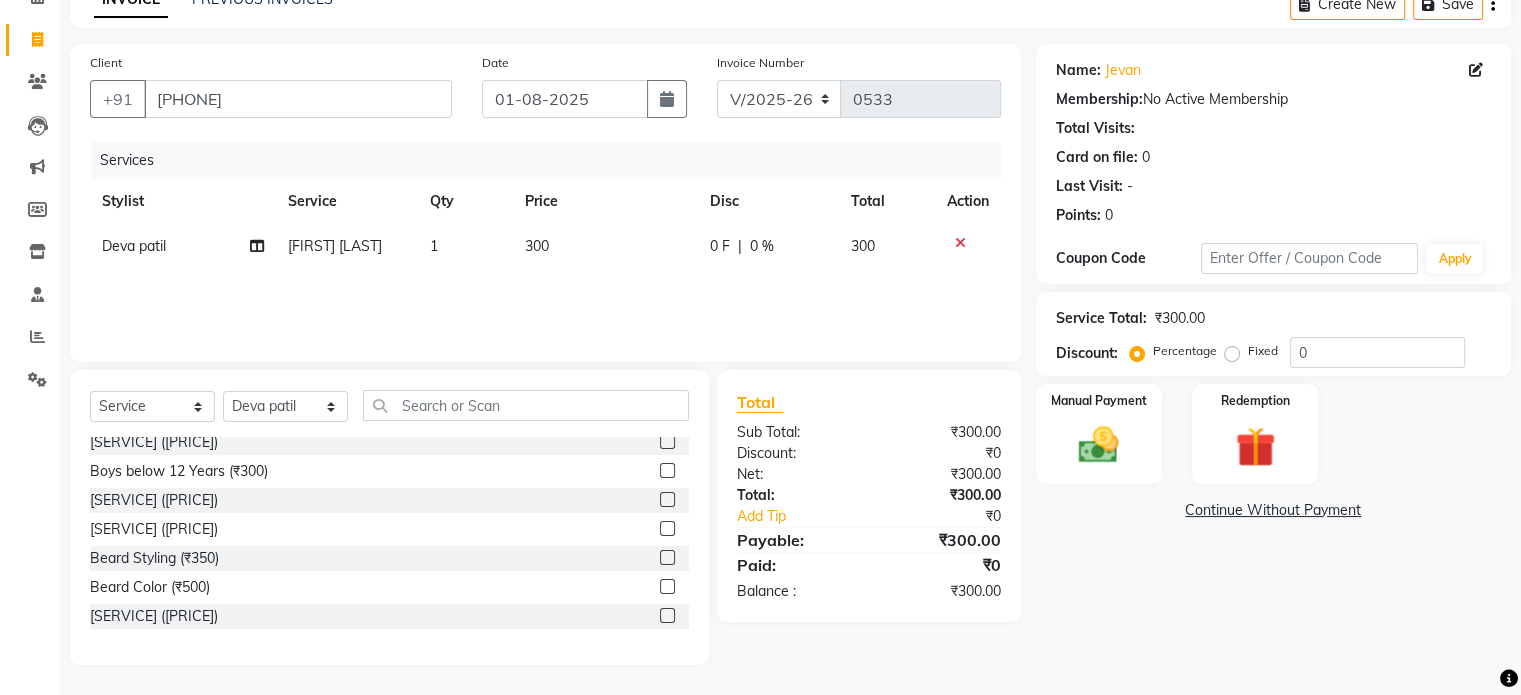 scroll, scrollTop: 200, scrollLeft: 0, axis: vertical 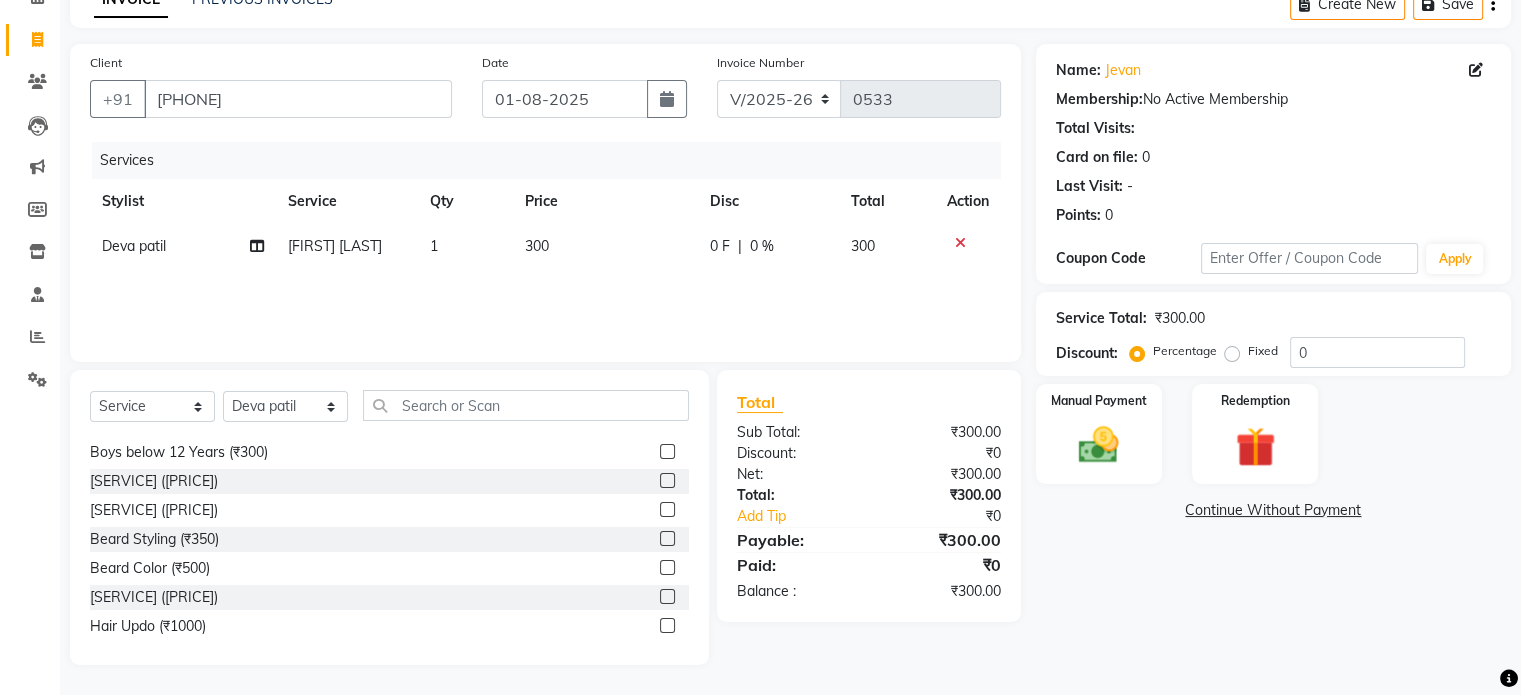 click 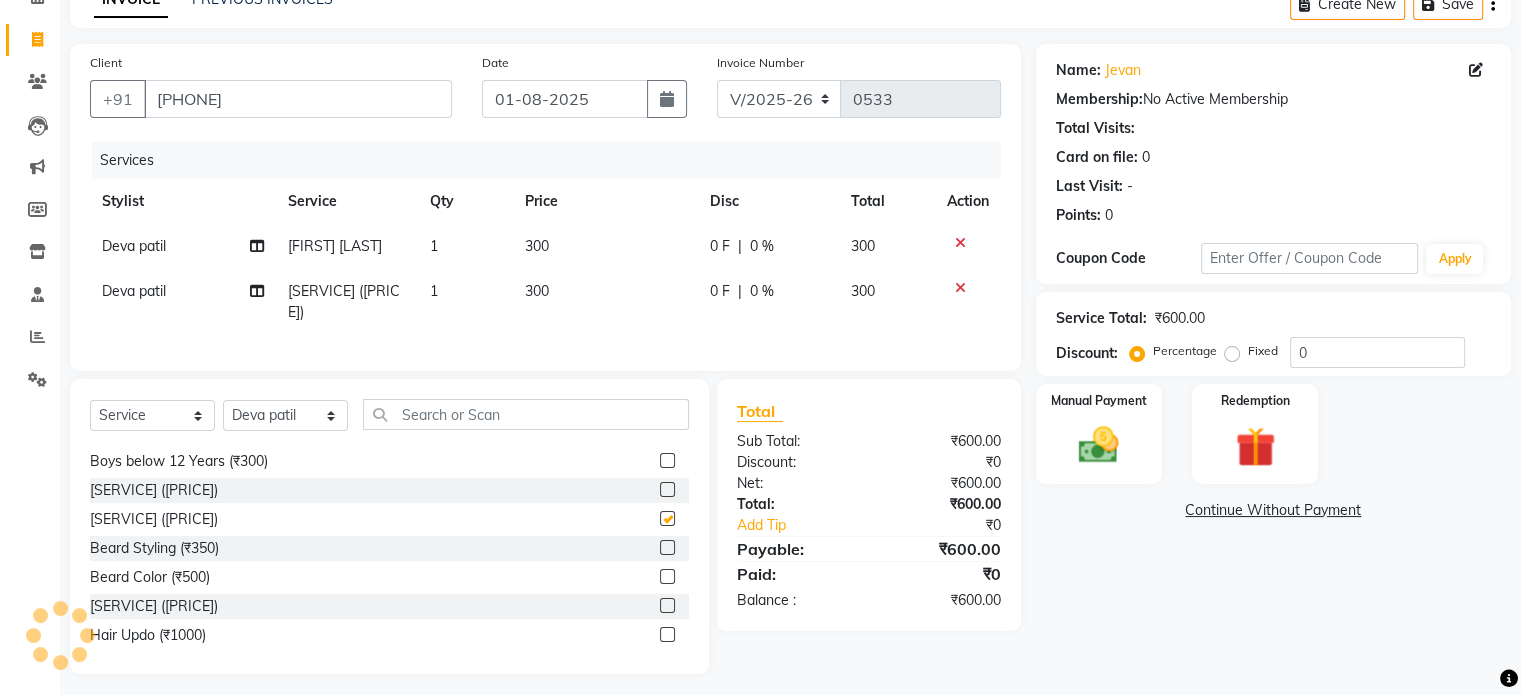 checkbox on "false" 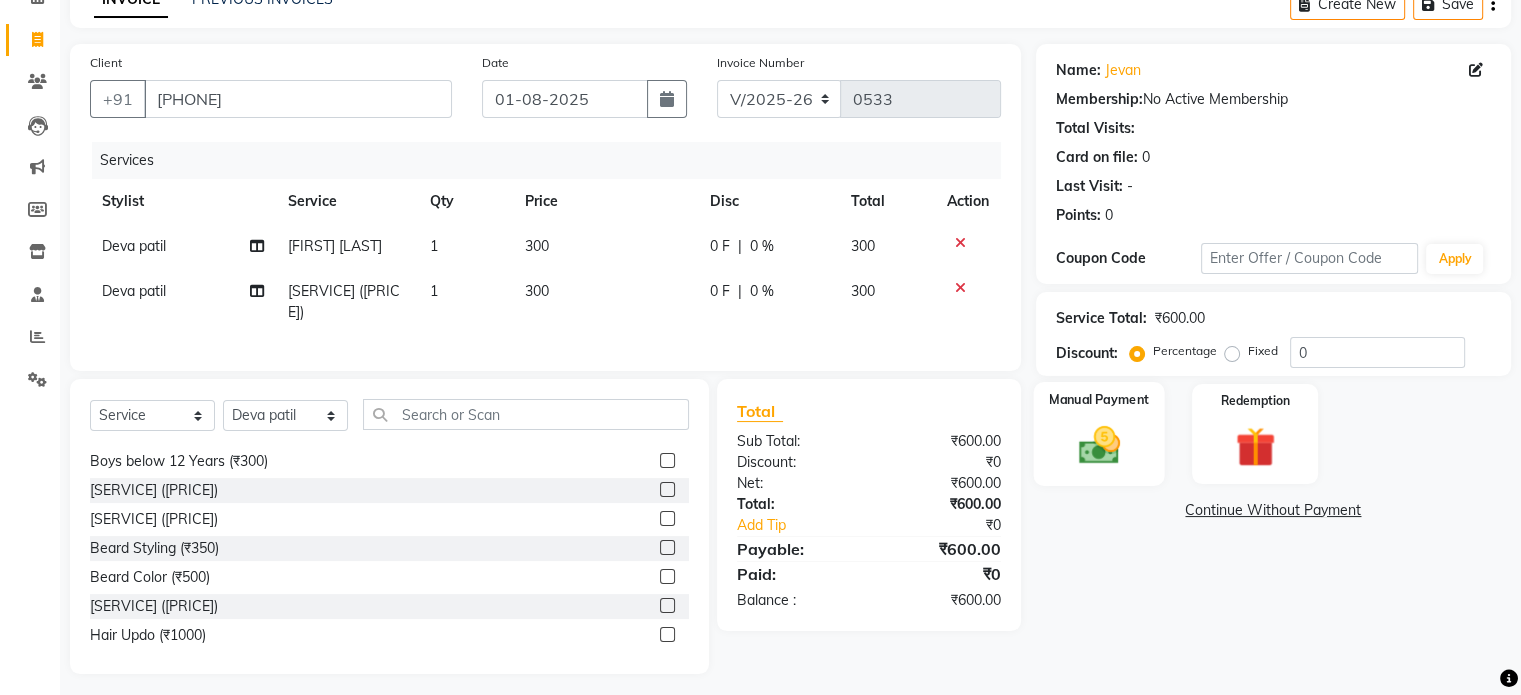 click 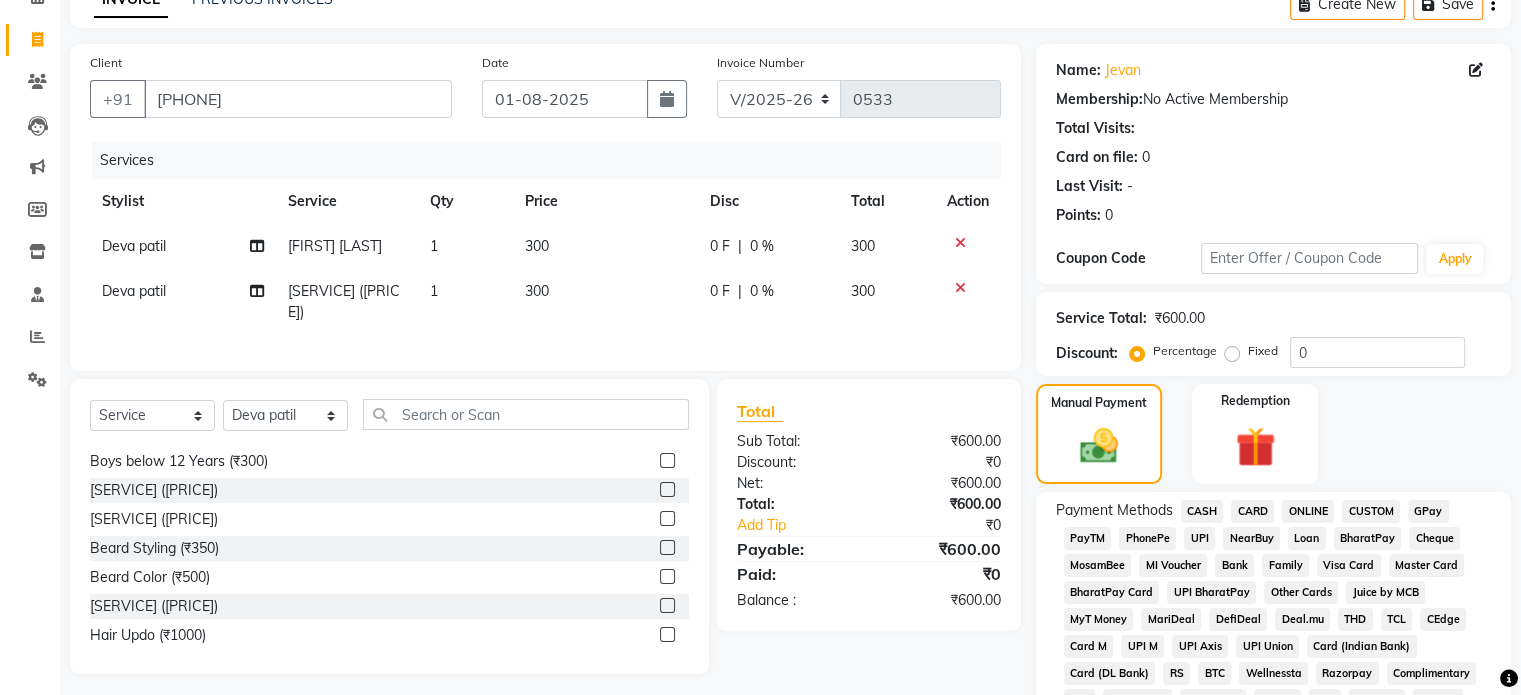 click on "CASH" 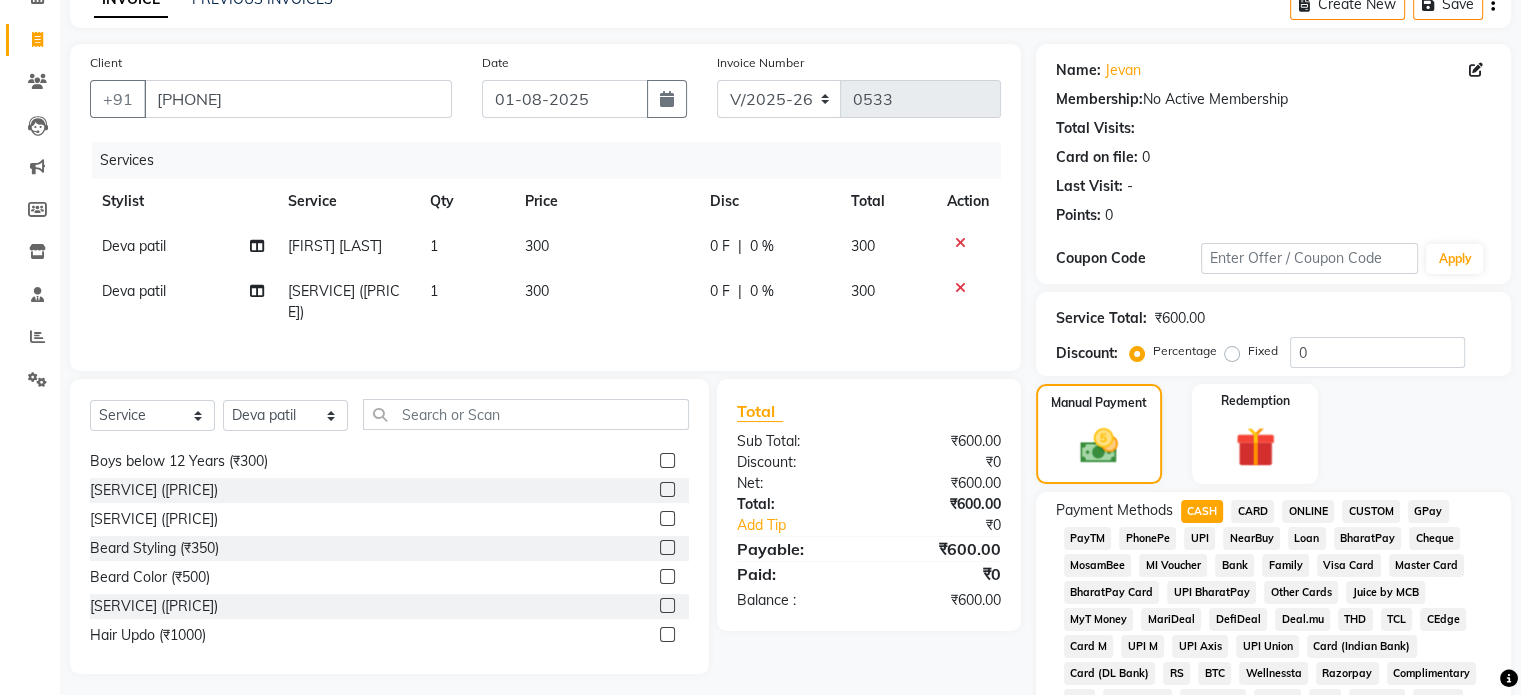 click on "Manual Payment Redemption" 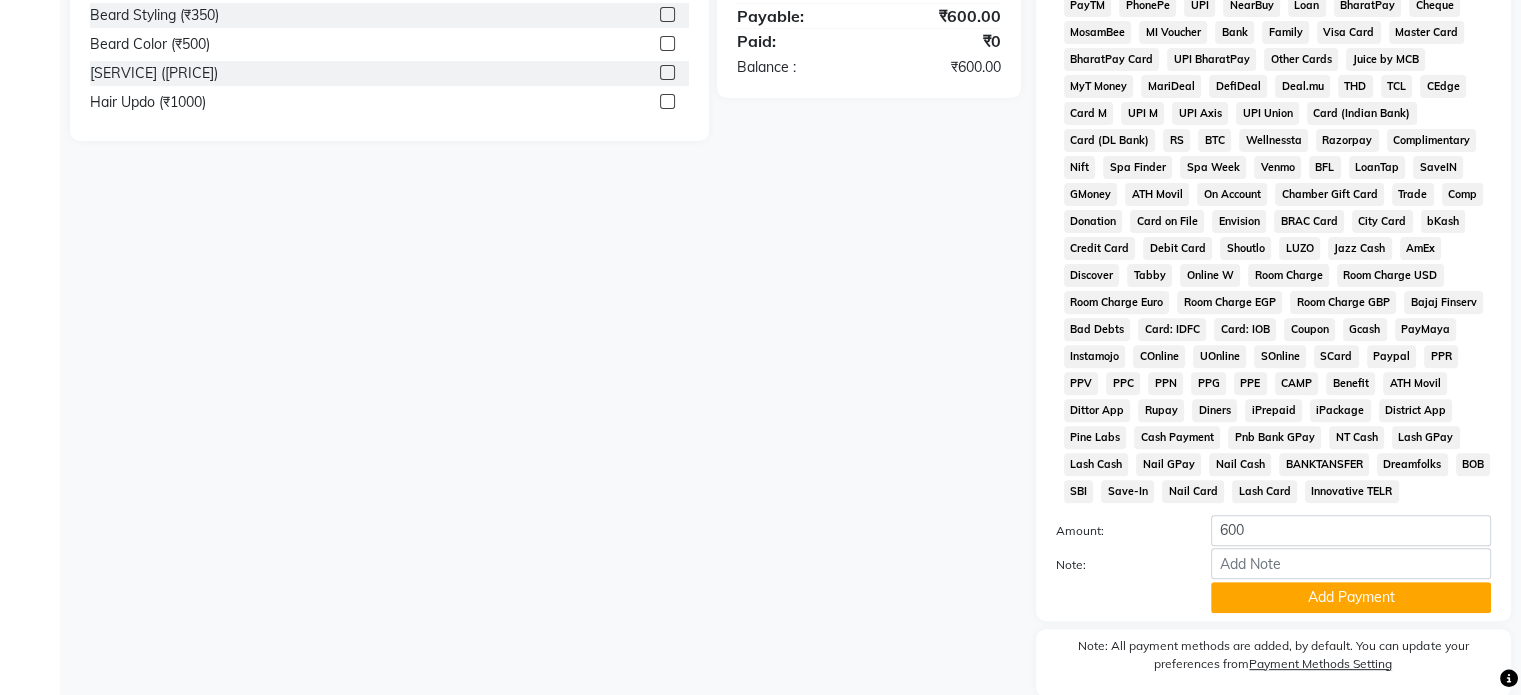 scroll, scrollTop: 706, scrollLeft: 0, axis: vertical 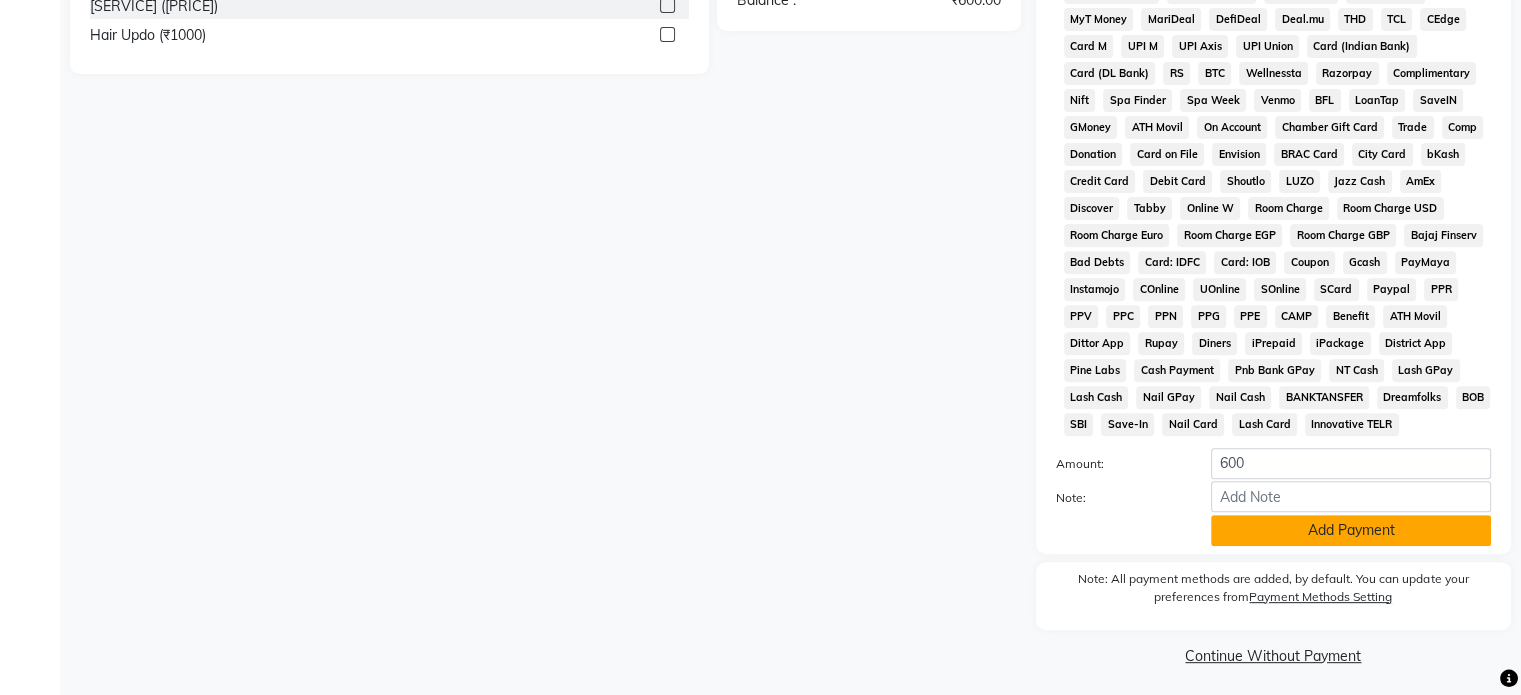 click on "Add Payment" 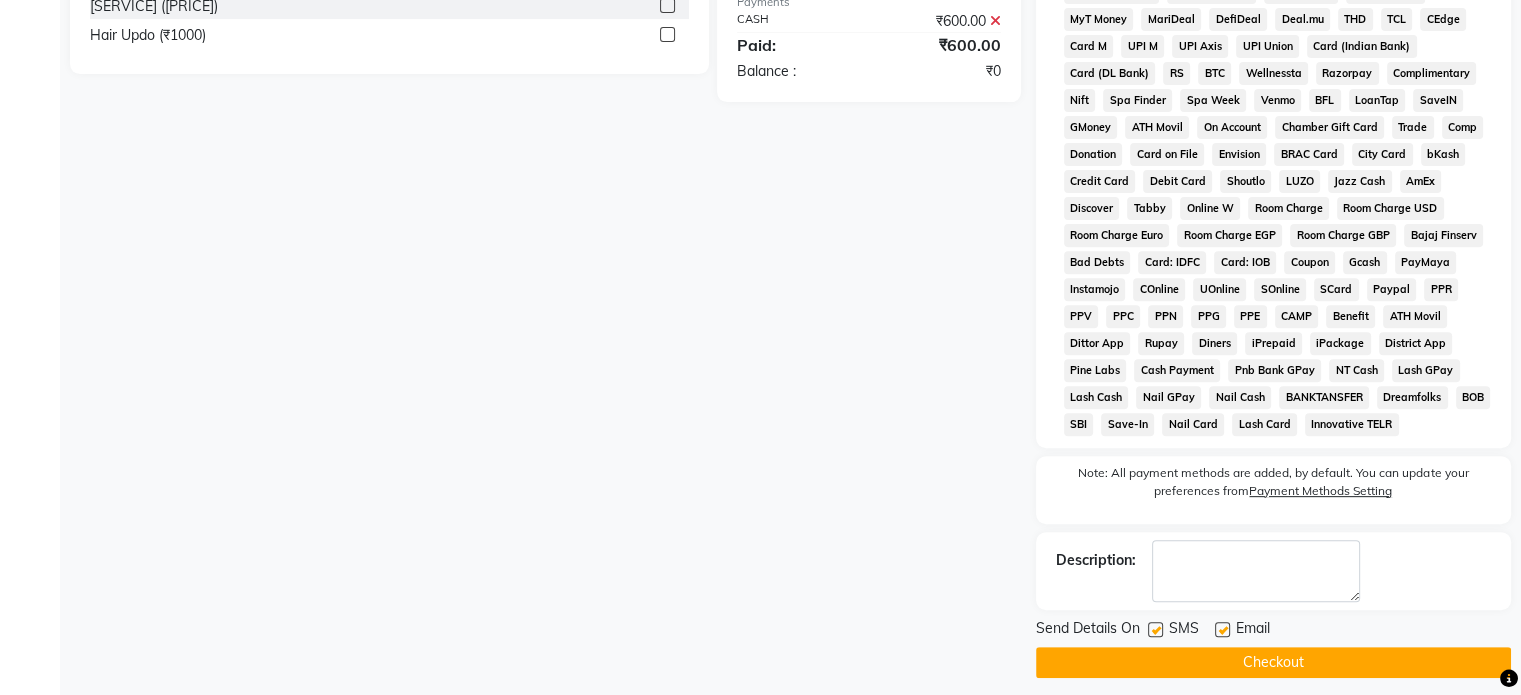 click on "Checkout" 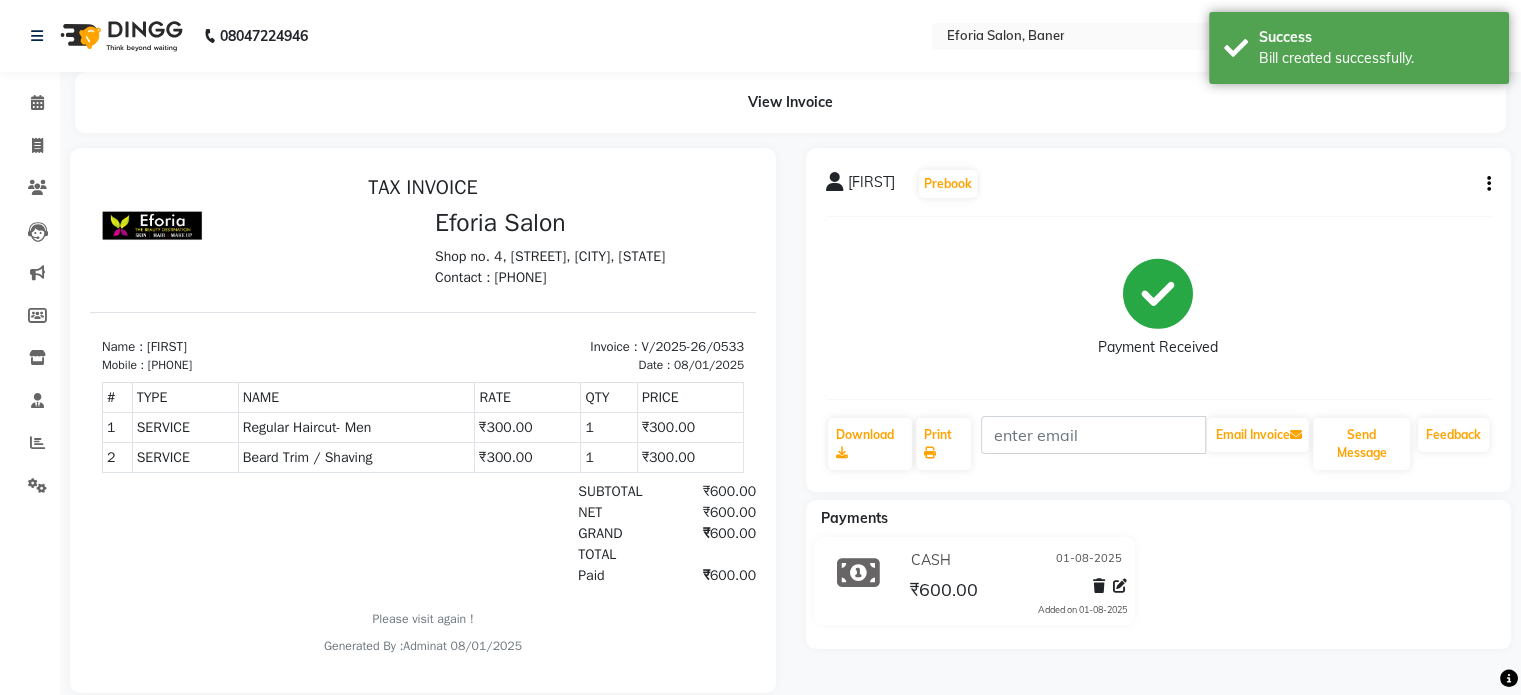 scroll, scrollTop: 0, scrollLeft: 0, axis: both 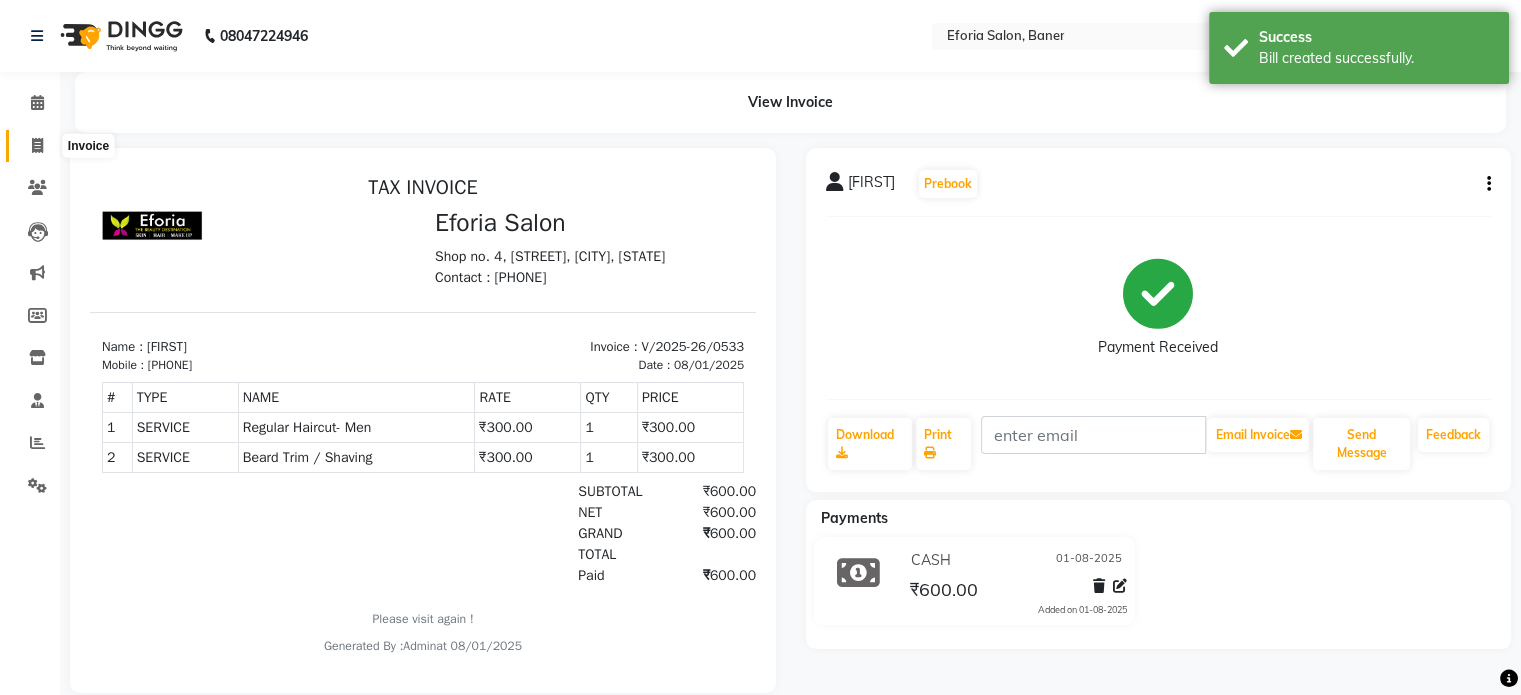 click 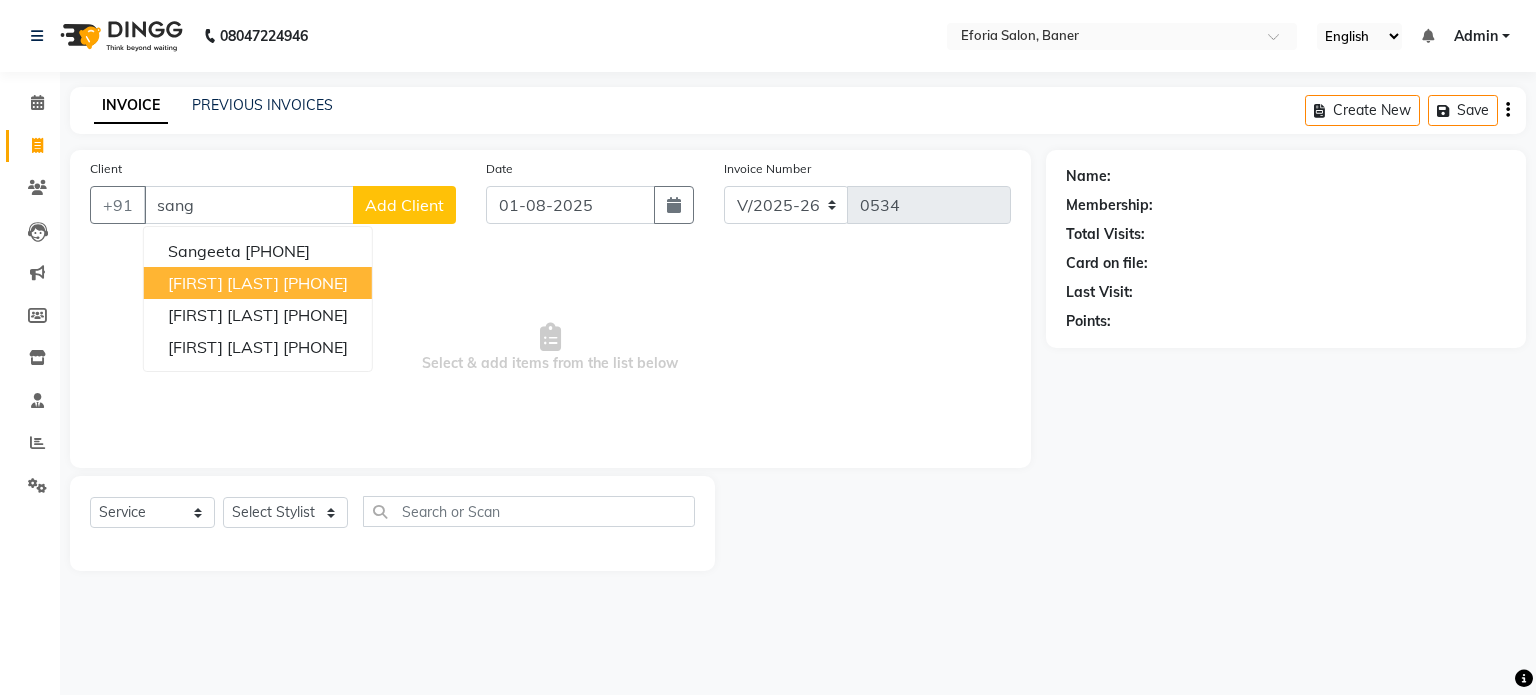 click on "[FIRST] [LAST]" at bounding box center [223, 283] 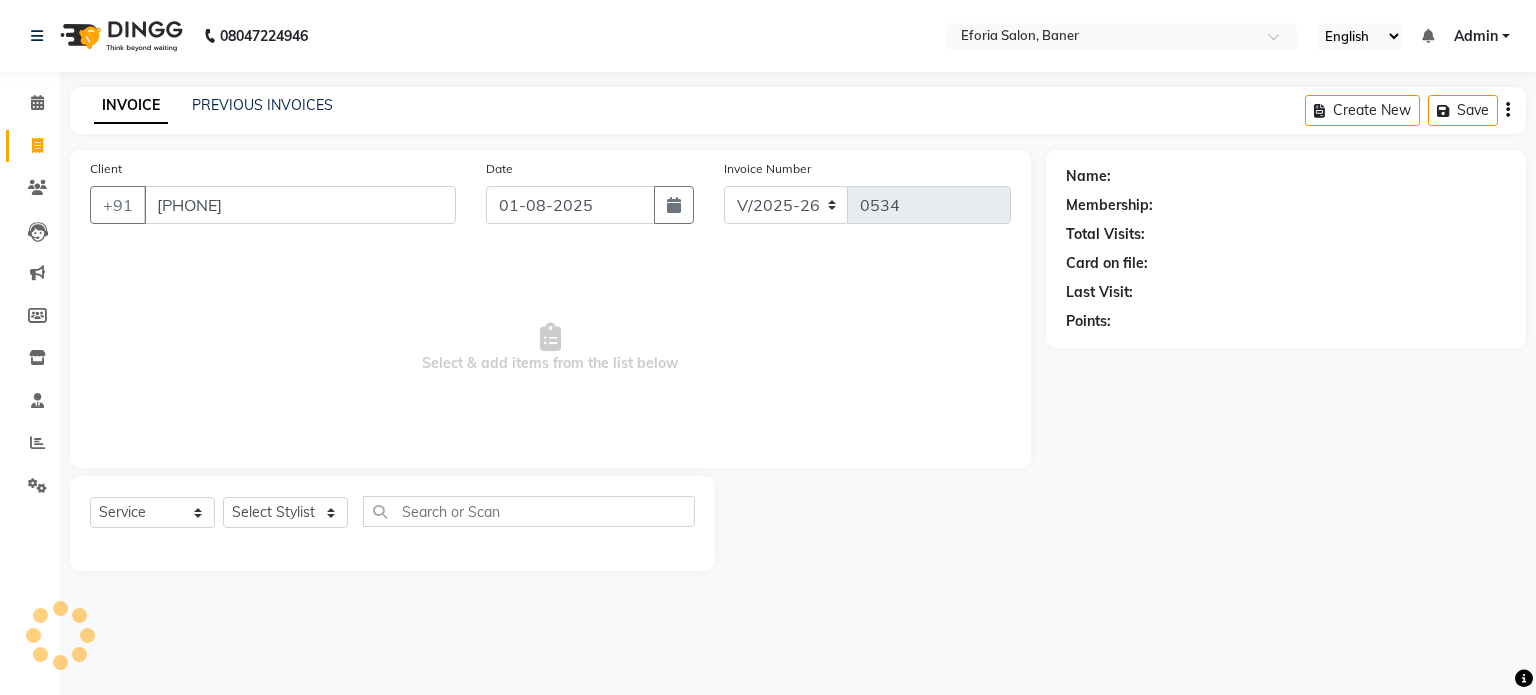 type on "[PHONE]" 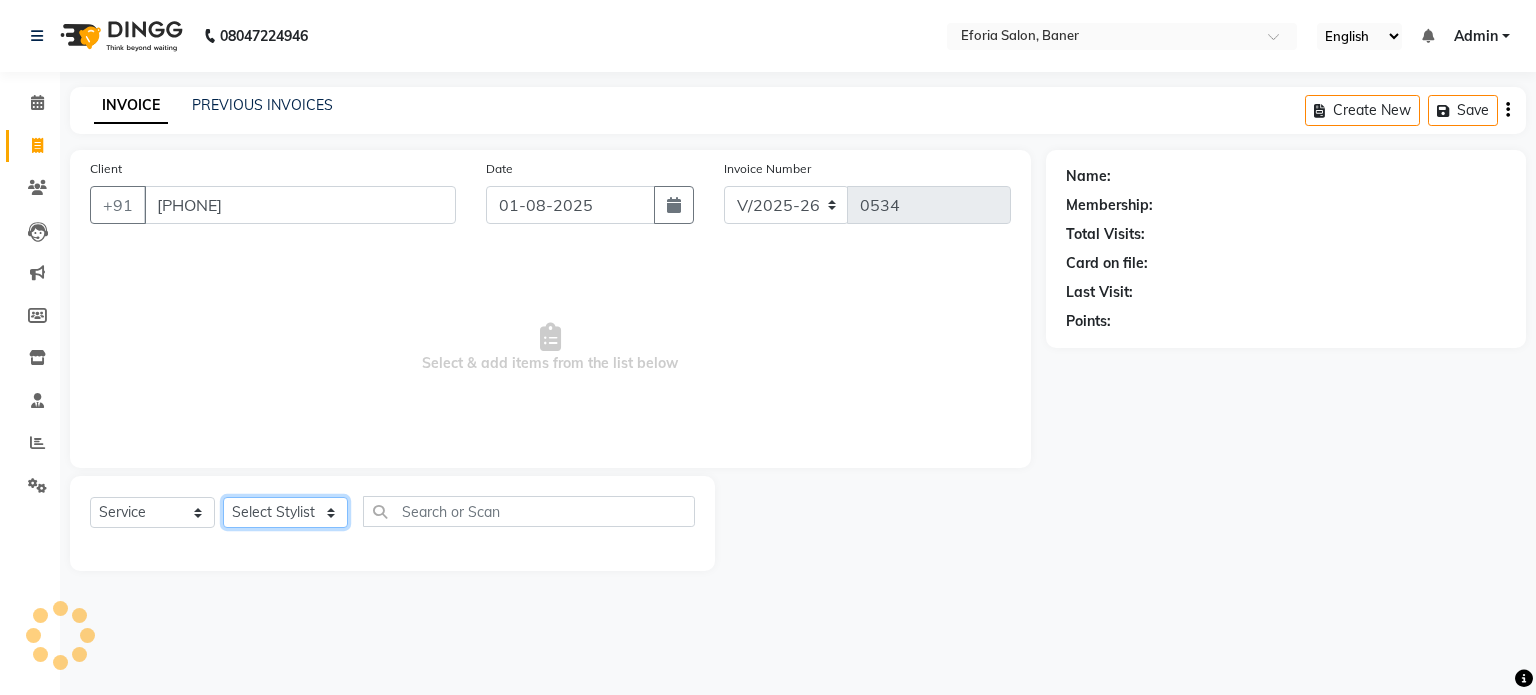 click on "Select Stylist [FIRST] [FIRST] [FIRST] [FIRST] [FIRST] [FIRST]" 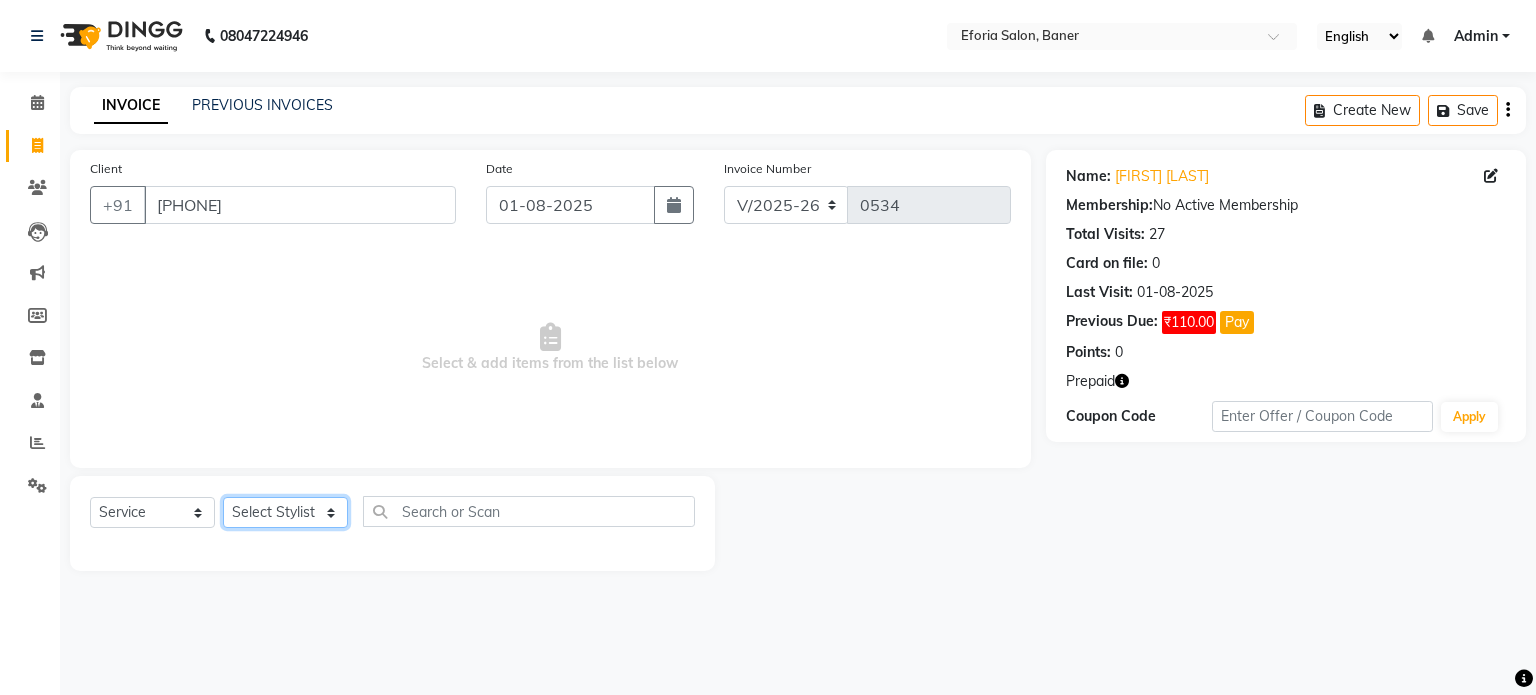 select on "8654" 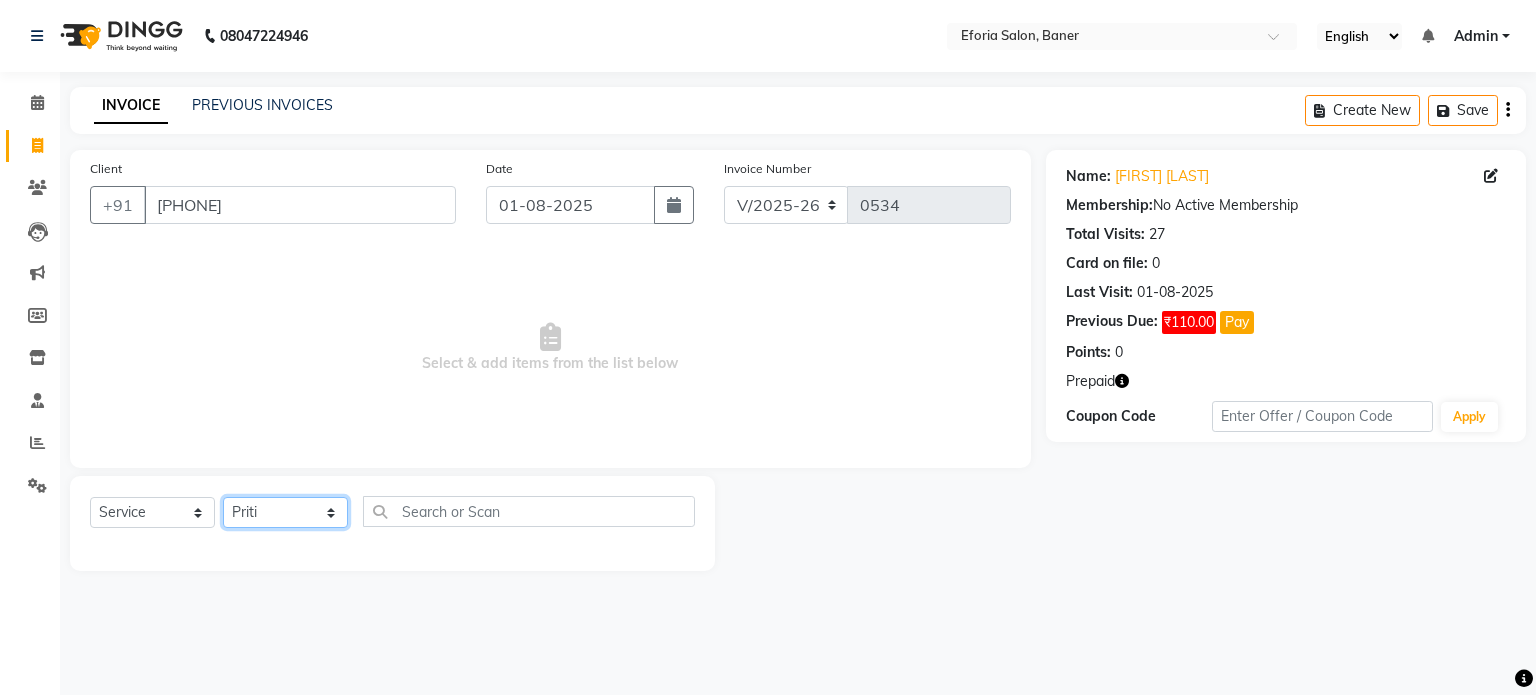 click on "Select Stylist [FIRST] [FIRST] [FIRST] [FIRST] [FIRST] [FIRST]" 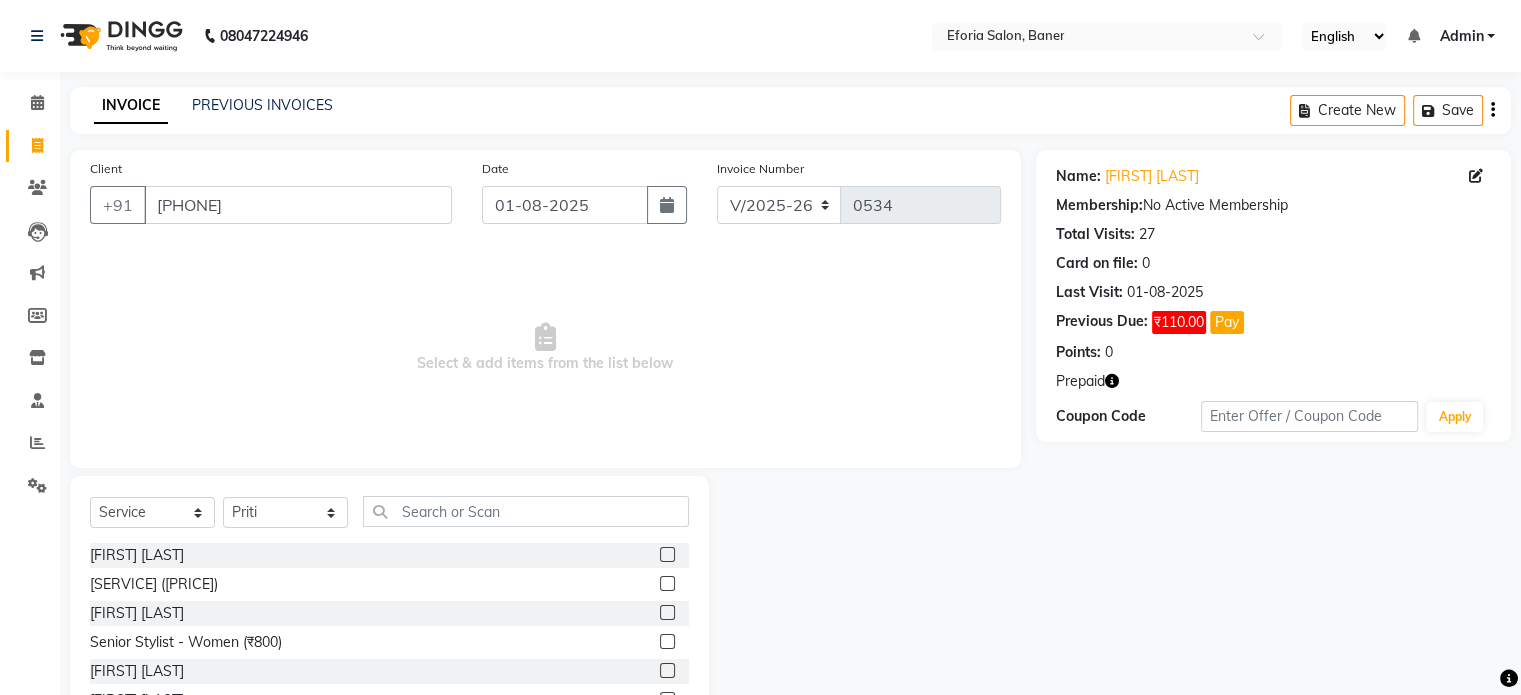 click 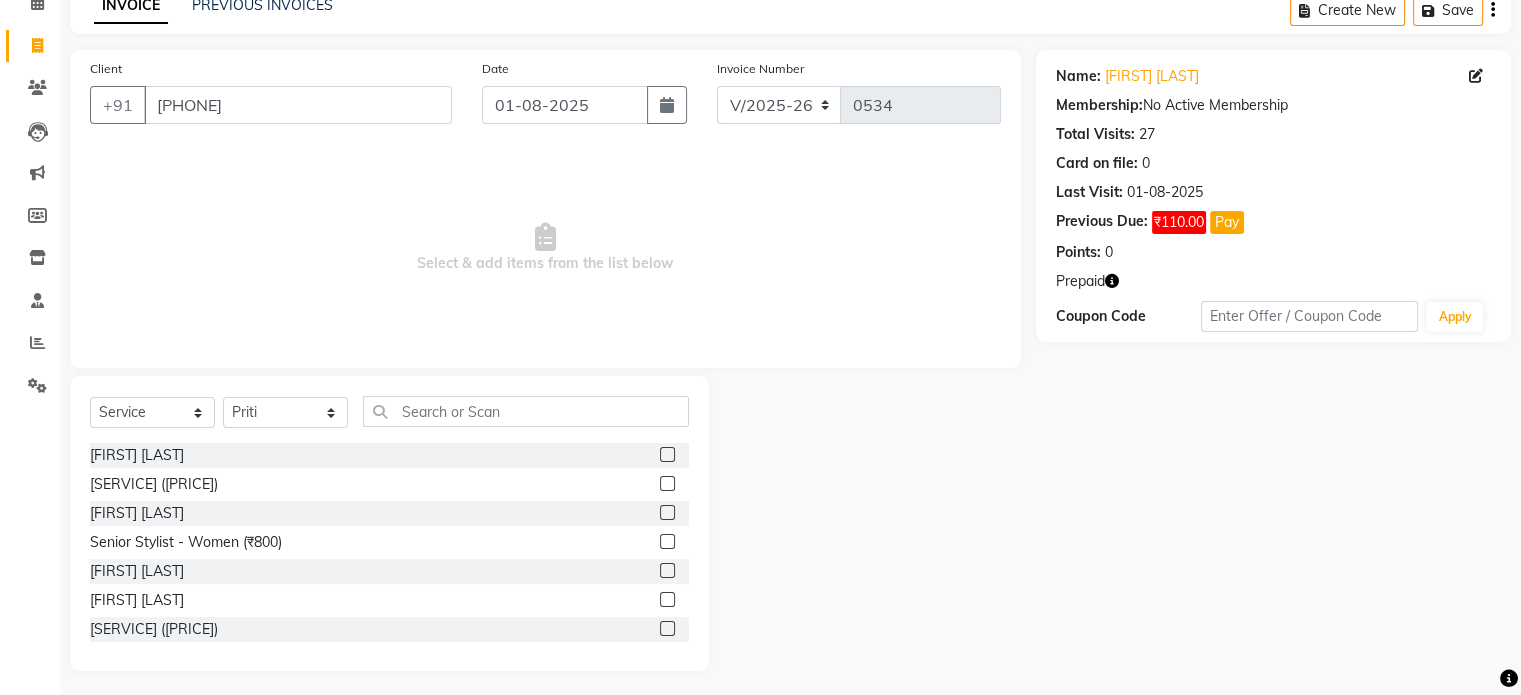 scroll, scrollTop: 106, scrollLeft: 0, axis: vertical 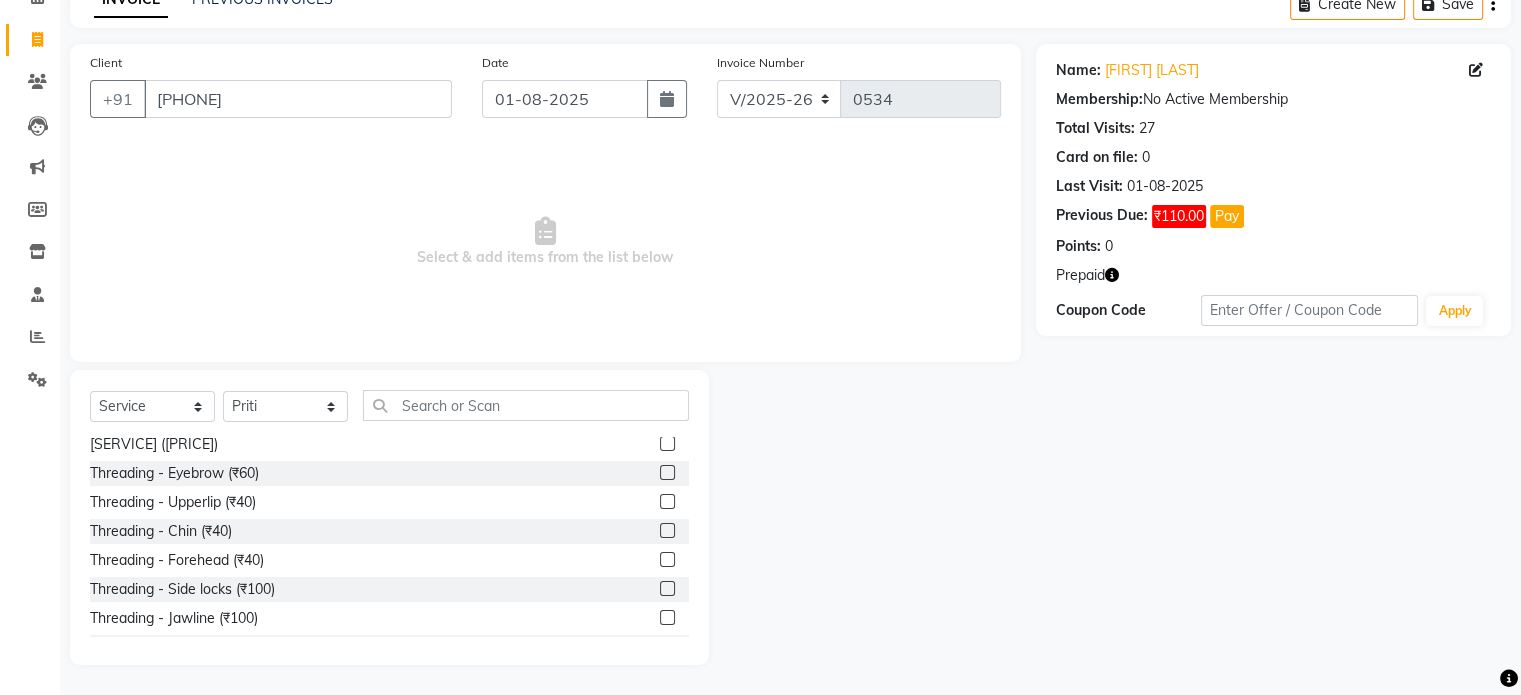click 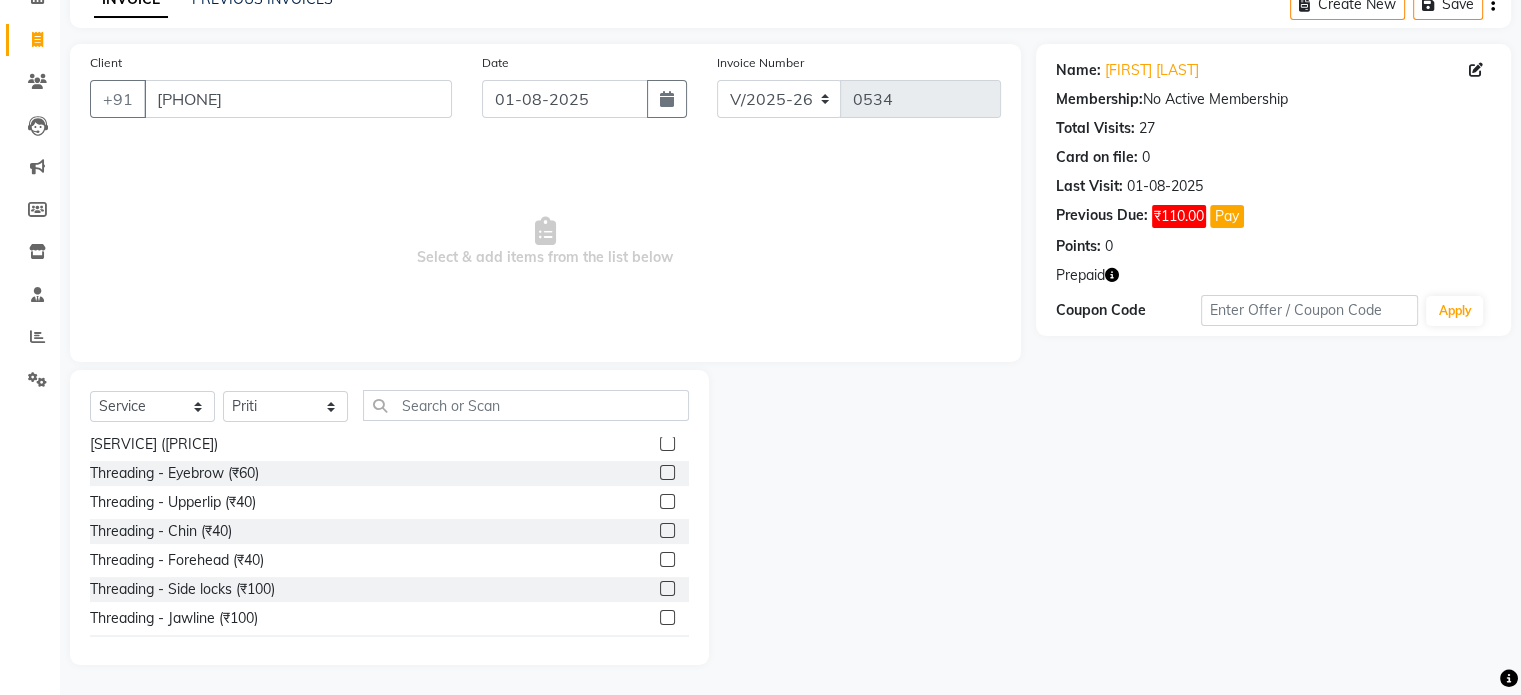 click at bounding box center (666, 473) 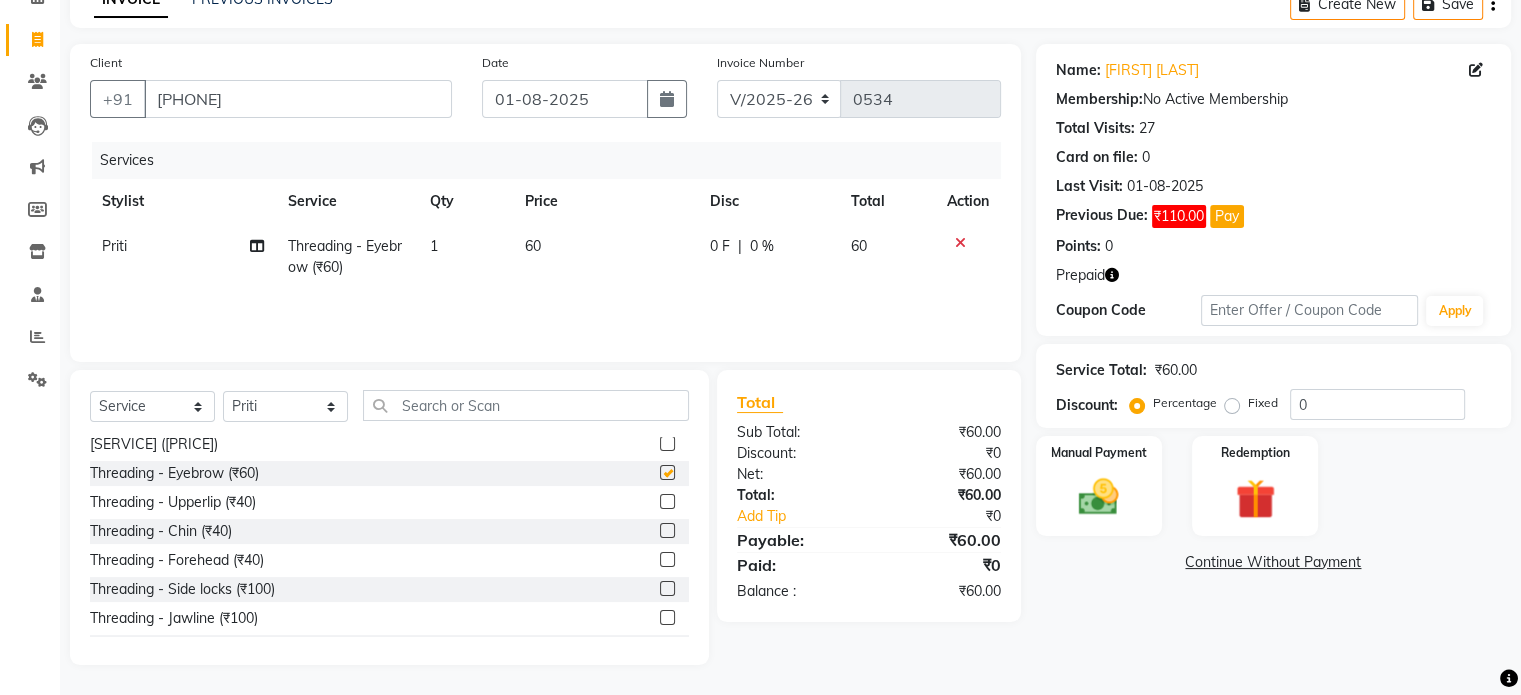 checkbox on "false" 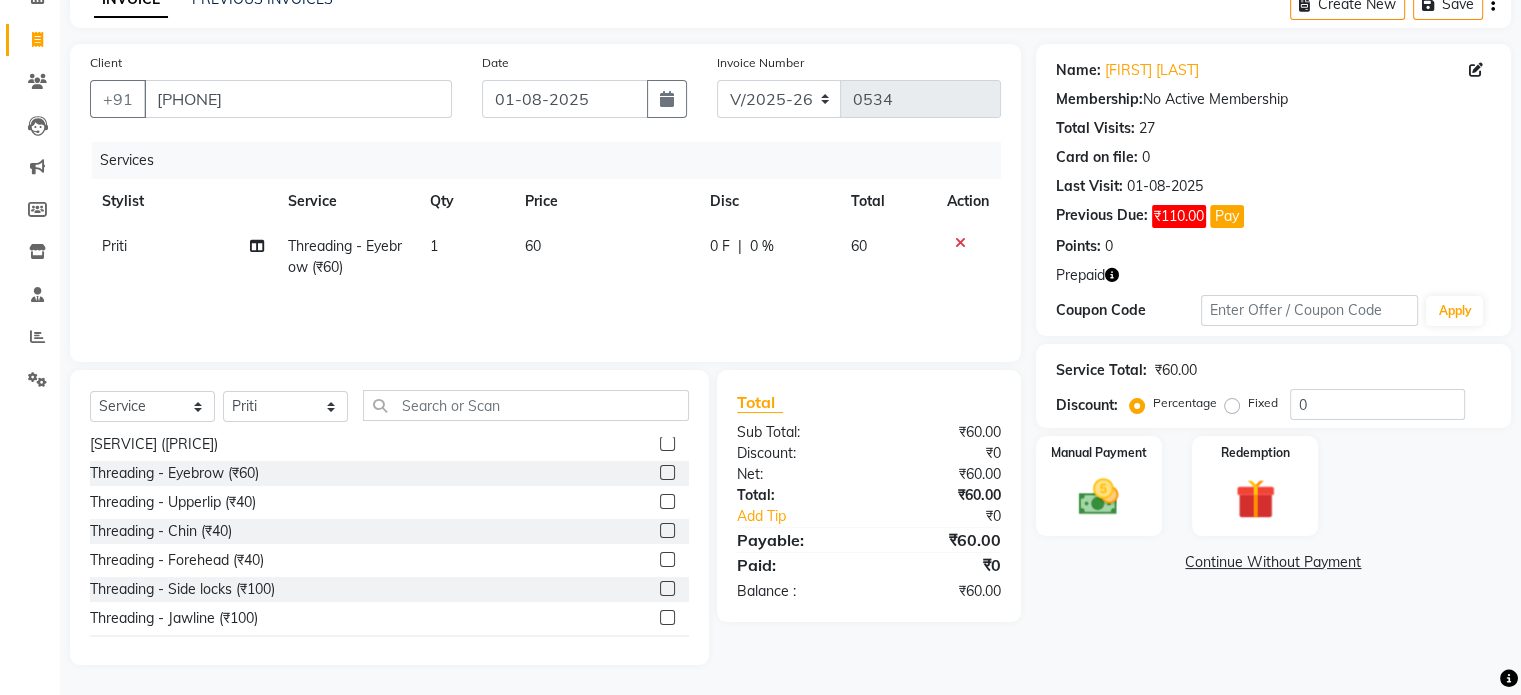 click 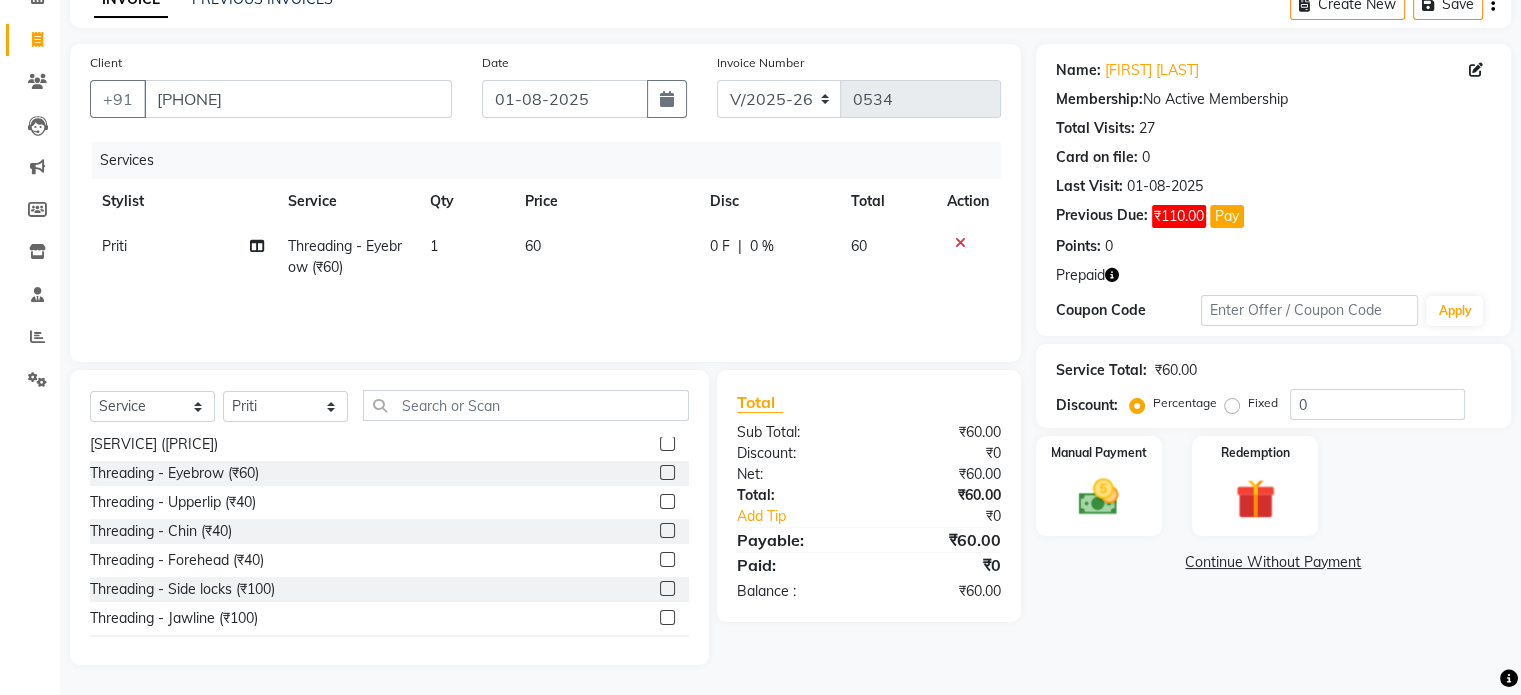 click at bounding box center (666, 502) 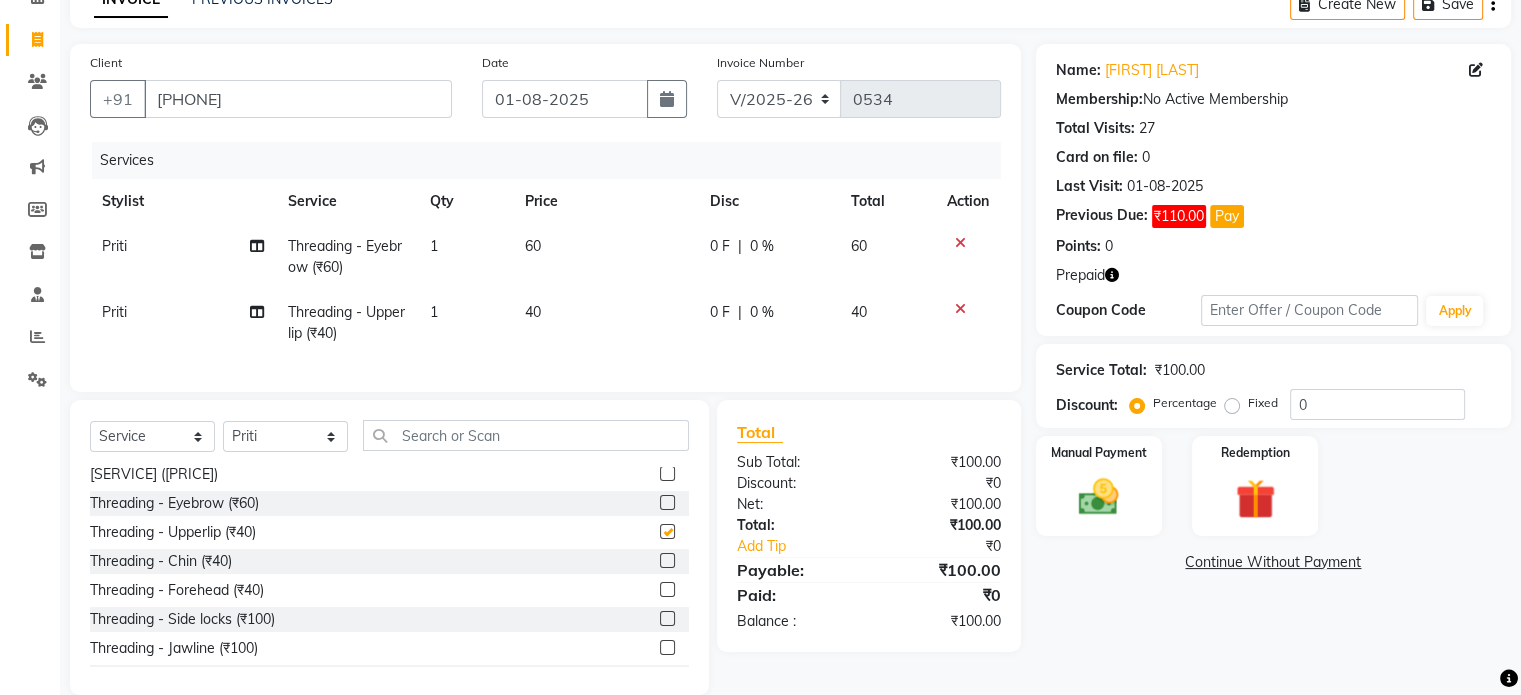 checkbox on "false" 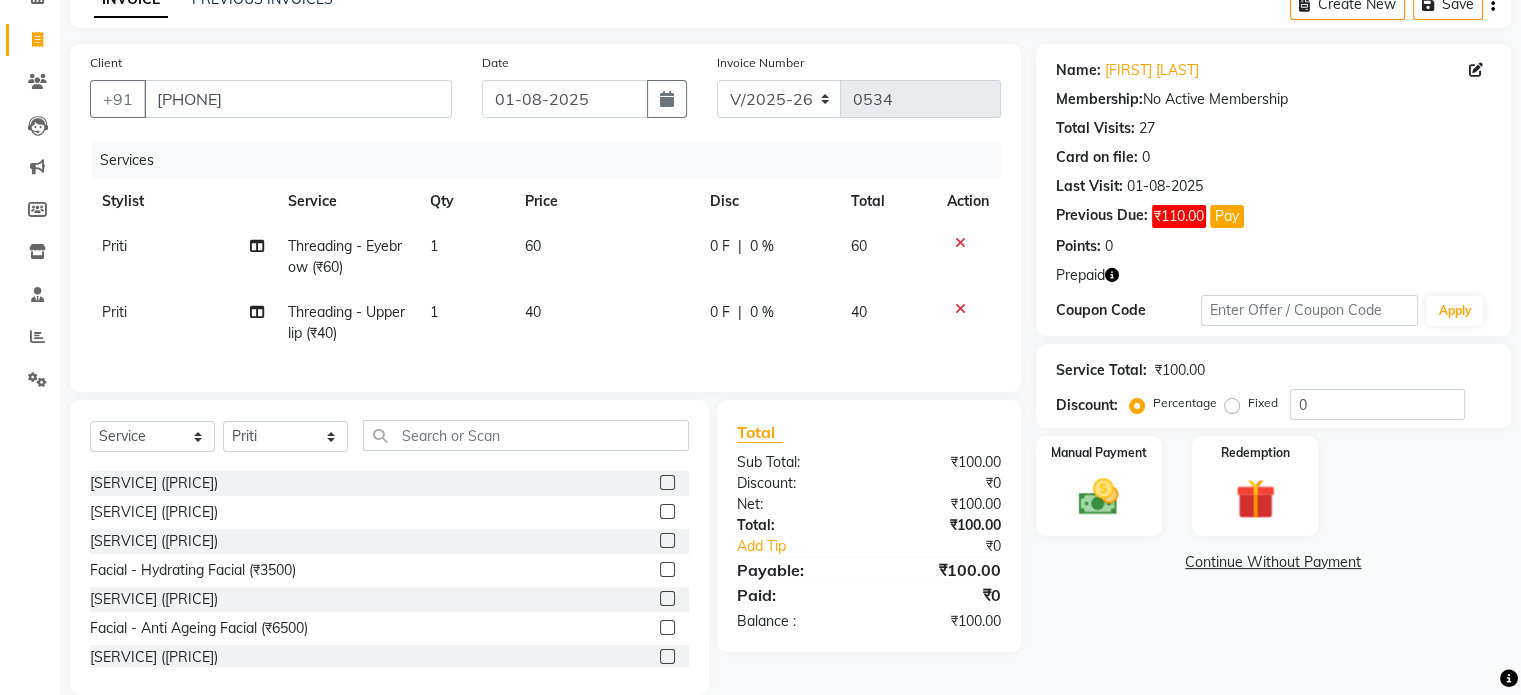 scroll, scrollTop: 4386, scrollLeft: 0, axis: vertical 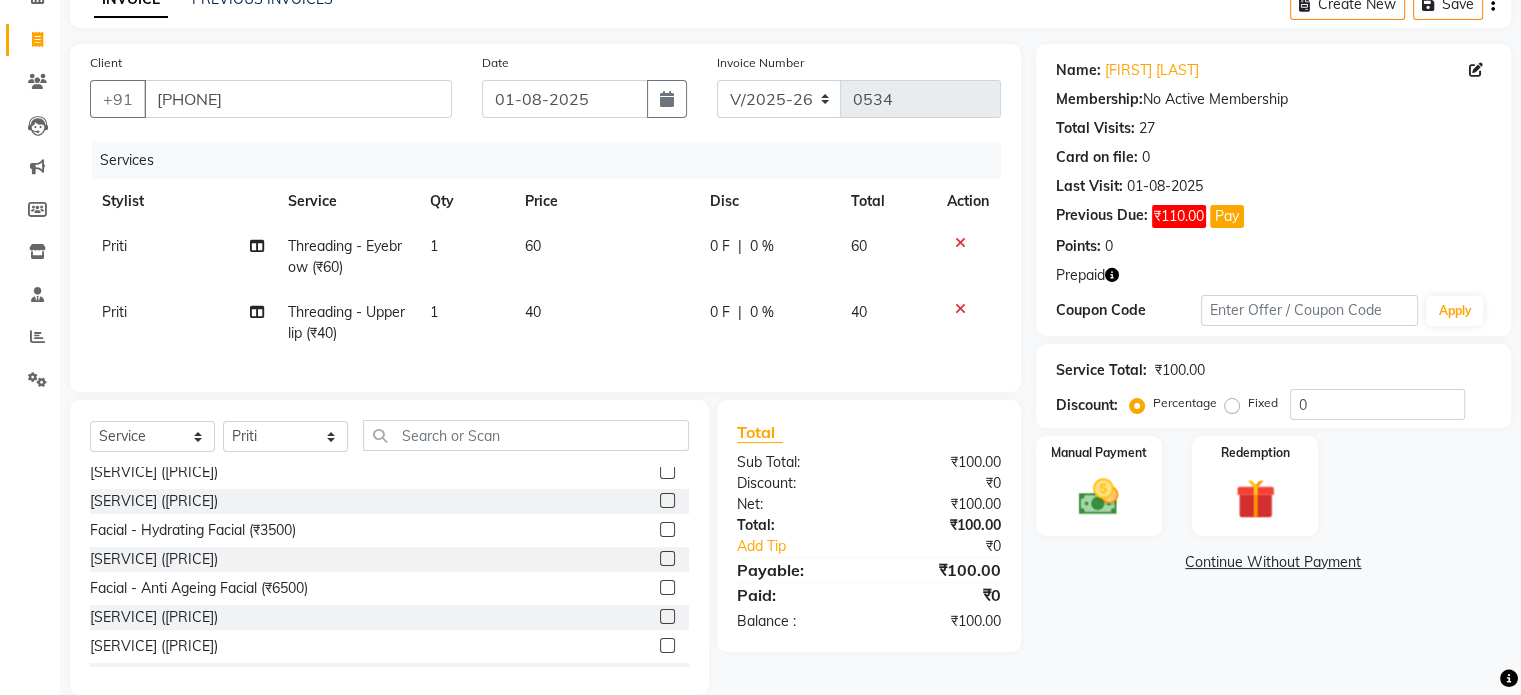 click 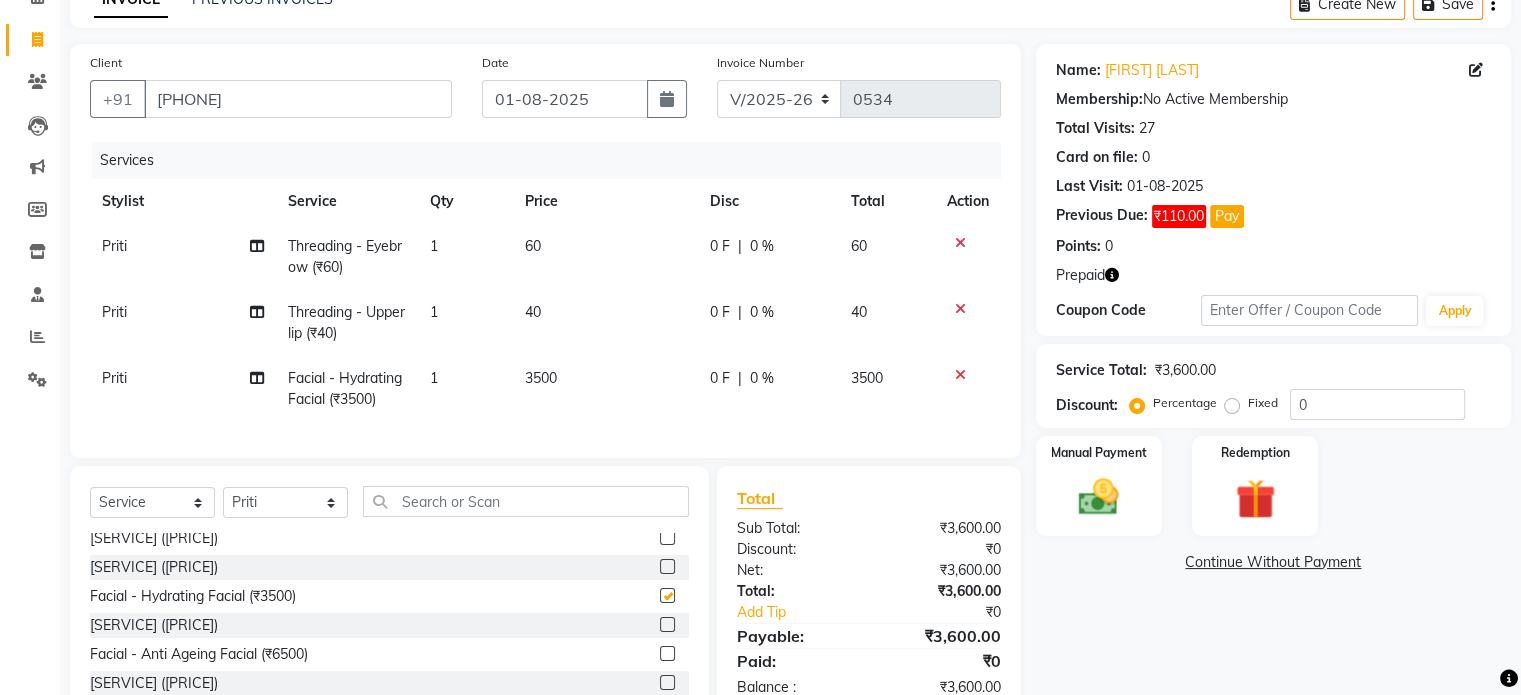 checkbox on "false" 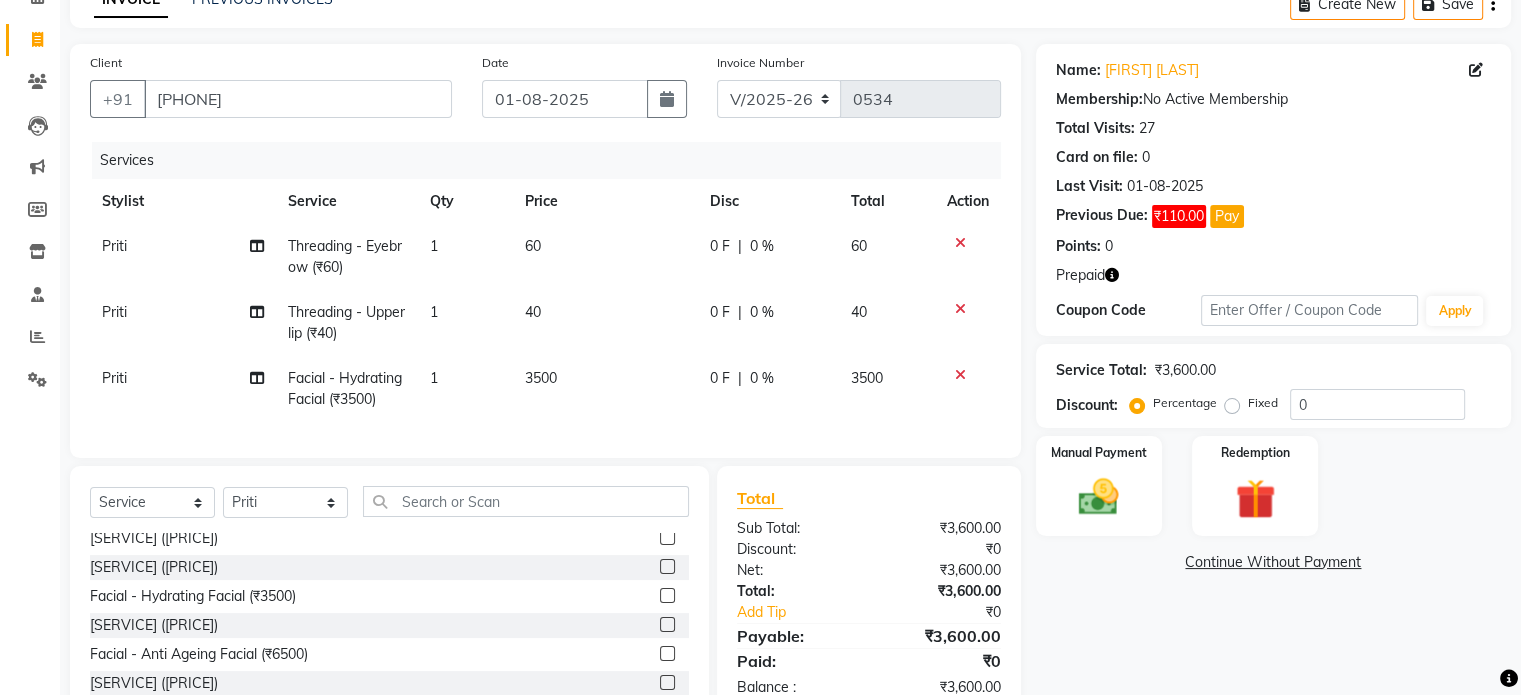 click on "40" 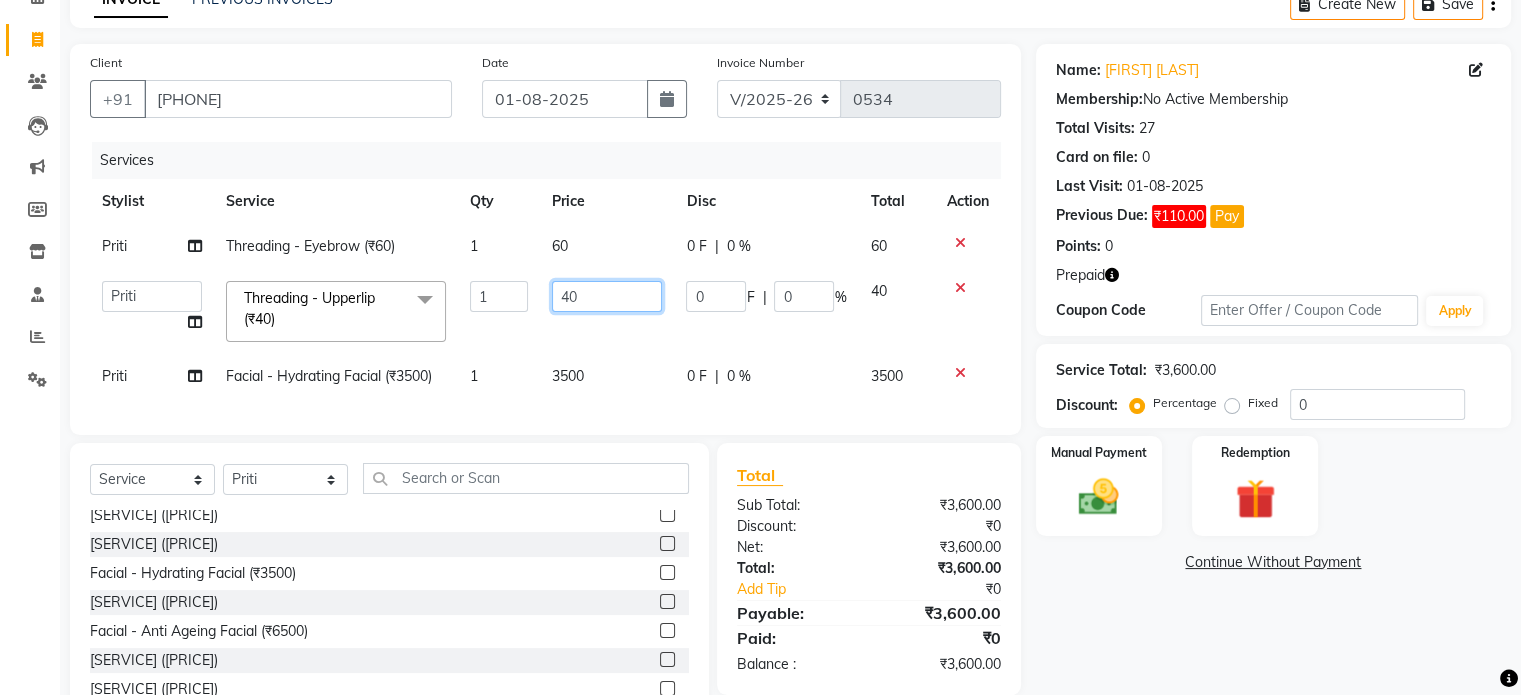 click on "40" 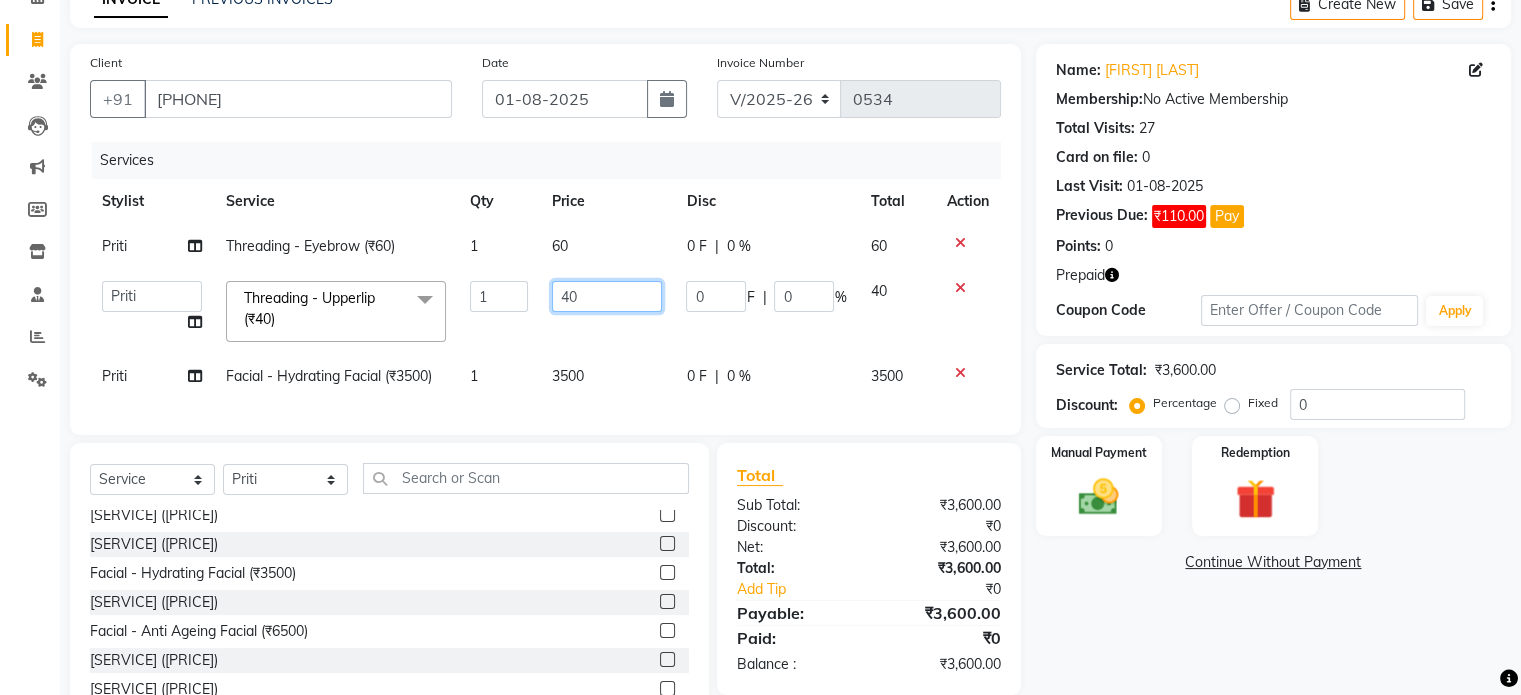 type on "4" 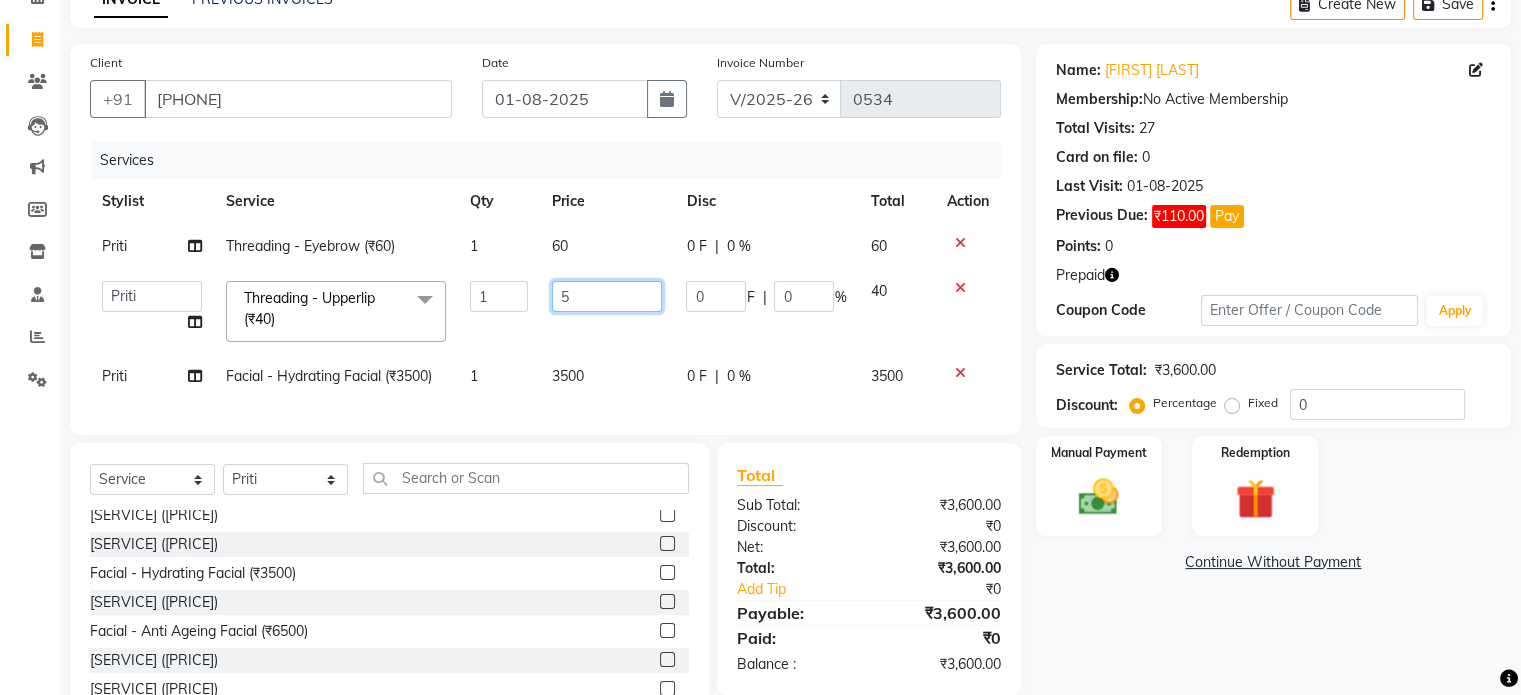 type on "50" 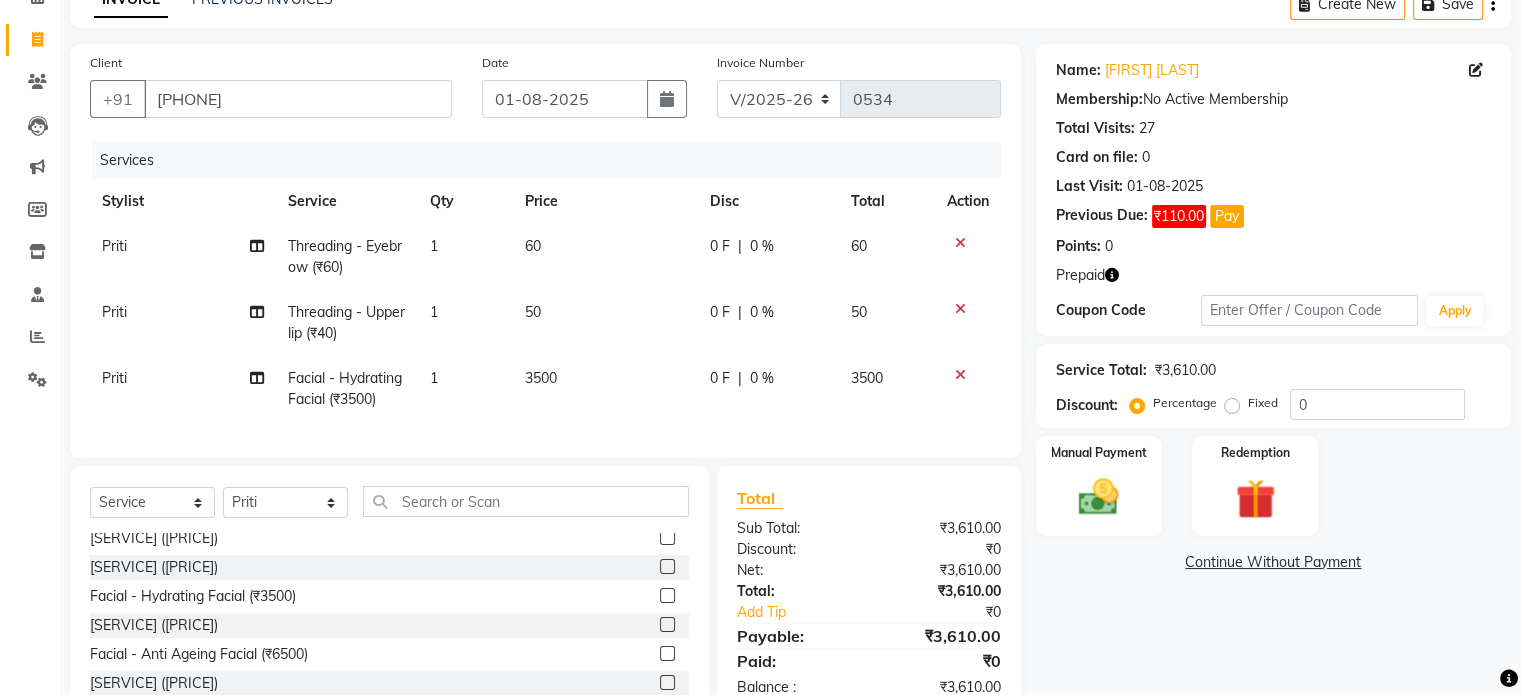 click on "Client +91 [PHONE] Date 01-08-2025 Invoice Number V/2025 V/2025-26 0534 Services Stylist Service Qty Price Disc Total Action [FIRST] Threading - Eyebrow (₹60) 1 60 0 F | 0 % 60 [FIRST] Threading - Upperlip (₹40) 1 50 0 F | 0 % 50 [FIRST] Facial - Hydrating Facial (₹3500) 1 3500 0 F | 0 % 3500 Select  Service  Product  Membership  Package Voucher Prepaid Gift Card  Select Stylist [FIRST] [FIRST] [FIRST] [FIRST] [FIRST] [FIRST] Regular Haircut- Men (₹300)  Regular Haircut- Women (₹500)  Senior Stylist - Men (₹500)  Senior Stylist - Women (₹800)  Art Director - Men (₹800)  Art Director - Women (₹1000)  Fringe Cut (₹300)  Boys below 12 Years (₹300)  Girls below 12 Years (₹400)  Beard Trim / Shaving (₹300)  Beard Styling (₹350)  Beard Color (₹500)  Moustache color (₹350)  Hair Updo (₹1000)  Advanced Hair Updo (₹1500)  Hair Wash + Blast Dry (₹300)  Oil Hair Wash + Blast Dry (₹500)  Premium Hairwash Blast Dry (₹600)  Hair Wash add-on (₹150)  nilpent (₹50)   :" 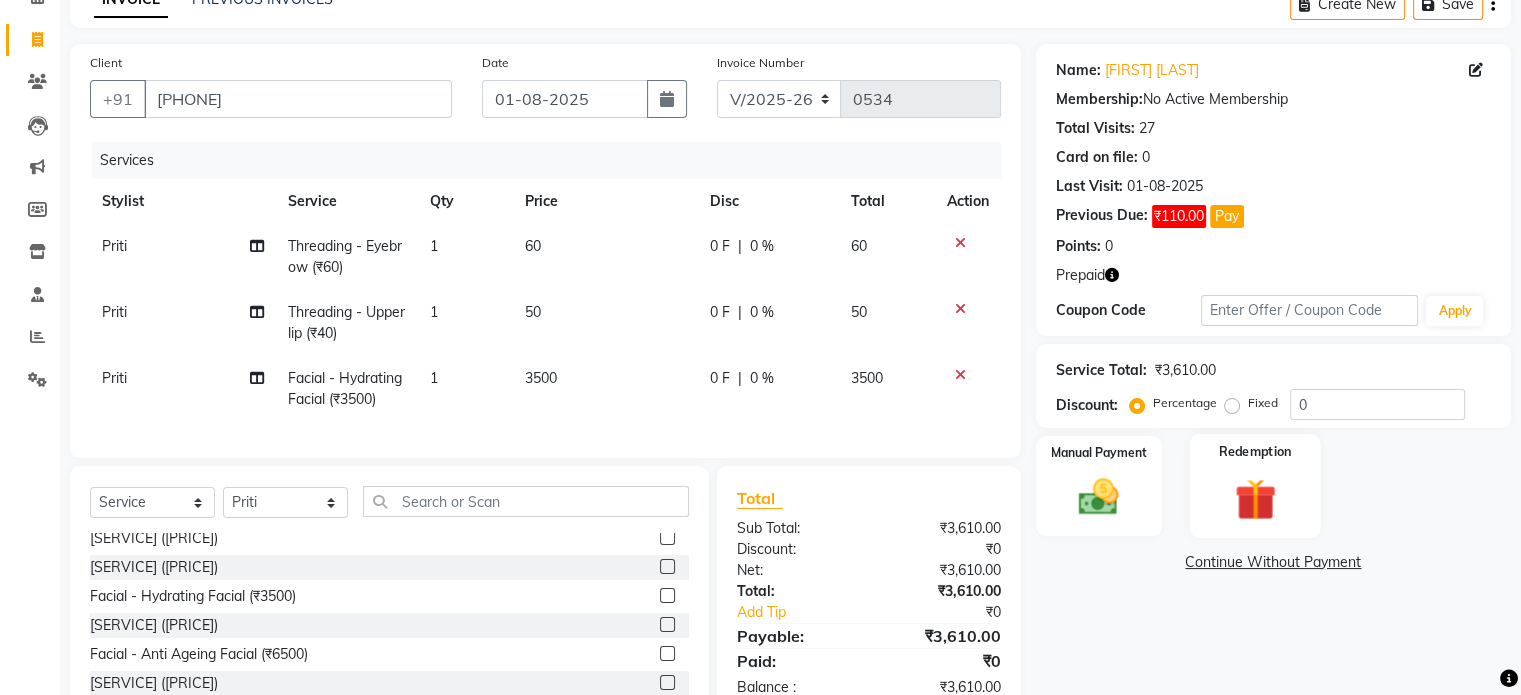 click 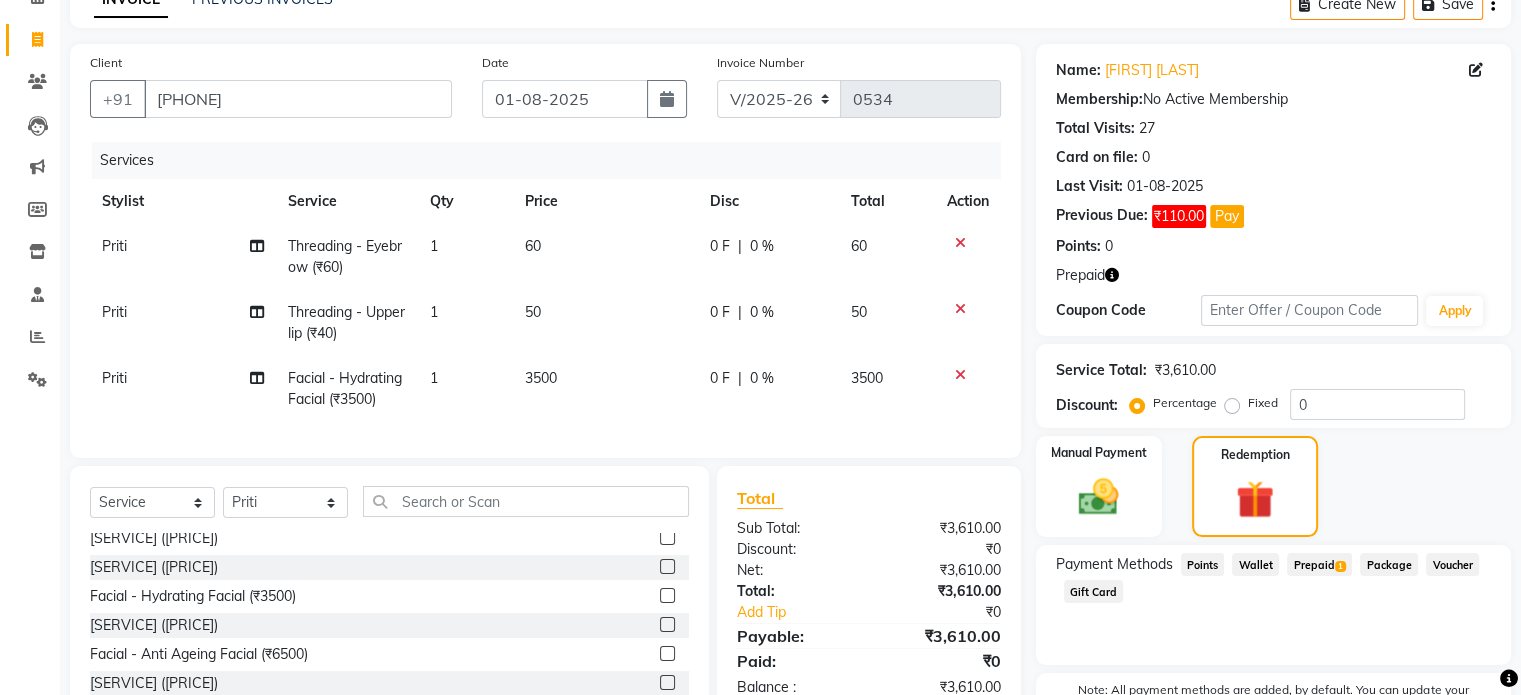 click on "Prepaid  1" 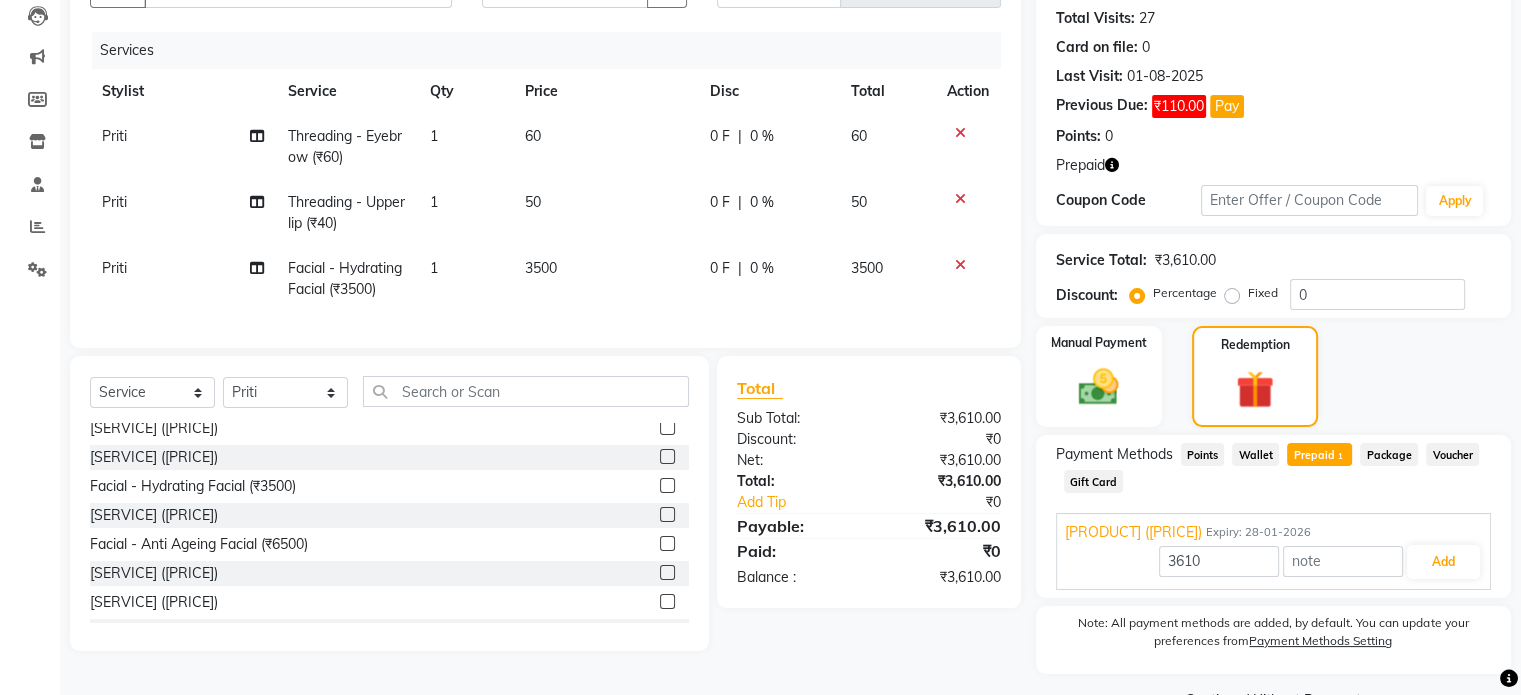 scroll, scrollTop: 266, scrollLeft: 0, axis: vertical 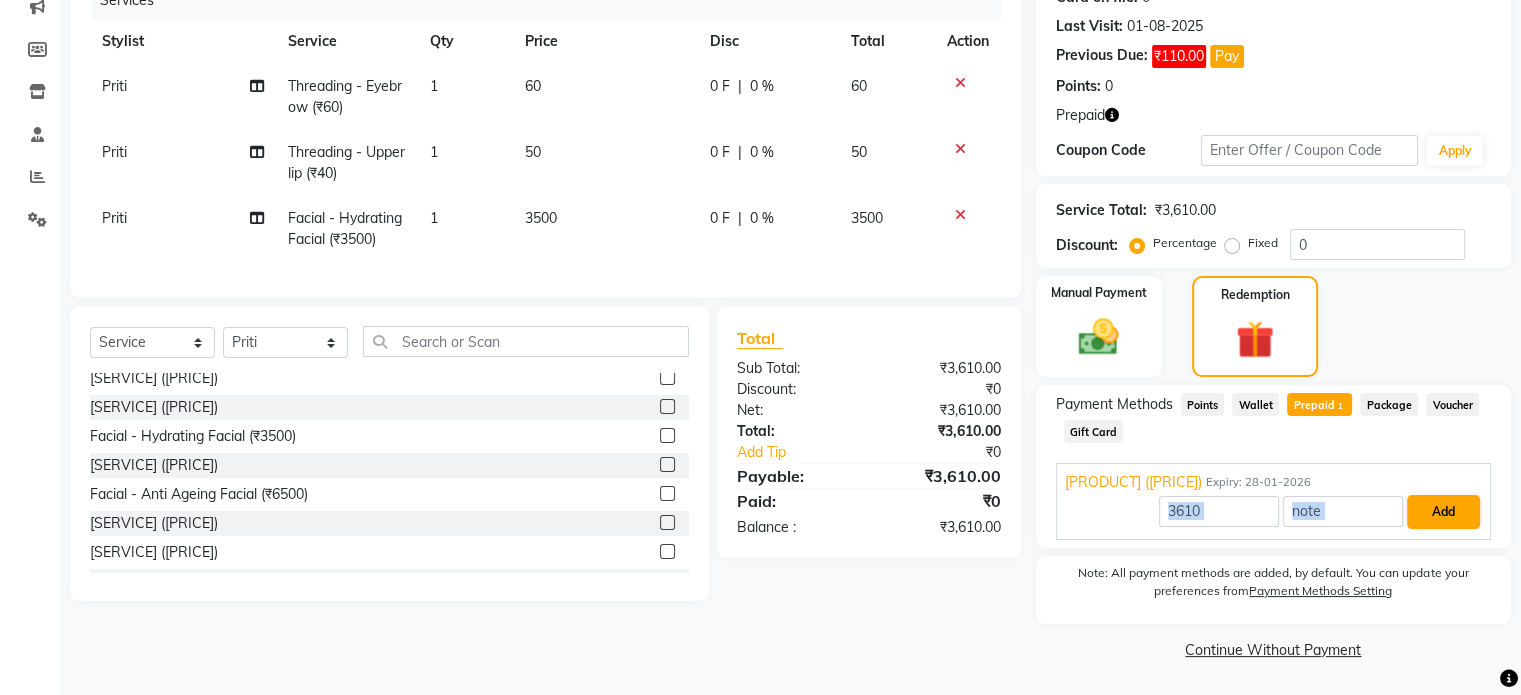 drag, startPoint x: 1474, startPoint y: 460, endPoint x: 1446, endPoint y: 513, distance: 59.94164 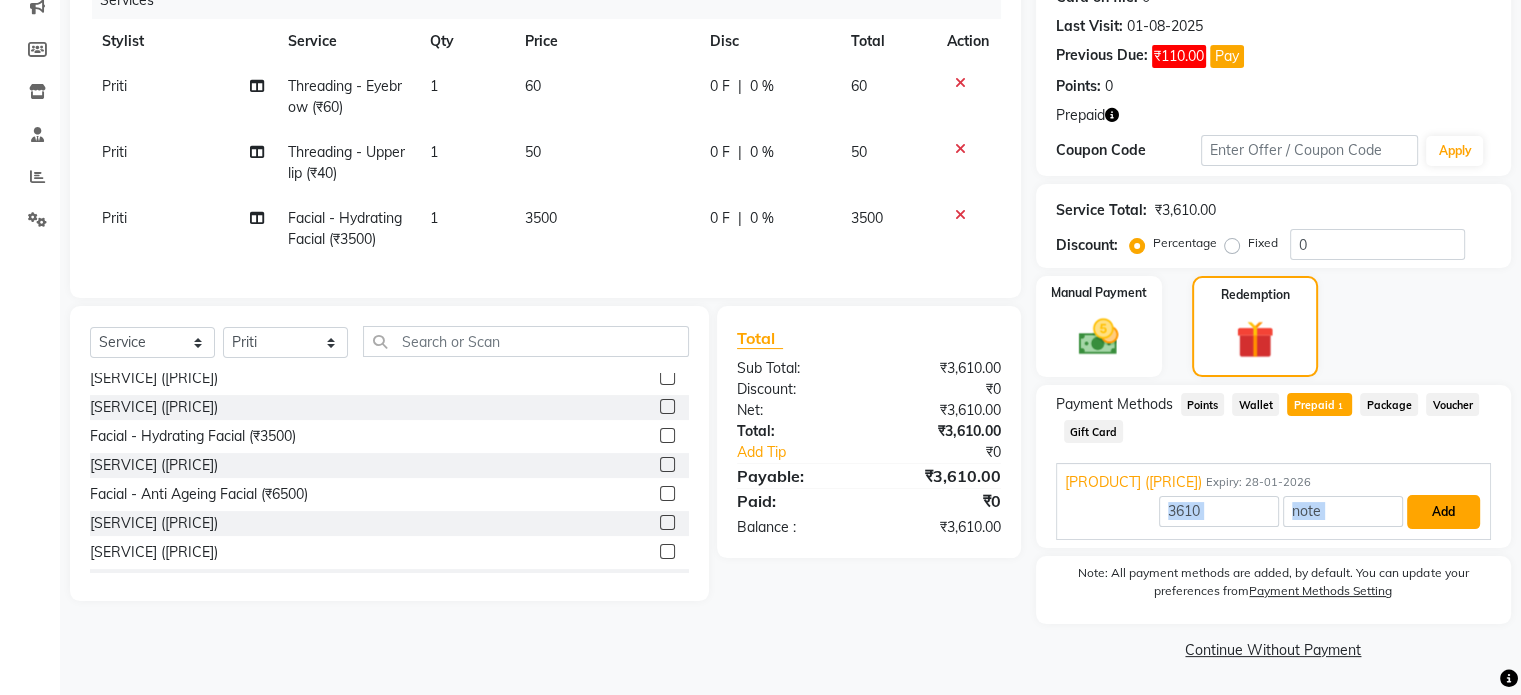 click on "Add" at bounding box center (1443, 512) 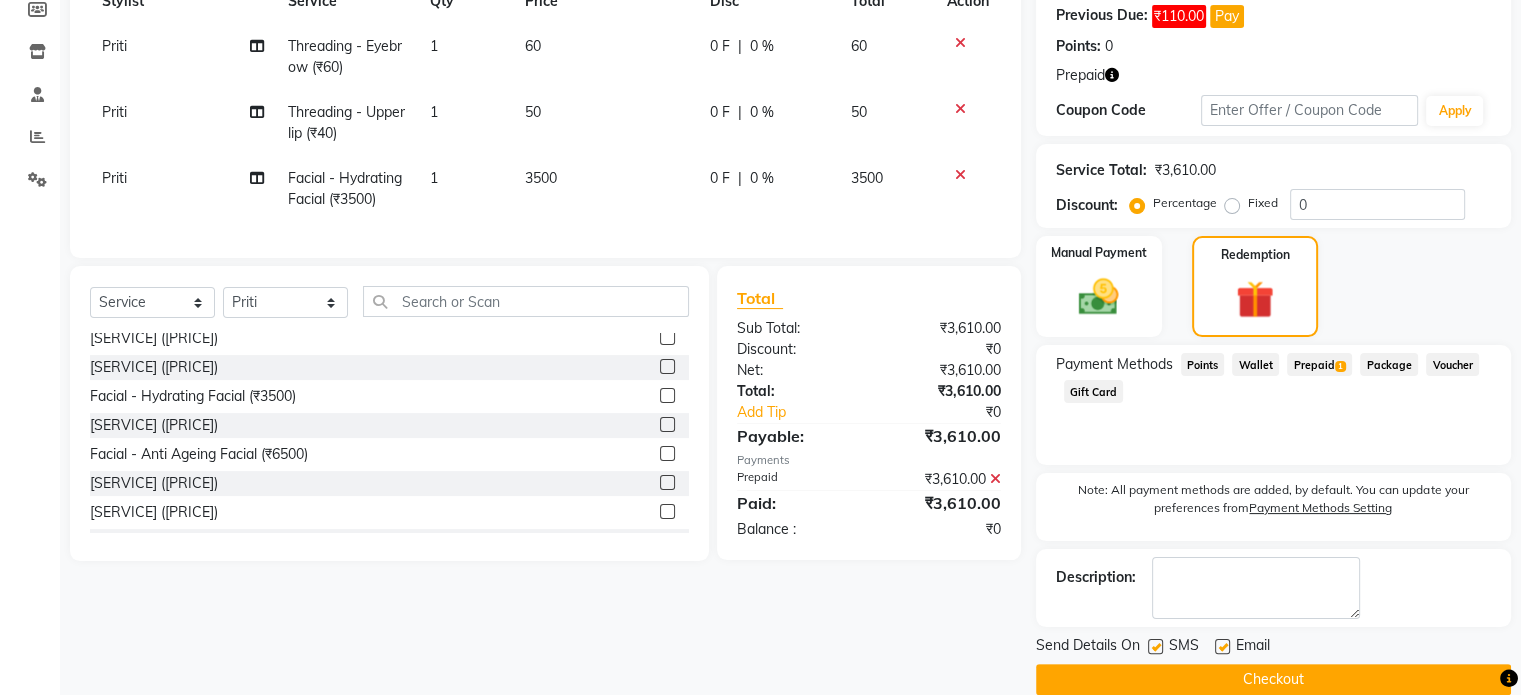 scroll, scrollTop: 334, scrollLeft: 0, axis: vertical 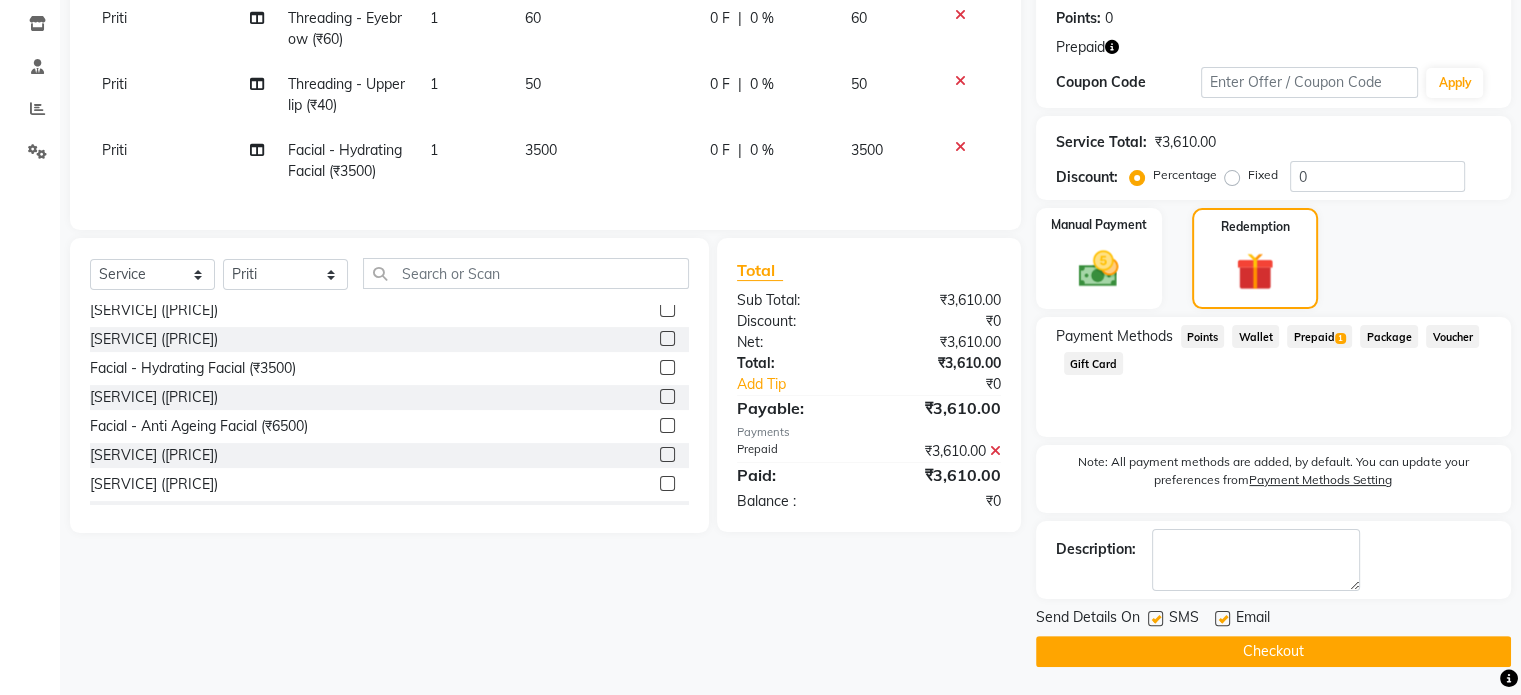 click on "Checkout" 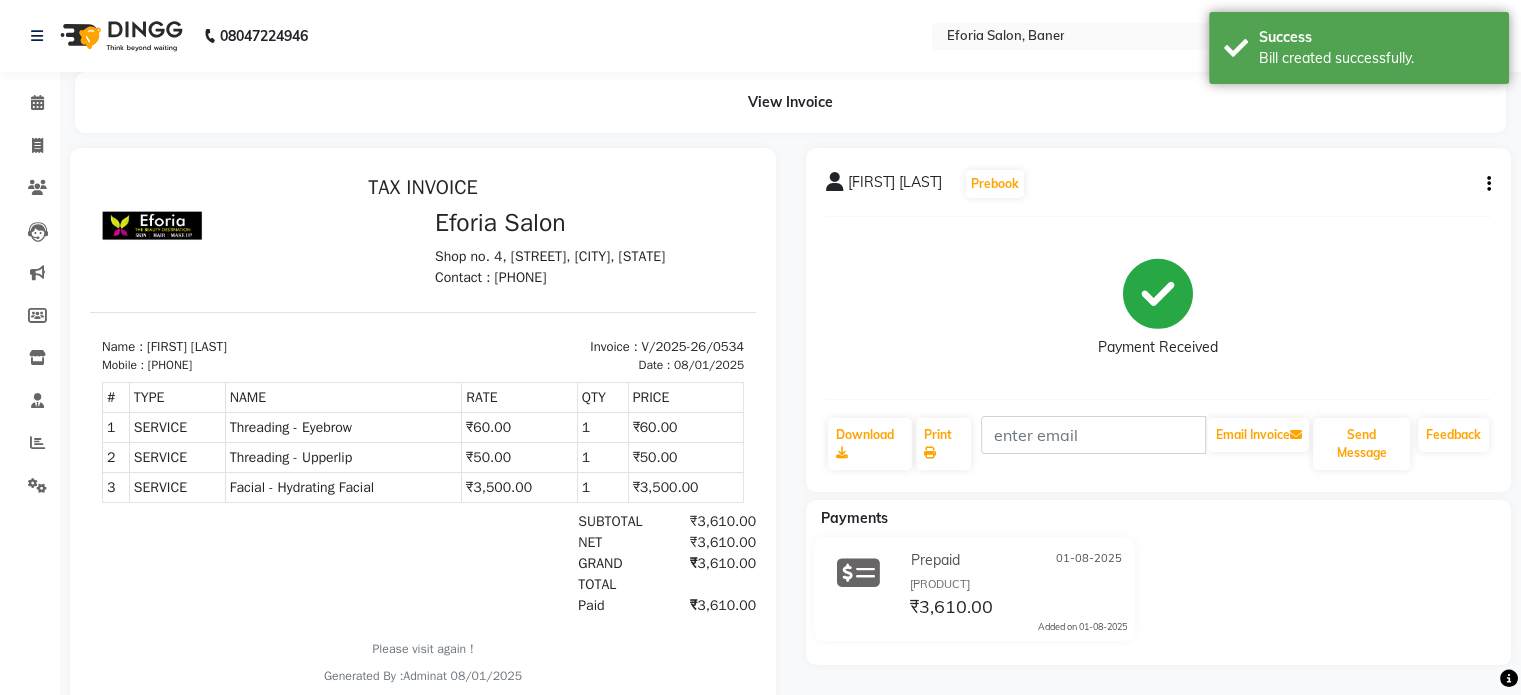 scroll, scrollTop: 0, scrollLeft: 0, axis: both 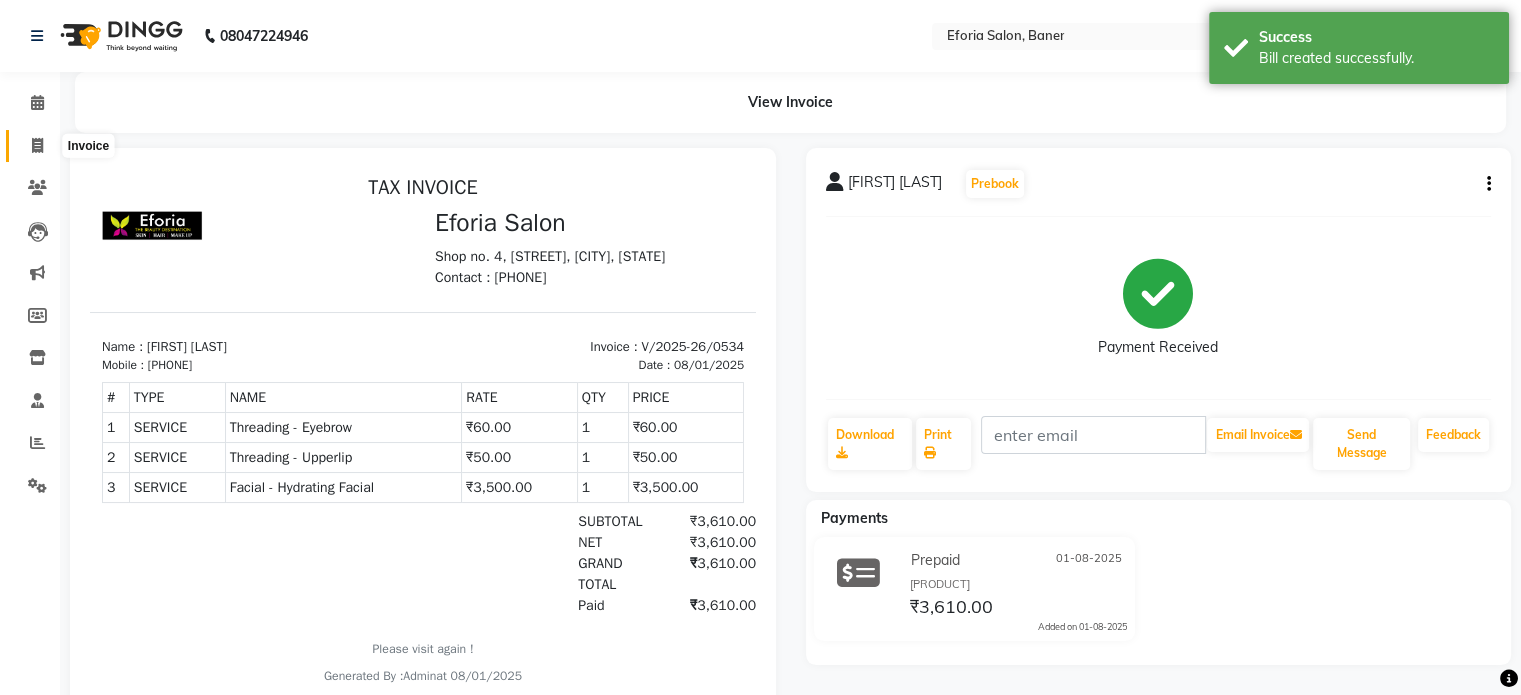 click 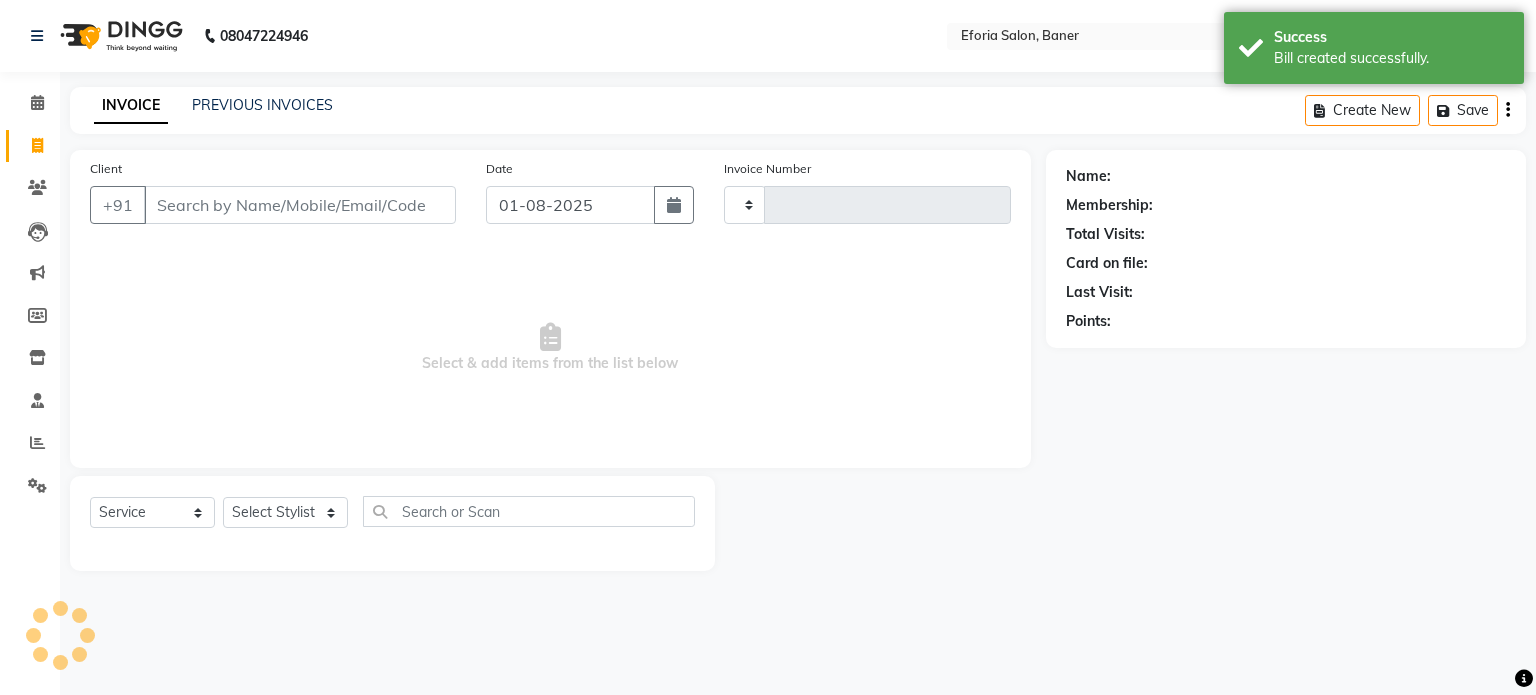type on "0535" 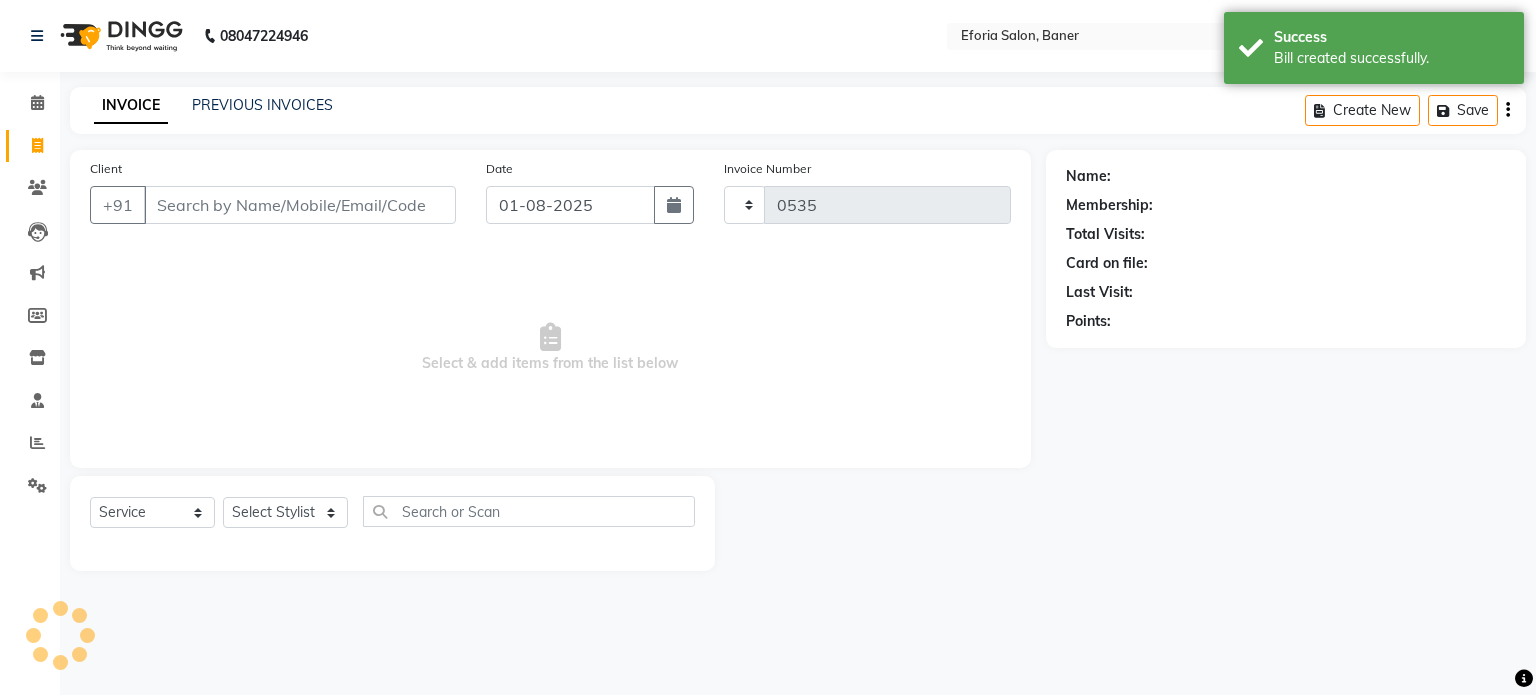 select on "608" 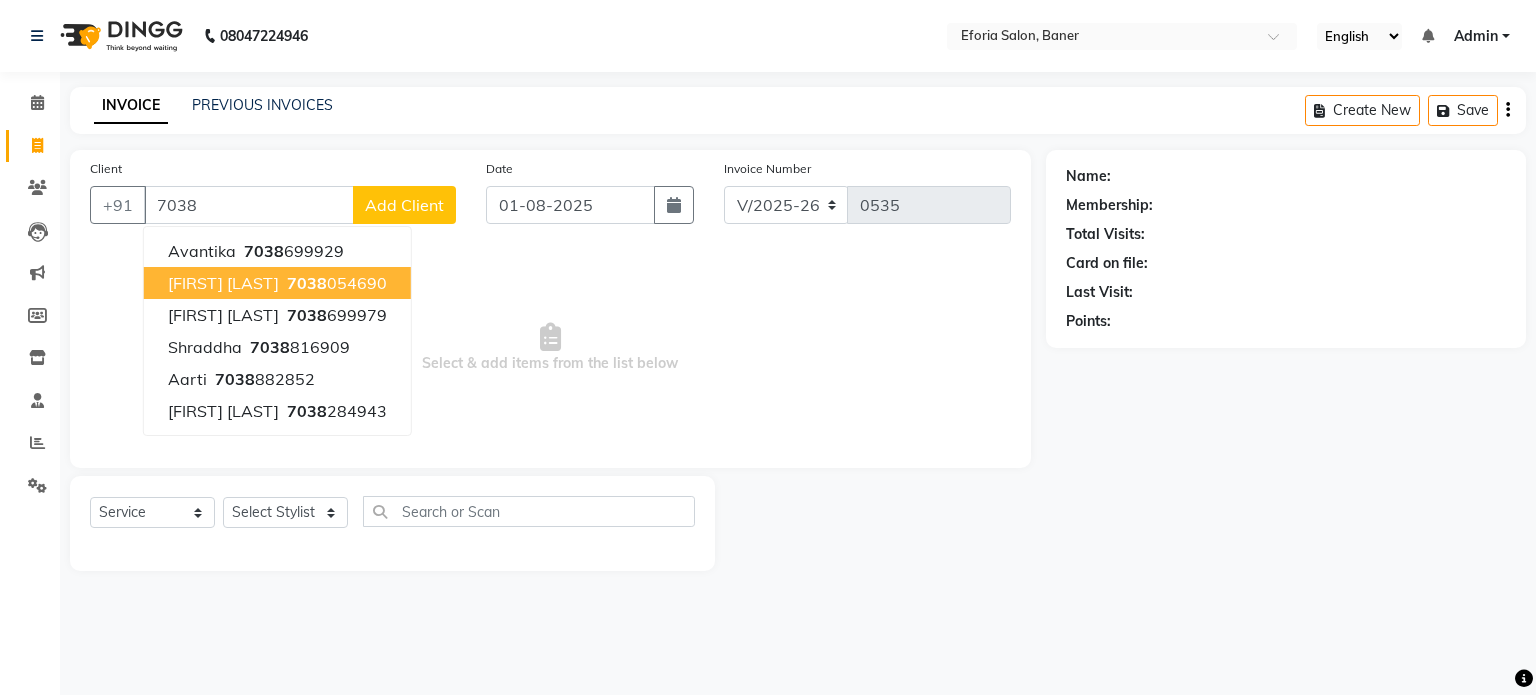 click on "[FIRST] [LAST]" at bounding box center (223, 283) 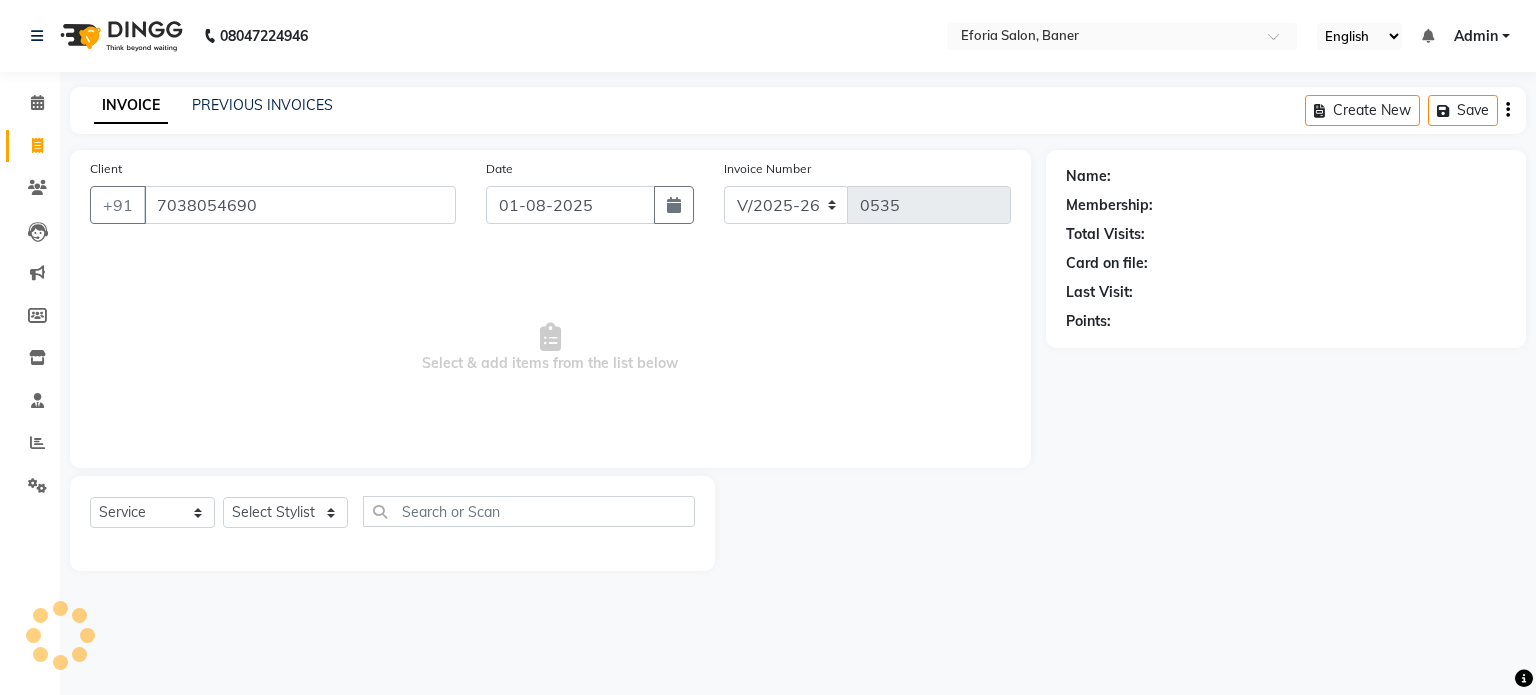 type on "7038054690" 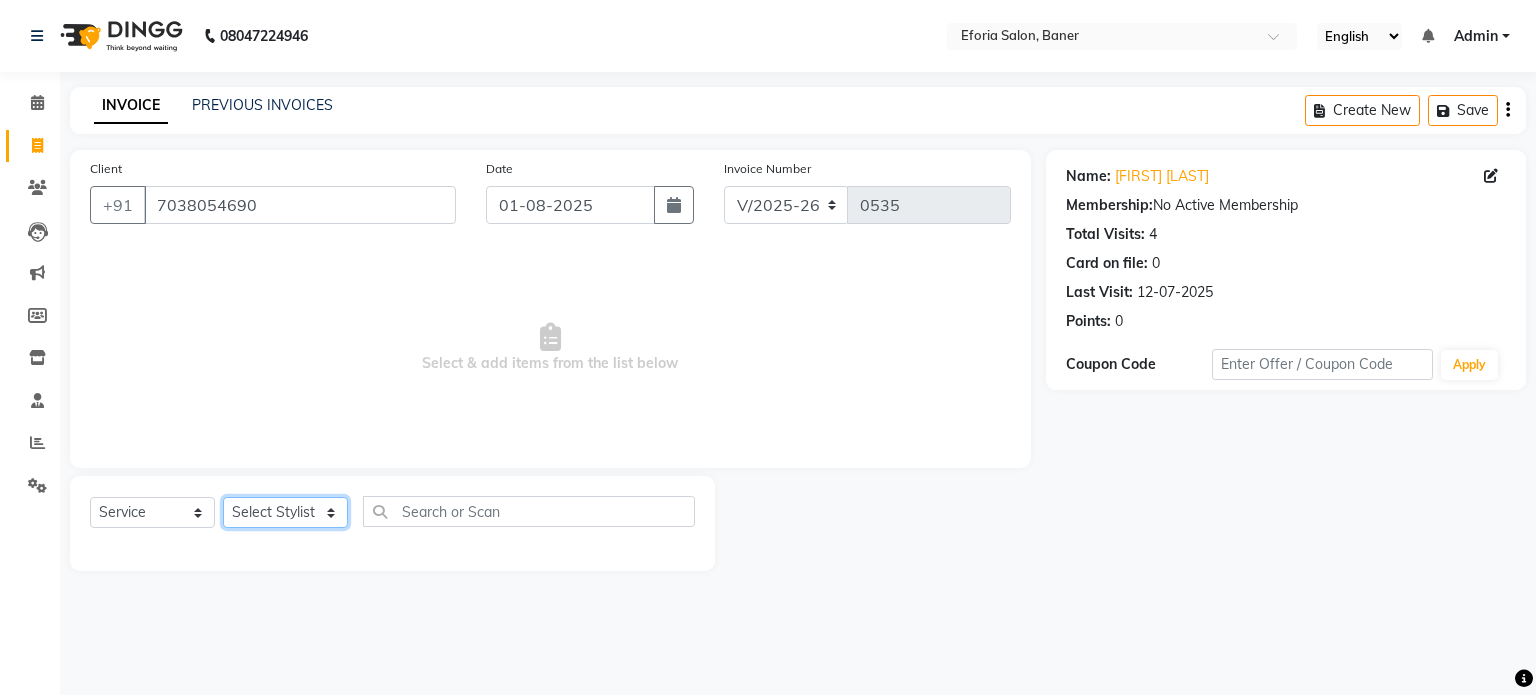 click on "Select Stylist [FIRST] [FIRST] [FIRST] [FIRST] [FIRST] [FIRST]" 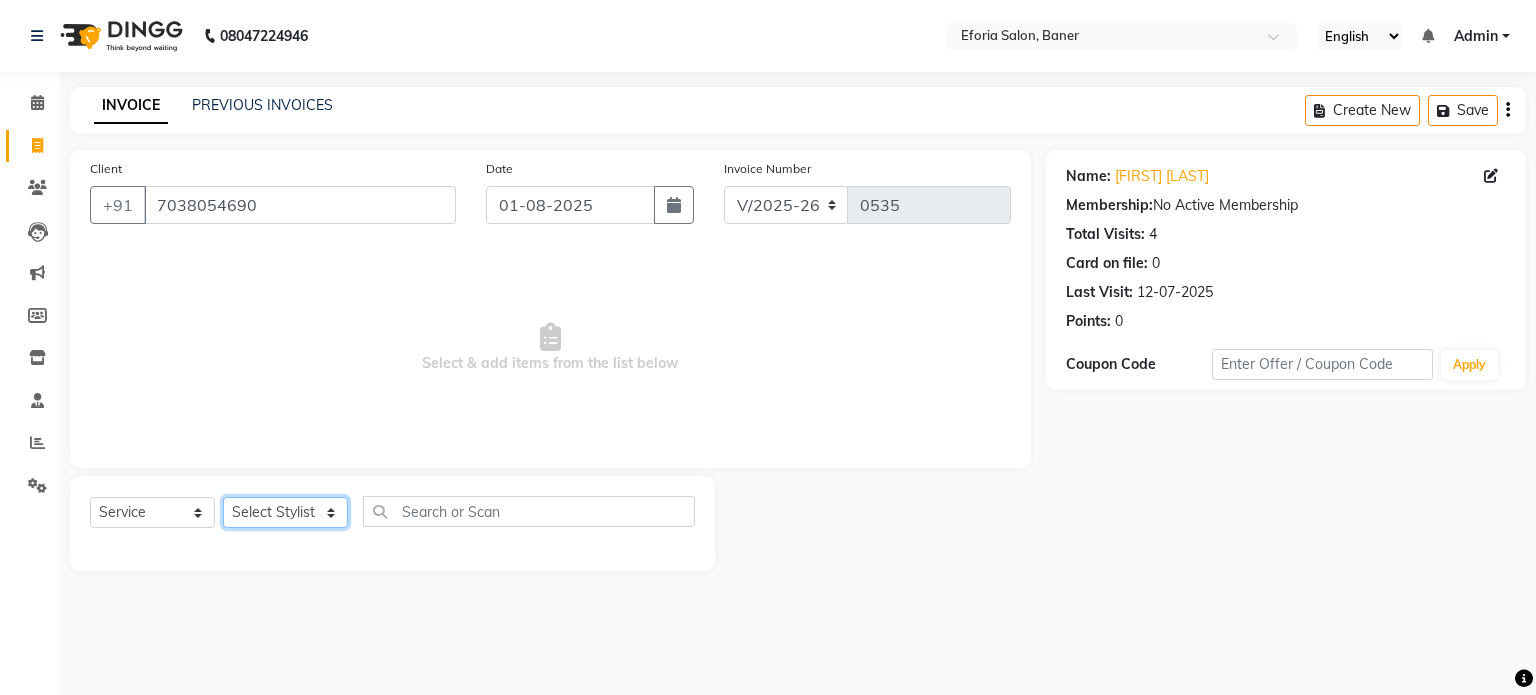 select on "8654" 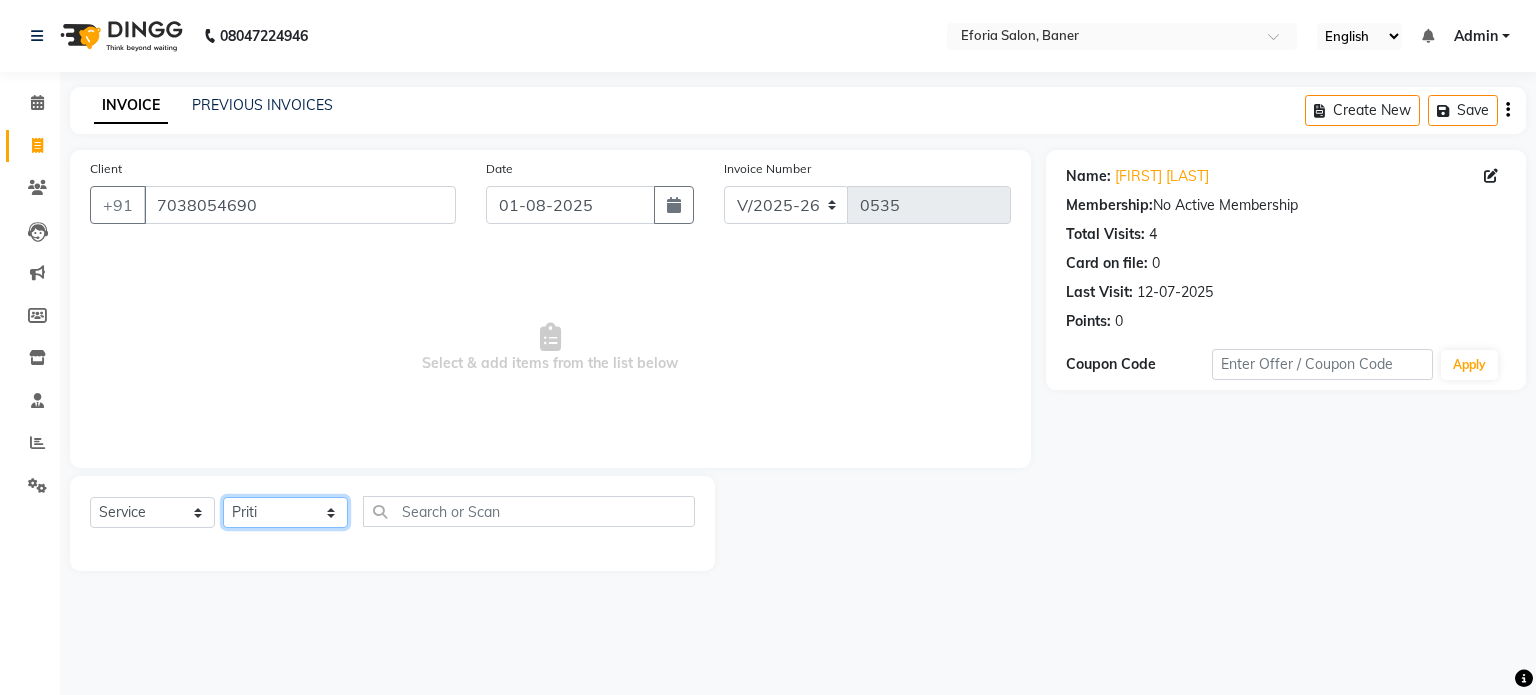 click on "Select Stylist [FIRST] [FIRST] [FIRST] [FIRST] [FIRST] [FIRST]" 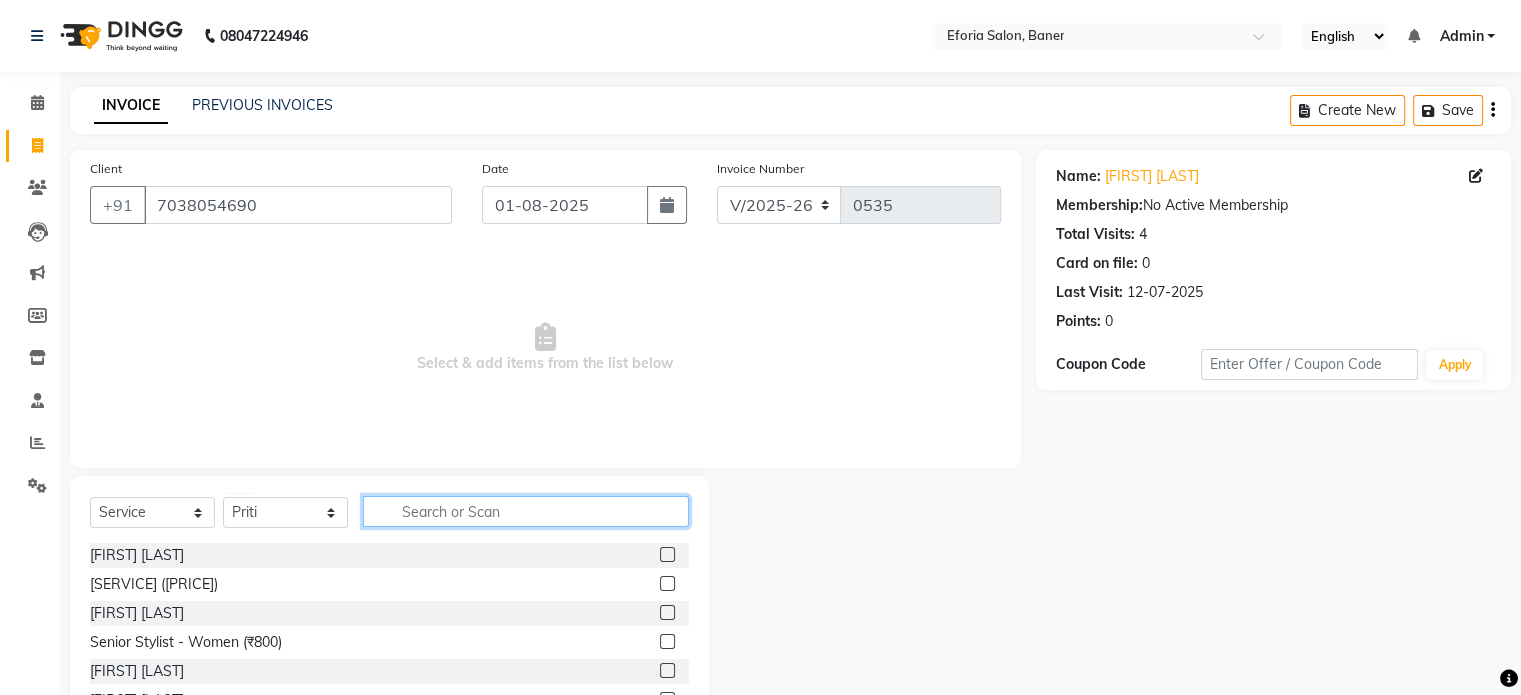click 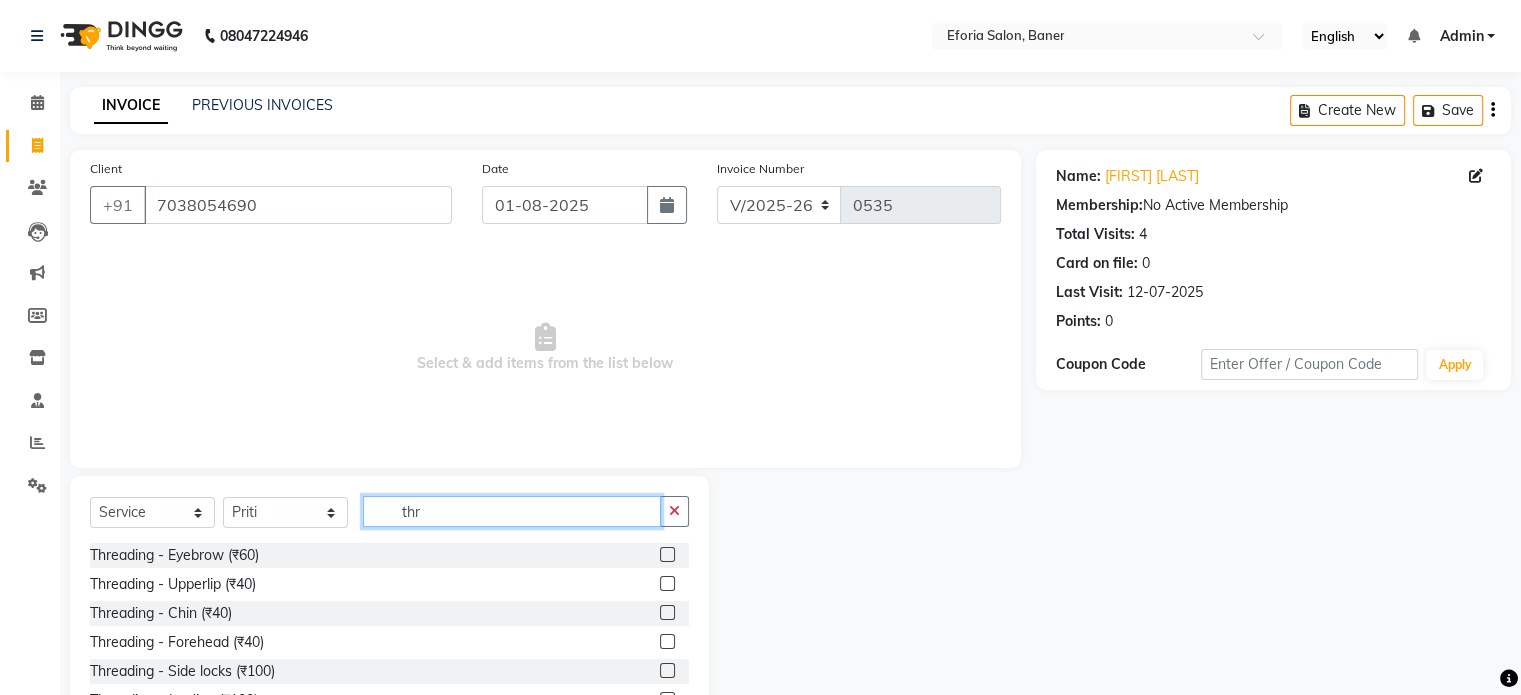 type on "thr" 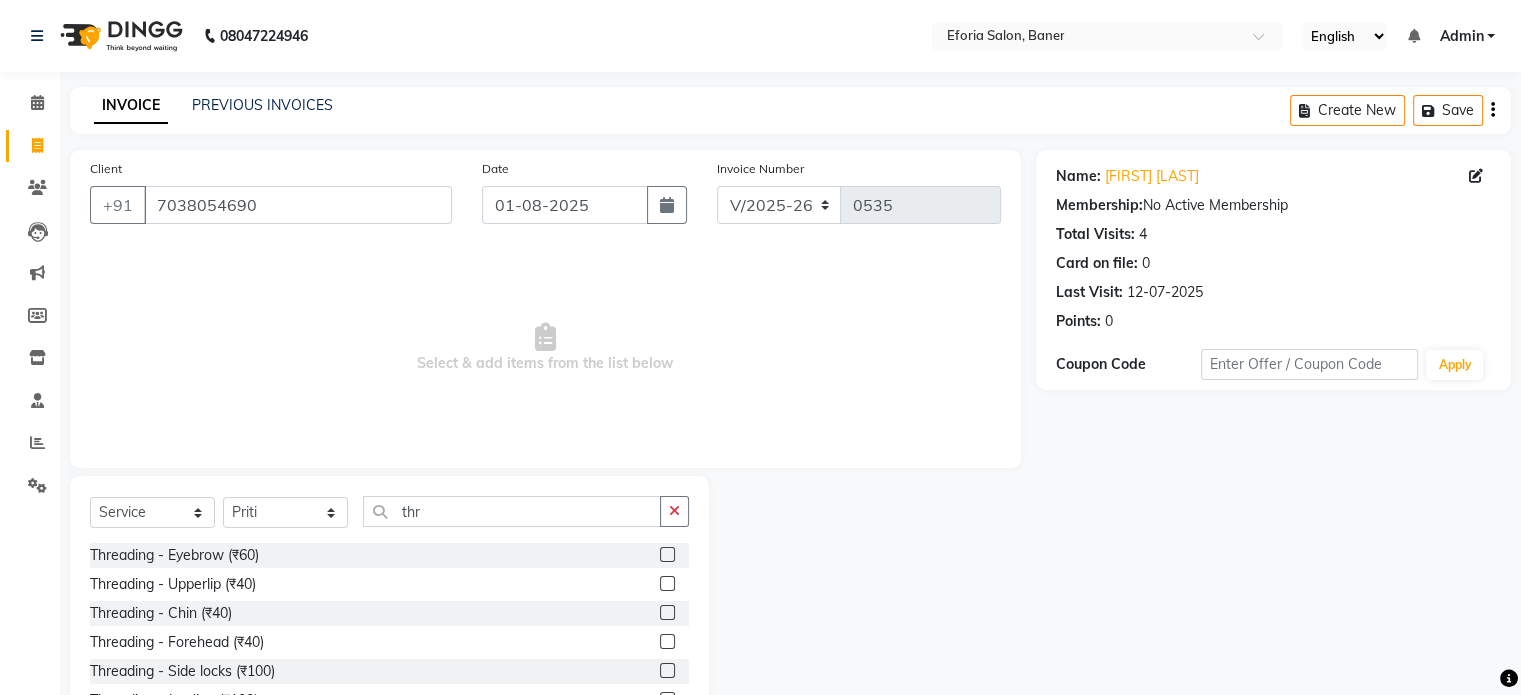 click 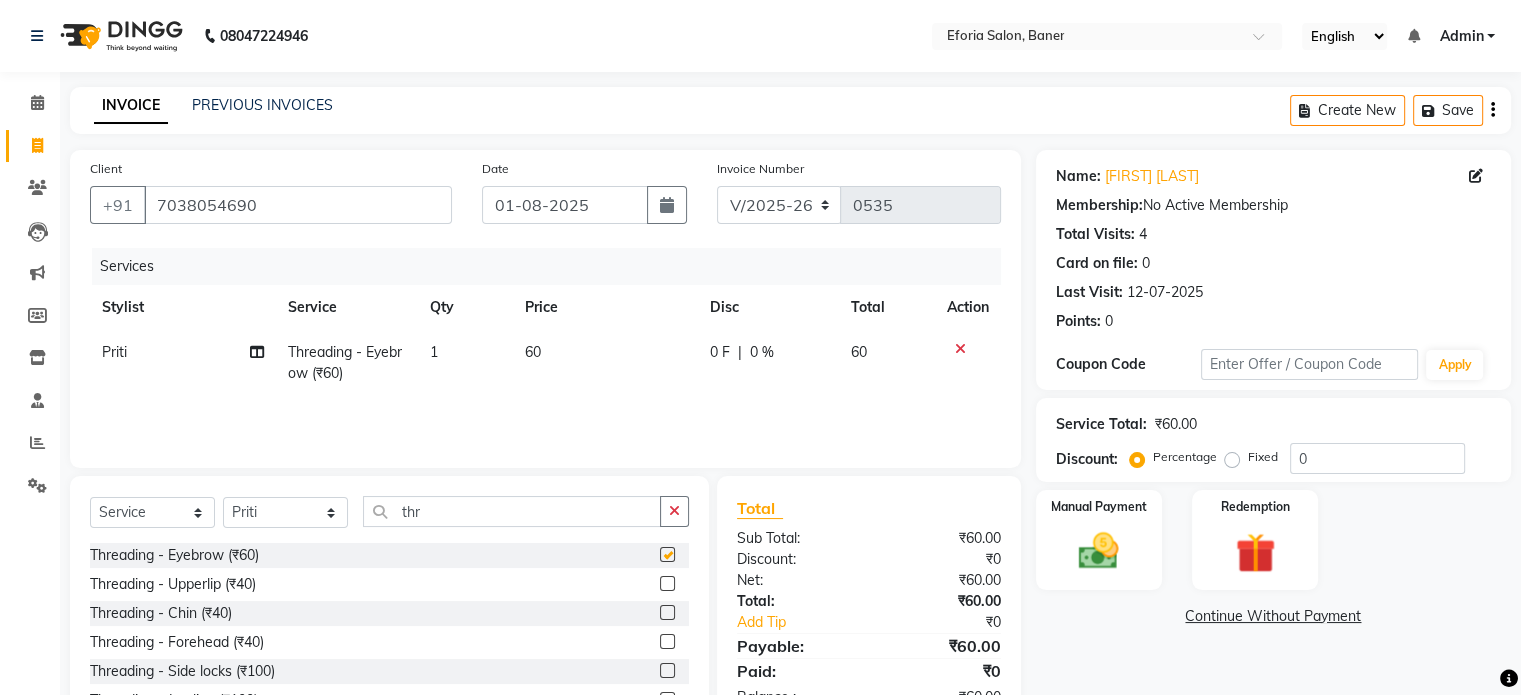 checkbox on "false" 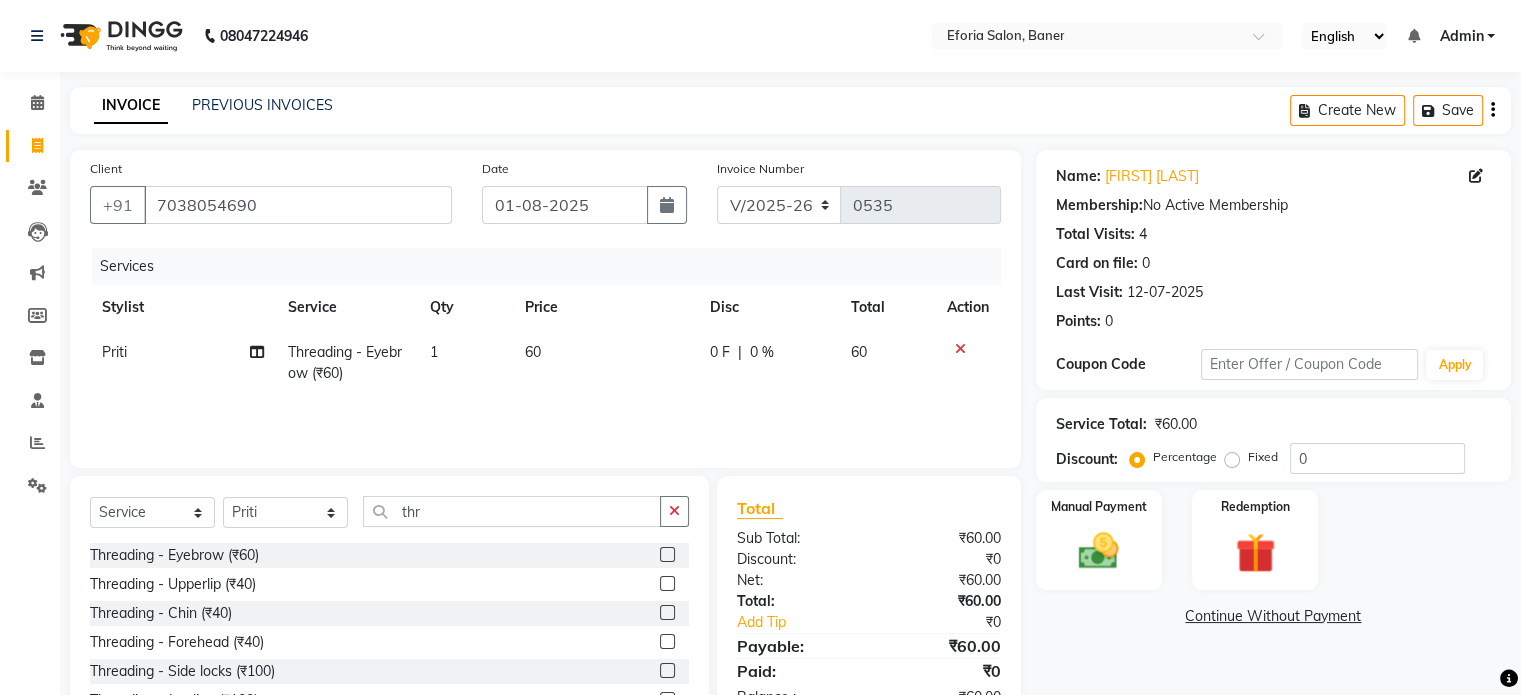 click 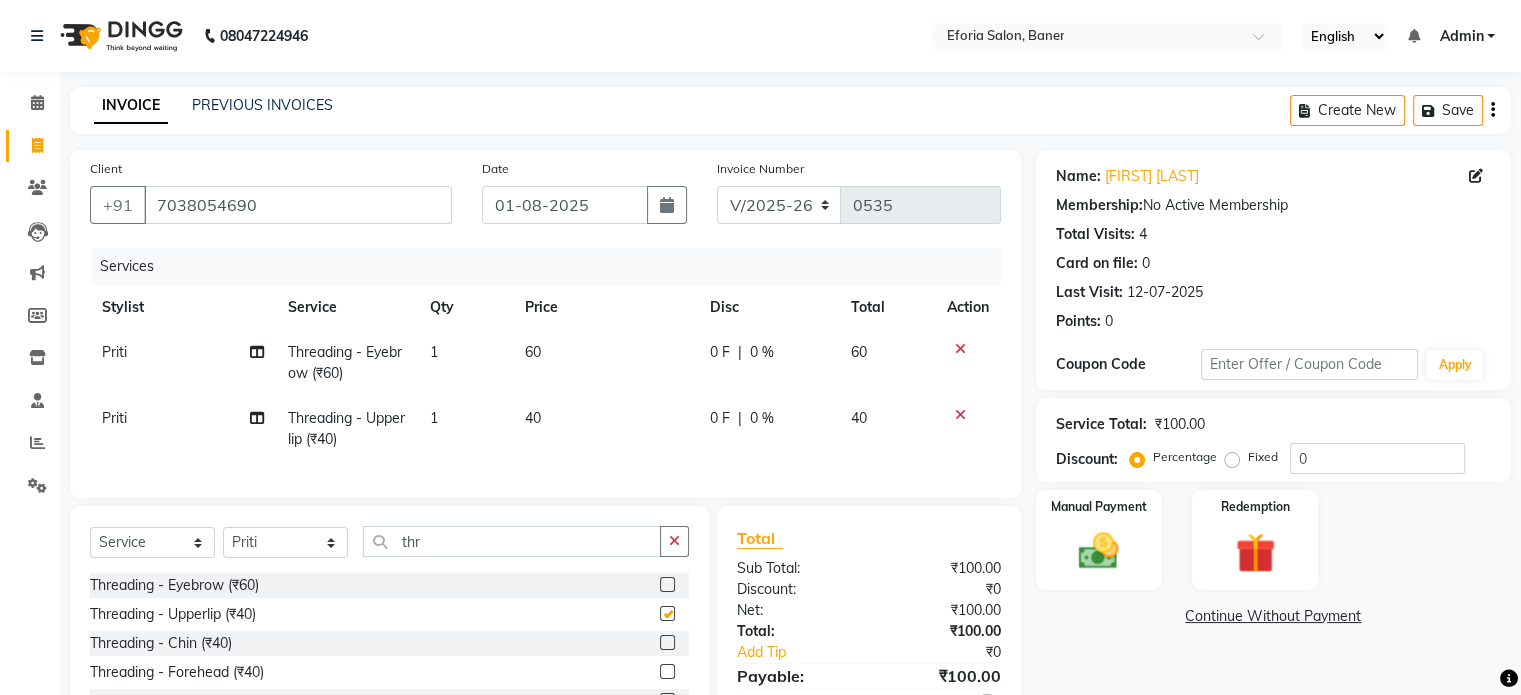 checkbox on "false" 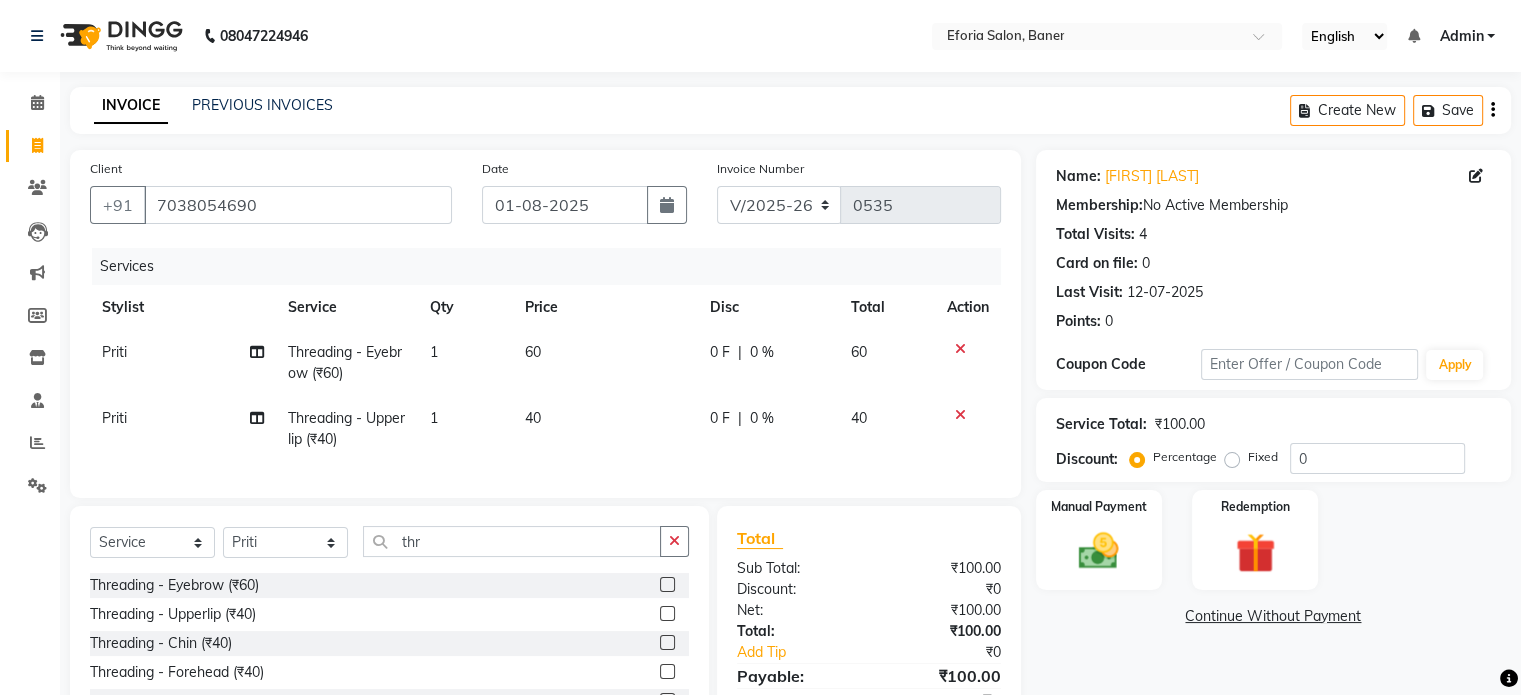 click 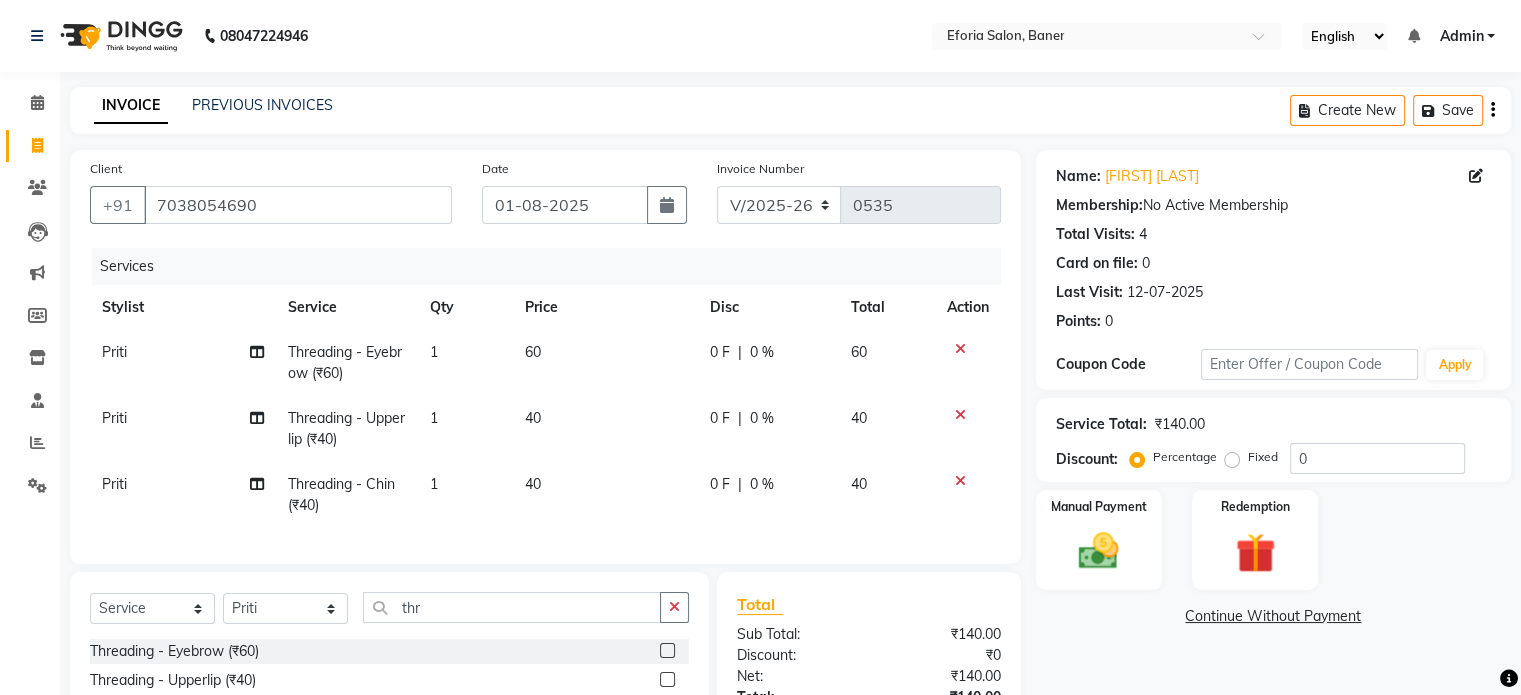 checkbox on "false" 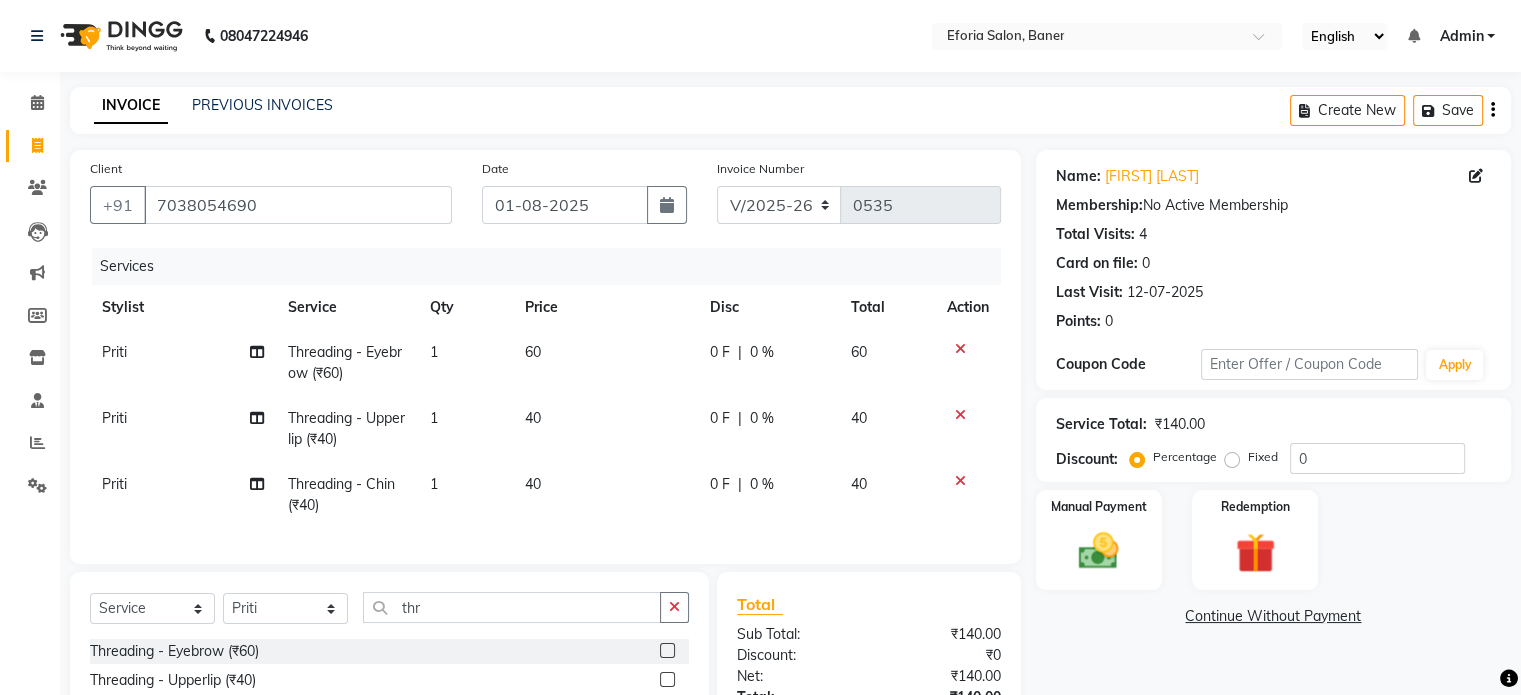 click on "Total Sub Total: ₹140.00 Discount: ₹0 Net: ₹140.00 Total: ₹140.00 Add Tip ₹0 Payable: ₹140.00 Paid: ₹0 Balance   : ₹140.00" 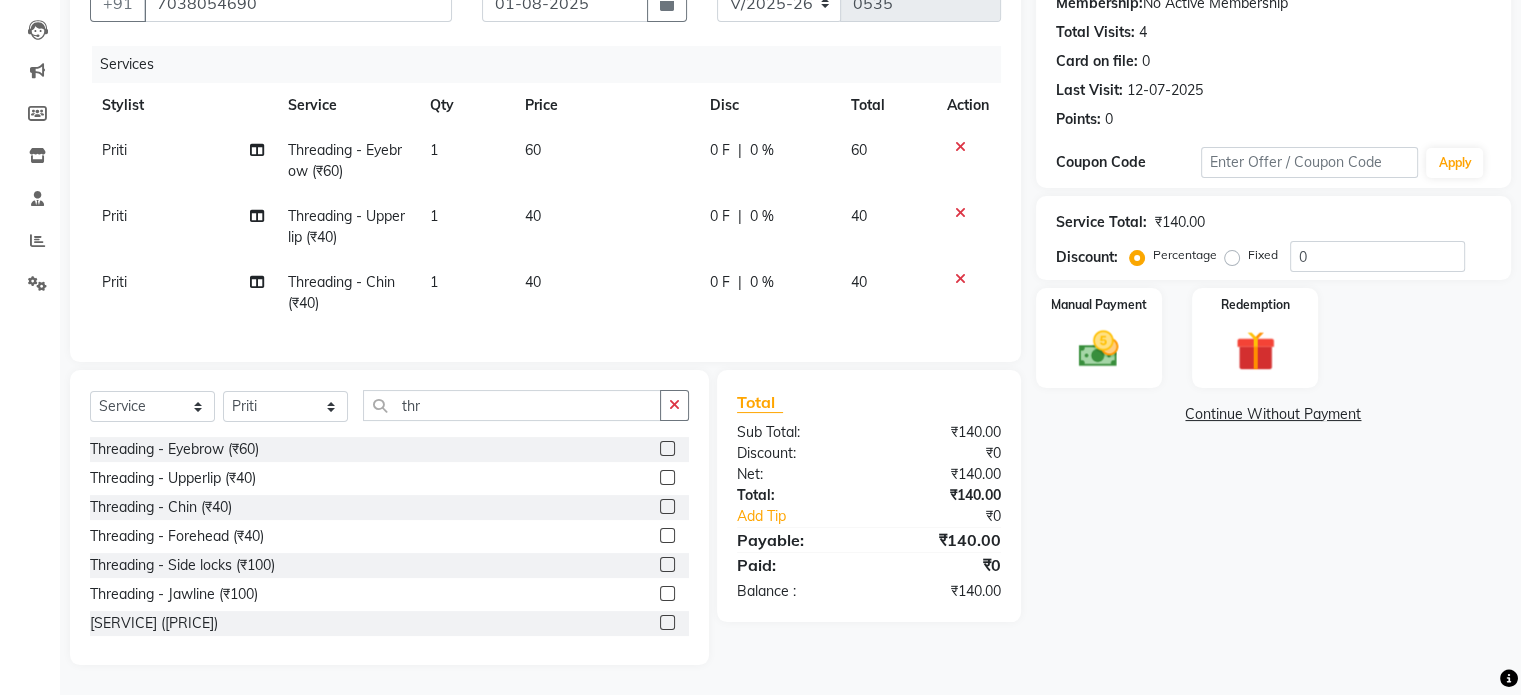 scroll, scrollTop: 217, scrollLeft: 0, axis: vertical 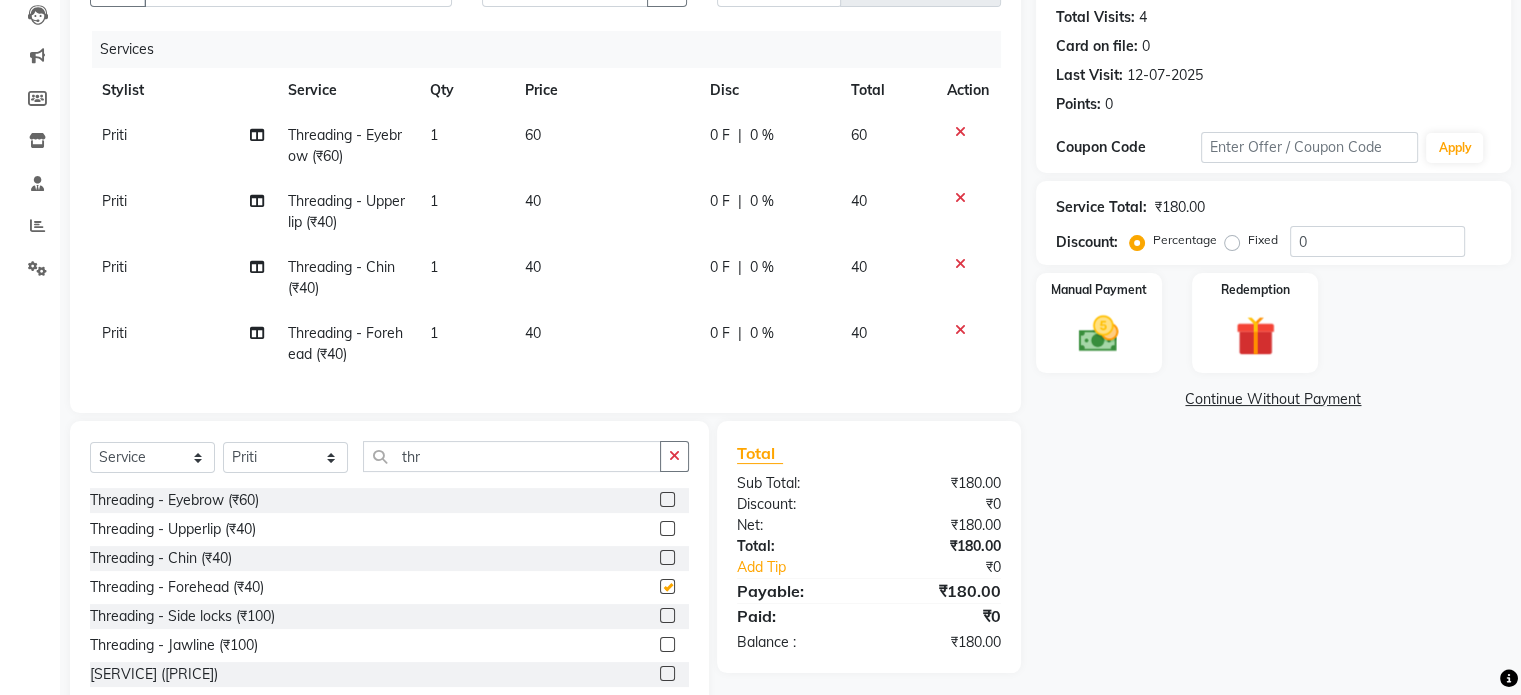checkbox on "false" 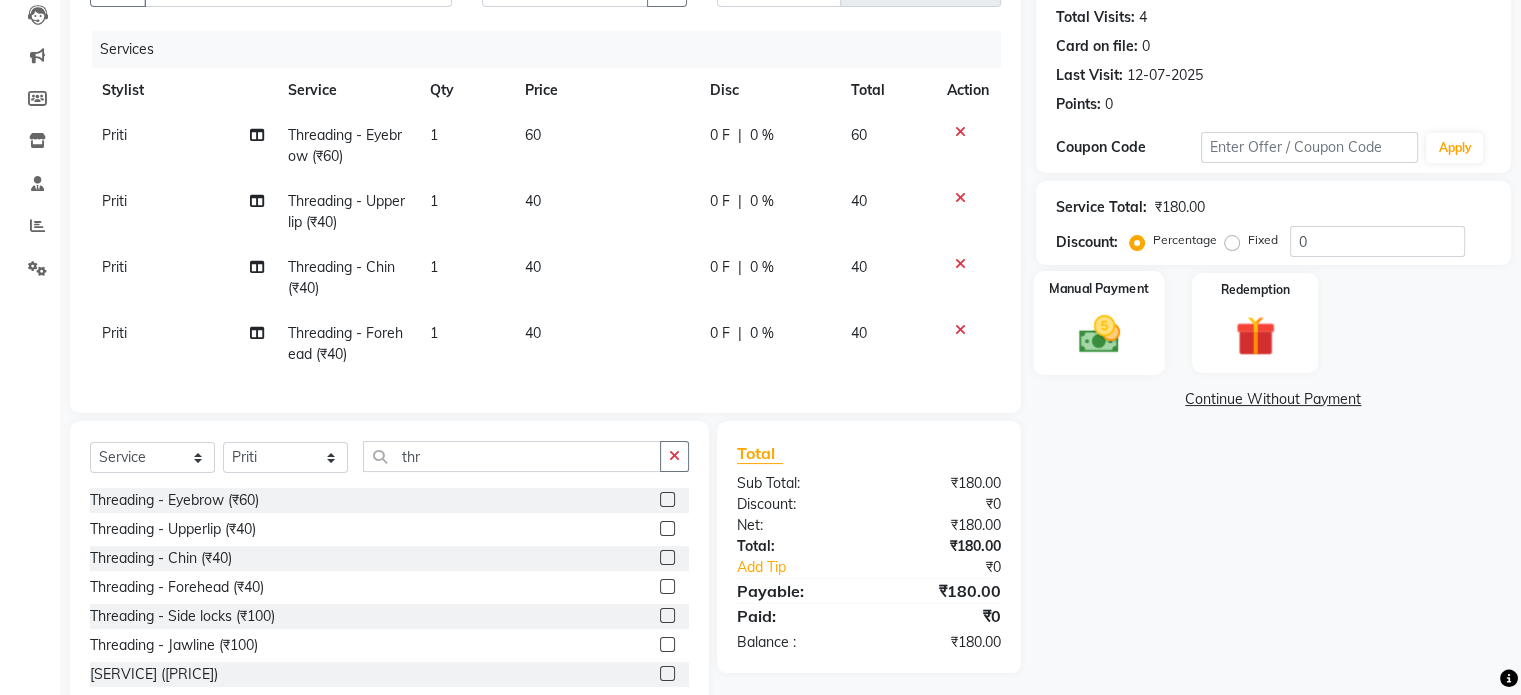 click 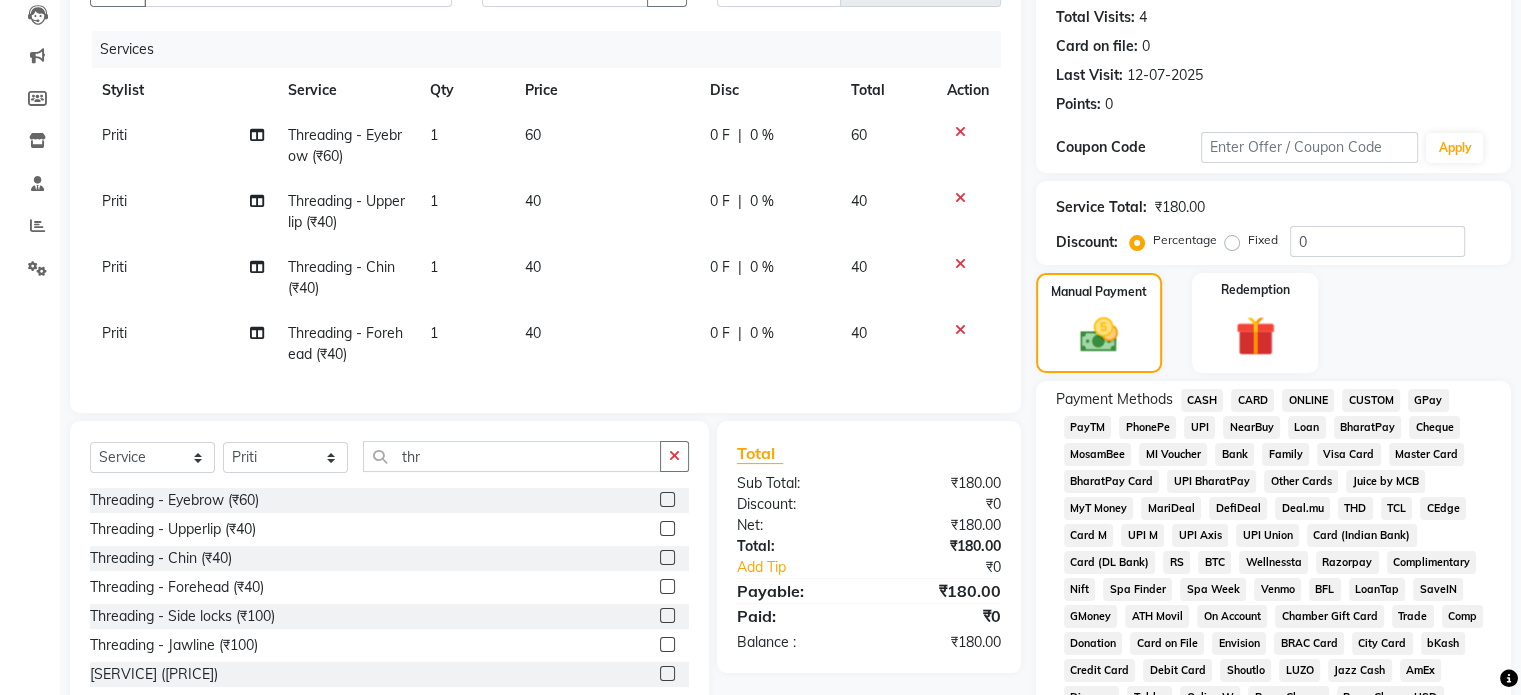 click on "GPay" 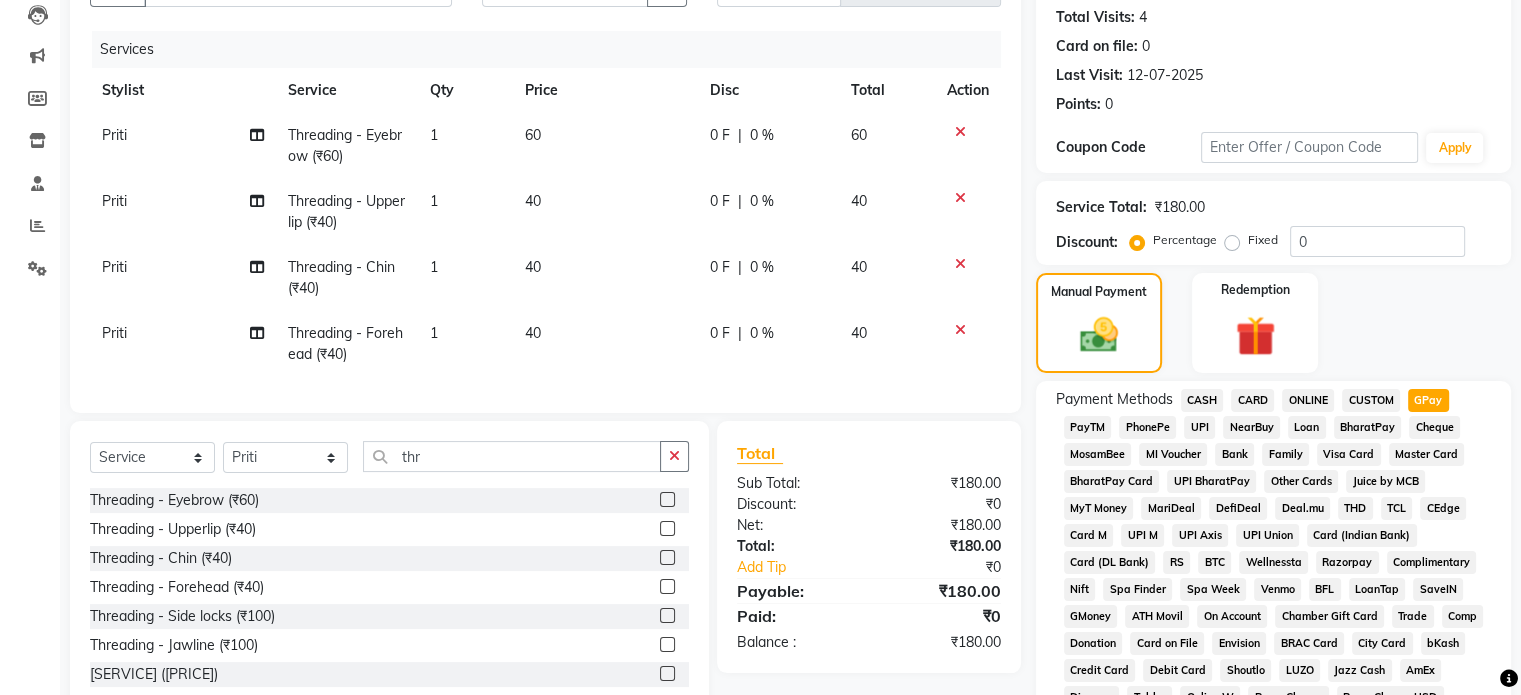 click on "Payment Methods  CASH   CARD   ONLINE   CUSTOM   GPay   PayTM   PhonePe   UPI   NearBuy   Loan   BharatPay   Cheque   MosamBee   MI Voucher   Bank   Family   Visa Card   Master Card   BharatPay Card   UPI BharatPay   Other Cards   Juice by MCB   MyT Money   MariDeal   DefiDeal   Deal.mu   THD   TCL   CEdge   Card M   UPI M   UPI Axis   UPI Union   Card (Indian Bank)   Card (DL Bank)   RS   BTC   Wellnessta   Razorpay   Complimentary   Nift   Spa Finder   Spa Week   Venmo   BFL   LoanTap   SaveIN   GMoney   ATH Movil   On Account   Chamber Gift Card   Trade   Comp   Donation   Card on File   Envision   BRAC Card   City Card   bKash   Credit Card   Debit Card   Shoutlo   LUZO   Jazz Cash   AmEx   Discover   Tabby   Online W   Room Charge   Room Charge USD   Room Charge Euro   Room Charge EGP   Room Charge GBP   Bajaj Finserv   Bad Debts   Card: IDFC   Card: IOB   Coupon   Gcash   PayMaya   Instamojo   COnline   UOnline   SOnline   SCard   Paypal   PPR   PPV   PPC   PPN   PPG   PPE   CAMP   Benefit   ATH Movil" 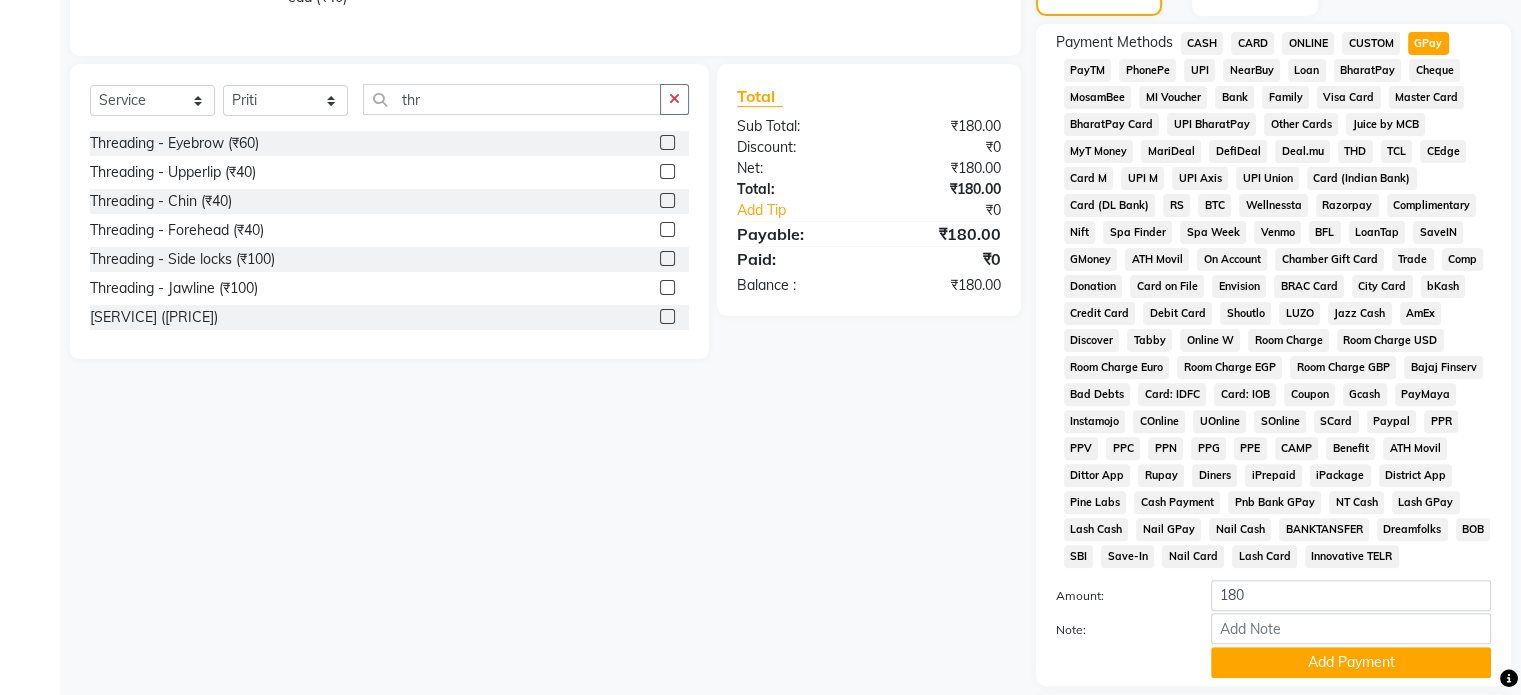 scroll, scrollTop: 728, scrollLeft: 0, axis: vertical 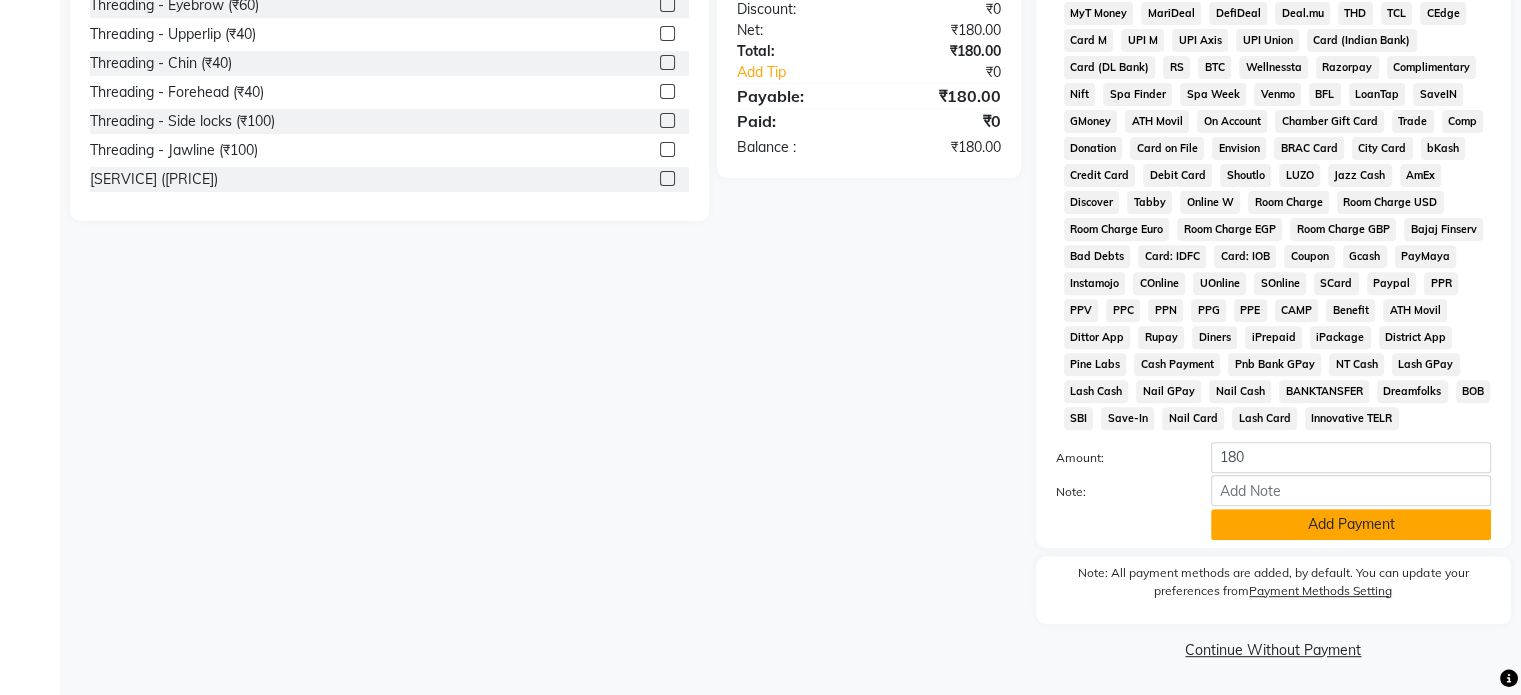click on "Add Payment" 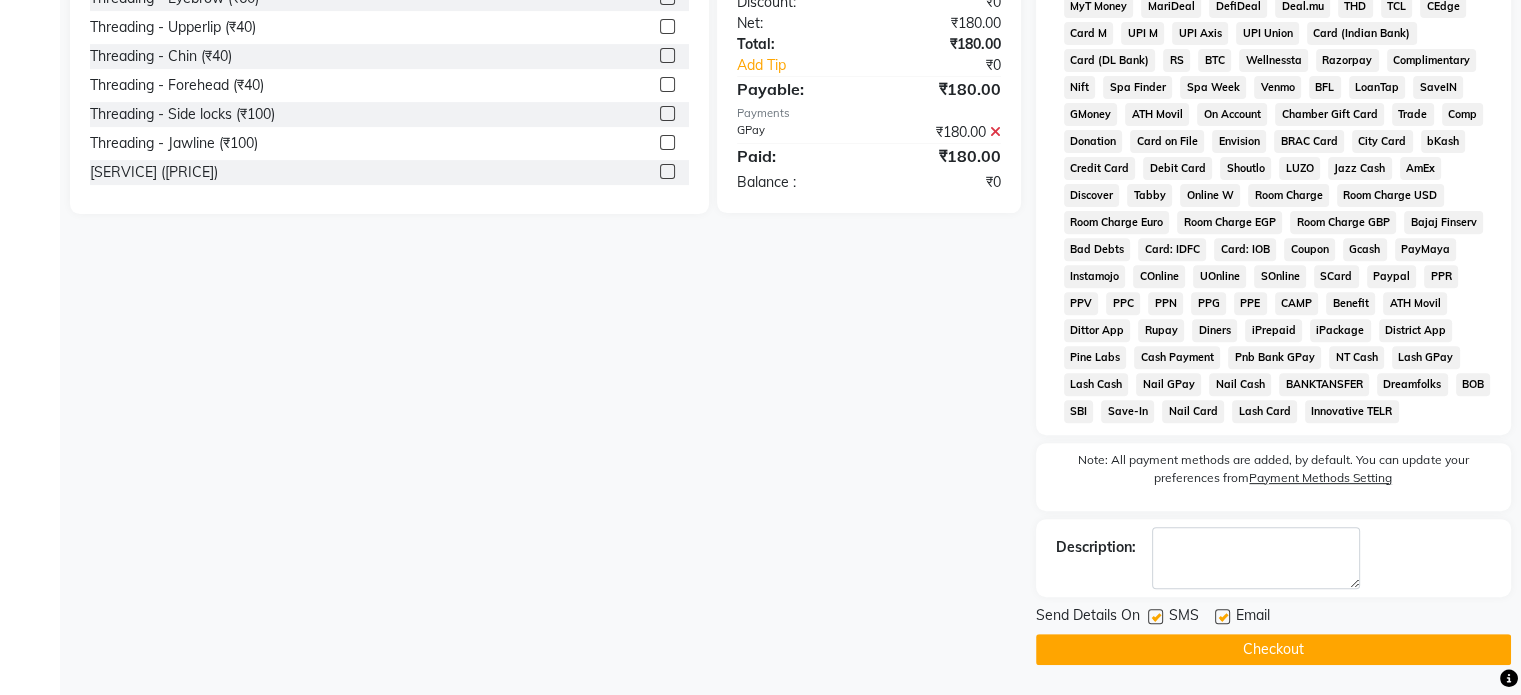 click on "Checkout" 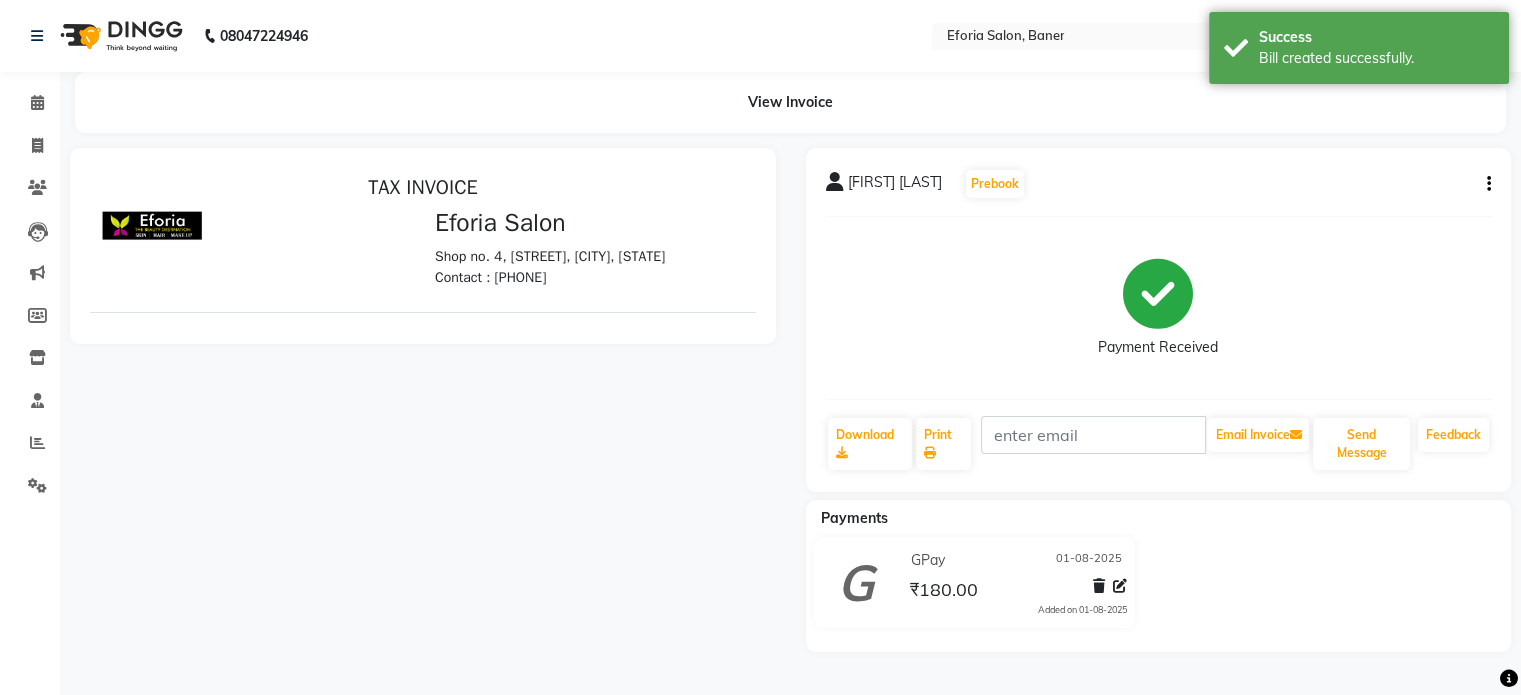 scroll, scrollTop: 0, scrollLeft: 0, axis: both 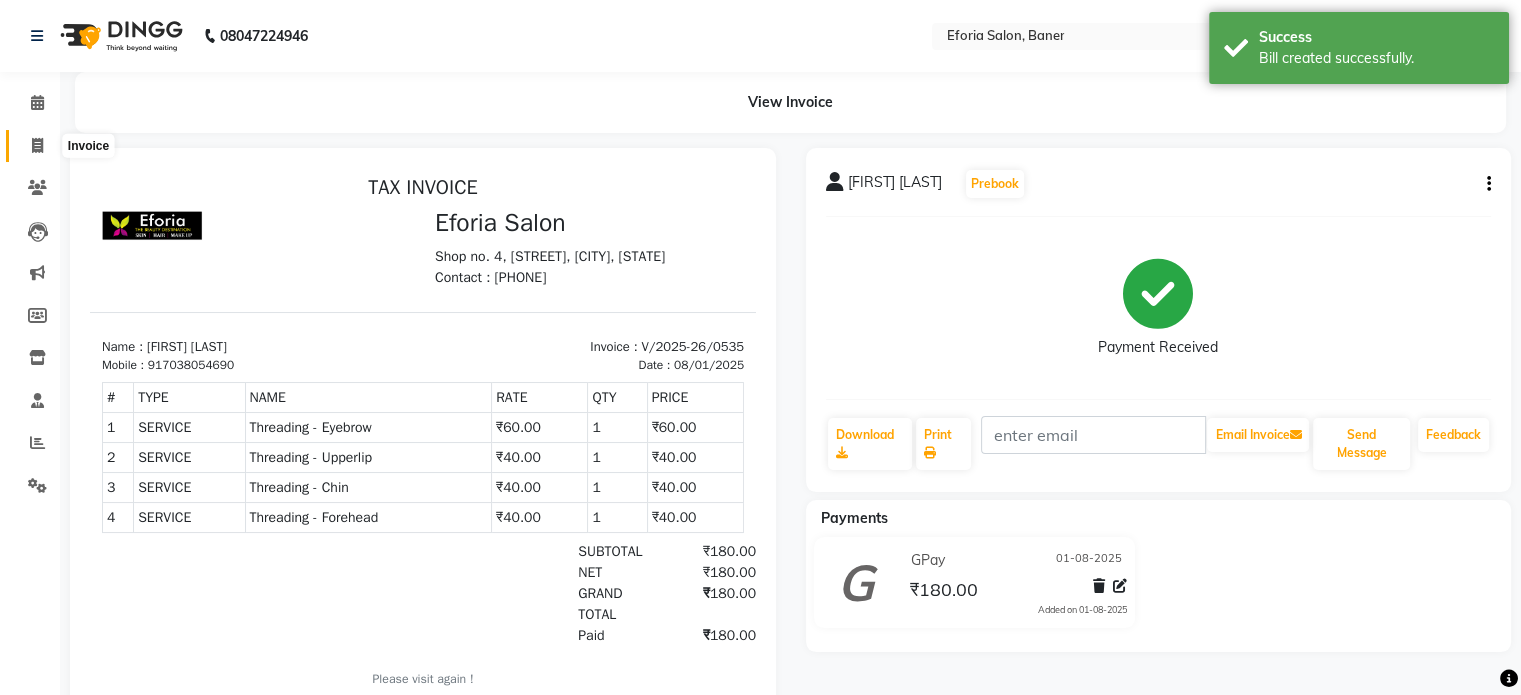 click 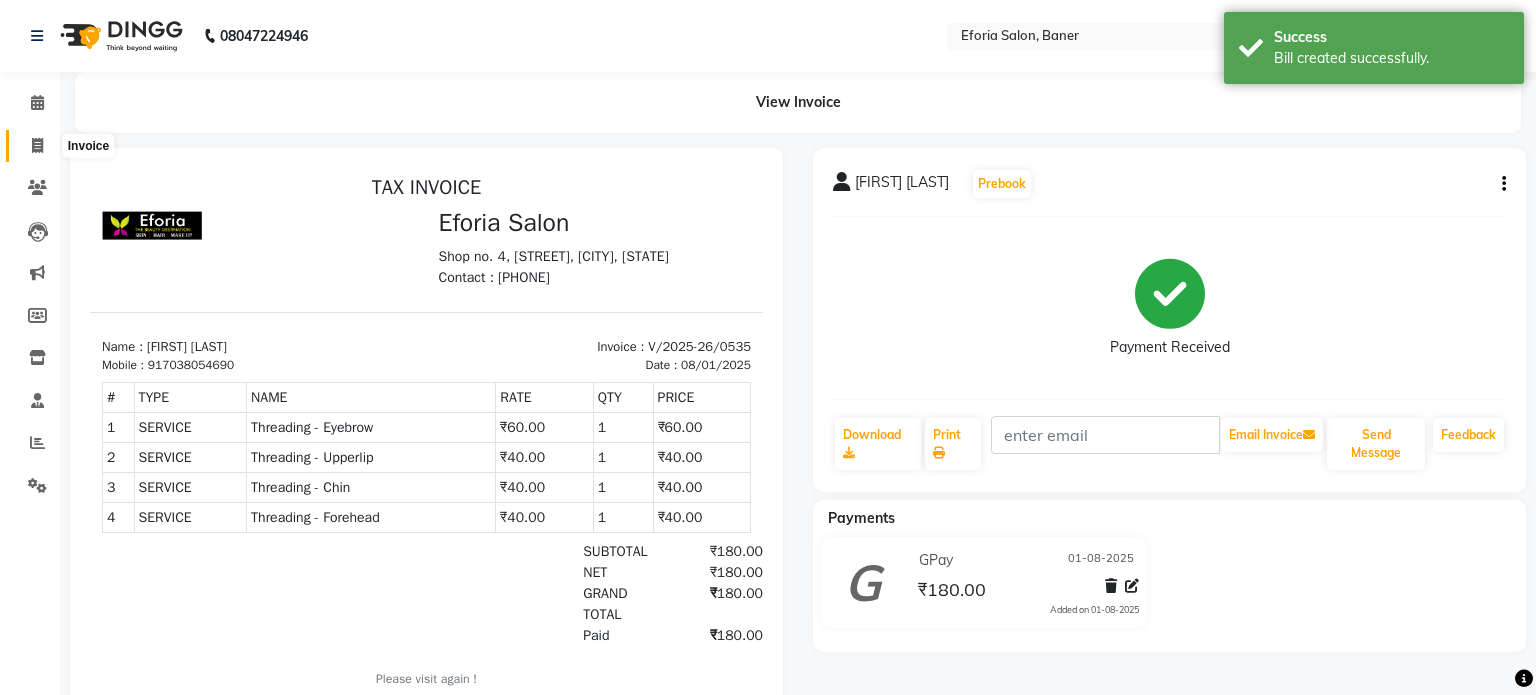 select on "608" 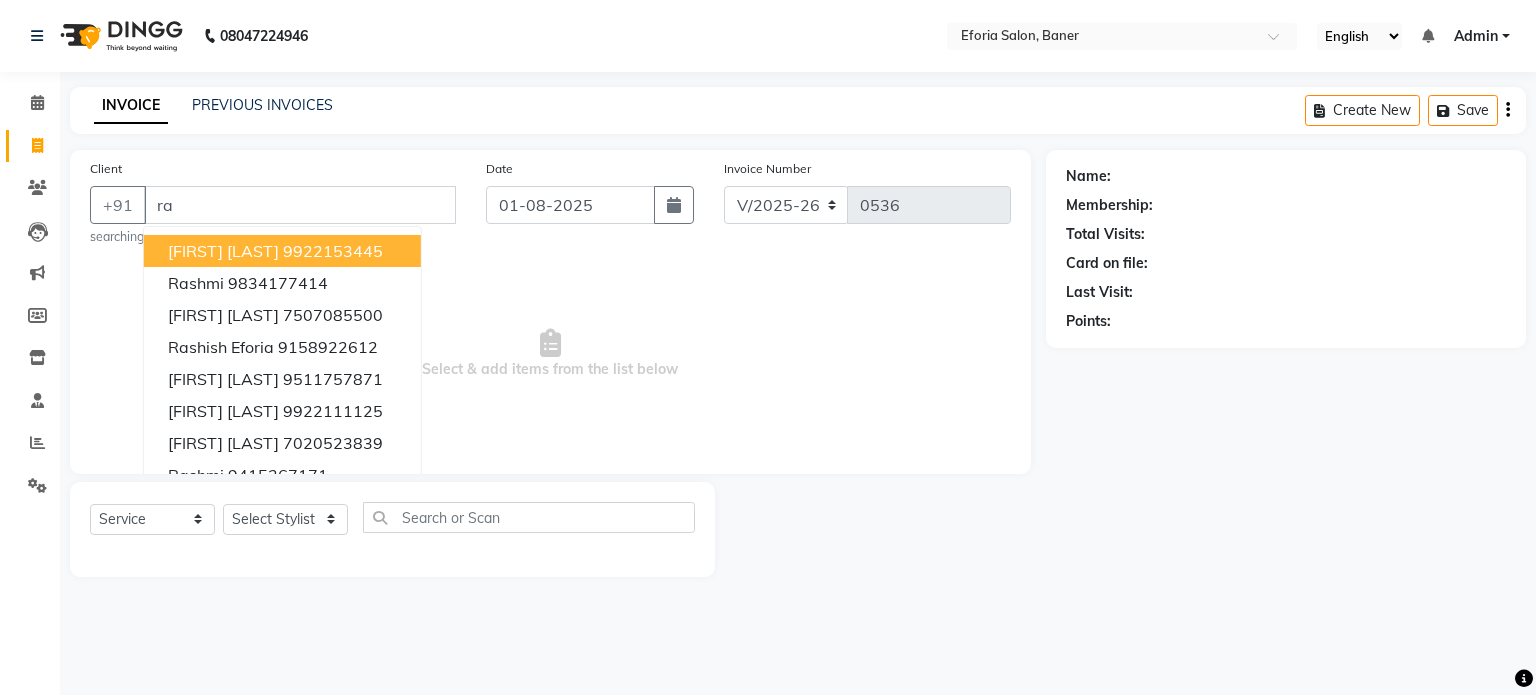type on "r" 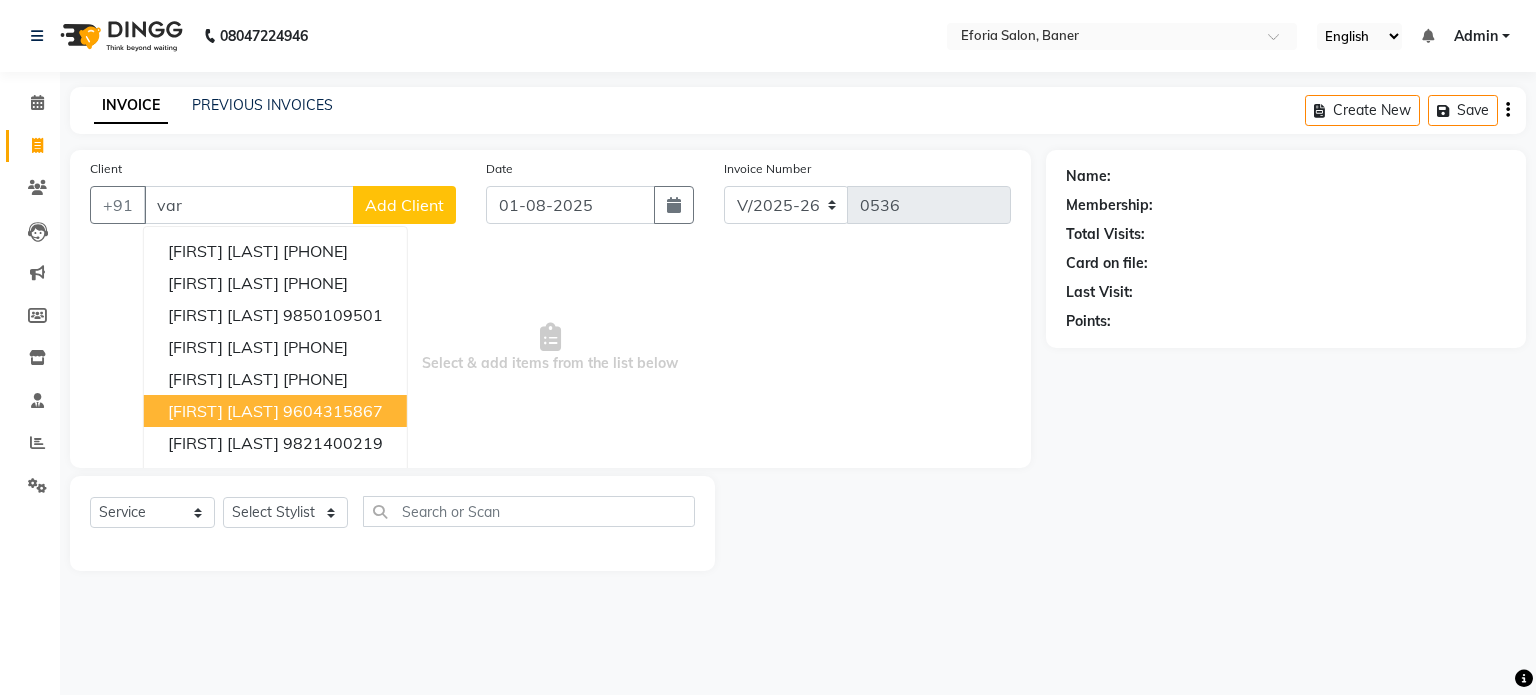 click on "9604315867" at bounding box center (333, 411) 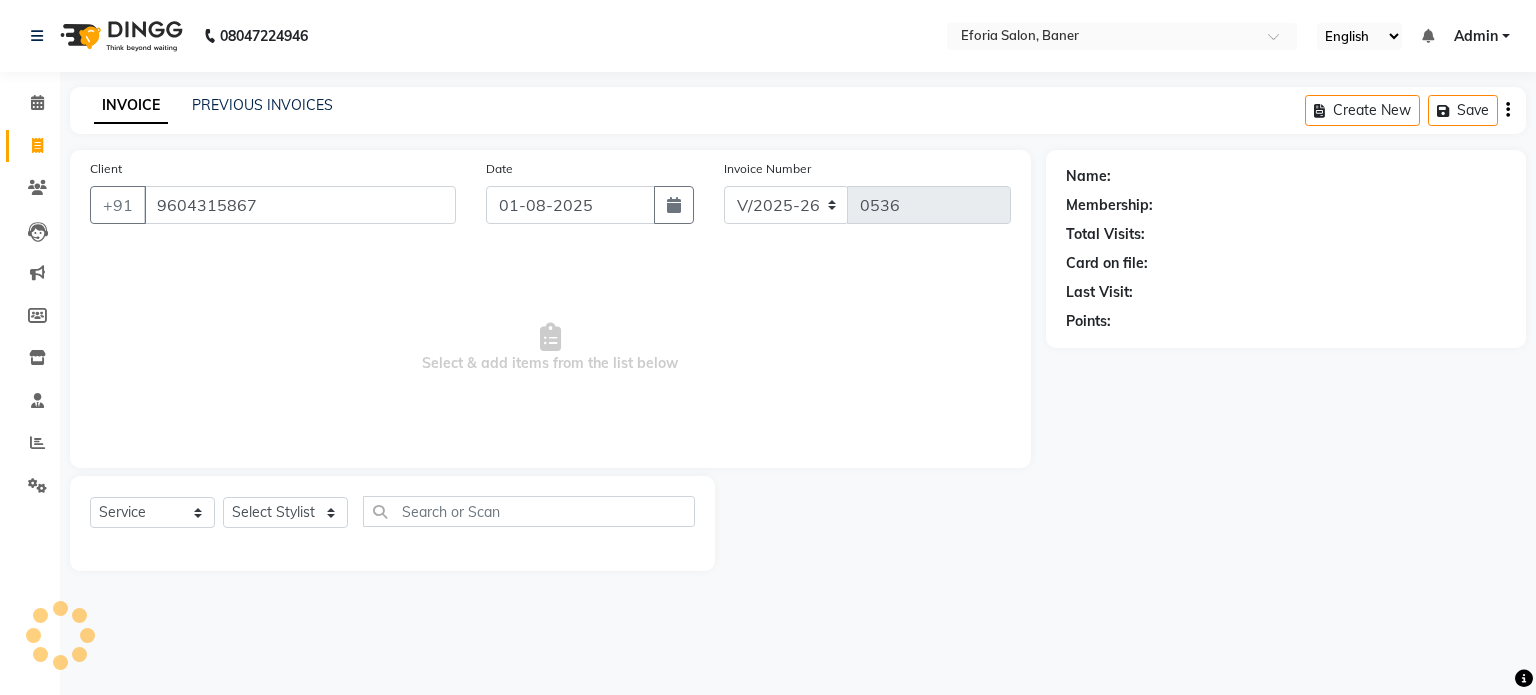type on "9604315867" 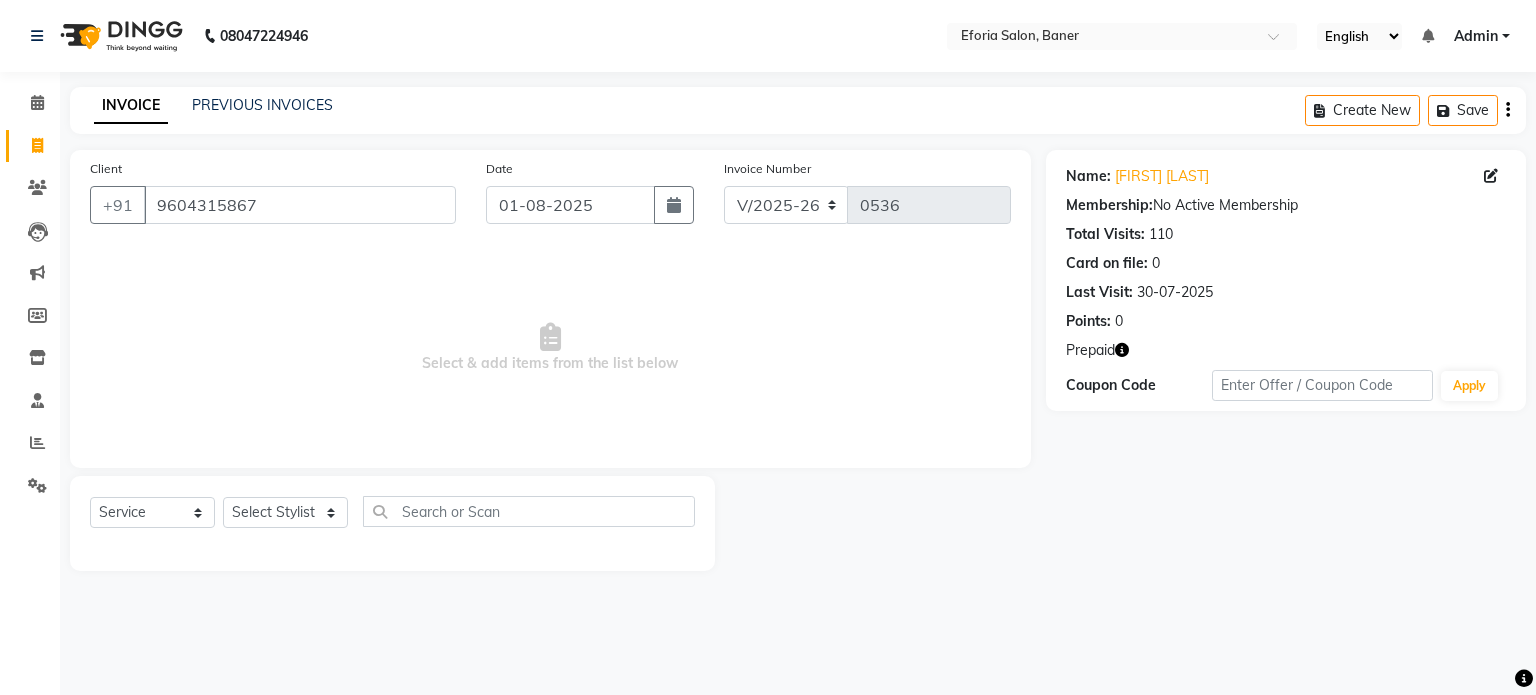 click on "Select  Service  Product  Membership  Package Voucher Prepaid Gift Card  Select Stylist [FIRST] [LAST] [FIRST] [LAST] [FIRST] [LAST] [FIRST] [FIRST]" 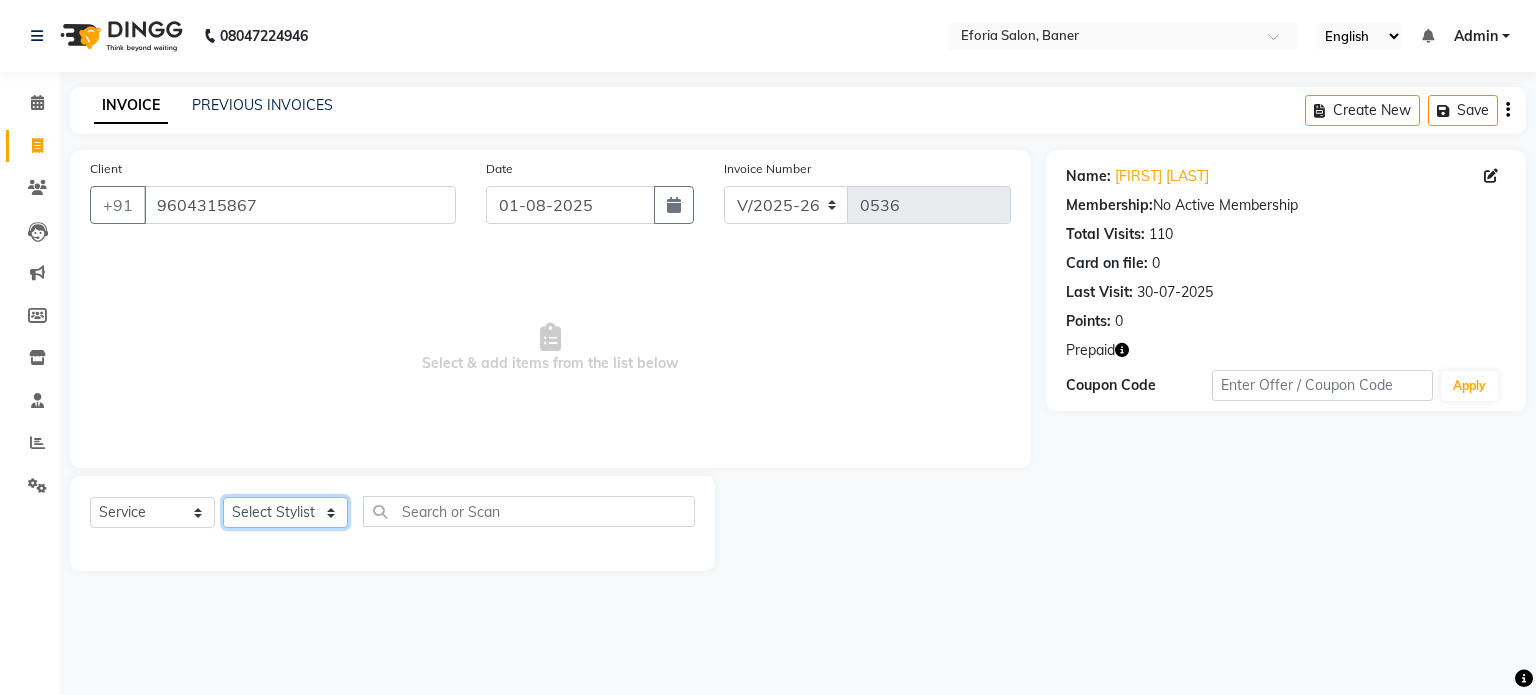 click on "Select Stylist [FIRST] [FIRST] [FIRST] [FIRST] [FIRST] [FIRST]" 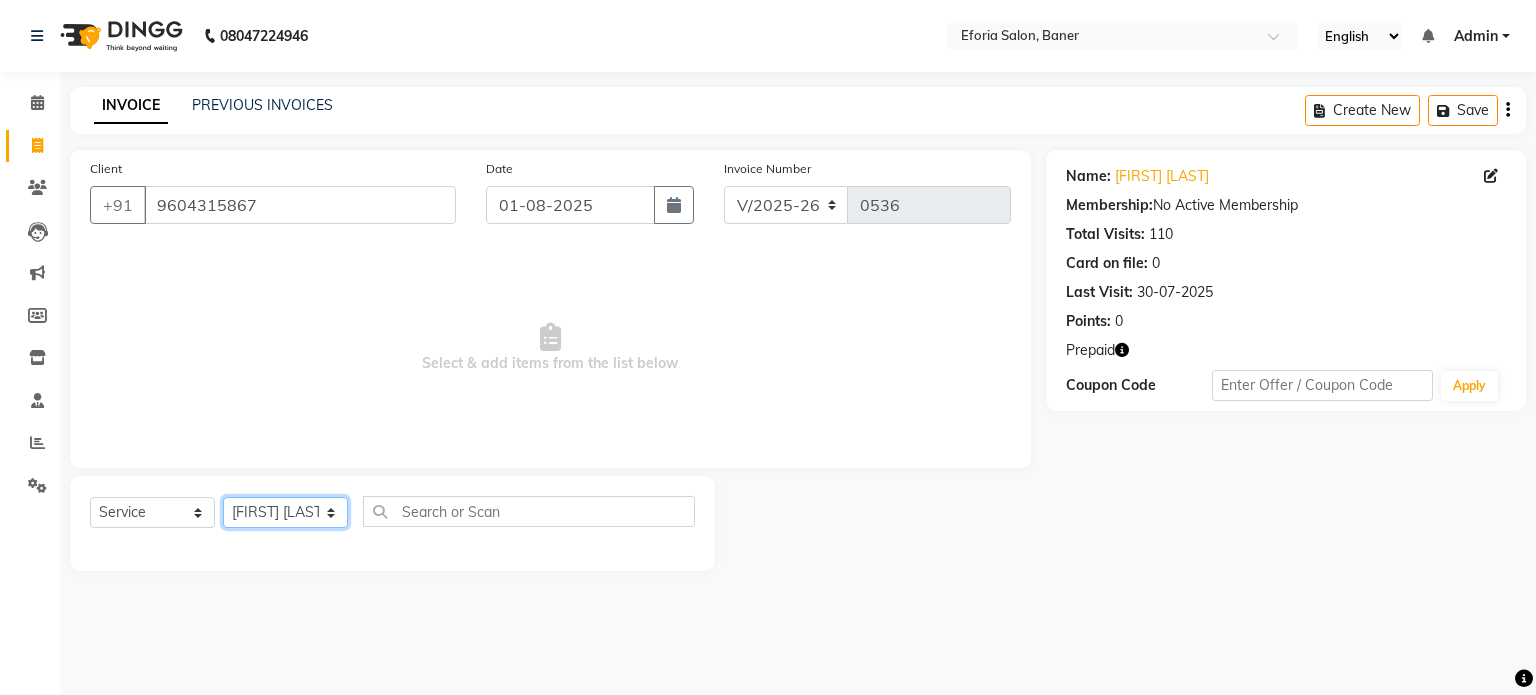 click on "Select Stylist [FIRST] [FIRST] [FIRST] [FIRST] [FIRST] [FIRST]" 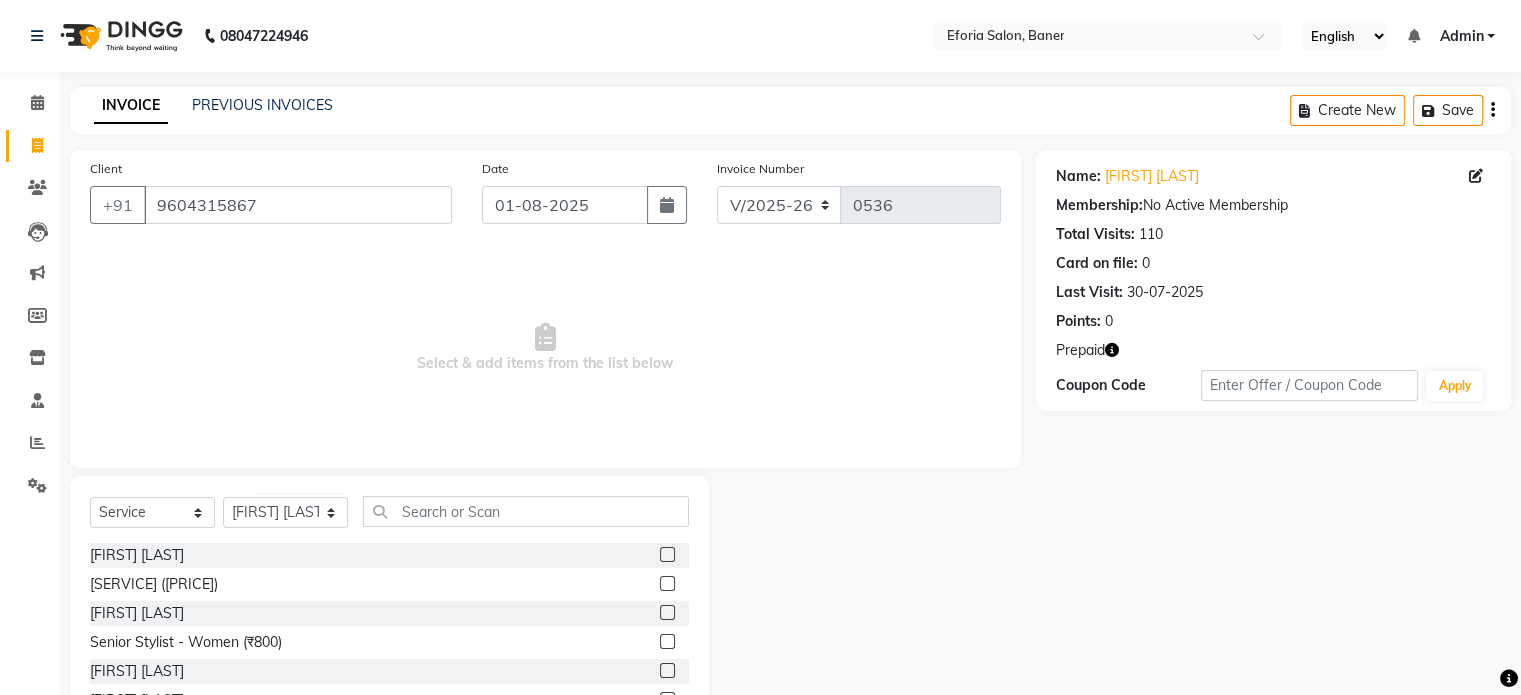 click 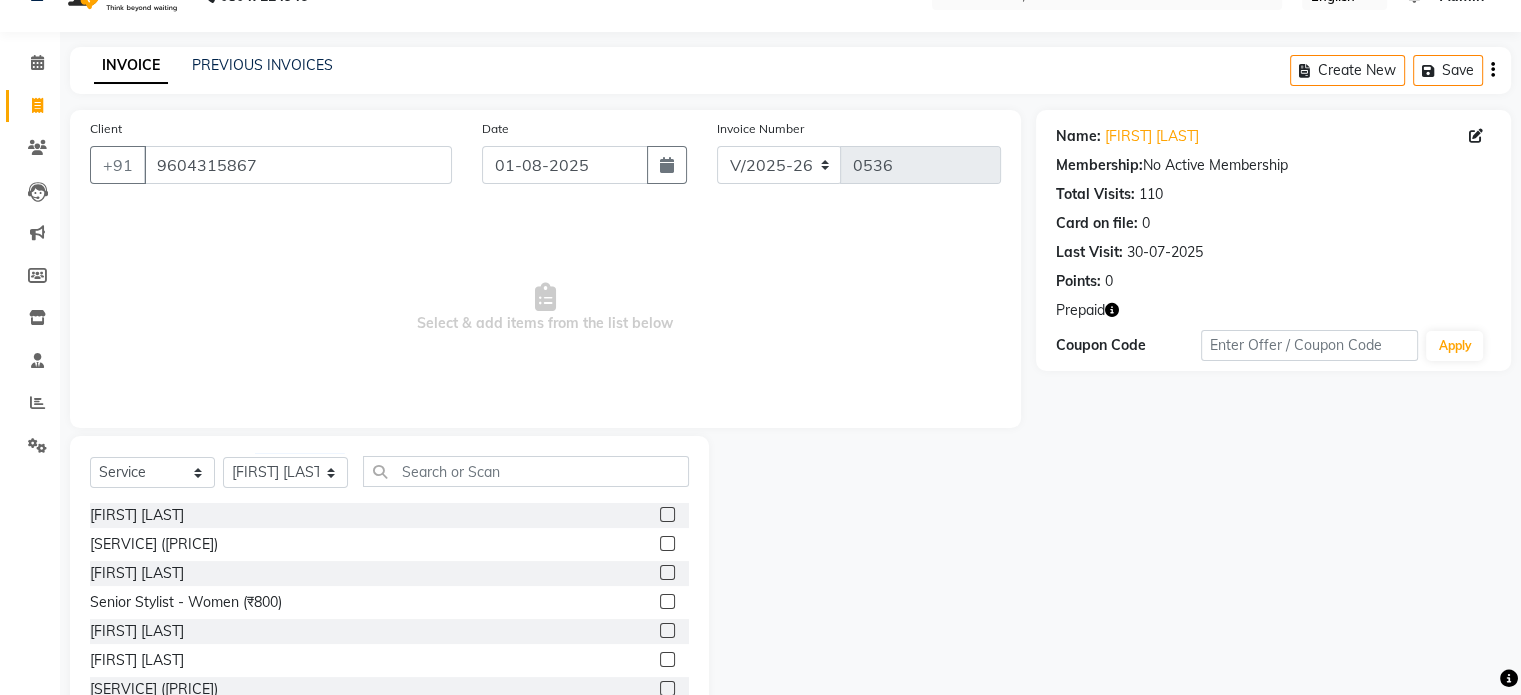 scroll, scrollTop: 106, scrollLeft: 0, axis: vertical 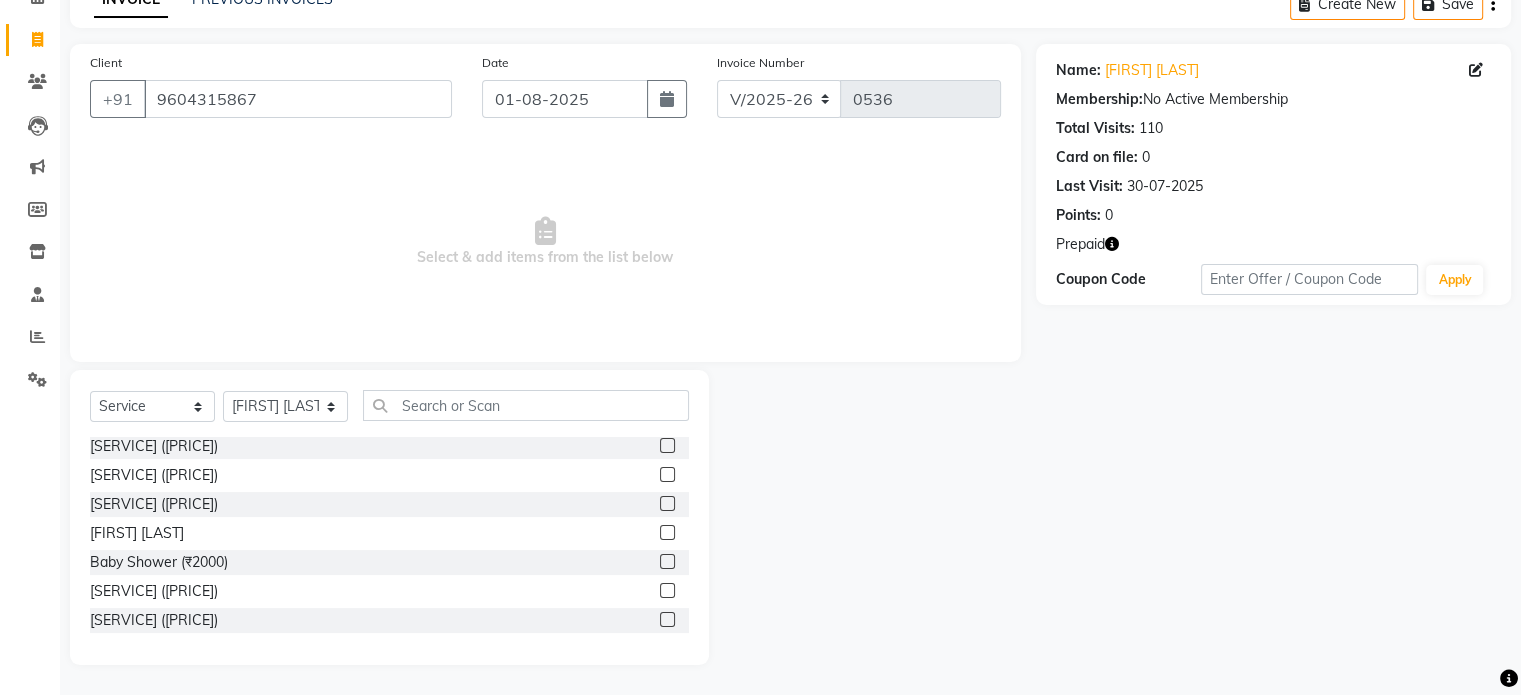 click 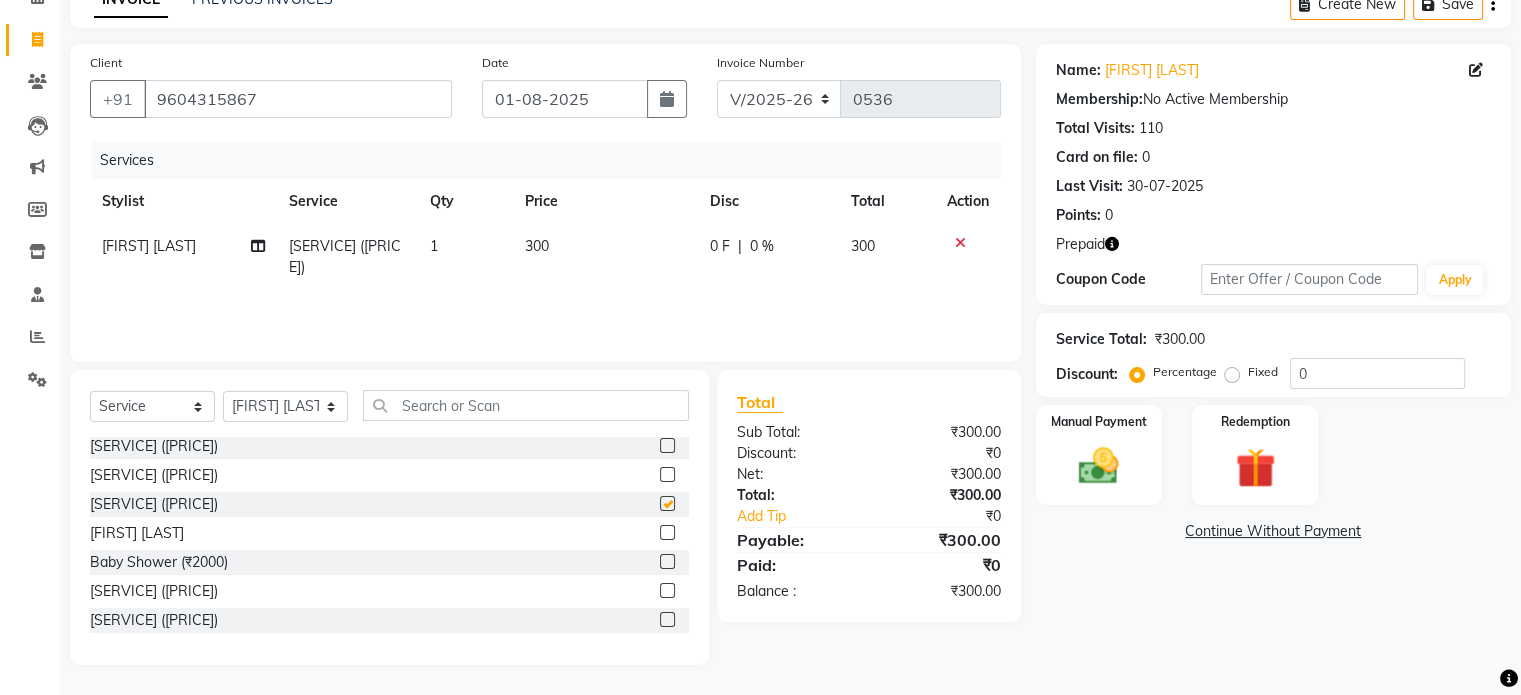 checkbox on "false" 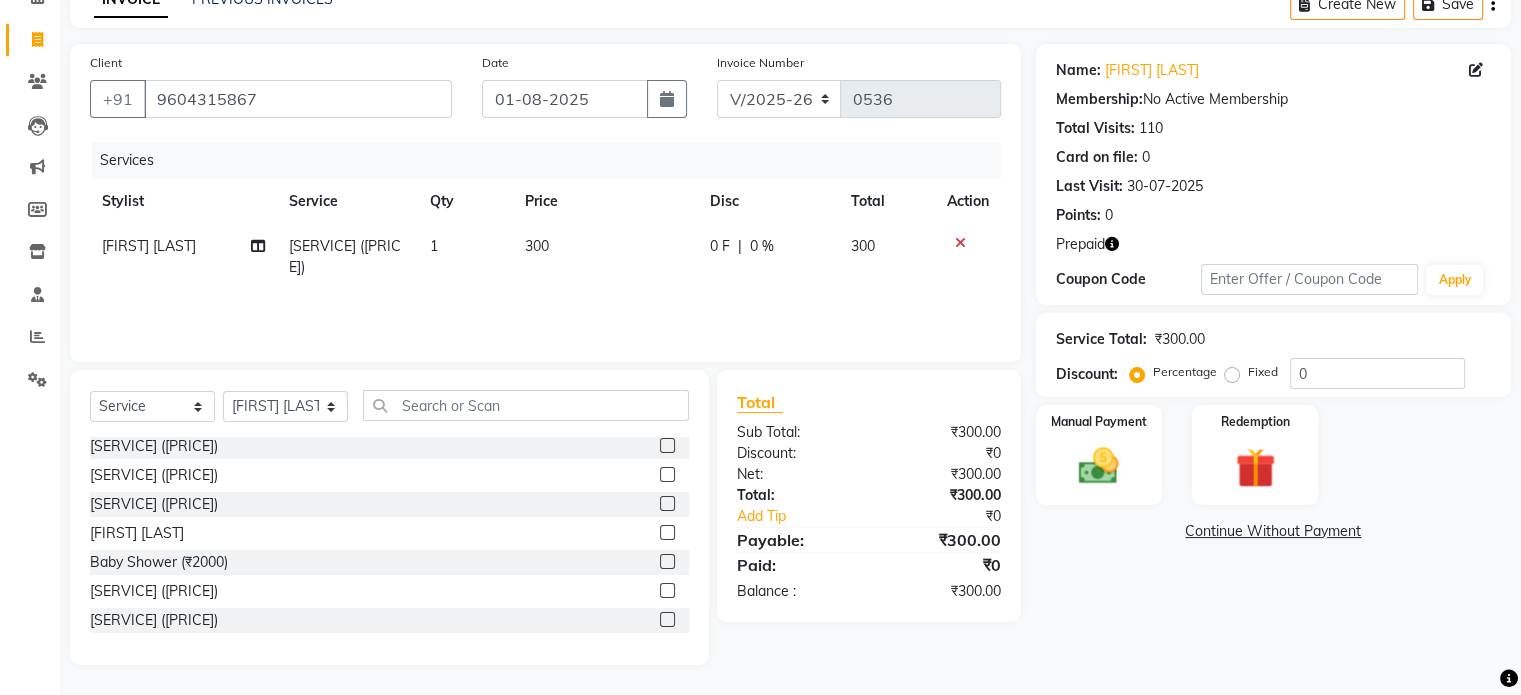 click on "300" 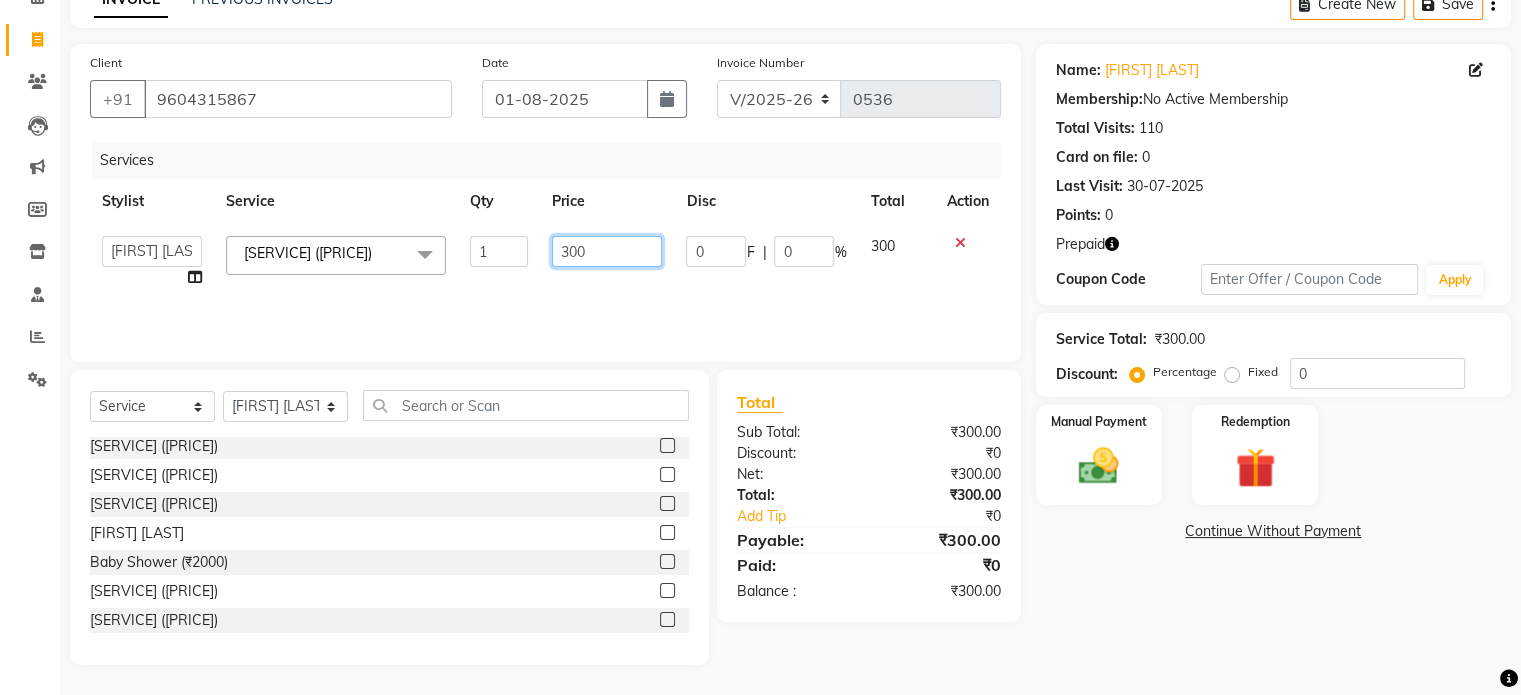 click on "300" 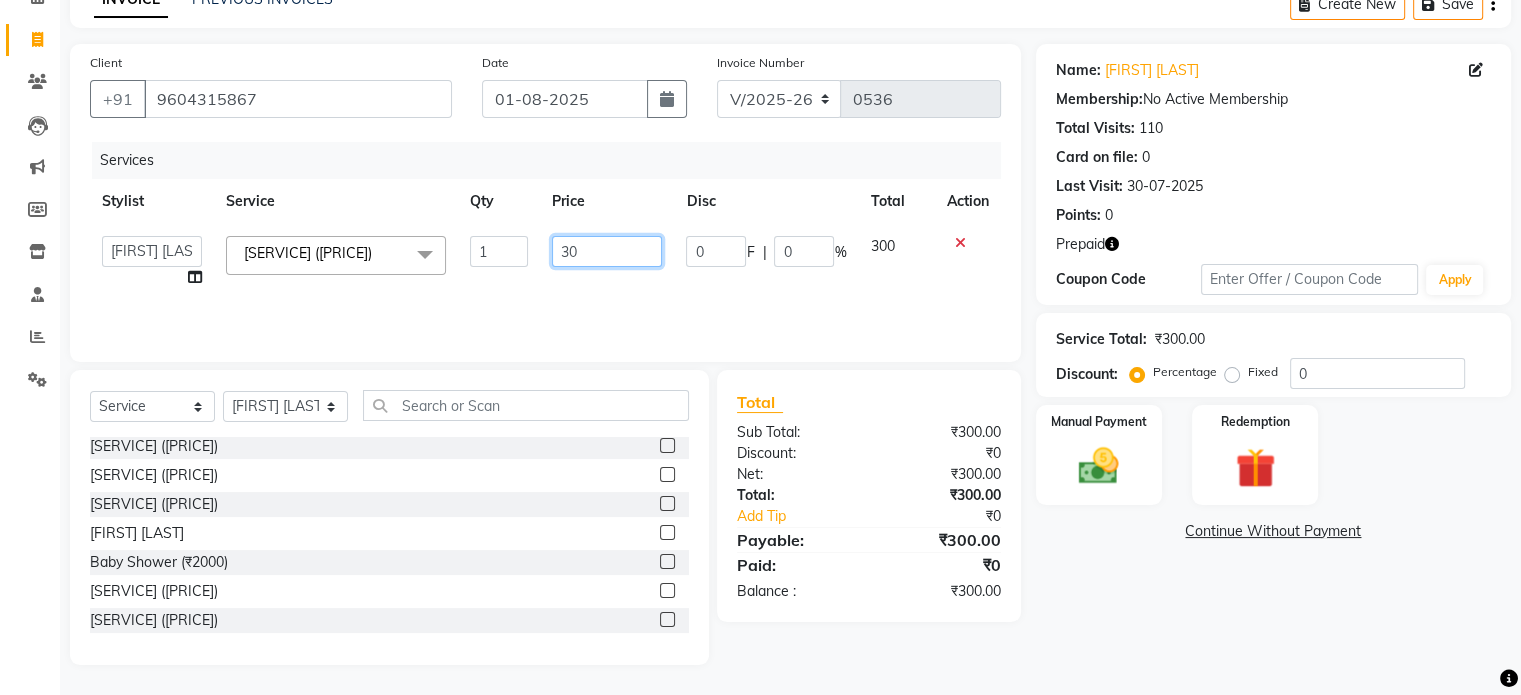 type on "3" 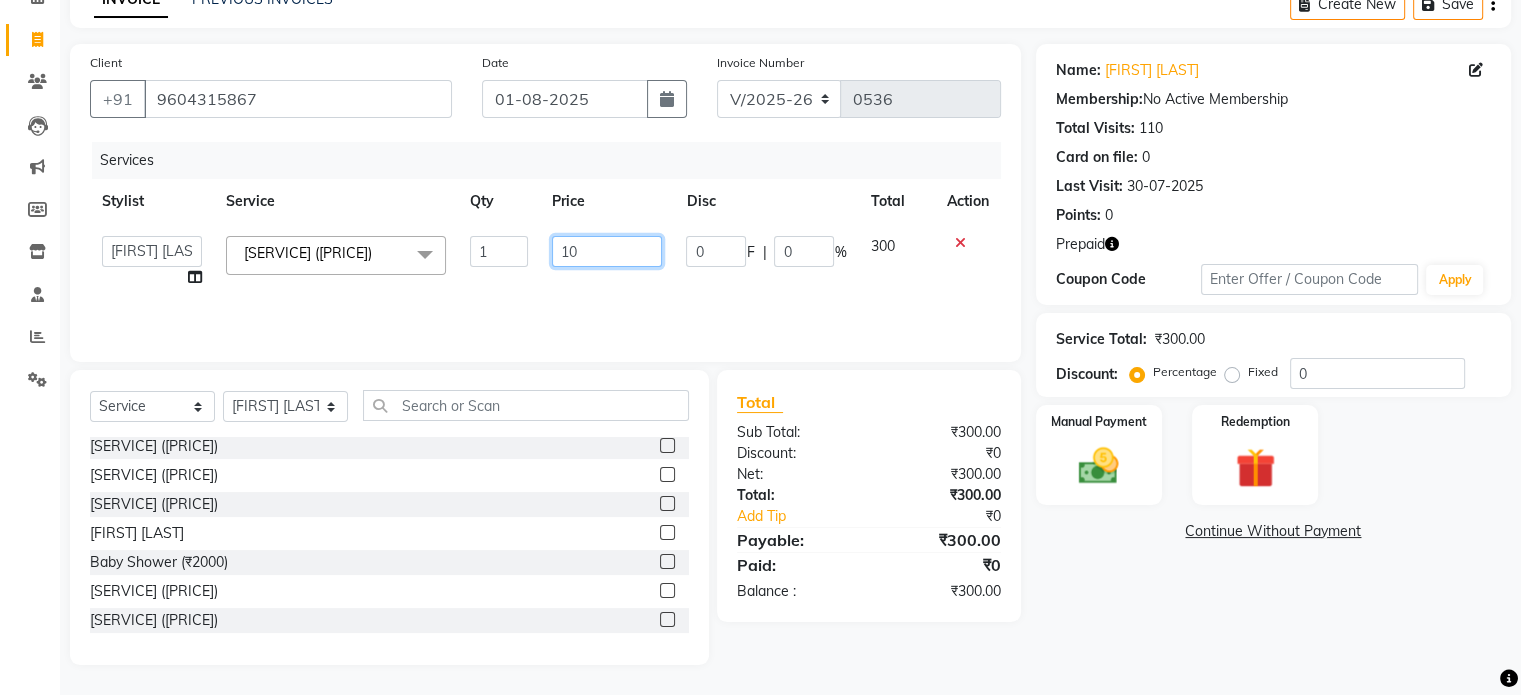 type on "100" 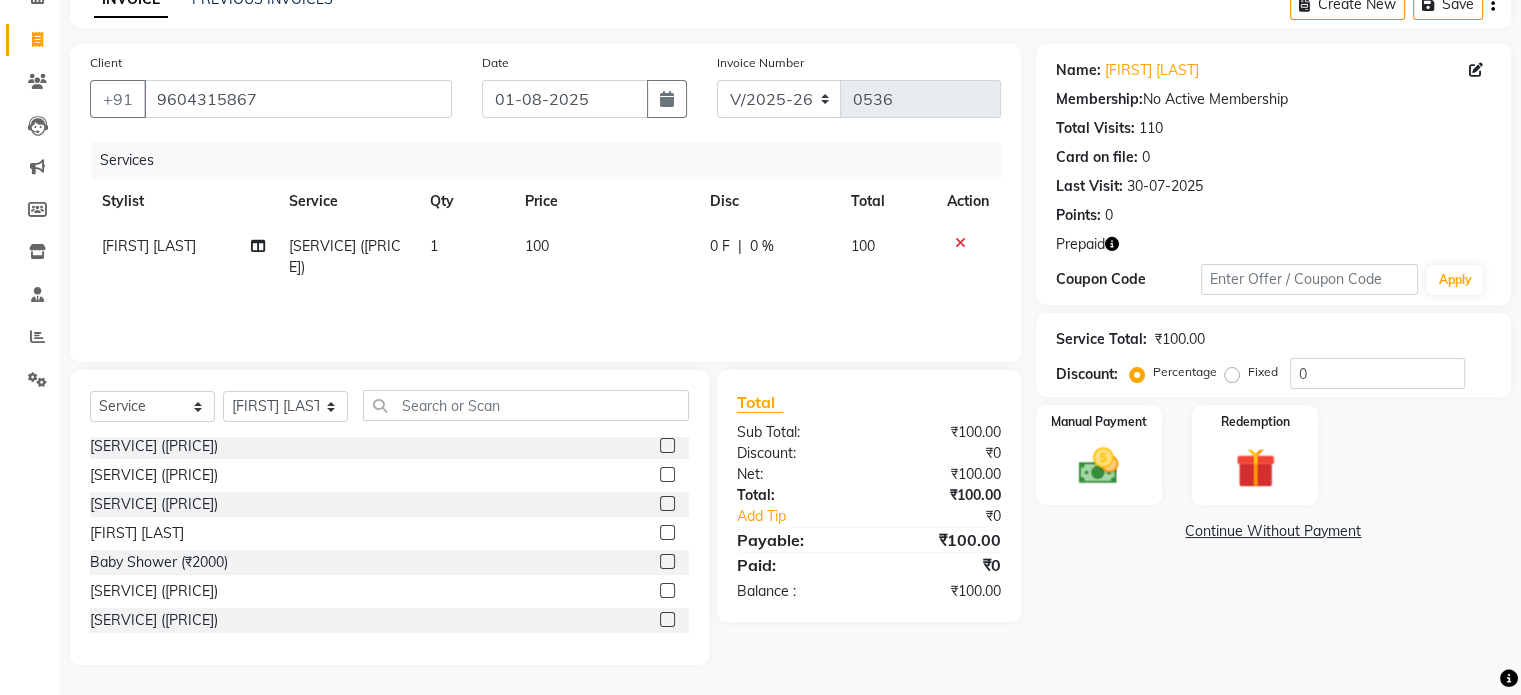 click on "Services Stylist Service Qty Price Disc Total Action kamini gurjar Removal (₹300) 1 100 0 F | 0 % 100" 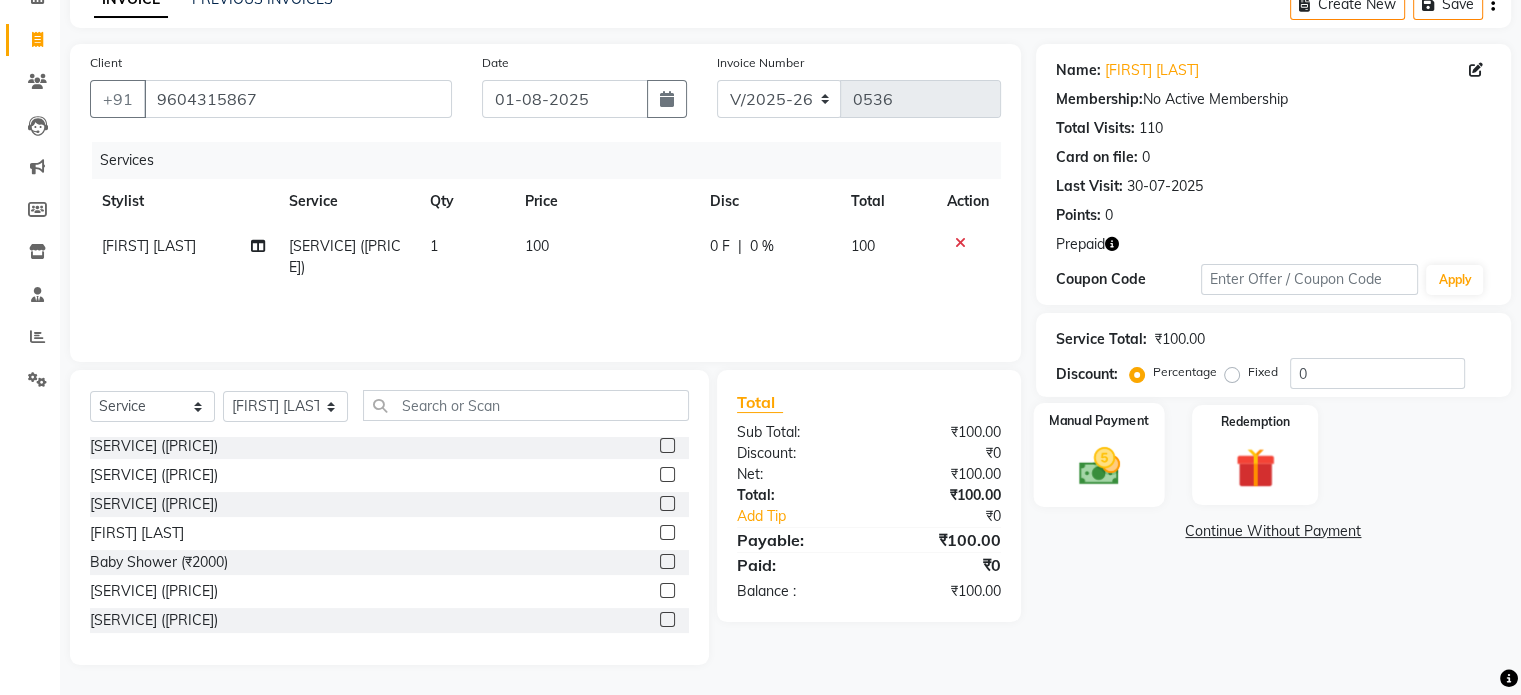 click 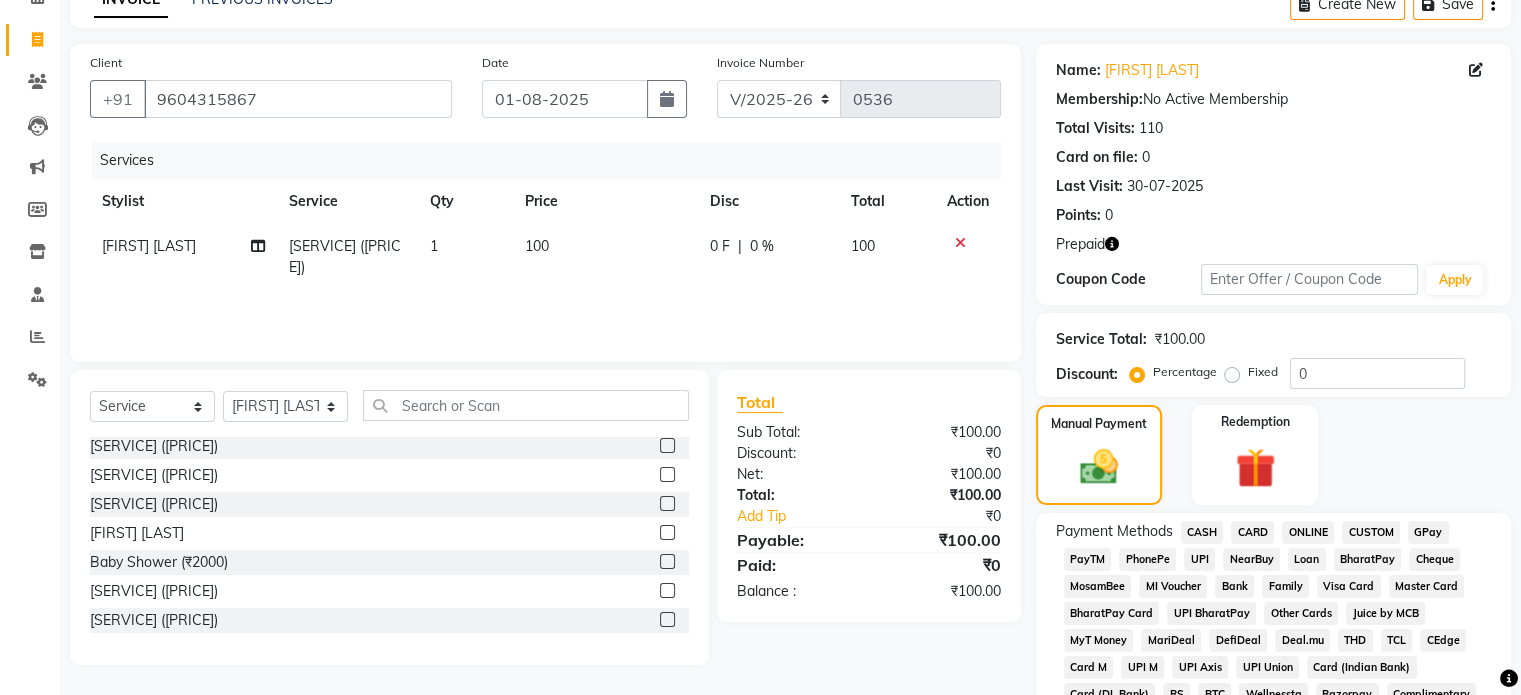 click on "CASH" 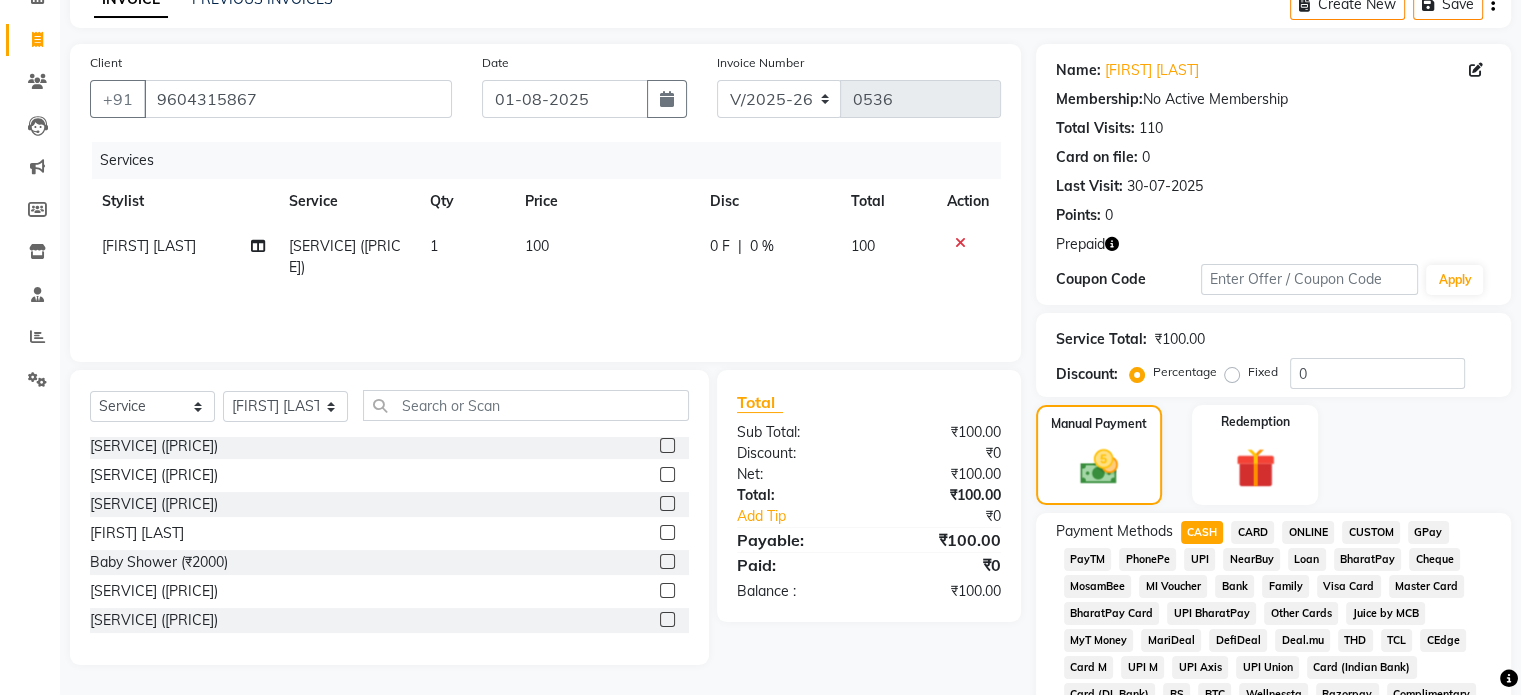 click on "Payment Methods  CASH   CARD   ONLINE   CUSTOM   GPay   PayTM   PhonePe   UPI   NearBuy   Loan   BharatPay   Cheque   MosamBee   MI Voucher   Bank   Family   Visa Card   Master Card   BharatPay Card   UPI BharatPay   Other Cards   Juice by MCB   MyT Money   MariDeal   DefiDeal   Deal.mu   THD   TCL   CEdge   Card M   UPI M   UPI Axis   UPI Union   Card (Indian Bank)   Card (DL Bank)   RS   BTC   Wellnessta   Razorpay   Complimentary   Nift   Spa Finder   Spa Week   Venmo   BFL   LoanTap   SaveIN   GMoney   ATH Movil   On Account   Chamber Gift Card   Trade   Comp   Donation   Card on File   Envision   BRAC Card   City Card   bKash   Credit Card   Debit Card   Shoutlo   LUZO   Jazz Cash   AmEx   Discover   Tabby   Online W   Room Charge   Room Charge USD   Room Charge Euro   Room Charge EGP   Room Charge GBP   Bajaj Finserv   Bad Debts   Card: IDFC   Card: IOB   Coupon   Gcash   PayMaya   Instamojo   COnline   UOnline   SOnline   SCard   Paypal   PPR   PPV   PPC   PPN   PPG   PPE   CAMP   Benefit   ATH Movil" 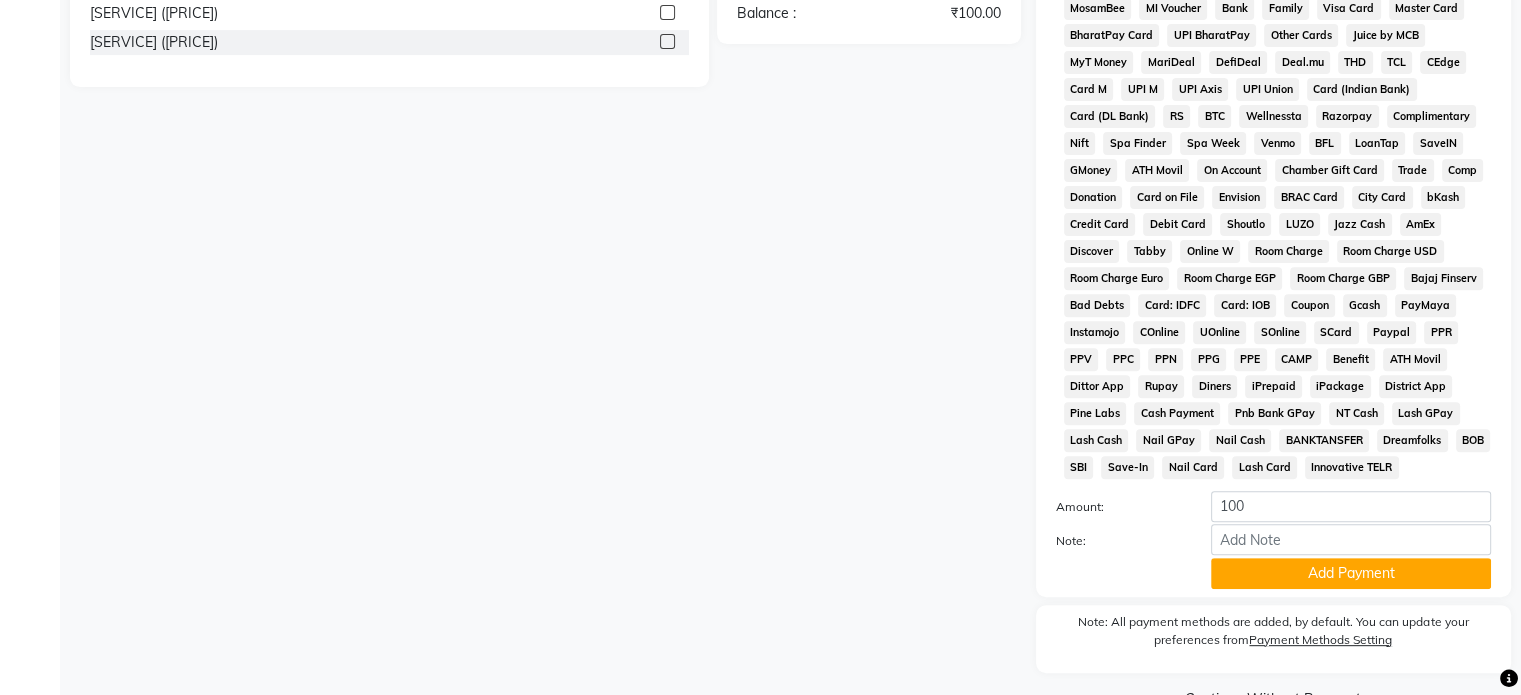 scroll, scrollTop: 746, scrollLeft: 0, axis: vertical 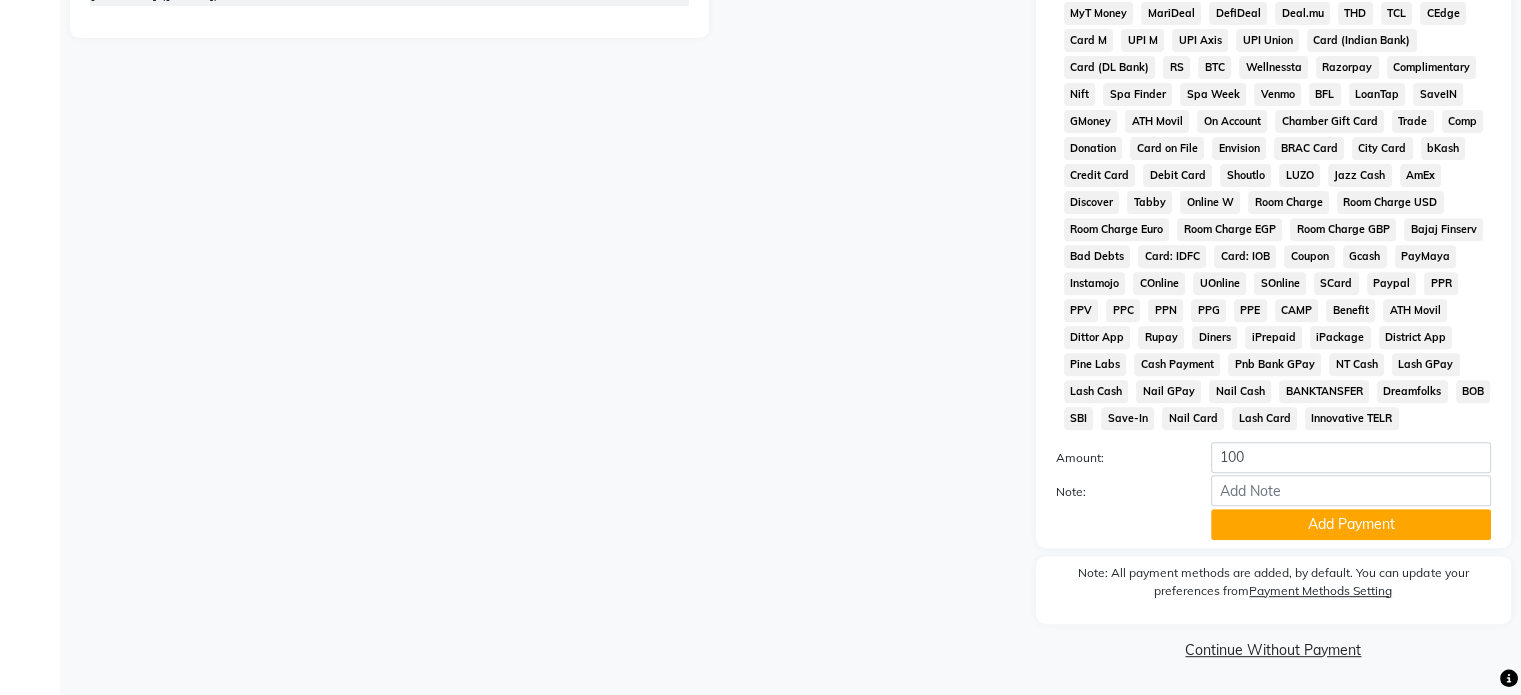 click on "Add Payment" 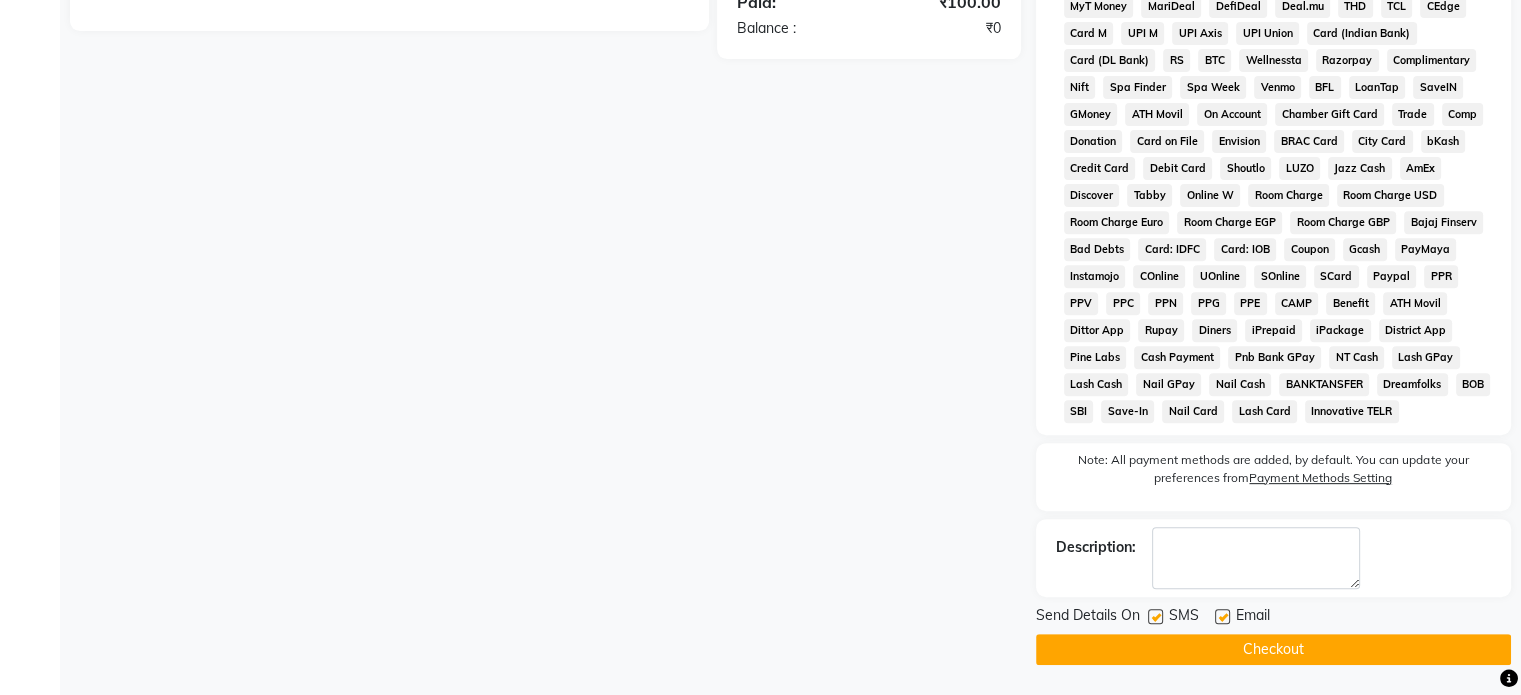 click on "Checkout" 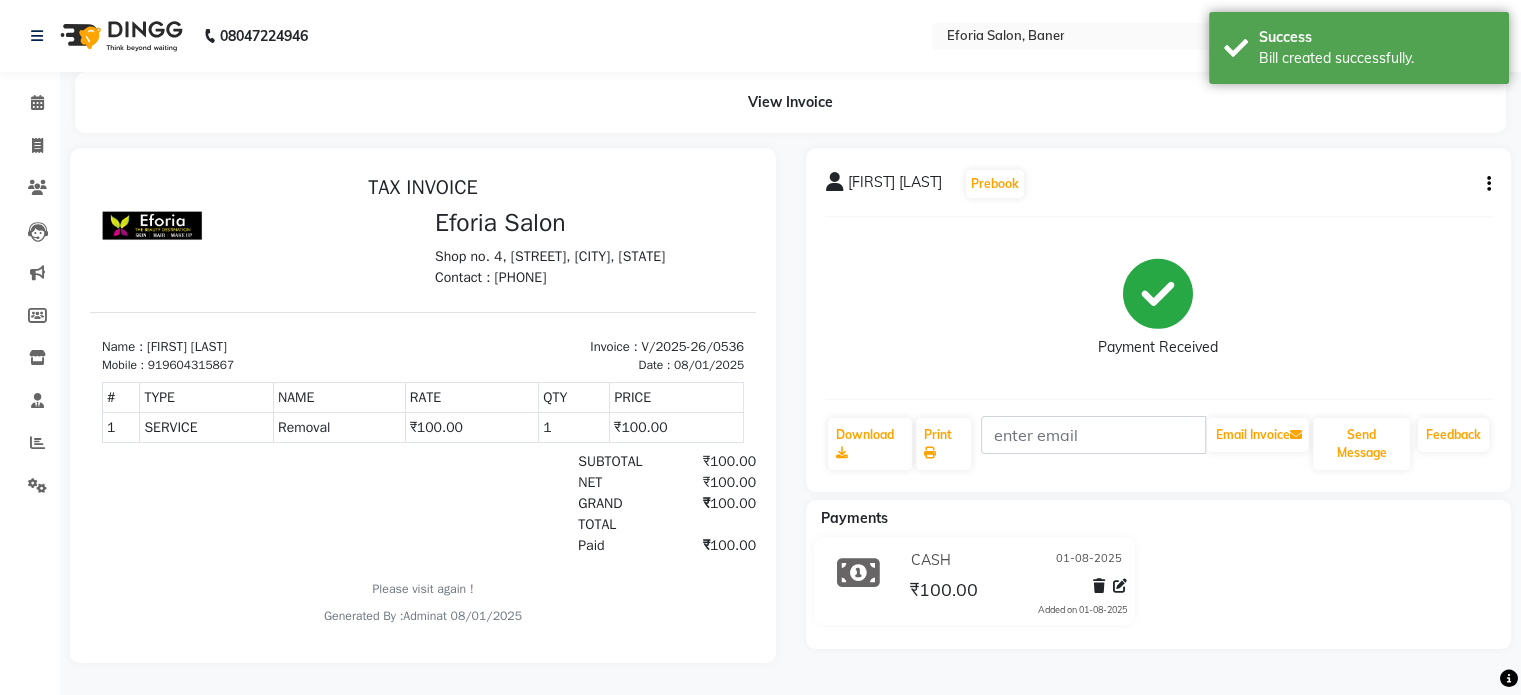 scroll, scrollTop: 0, scrollLeft: 0, axis: both 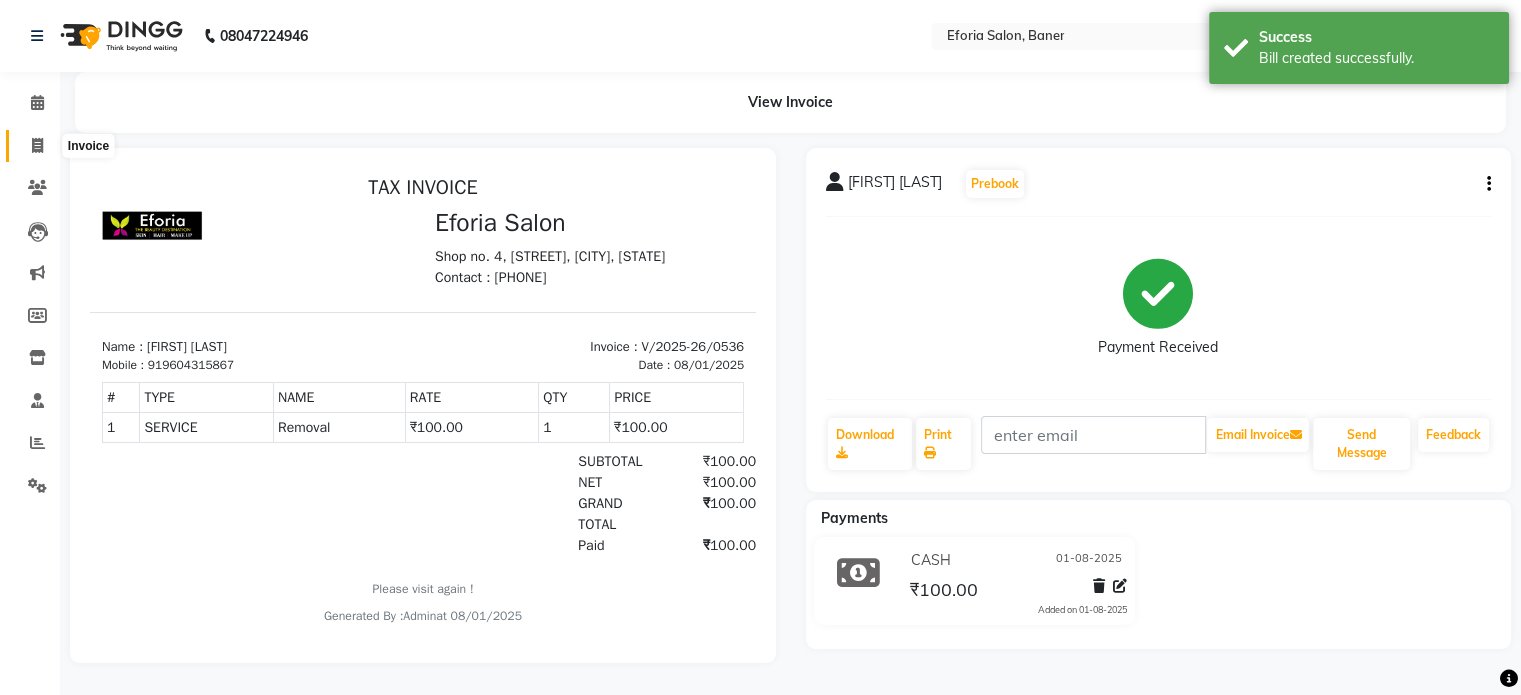 click 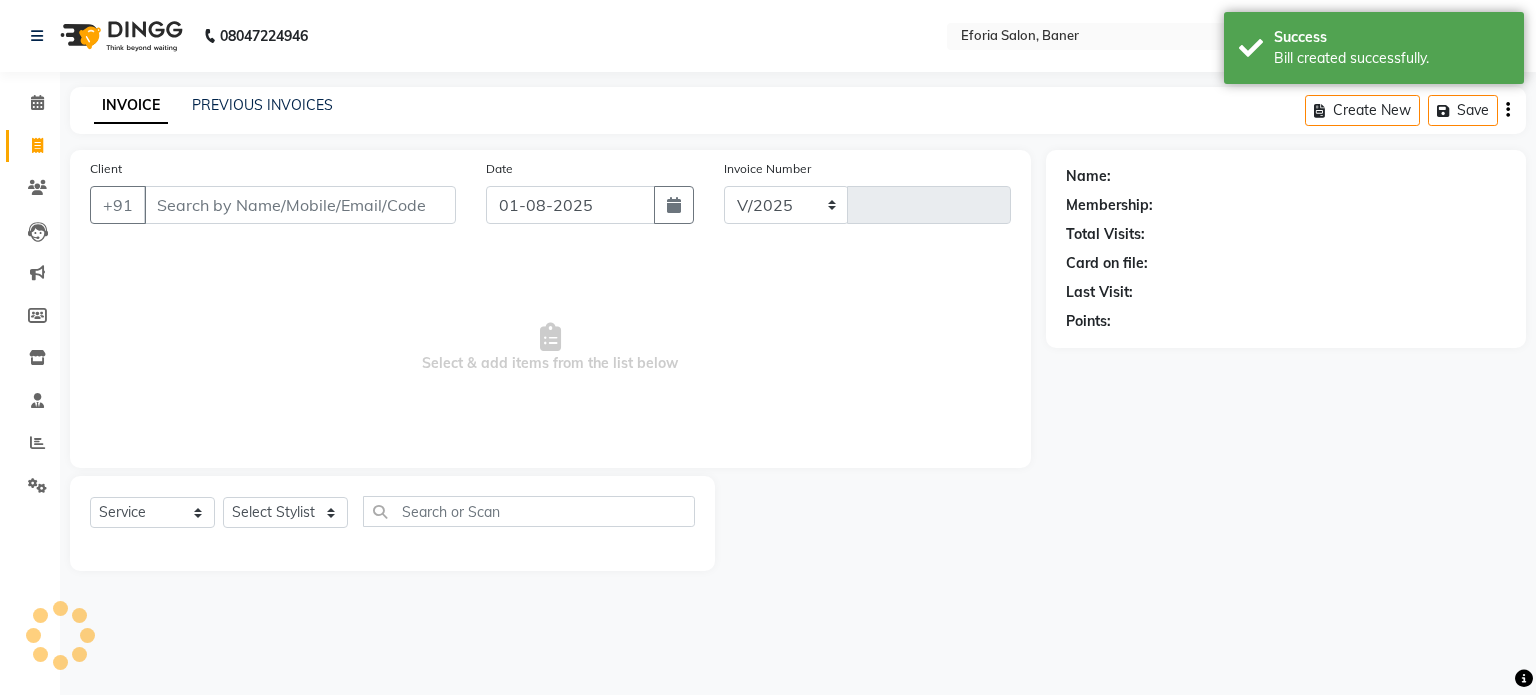 select on "608" 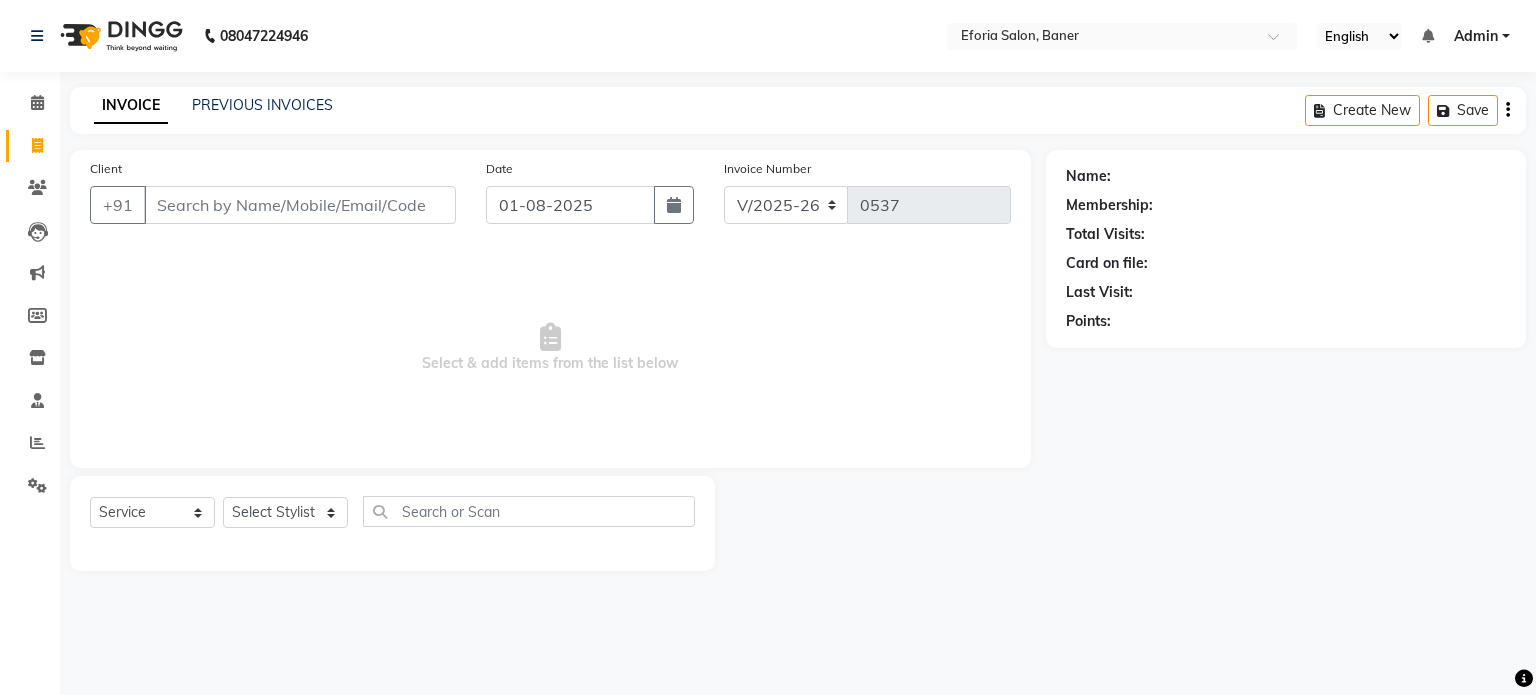 click on "Client" at bounding box center [300, 205] 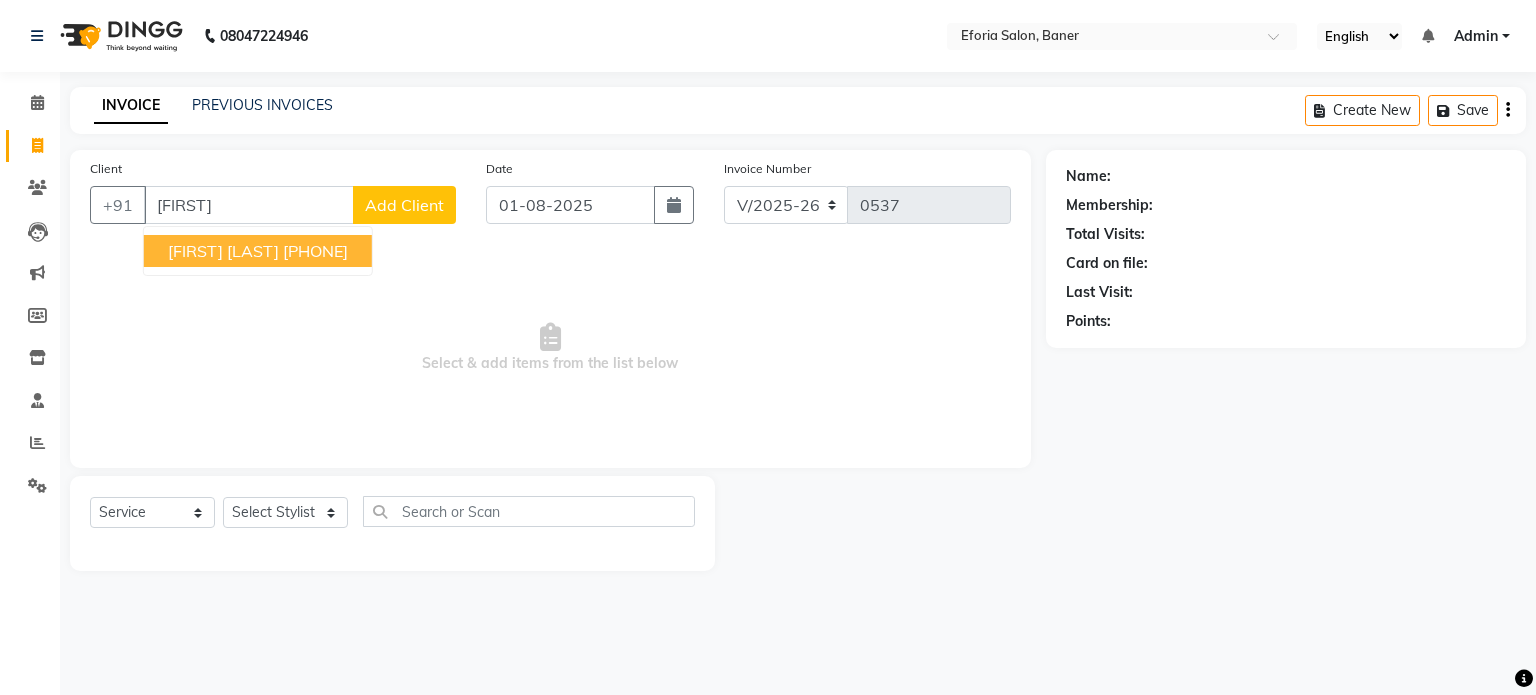 click on "[PHONE]" at bounding box center [315, 251] 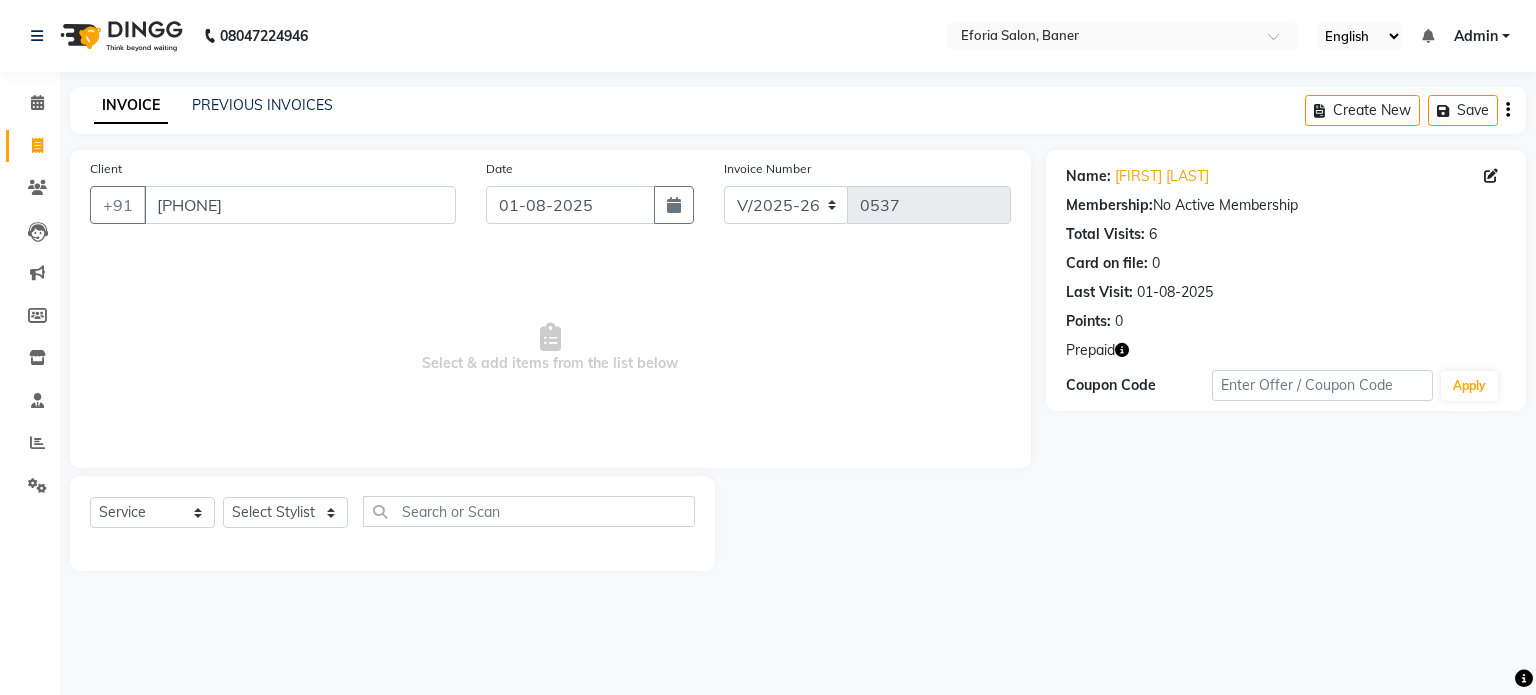click on "Select & add items from the list below" at bounding box center (550, 348) 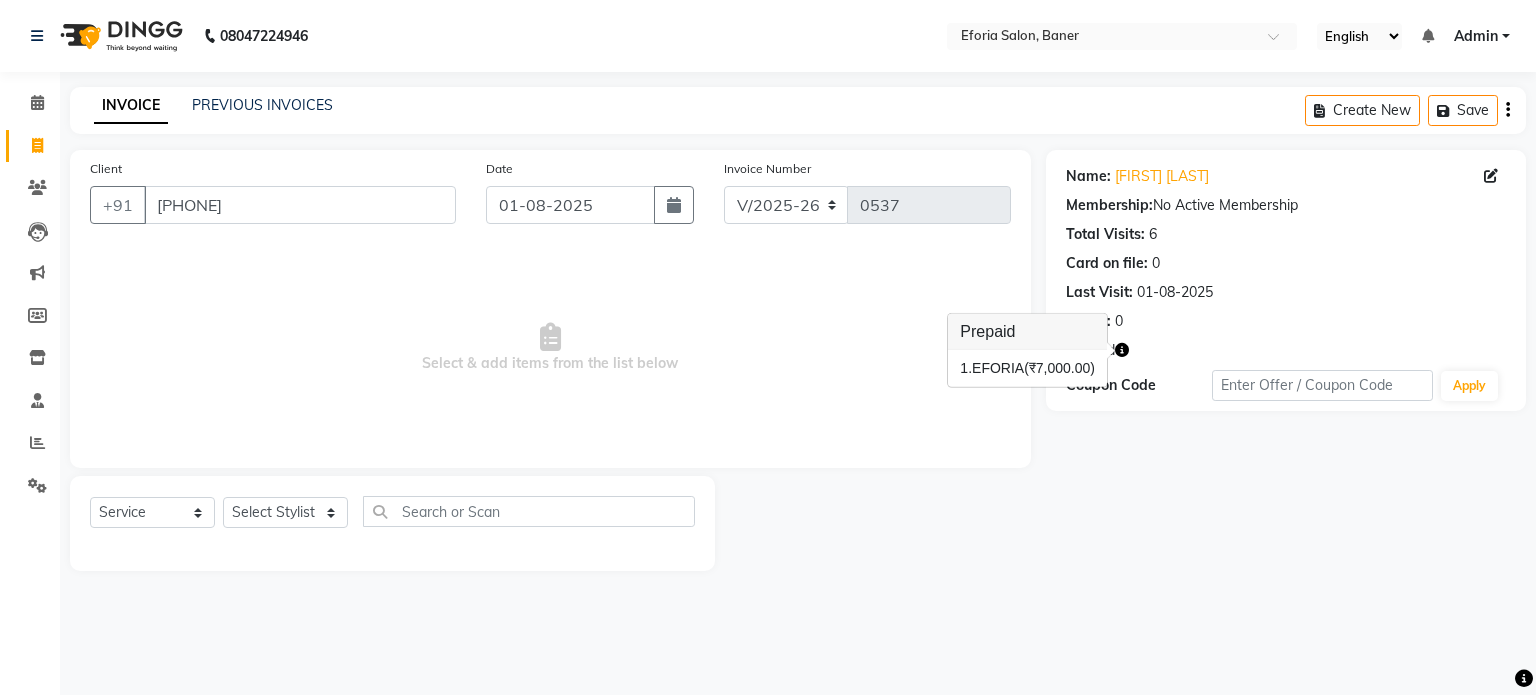 click on "Select & add items from the list below" at bounding box center [550, 348] 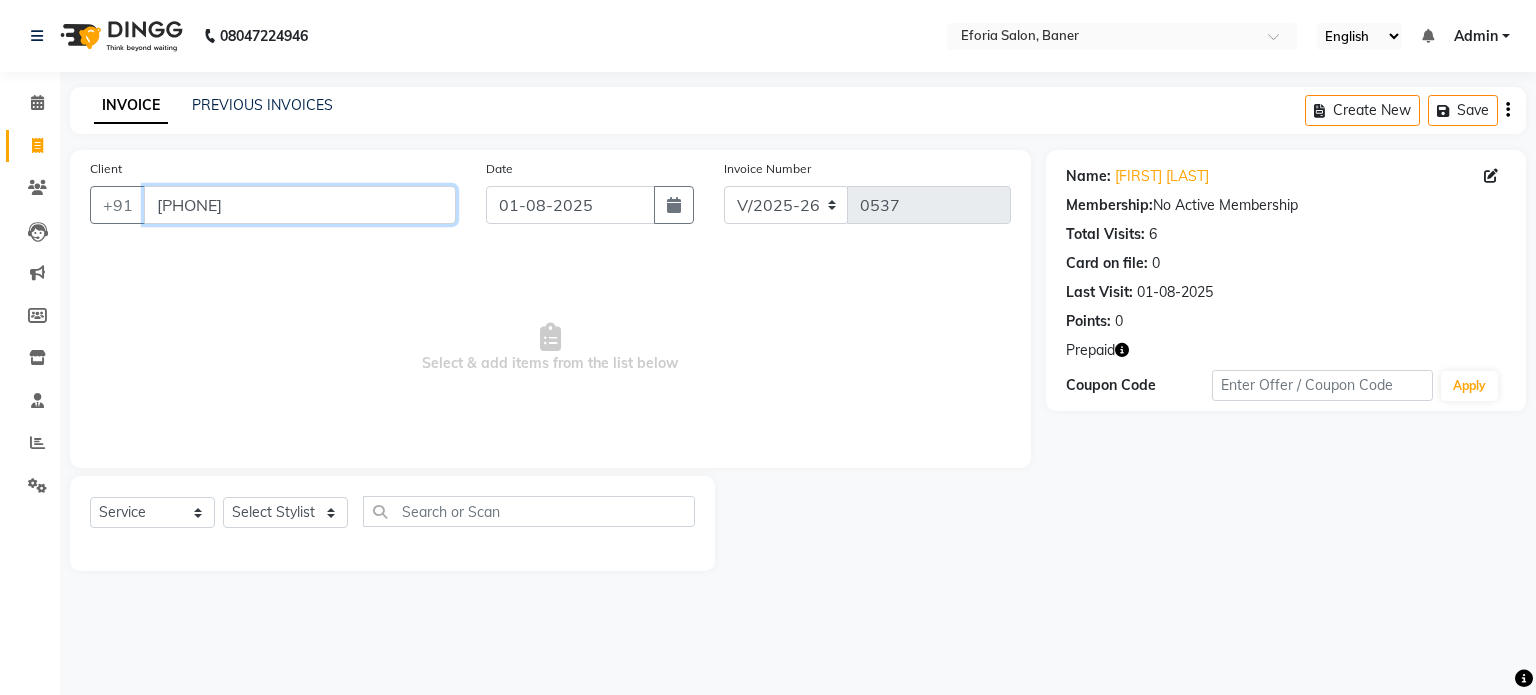 click on "[PHONE]" at bounding box center (300, 205) 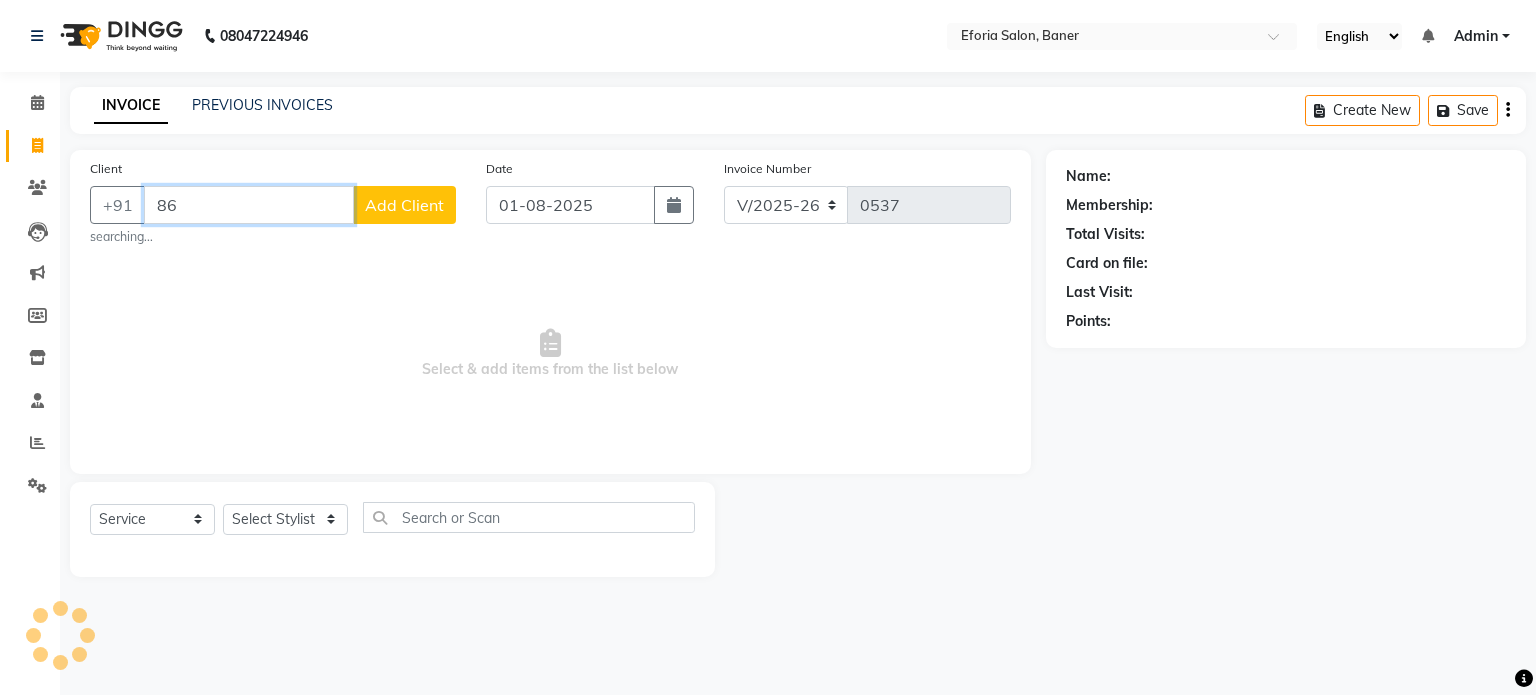 type on "8" 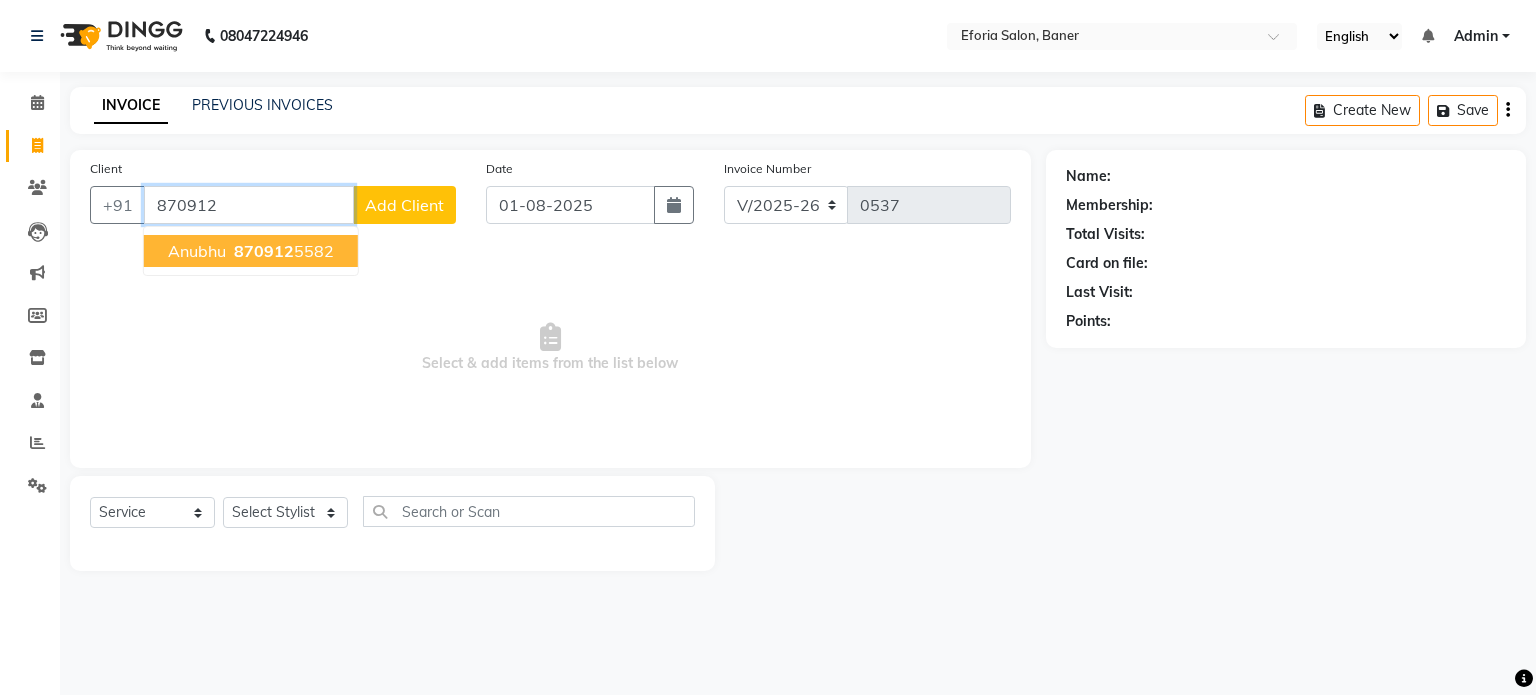 click on "870912" at bounding box center [264, 251] 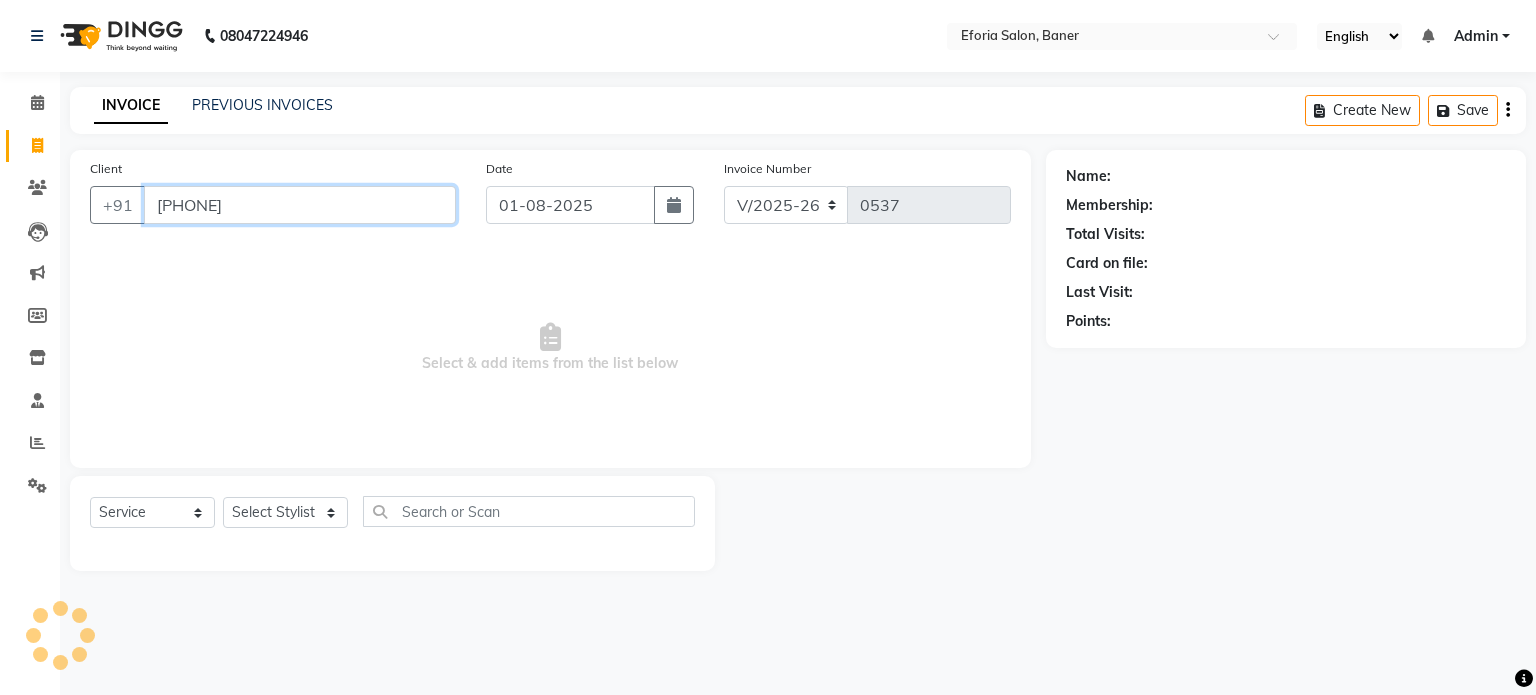 type on "[PHONE]" 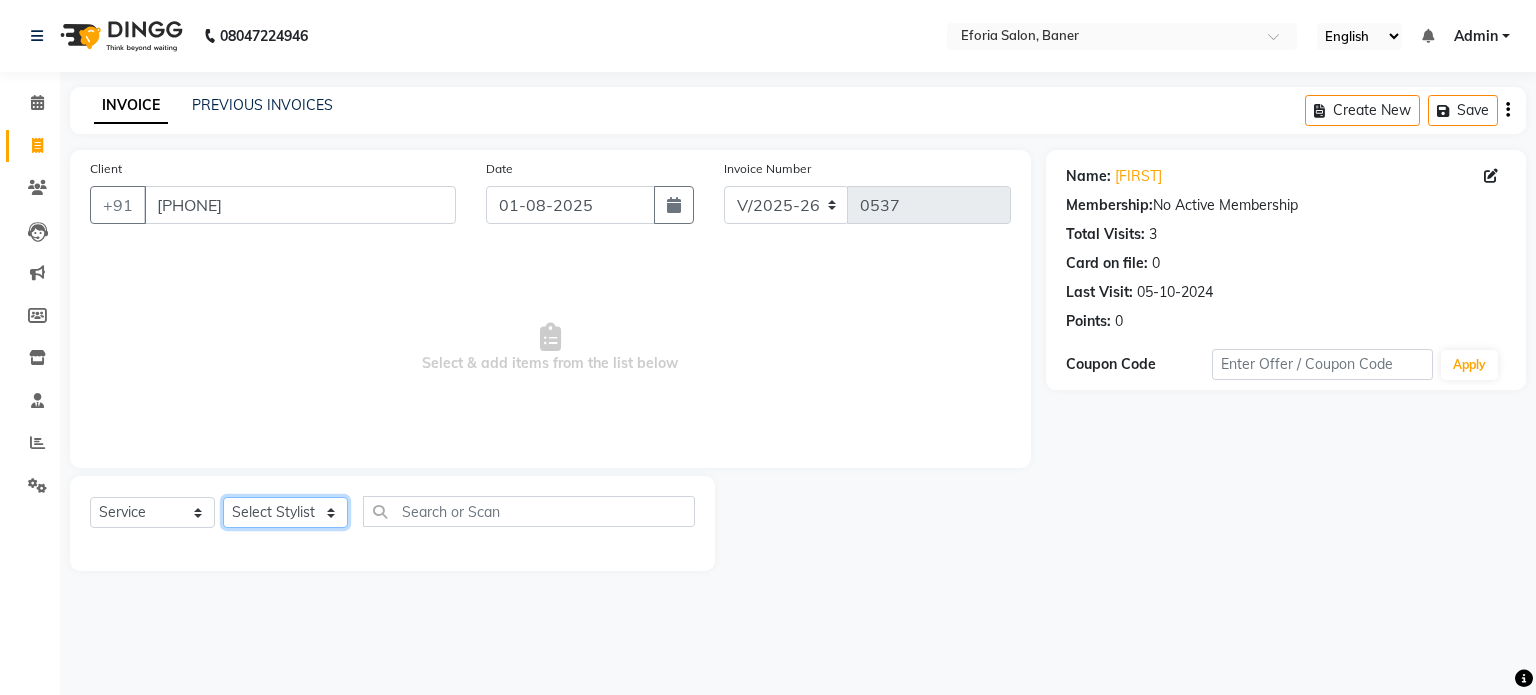 click on "Select Stylist [FIRST] [FIRST] [FIRST] [FIRST] [FIRST] [FIRST]" 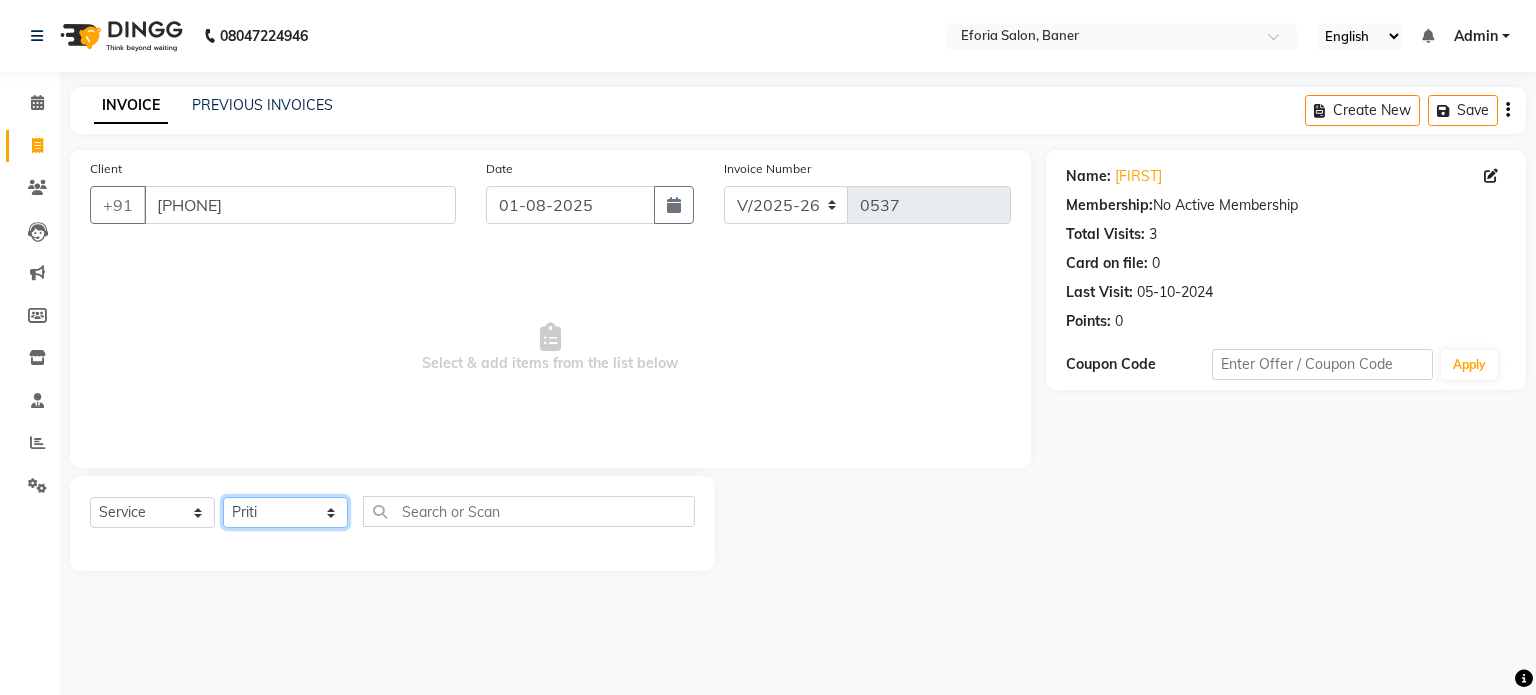 click on "Select Stylist [FIRST] [FIRST] [FIRST] [FIRST] [FIRST] [FIRST]" 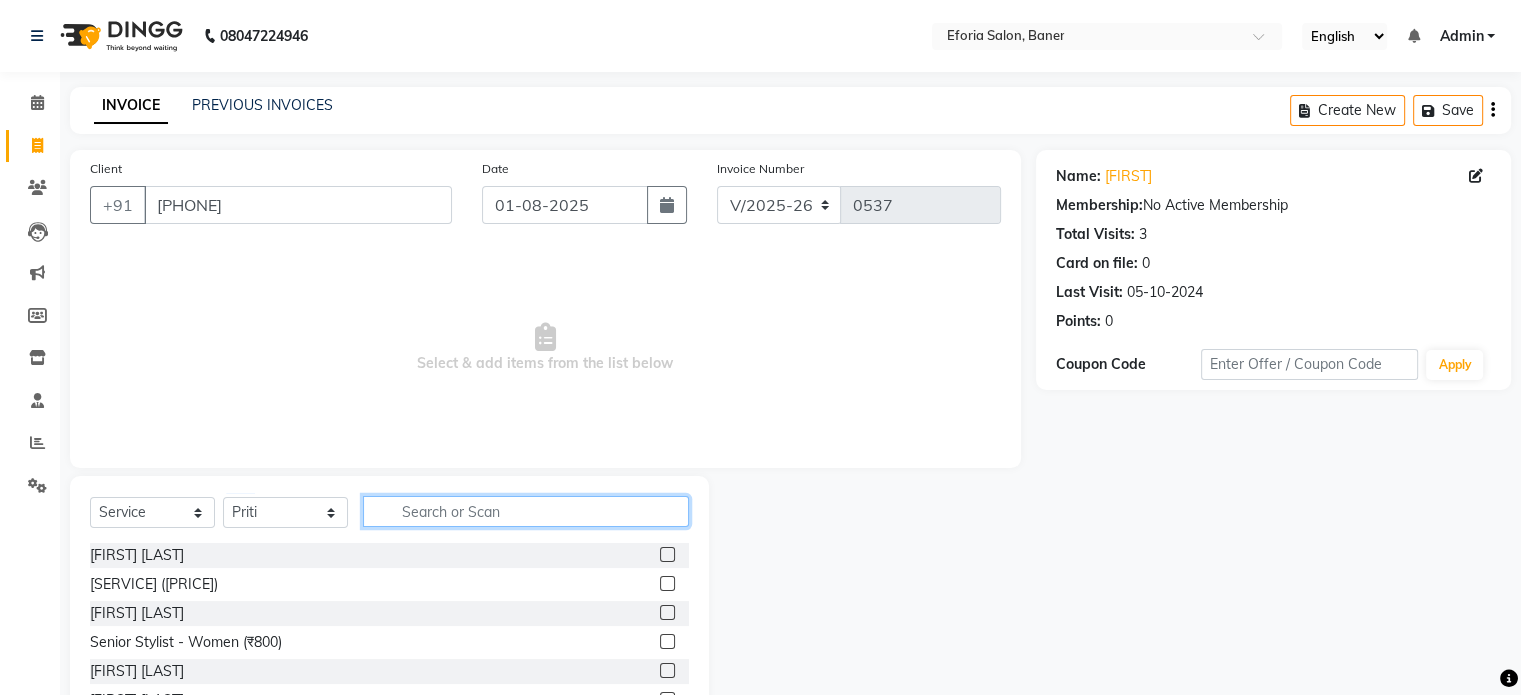 click 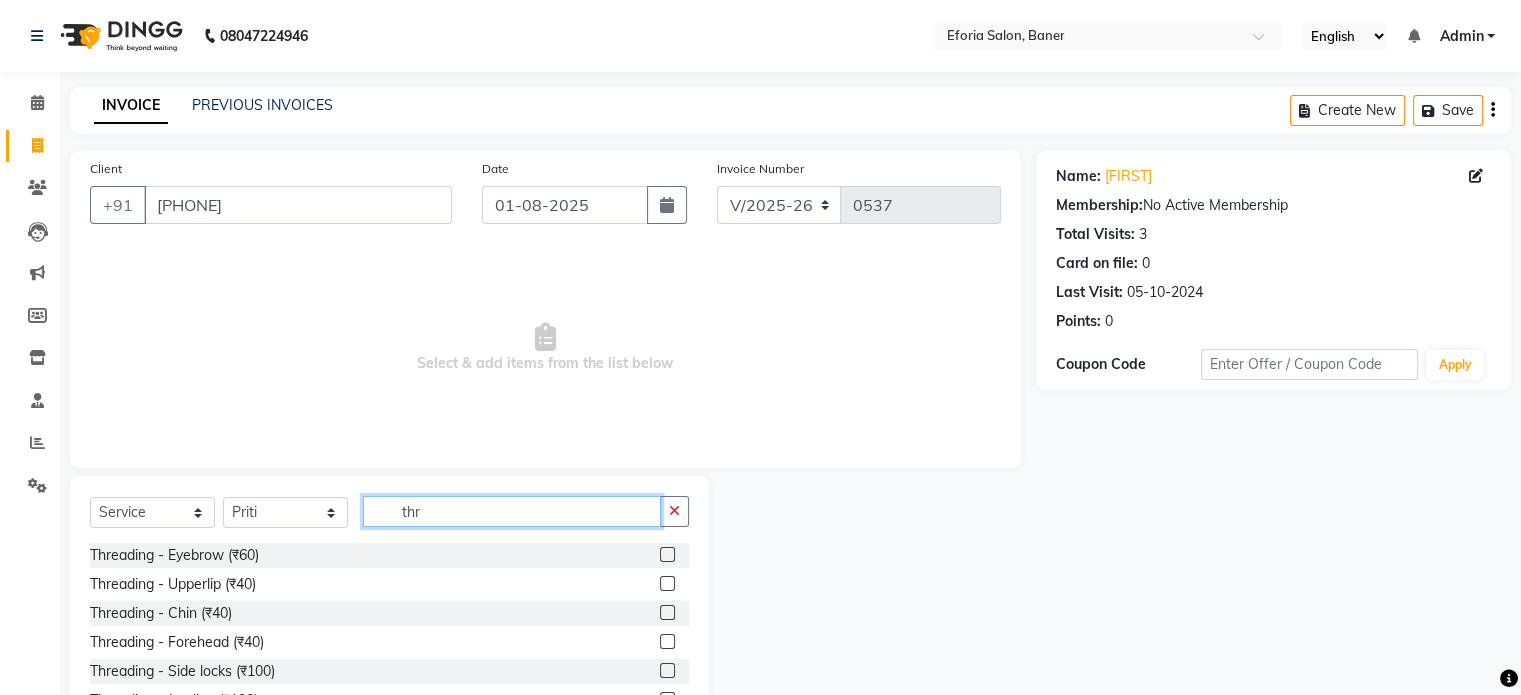 type on "thr" 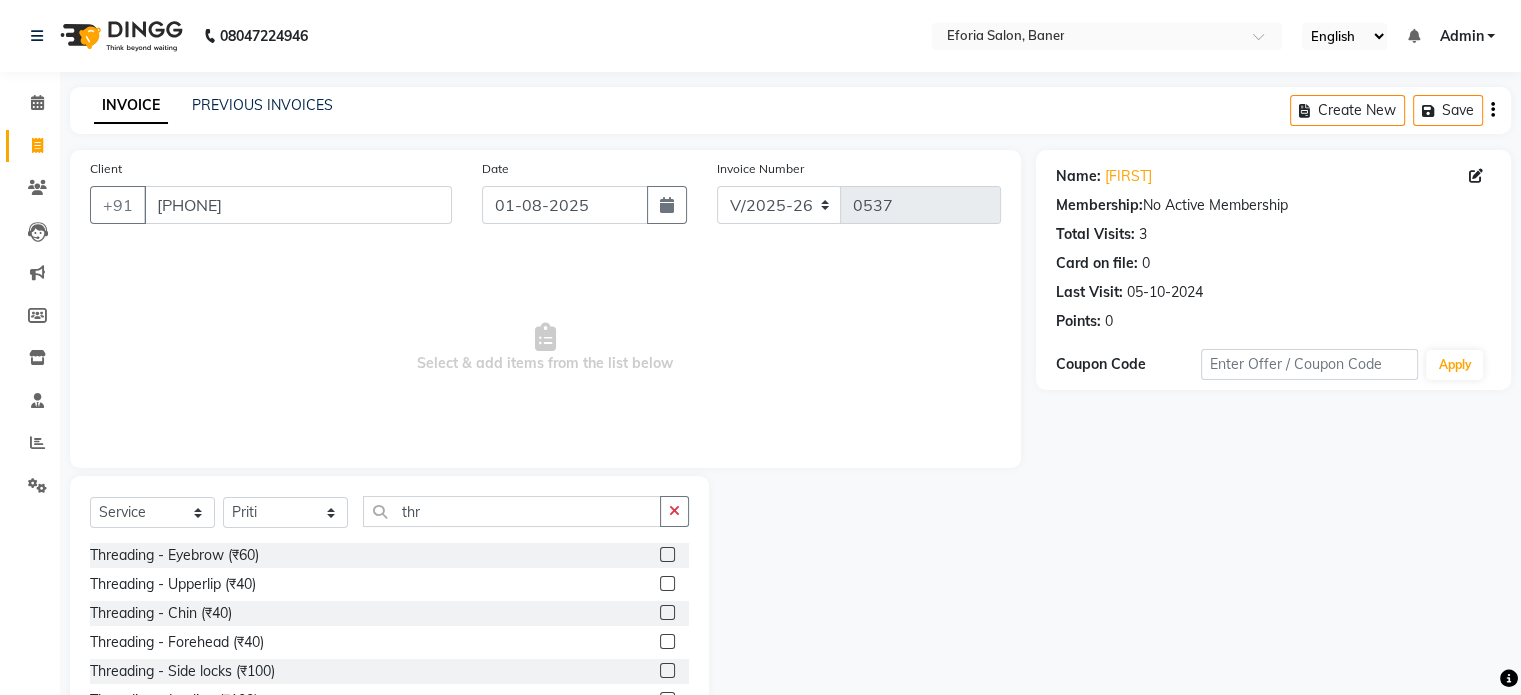 click 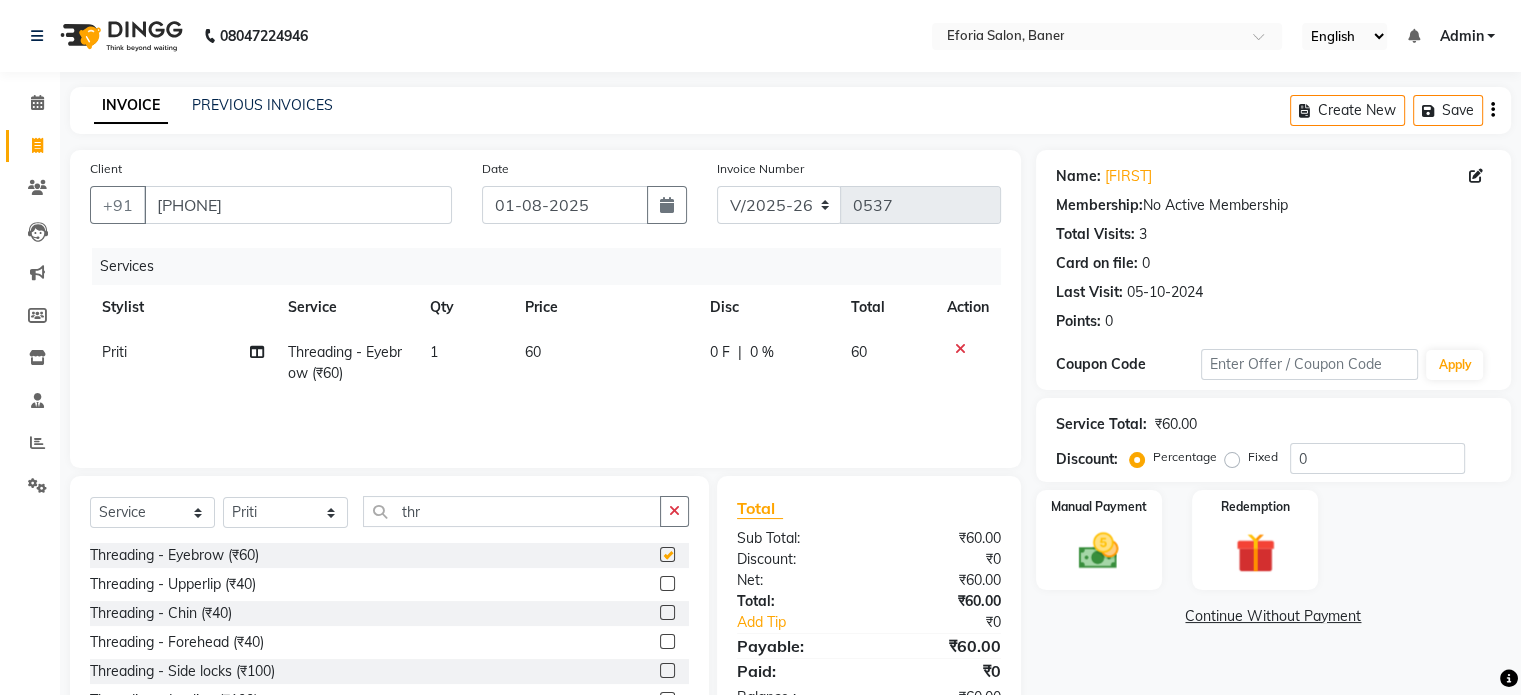 checkbox on "false" 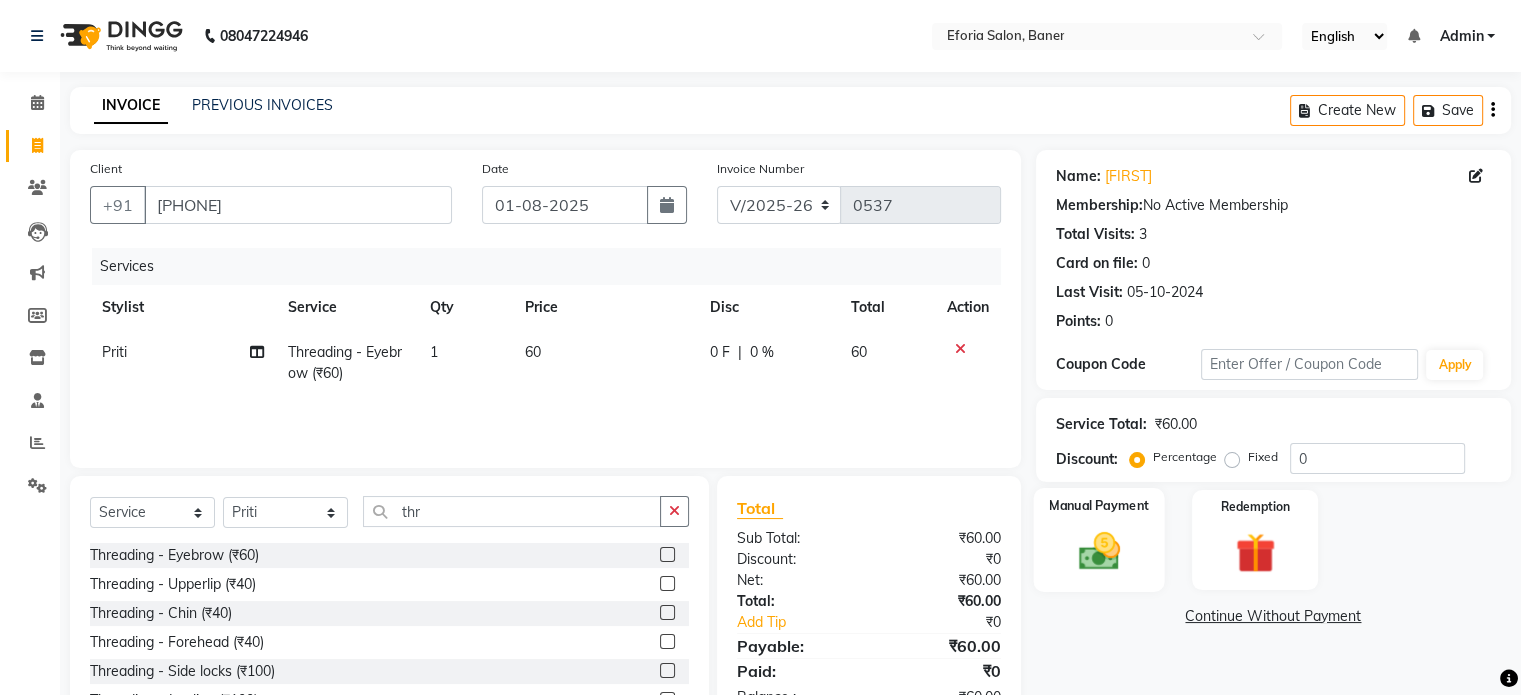 click 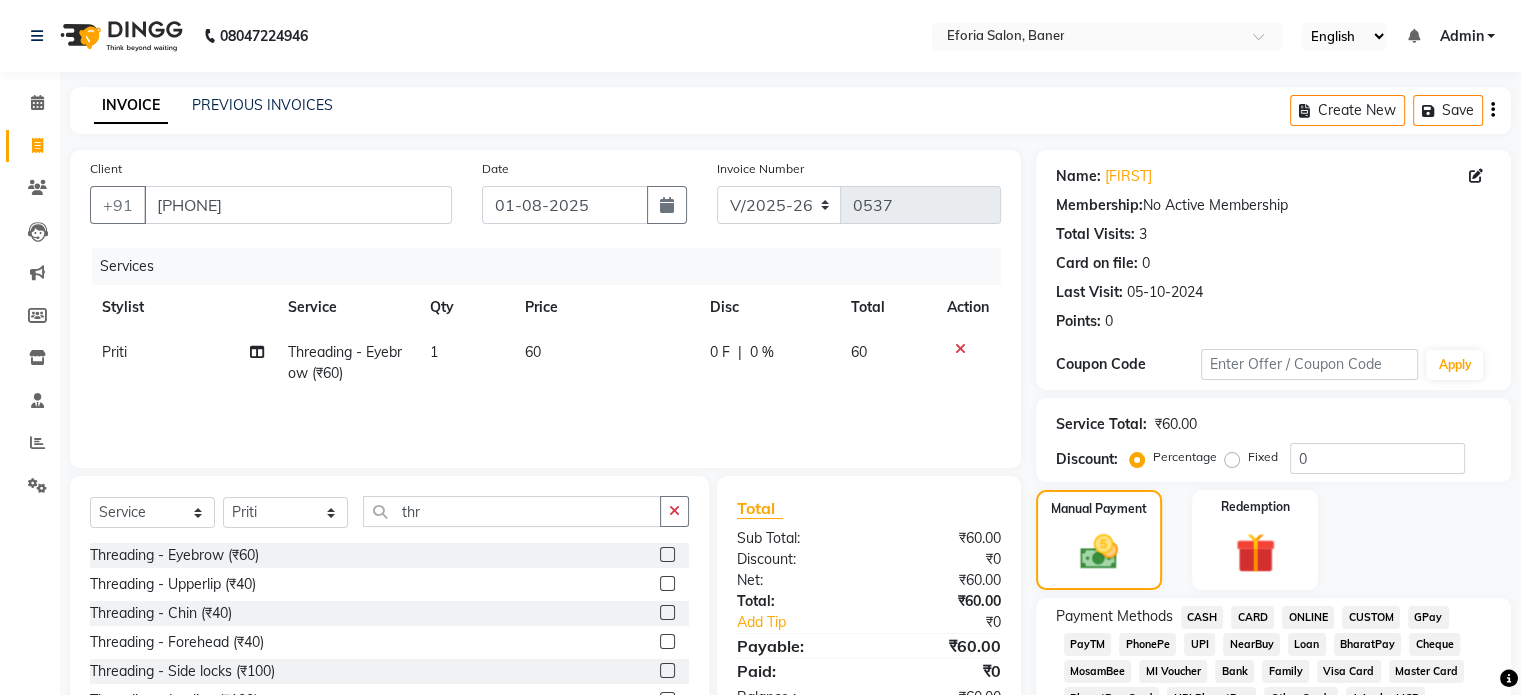 click on "GPay" 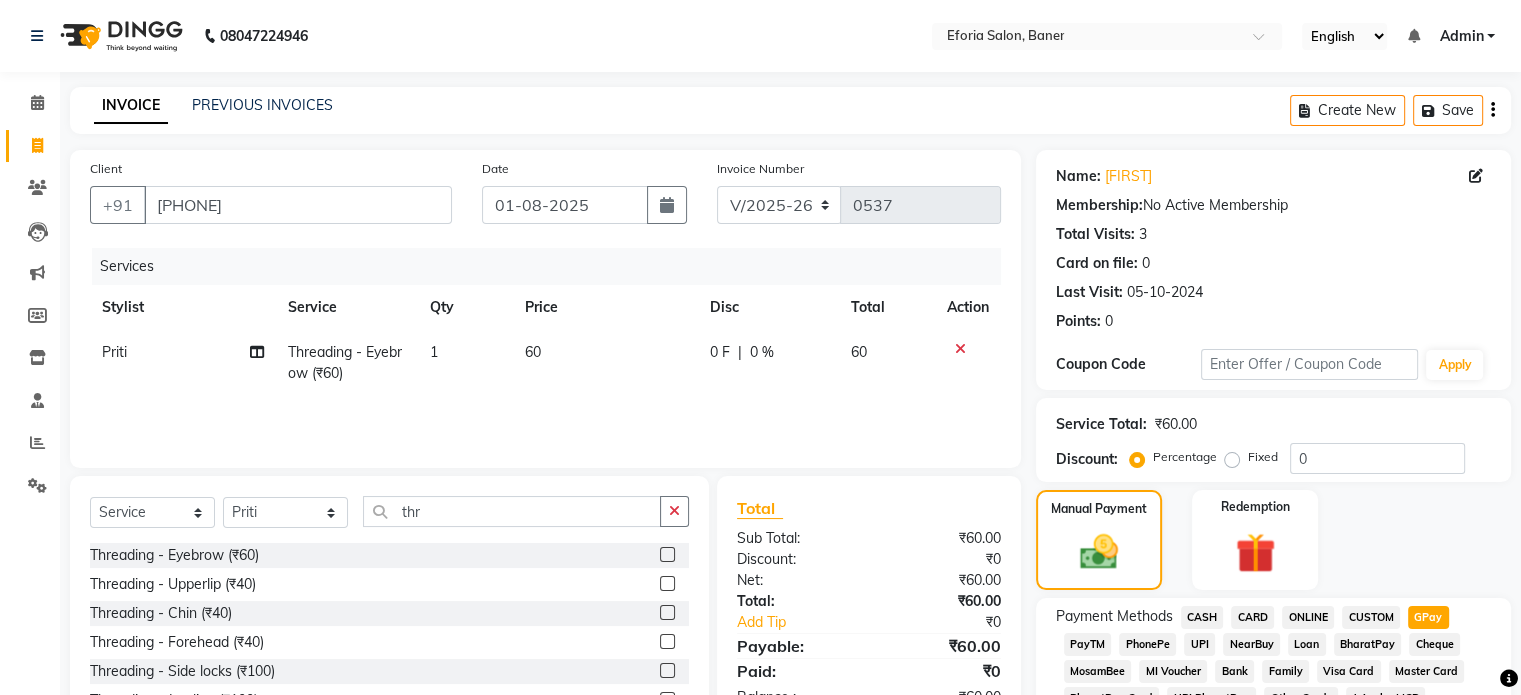 click on "Payment Methods  CASH   CARD   ONLINE   CUSTOM   GPay   PayTM   PhonePe   UPI   NearBuy   Loan   BharatPay   Cheque   MosamBee   MI Voucher   Bank   Family   Visa Card   Master Card   BharatPay Card   UPI BharatPay   Other Cards   Juice by MCB   MyT Money   MariDeal   DefiDeal   Deal.mu   THD   TCL   CEdge   Card M   UPI M   UPI Axis   UPI Union   Card (Indian Bank)   Card (DL Bank)   RS   BTC   Wellnessta   Razorpay   Complimentary   Nift   Spa Finder   Spa Week   Venmo   BFL   LoanTap   SaveIN   GMoney   ATH Movil   On Account   Chamber Gift Card   Trade   Comp   Donation   Card on File   Envision   BRAC Card   City Card   bKash   Credit Card   Debit Card   Shoutlo   LUZO   Jazz Cash   AmEx   Discover   Tabby   Online W   Room Charge   Room Charge USD   Room Charge Euro   Room Charge EGP   Room Charge GBP   Bajaj Finserv   Bad Debts   Card: IDFC   Card: IOB   Coupon   Gcash   PayMaya   Instamojo   COnline   UOnline   SOnline   SCard   Paypal   PPR   PPV   PPC   PPN   PPG   PPE   CAMP   Benefit   ATH Movil" 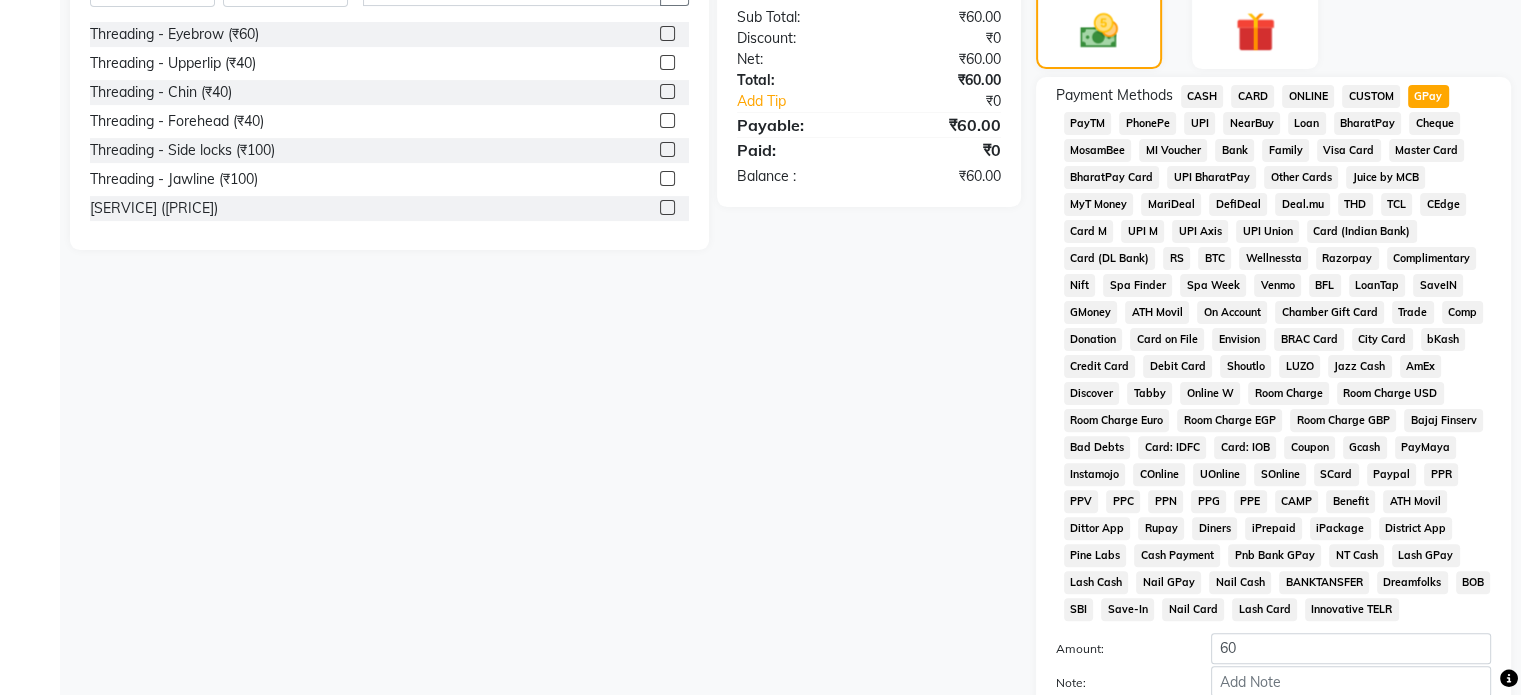 scroll, scrollTop: 720, scrollLeft: 0, axis: vertical 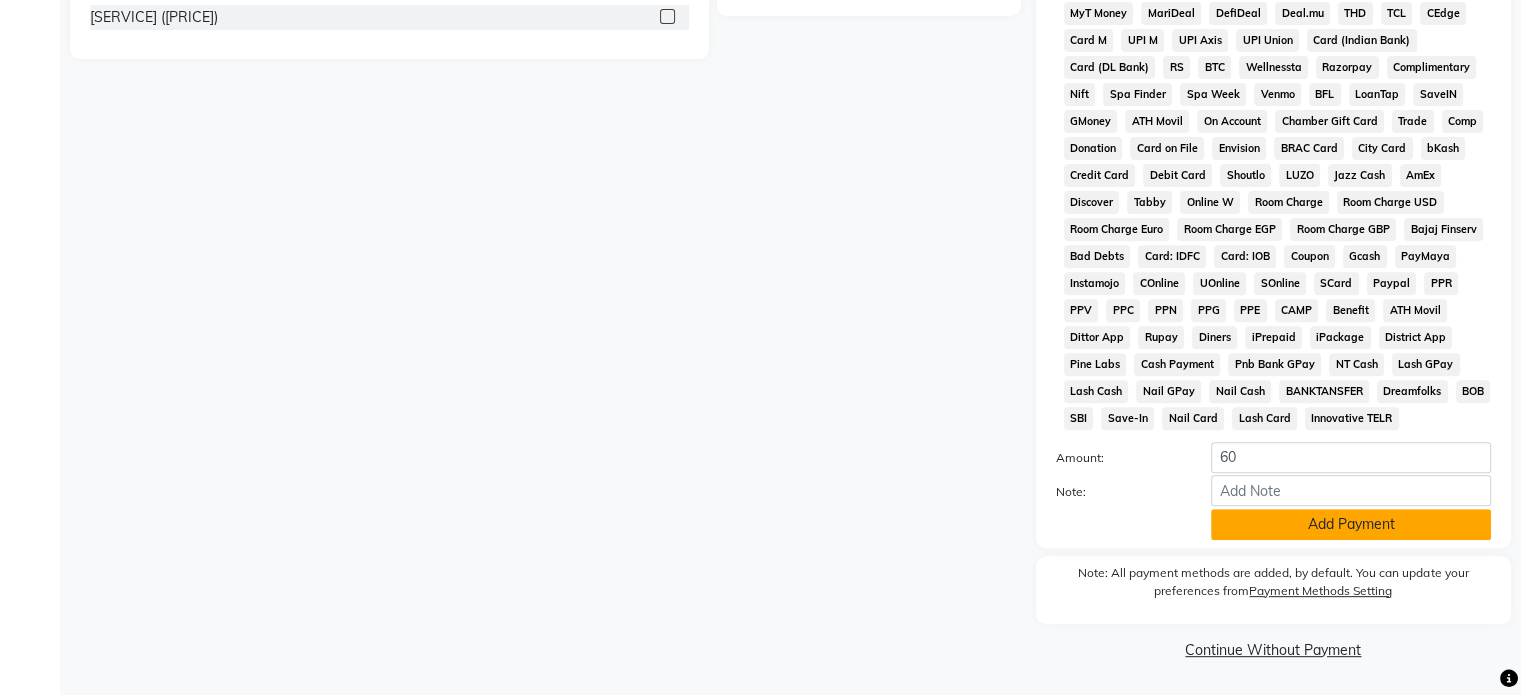 click on "Add Payment" 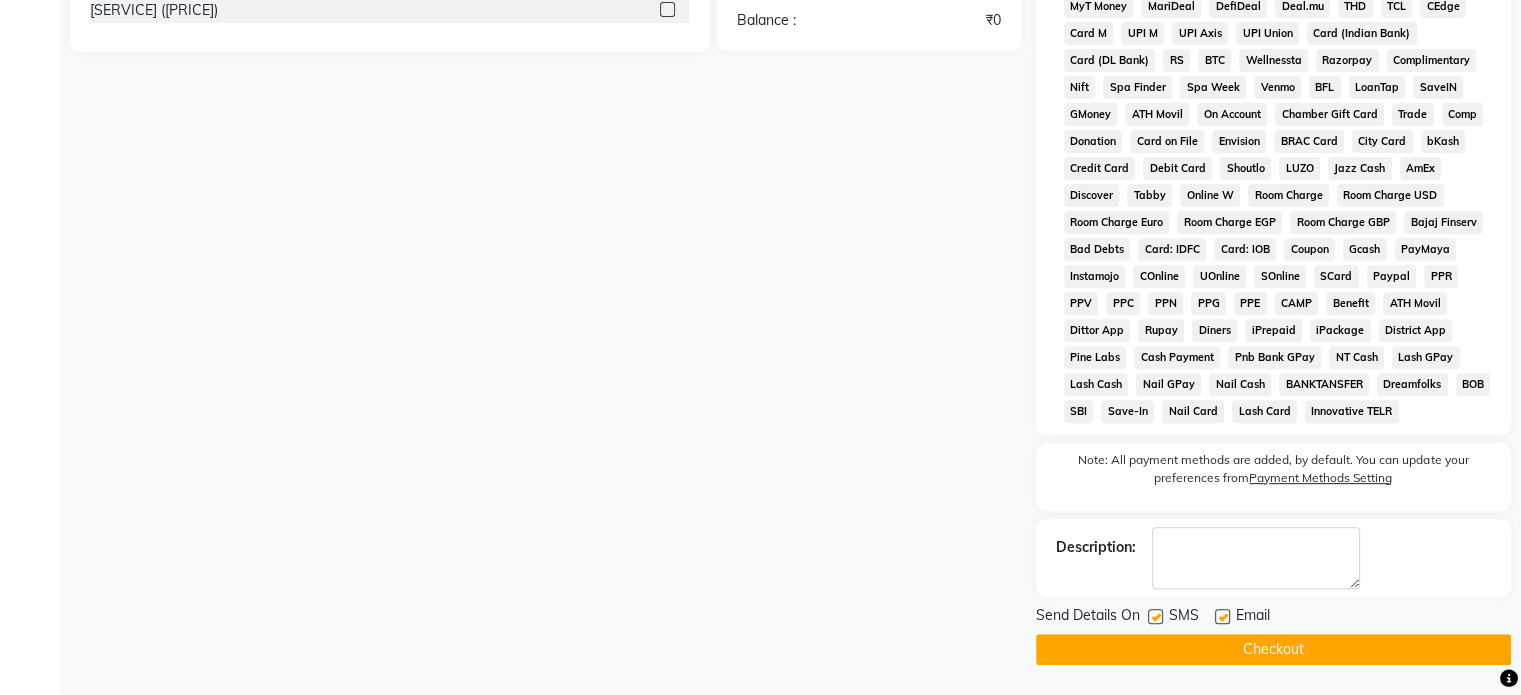 click on "Checkout" 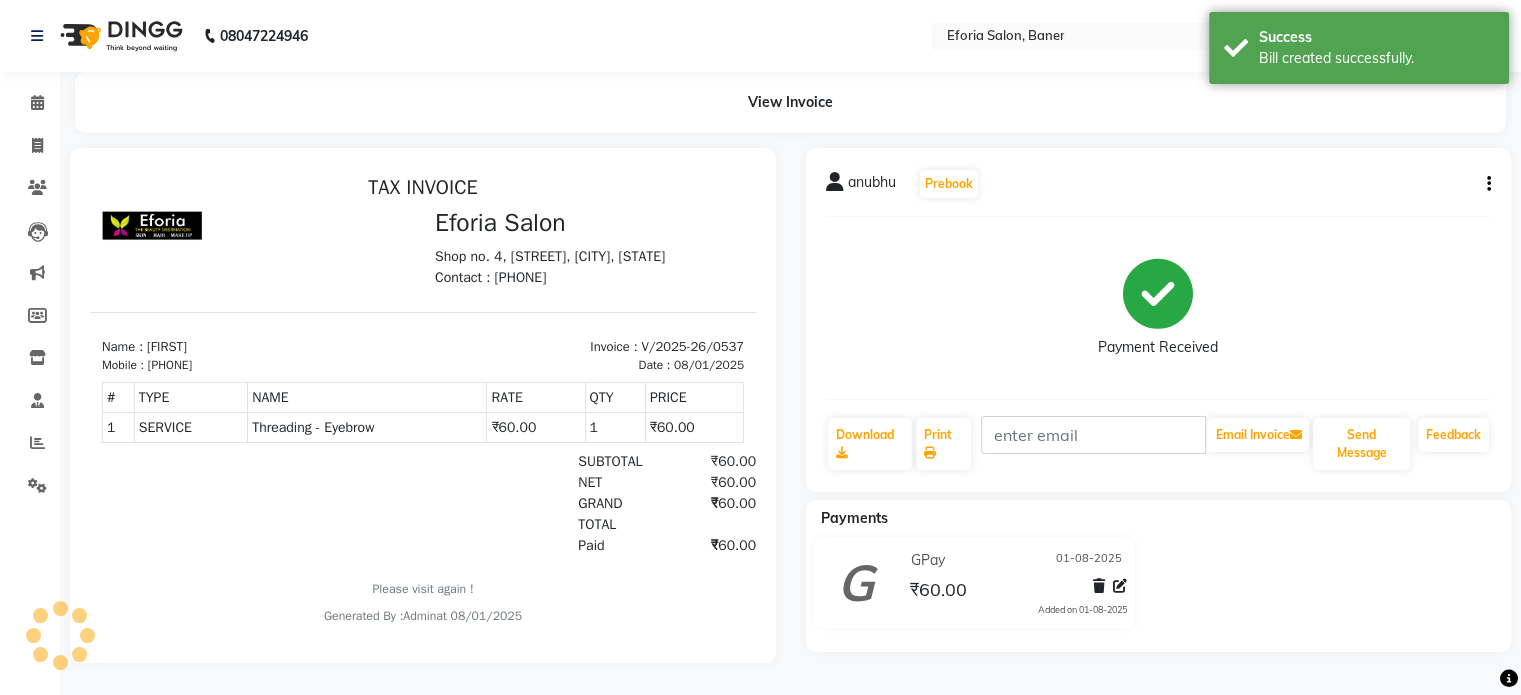 scroll, scrollTop: 0, scrollLeft: 0, axis: both 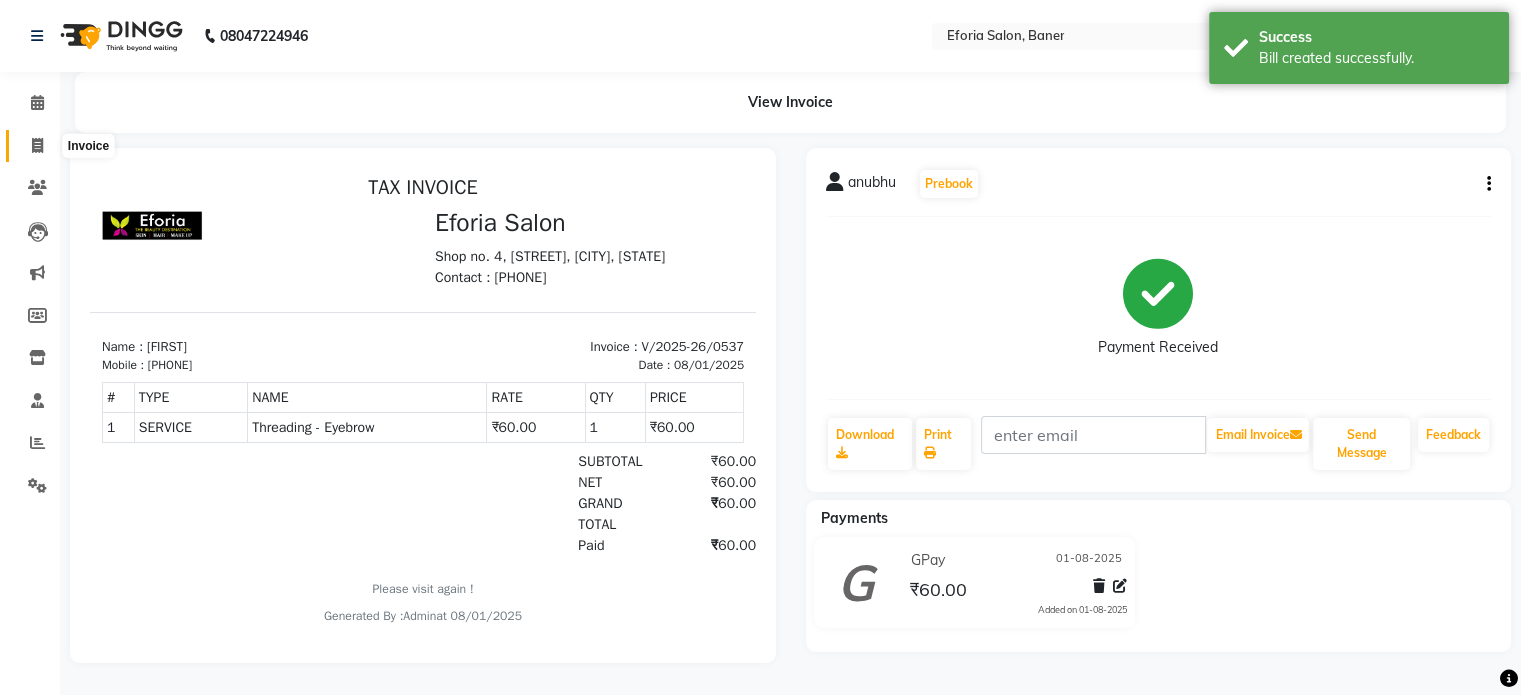 click 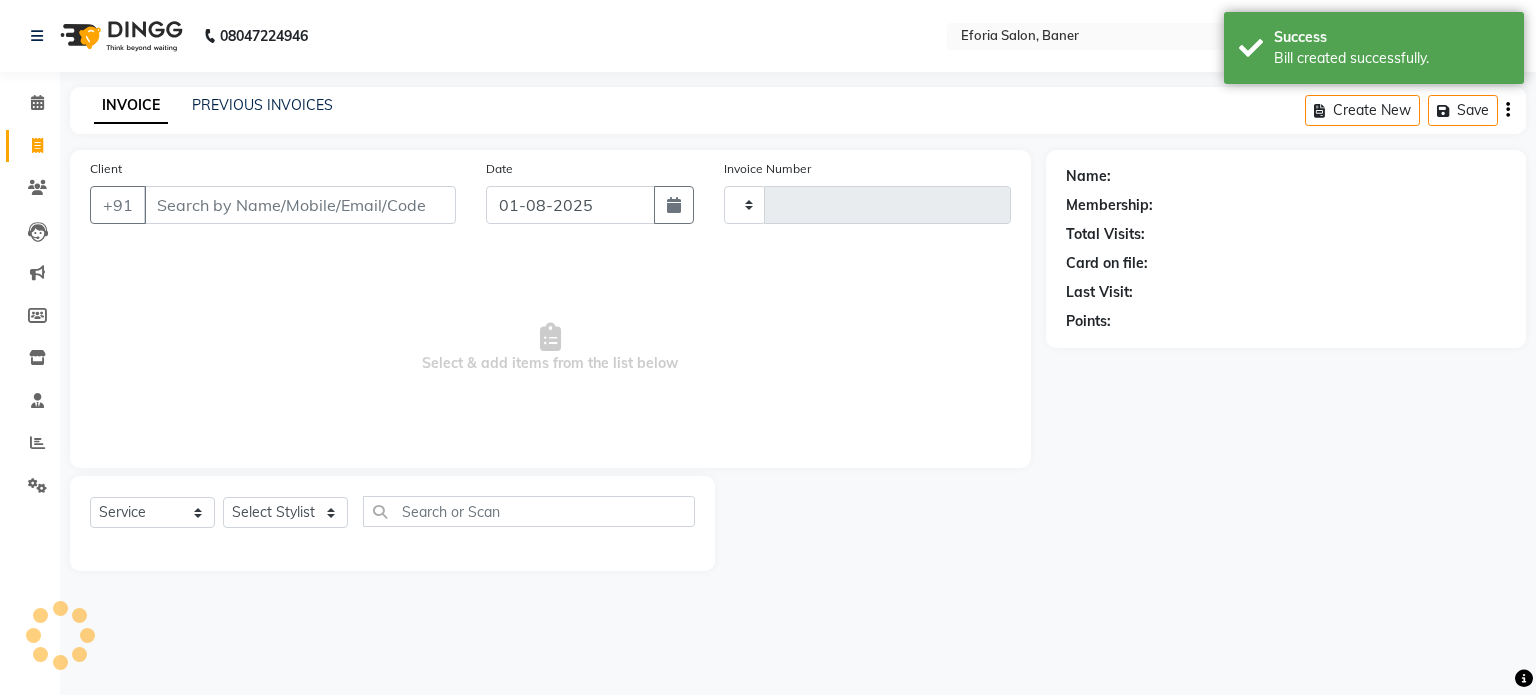 type on "0538" 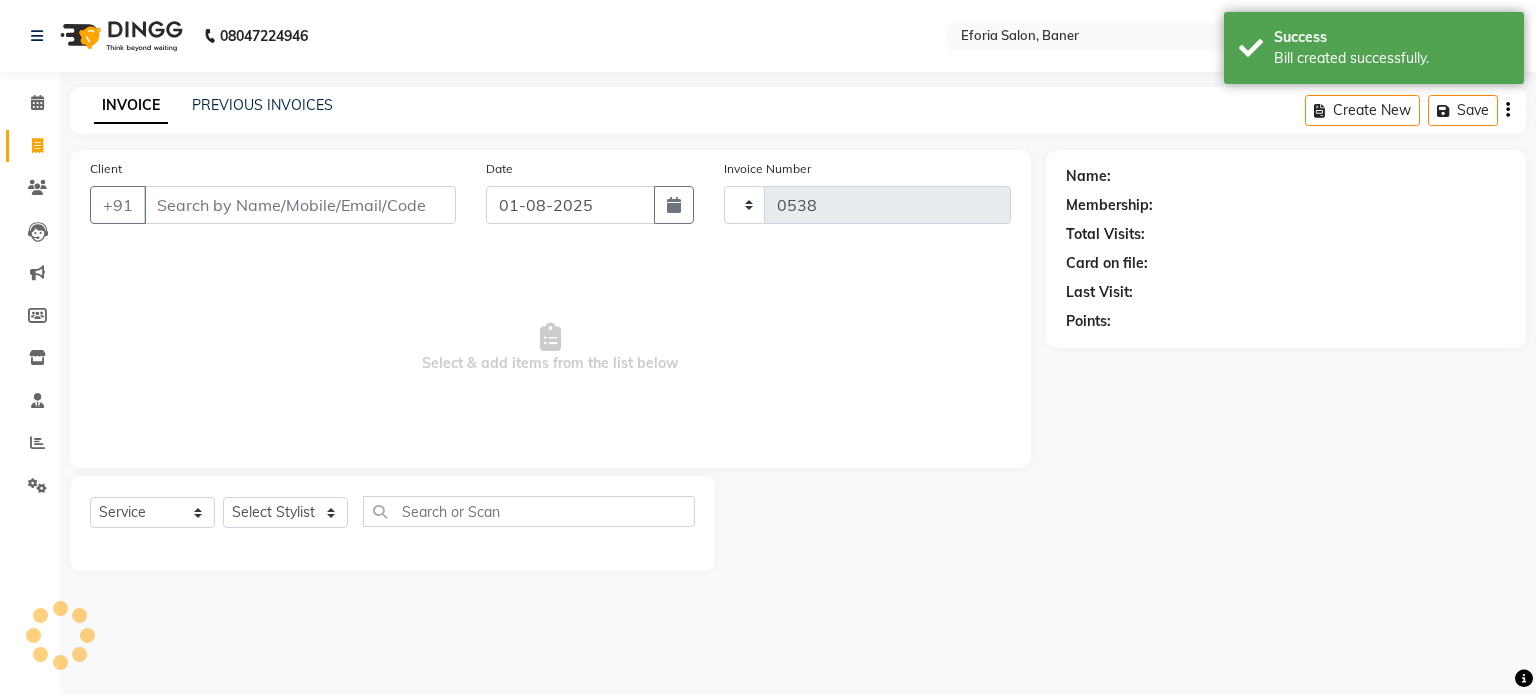 select on "608" 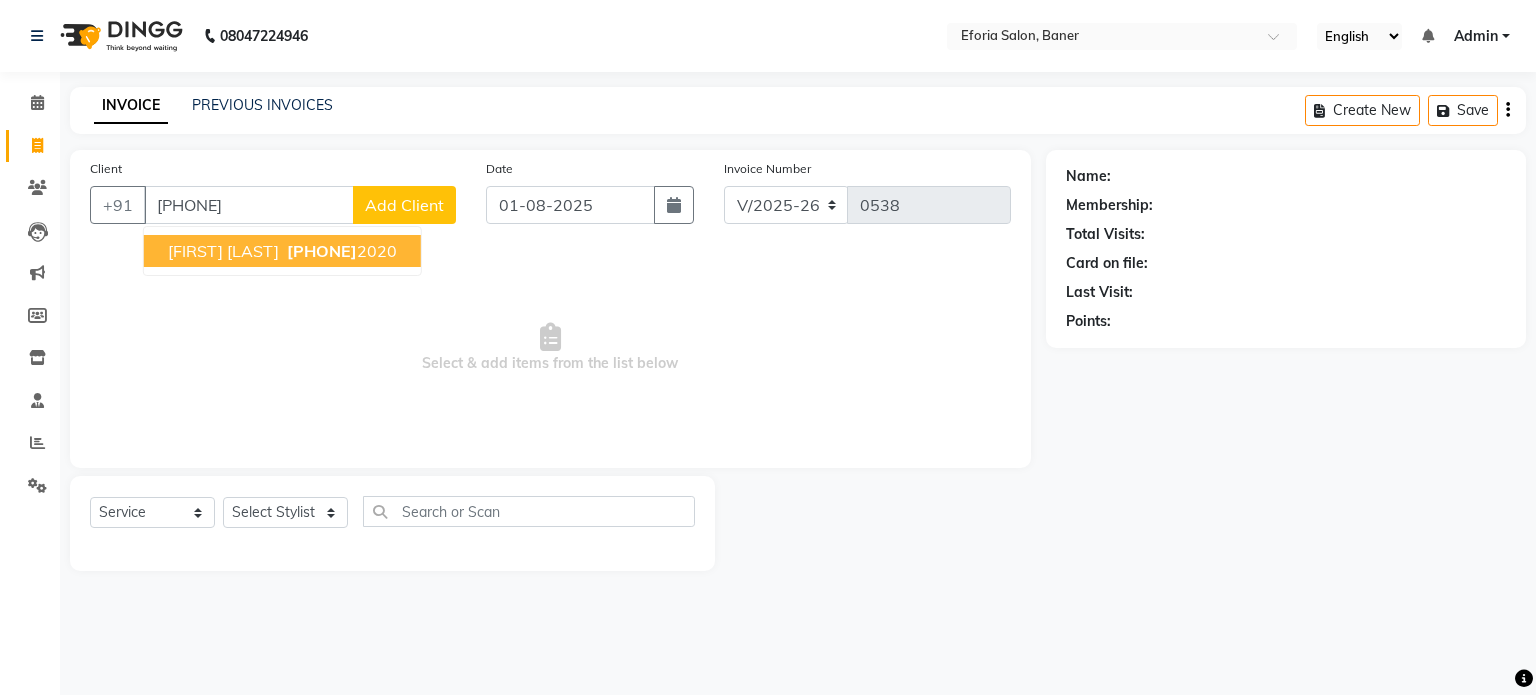 click on "[PHONE]" at bounding box center (322, 251) 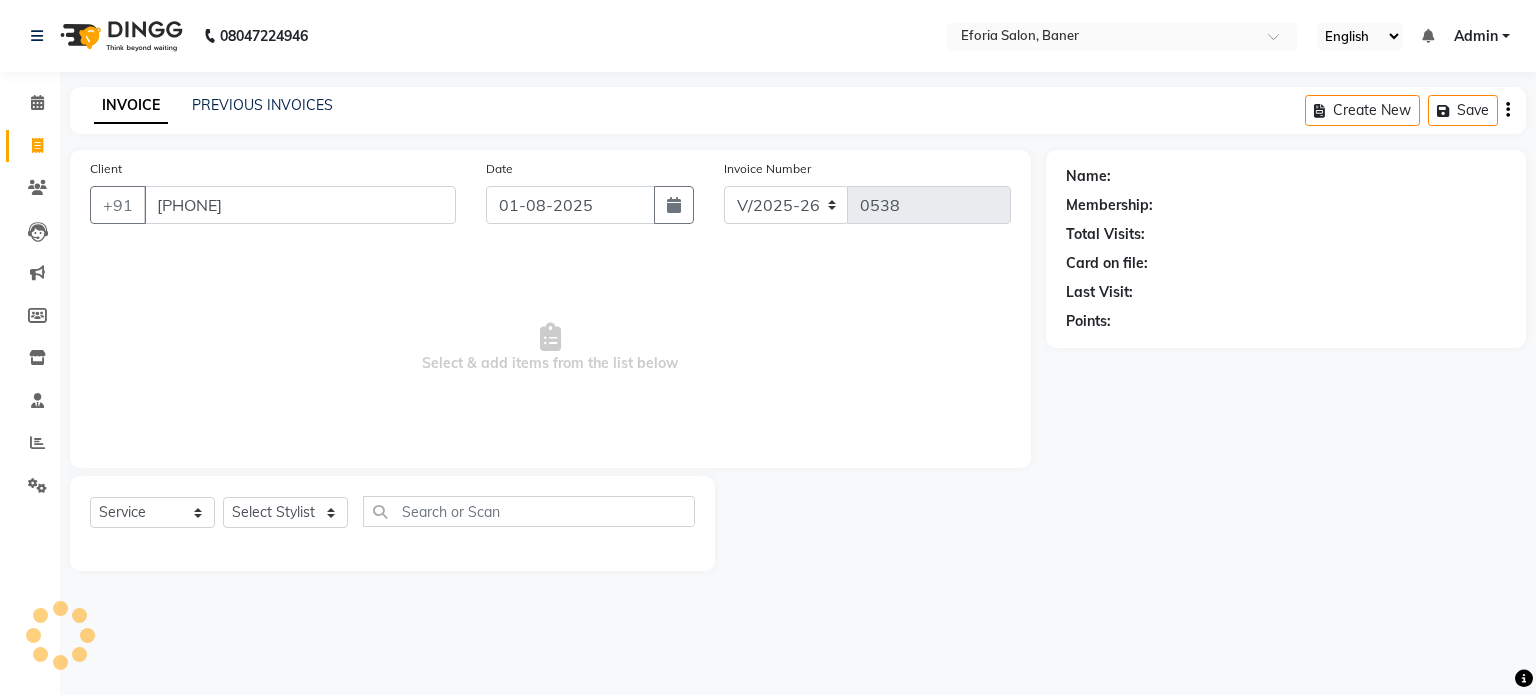 type on "[PHONE]" 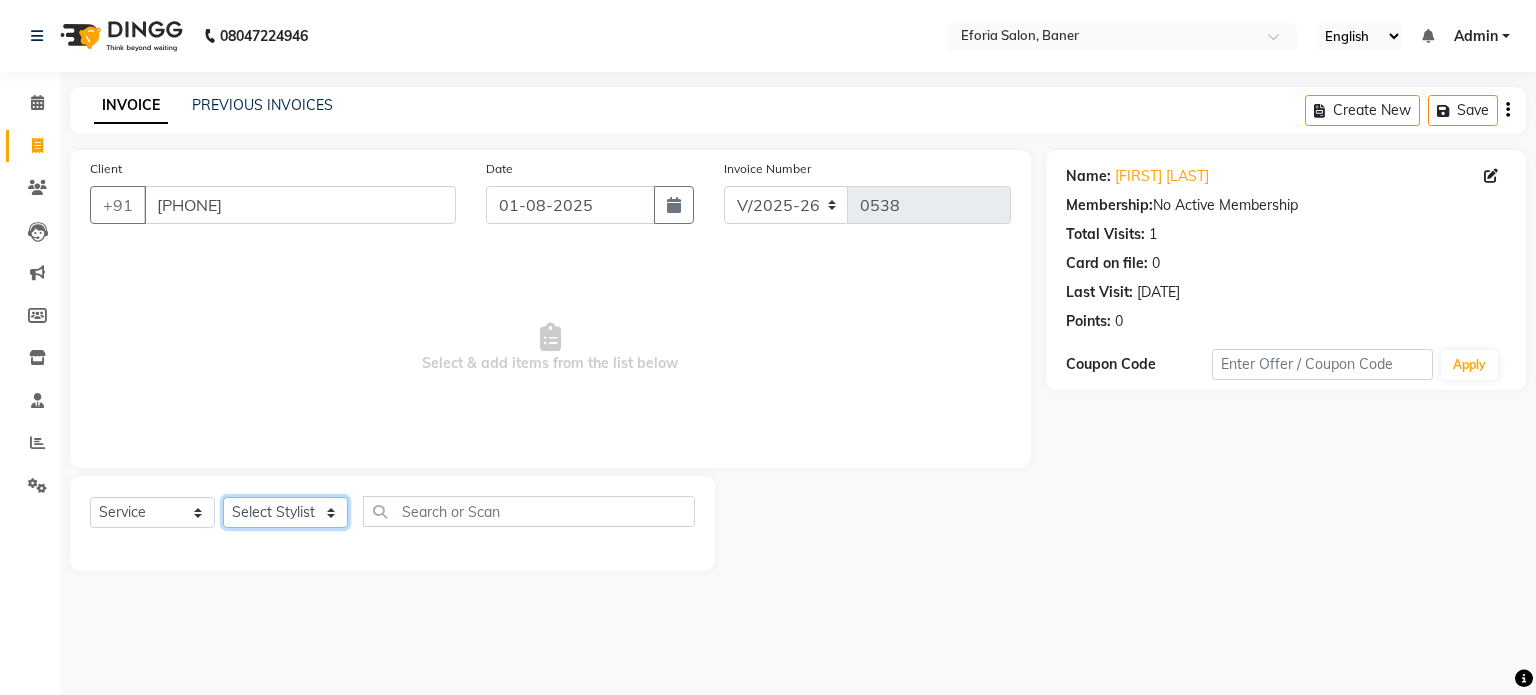 click on "Select Stylist [FIRST] [FIRST] [FIRST] [FIRST] [FIRST] [FIRST]" 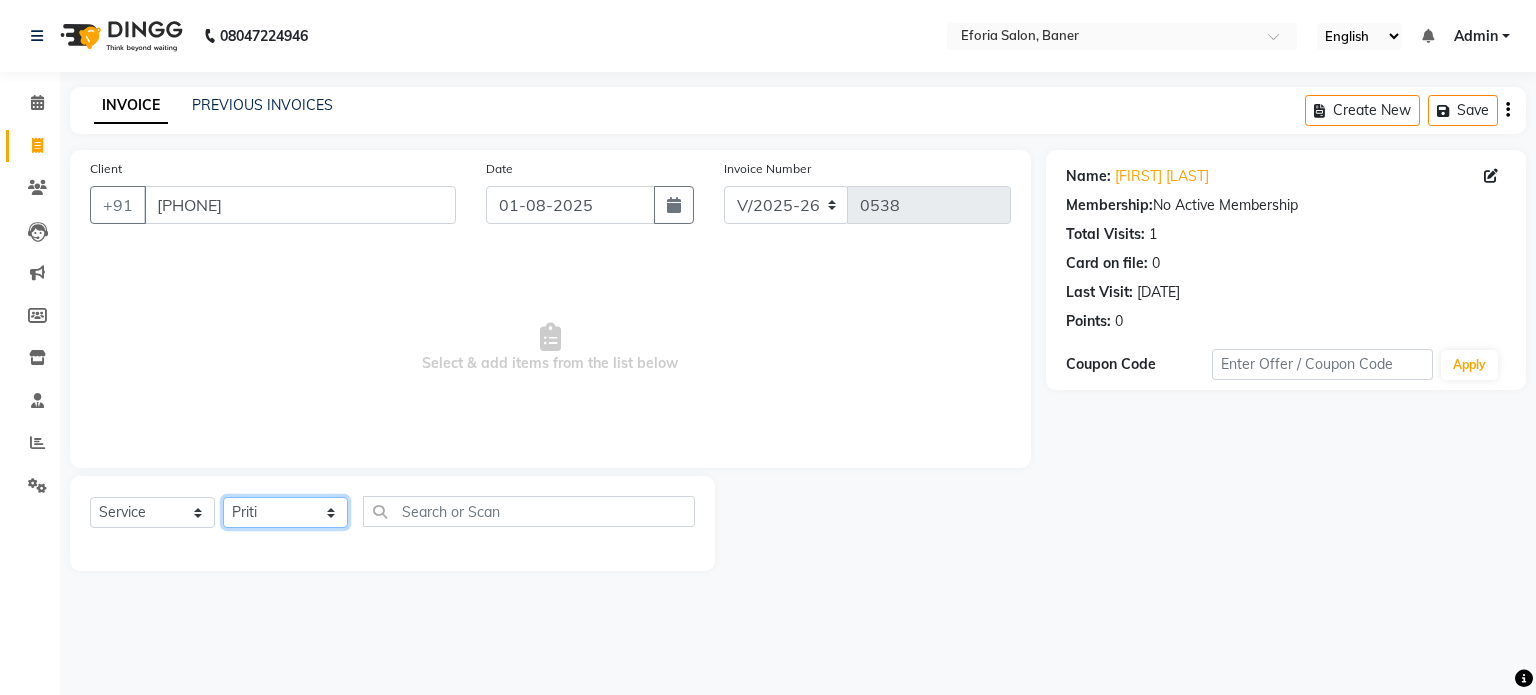 click on "Select Stylist [FIRST] [FIRST] [FIRST] [FIRST] [FIRST] [FIRST]" 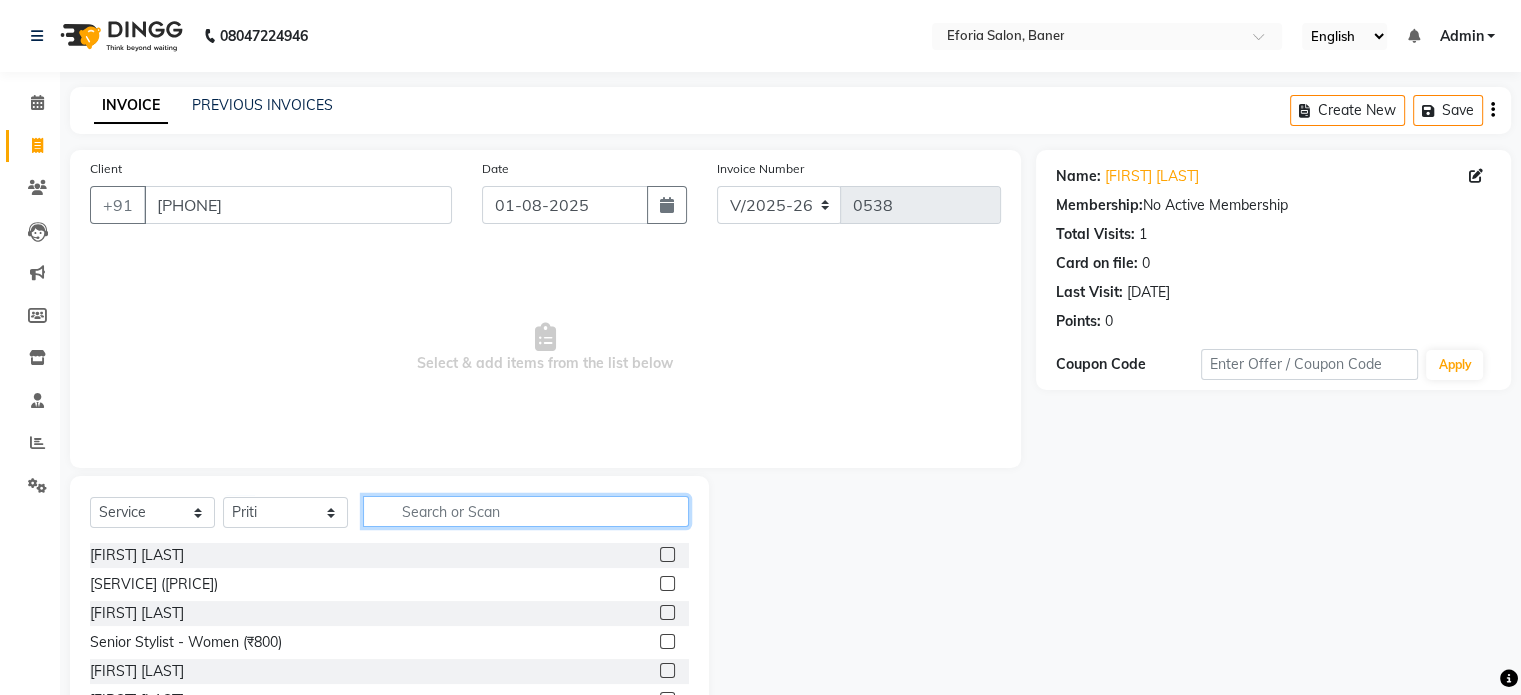 click 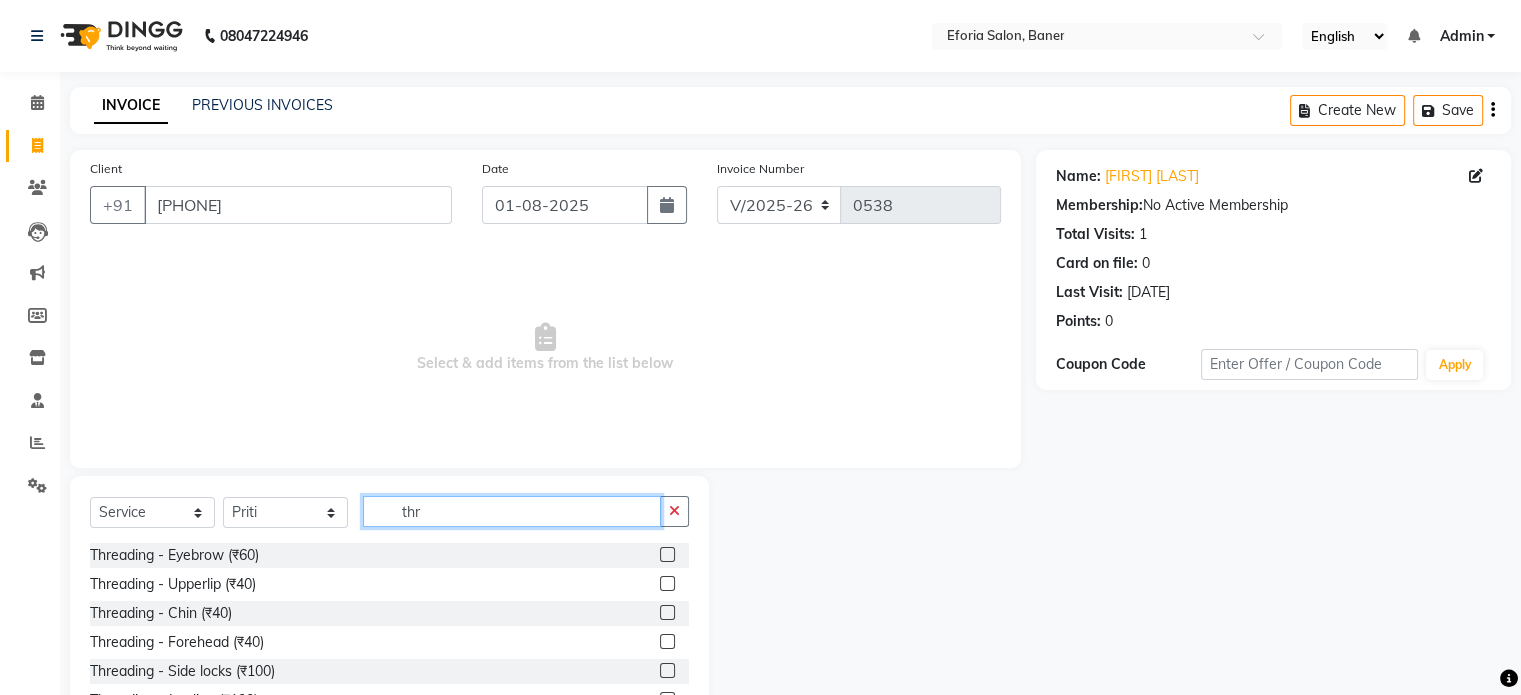 type on "thr" 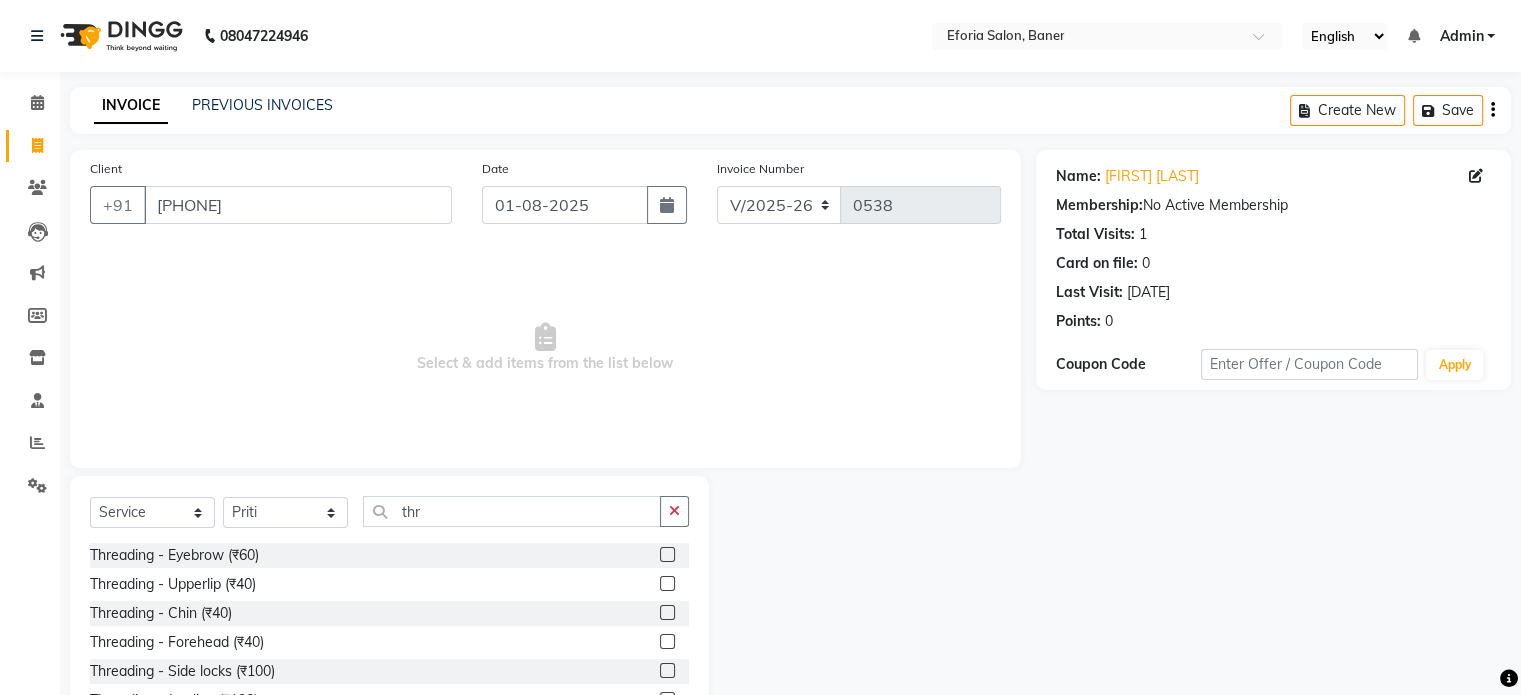 click 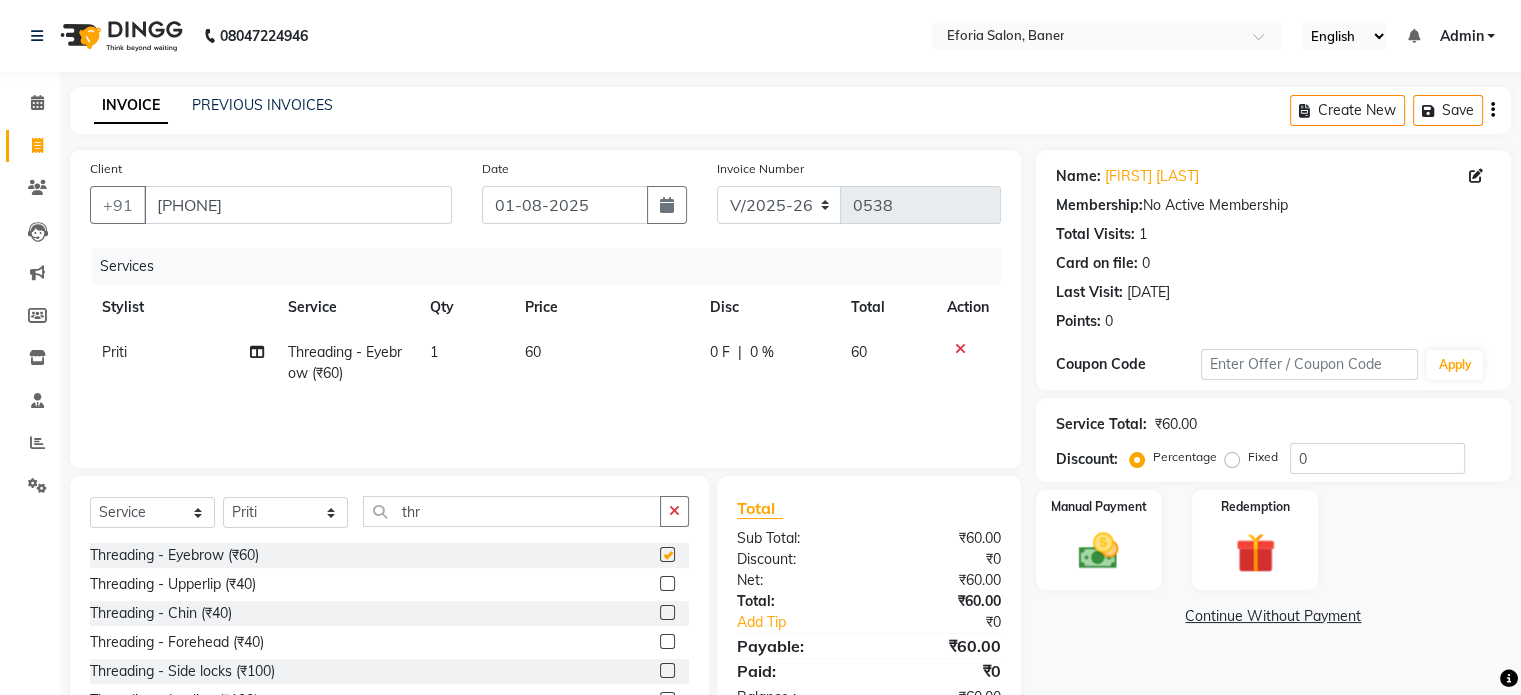 checkbox on "false" 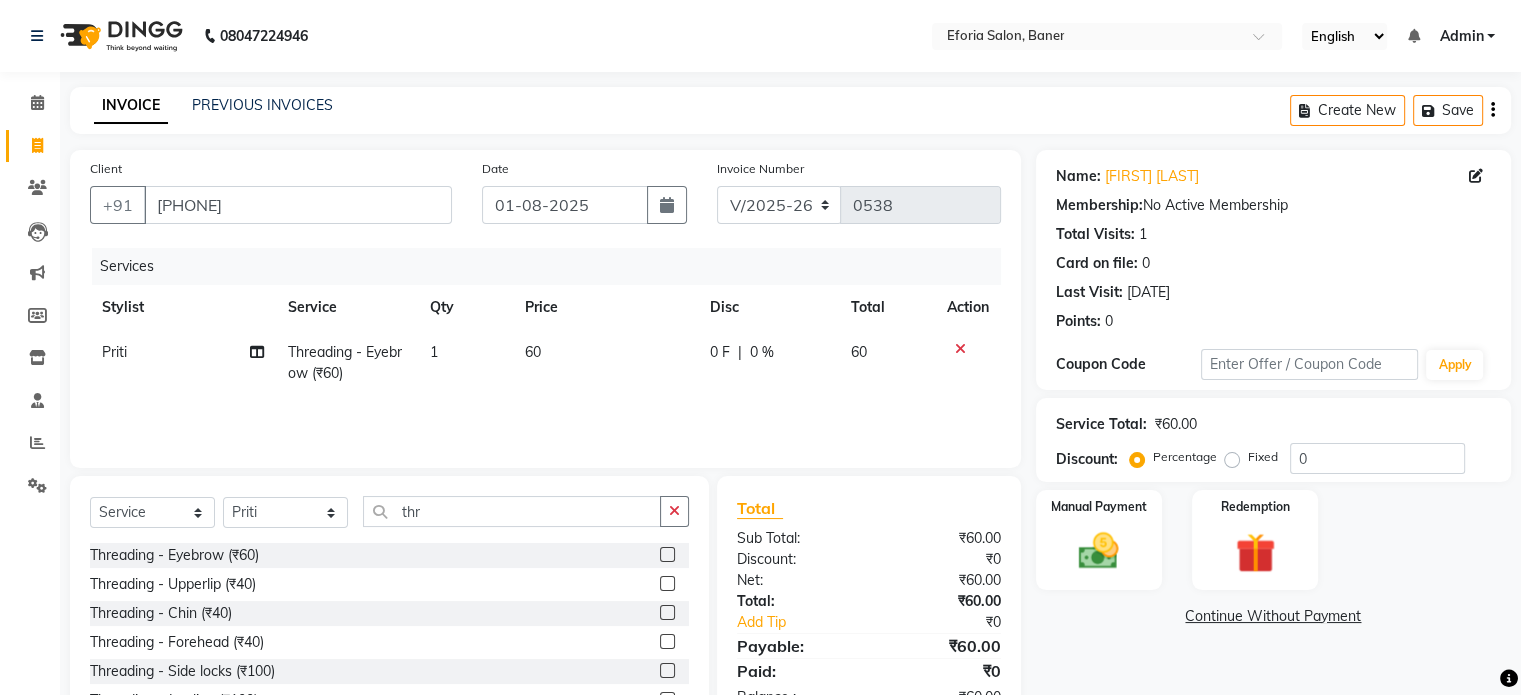 click 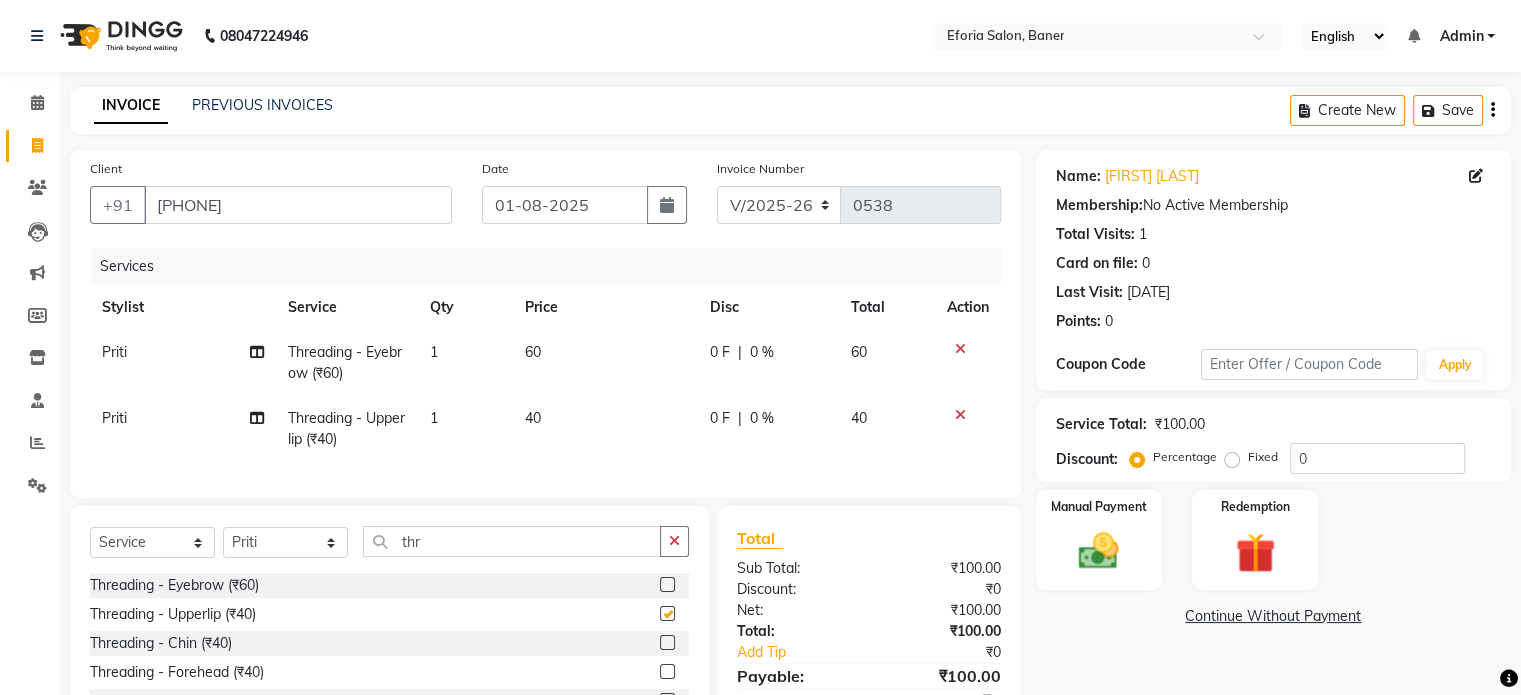 checkbox on "false" 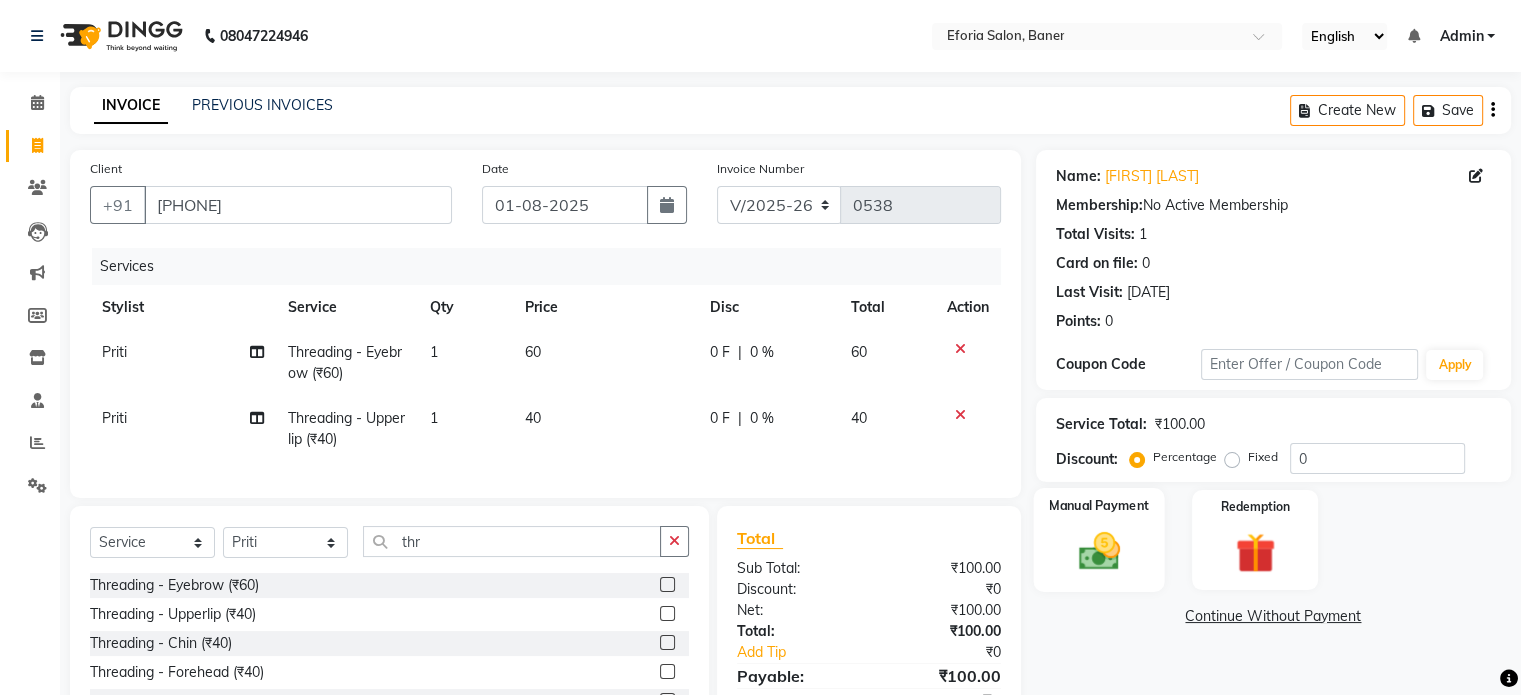 click 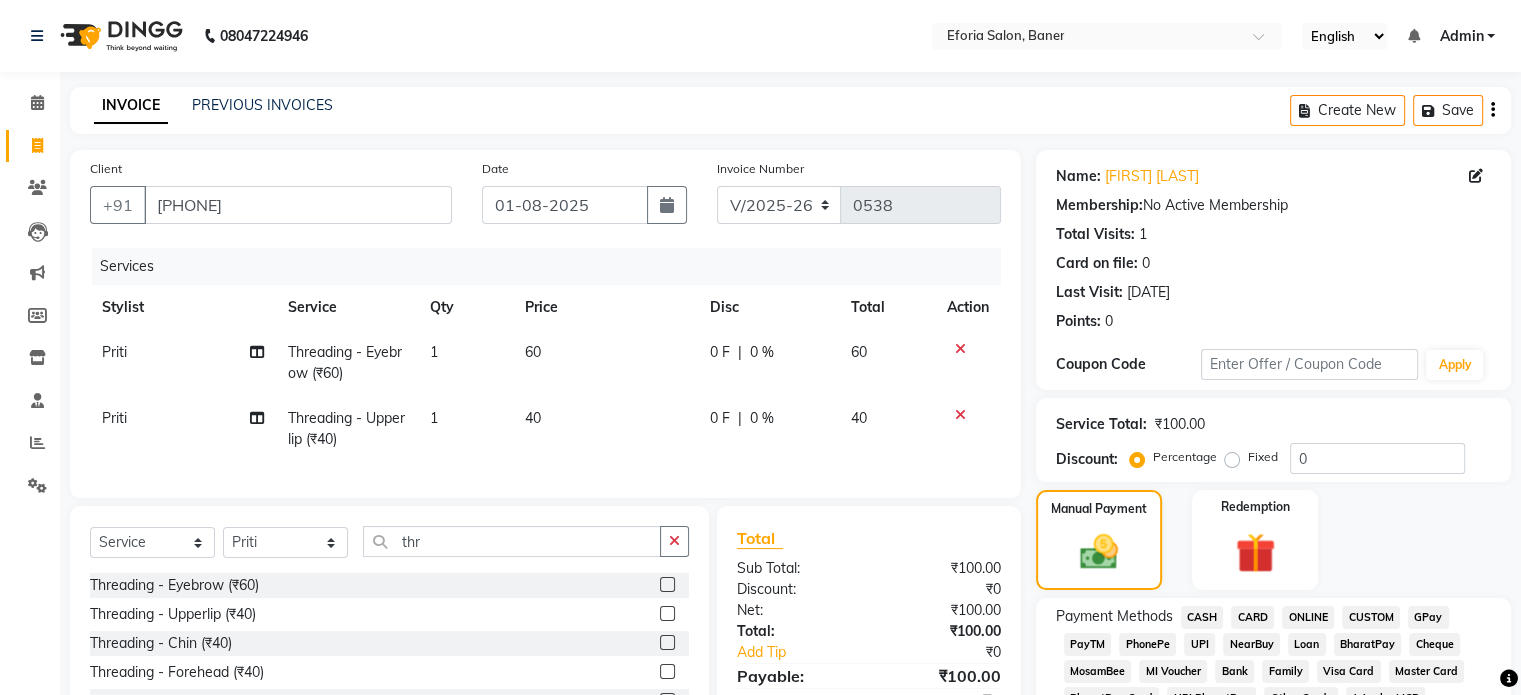 click on "GPay" 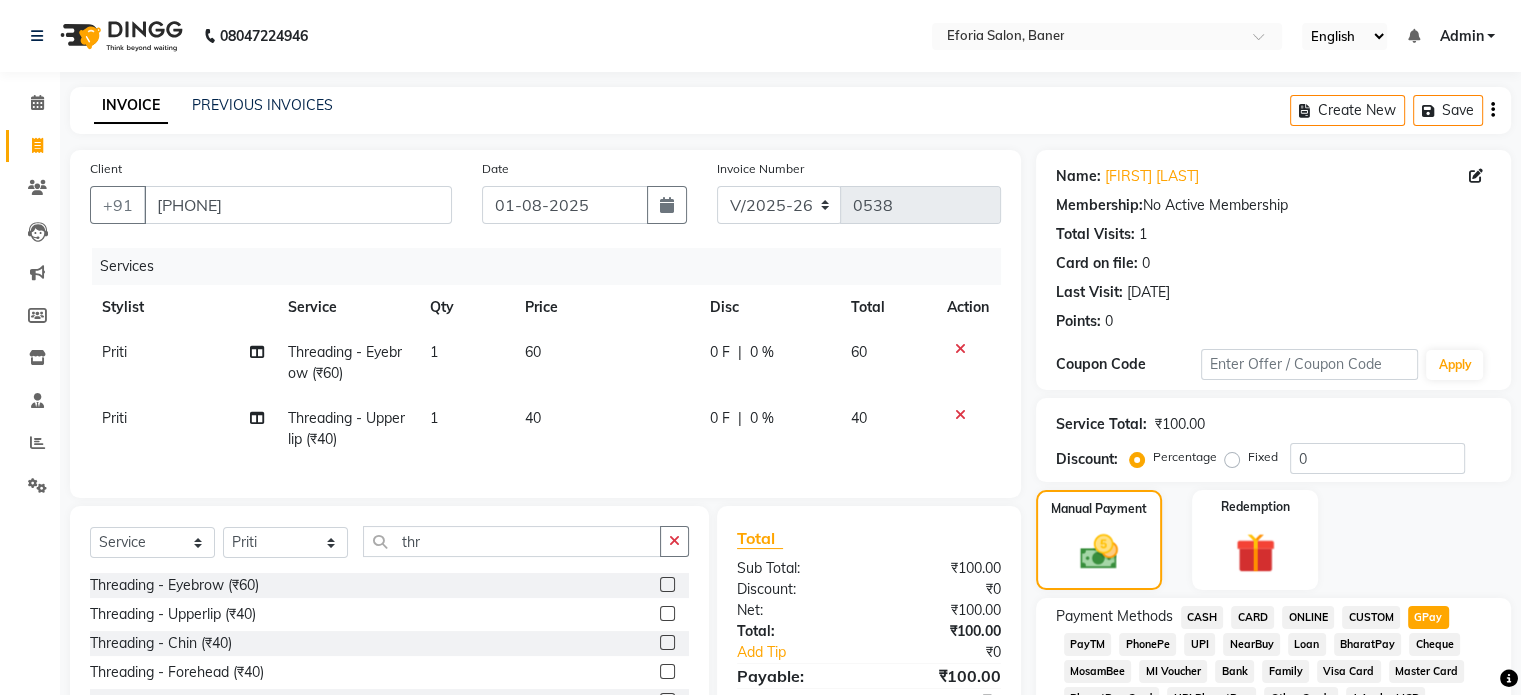 click on "Payment Methods  CASH   CARD   ONLINE   CUSTOM   GPay   PayTM   PhonePe   UPI   NearBuy   Loan   BharatPay   Cheque   MosamBee   MI Voucher   Bank   Family   Visa Card   Master Card   BharatPay Card   UPI BharatPay   Other Cards   Juice by MCB   MyT Money   MariDeal   DefiDeal   Deal.mu   THD   TCL   CEdge   Card M   UPI M   UPI Axis   UPI Union   Card (Indian Bank)   Card (DL Bank)   RS   BTC   Wellnessta   Razorpay   Complimentary   Nift   Spa Finder   Spa Week   Venmo   BFL   LoanTap   SaveIN   GMoney   ATH Movil   On Account   Chamber Gift Card   Trade   Comp   Donation   Card on File   Envision   BRAC Card   City Card   bKash   Credit Card   Debit Card   Shoutlo   LUZO   Jazz Cash   AmEx   Discover   Tabby   Online W   Room Charge   Room Charge USD   Room Charge Euro   Room Charge EGP   Room Charge GBP   Bajaj Finserv   Bad Debts   Card: IDFC   Card: IOB   Coupon   Gcash   PayMaya   Instamojo   COnline   UOnline   SOnline   SCard   Paypal   PPR   PPV   PPC   PPN   PPG   PPE   CAMP   Benefit   ATH Movil" 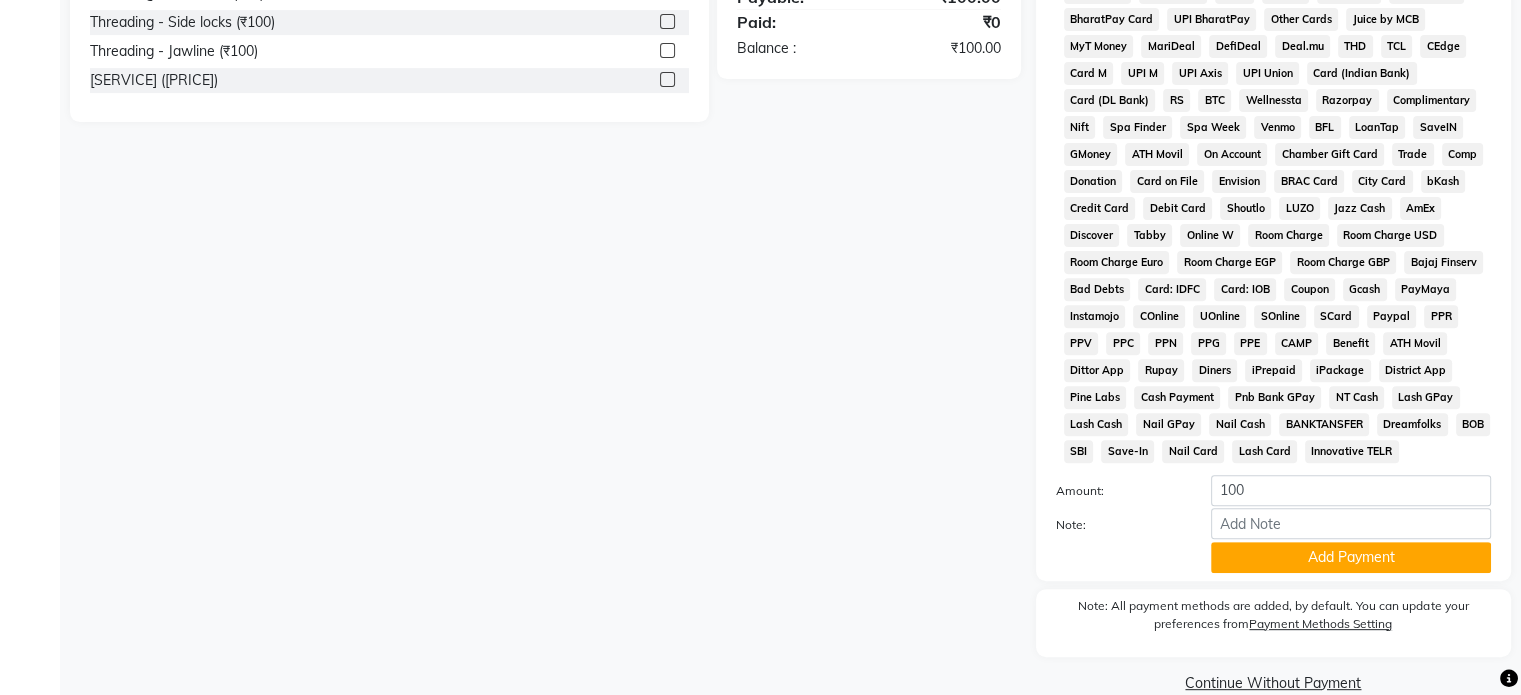 scroll, scrollTop: 728, scrollLeft: 0, axis: vertical 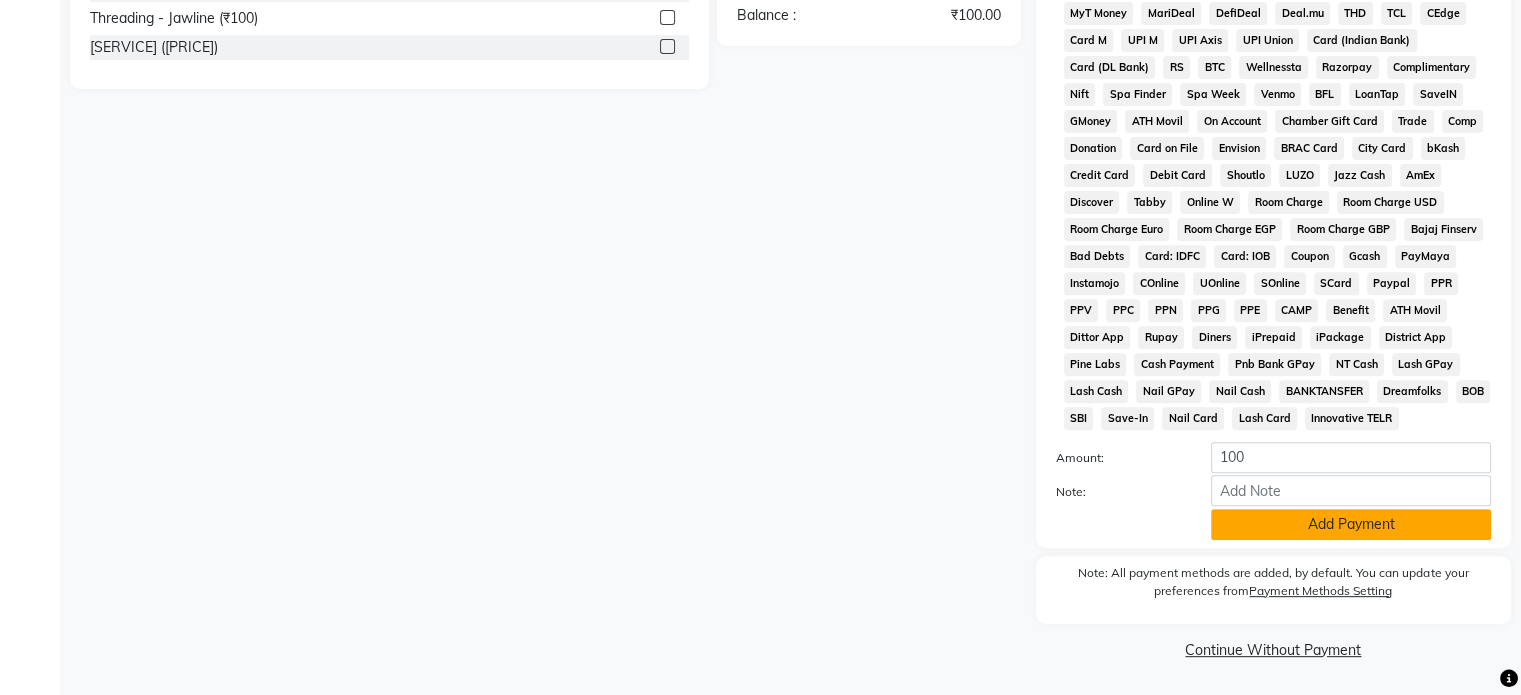 click on "Add Payment" 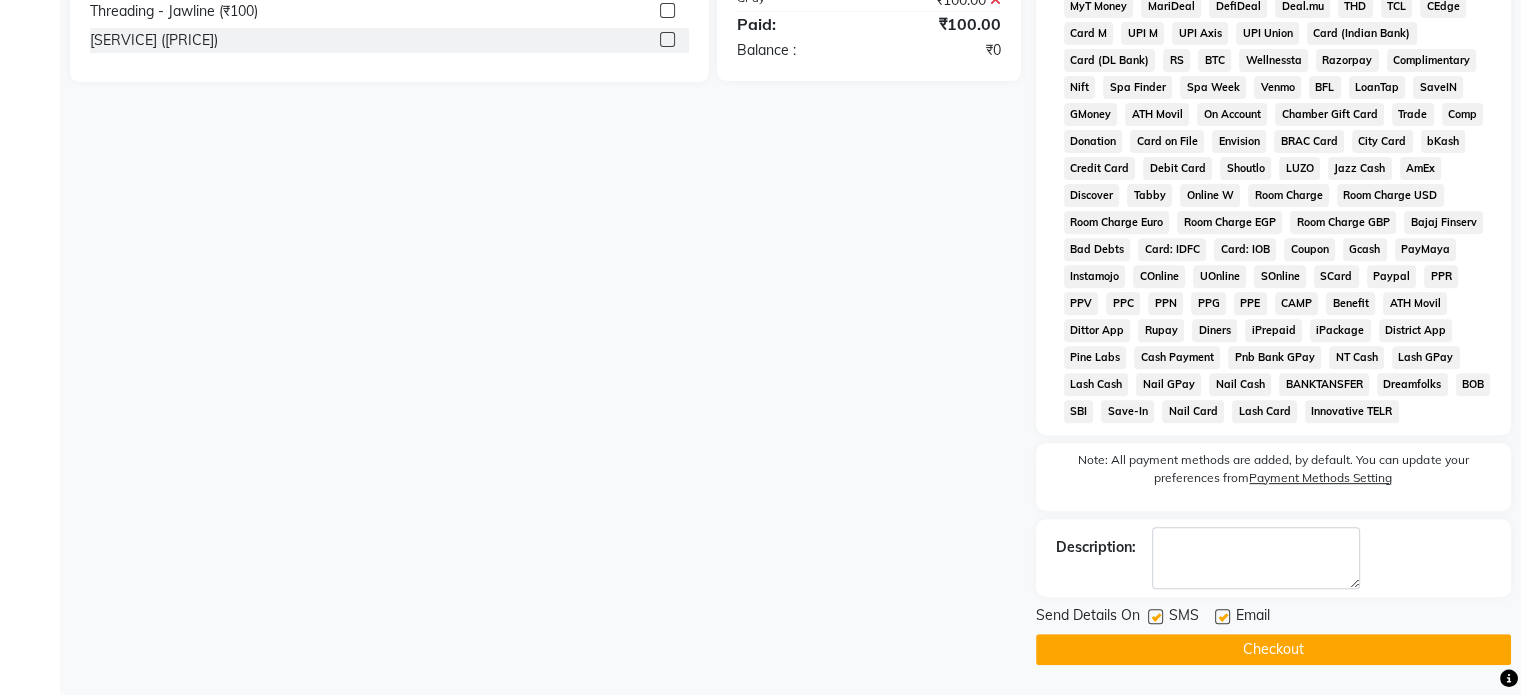 click on "Checkout" 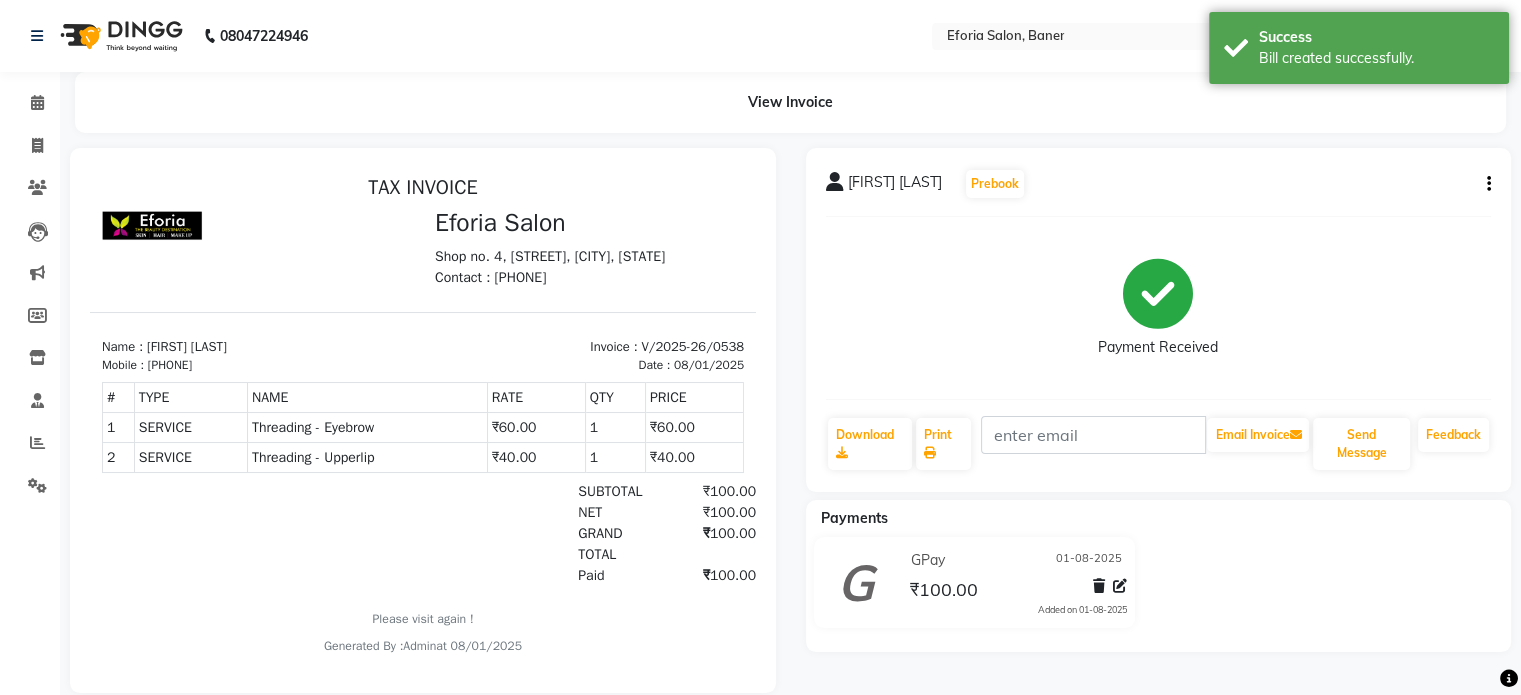 scroll, scrollTop: 0, scrollLeft: 0, axis: both 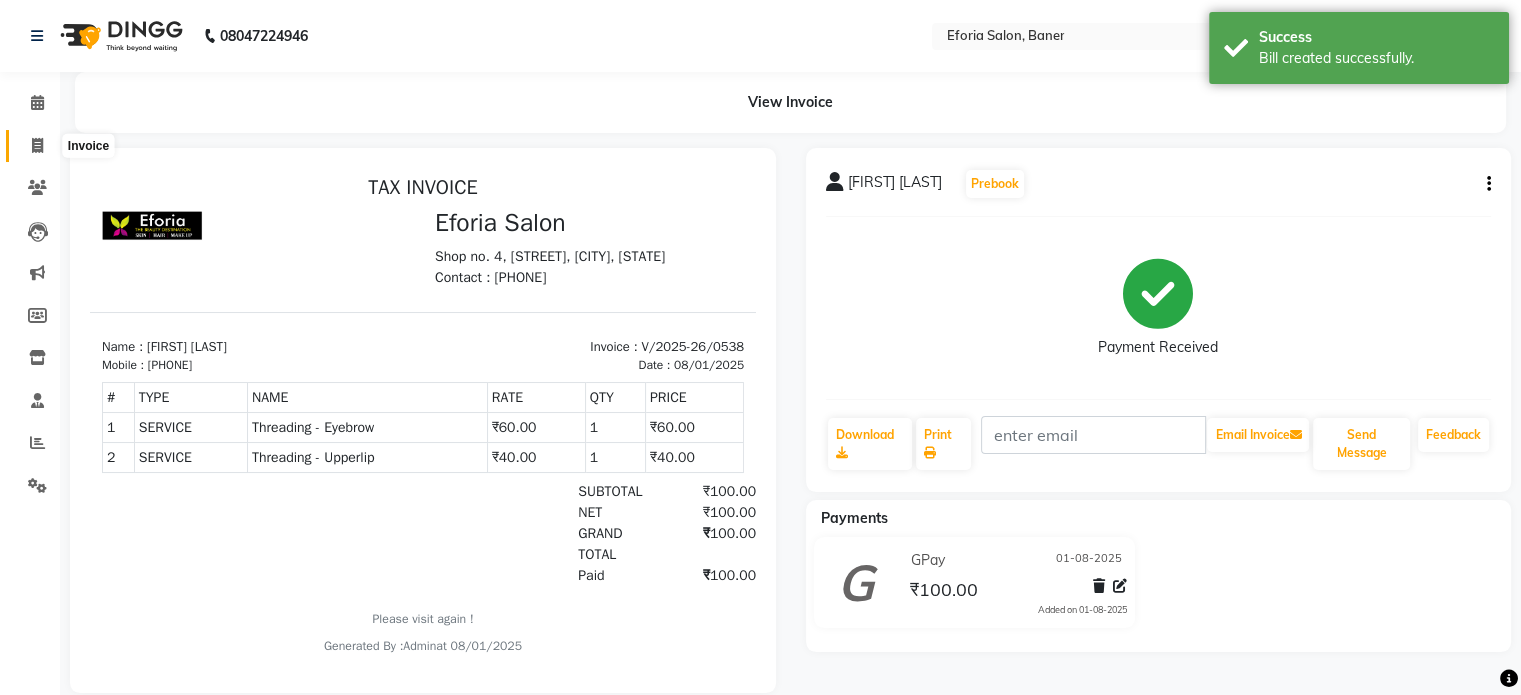 click 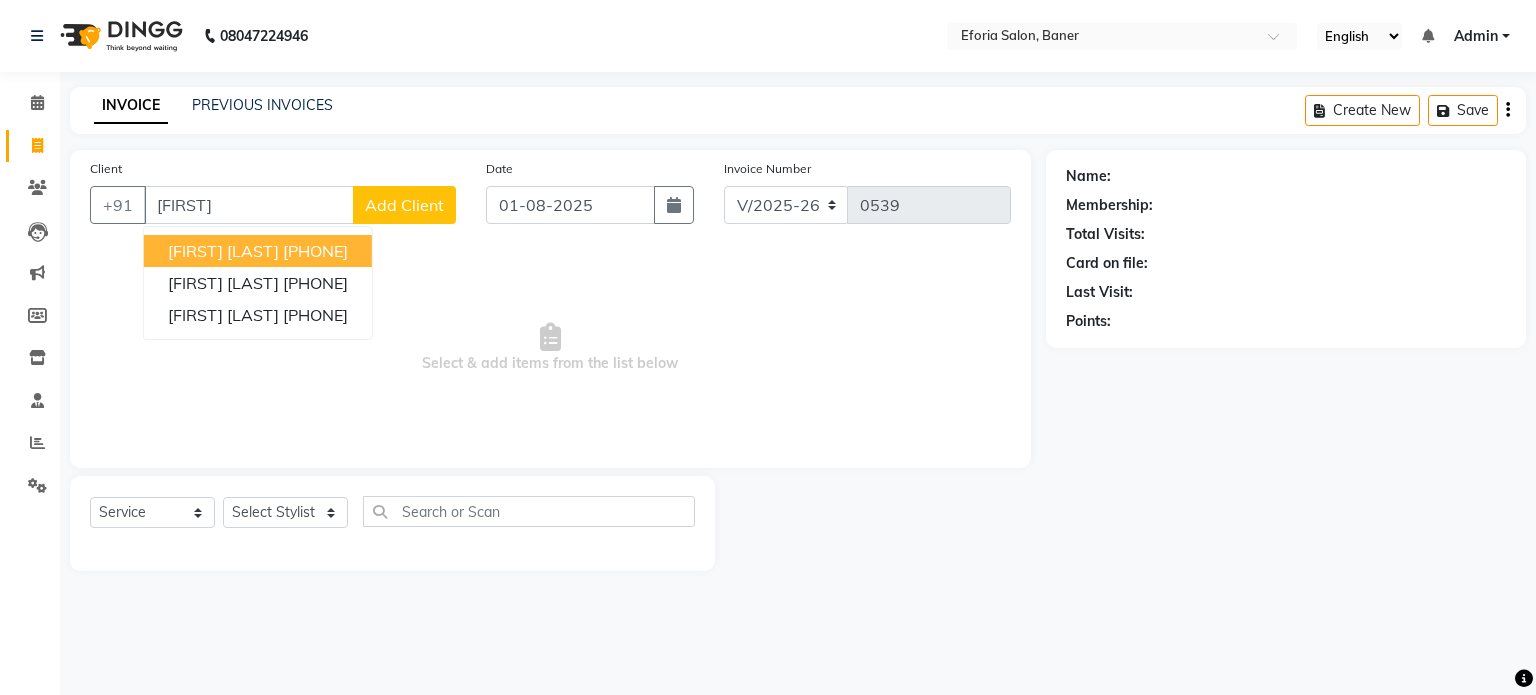 click on "[FIRST] [LAST]" at bounding box center (223, 251) 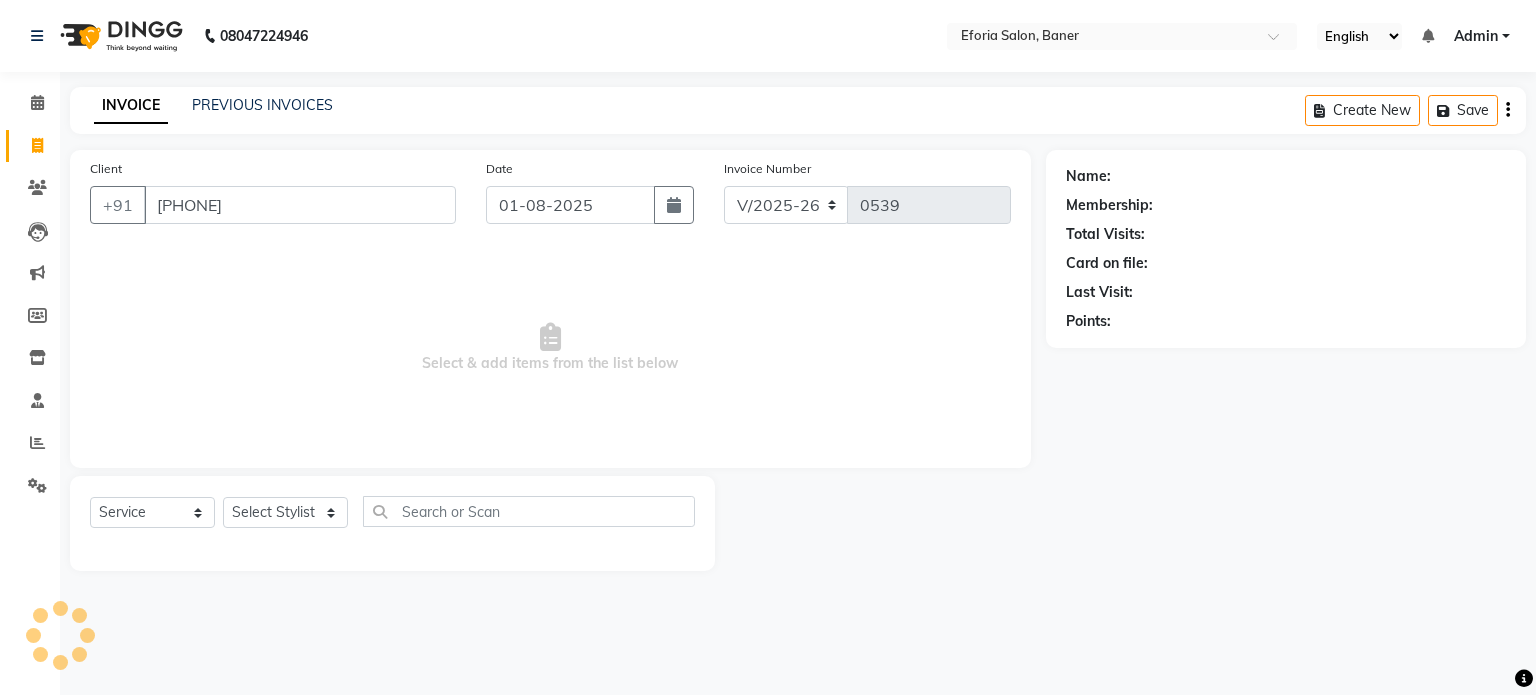 type on "[PHONE]" 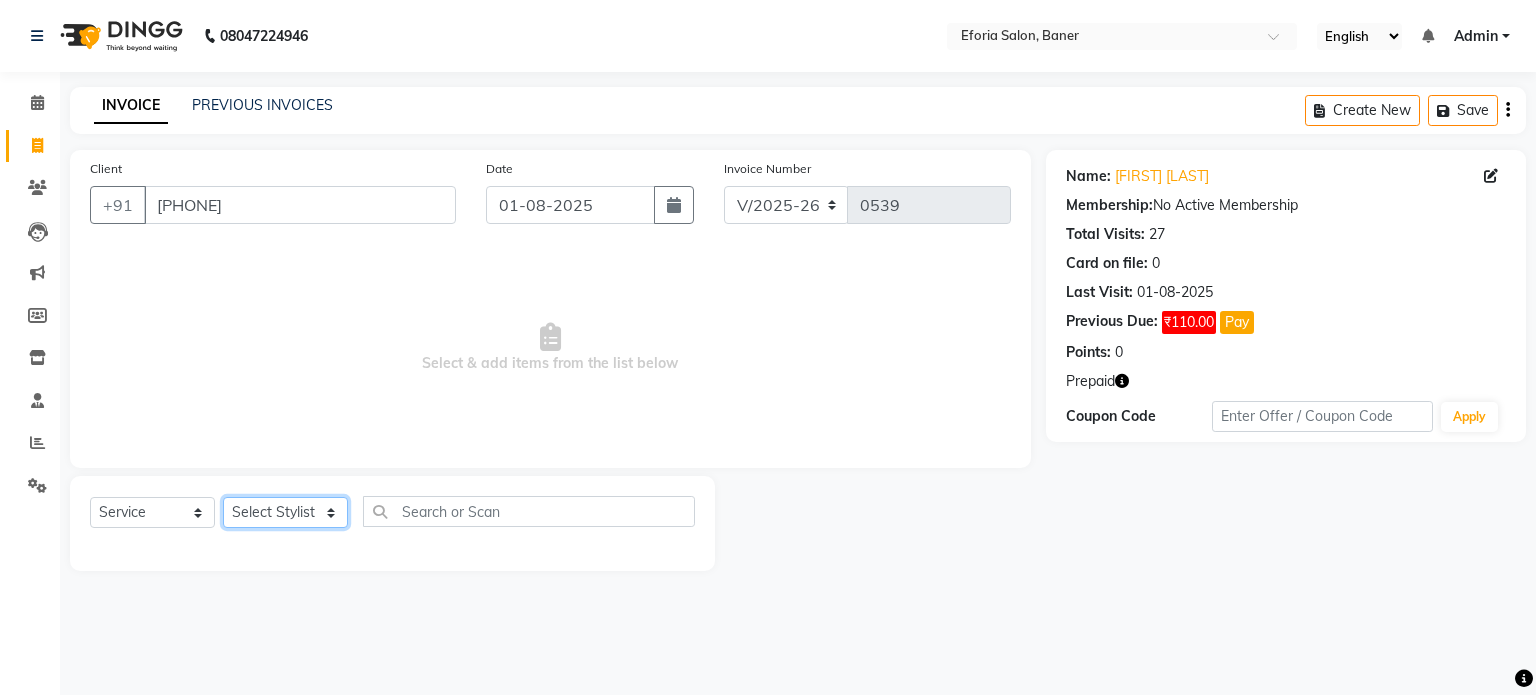 click on "Select Stylist [FIRST] [FIRST] [FIRST] [FIRST] [FIRST] [FIRST]" 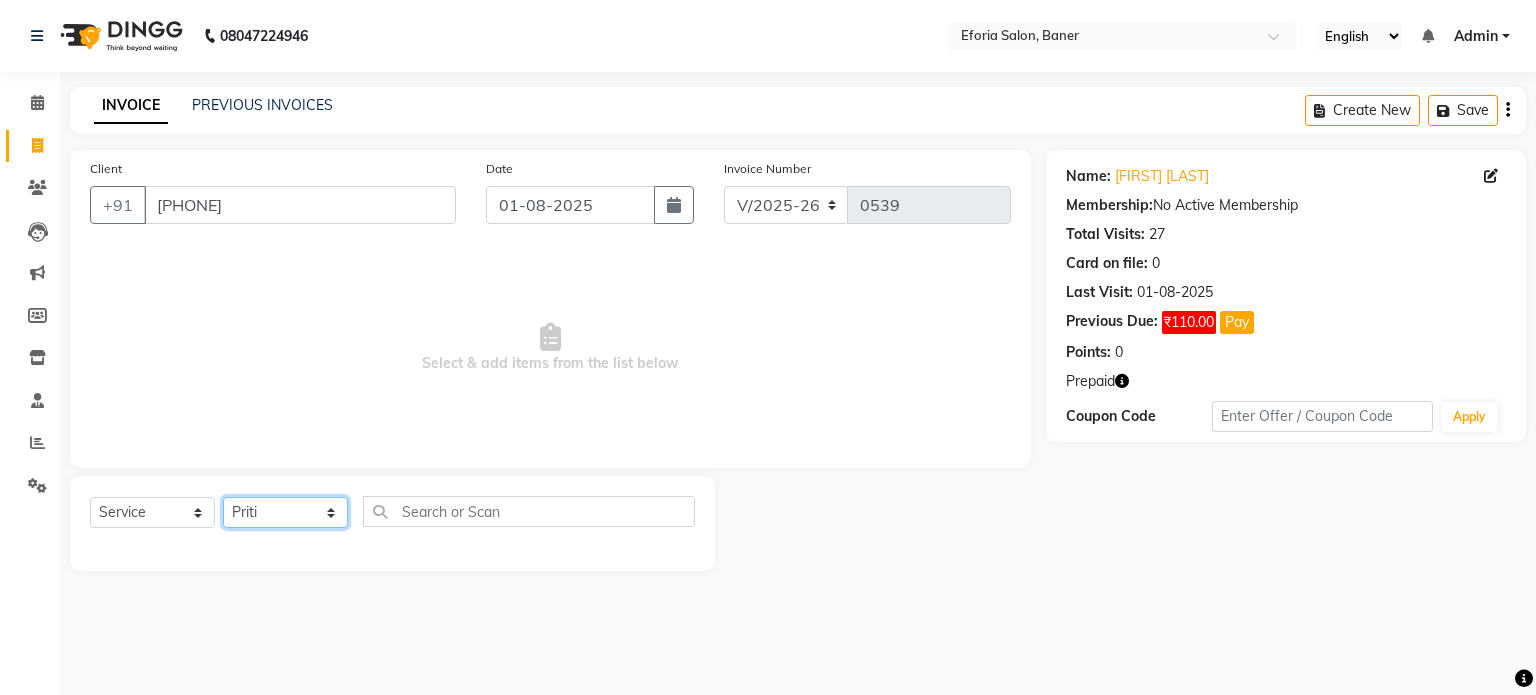 click on "Select Stylist [FIRST] [FIRST] [FIRST] [FIRST] [FIRST] [FIRST]" 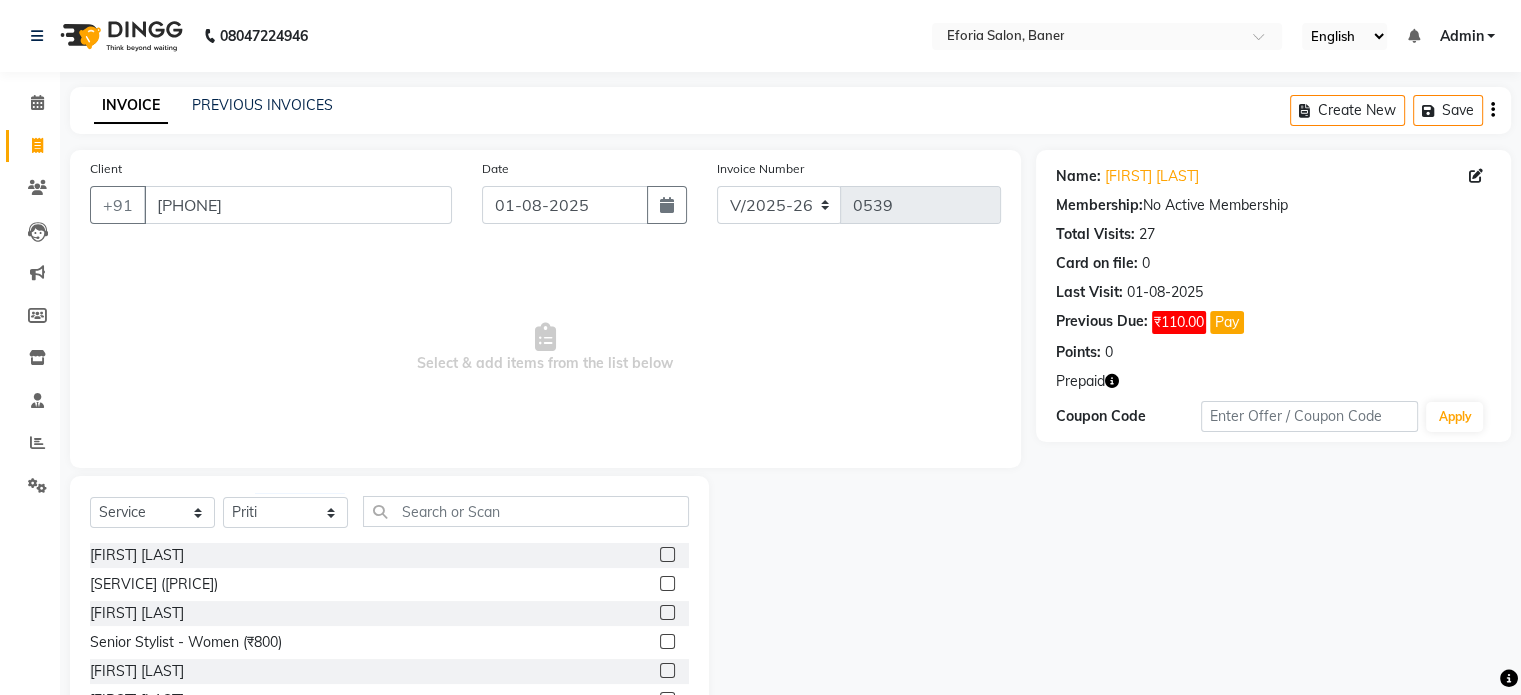 click 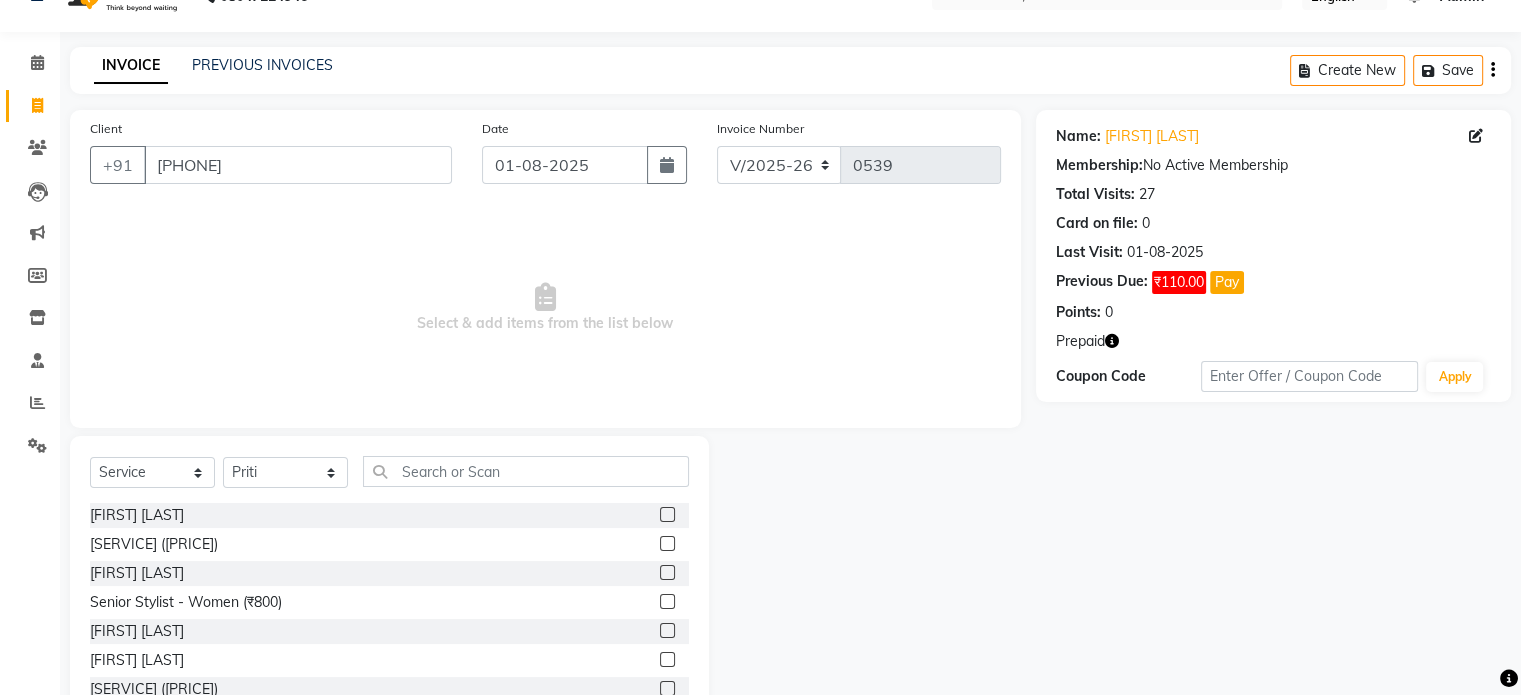 scroll, scrollTop: 106, scrollLeft: 0, axis: vertical 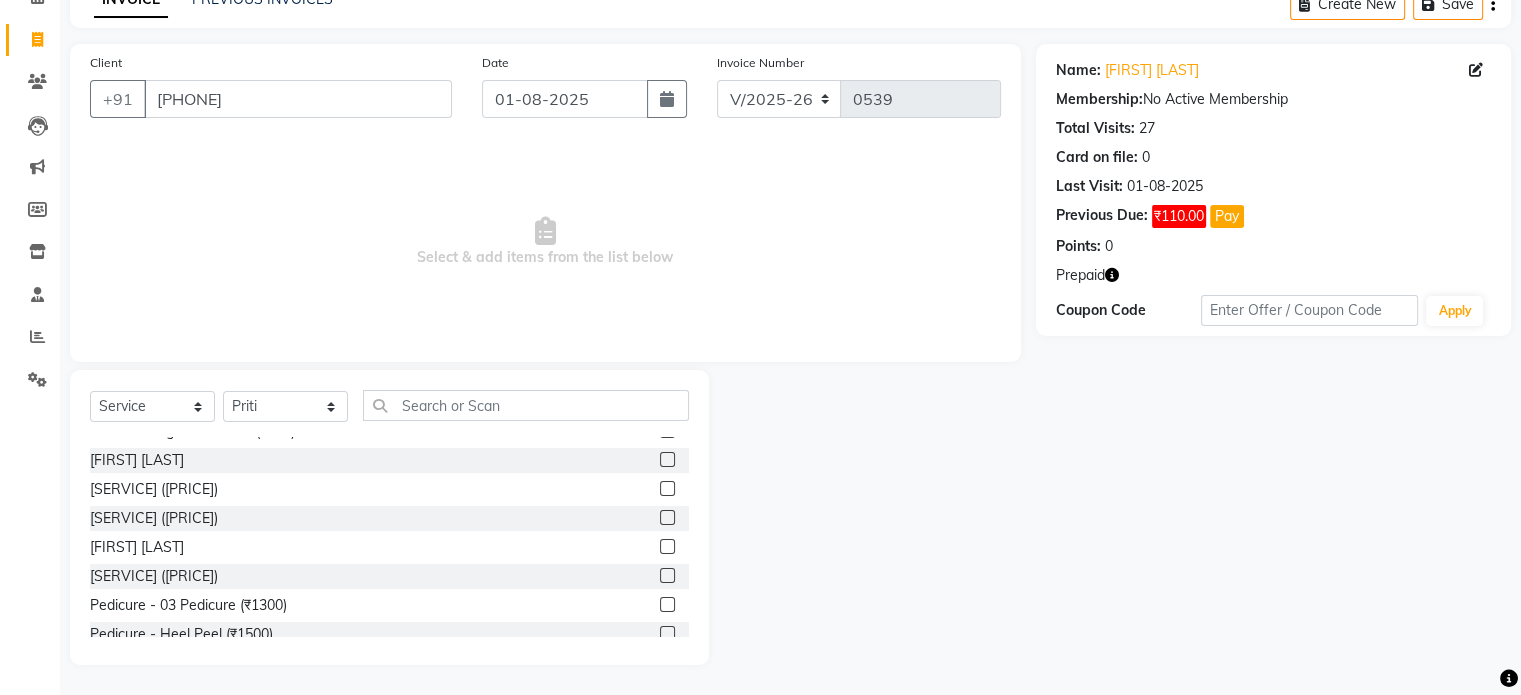 click 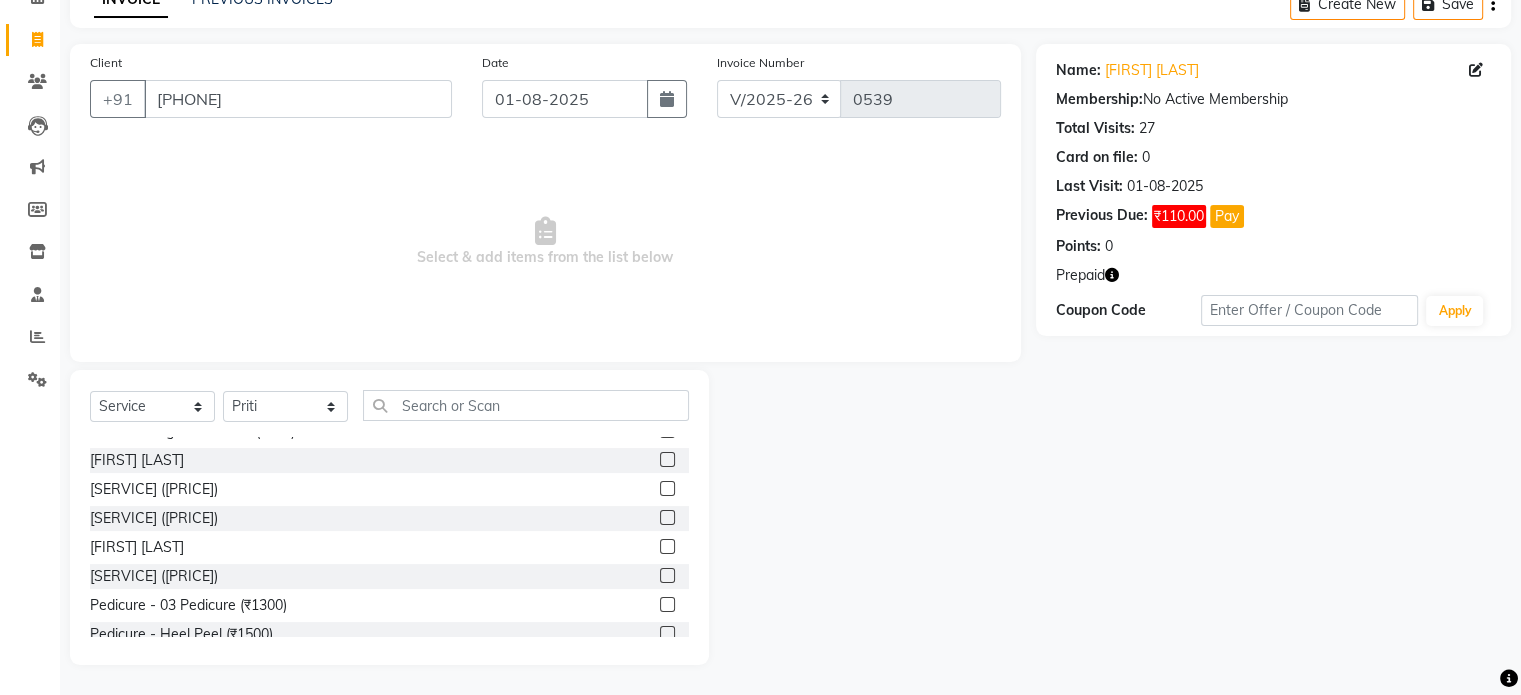 click at bounding box center (666, 489) 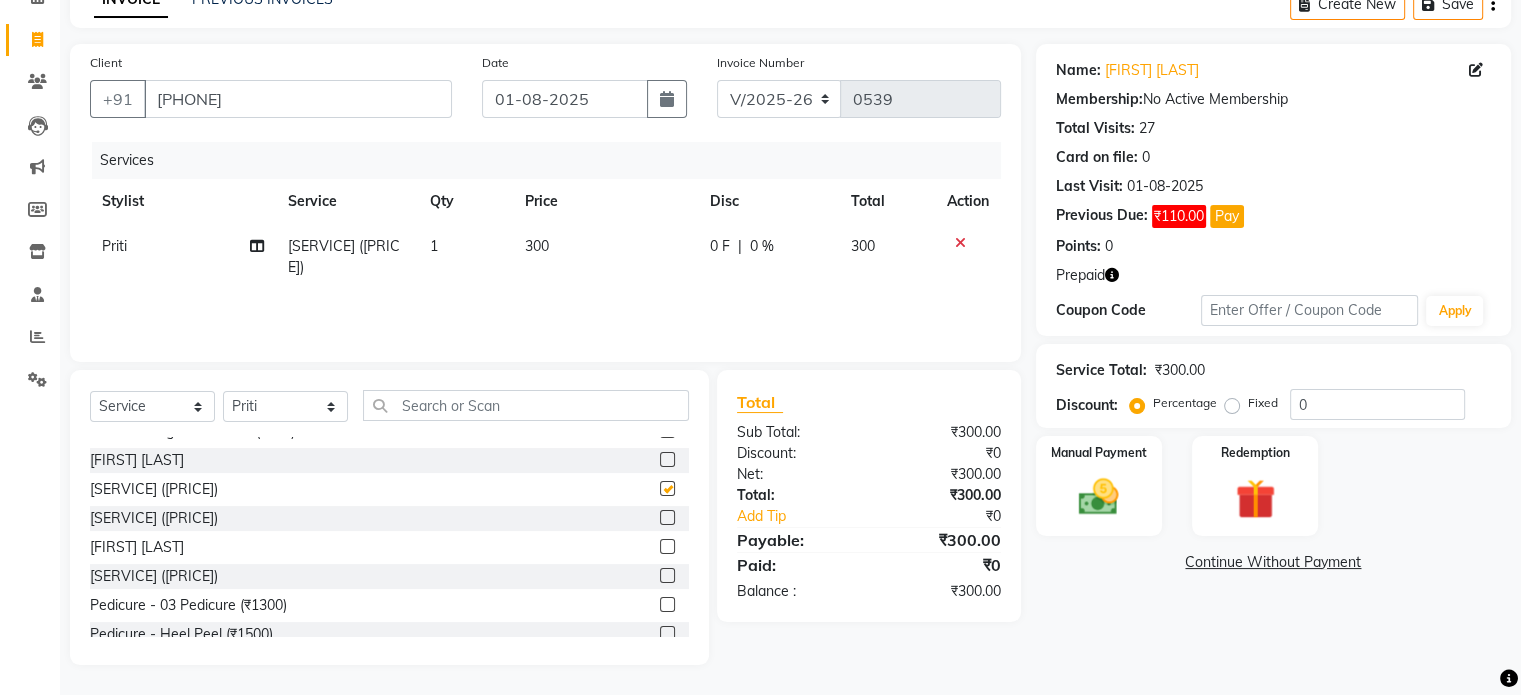 checkbox on "false" 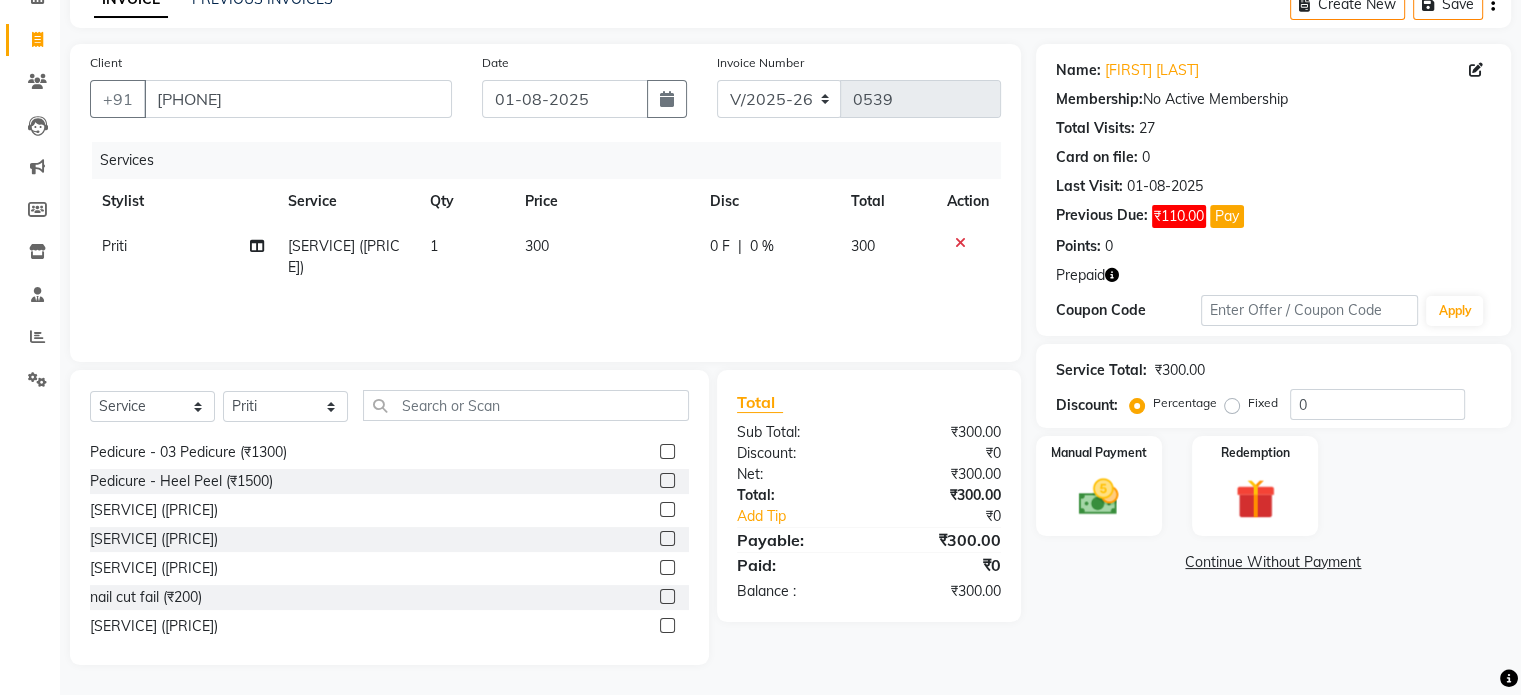 scroll, scrollTop: 3107, scrollLeft: 0, axis: vertical 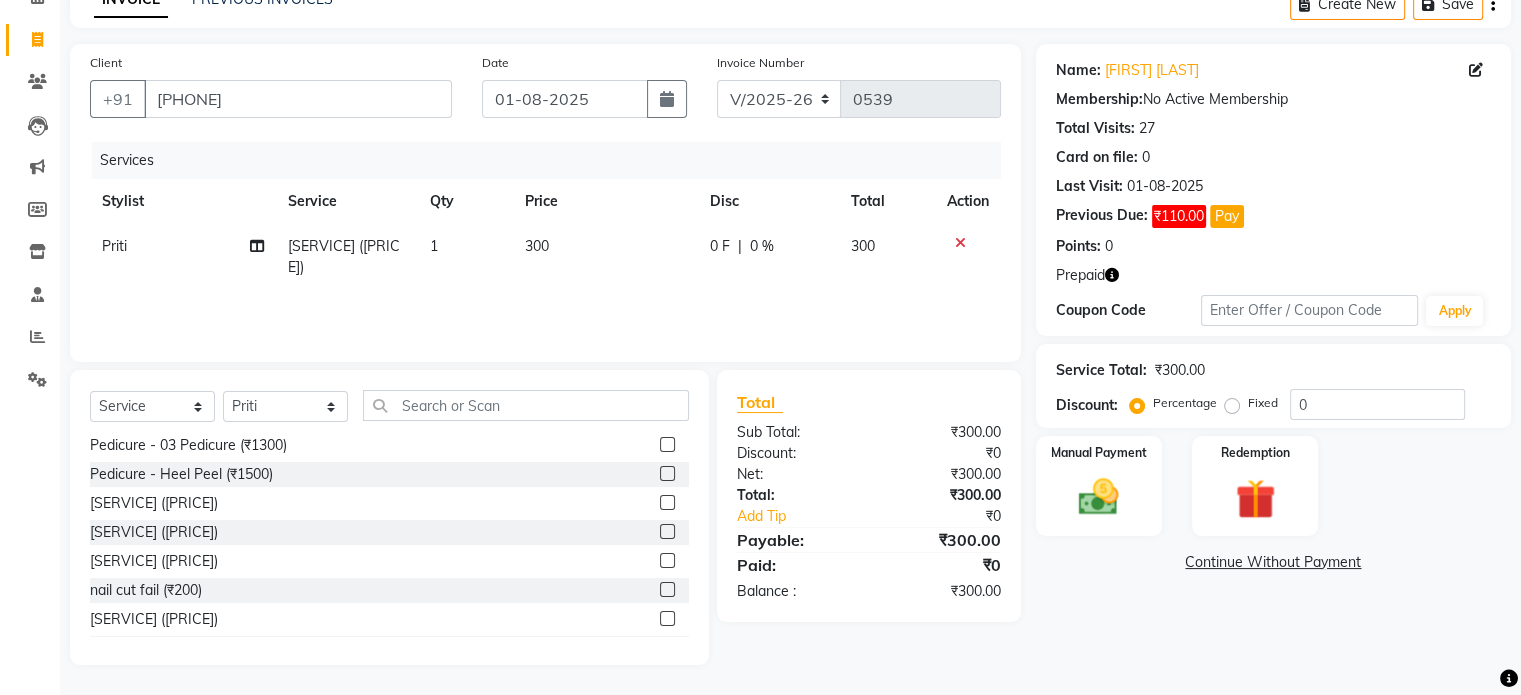 click 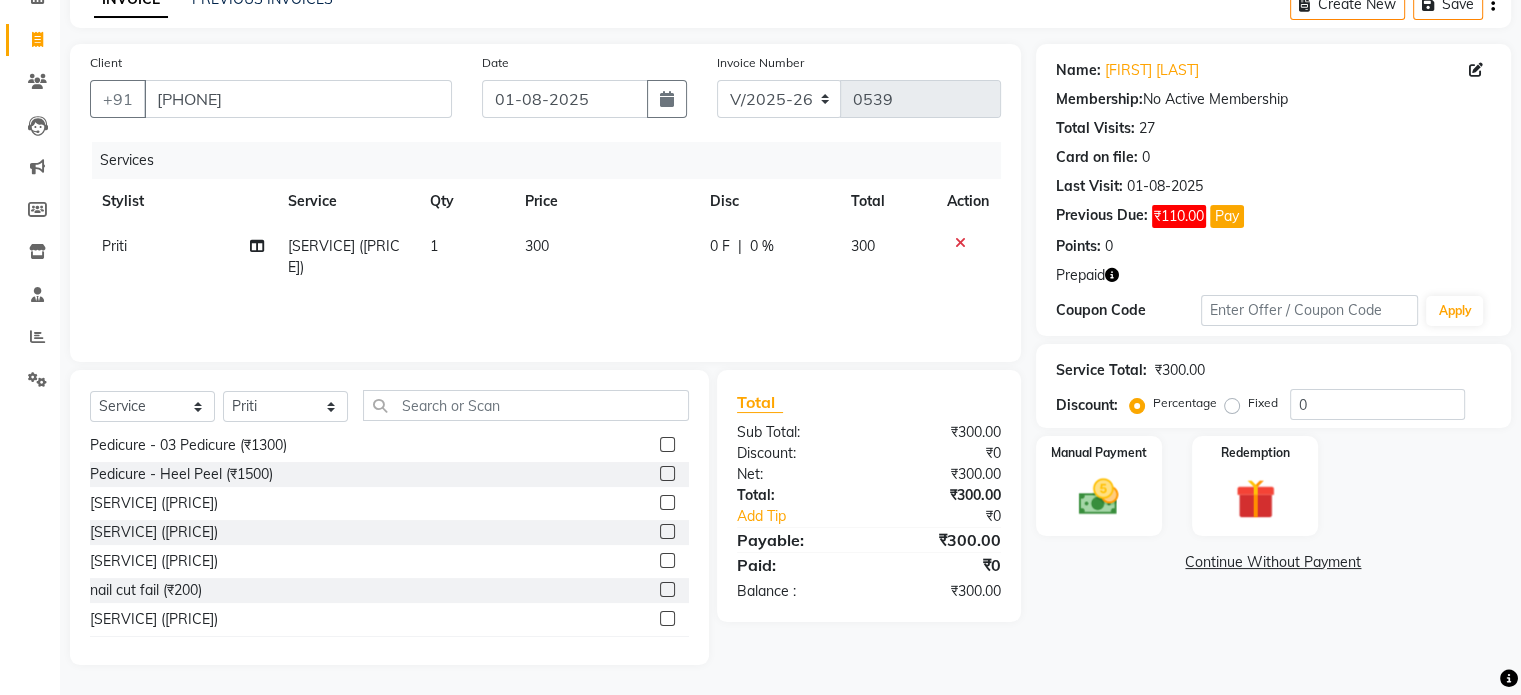 click at bounding box center [666, 561] 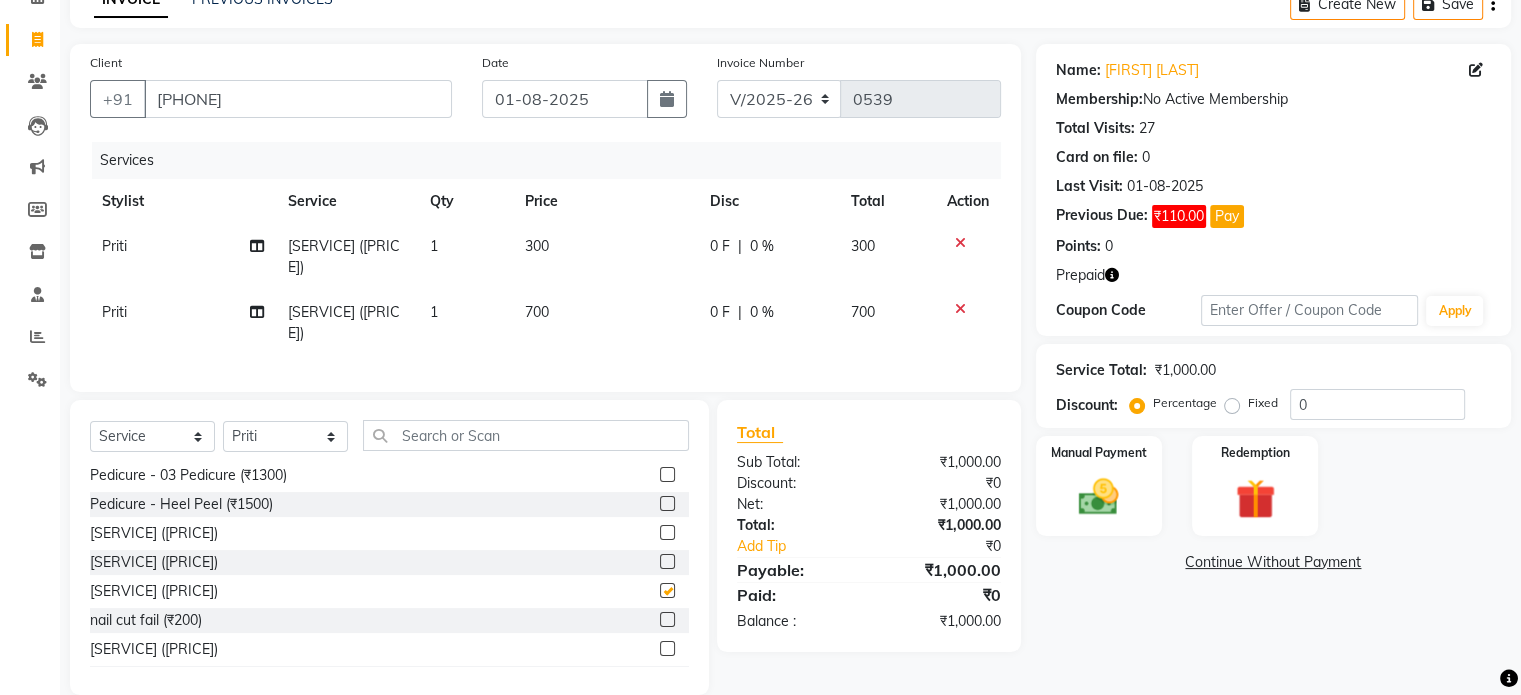checkbox on "false" 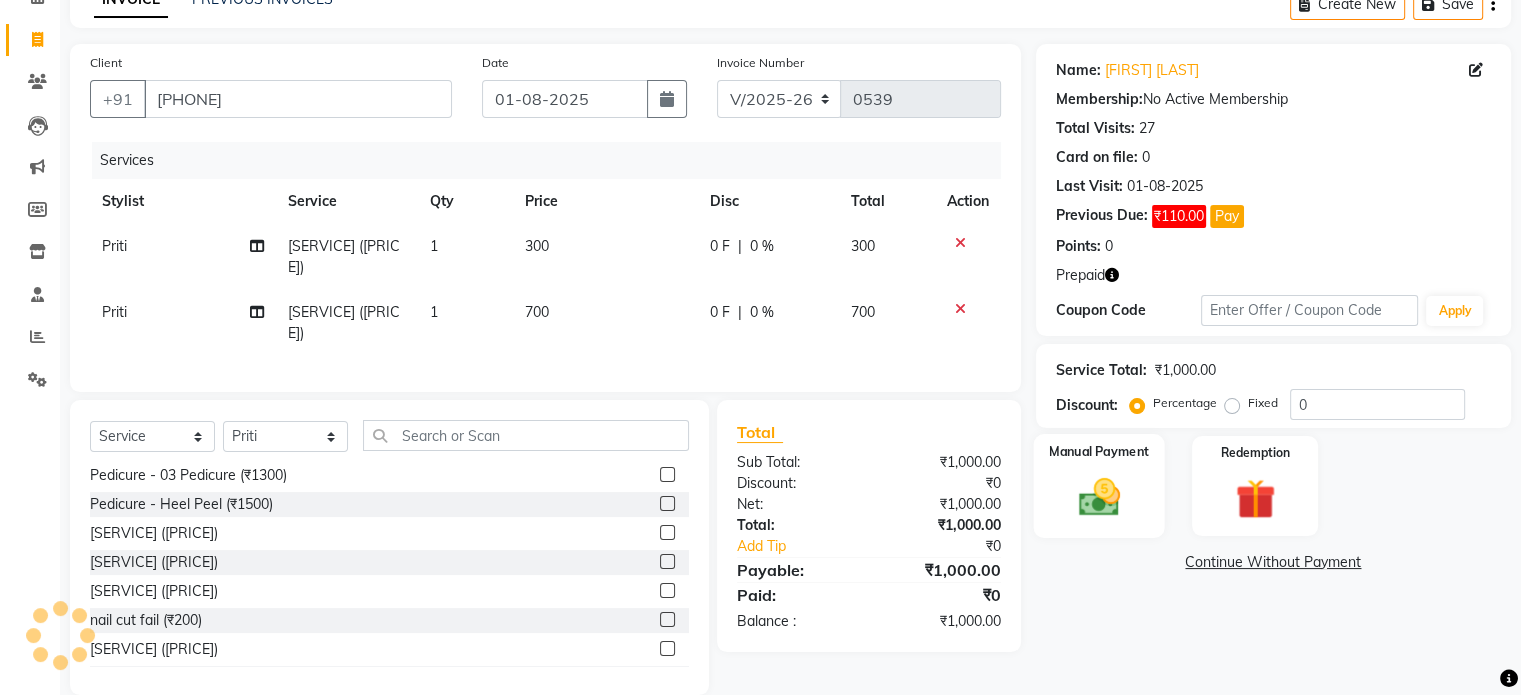click 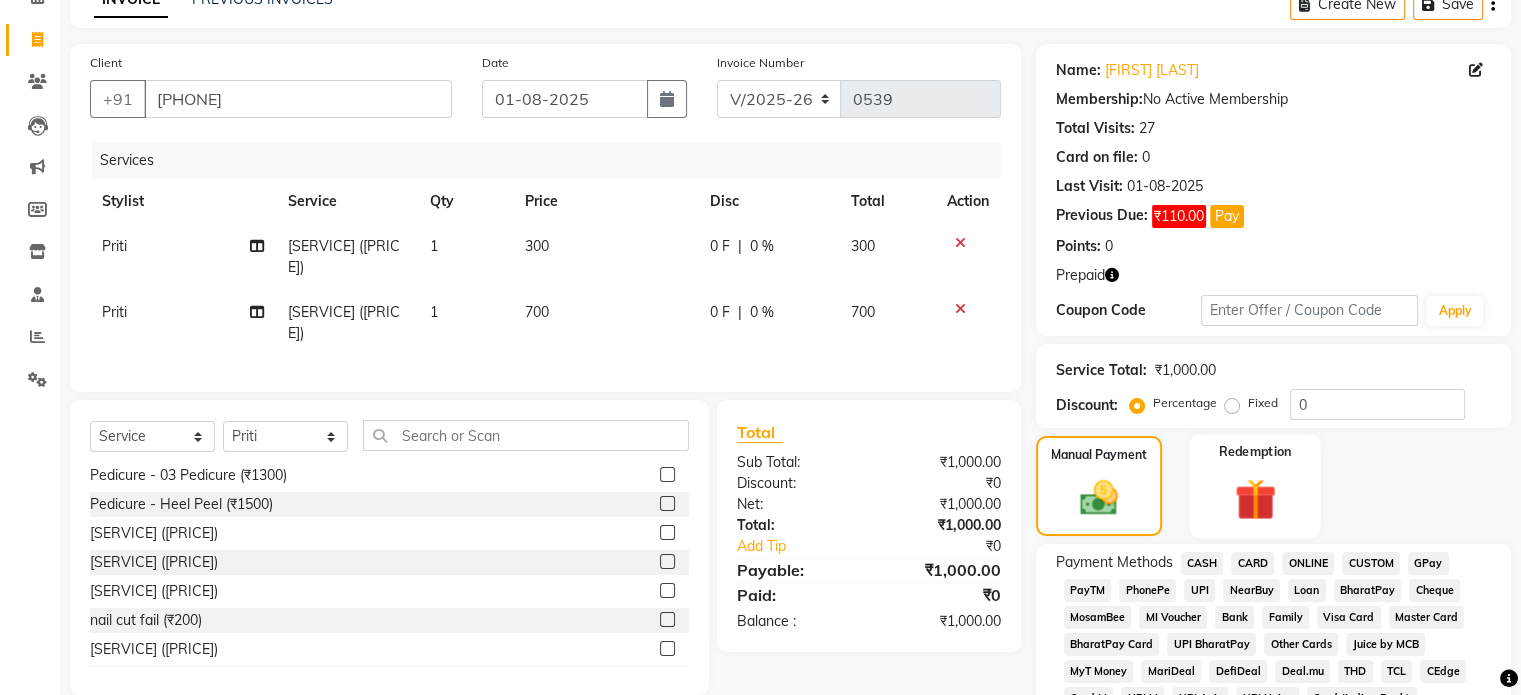 click 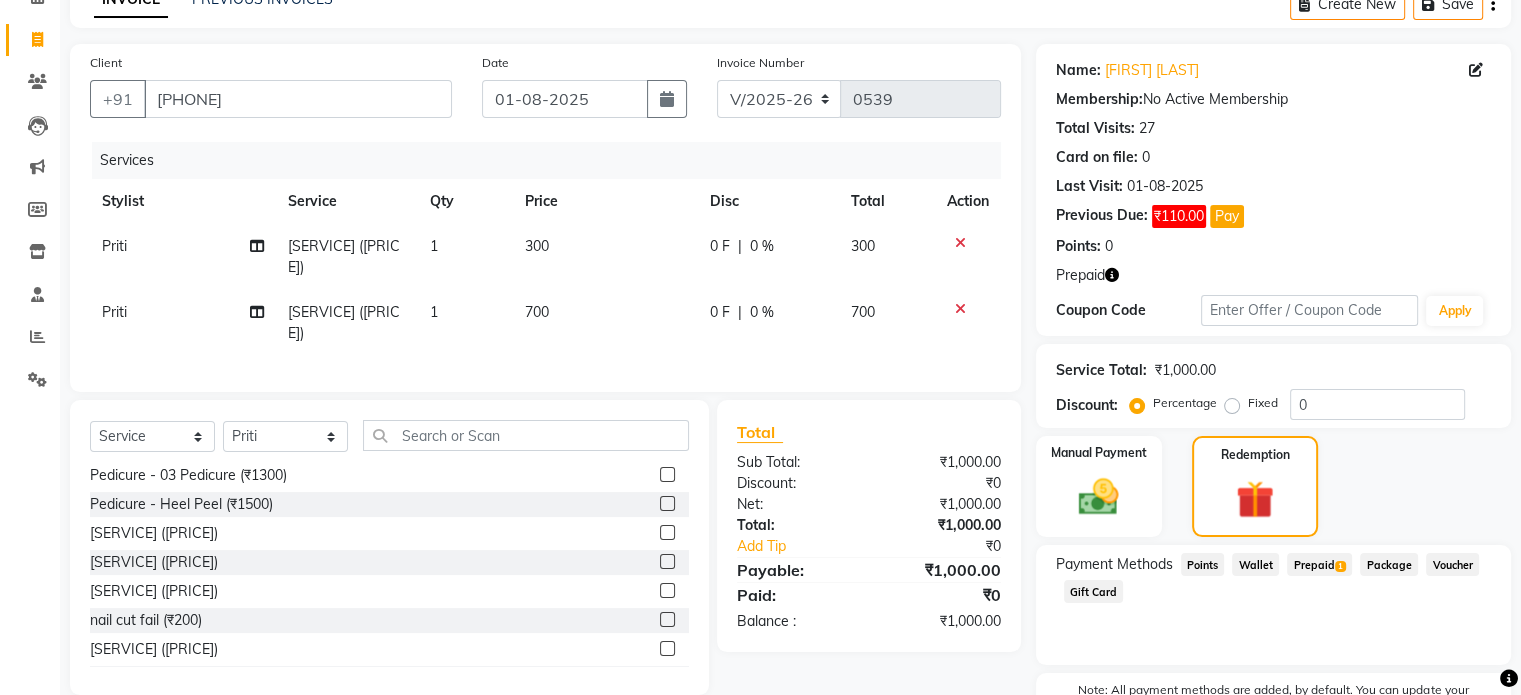 click on "Prepaid  1" 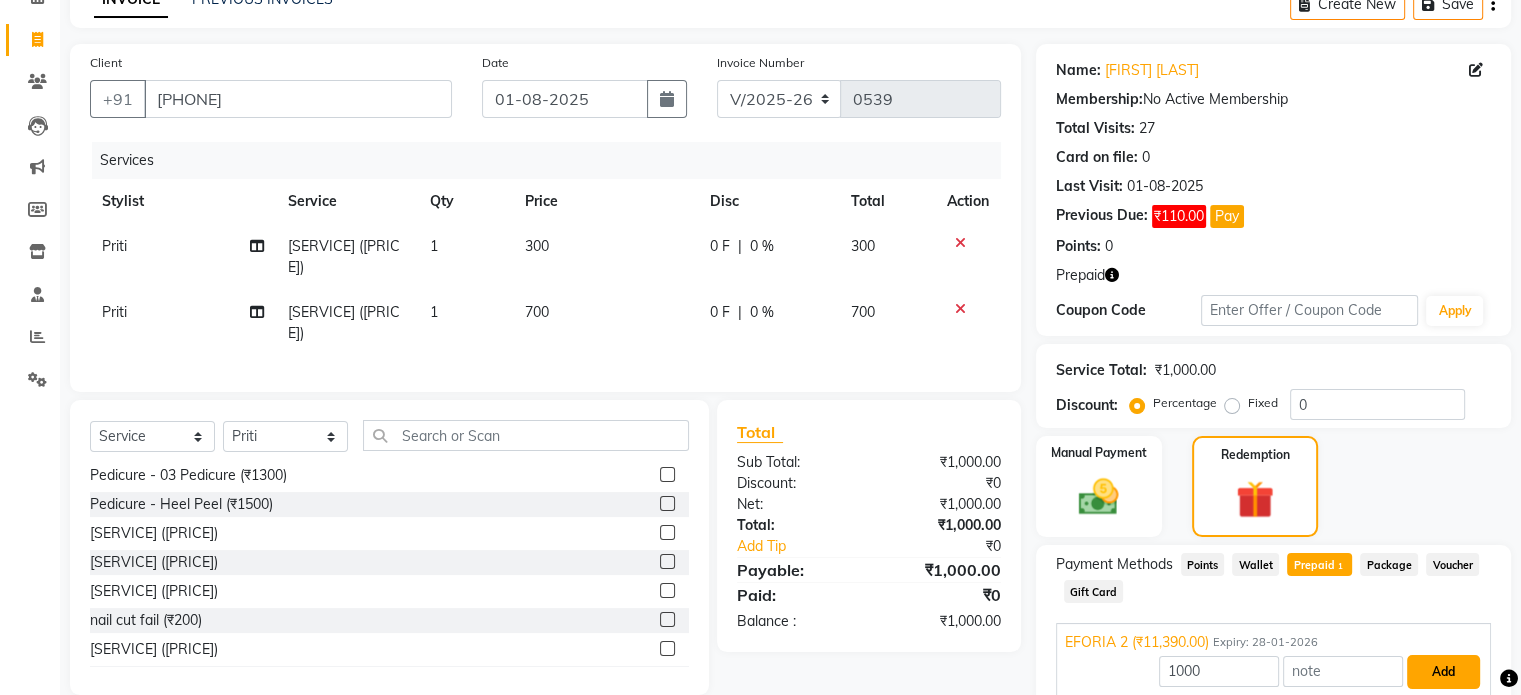 click on "Add" at bounding box center [1443, 672] 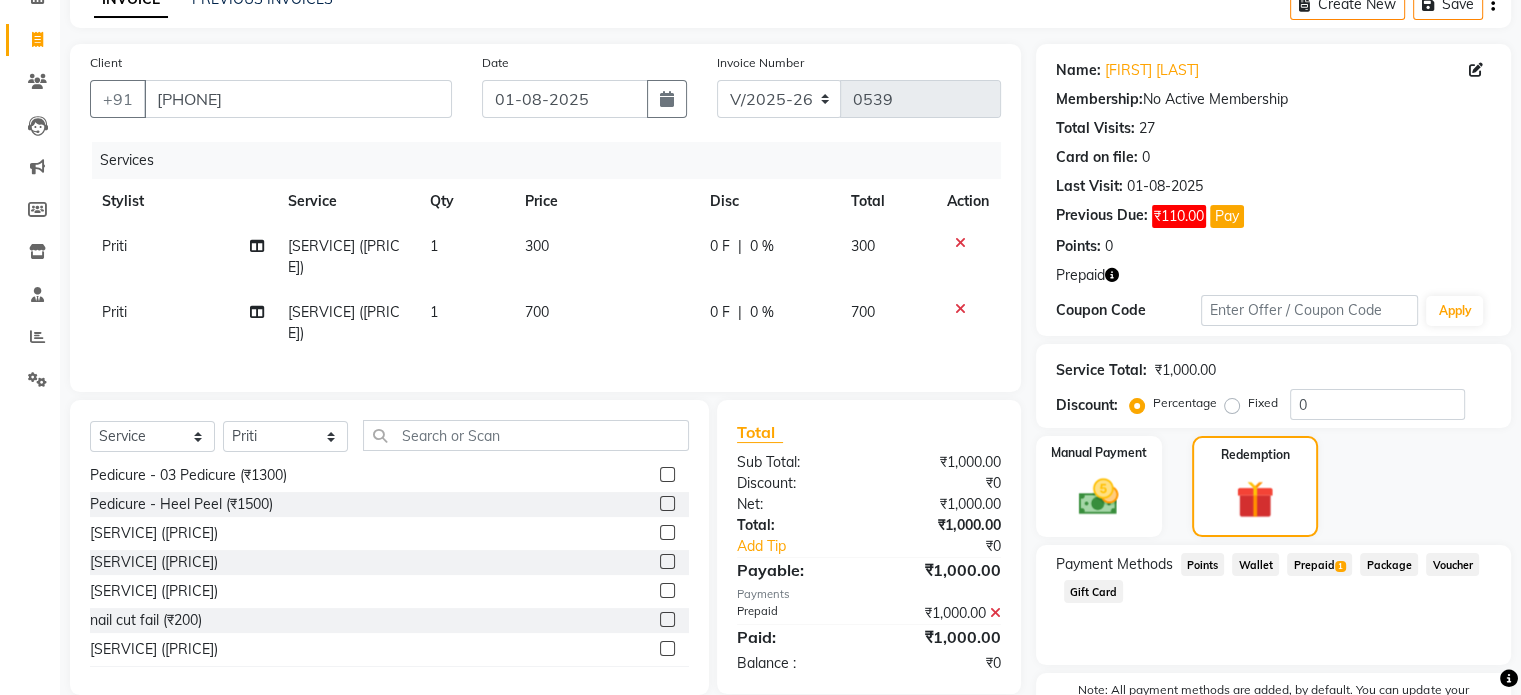 click on "Prepaid  1" 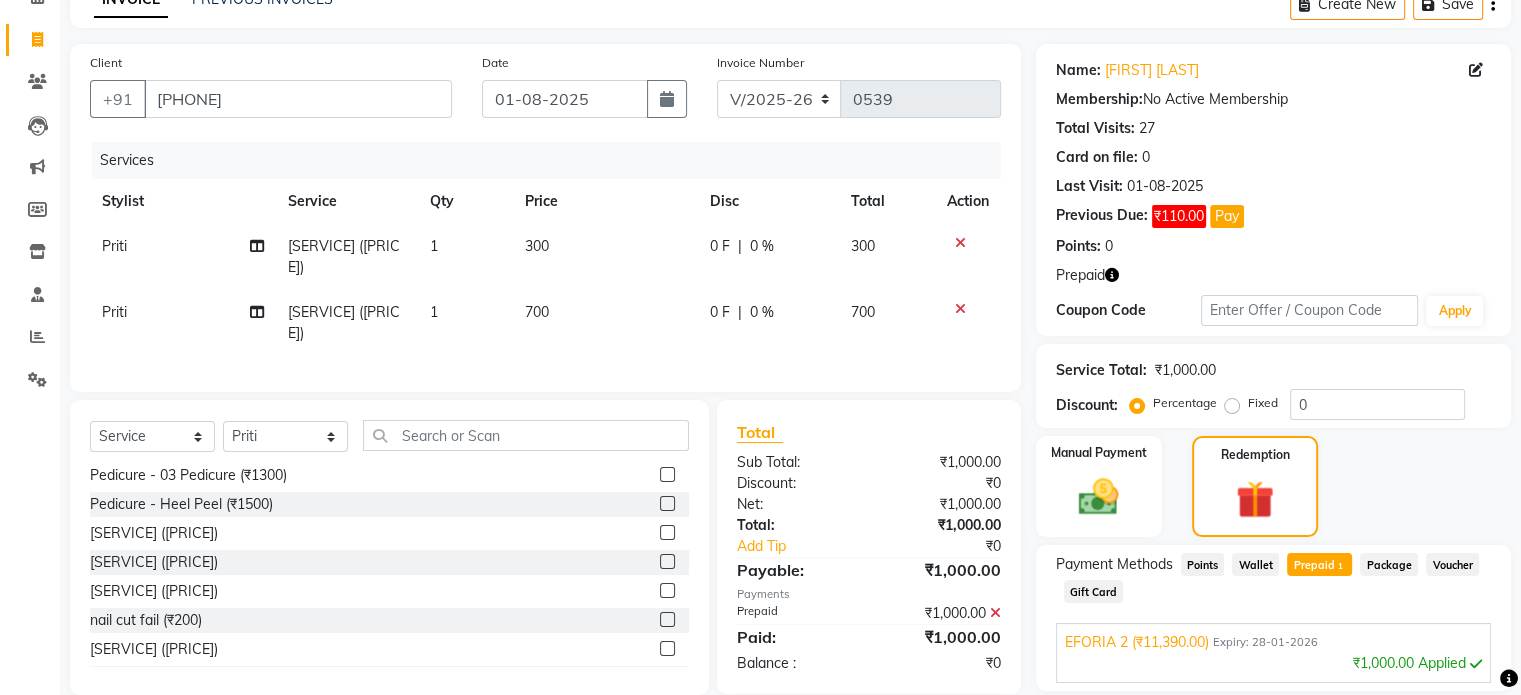 click on "Payment Methods  Points   Wallet   Prepaid  1  Package   Voucher   Gift Card" 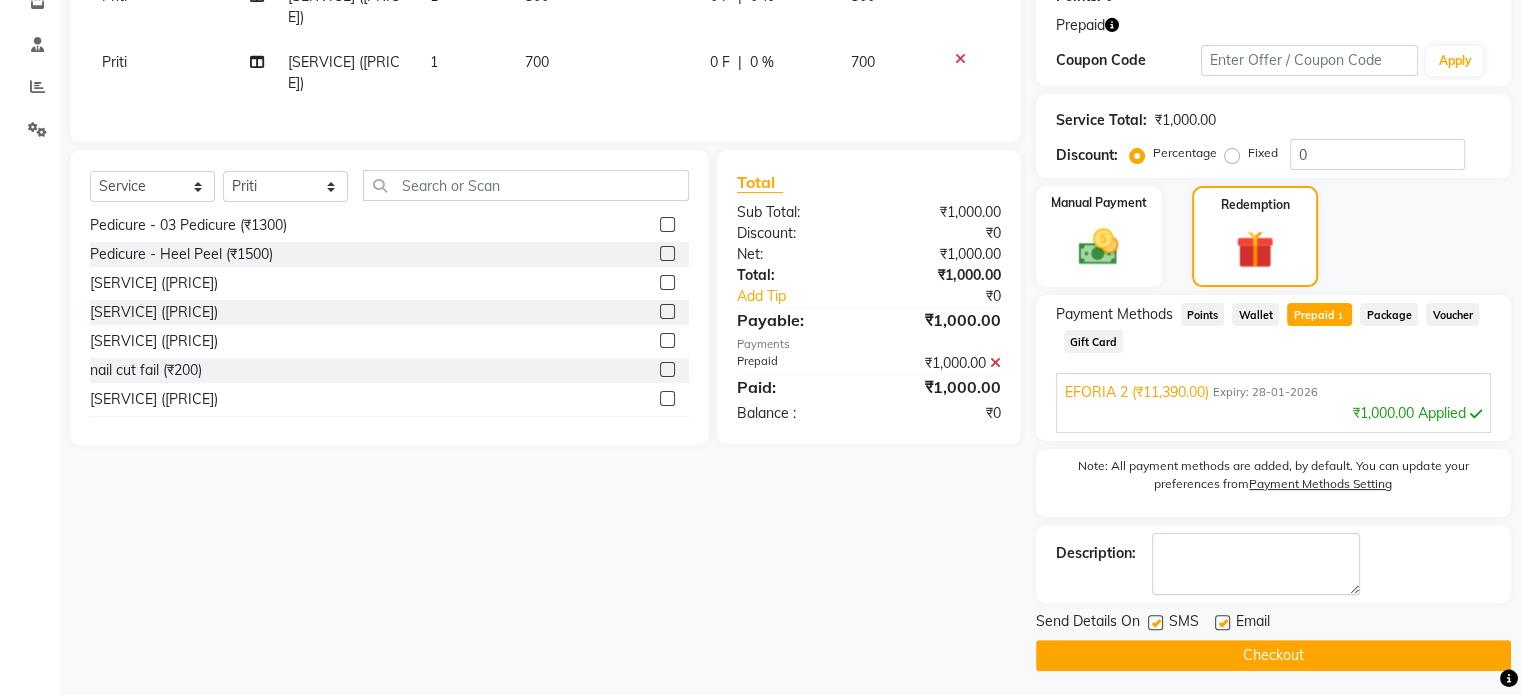 scroll, scrollTop: 361, scrollLeft: 0, axis: vertical 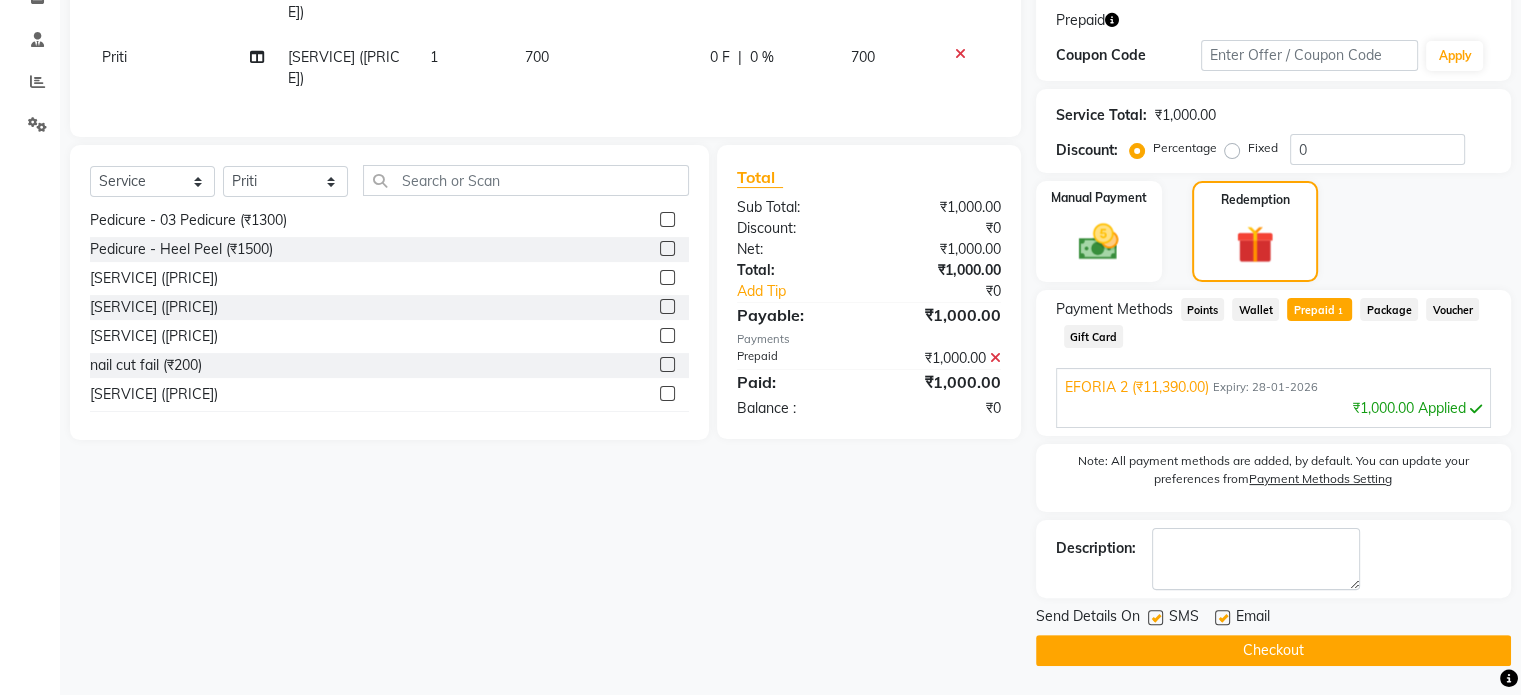 click on "Checkout" 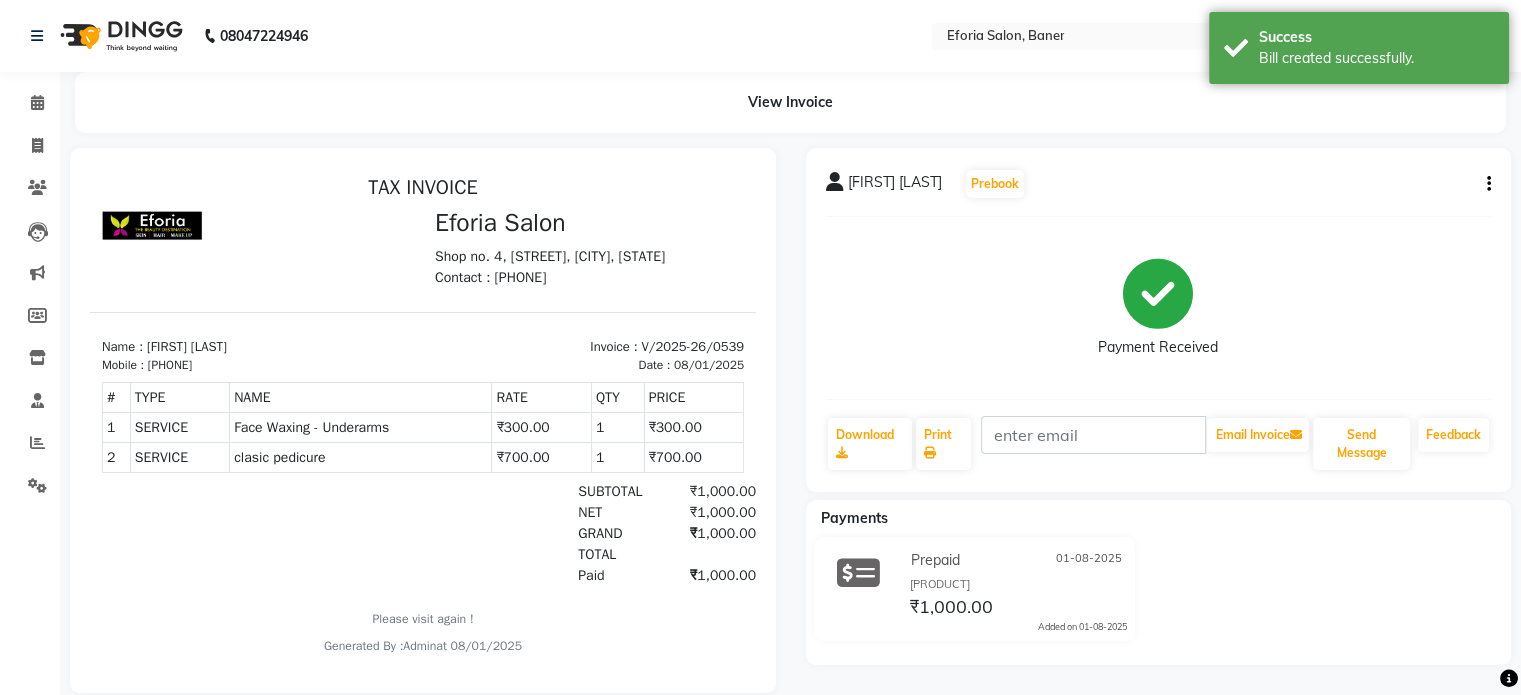 scroll, scrollTop: 0, scrollLeft: 0, axis: both 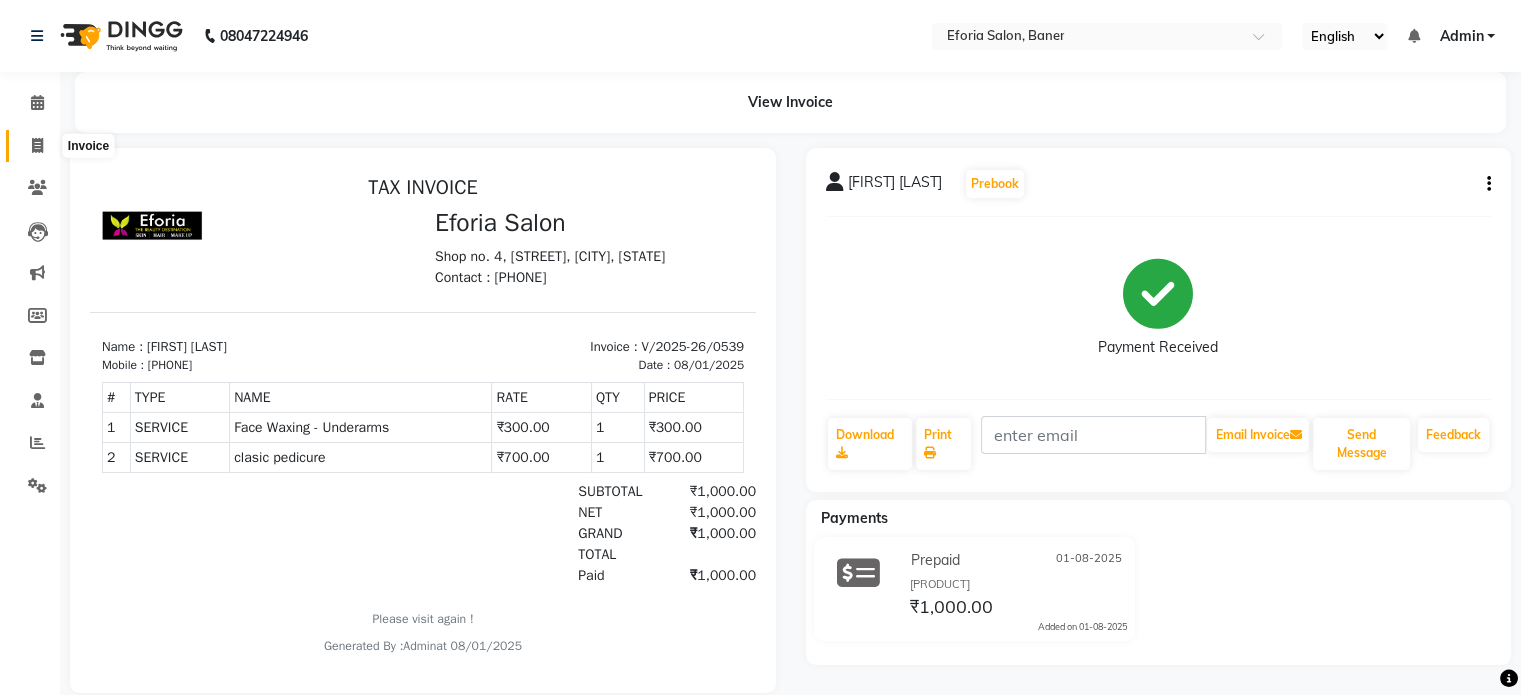 click 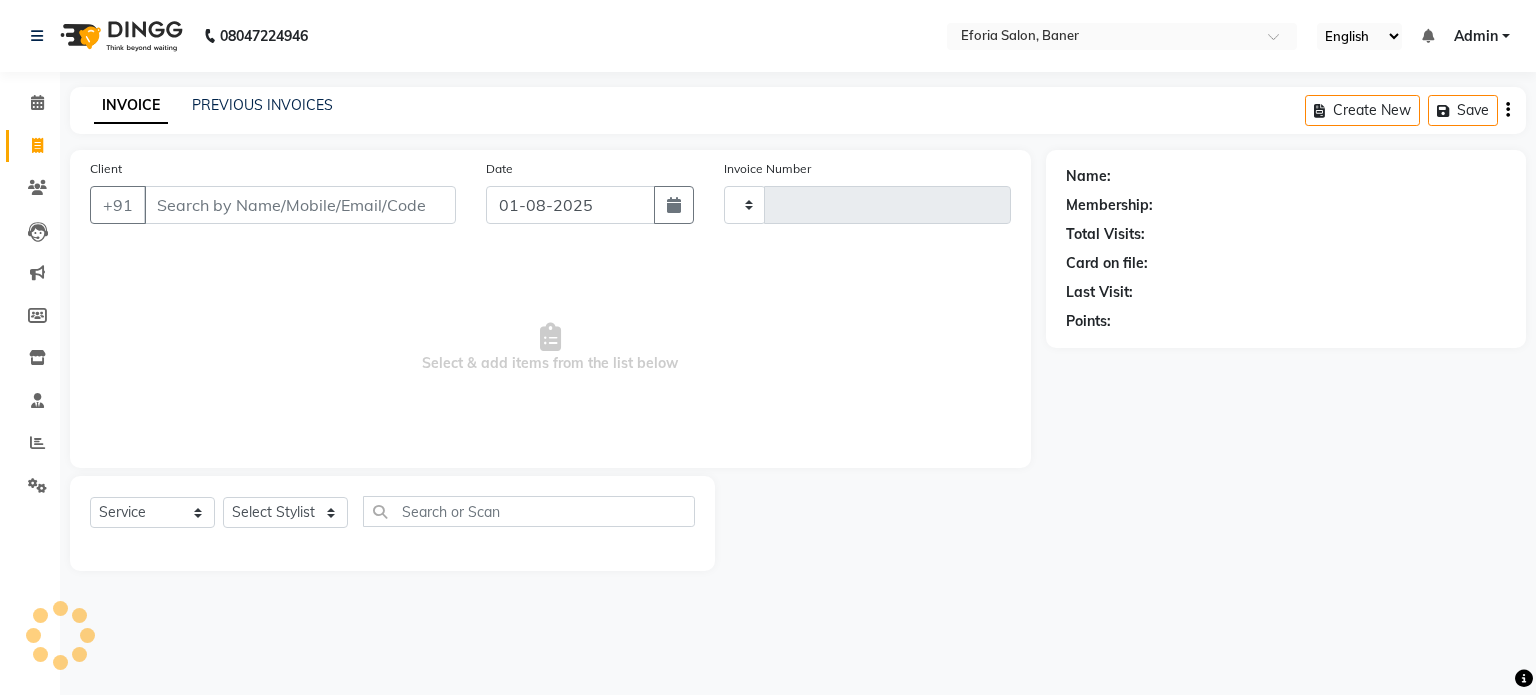 type on "0540" 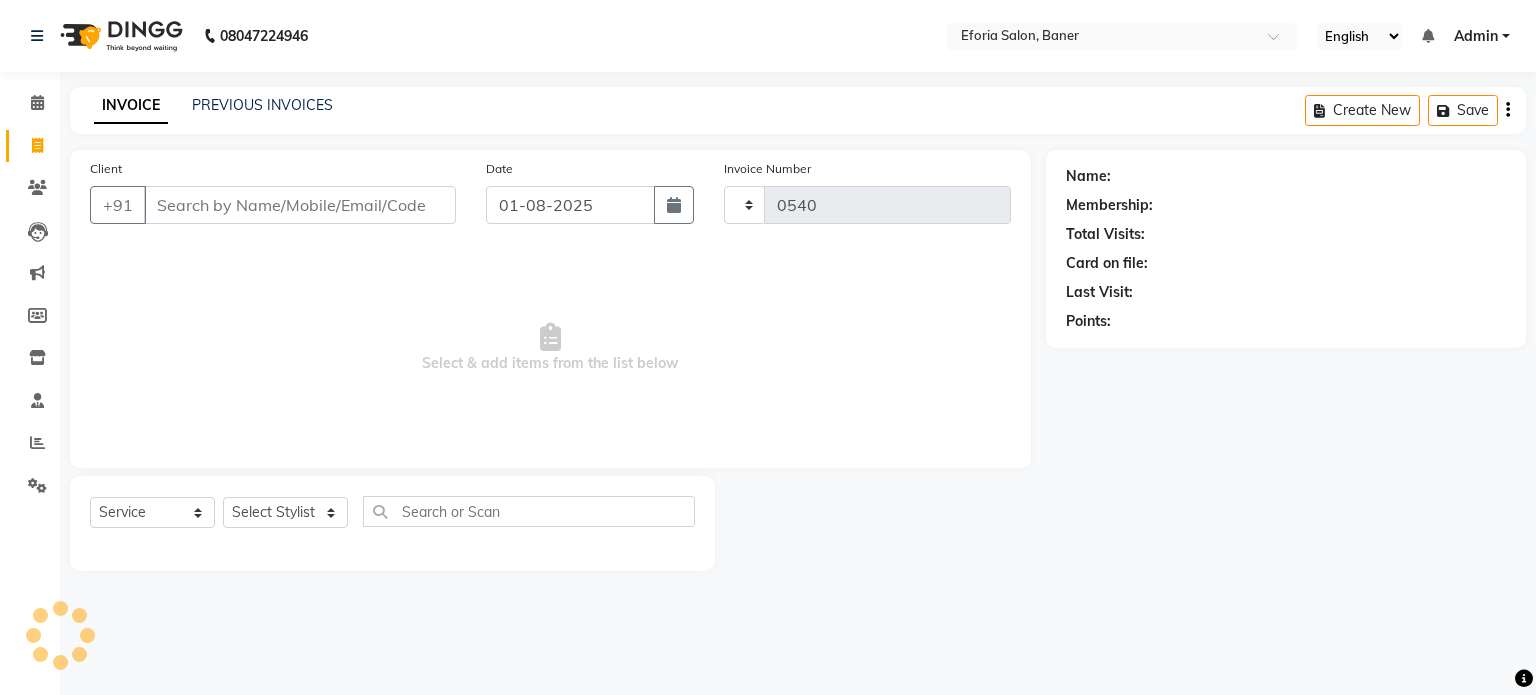 select on "608" 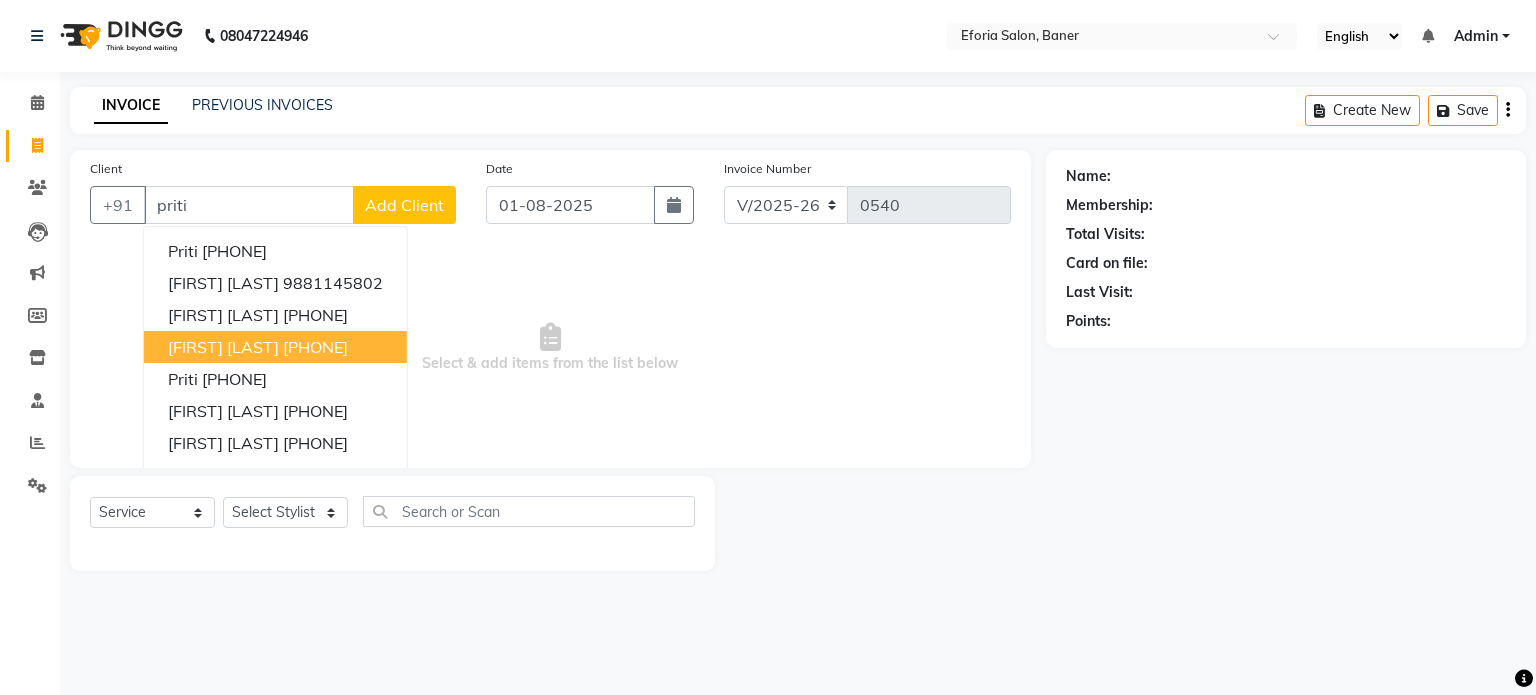 click on "[FIRST] [LAST]" at bounding box center (223, 347) 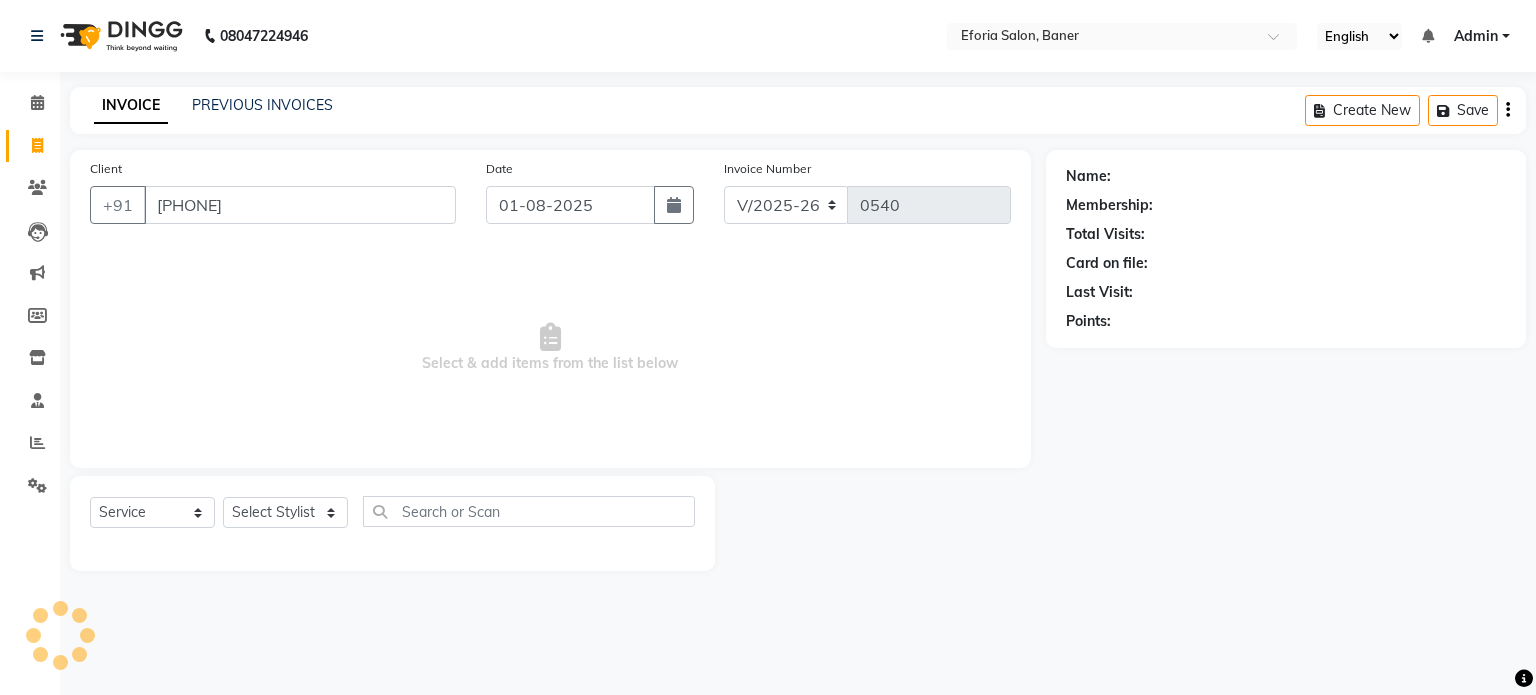 type on "[PHONE]" 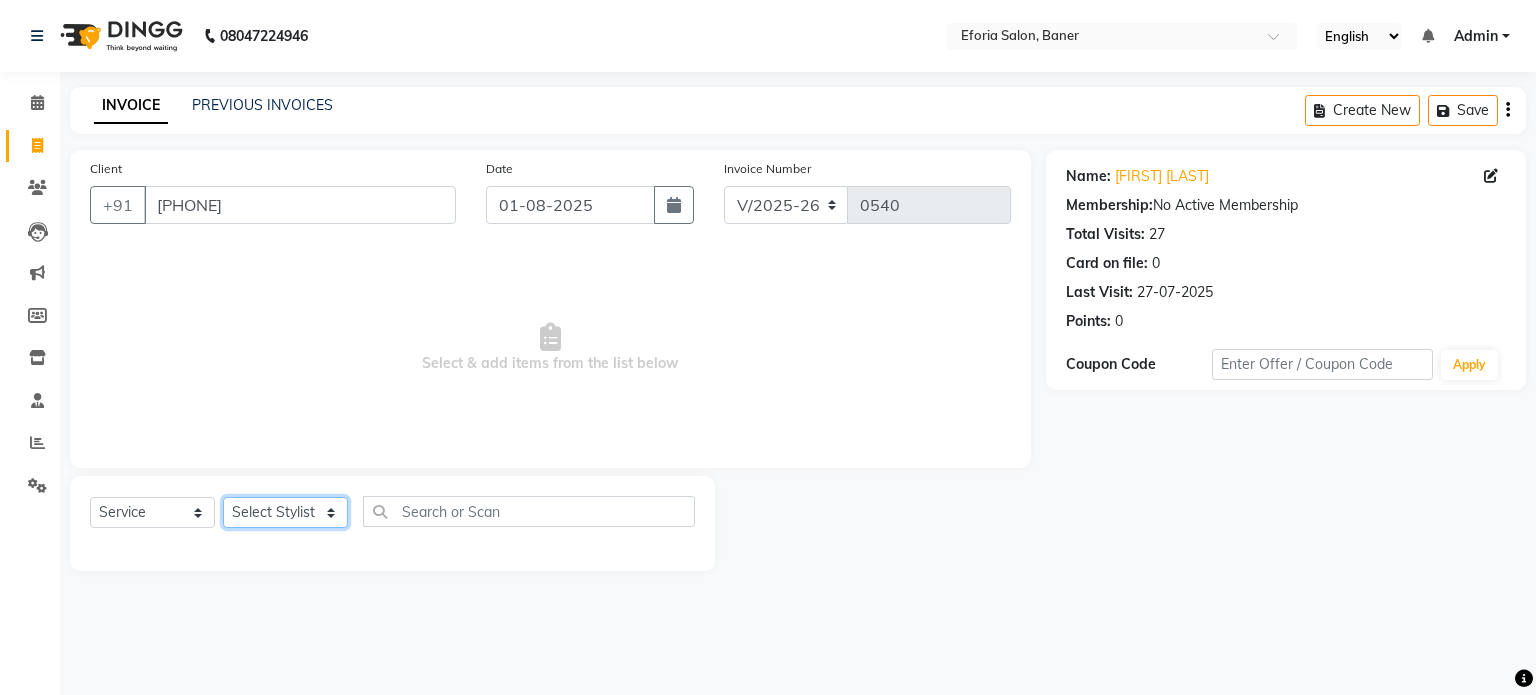 click on "Select Stylist [FIRST] [FIRST] [FIRST] [FIRST] [FIRST] [FIRST]" 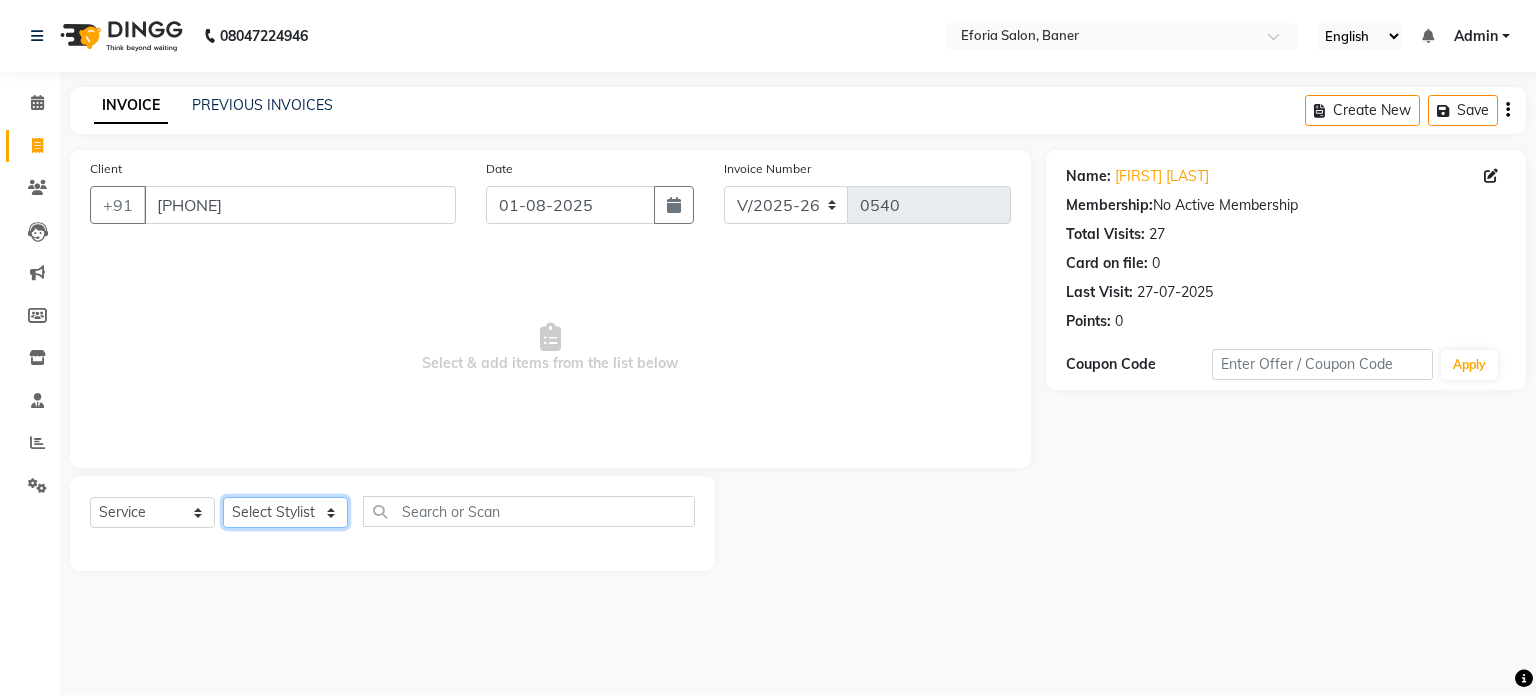 select on "8654" 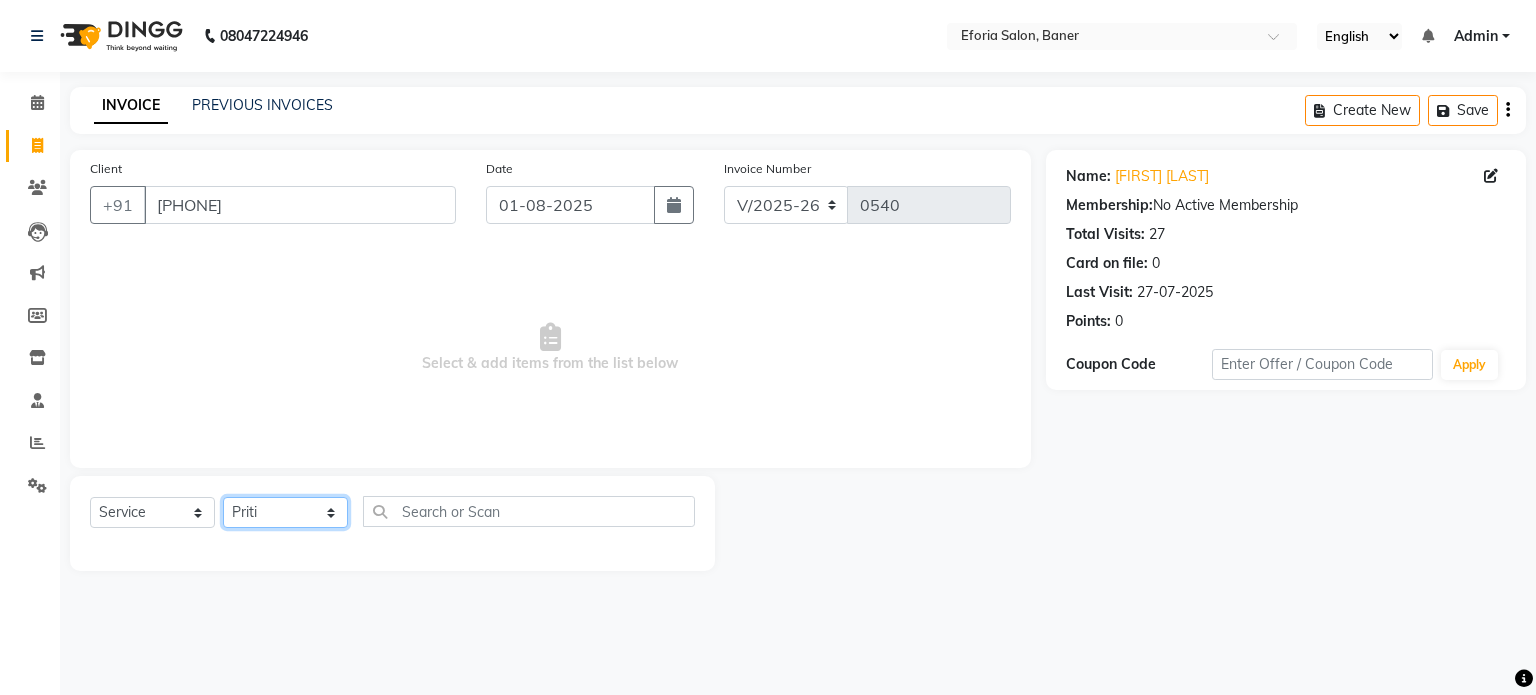 click on "Select Stylist [FIRST] [FIRST] [FIRST] [FIRST] [FIRST] [FIRST]" 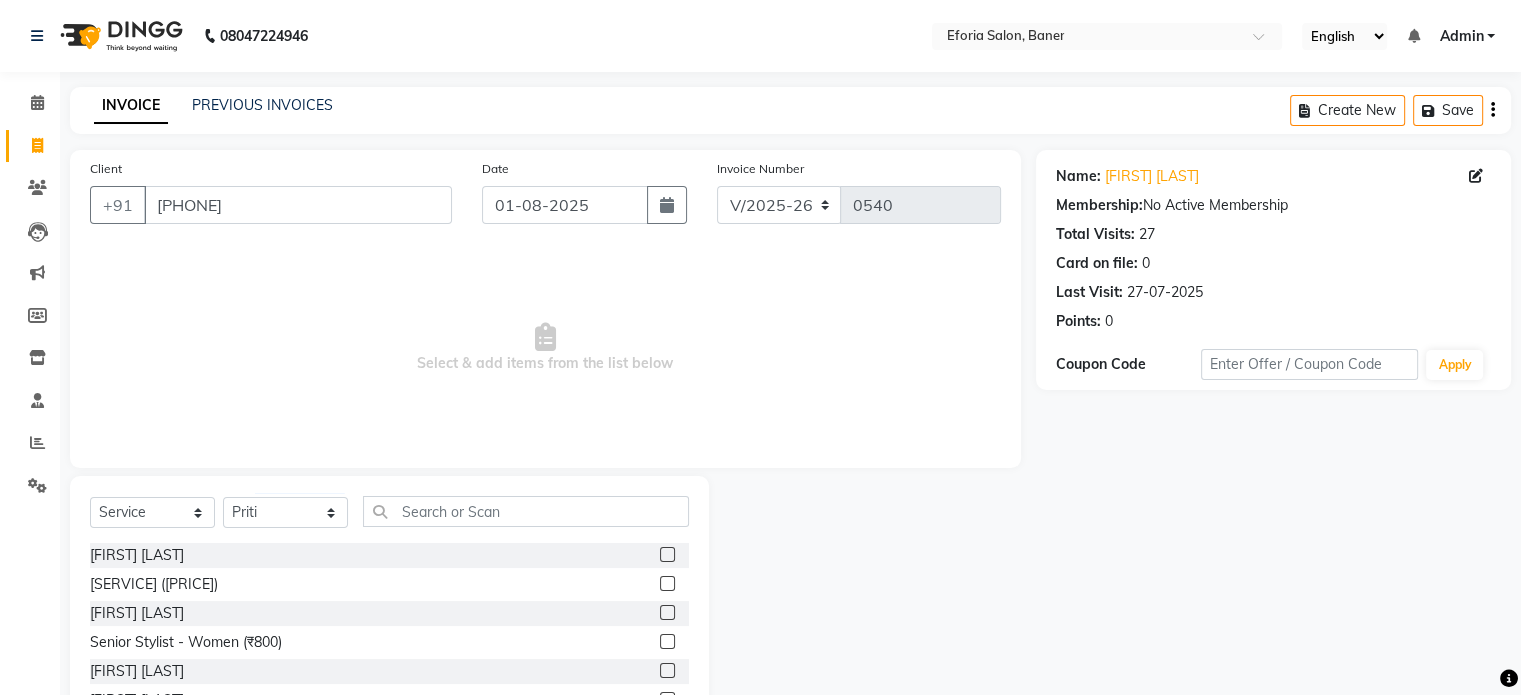 click on "Select Service Product Membership Package Voucher Prepaid Gift Card Select Stylist Anuradha Deva patil kamini gurjar monali bhondve Priti Varsha Regular Haircut- Men (₹300) Regular Haircut- Women (₹500) Senior Stylist - Men (₹500) Senior Stylist - Women (₹800) Art Director - Men (₹800) Art Director - Women (₹1000) Fringe Cut (₹300) Boys below 12 Years (₹300) Girls below 12 Years (₹400) Beard Trim / Shaving (₹300) Beard Styling (₹350) Beard Color (₹500) Moustache color (₹350) Hair Updo (₹1000) Advanced Hair Updo (₹1500) Hair Wash + Blast Dry (₹300) Oil Hair Wash + Blast Dry (₹500) Premium Hairwash Blast Dry (₹600) Hair Wash add-on (₹150) L'Oreal hairwash (₹400) Ironing - Short Hair (₹600) Ironing-Long Hair (₹800) Tonging- Short hair (₹700) Tonging- Long Hair (₹1200) Straight Blowdry (₹600) Outcurls/ Flipouts (₹650) Head massage (30 mins) (₹600) Premium Head massage (30mins) (₹900) Hair extensions (₹1) nilpent (₹50)" 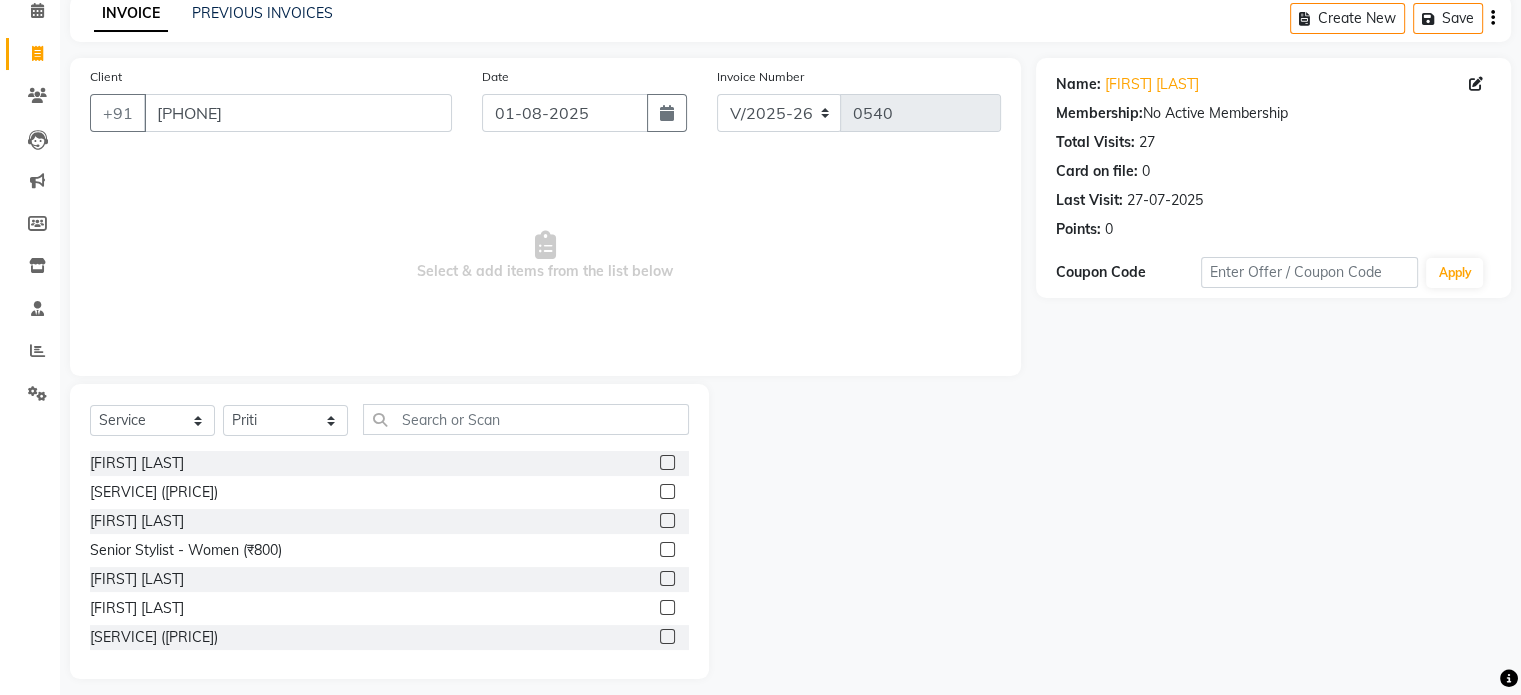 scroll, scrollTop: 106, scrollLeft: 0, axis: vertical 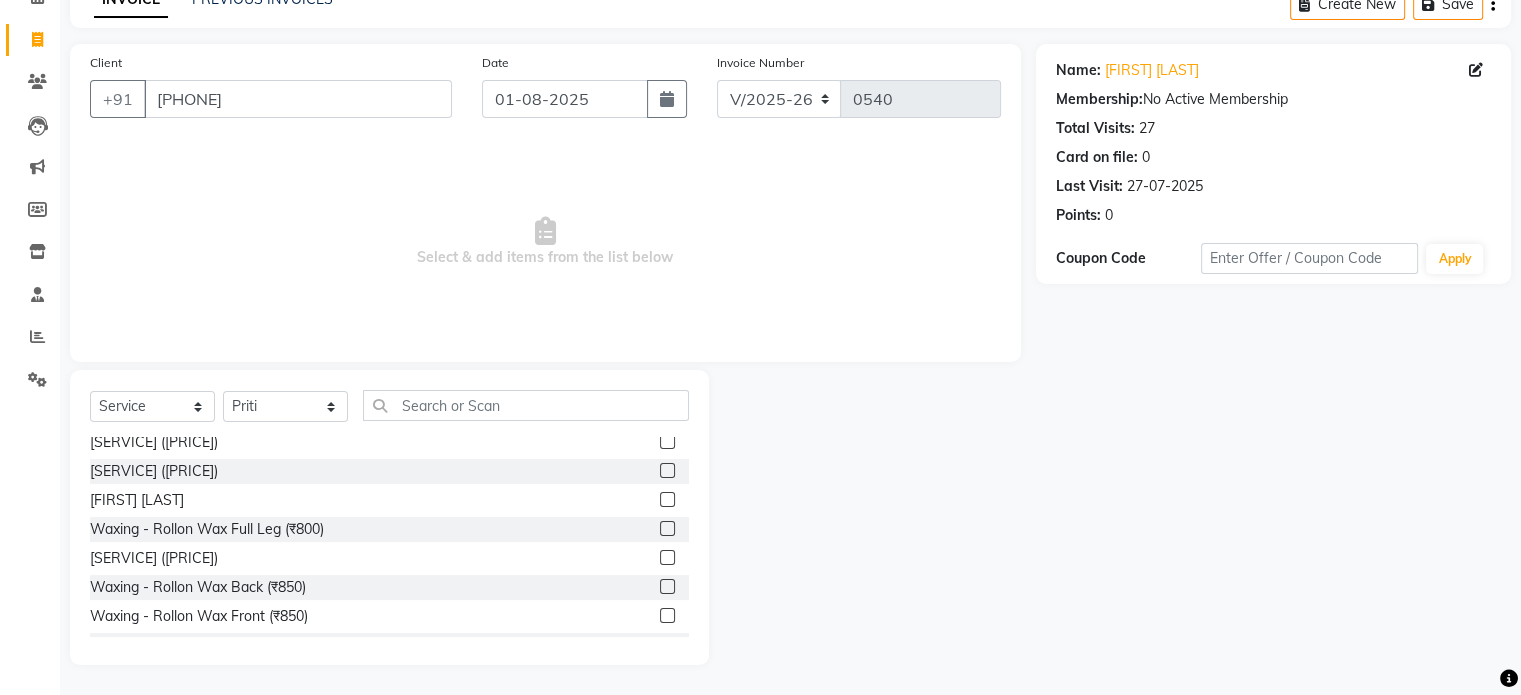 click 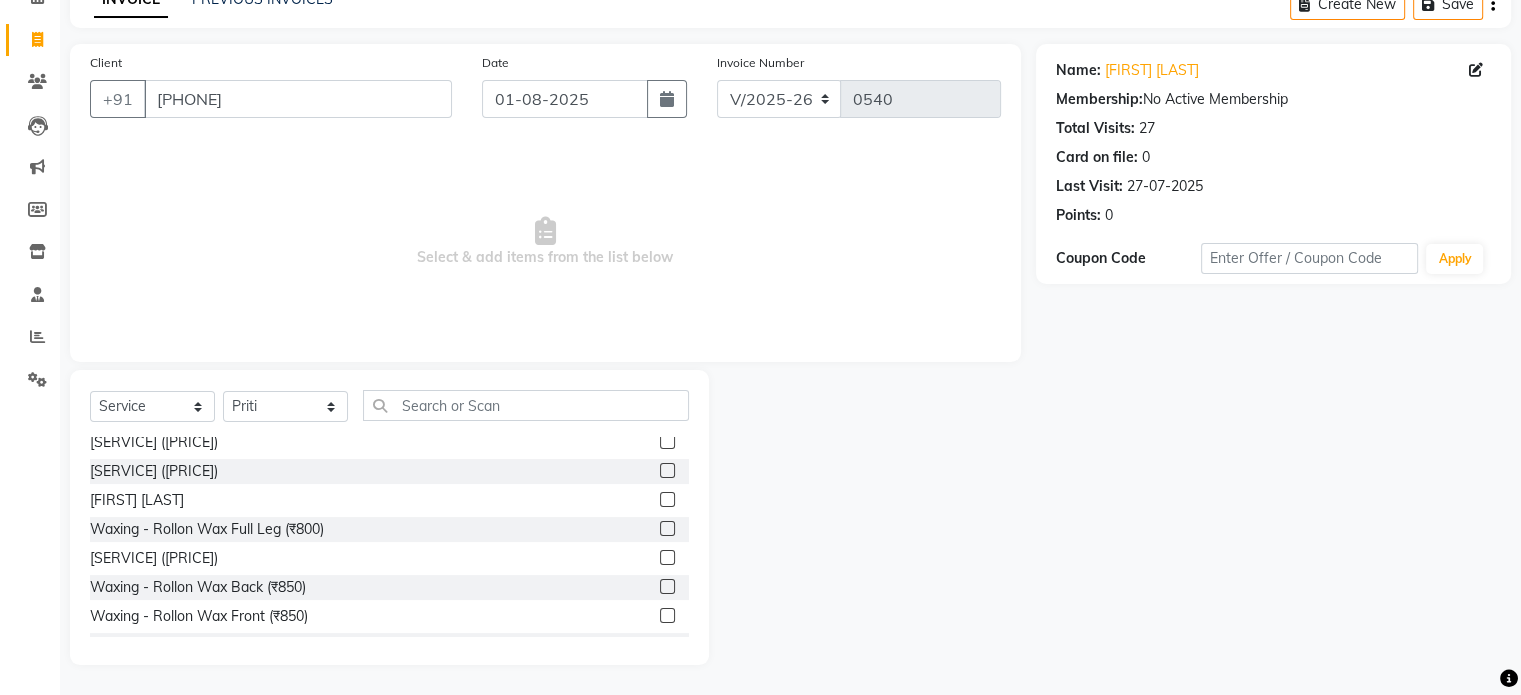 click at bounding box center (666, 500) 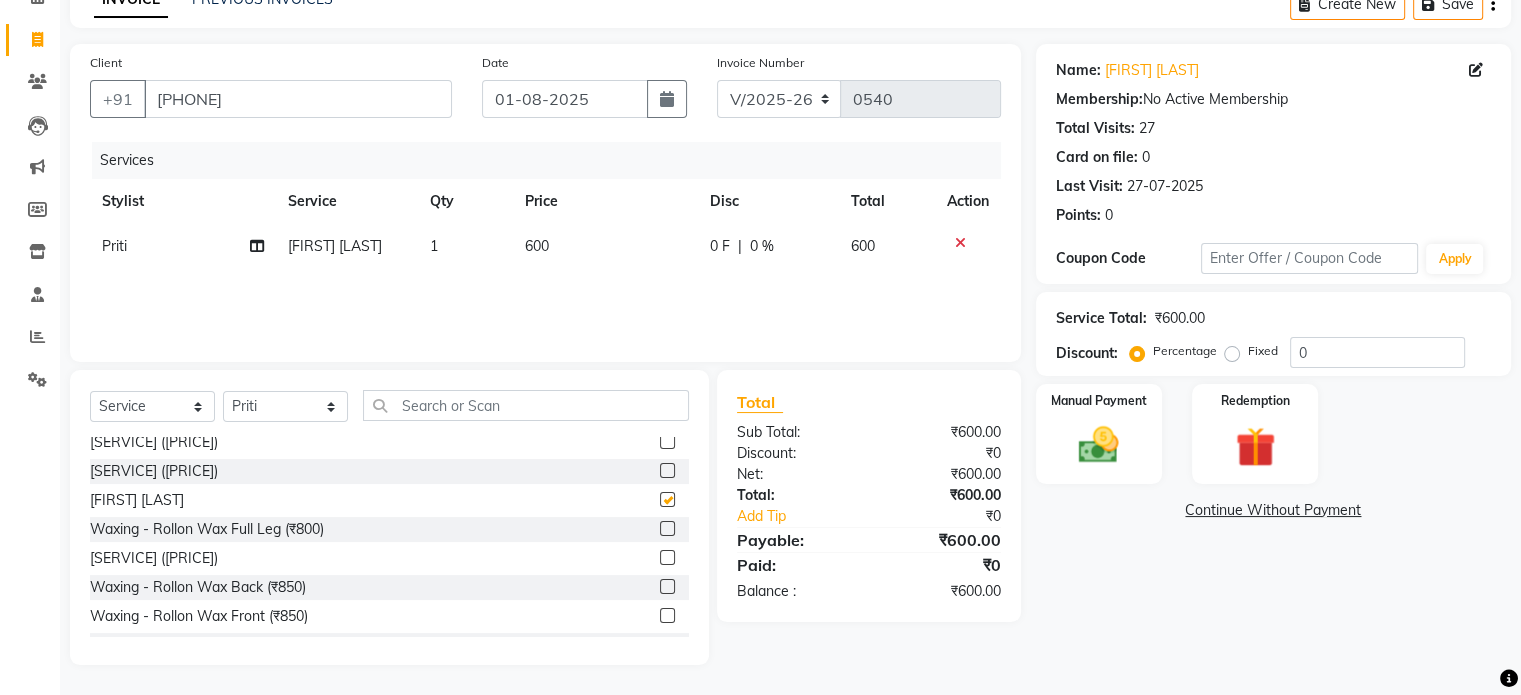 checkbox on "false" 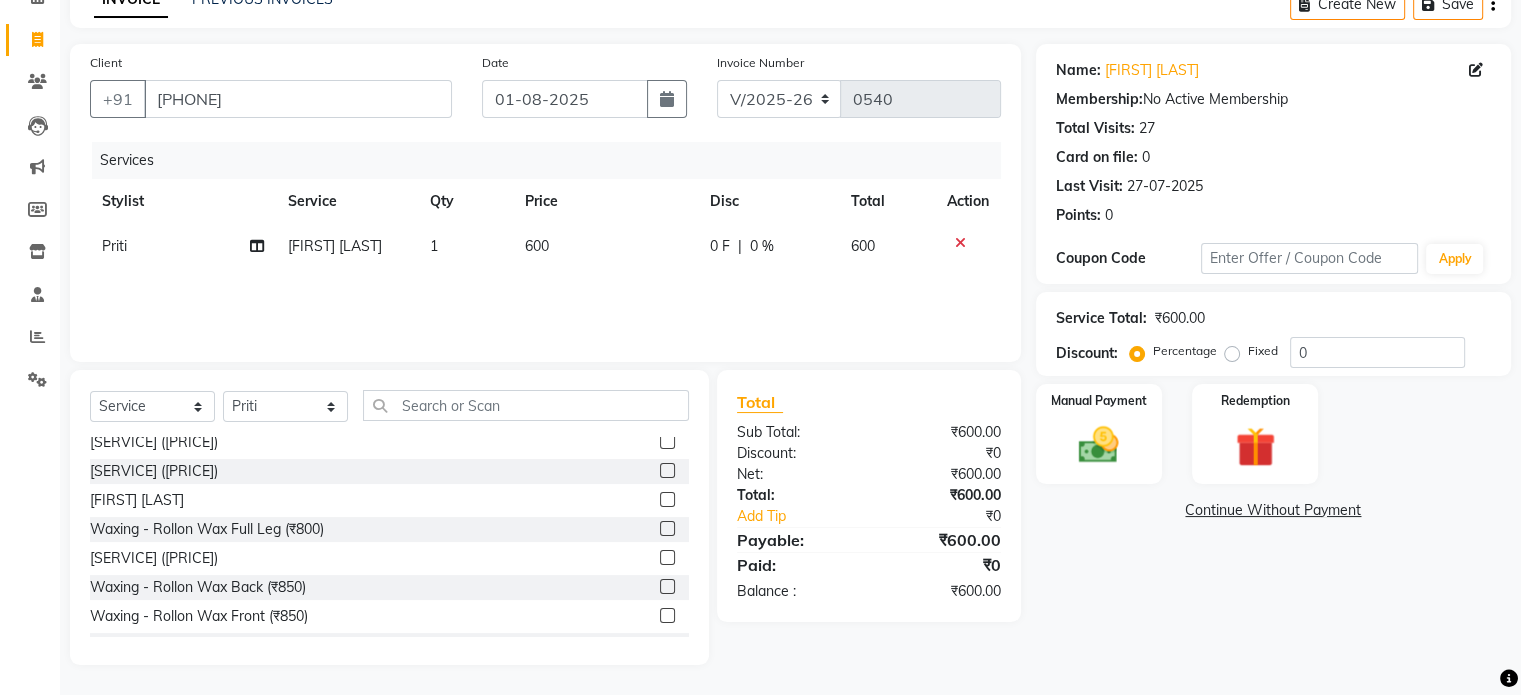 click 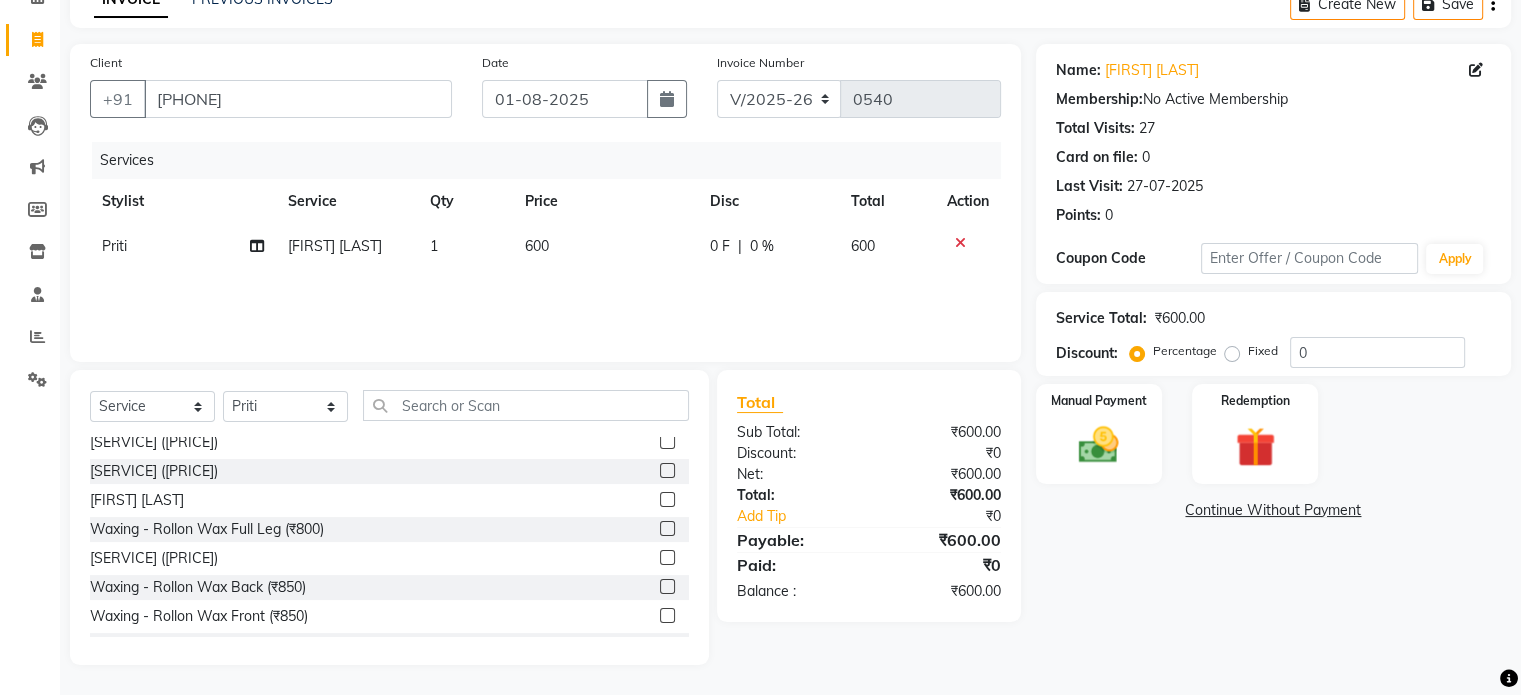 click at bounding box center [666, 529] 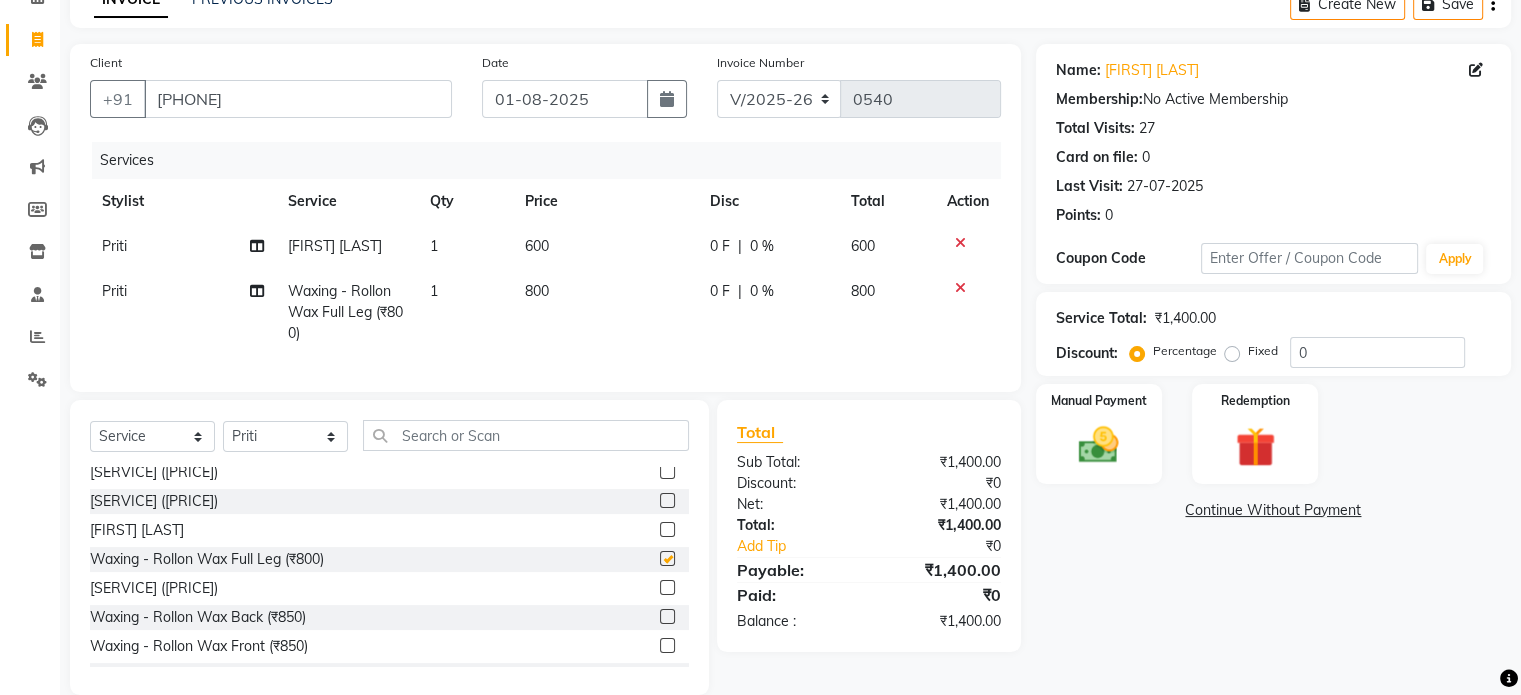 checkbox on "false" 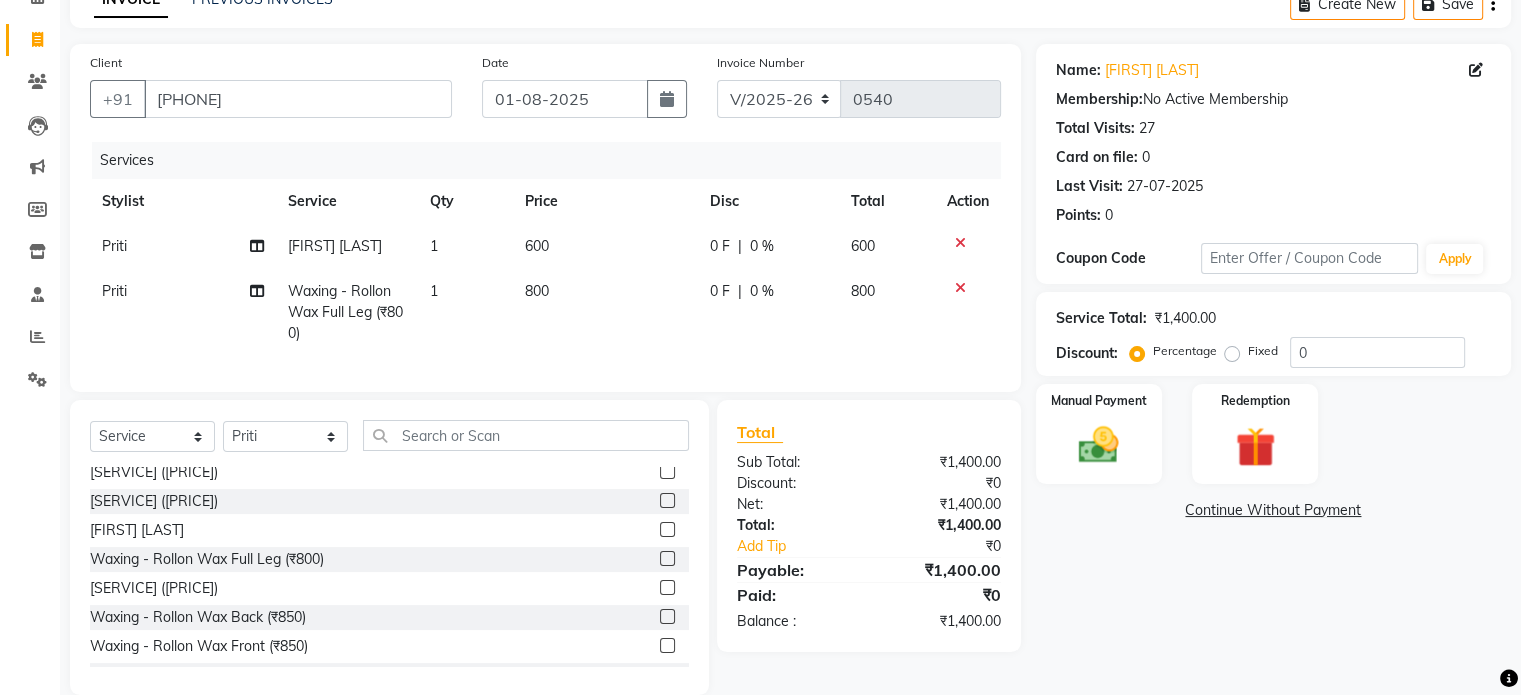 click 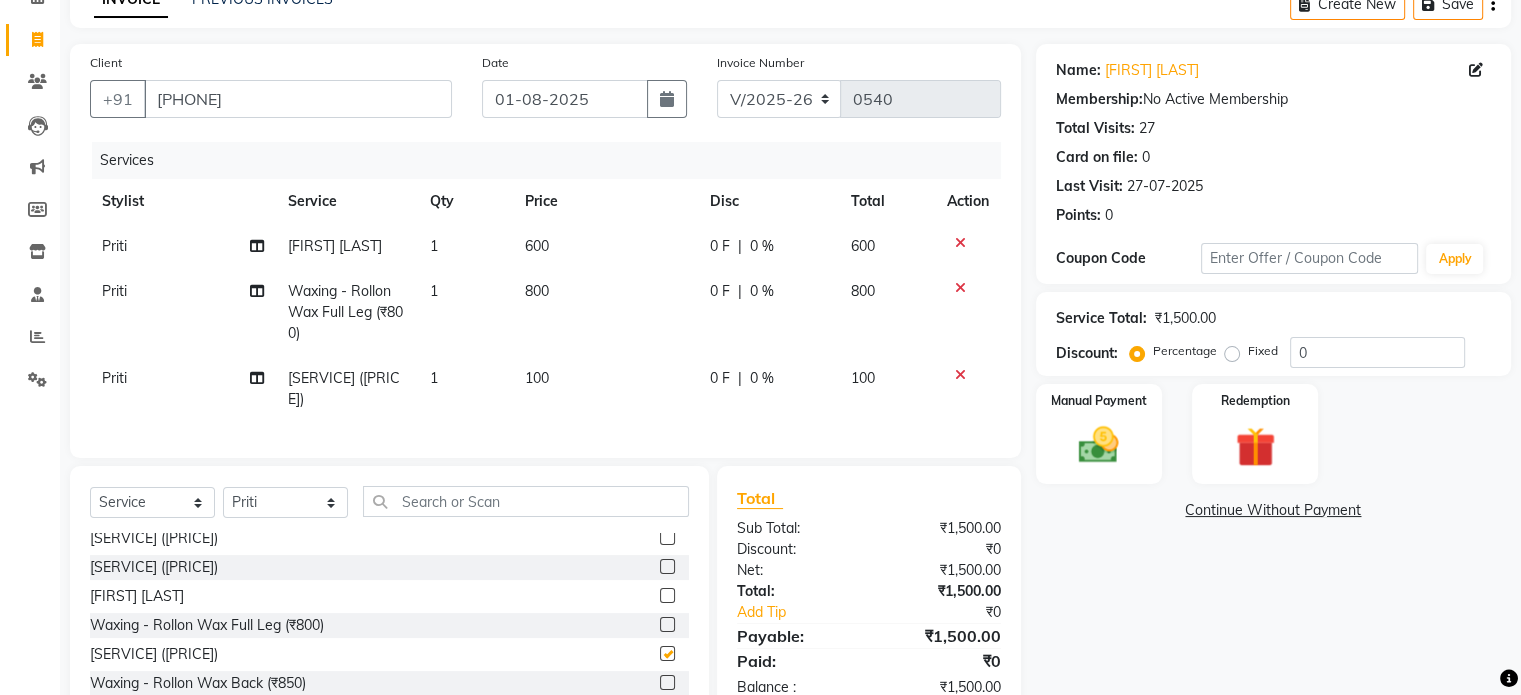 checkbox on "false" 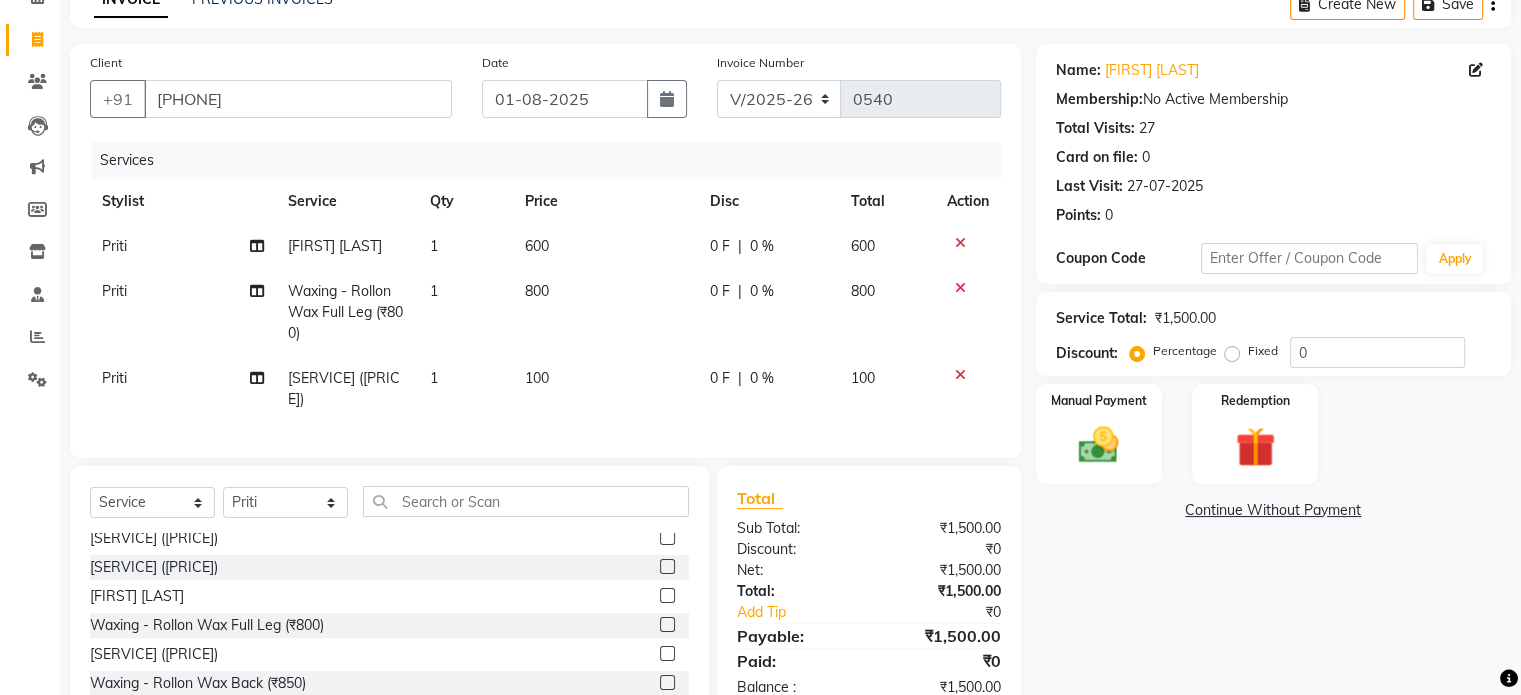 click on "Select Service Product Membership Package Voucher Prepaid Gift Card Select Stylist Anuradha Deva patil kamini gurjar monali bhondve Priti Varsha Regular Haircut- Men (₹300) Regular Haircut- Women (₹500) Senior Stylist - Men (₹500) Senior Stylist - Women (₹800) Art Director - Men (₹800) Art Director - Women (₹1000) Fringe Cut (₹300) Boys below 12 Years (₹300) Girls below 12 Years (₹400) Beard Trim / Shaving (₹300) Beard Styling (₹350) Beard Color (₹500) Moustache color (₹350) Hair Updo (₹1000) Advanced Hair Updo (₹1500) Hair Wash + Blast Dry (₹300) Oil Hair Wash + Blast Dry (₹500) Premium Hairwash Blast Dry (₹600) Hair Wash add-on (₹150) L'Oreal hairwash (₹400) Ironing - Short Hair (₹600) Ironing-Long Hair (₹800) Tonging- Short hair (₹700) Tonging- Long Hair (₹1200) Straight Blowdry (₹600) Outcurls/ Flipouts (₹650) Head massage (30 mins) (₹600) Premium Head massage (30mins) (₹900) Hair extensions (₹1) nilpent (₹50)" 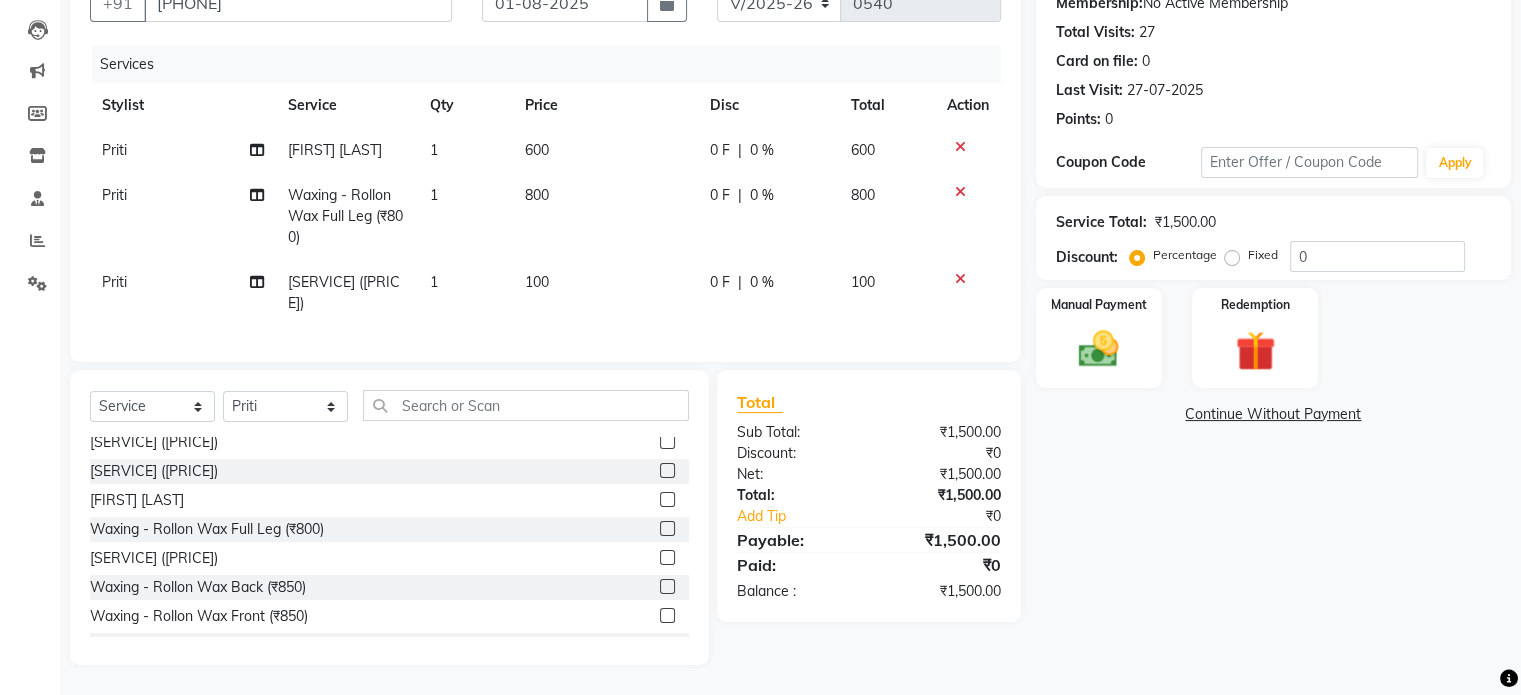 scroll, scrollTop: 280, scrollLeft: 0, axis: vertical 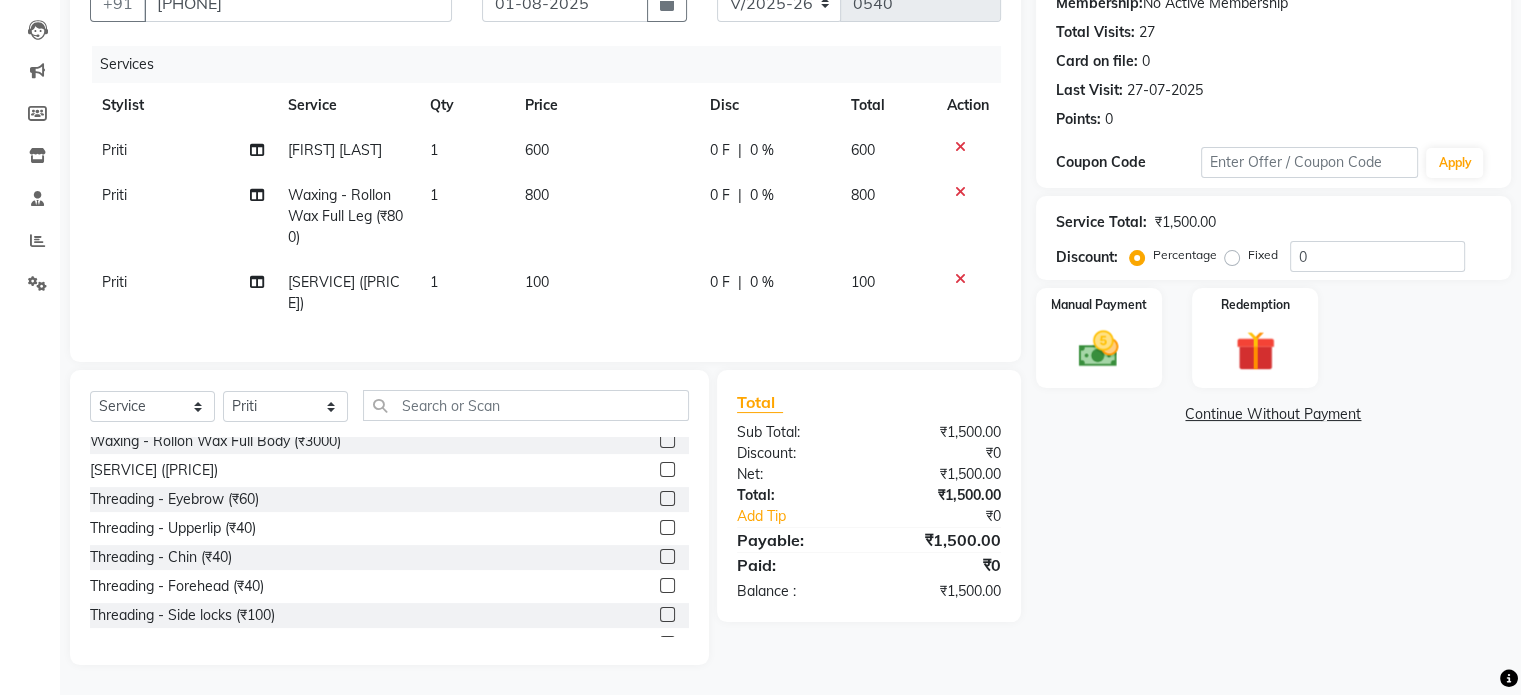click 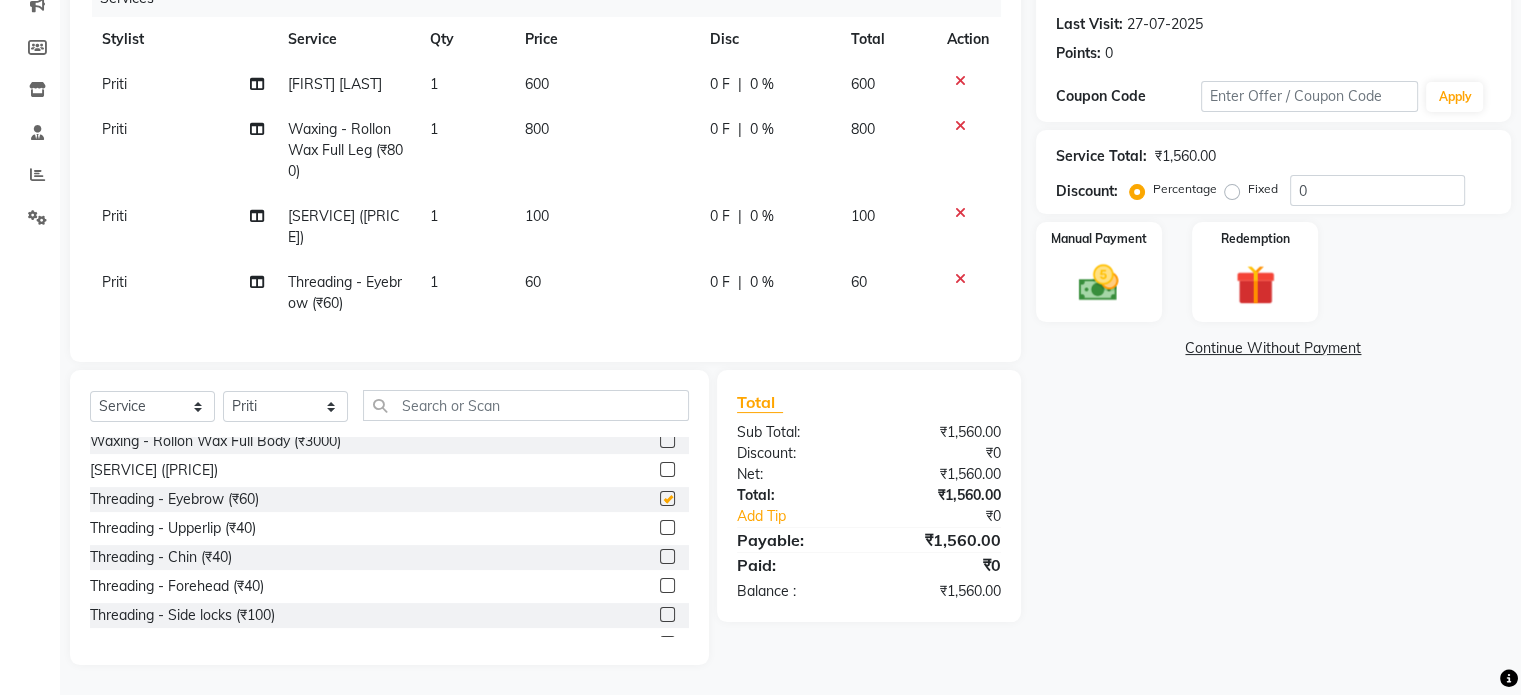 checkbox on "false" 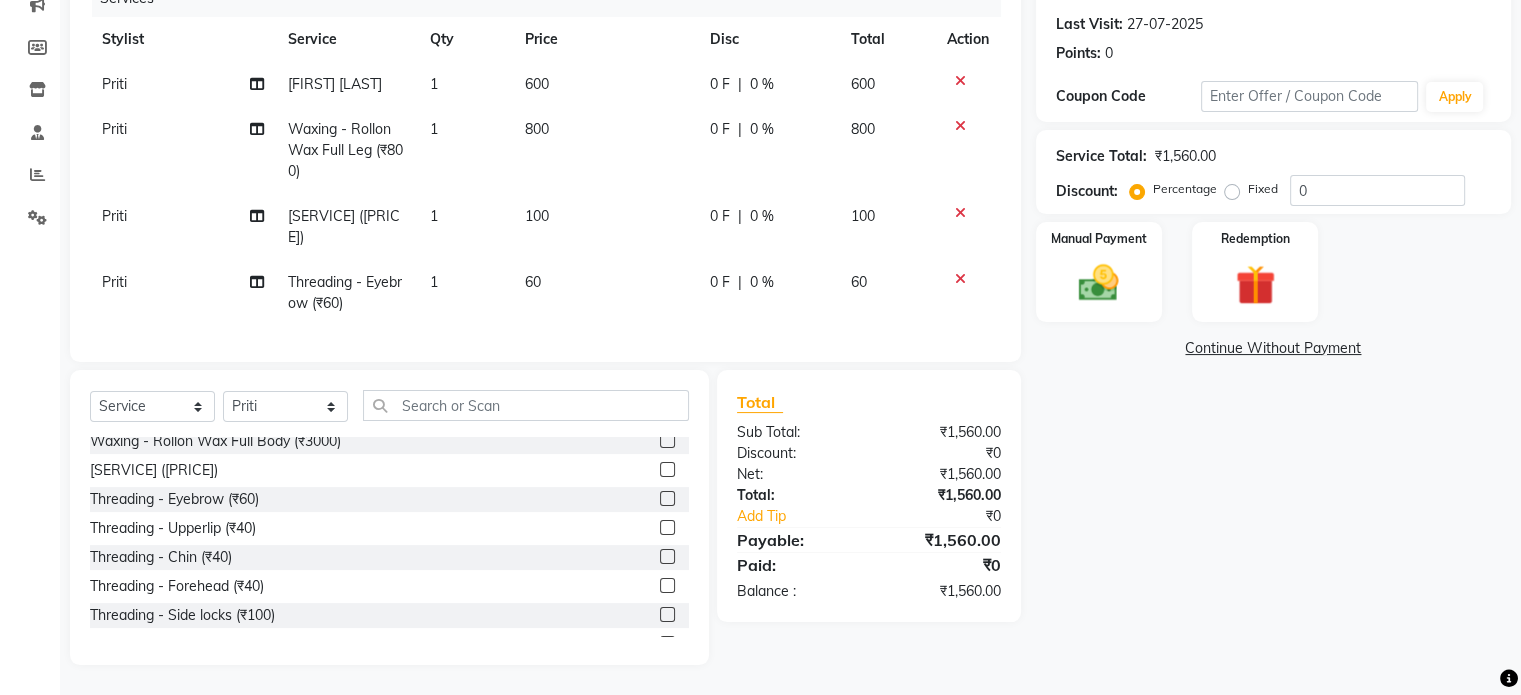 click 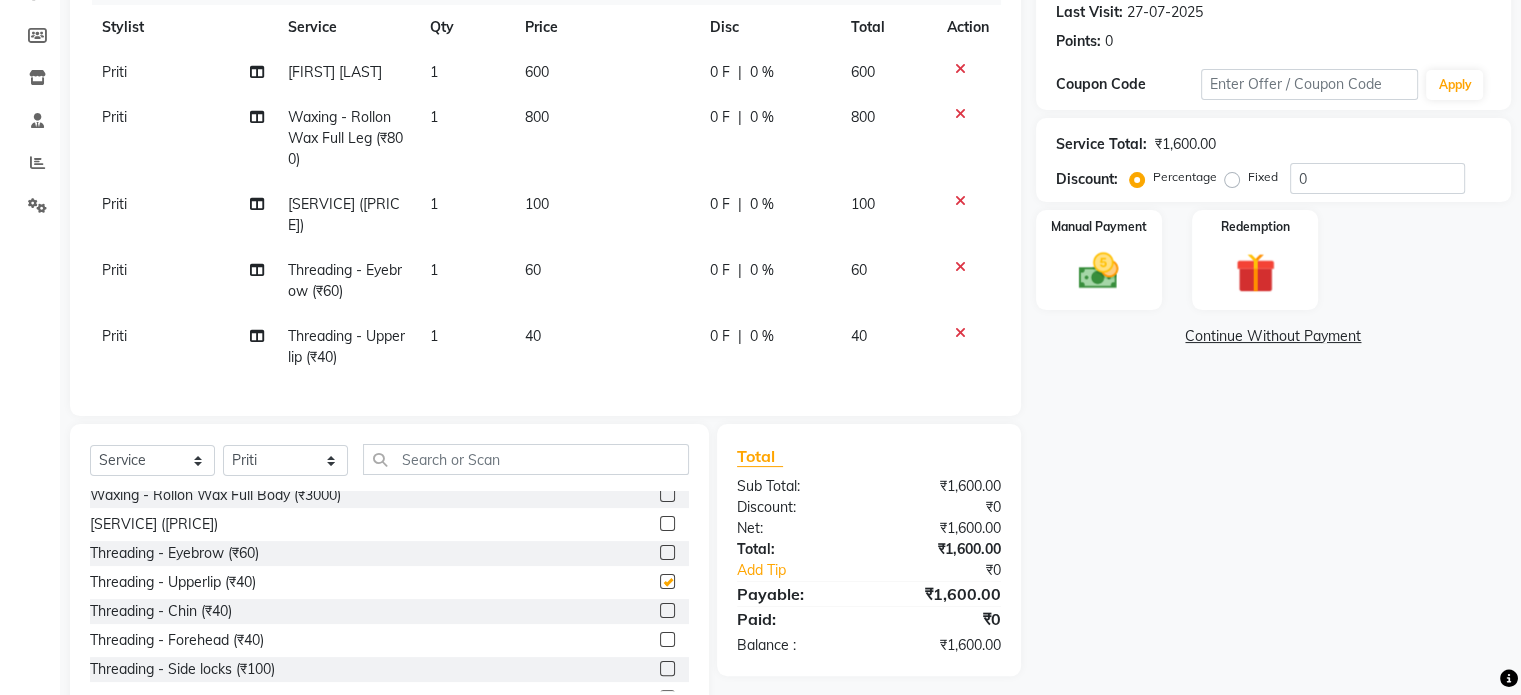 checkbox on "false" 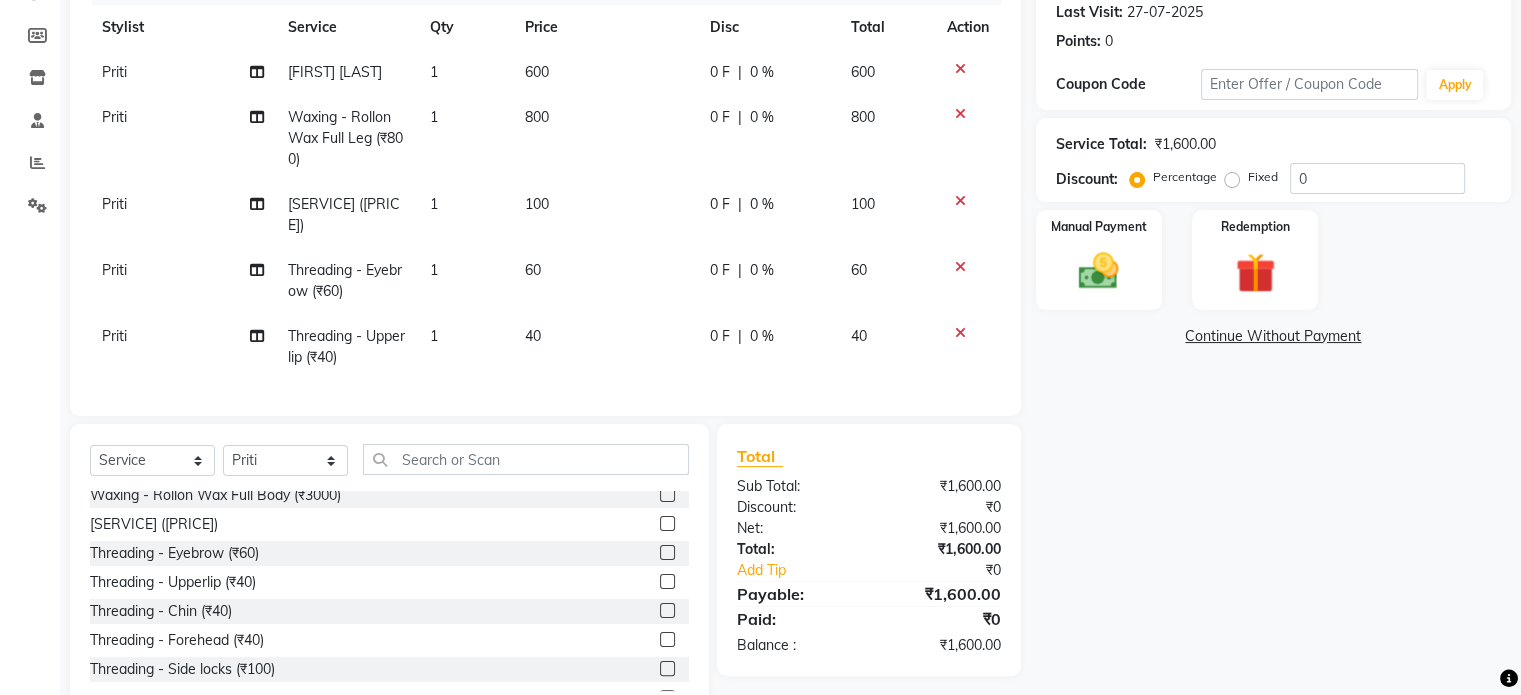 click on "Total Sub Total: ₹1,600.00 Discount: ₹0 Net: ₹1,600.00 Total: ₹1,600.00 Add Tip ₹0 Payable: ₹1,600.00 Paid: ₹0 Balance   : ₹1,600.00" 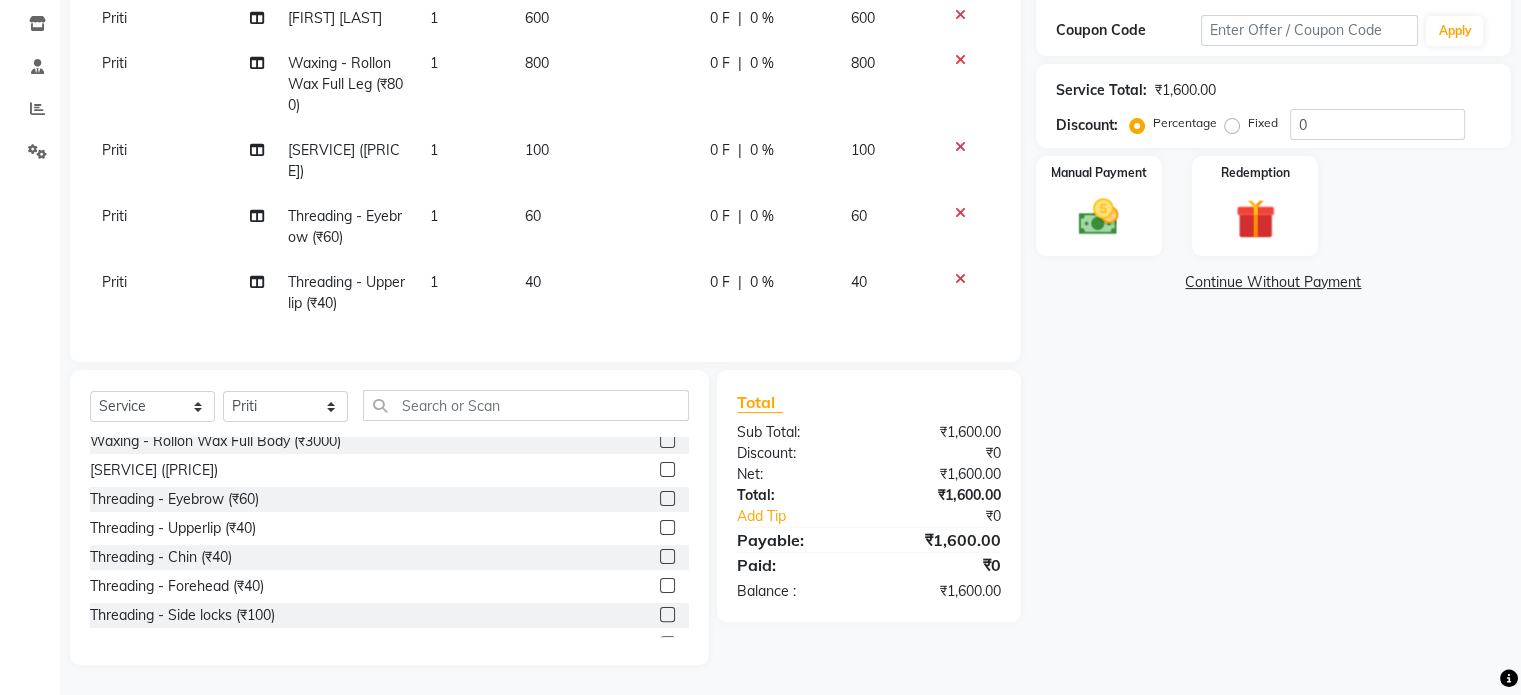 scroll, scrollTop: 406, scrollLeft: 0, axis: vertical 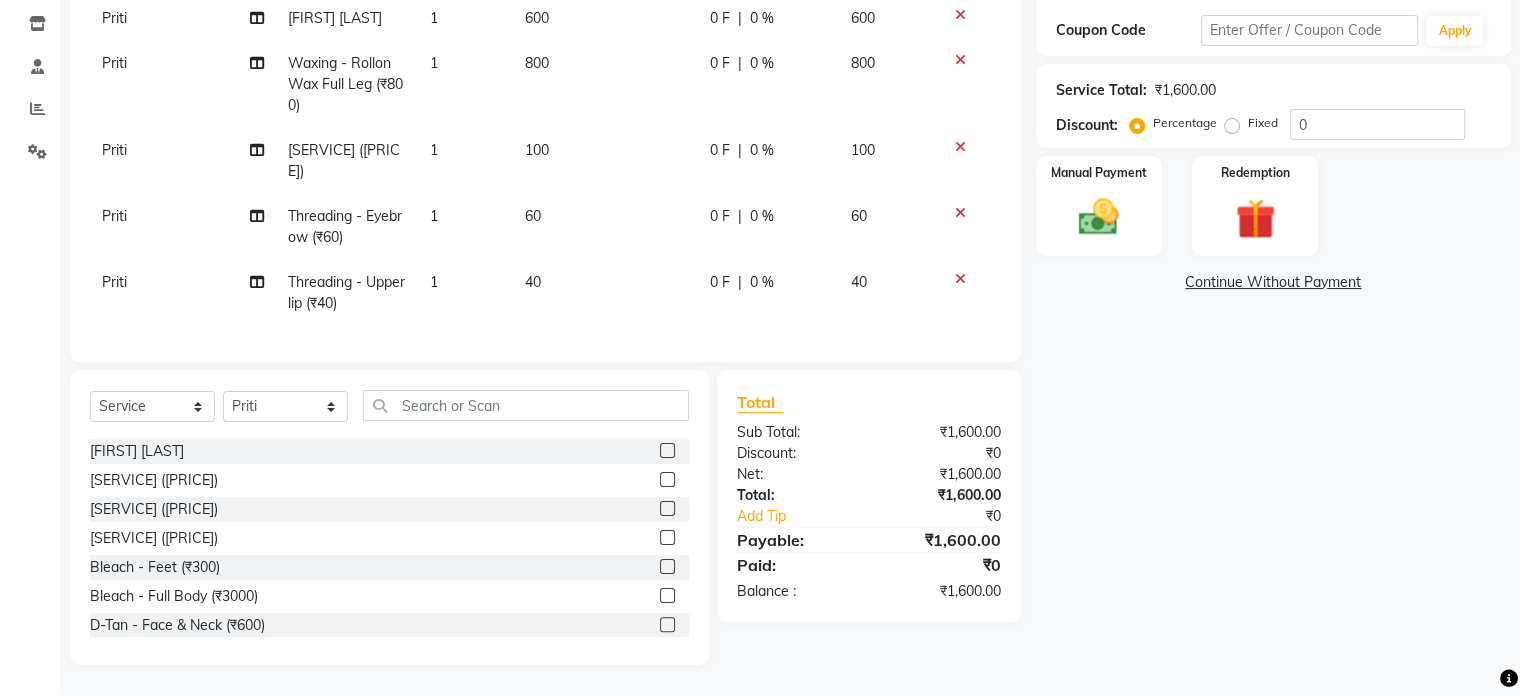 click 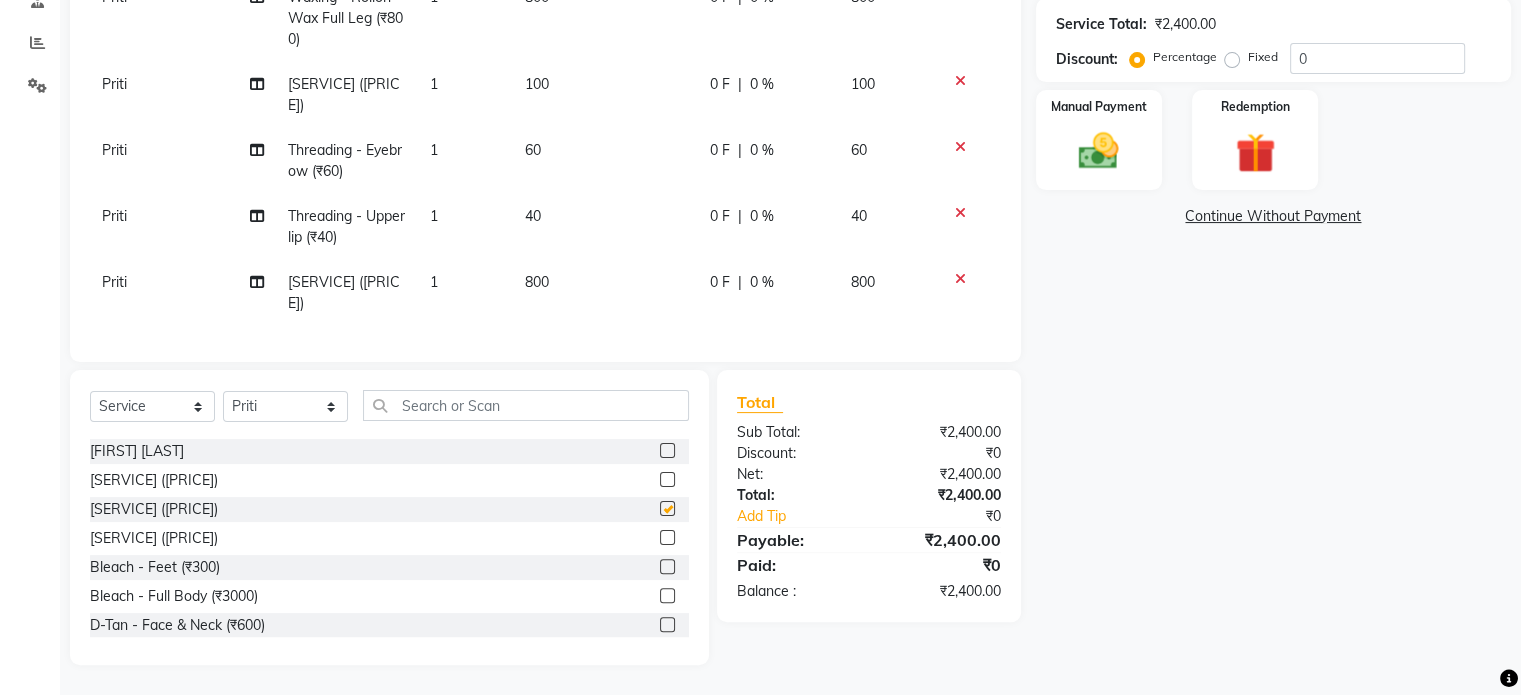 checkbox on "false" 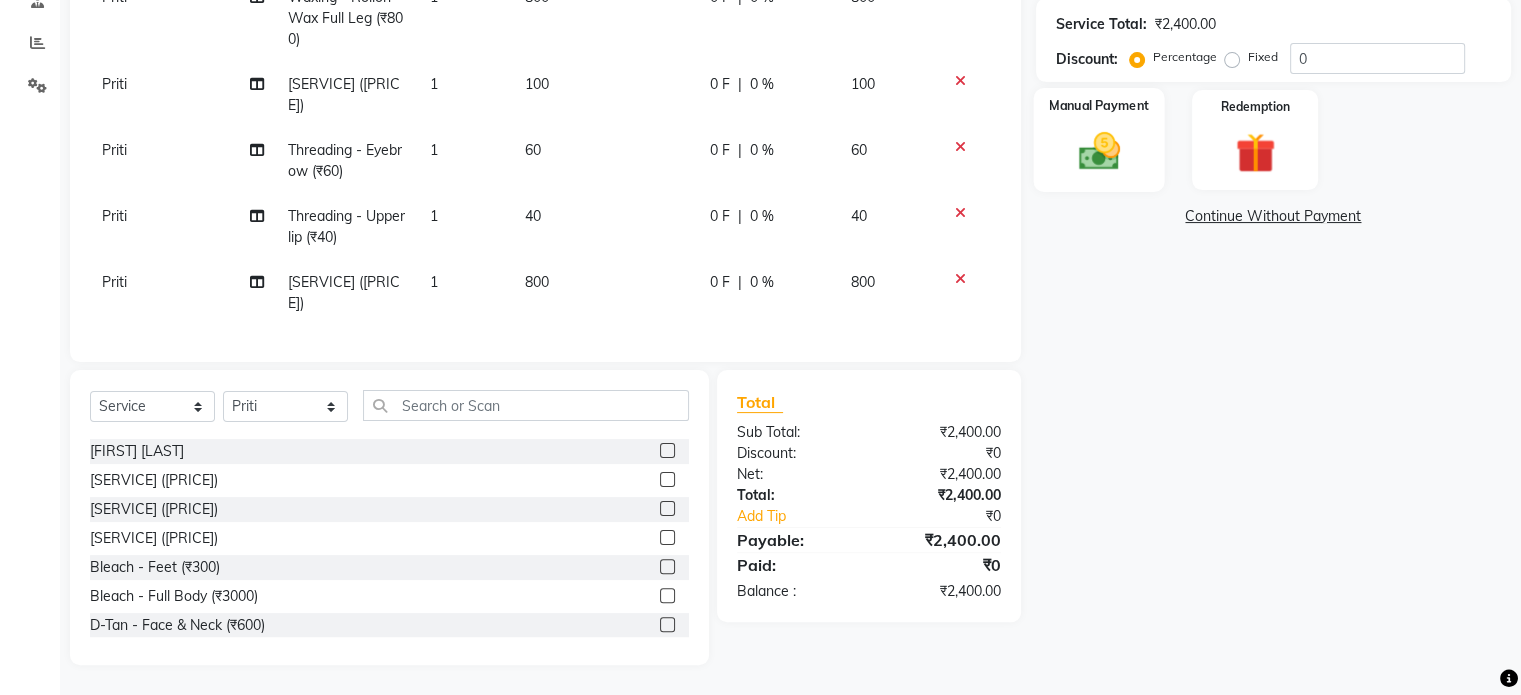 click 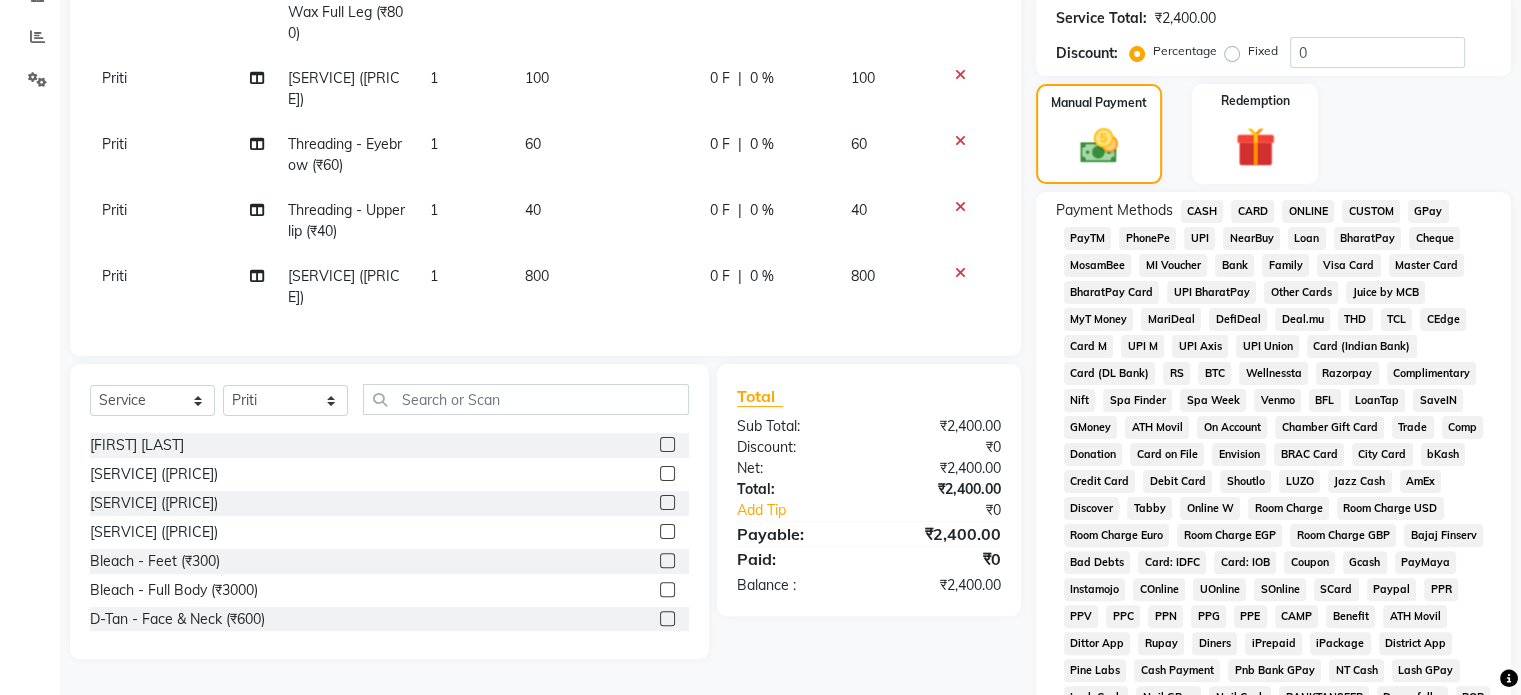 click on "GPay" 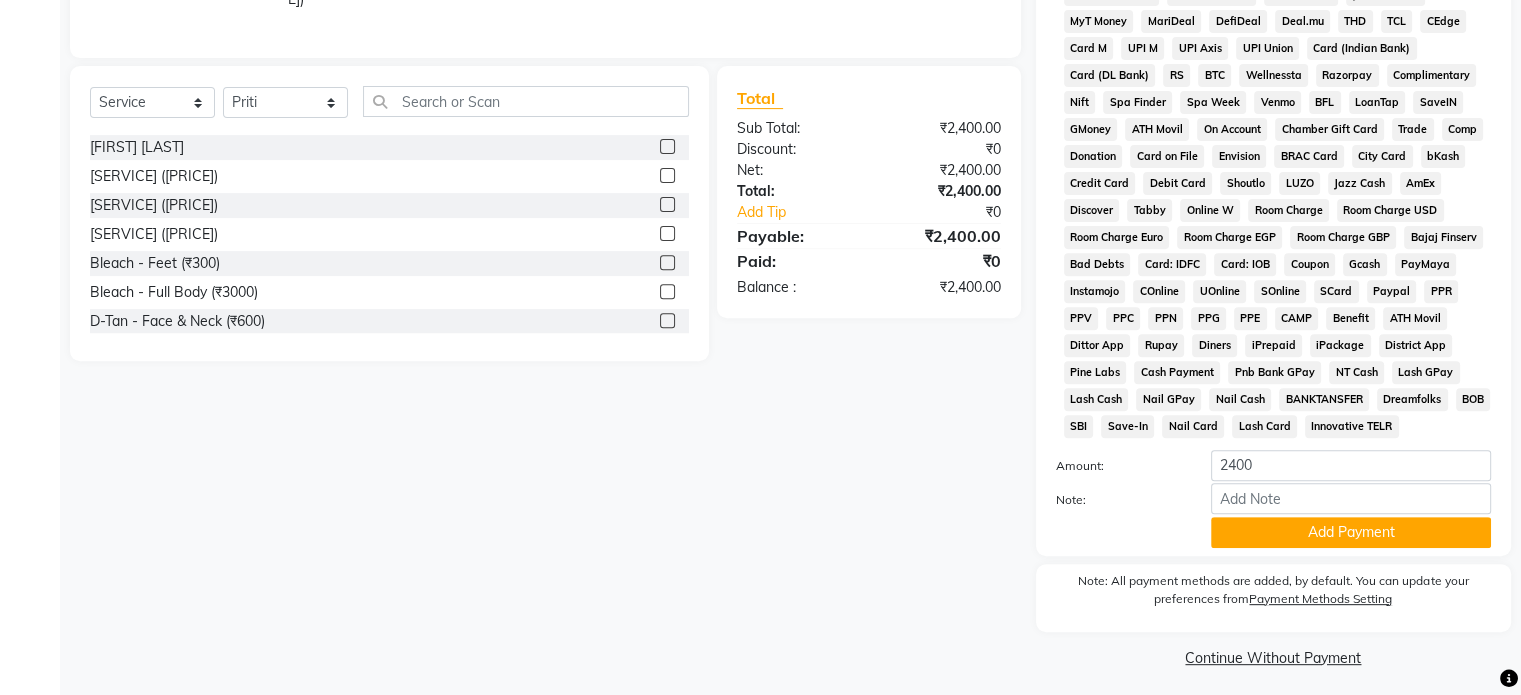 scroll, scrollTop: 728, scrollLeft: 0, axis: vertical 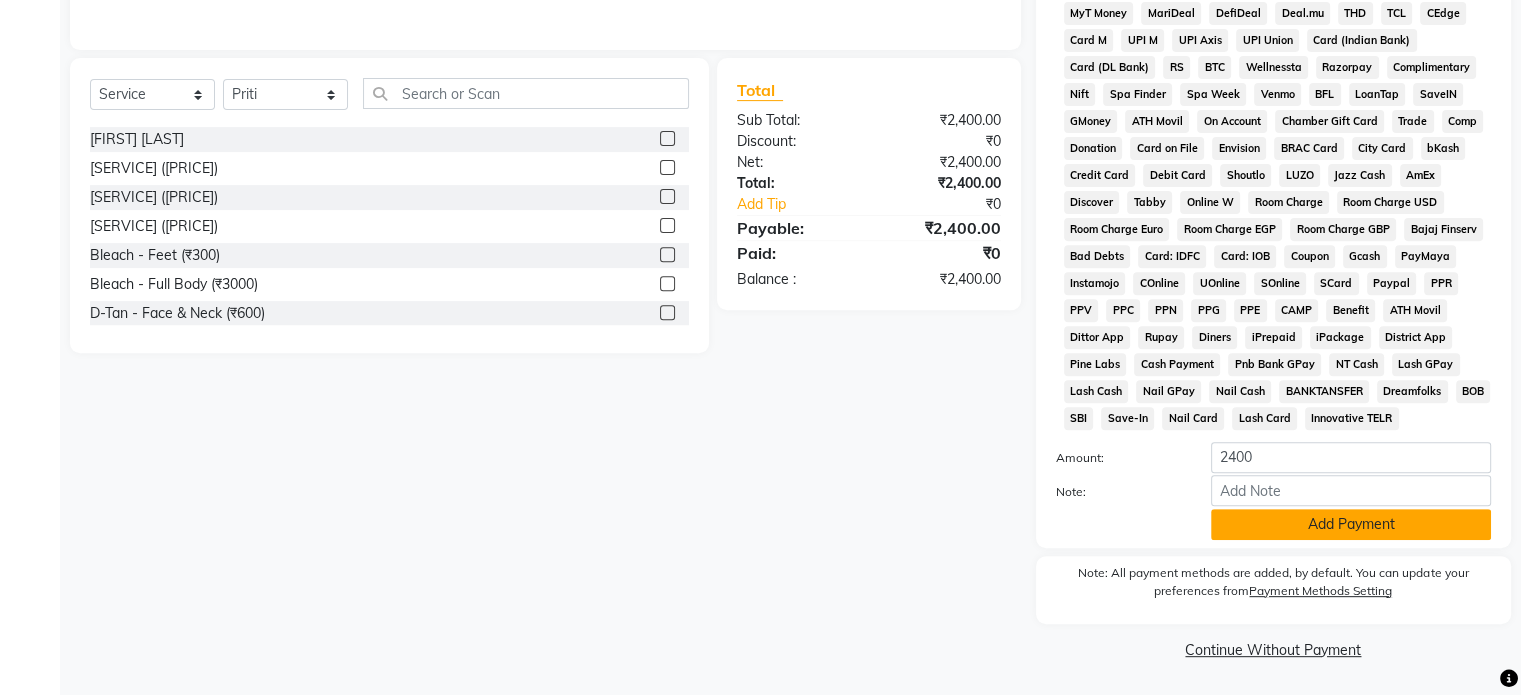 click on "Add Payment" 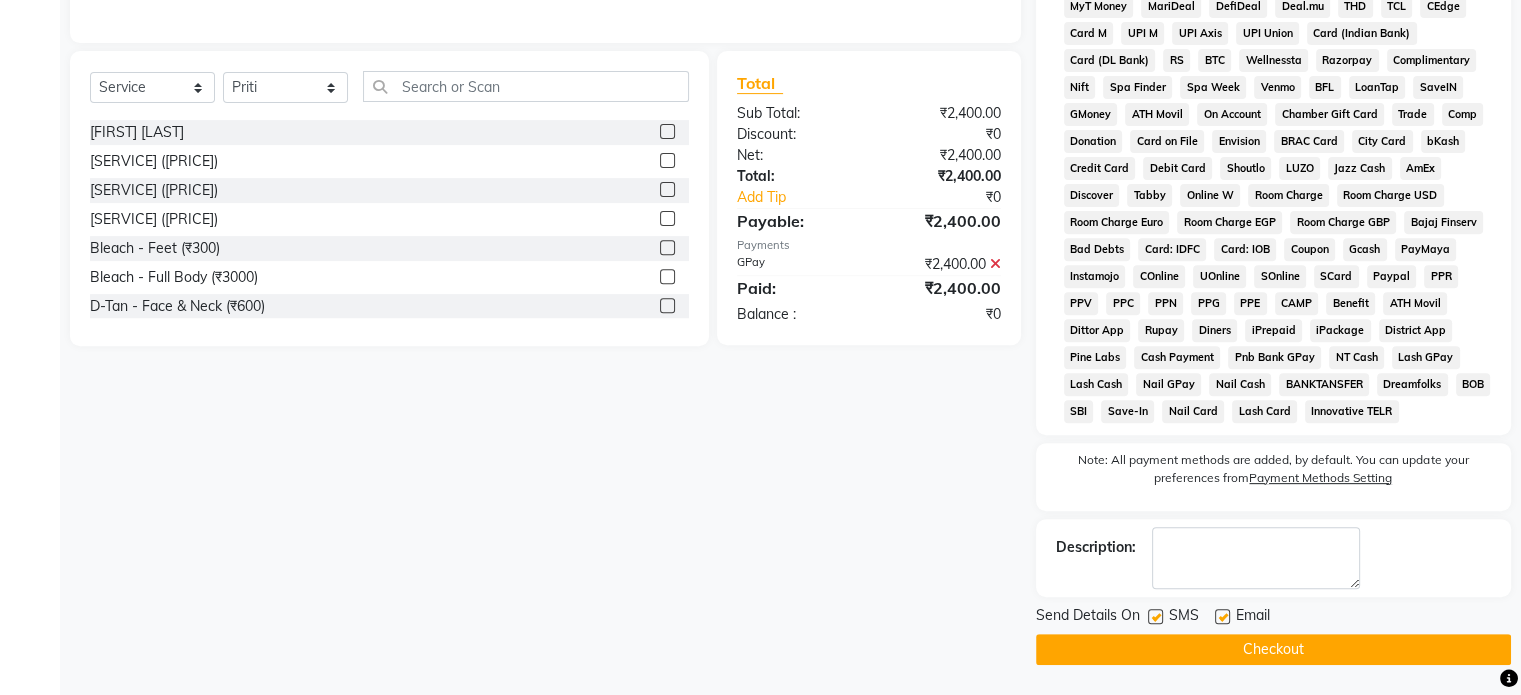 click on "Checkout" 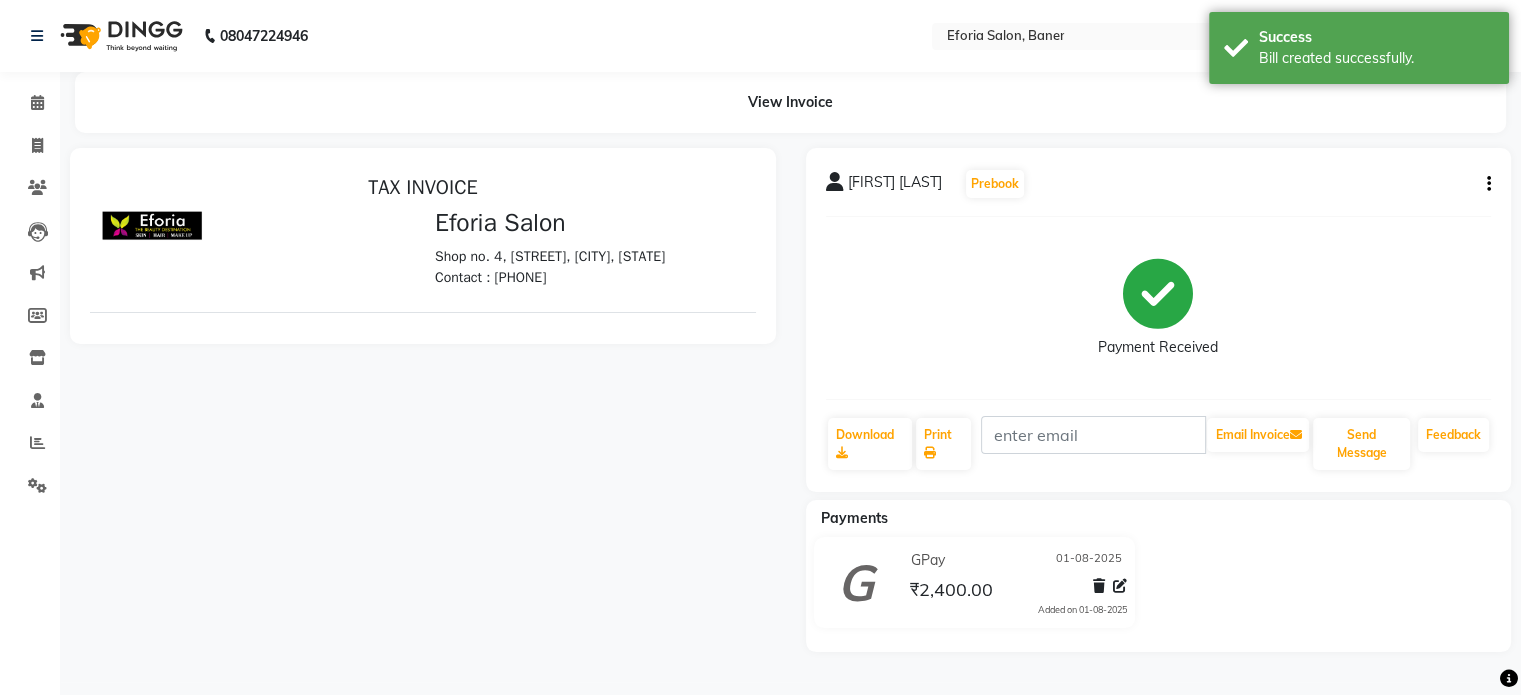 scroll, scrollTop: 0, scrollLeft: 0, axis: both 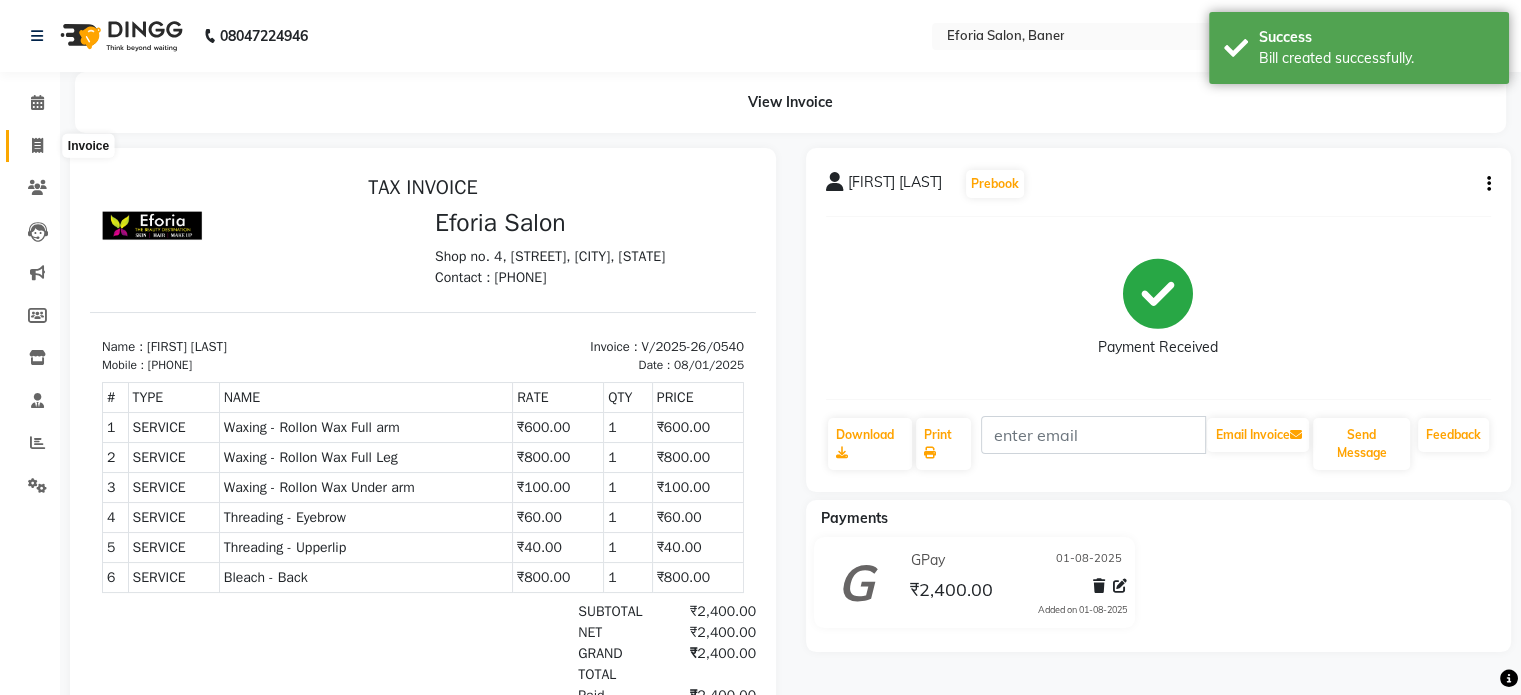 click 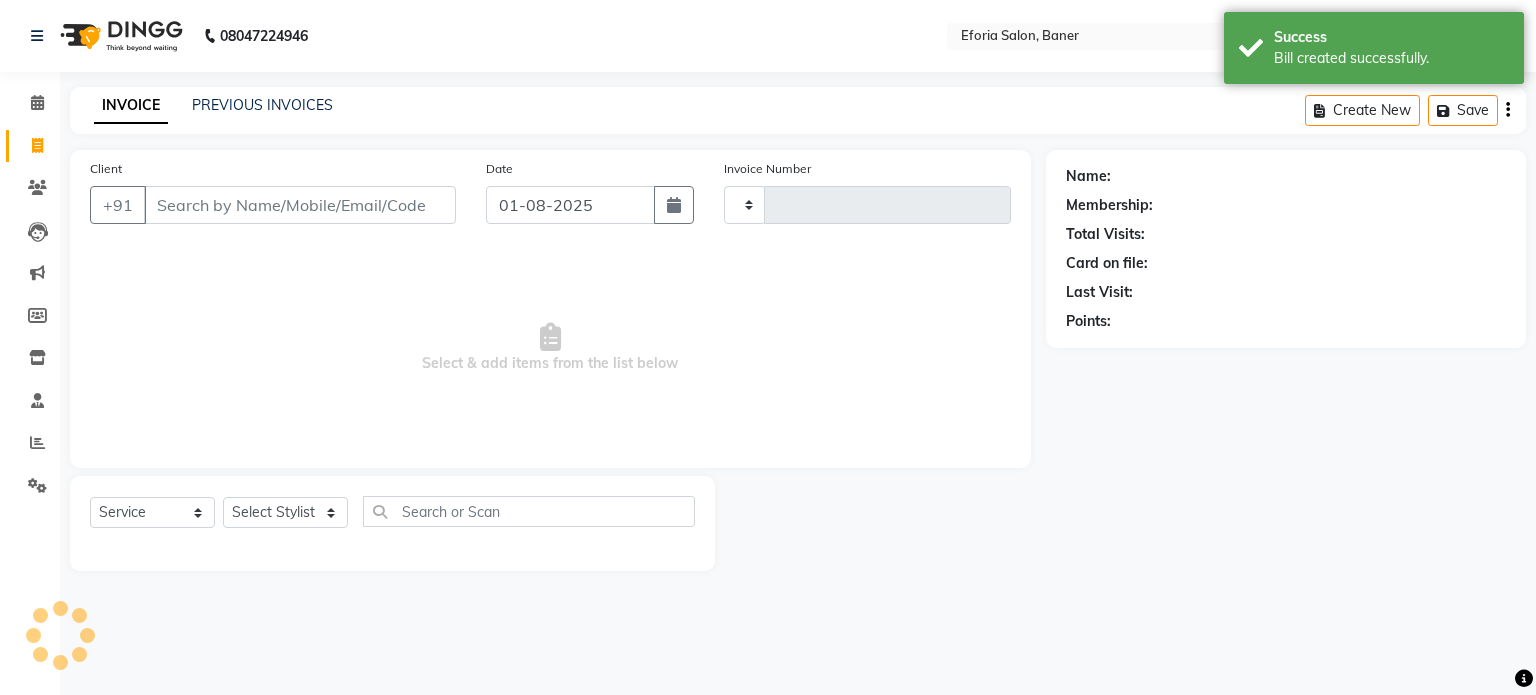 type on "0541" 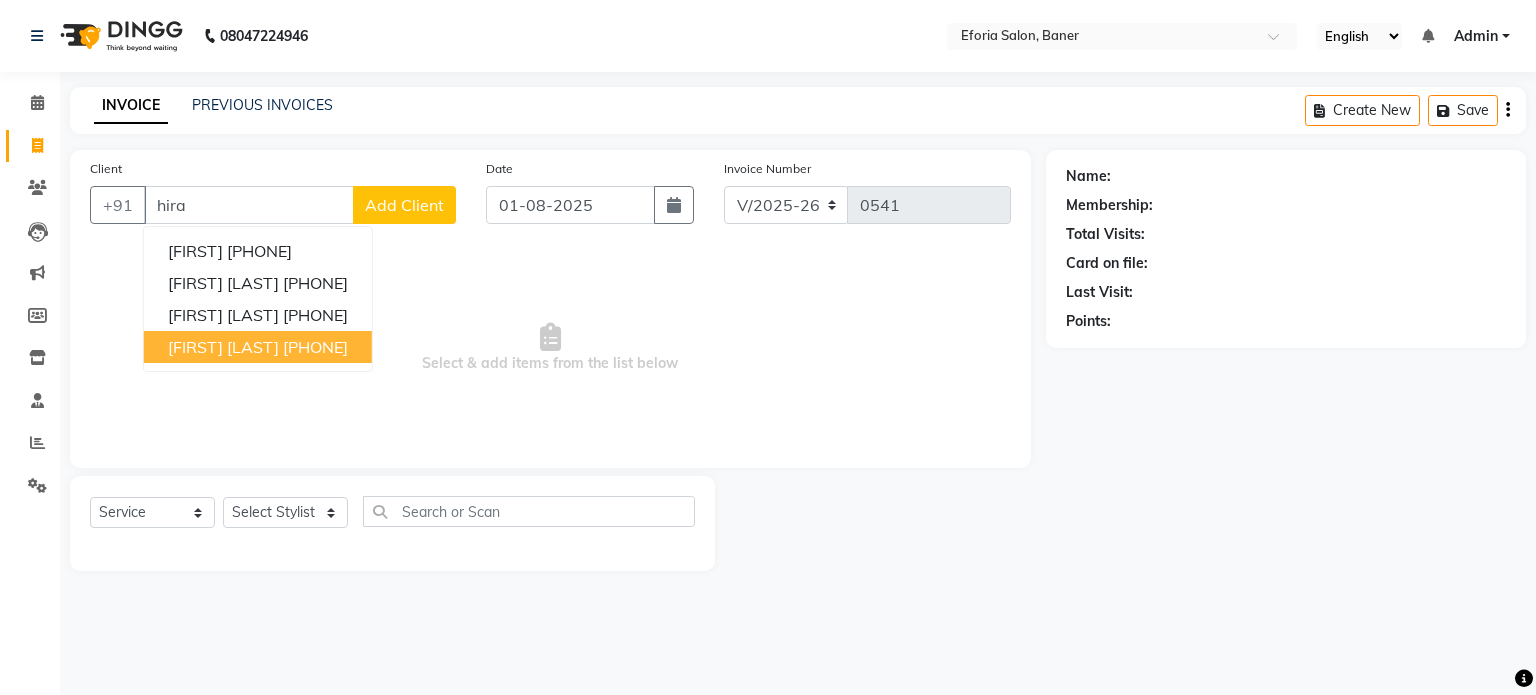 click on "[FIRST] [LAST] [PHONE]" at bounding box center [258, 347] 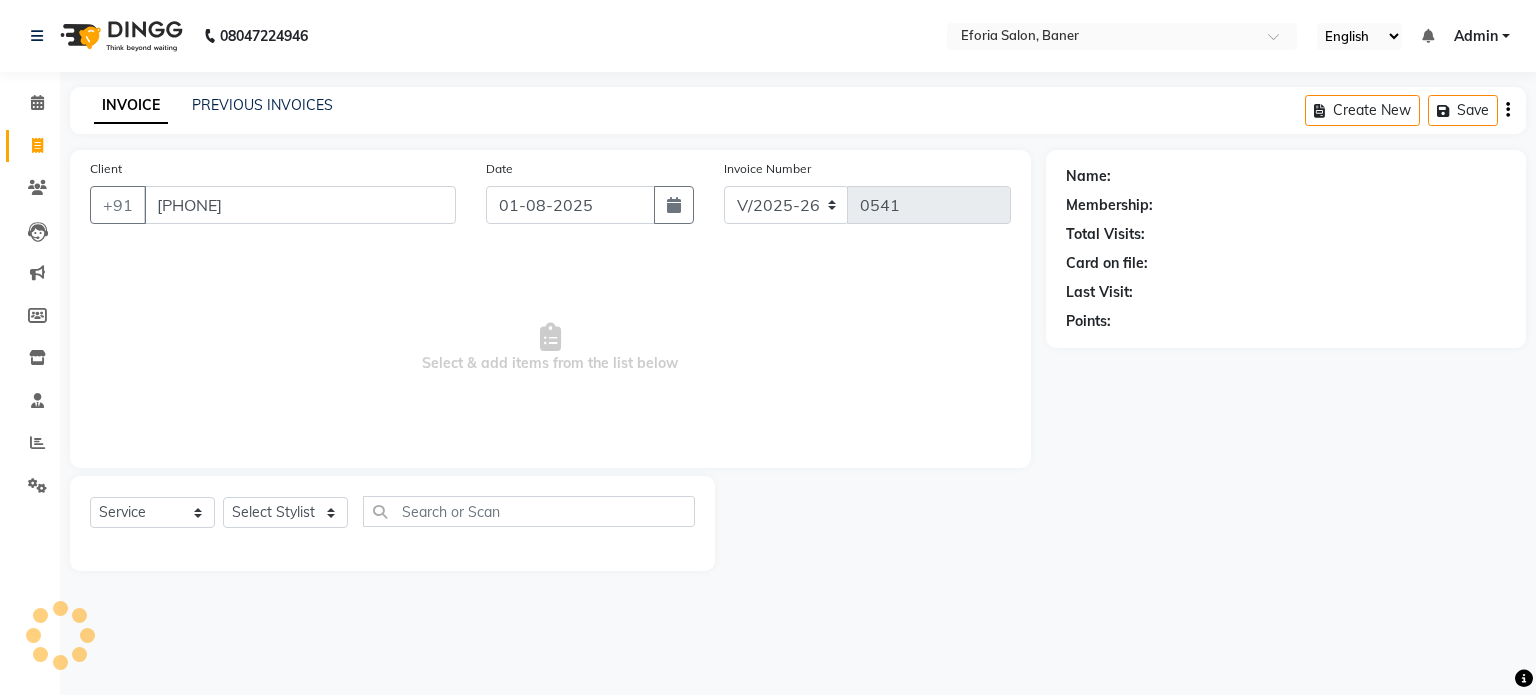 type on "[PHONE]" 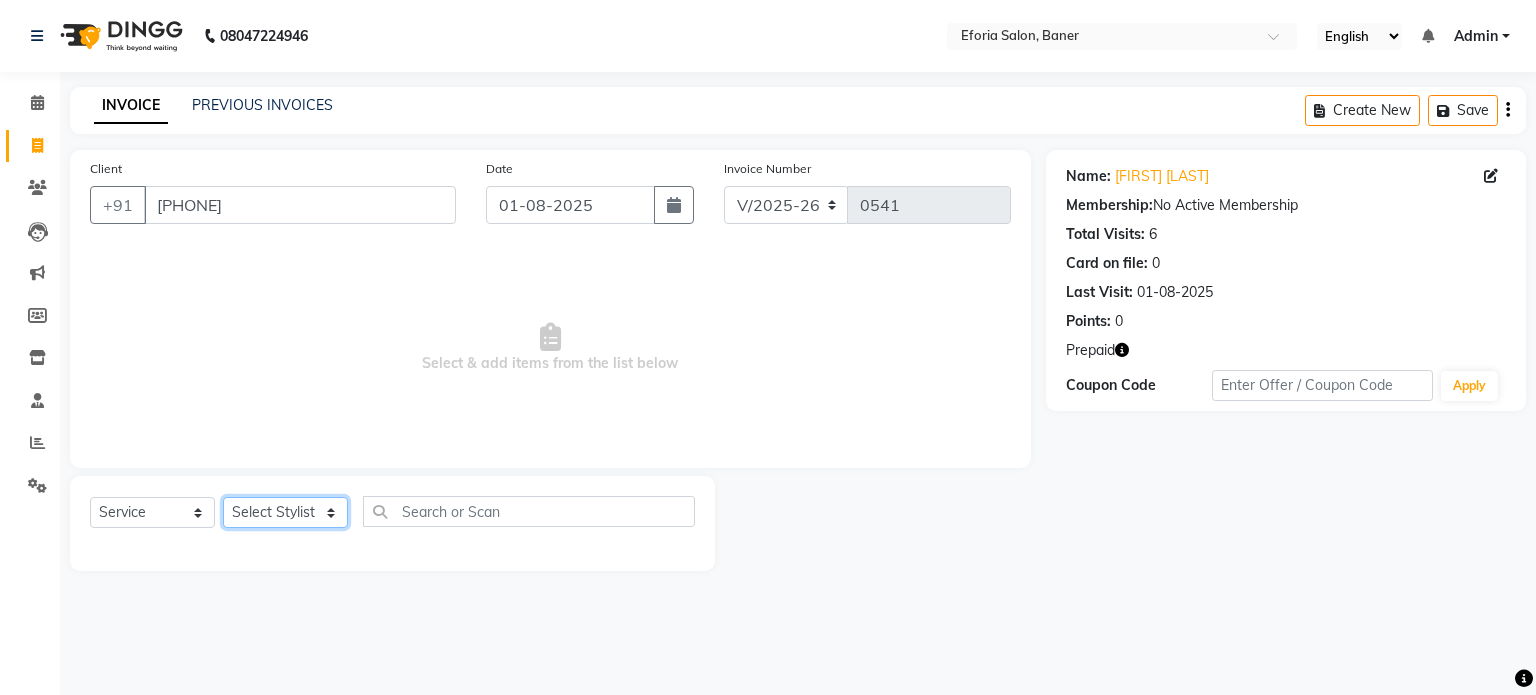 click on "Select Stylist [FIRST] [FIRST] [FIRST] [FIRST] [FIRST] [FIRST]" 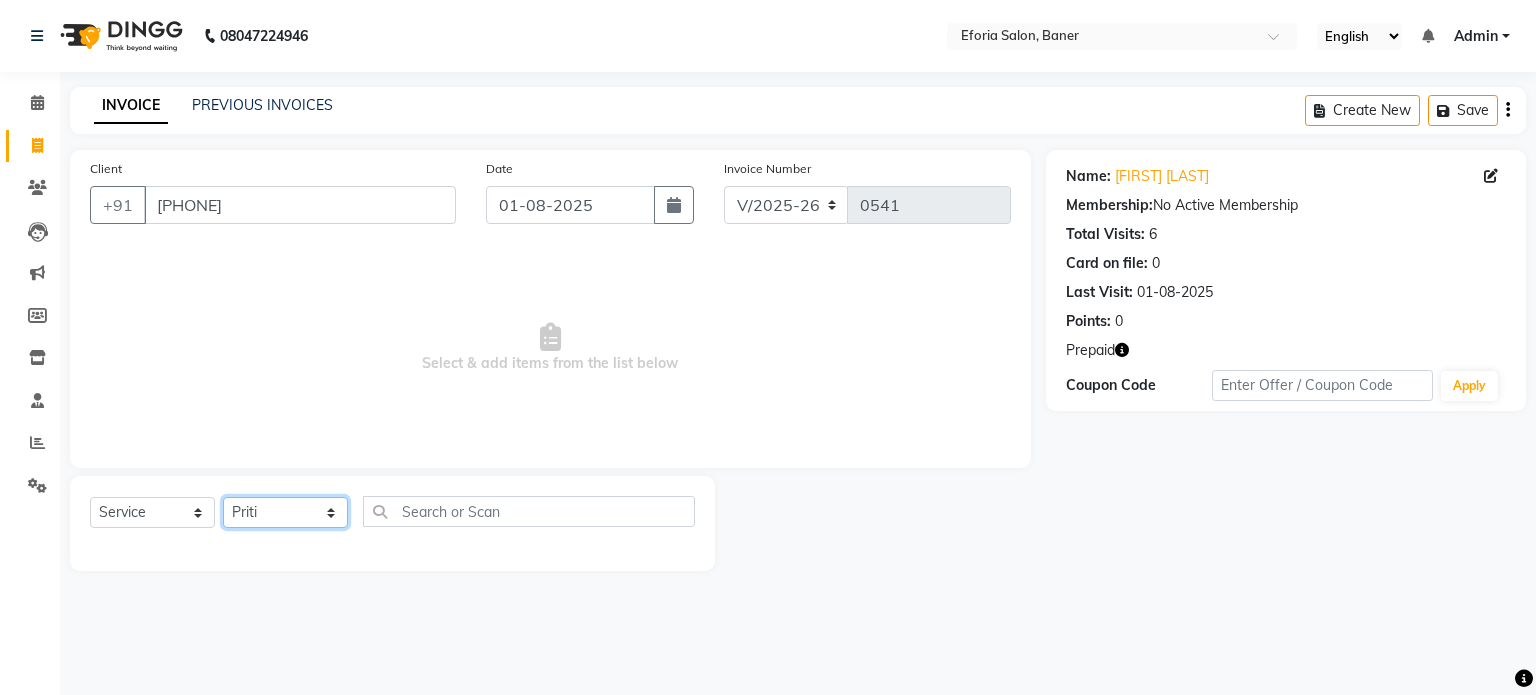 click on "Select Stylist [FIRST] [FIRST] [FIRST] [FIRST] [FIRST] [FIRST]" 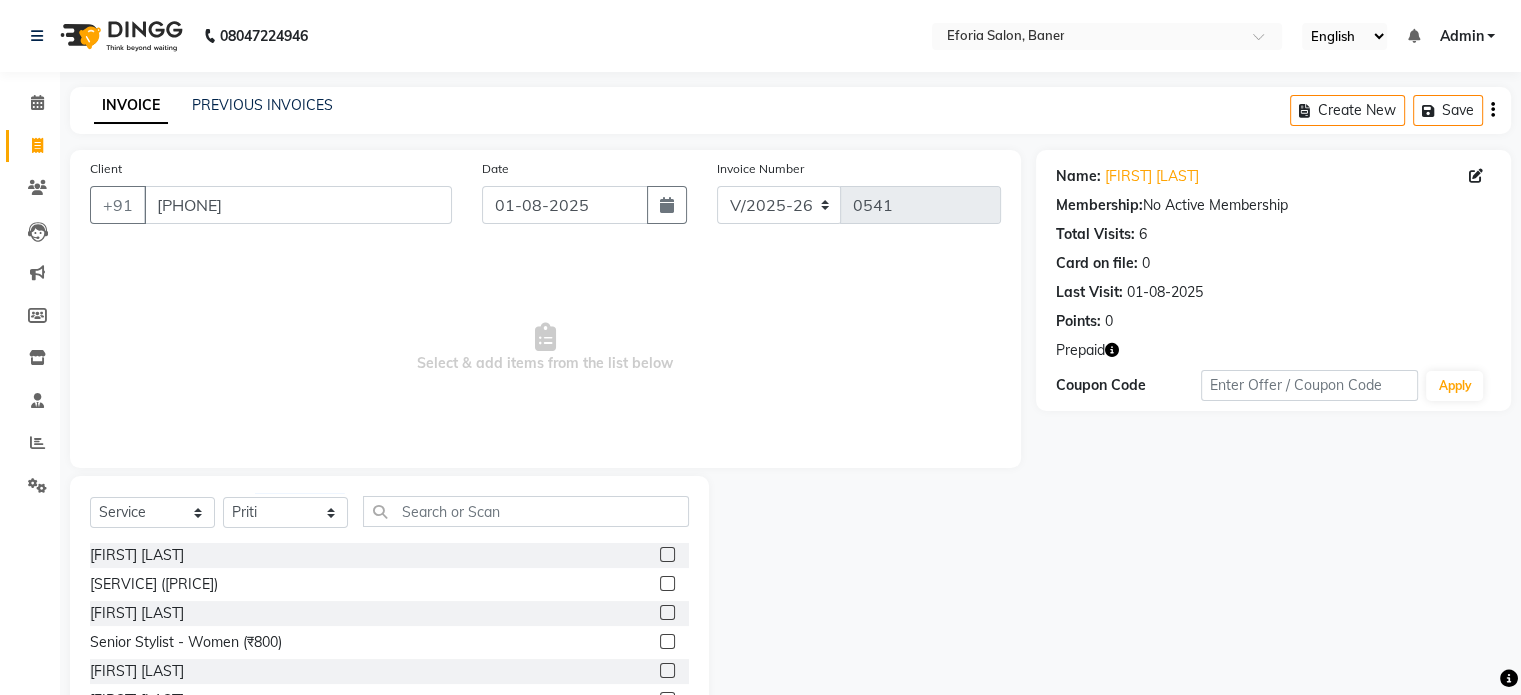 click on "Select Service Product Membership Package Voucher Prepaid Gift Card Select Stylist Anuradha Deva patil kamini gurjar monali bhondve Priti Varsha Regular Haircut- Men (₹300) Regular Haircut- Women (₹500) Senior Stylist - Men (₹500) Senior Stylist - Women (₹800) Art Director - Men (₹800) Art Director - Women (₹1000) Fringe Cut (₹300) Boys below 12 Years (₹300) Girls below 12 Years (₹400) Beard Trim / Shaving (₹300) Beard Styling (₹350) Beard Color (₹500) Moustache color (₹350) Hair Updo (₹1000) Advanced Hair Updo (₹1500) Hair Wash + Blast Dry (₹300) Oil Hair Wash + Blast Dry (₹500) Premium Hairwash Blast Dry (₹600) Hair Wash add-on (₹150) L'Oreal hairwash (₹400) Ironing - Short Hair (₹600) Ironing-Long Hair (₹800) Tonging- Short hair (₹700) Tonging- Long Hair (₹1200) Straight Blowdry (₹600) Outcurls/ Flipouts (₹650) Head massage (30 mins) (₹600) Premium Head massage (30mins) (₹900) Hair extensions (₹1) nilpent (₹50)" 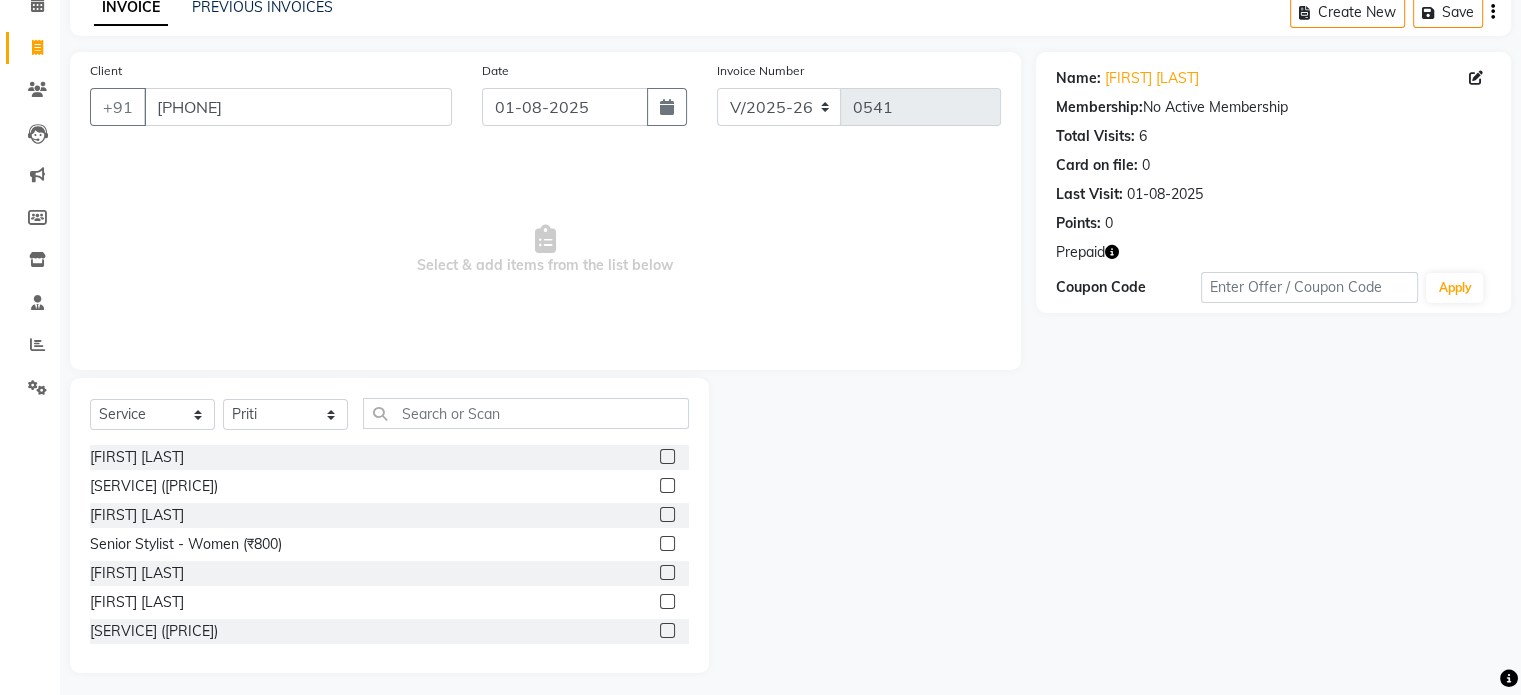 scroll, scrollTop: 106, scrollLeft: 0, axis: vertical 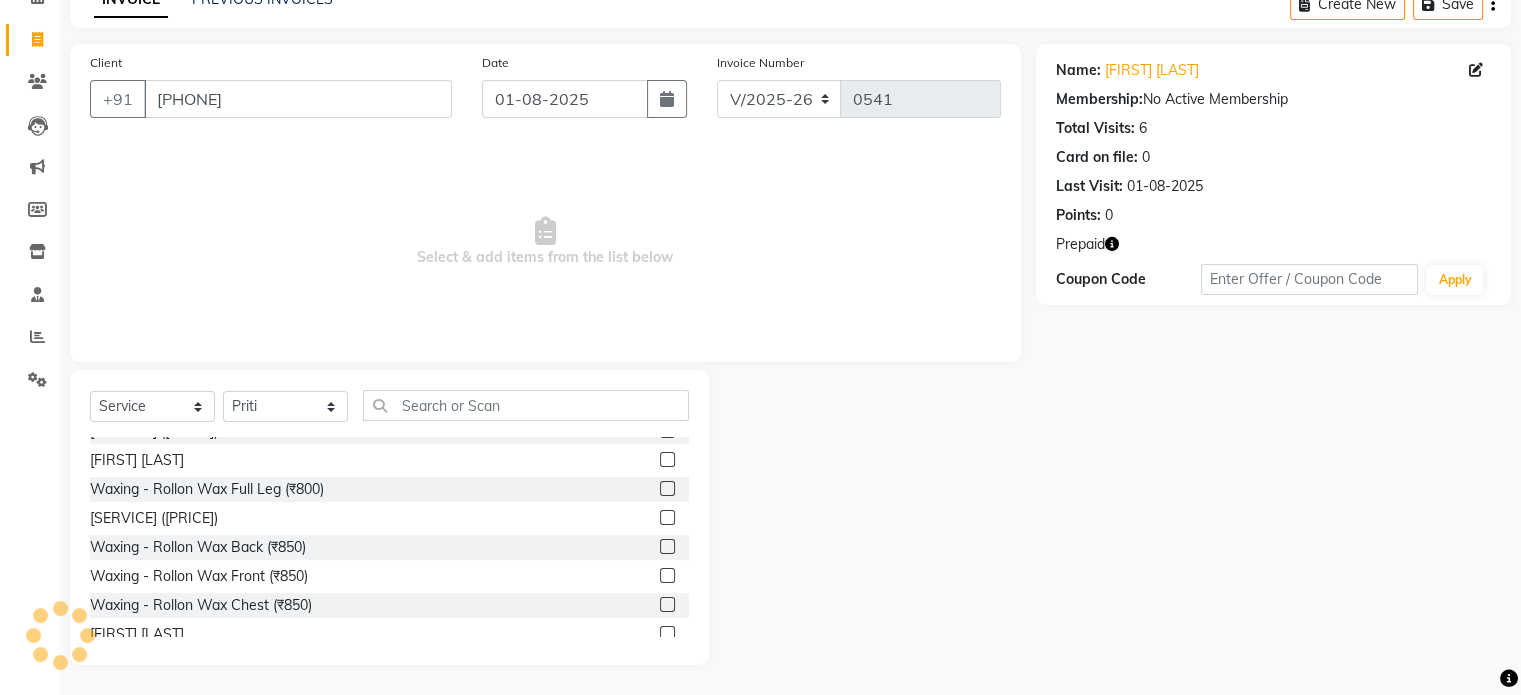 click 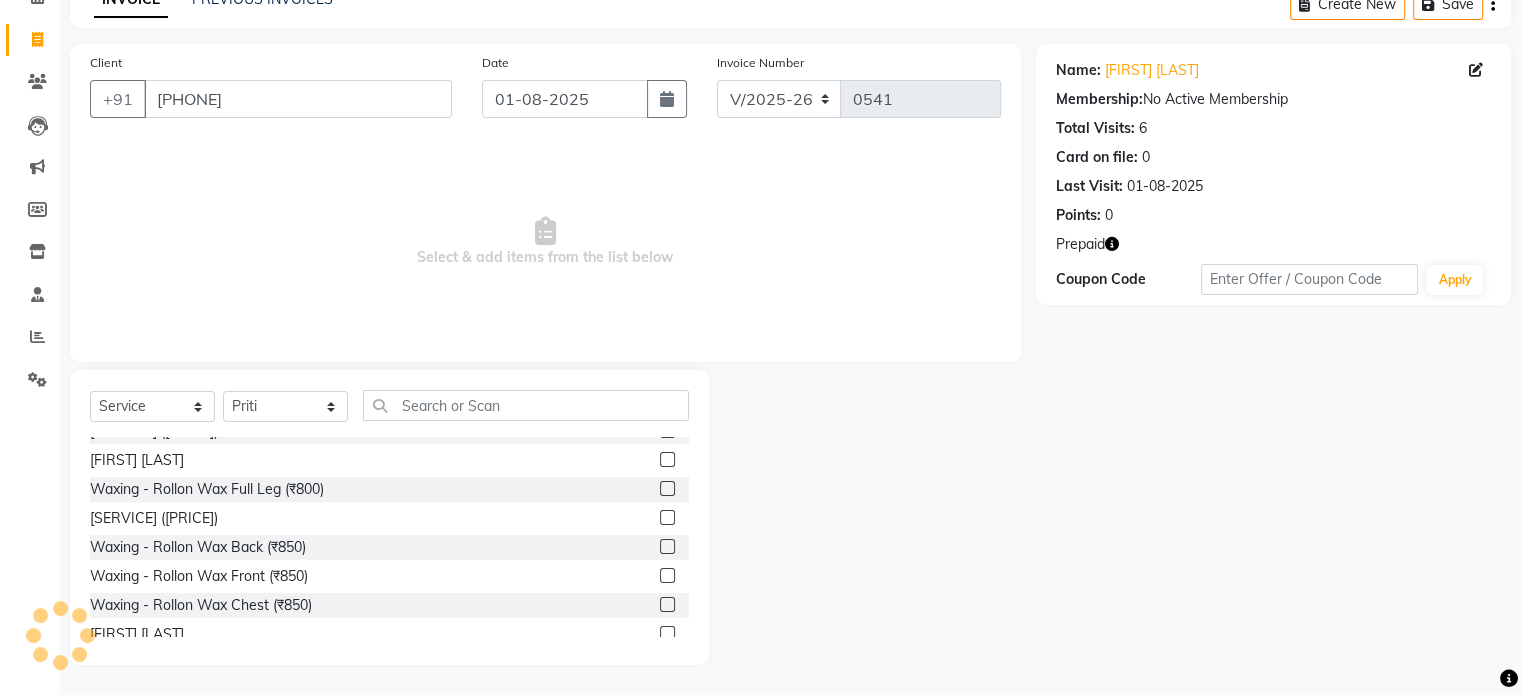 click at bounding box center (666, 460) 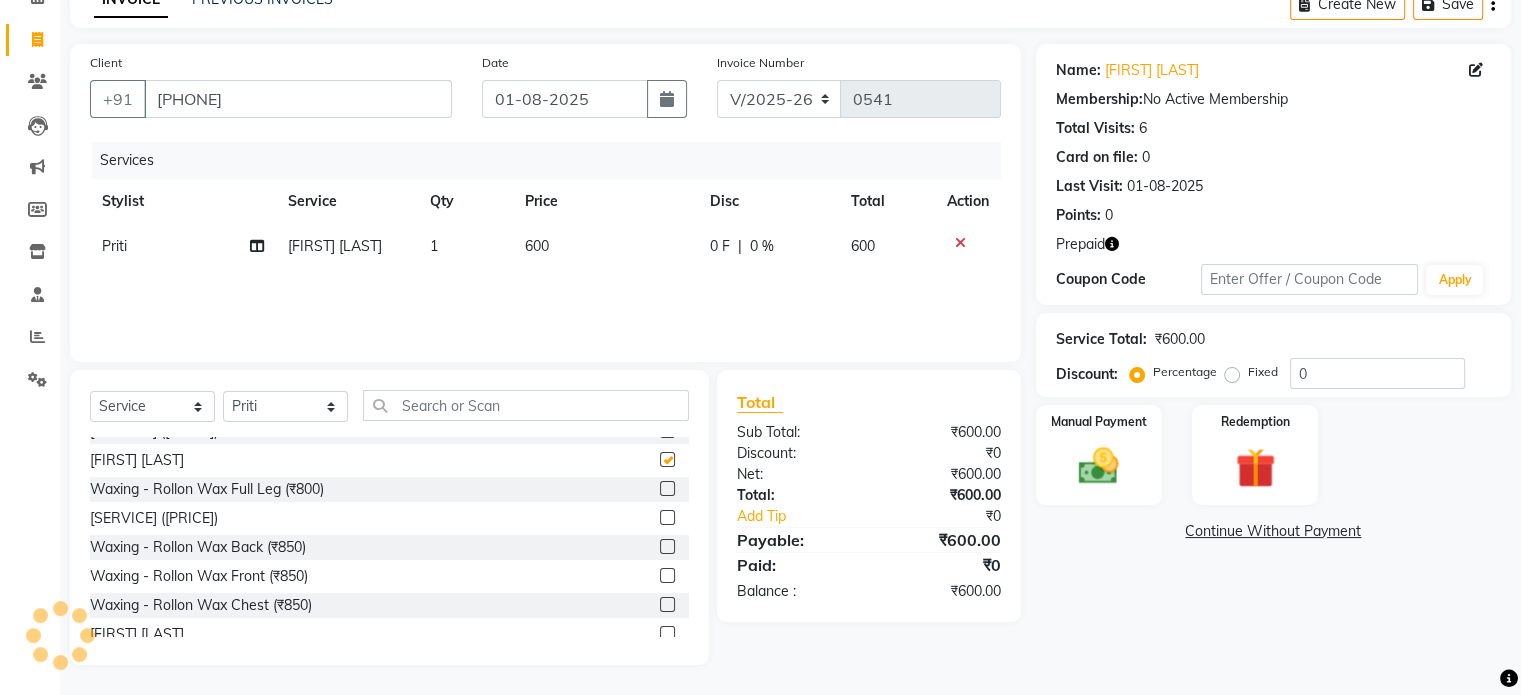checkbox on "false" 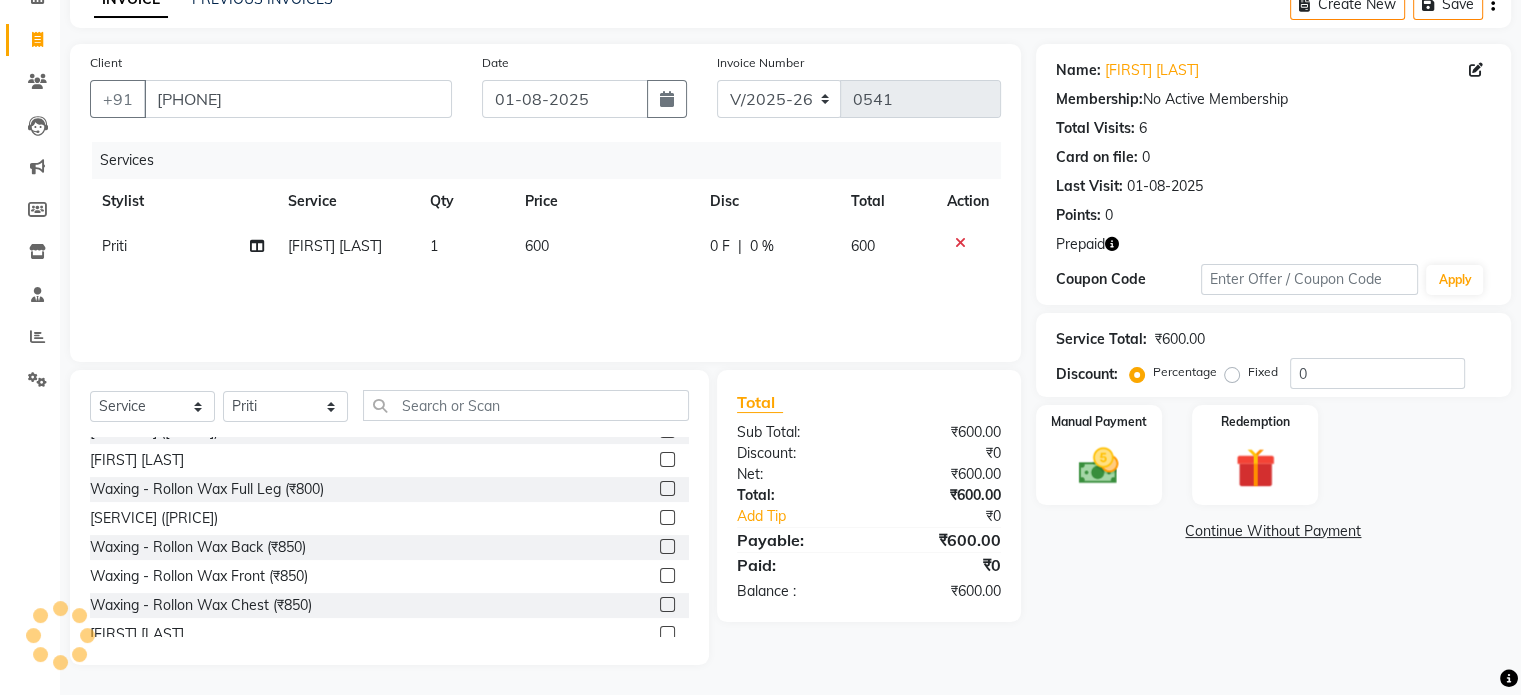 click 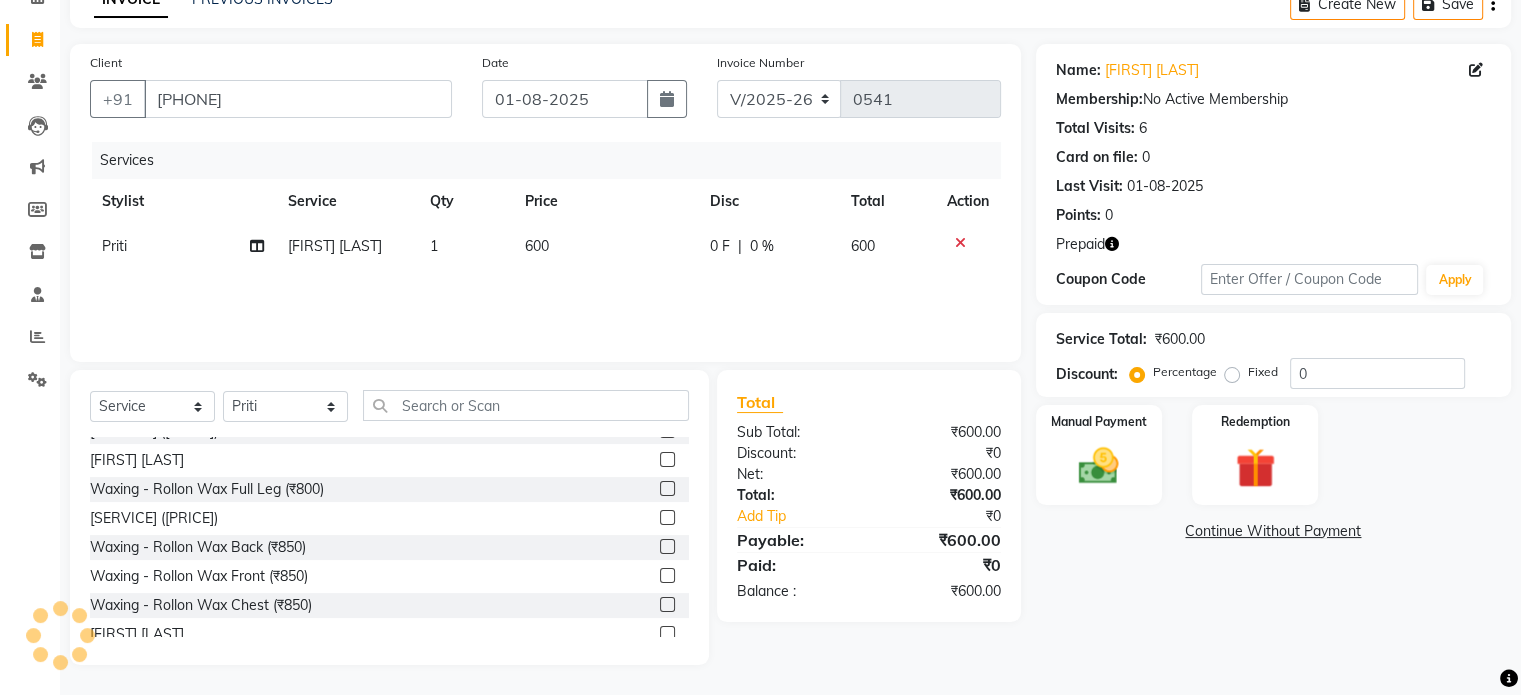 click at bounding box center [666, 489] 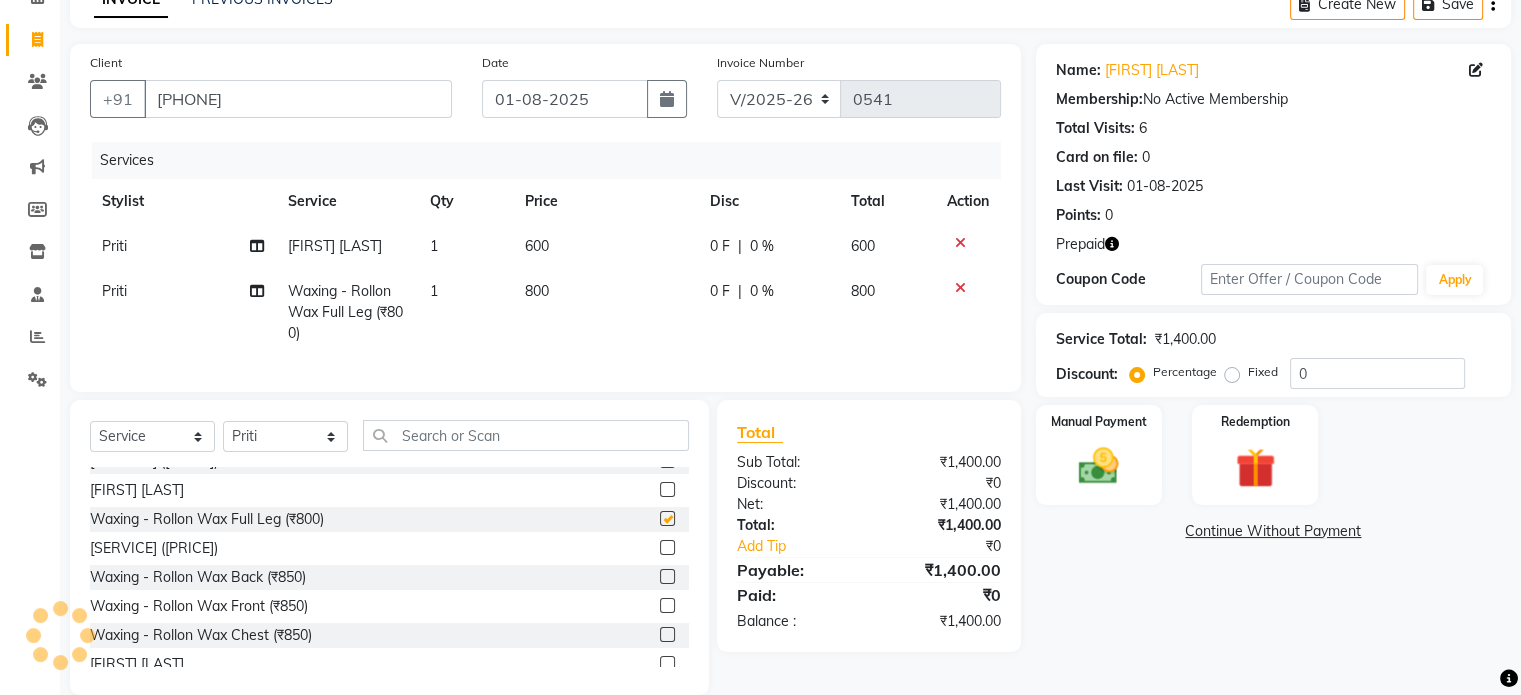 checkbox on "false" 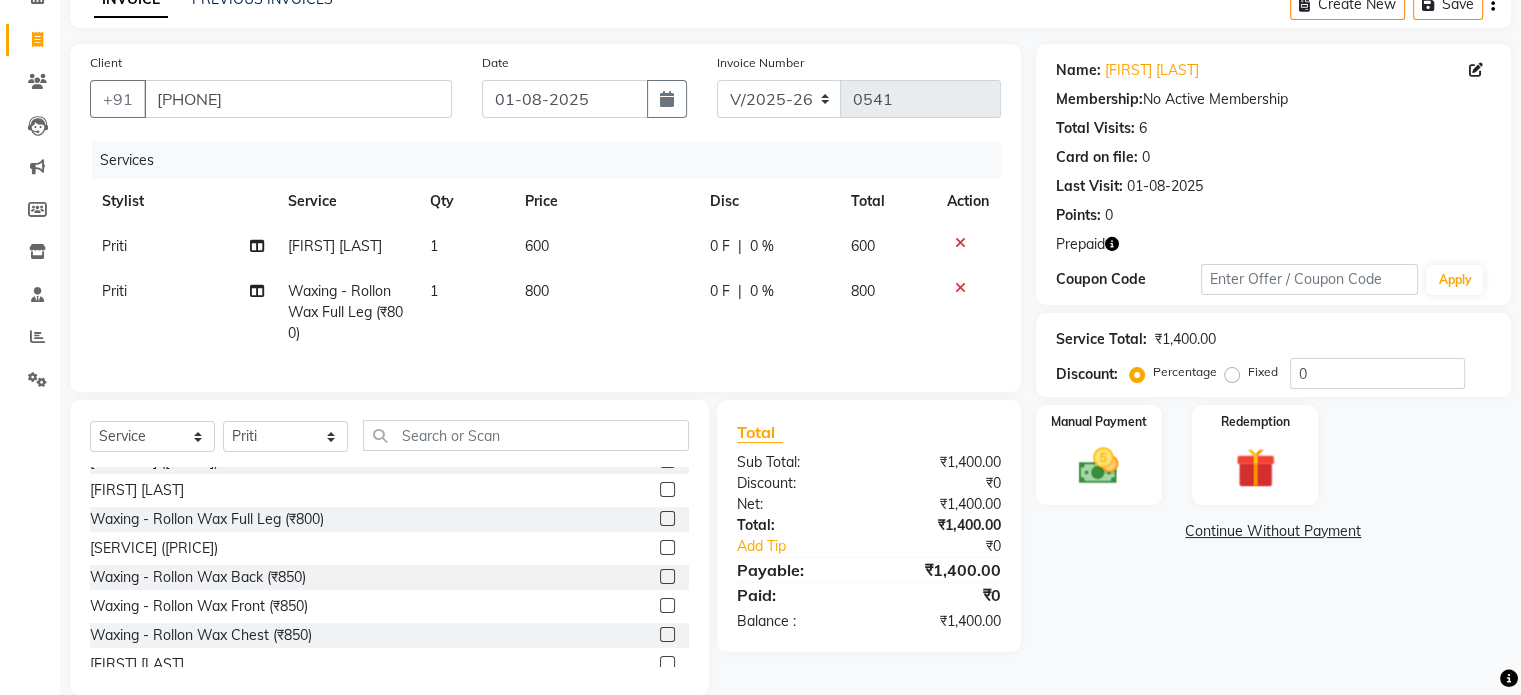 click 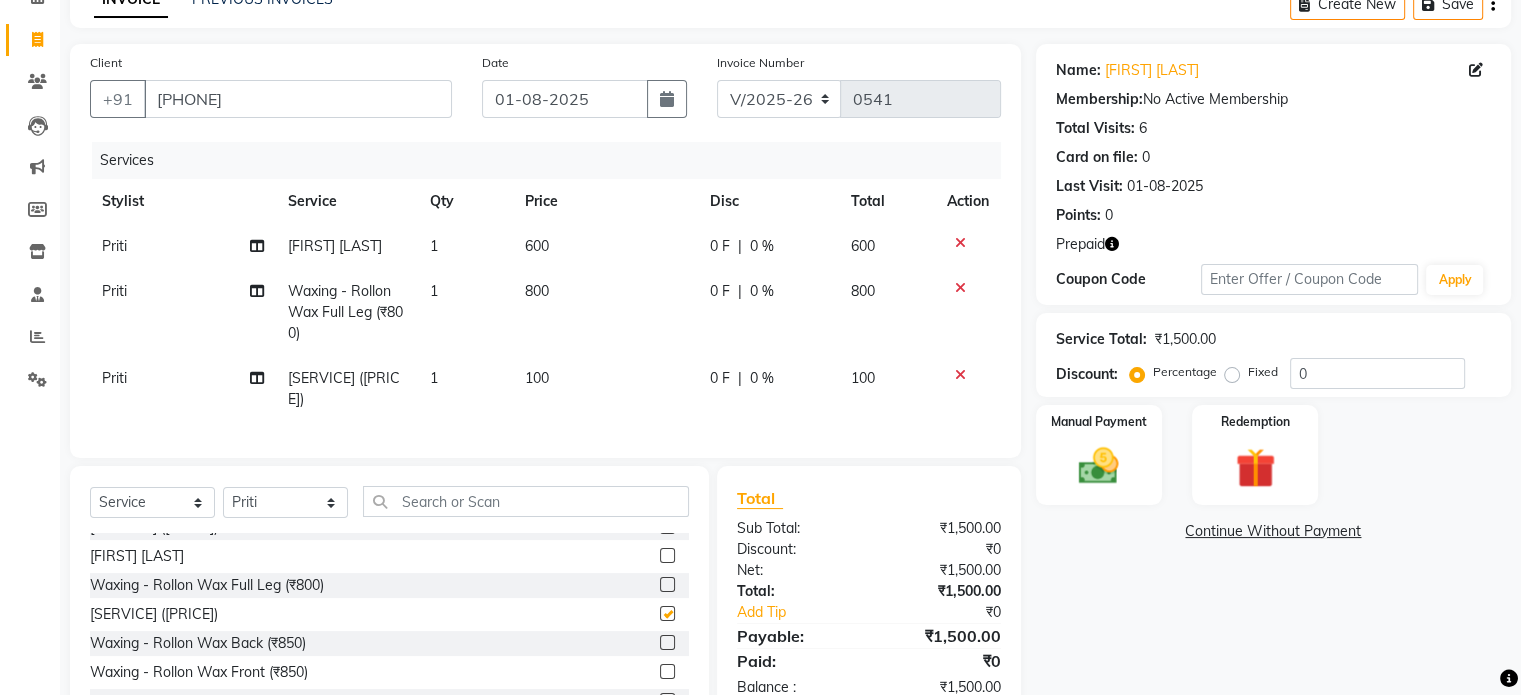 checkbox on "false" 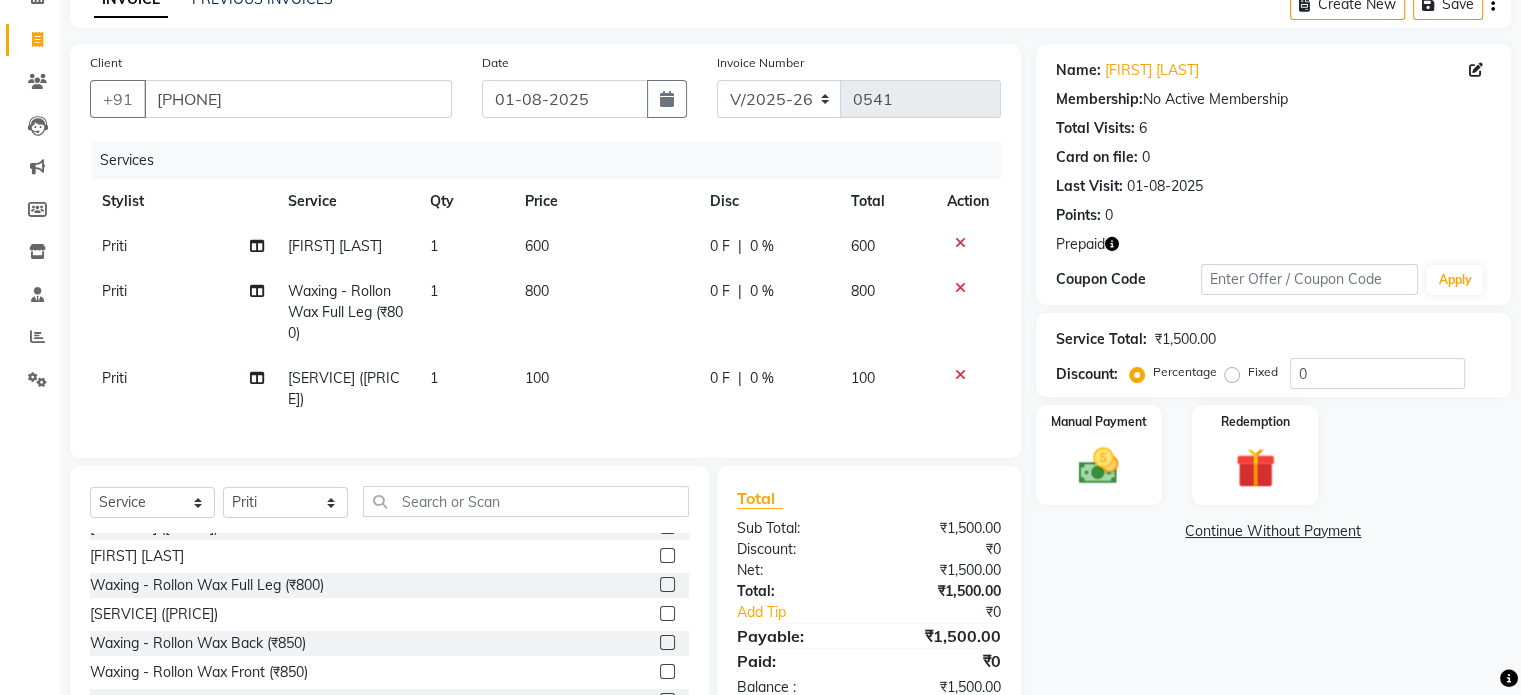 click on "Total Sub Total: ₹1,500.00 Discount: ₹0 Net: ₹1,500.00 Total: ₹1,500.00 Add Tip ₹0 Payable: ₹1,500.00 Paid: ₹0 Balance   : ₹1,500.00" 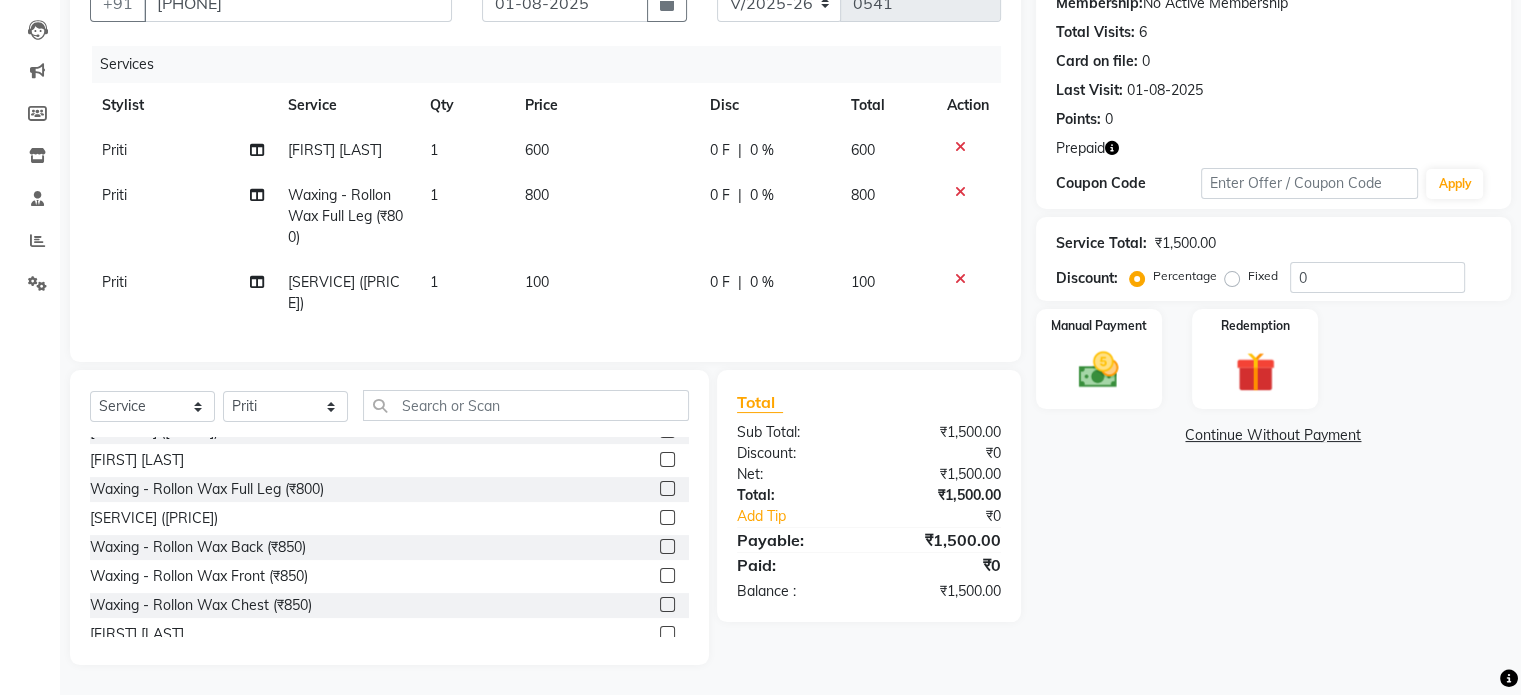 scroll, scrollTop: 280, scrollLeft: 0, axis: vertical 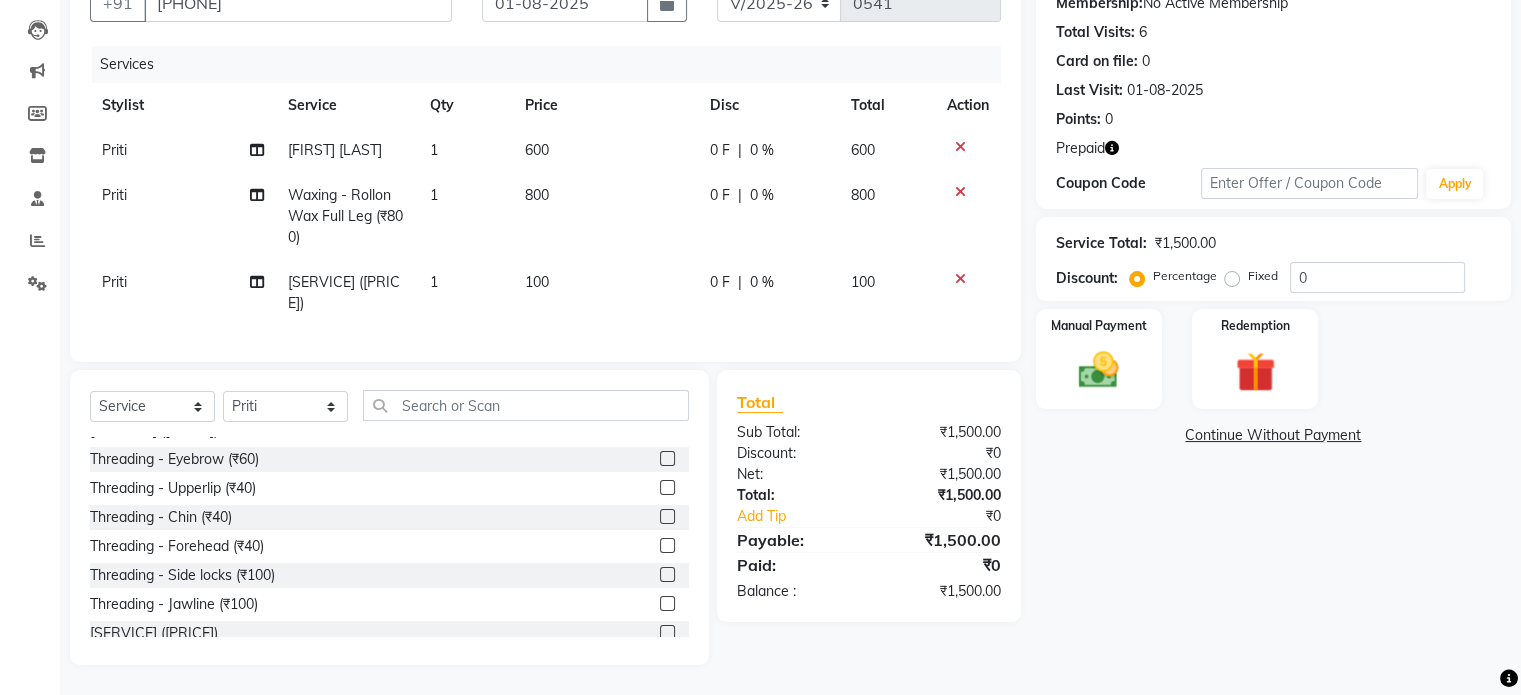 click 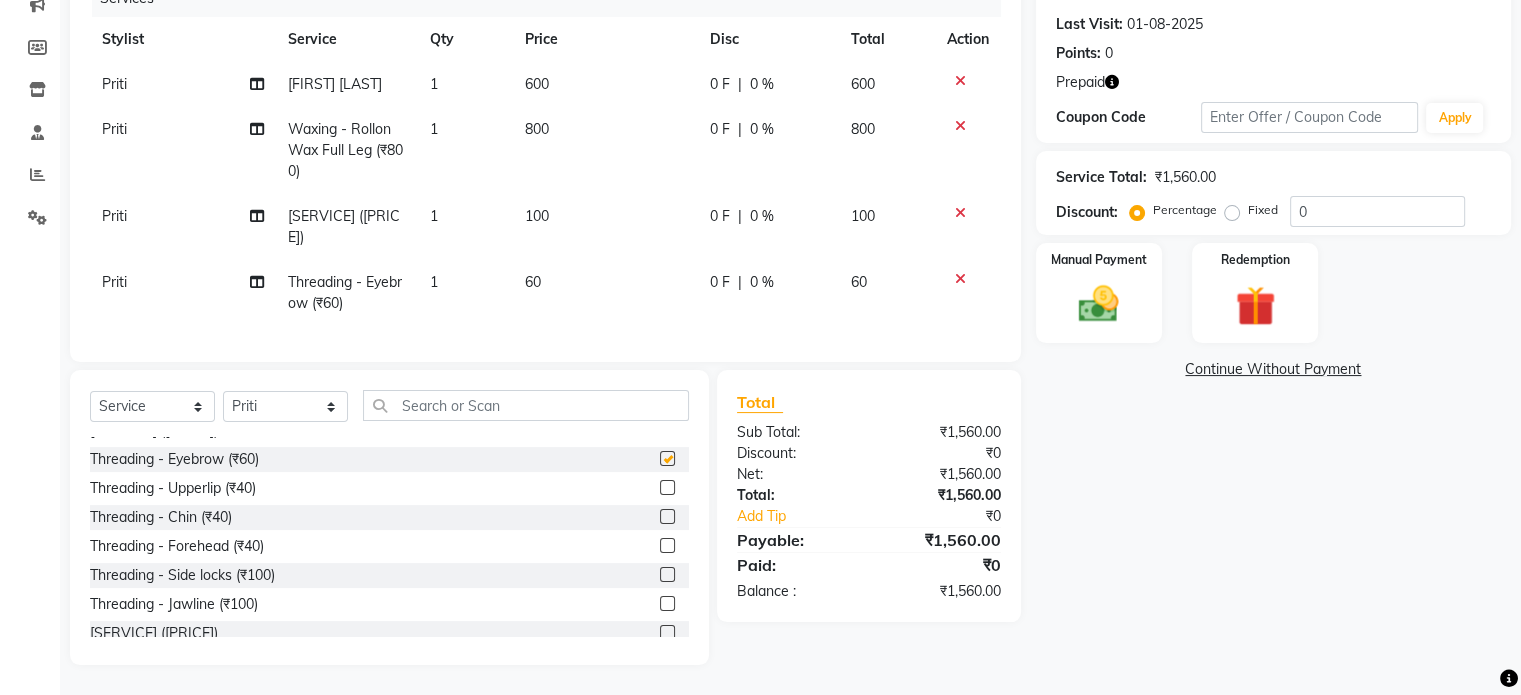 checkbox on "false" 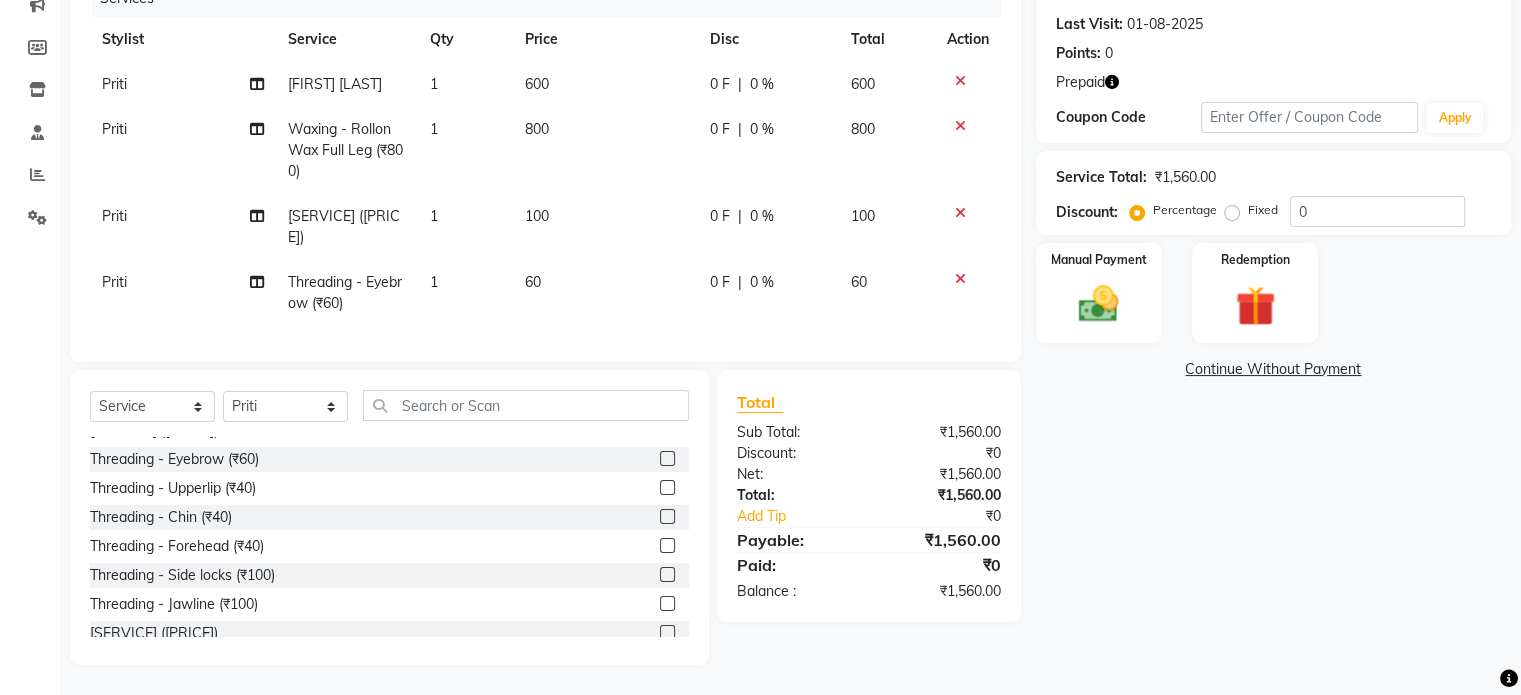 click 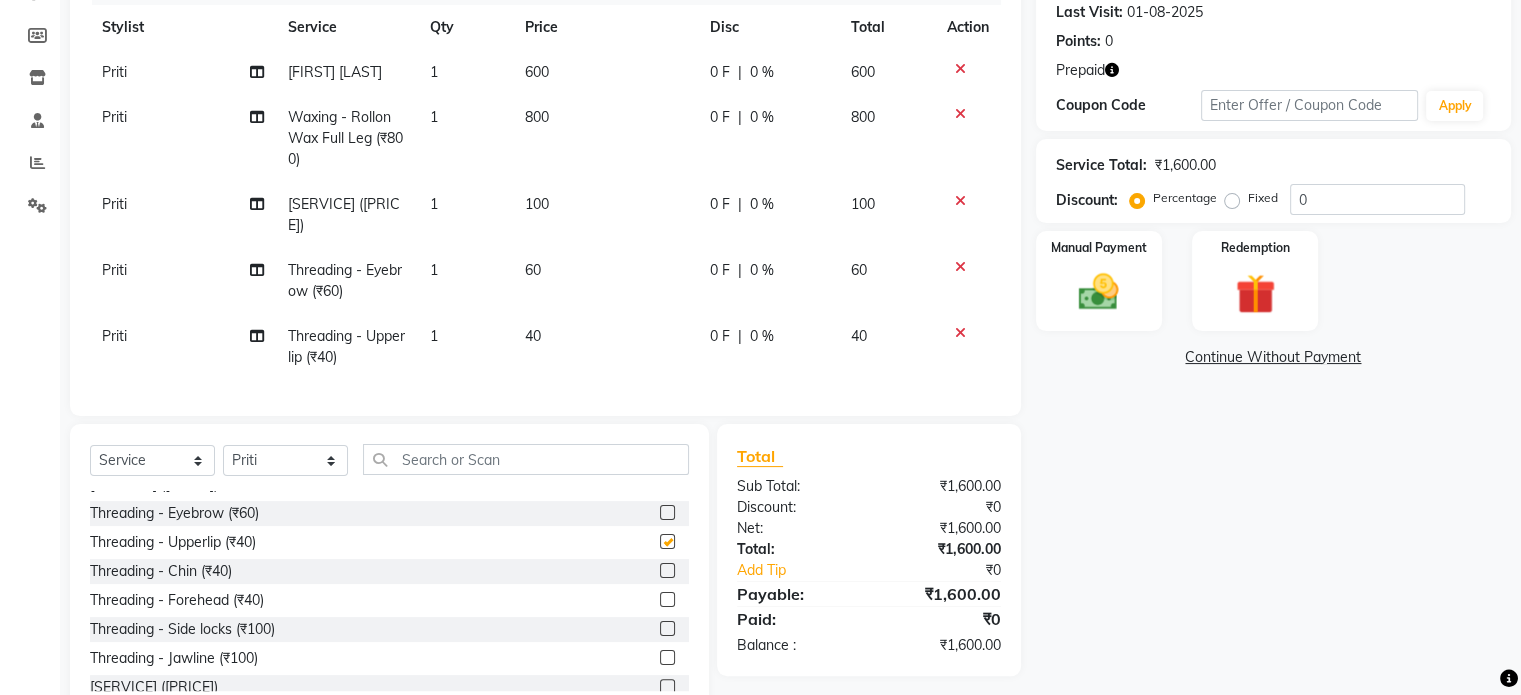 checkbox on "false" 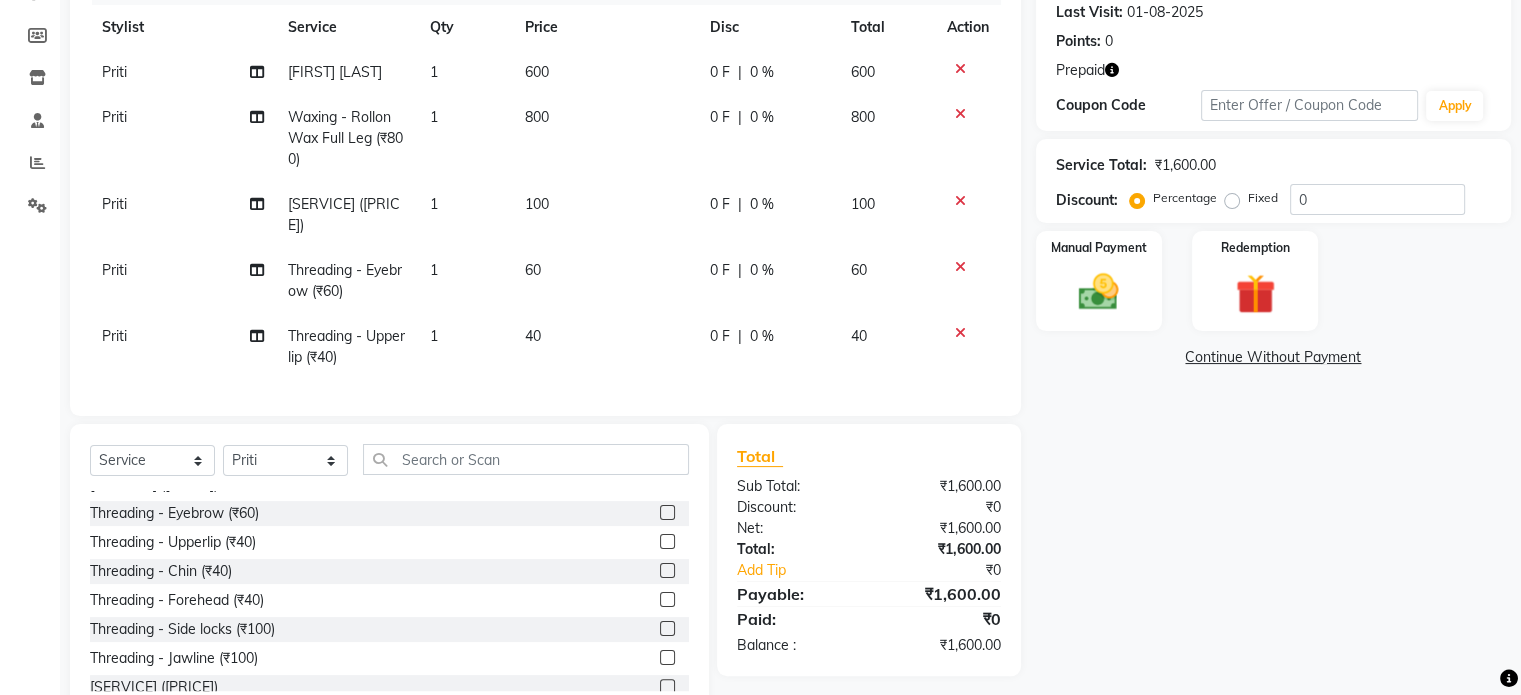 click 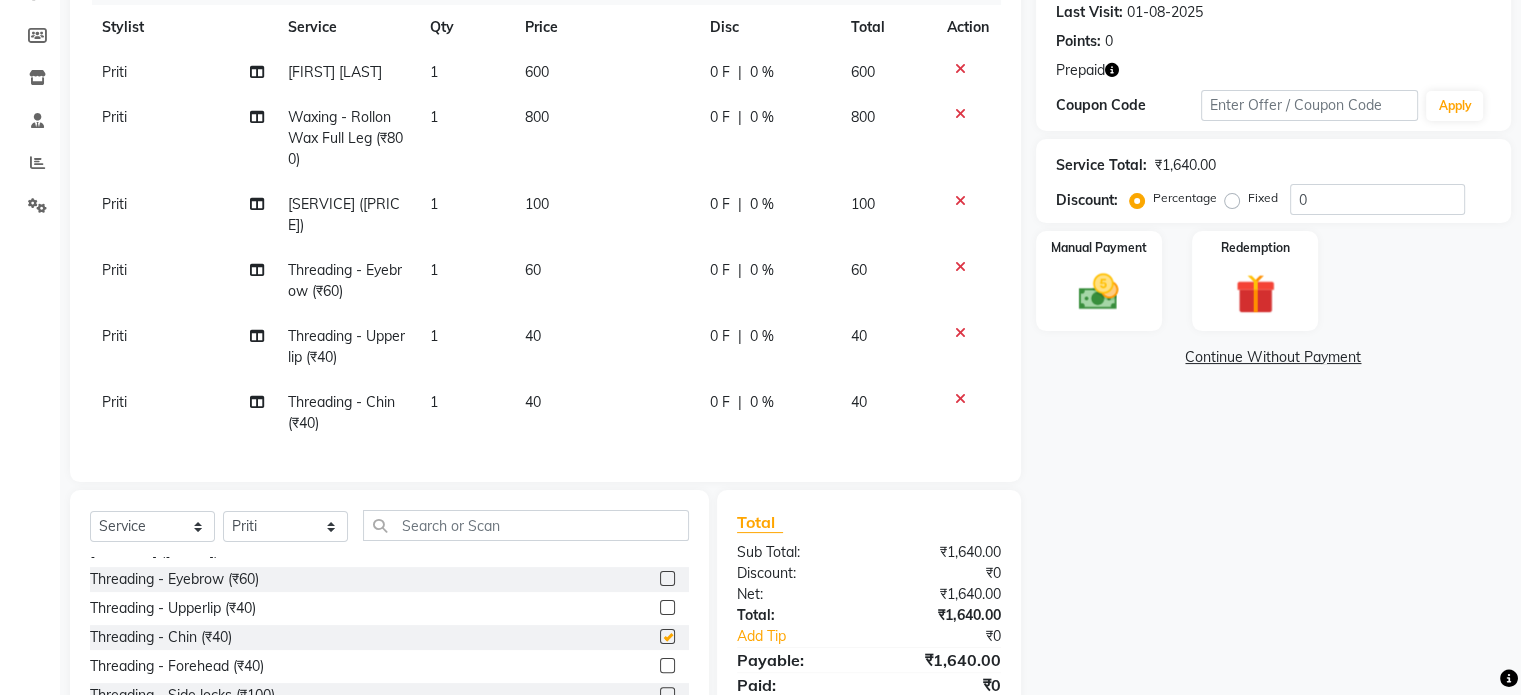 checkbox on "false" 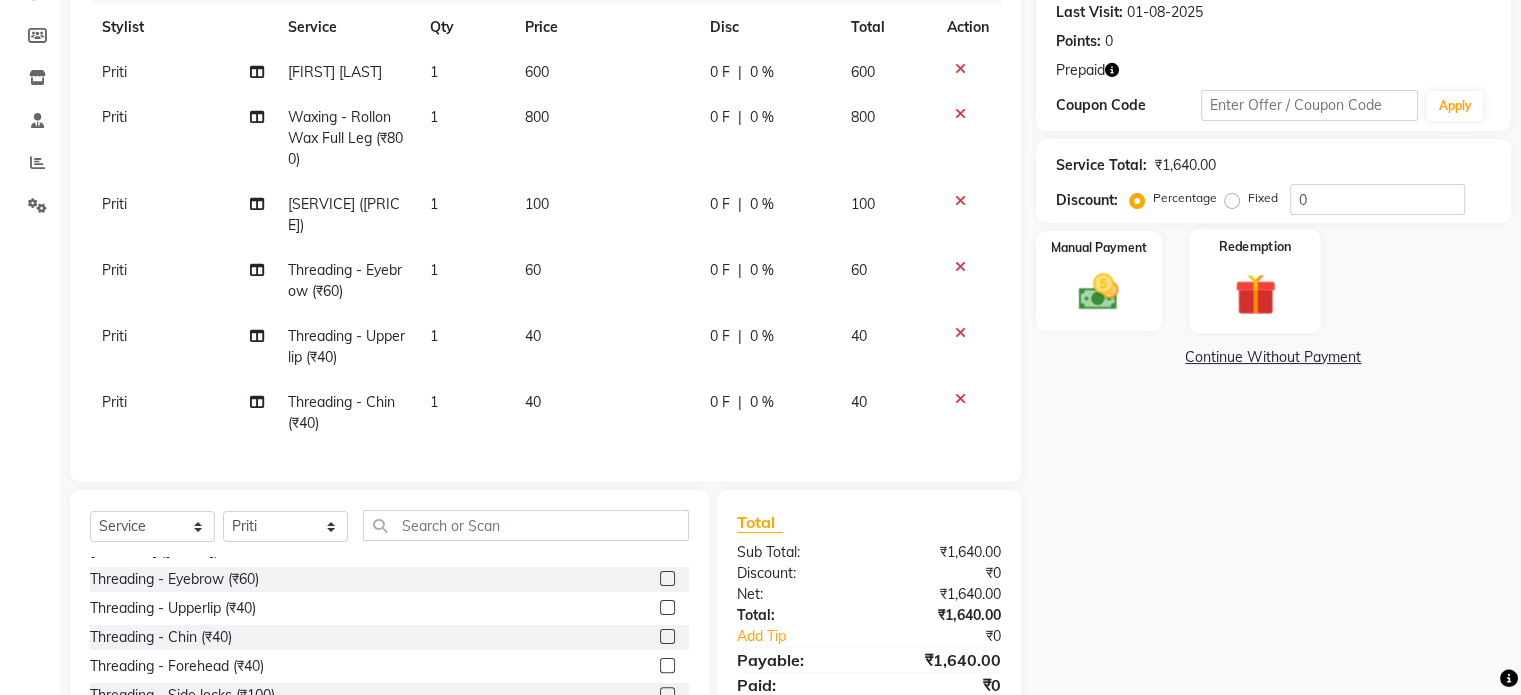 click 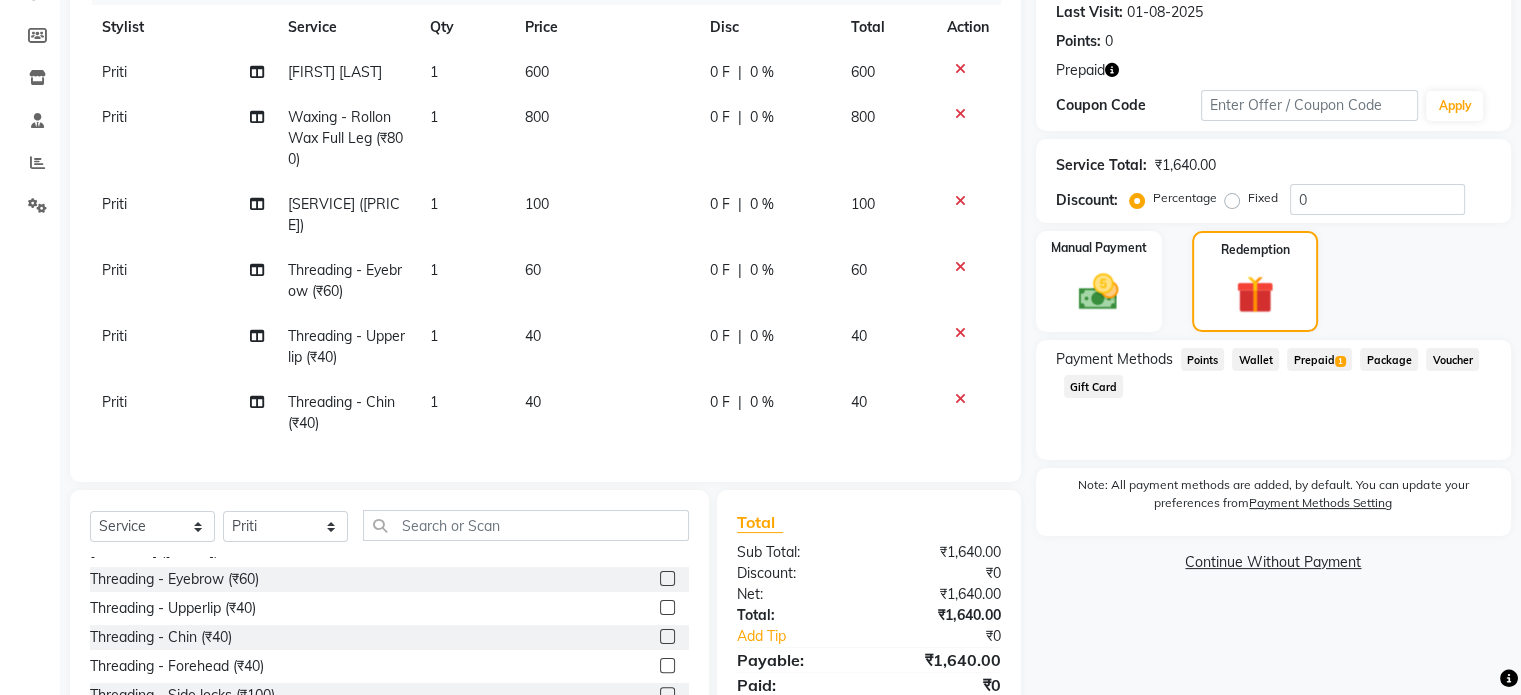 click on "Prepaid  1" 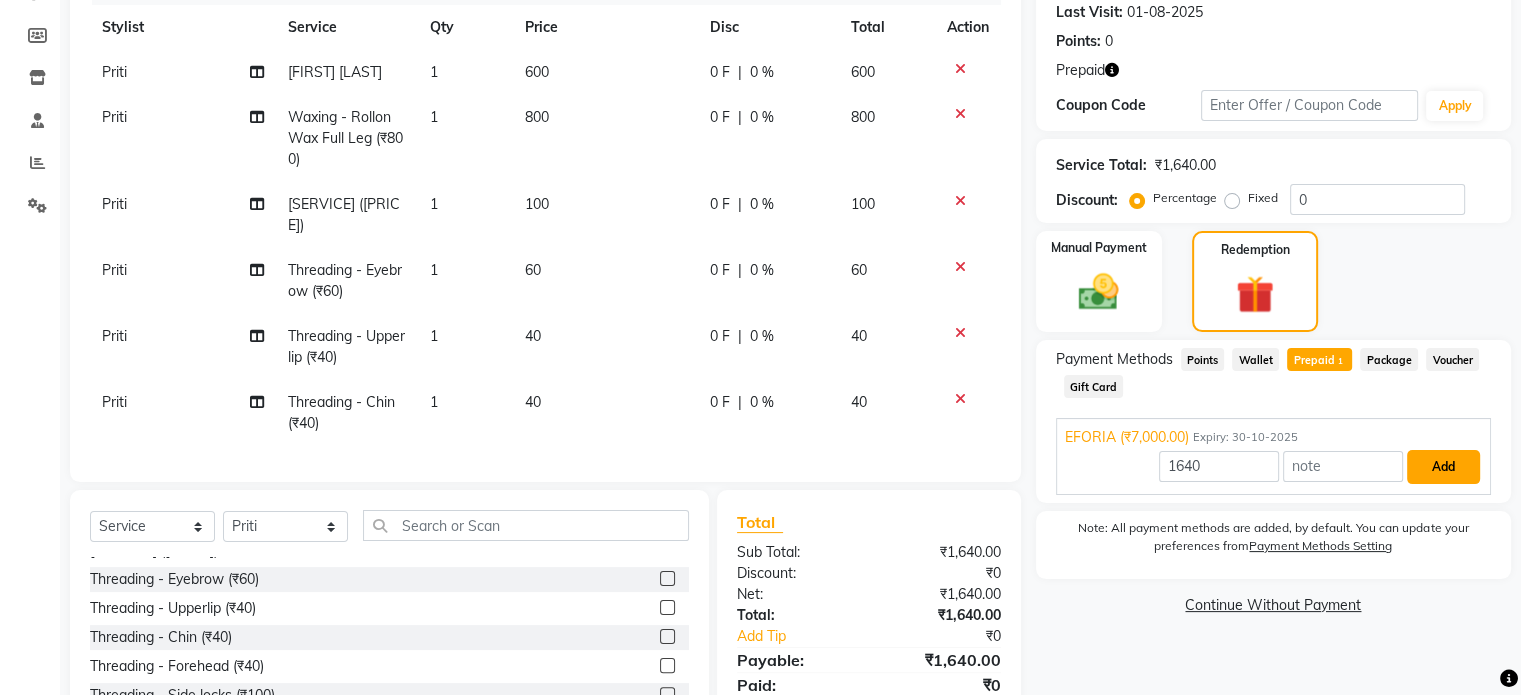click on "Add" at bounding box center (1443, 467) 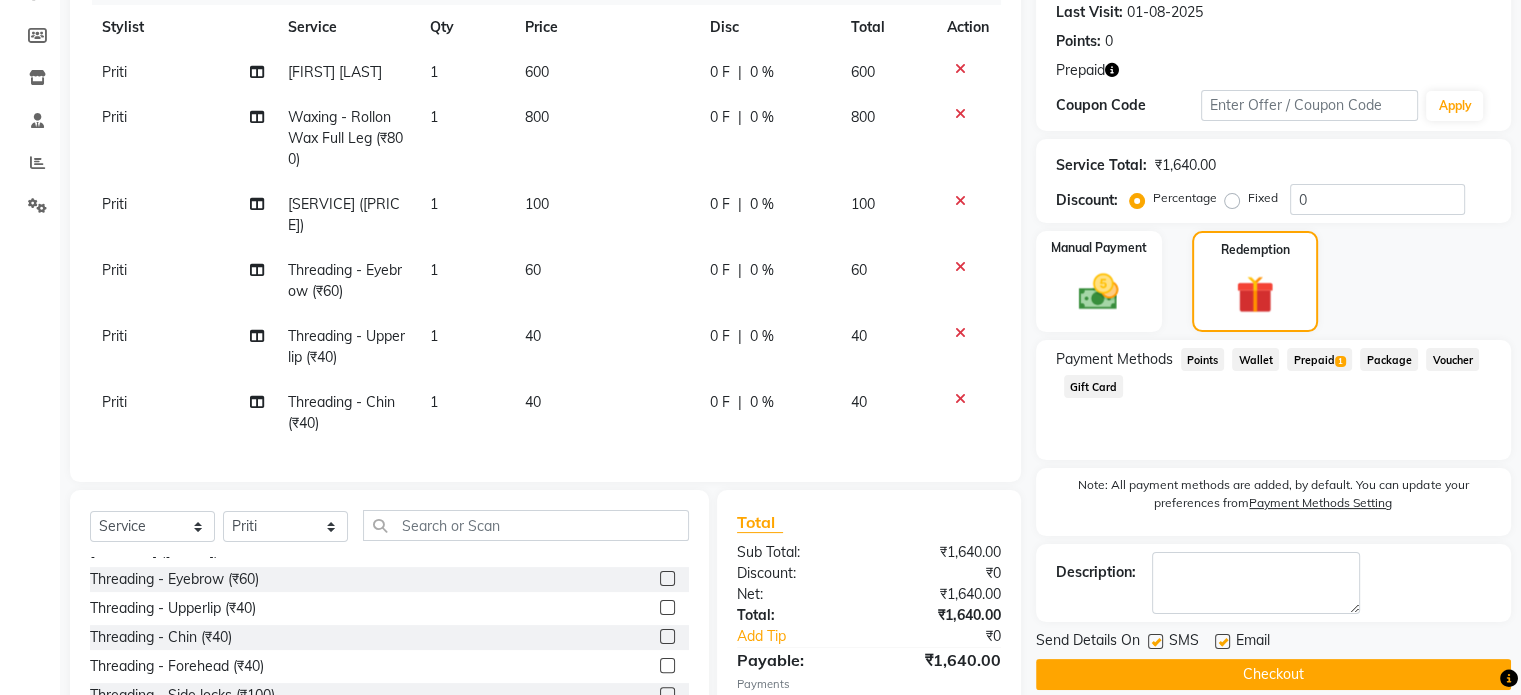 click on "Checkout" 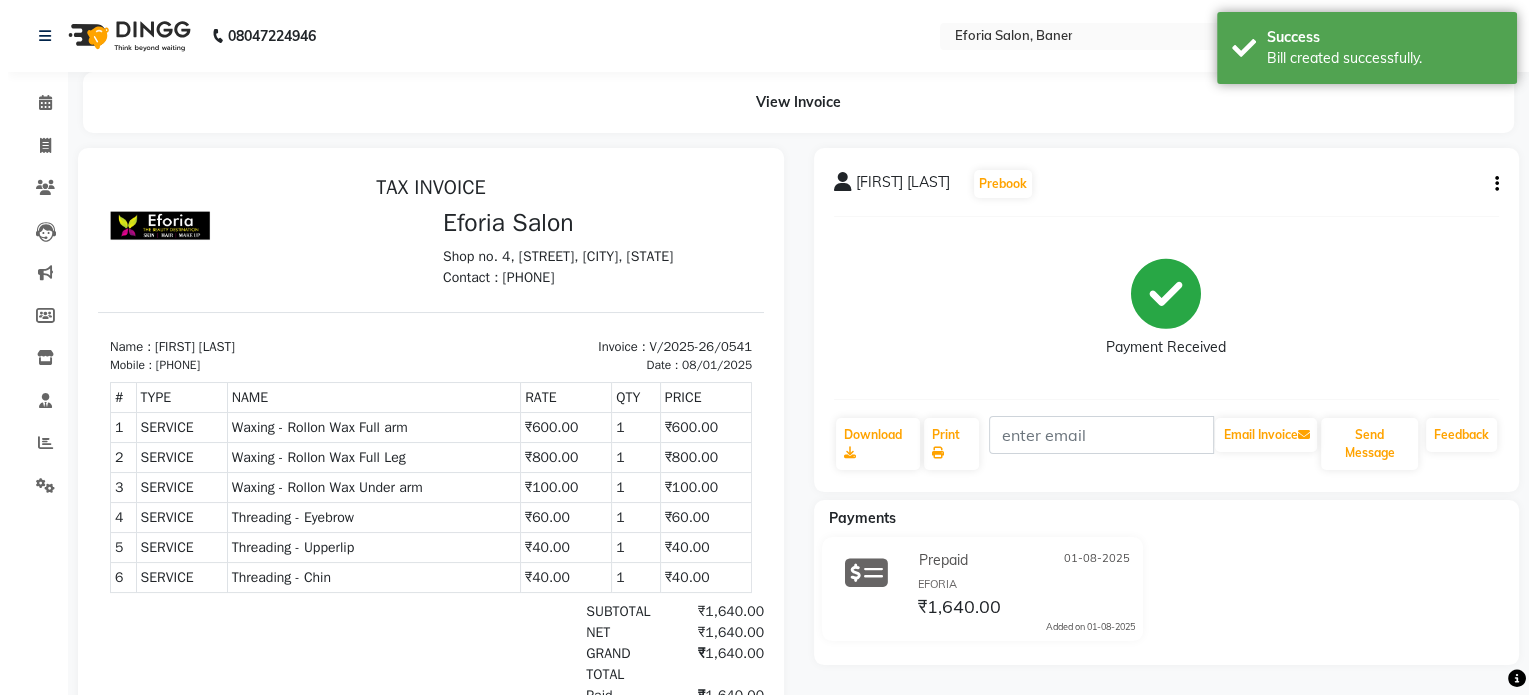 scroll, scrollTop: 0, scrollLeft: 0, axis: both 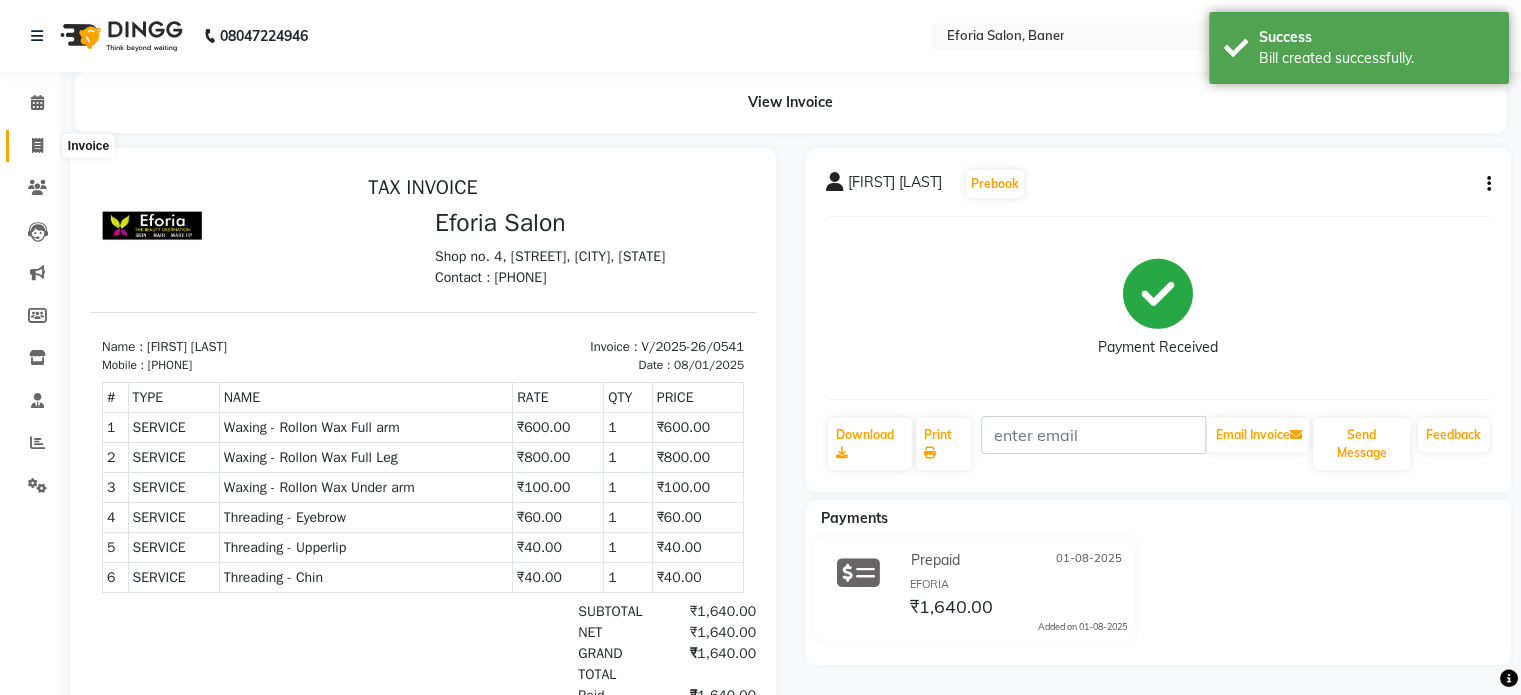 click 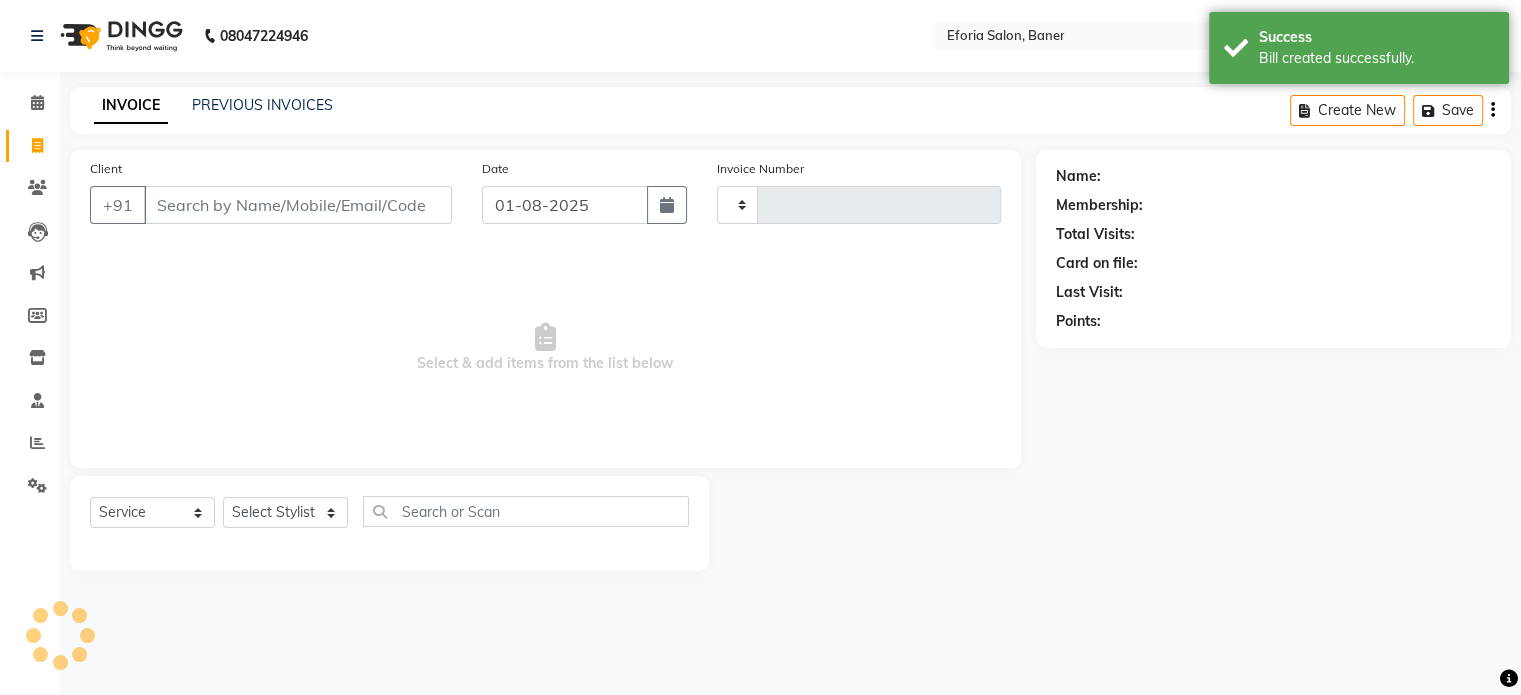 type on "0542" 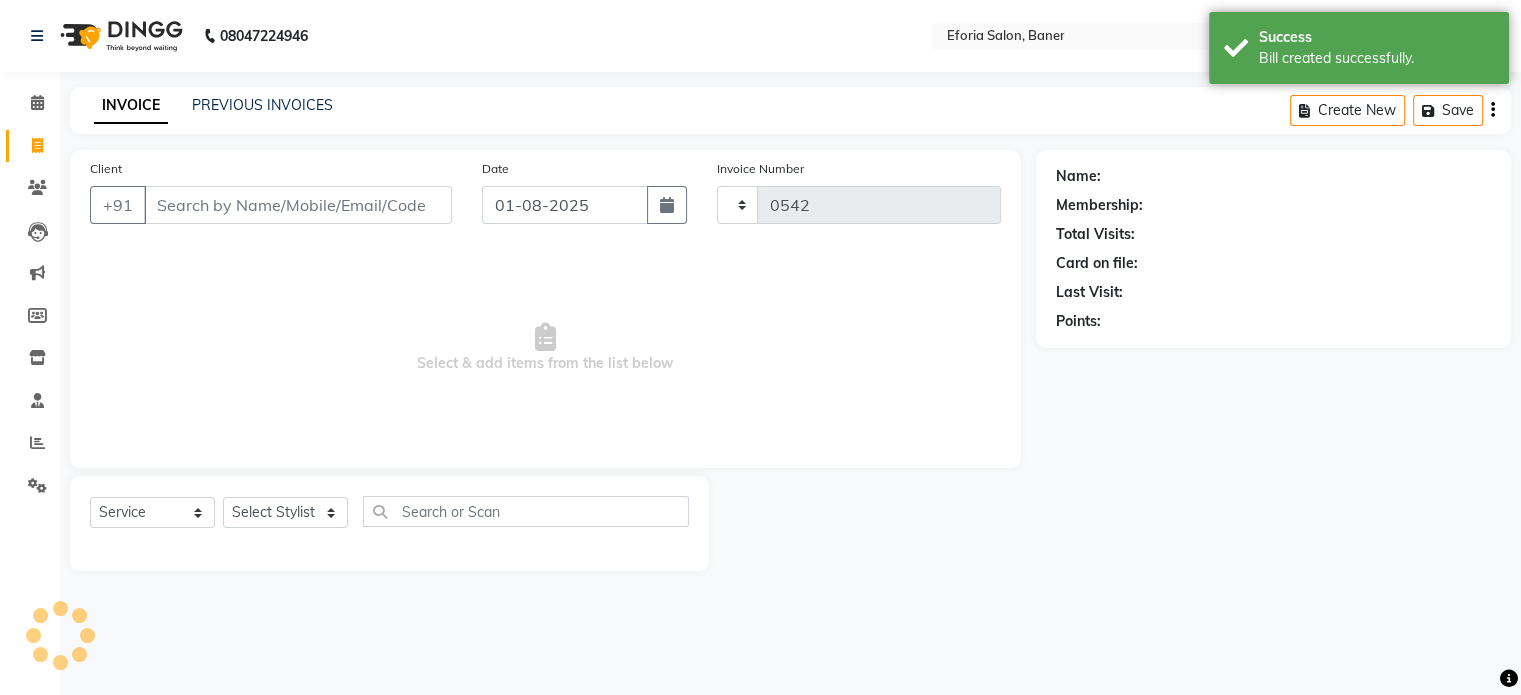 select on "608" 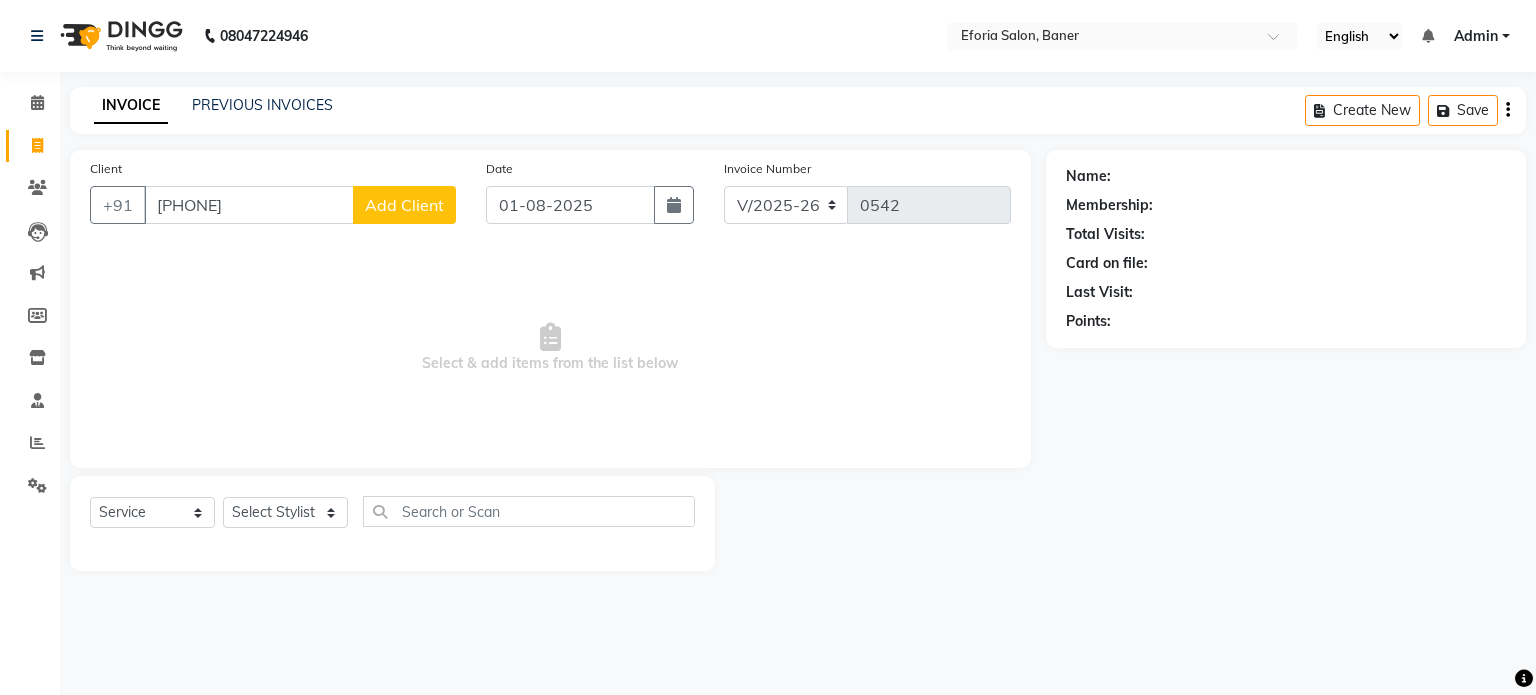 type on "[PHONE]" 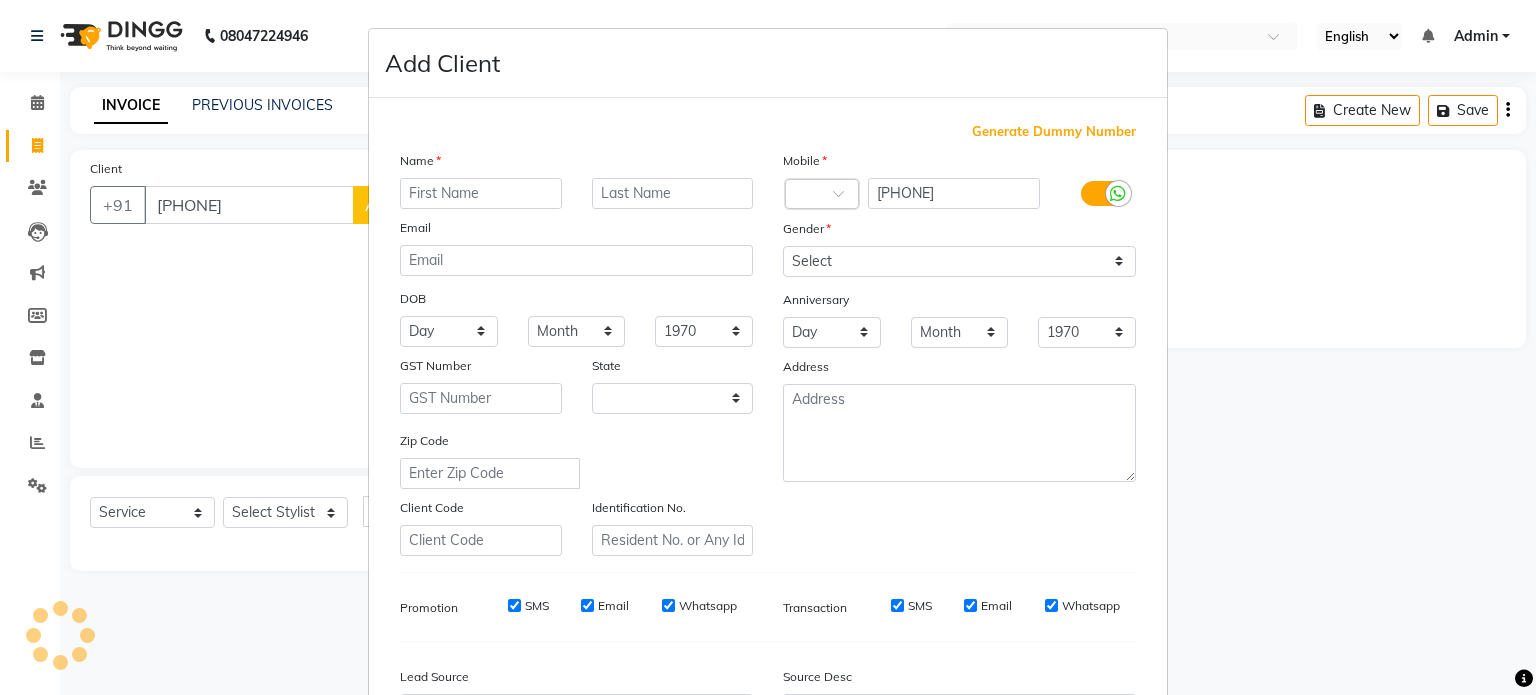 select on "22" 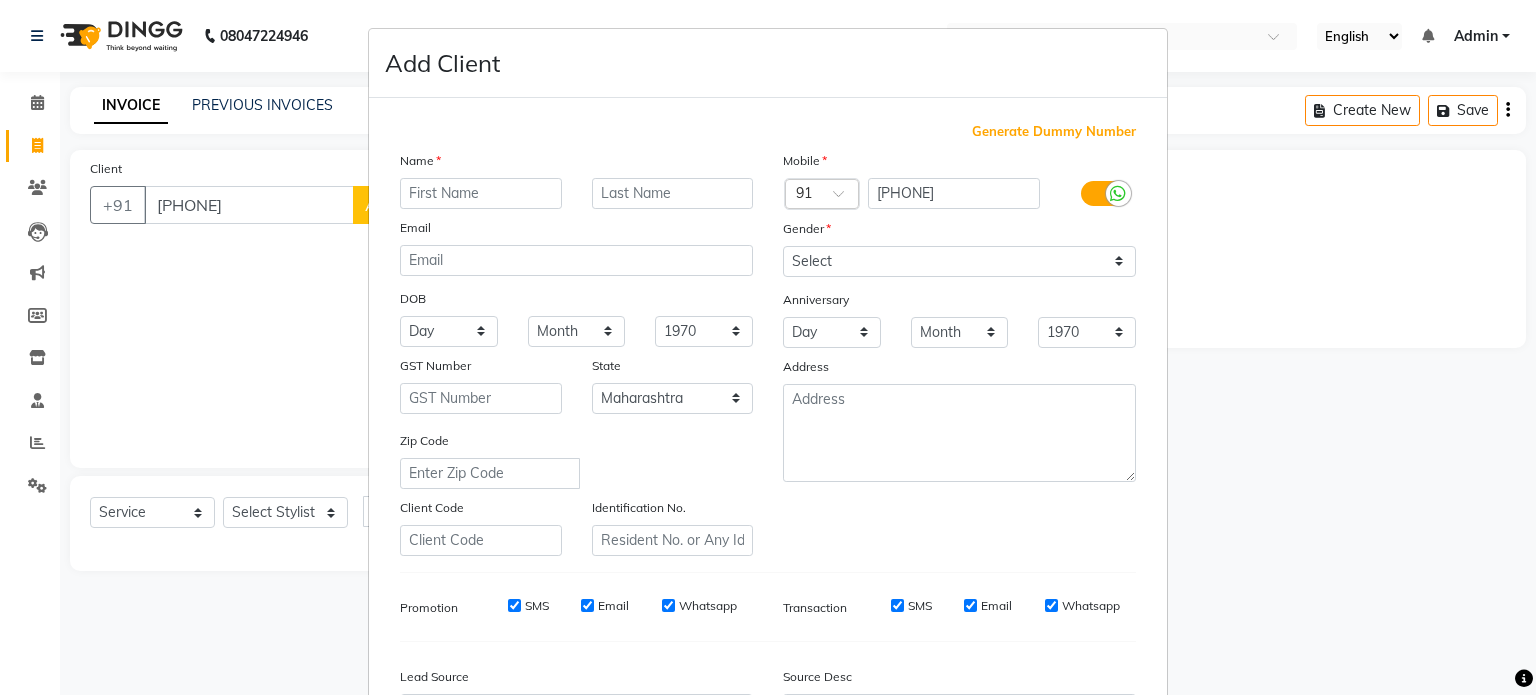 click at bounding box center [481, 193] 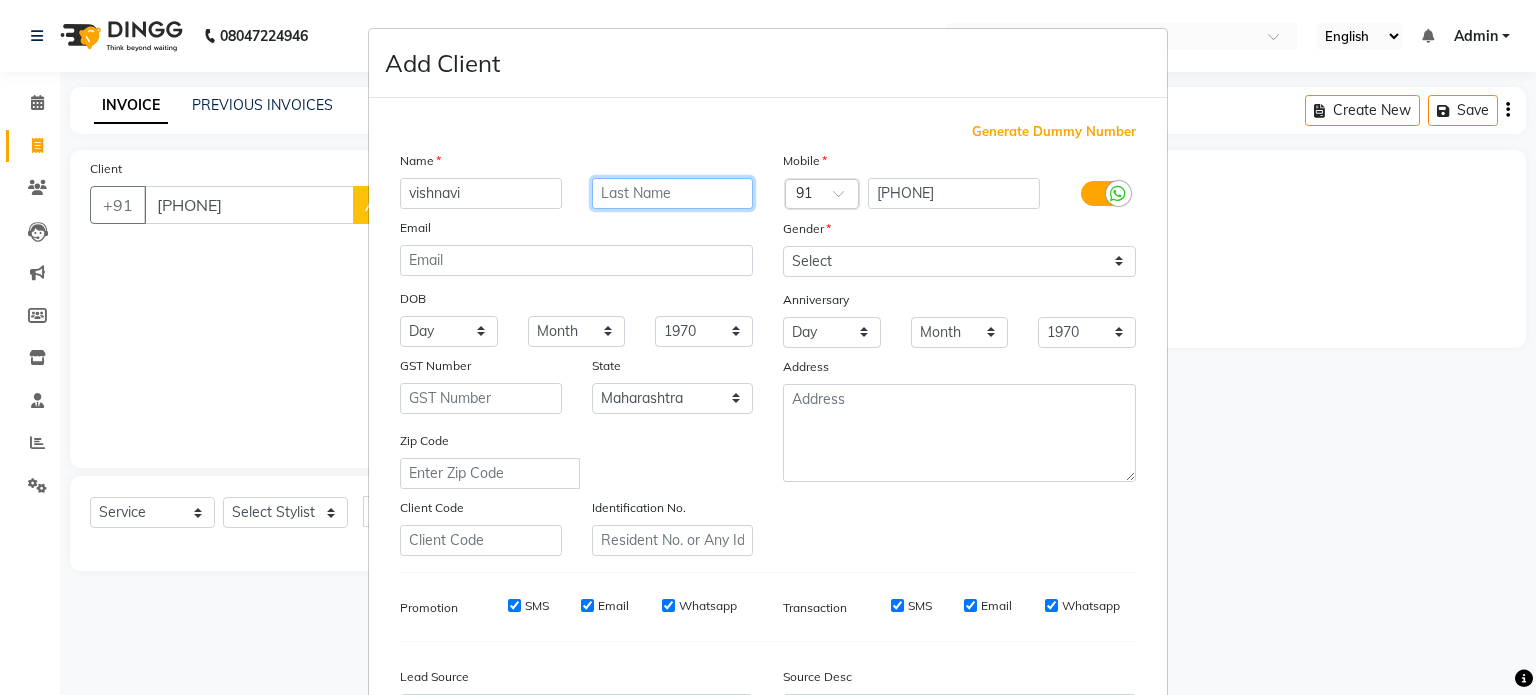 click at bounding box center (673, 193) 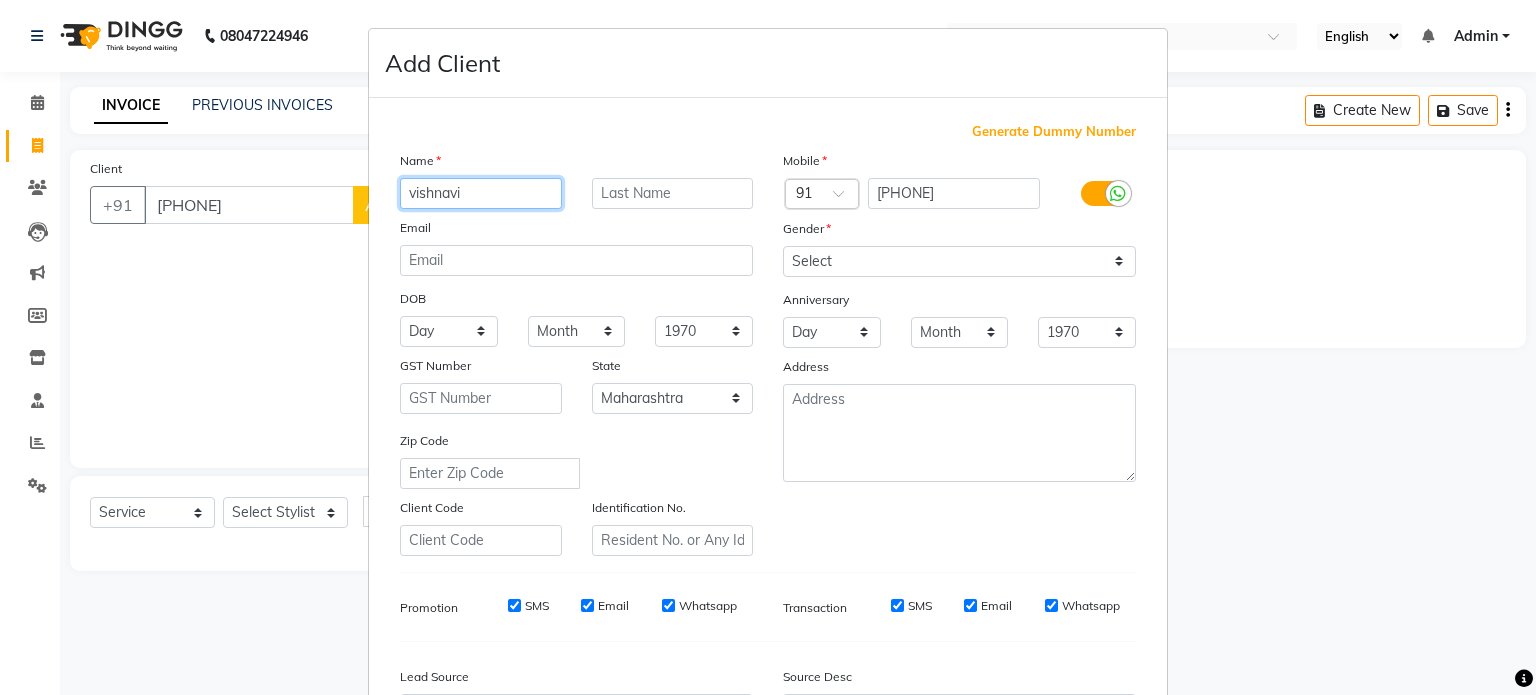 click on "vishnavi" at bounding box center (481, 193) 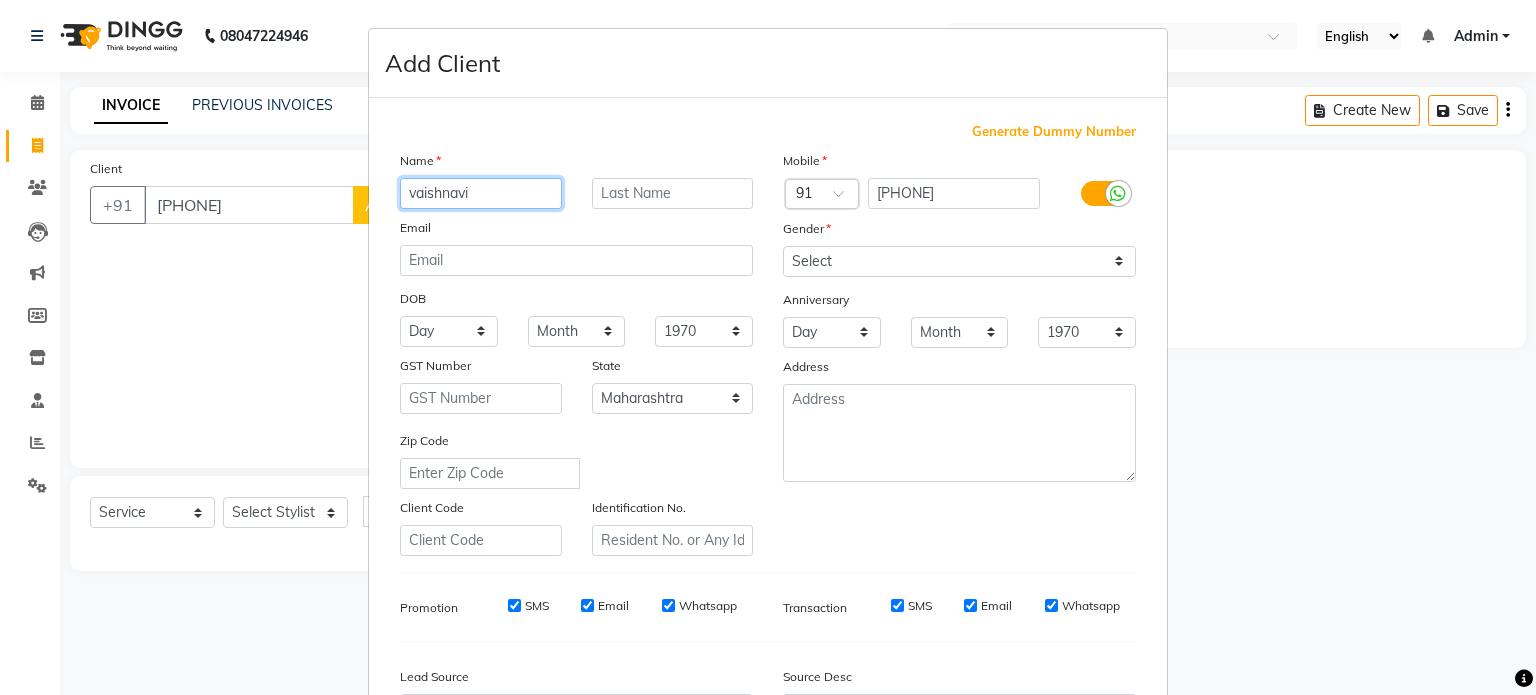 type on "vaishnavi" 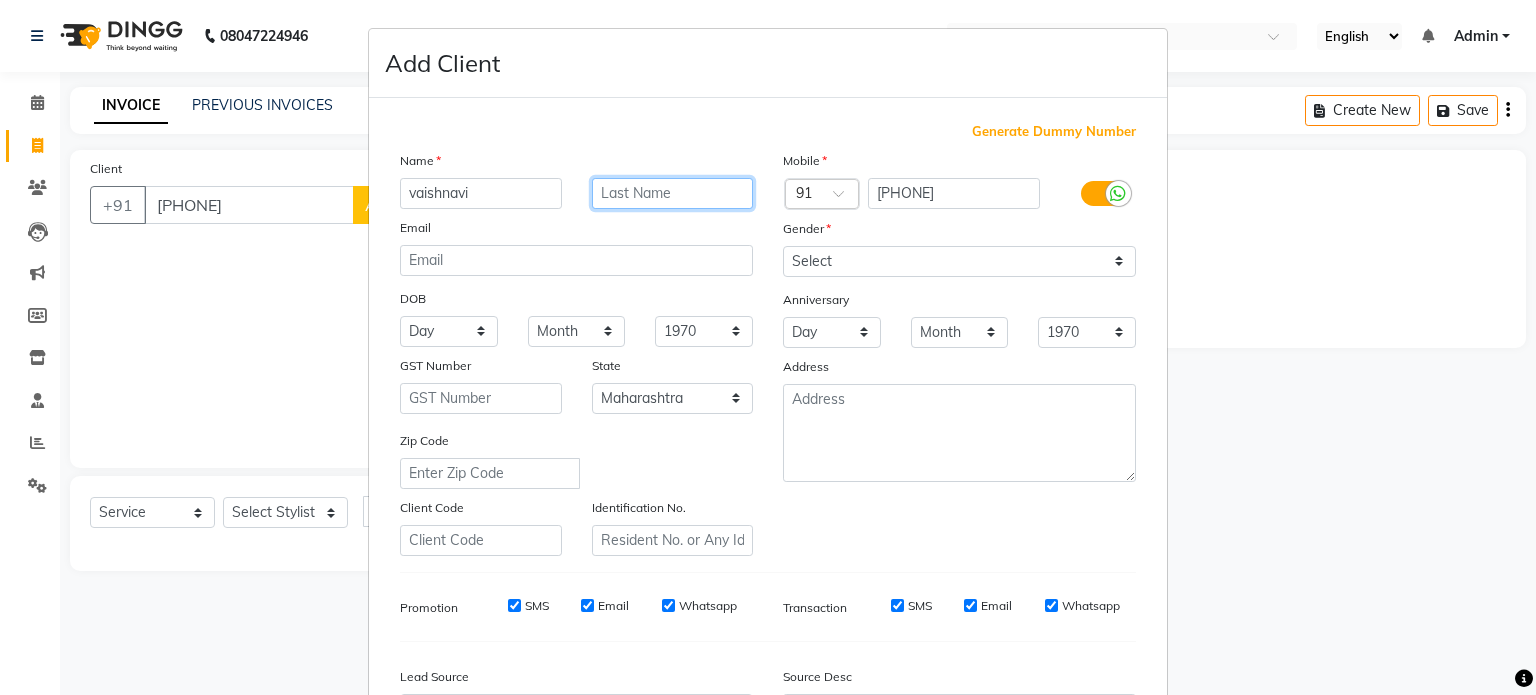 click at bounding box center (673, 193) 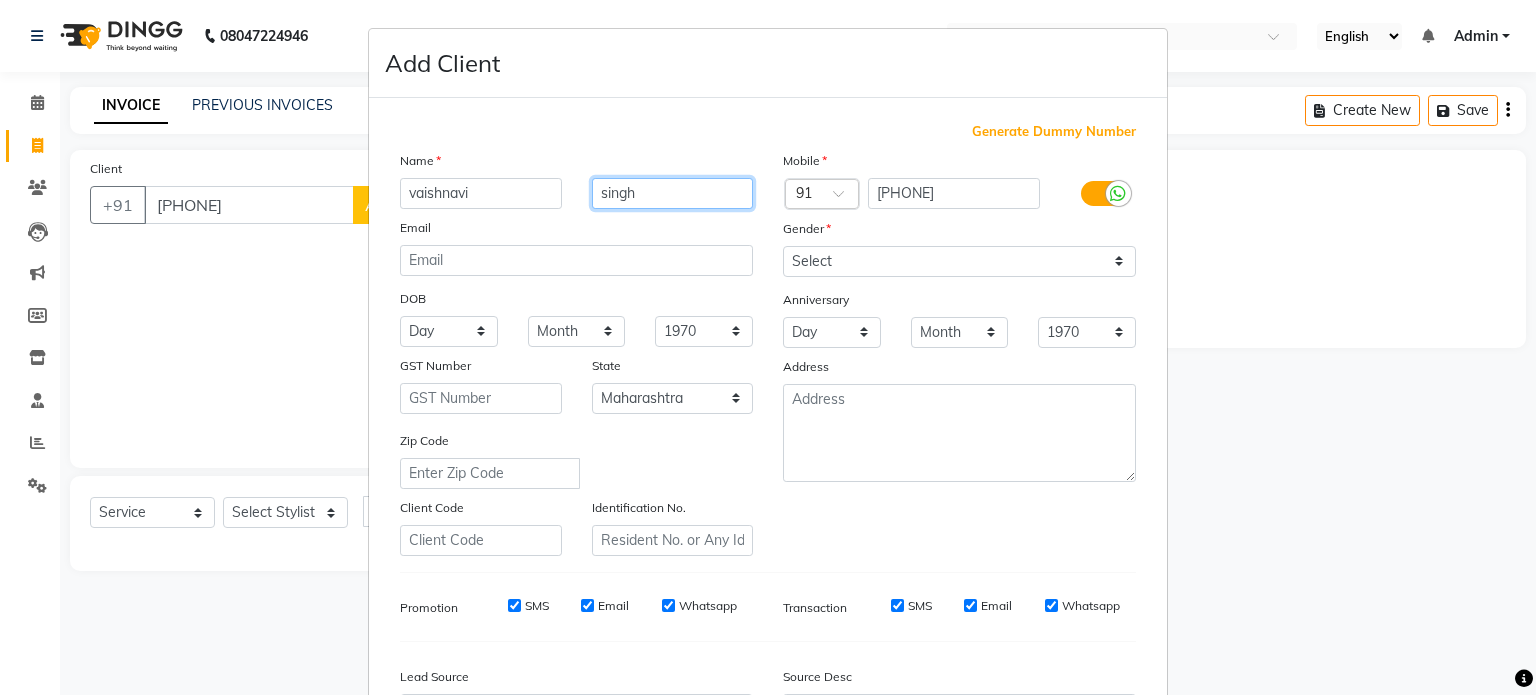 type on "singh" 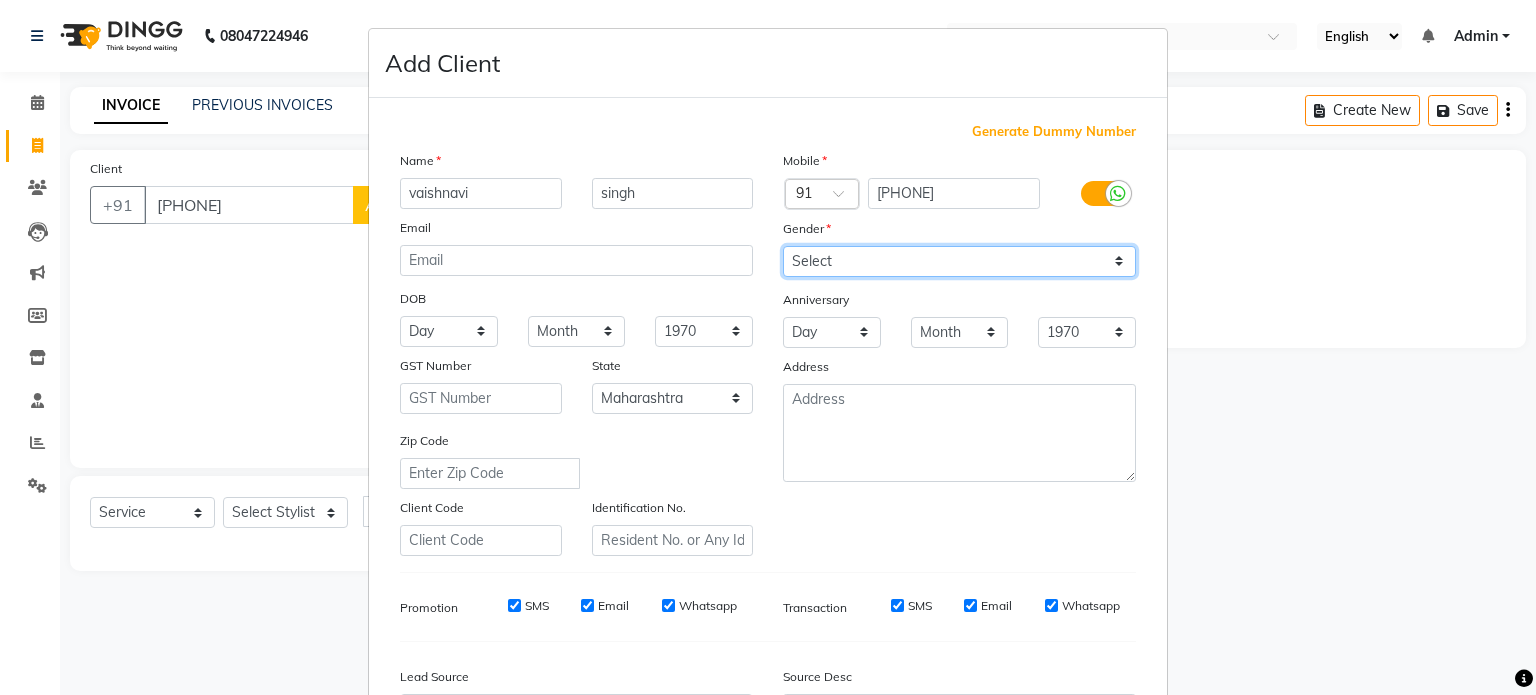 click on "Select Male Female Other Prefer Not To Say" at bounding box center [959, 261] 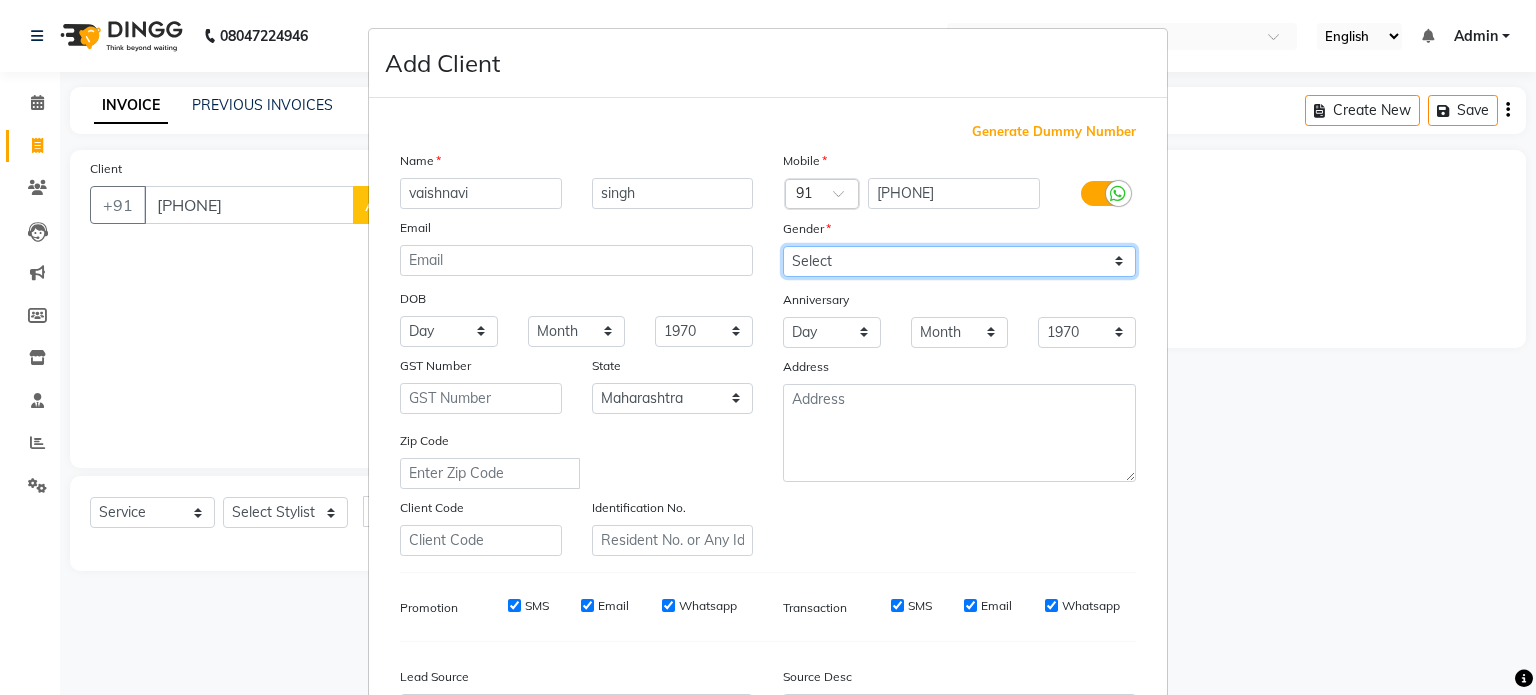 select on "female" 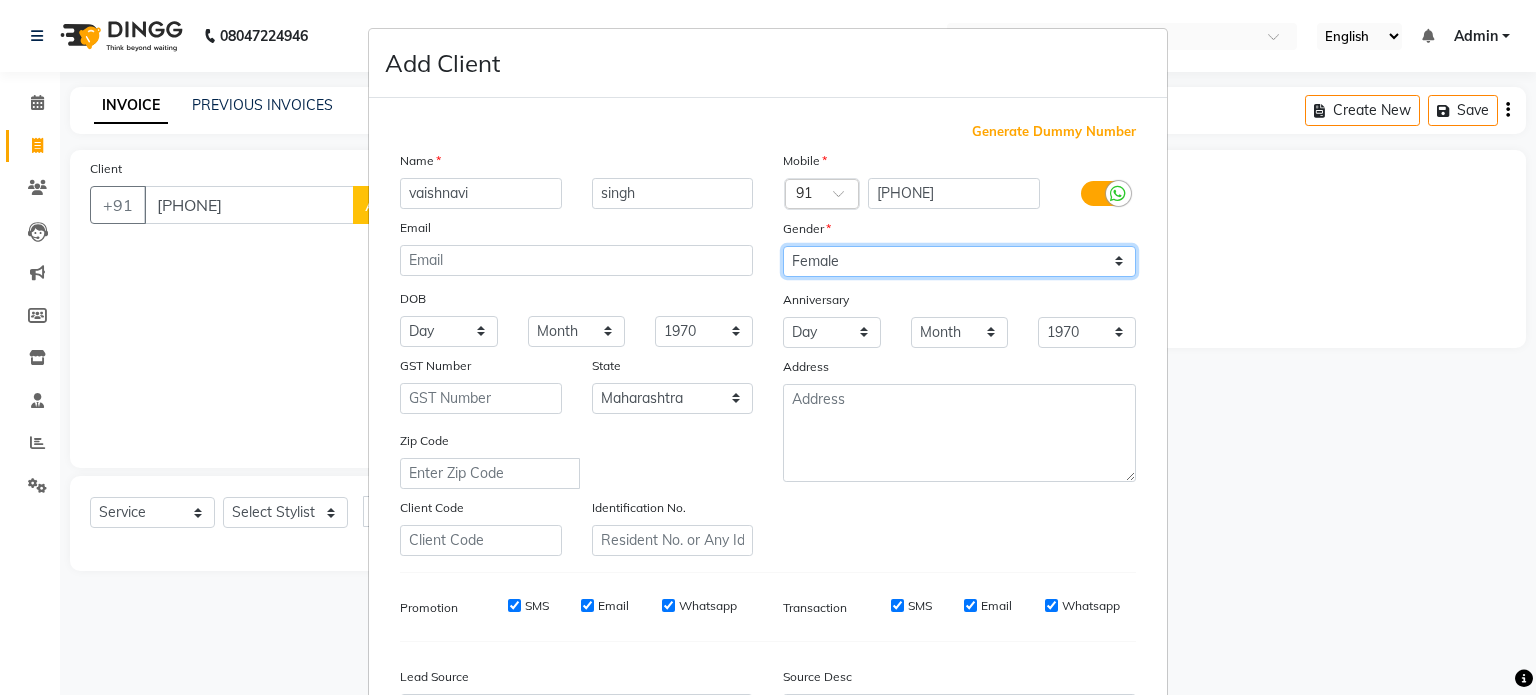click on "Select Male Female Other Prefer Not To Say" at bounding box center (959, 261) 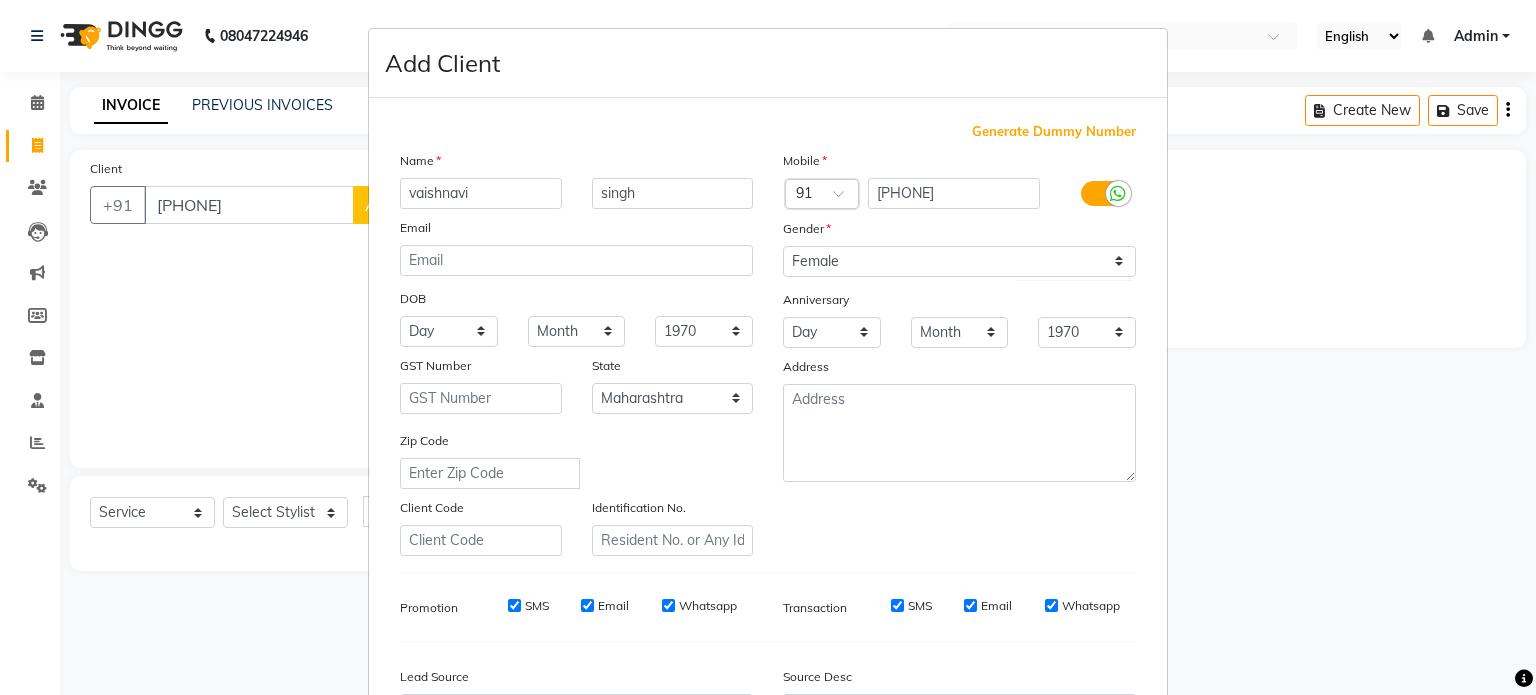 click on "Mobile Country Code × 91 [PHONE] Gender Select Male Female Other Prefer Not To Say Anniversary Day 01 02 03 04 05 06 07 08 09 10 11 12 13 14 15 16 17 18 19 20 21 22 23 24 25 26 27 28 29 30 31 Month January February March April May June July August September October November December 1970 1971 1972 1973 1974 1975 1976 1977 1978 1979 1980 1981 1982 1983 1984 1985 1986 1987 1988 1989 1990 1991 1992 1993 1994 1995 1996 1997 1998 1999 2000 2001 2002 2003 2004 2005 2006 2007 2008 2009 2010 2011 2012 2013 2014 2015 2016 2017 2018 2019 2020 2021 2022 2023 2024 2025 [ADDRESS]" at bounding box center [959, 353] 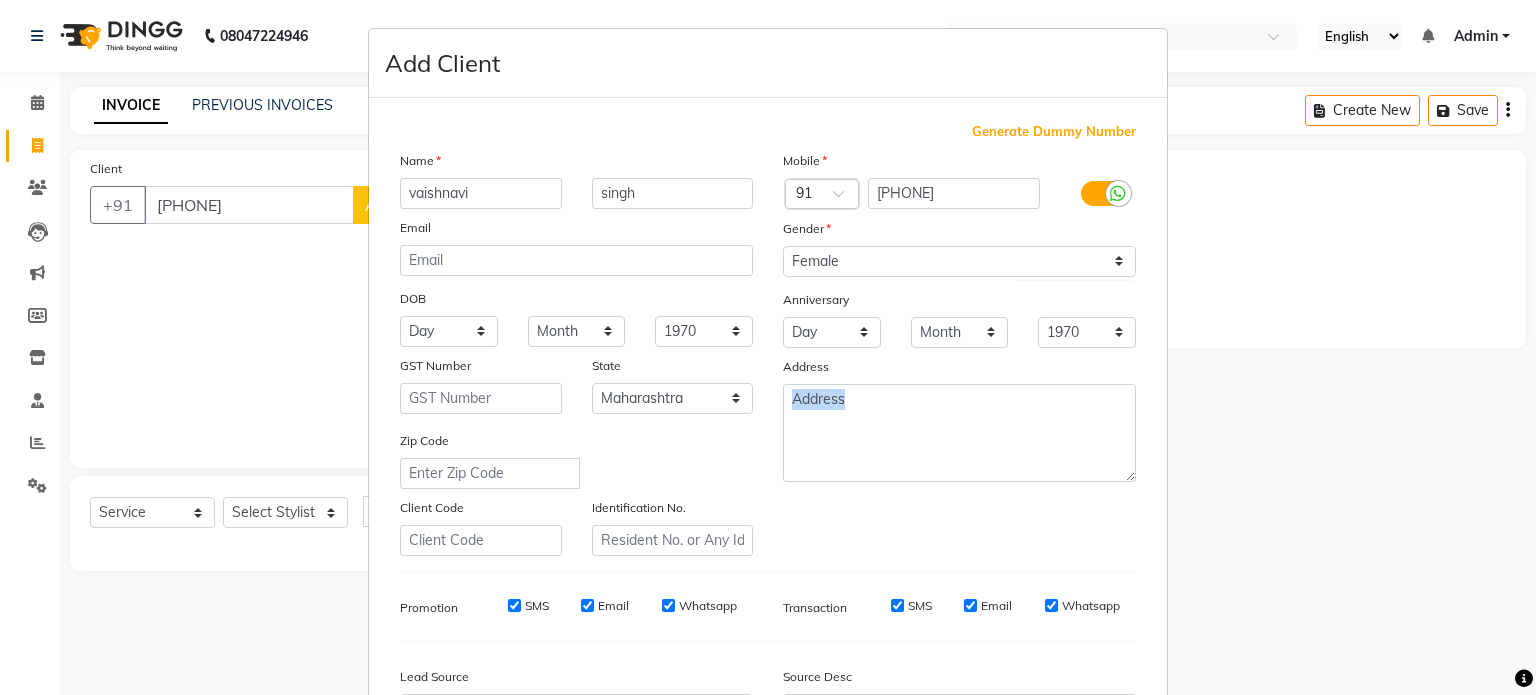 click on "Mobile Country Code × 91 [PHONE] Gender Select Male Female Other Prefer Not To Say Anniversary Day 01 02 03 04 05 06 07 08 09 10 11 12 13 14 15 16 17 18 19 20 21 22 23 24 25 26 27 28 29 30 31 Month January February March April May June July August September October November December 1970 1971 1972 1973 1974 1975 1976 1977 1978 1979 1980 1981 1982 1983 1984 1985 1986 1987 1988 1989 1990 1991 1992 1993 1994 1995 1996 1997 1998 1999 2000 2001 2002 2003 2004 2005 2006 2007 2008 2009 2010 2011 2012 2013 2014 2015 2016 2017 2018 2019 2020 2021 2022 2023 2024 2025 [ADDRESS]" at bounding box center [959, 353] 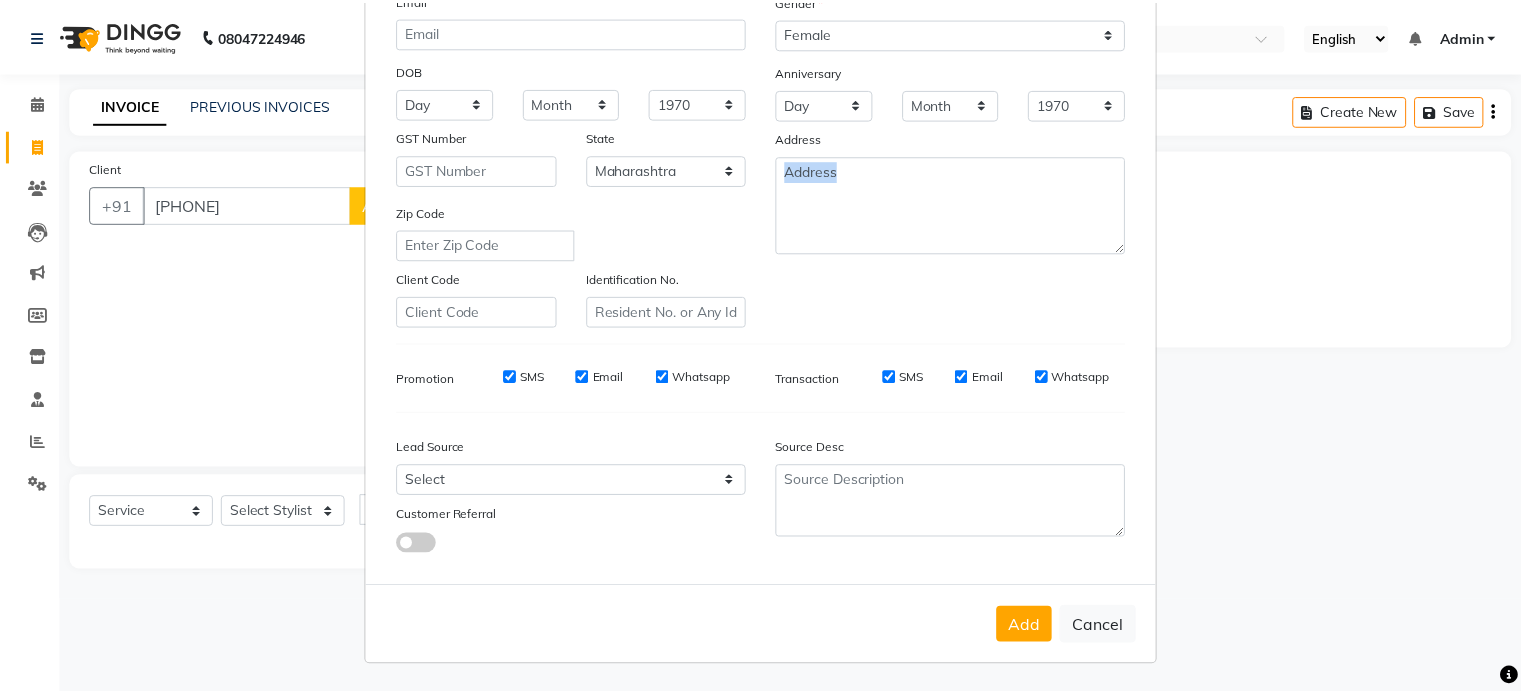 scroll, scrollTop: 237, scrollLeft: 0, axis: vertical 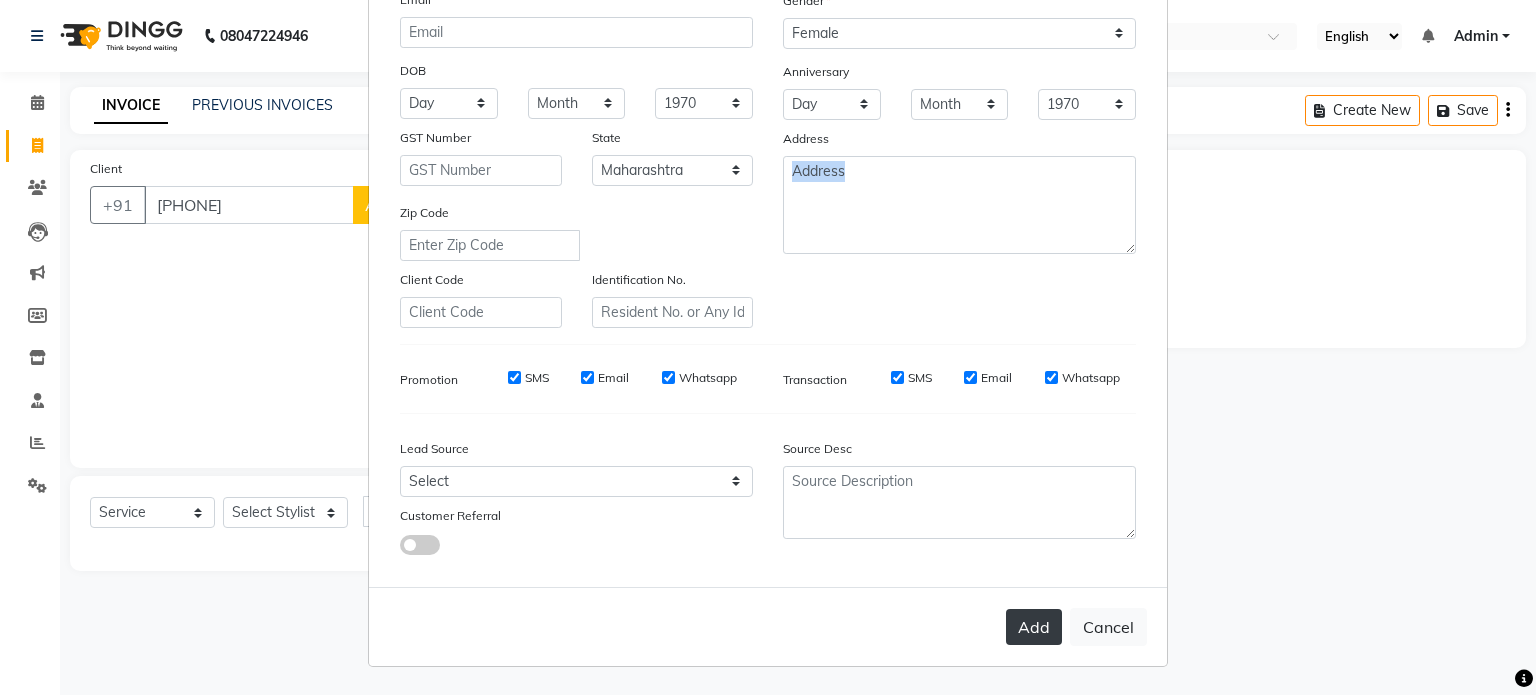 click on "Add" at bounding box center (1034, 627) 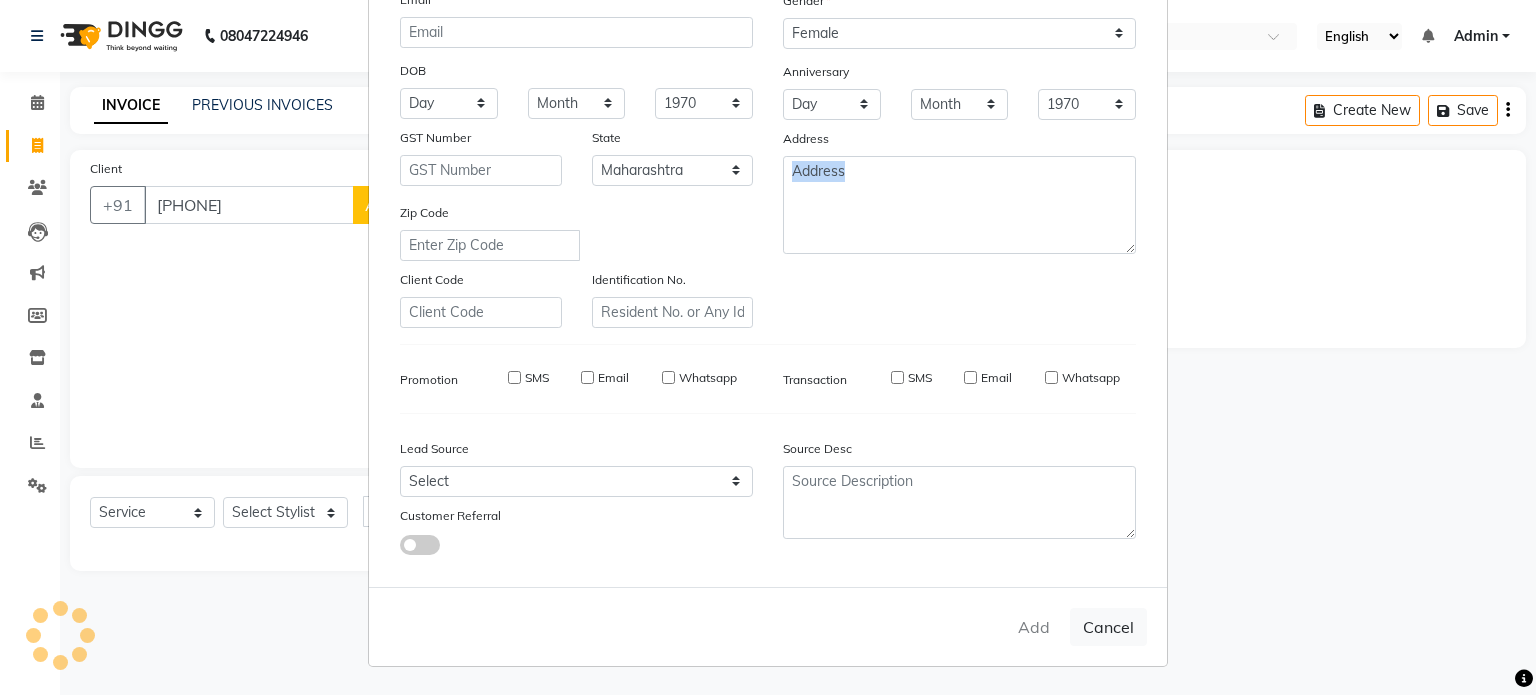 type 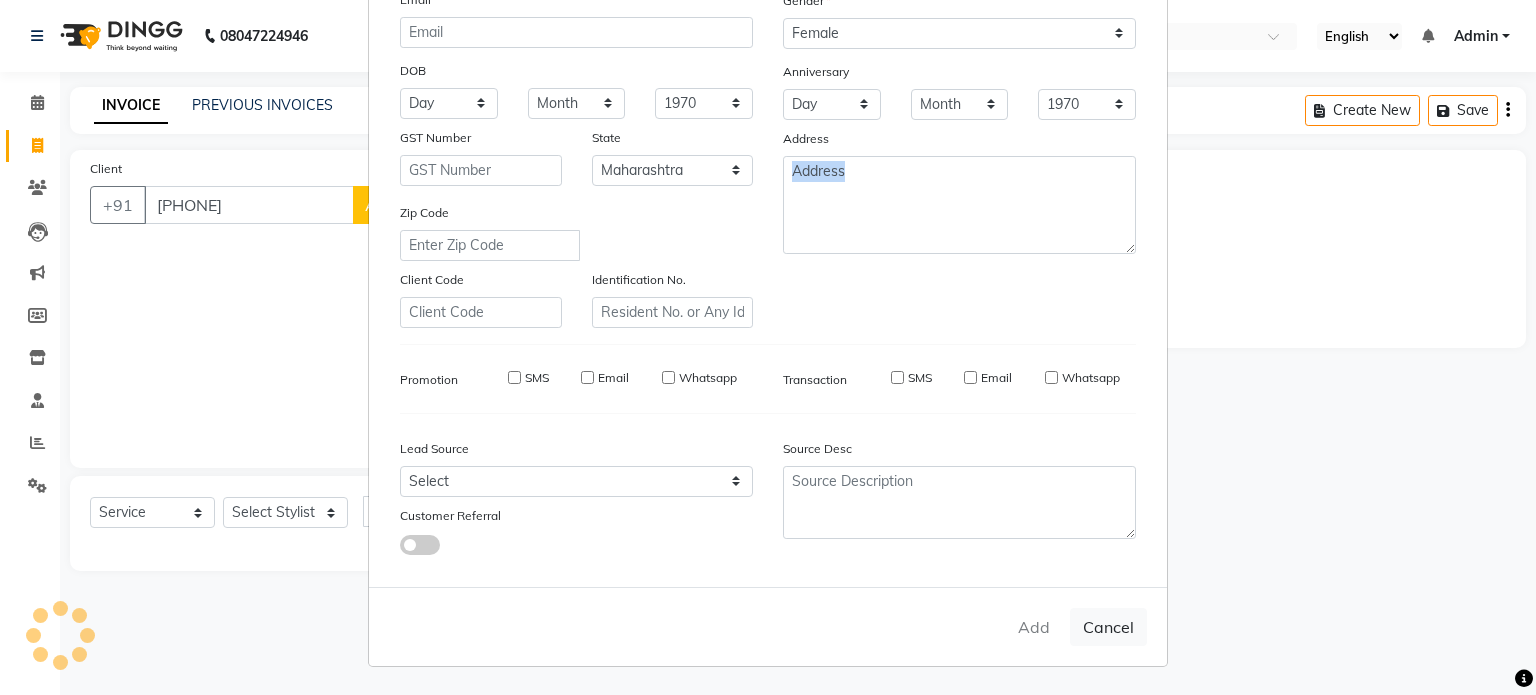 type 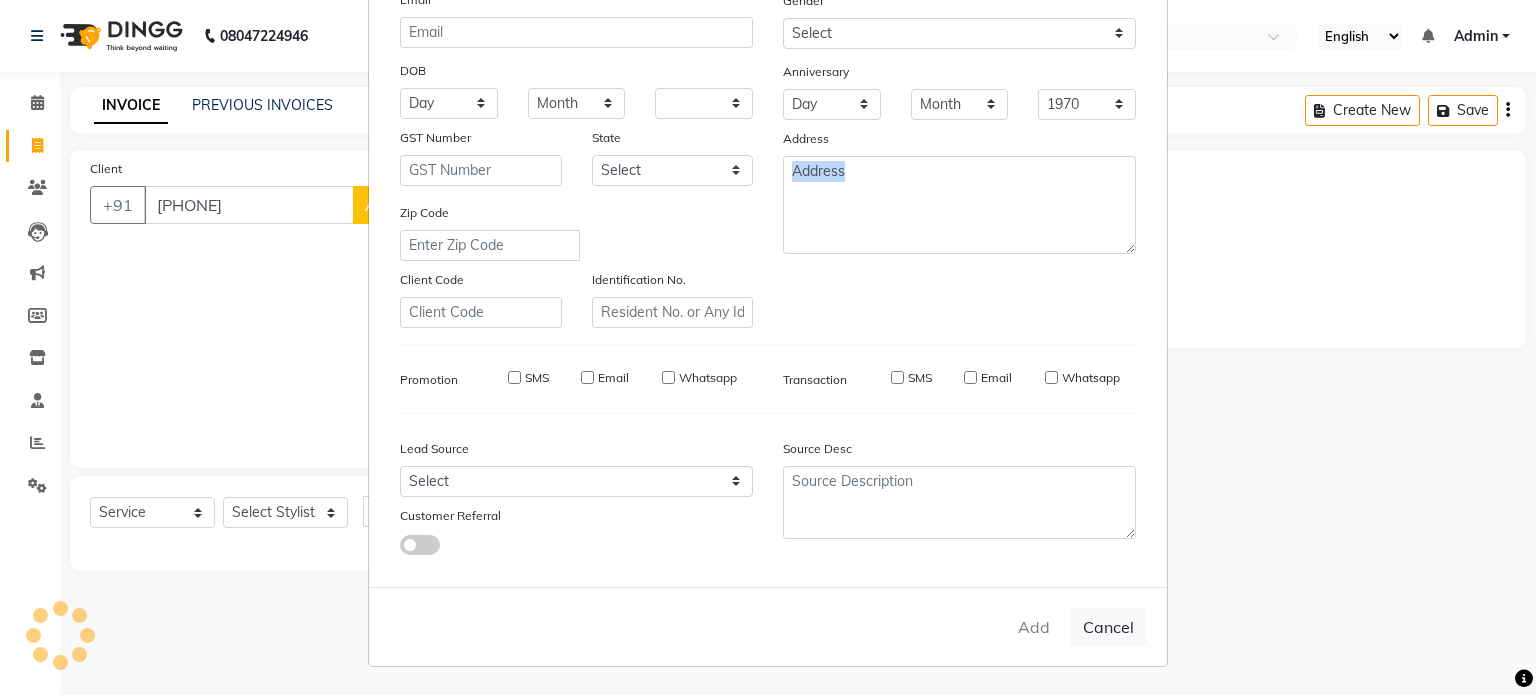 select 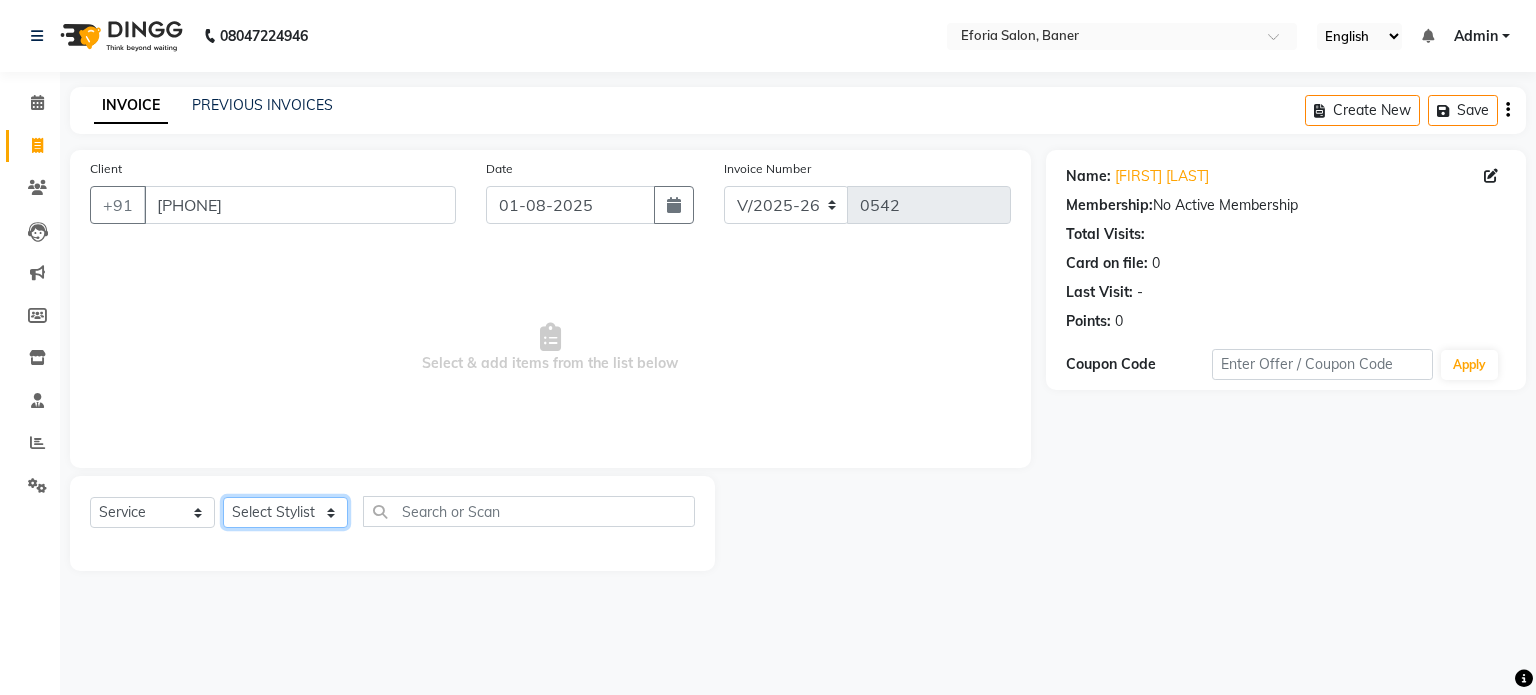 click on "Select Stylist [FIRST] [FIRST] [FIRST] [FIRST] [FIRST] [FIRST]" 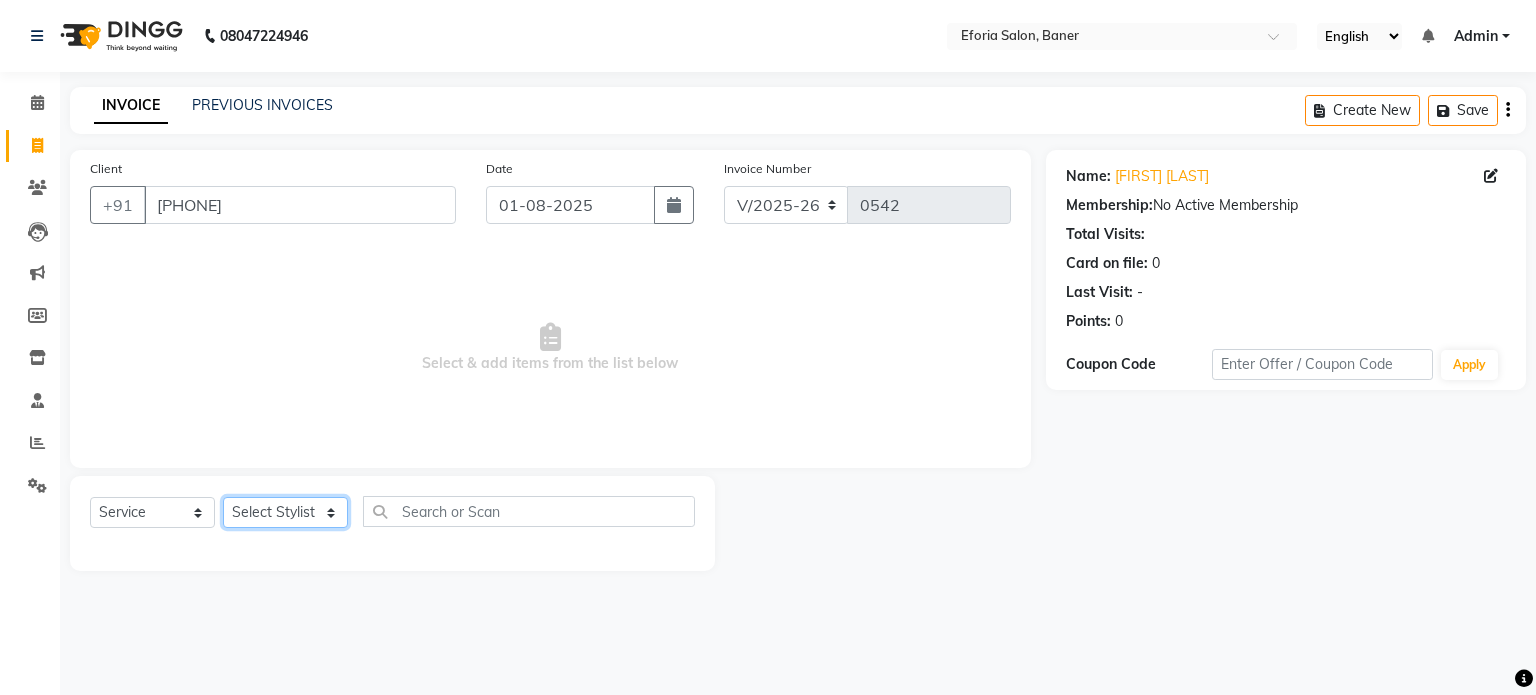 select on "86083" 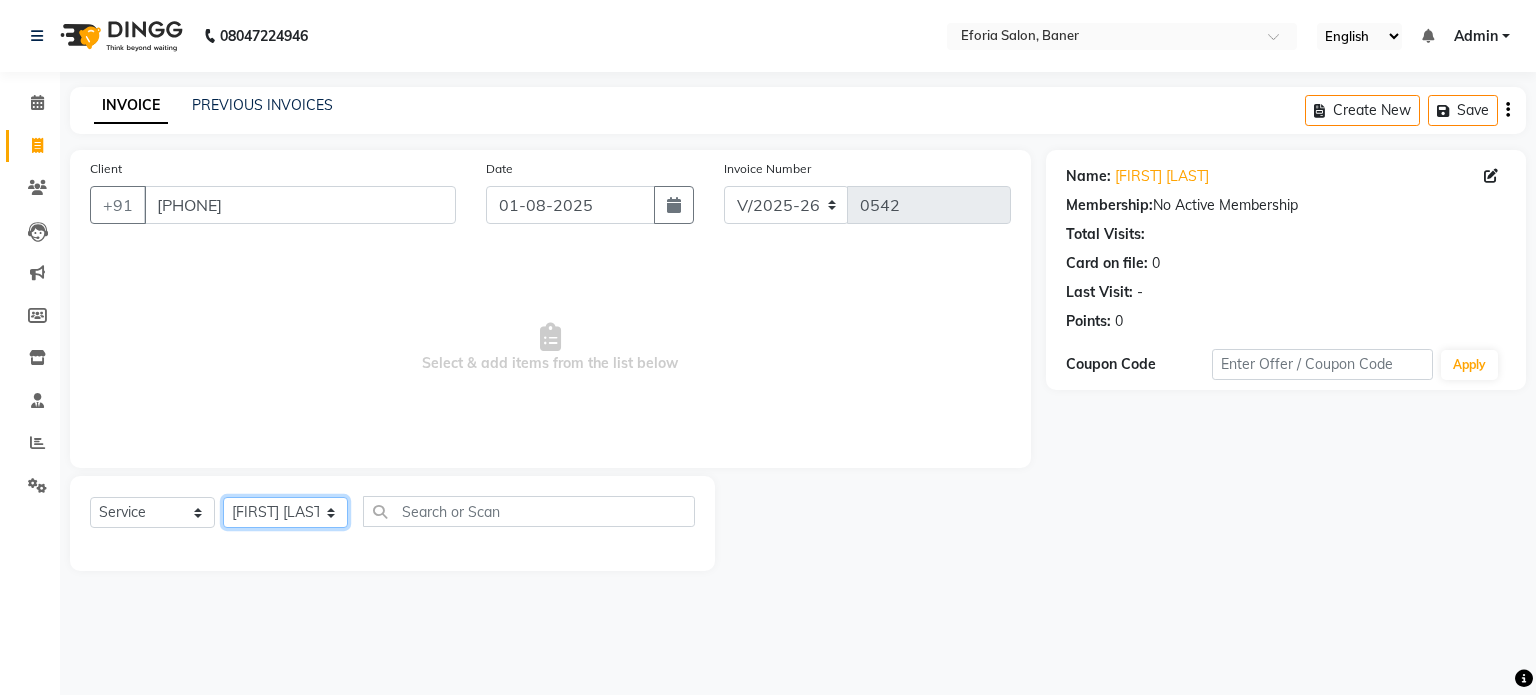 click on "Select Stylist [FIRST] [FIRST] [FIRST] [FIRST] [FIRST] [FIRST]" 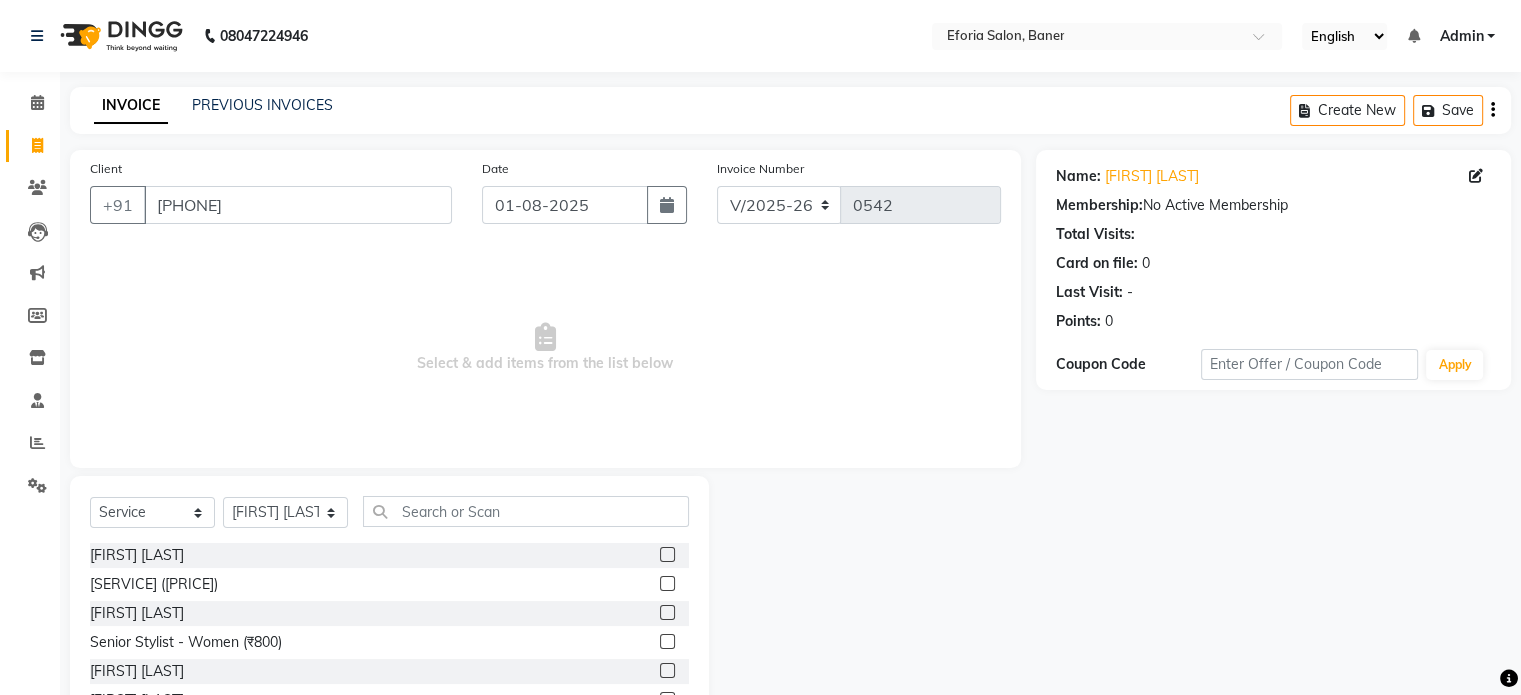 click 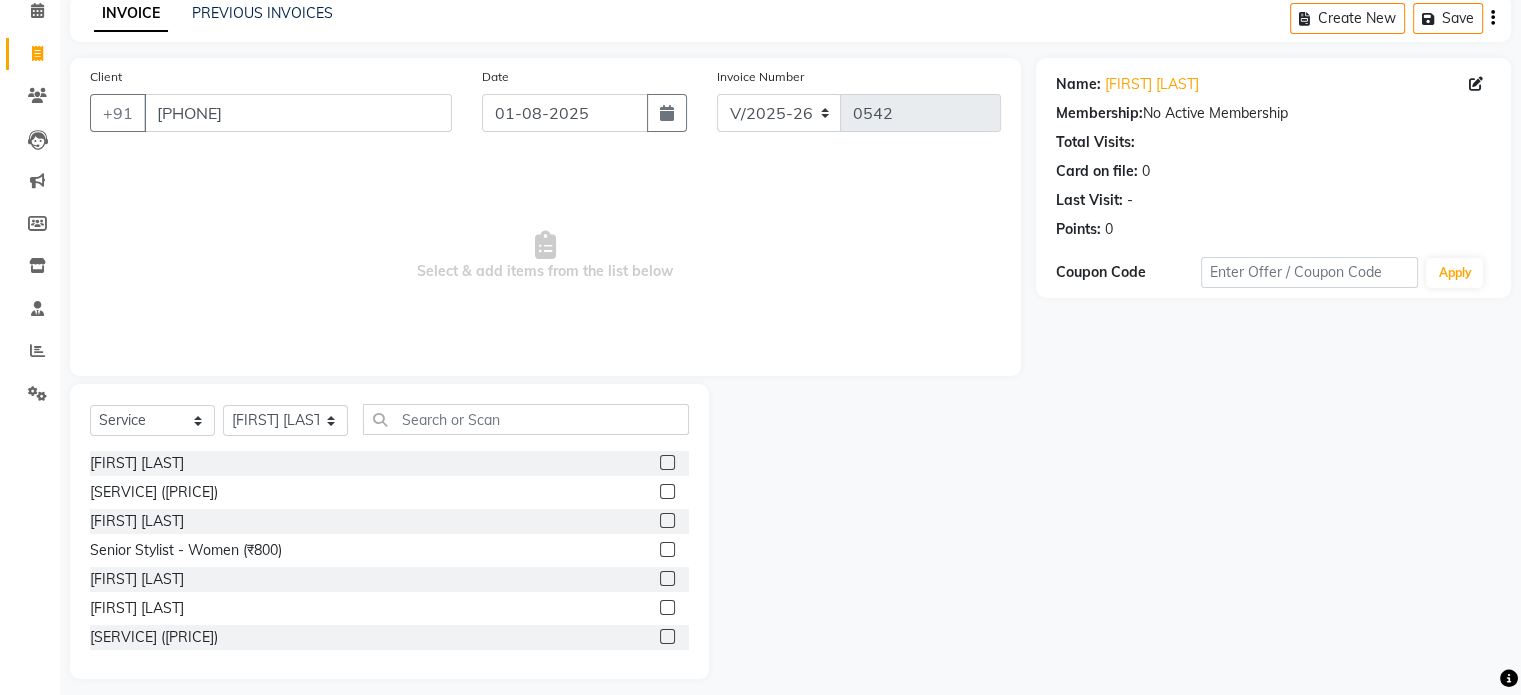 scroll, scrollTop: 106, scrollLeft: 0, axis: vertical 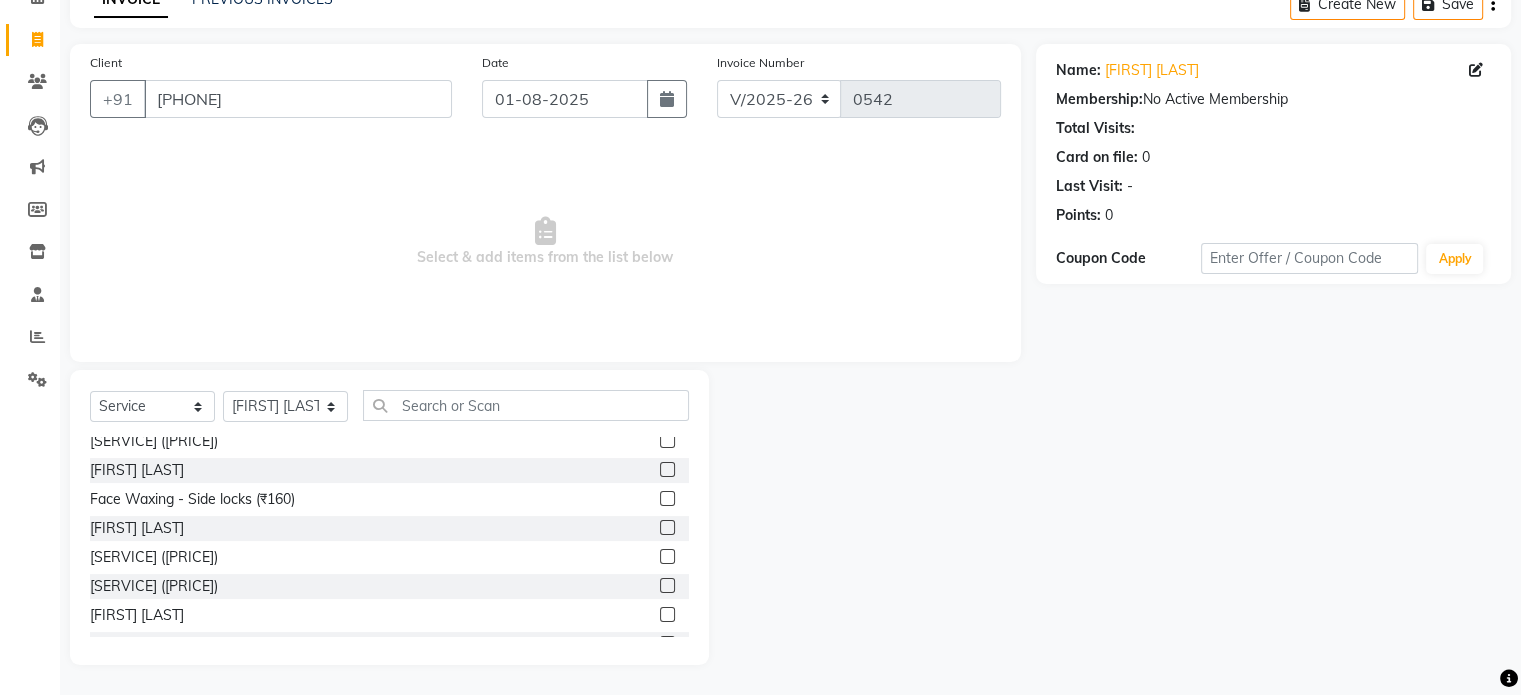 click 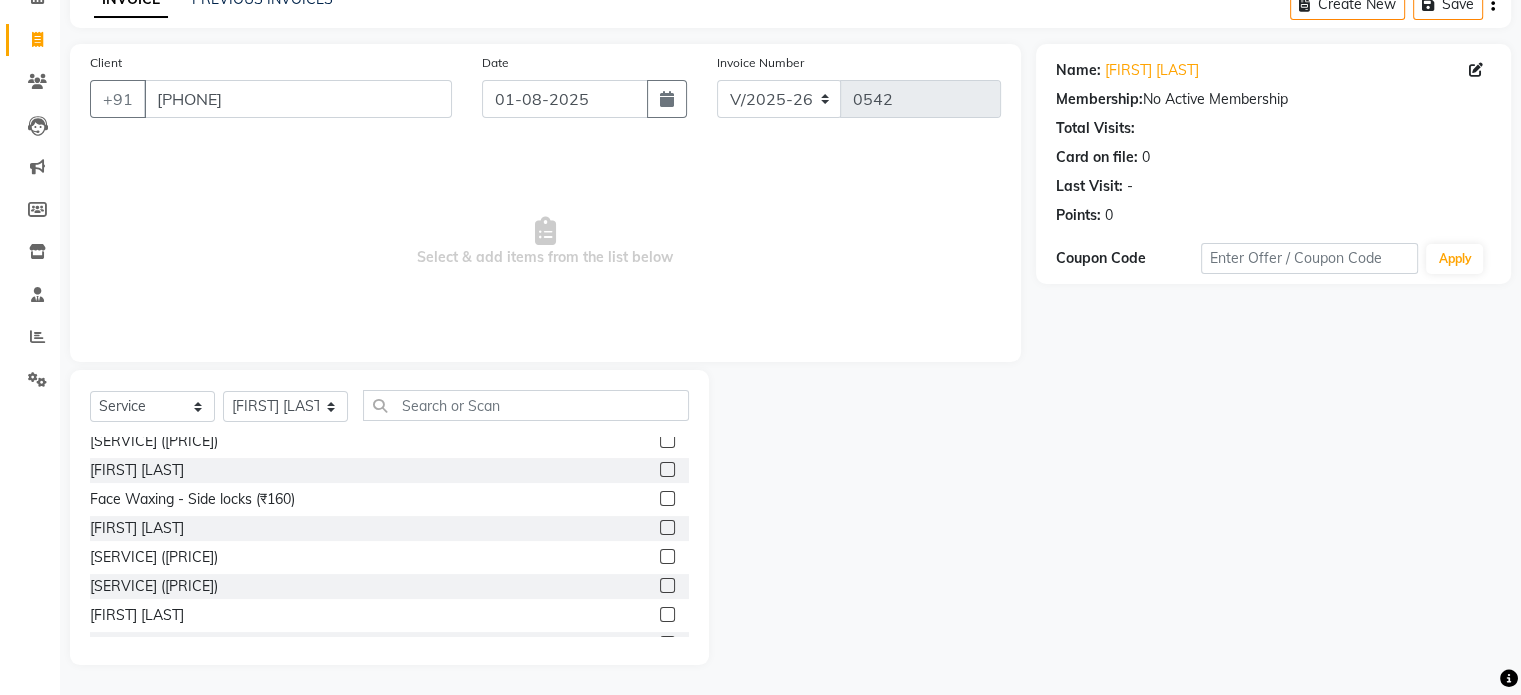 click at bounding box center [666, 499] 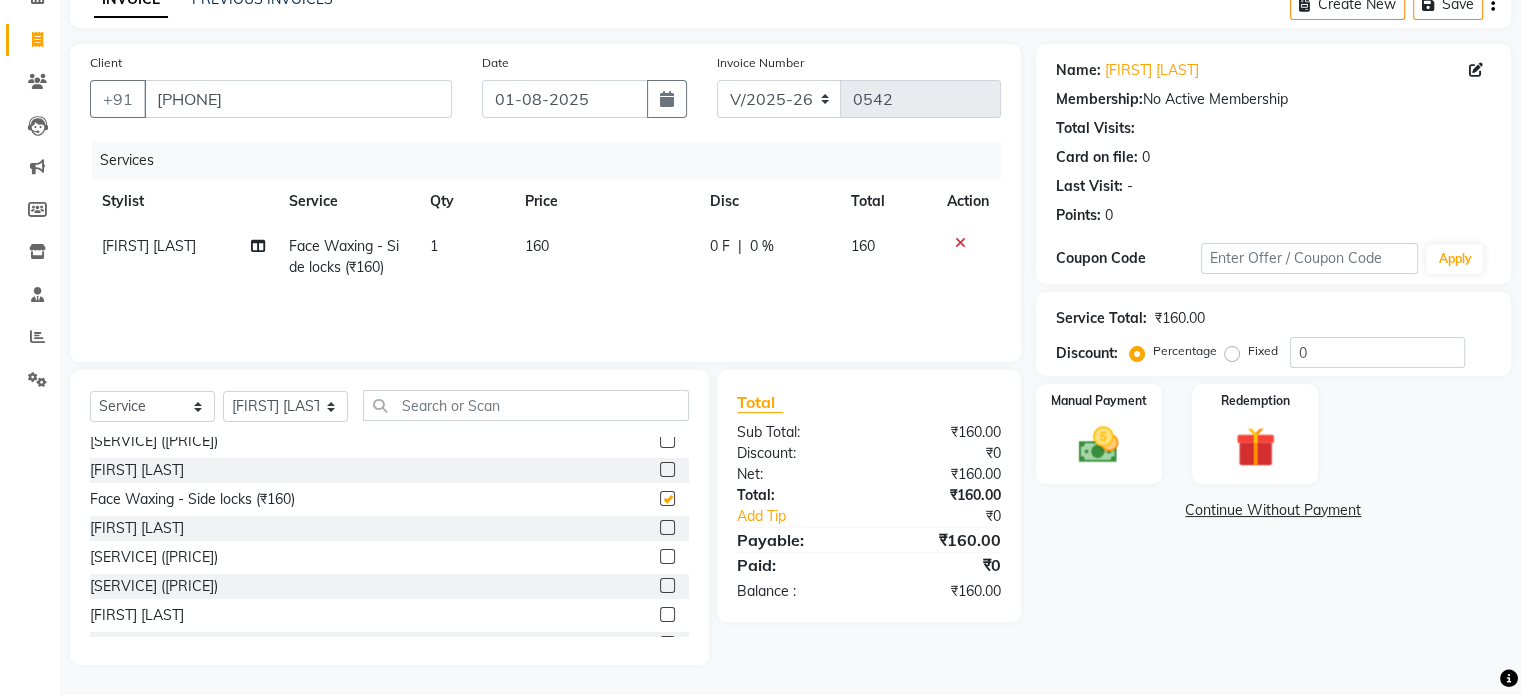checkbox on "false" 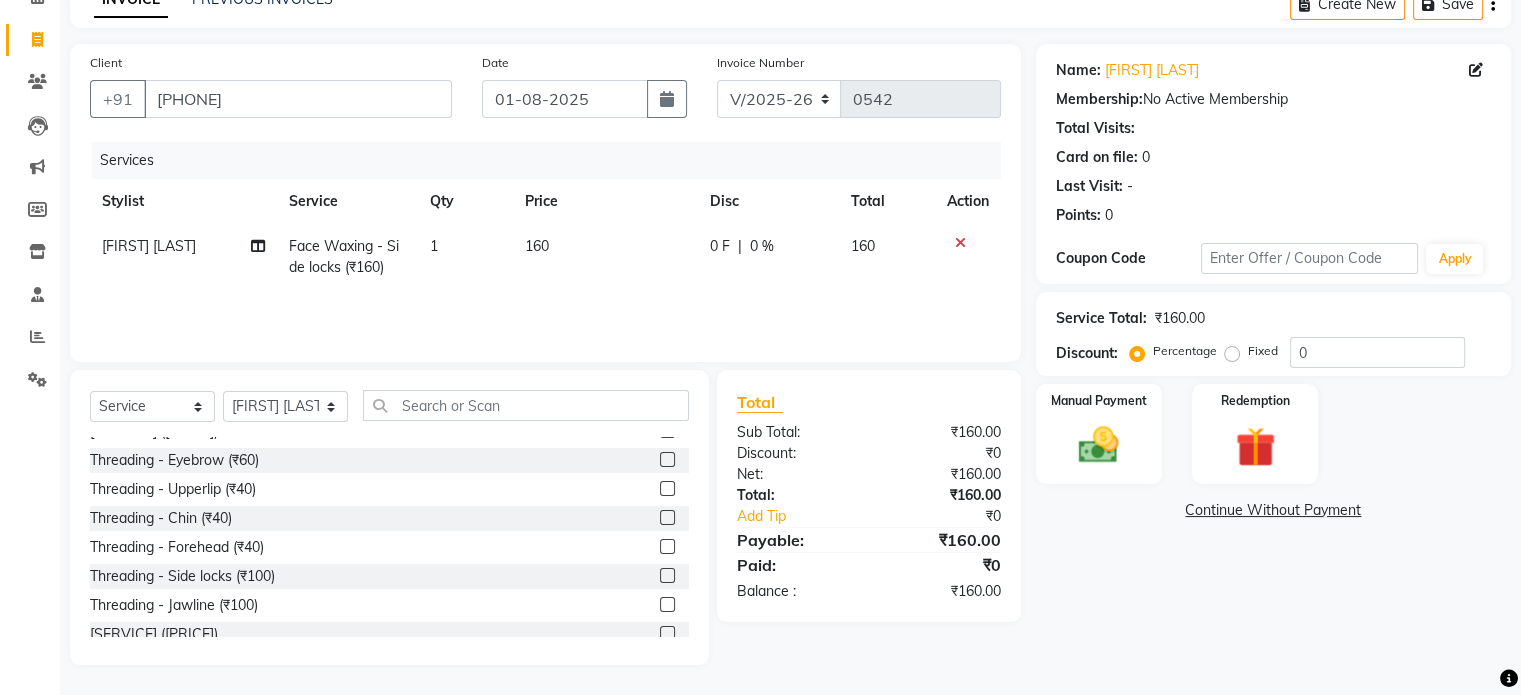 scroll, scrollTop: 2559, scrollLeft: 0, axis: vertical 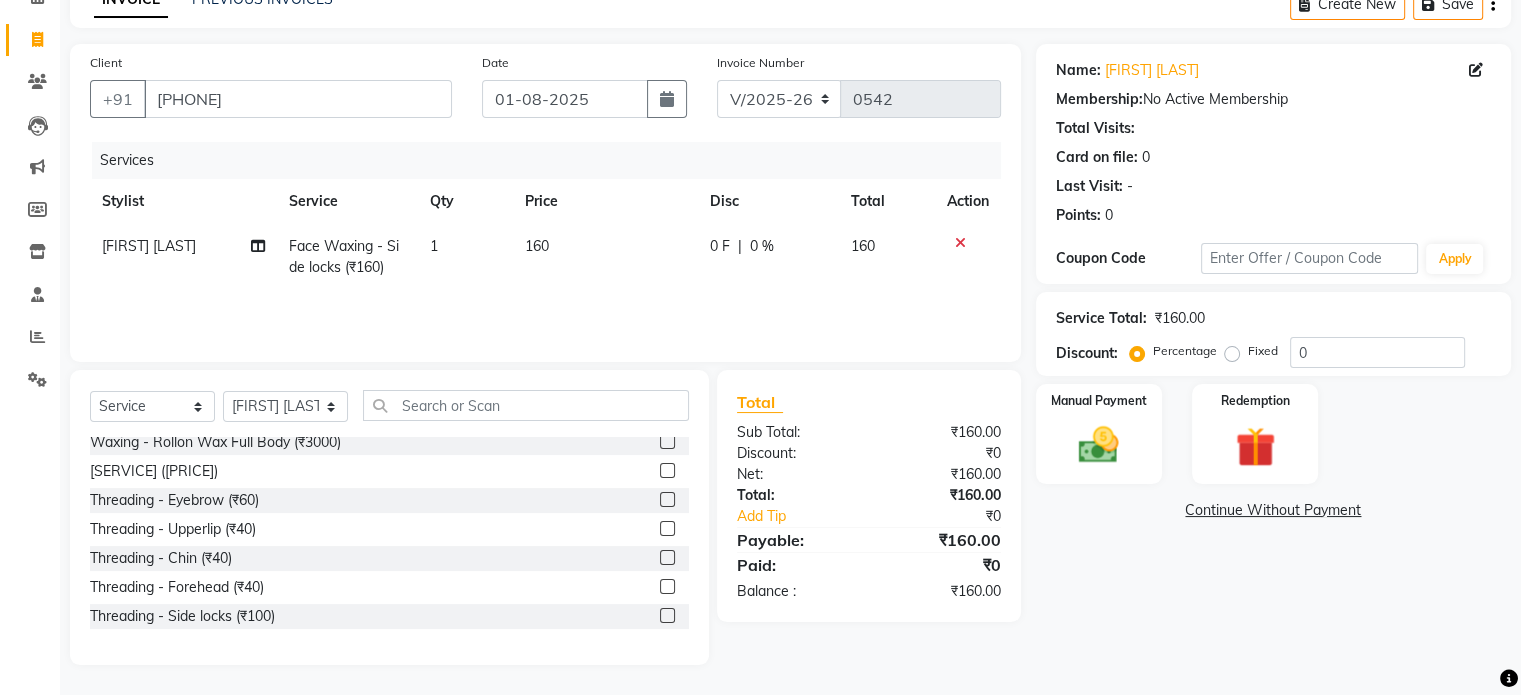 click 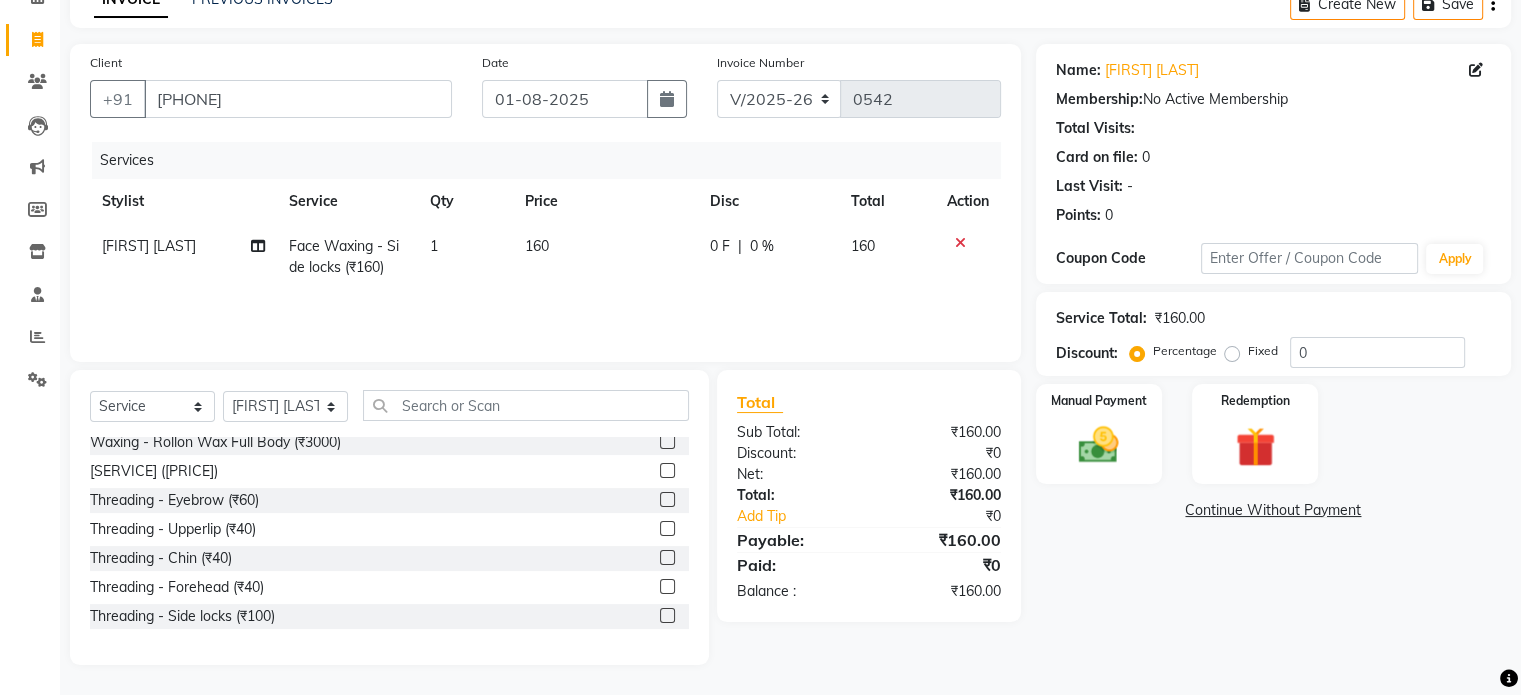 click at bounding box center (666, 500) 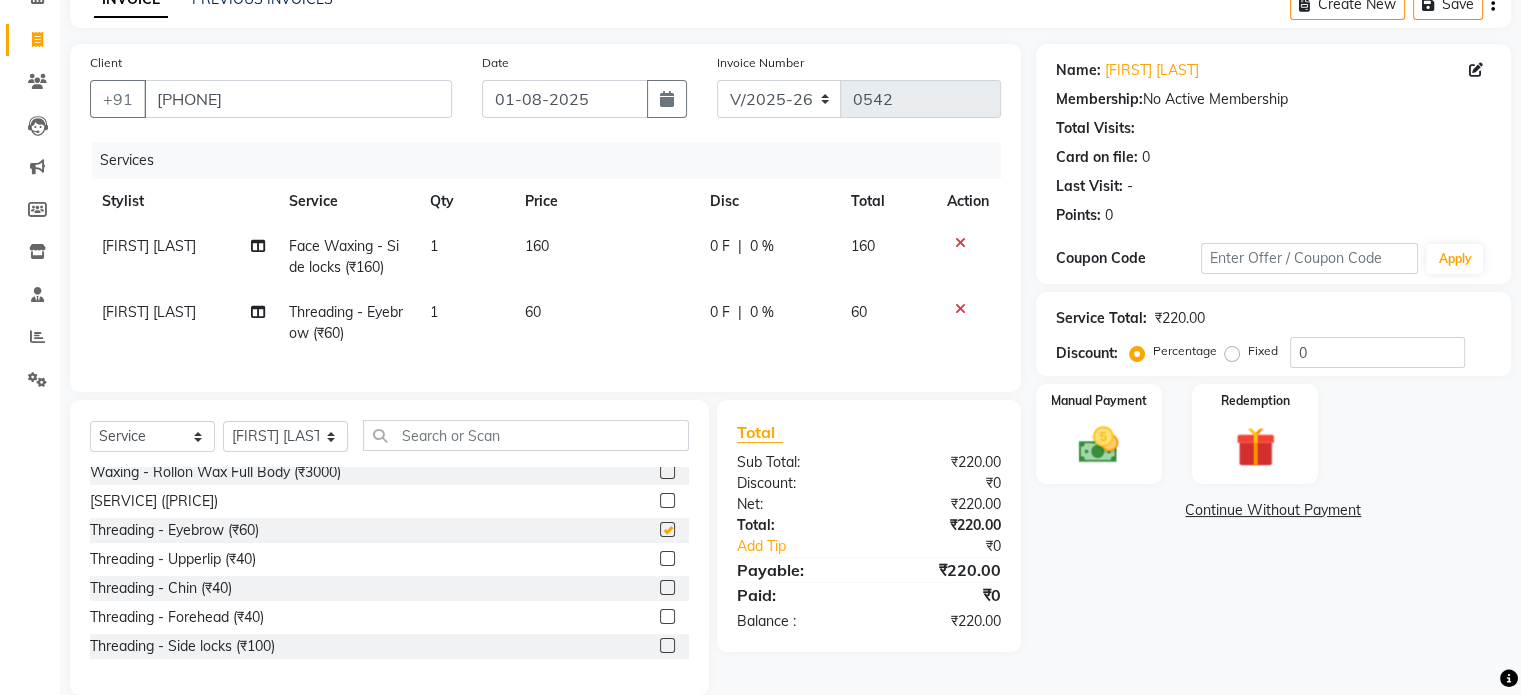 checkbox on "false" 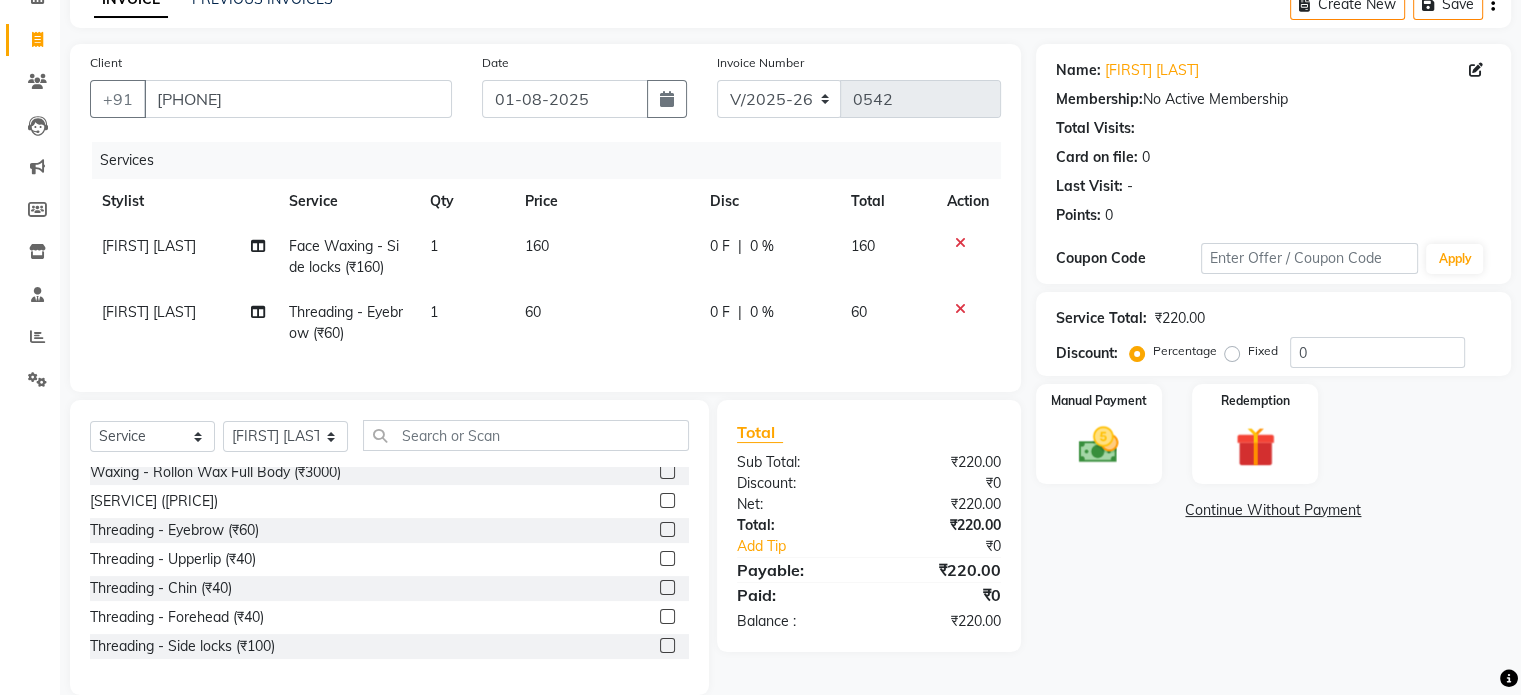 click on "Total Sub Total: ₹220.00 Discount: ₹0 Net: ₹220.00 Total: ₹220.00 Add Tip ₹0 Payable: ₹220.00 Paid: ₹0 Balance   : ₹220.00" 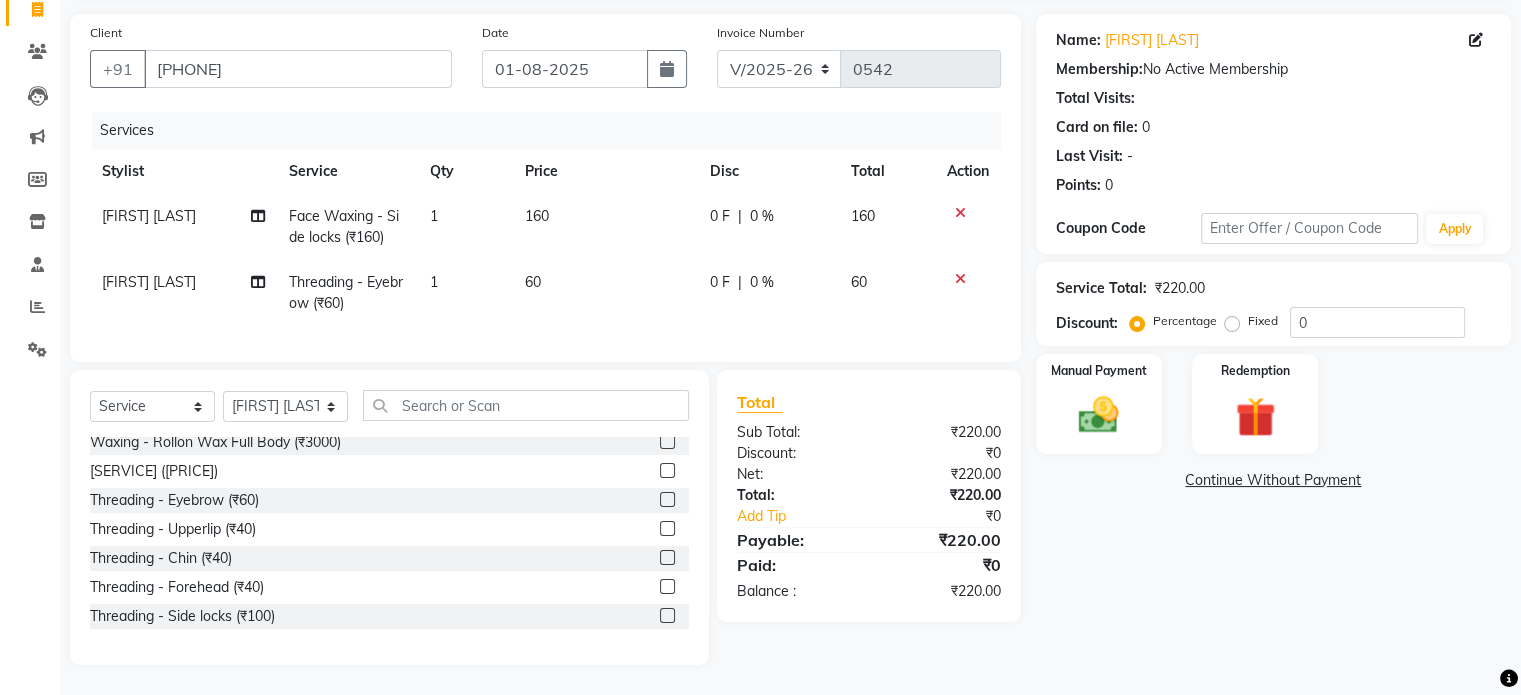 scroll, scrollTop: 152, scrollLeft: 0, axis: vertical 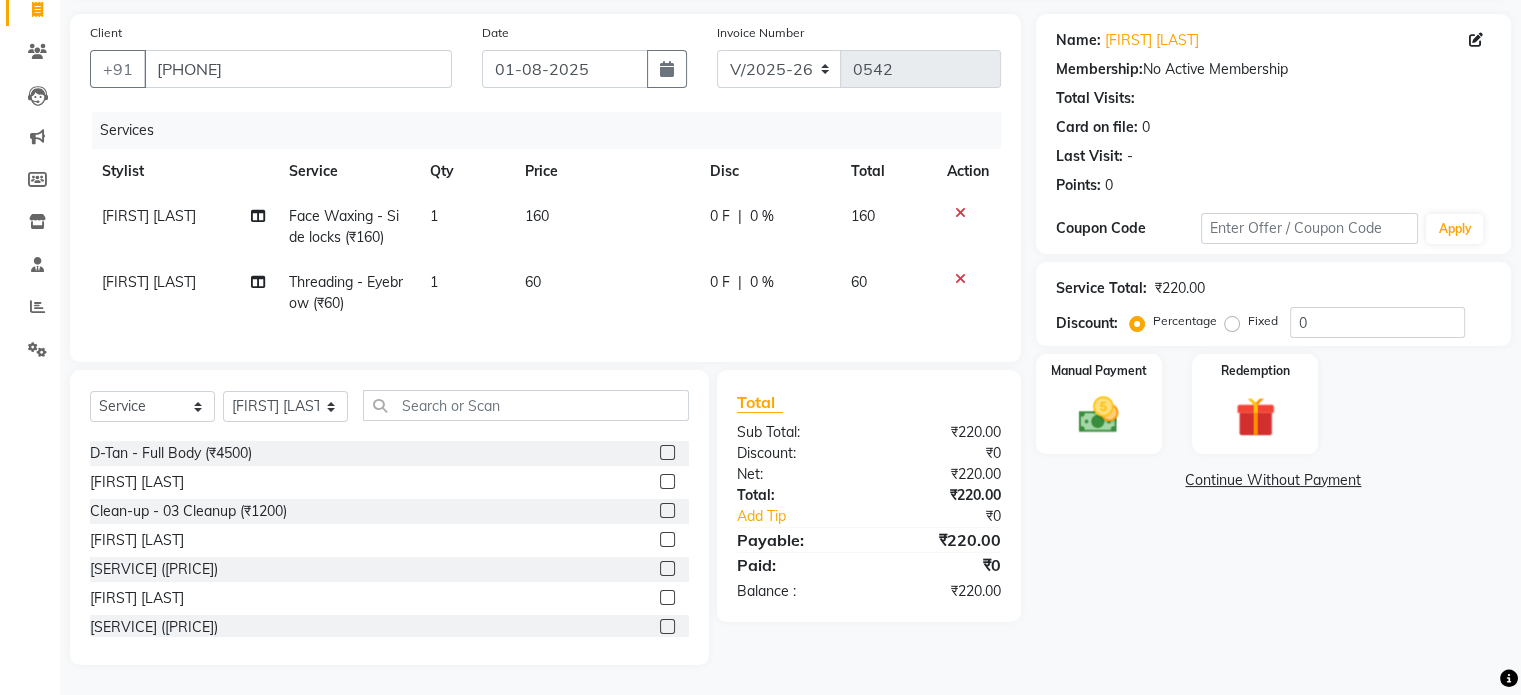 click 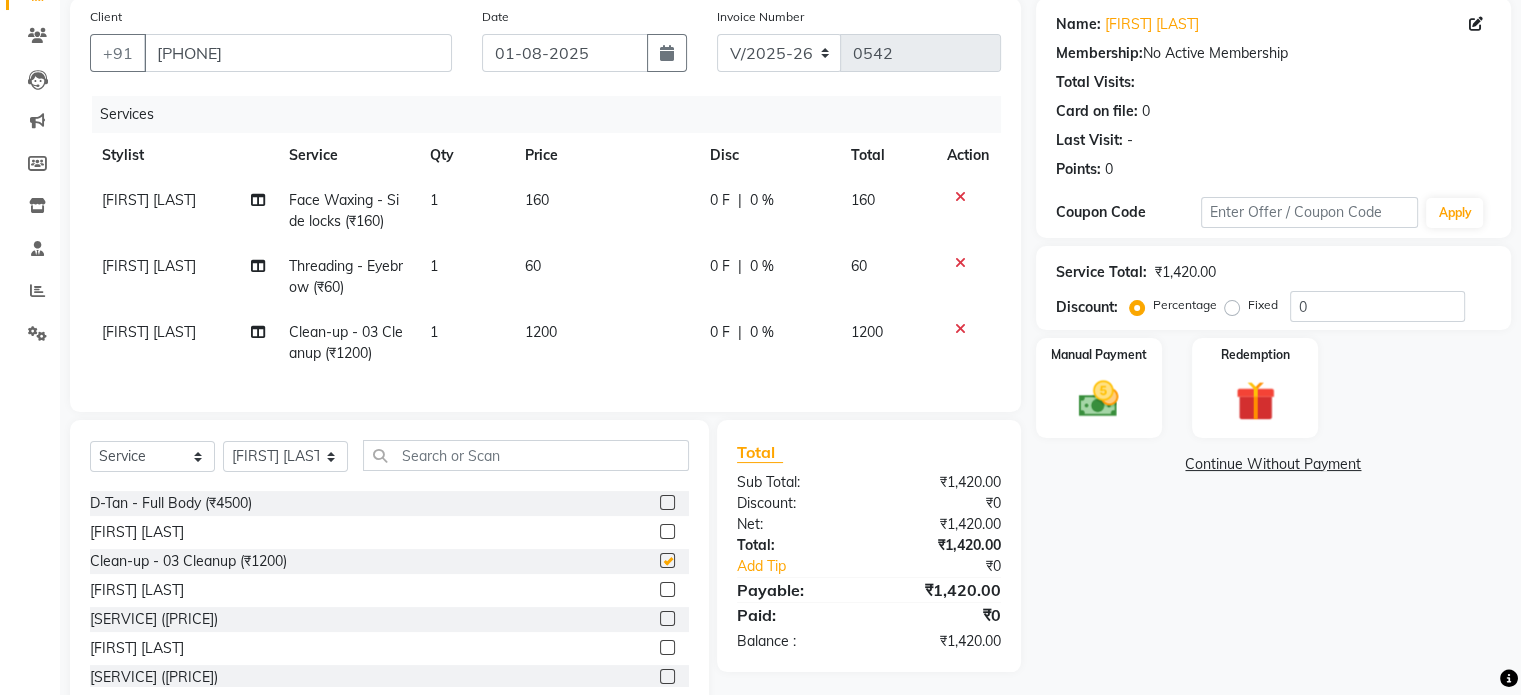 checkbox on "false" 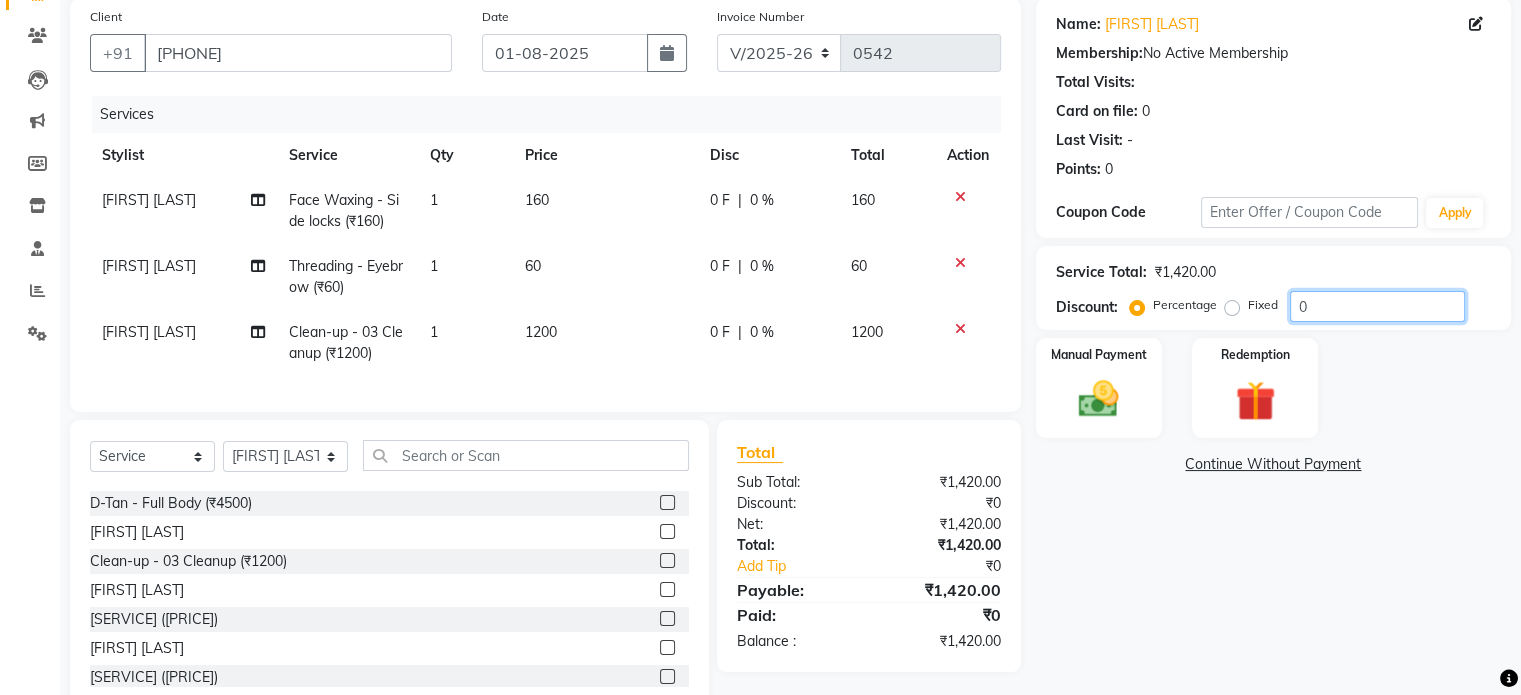 click on "0" 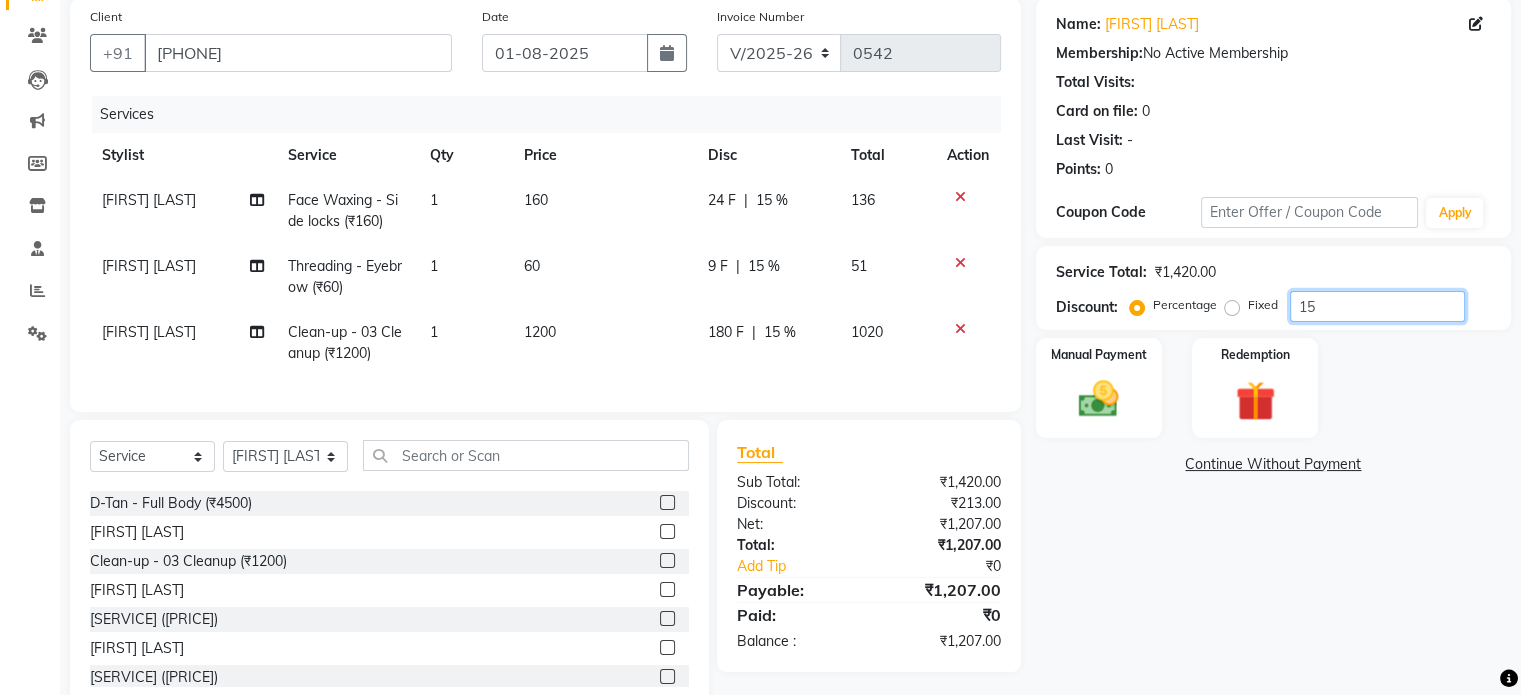 type on "15" 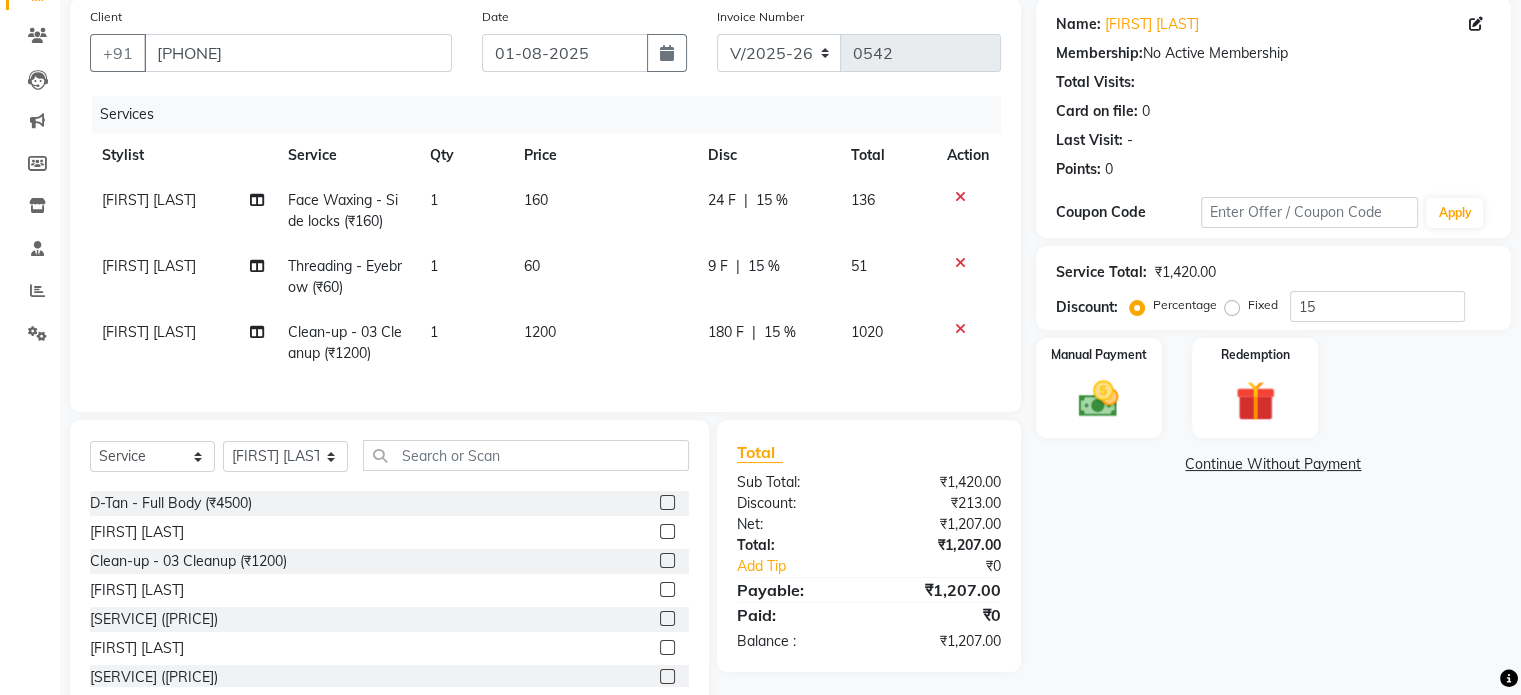 click on "Manual Payment Redemption" 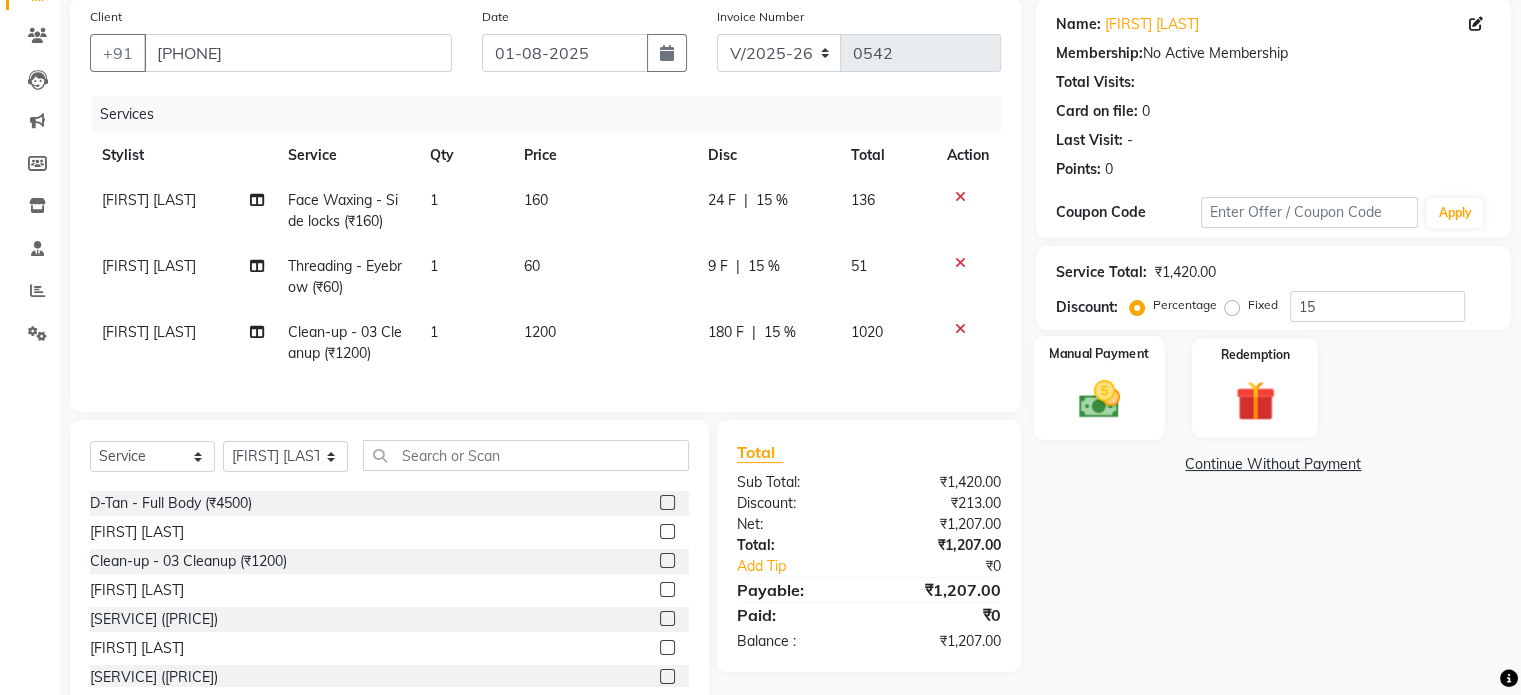 click 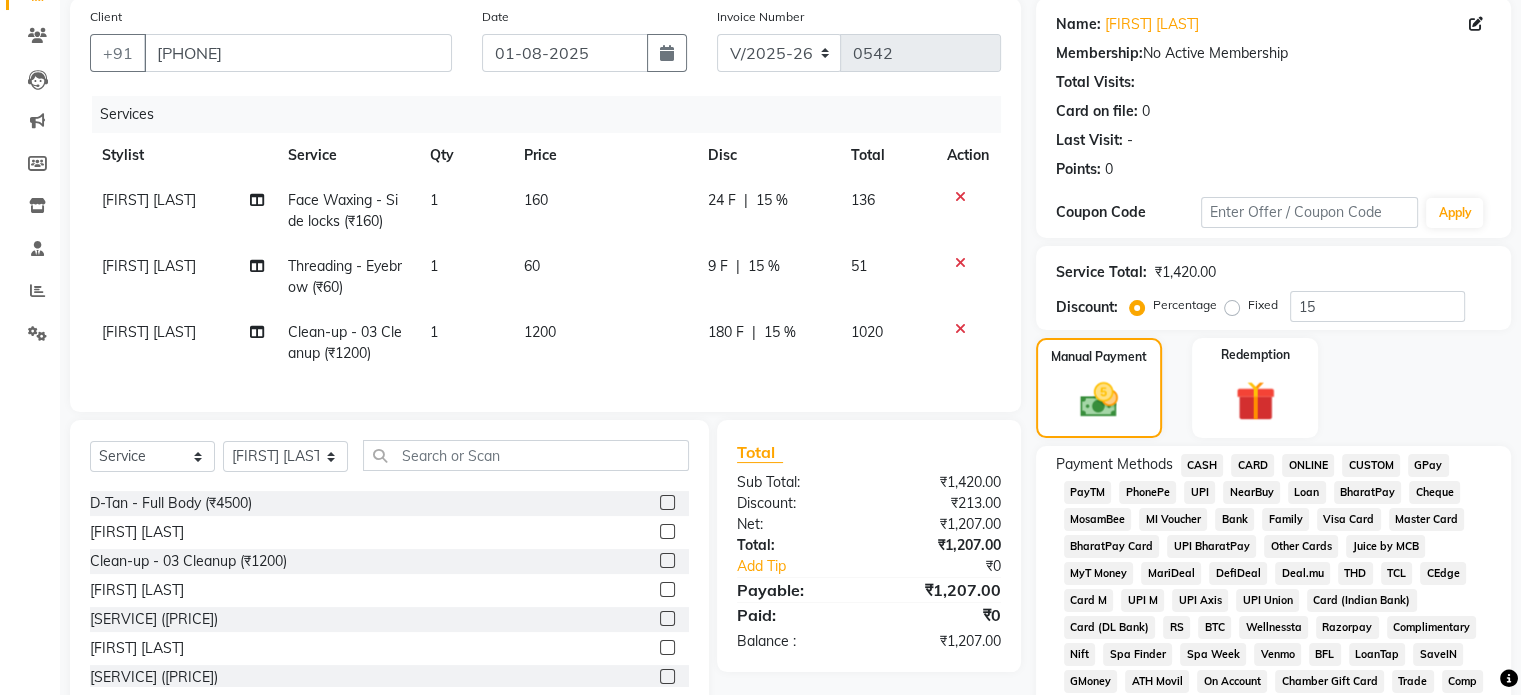 click on "GPay" 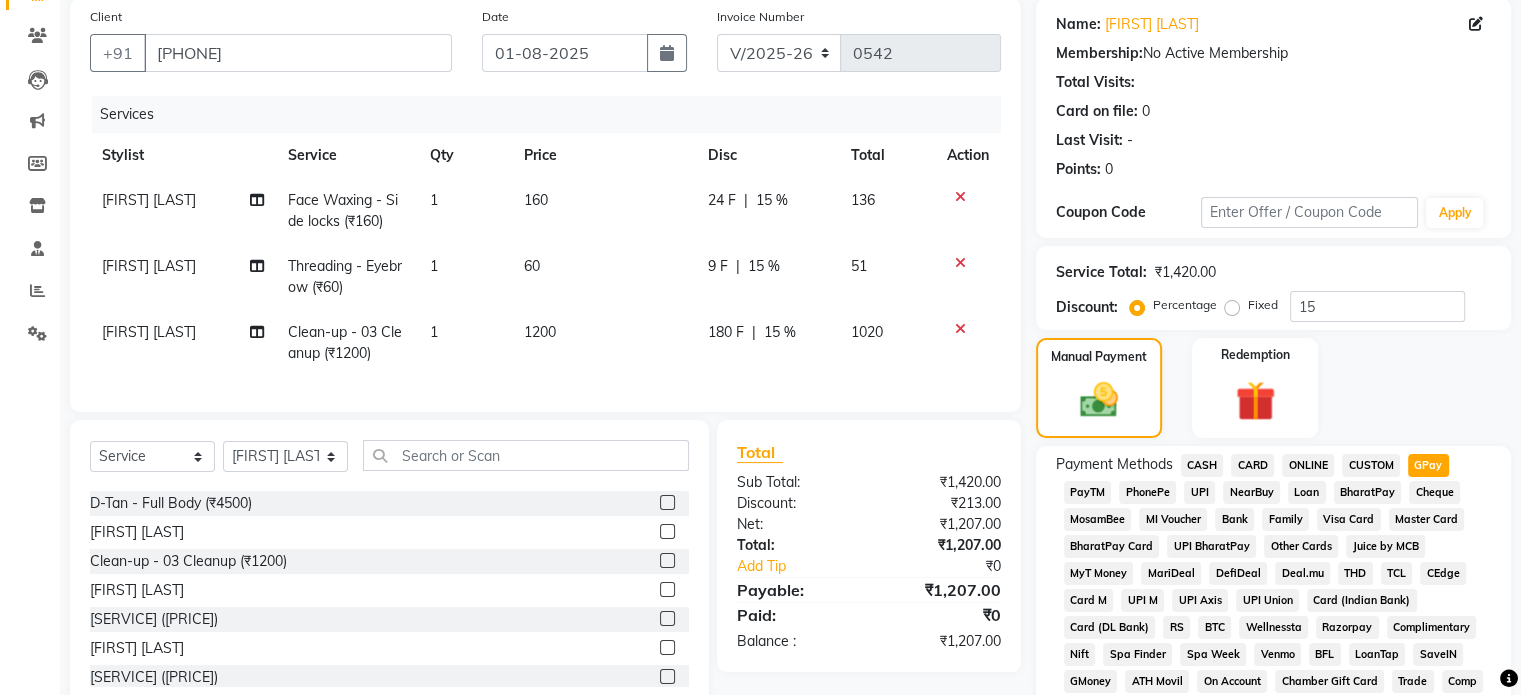 click on "Payment Methods  CASH   CARD   ONLINE   CUSTOM   GPay   PayTM   PhonePe   UPI   NearBuy   Loan   BharatPay   Cheque   MosamBee   MI Voucher   Bank   Family   Visa Card   Master Card   BharatPay Card   UPI BharatPay   Other Cards   Juice by MCB   MyT Money   MariDeal   DefiDeal   Deal.mu   THD   TCL   CEdge   Card M   UPI M   UPI Axis   UPI Union   Card (Indian Bank)   Card (DL Bank)   RS   BTC   Wellnessta   Razorpay   Complimentary   Nift   Spa Finder   Spa Week   Venmo   BFL   LoanTap   SaveIN   GMoney   ATH Movil   On Account   Chamber Gift Card   Trade   Comp   Donation   Card on File   Envision   BRAC Card   City Card   bKash   Credit Card   Debit Card   Shoutlo   LUZO   Jazz Cash   AmEx   Discover   Tabby   Online W   Room Charge   Room Charge USD   Room Charge Euro   Room Charge EGP   Room Charge GBP   Bajaj Finserv   Bad Debts   Card: IDFC   Card: IOB   Coupon   Gcash   PayMaya   Instamojo   COnline   UOnline   SOnline   SCard   Paypal   PPR   PPV   PPC   PPN   PPG   PPE   CAMP   Benefit   ATH Movil" 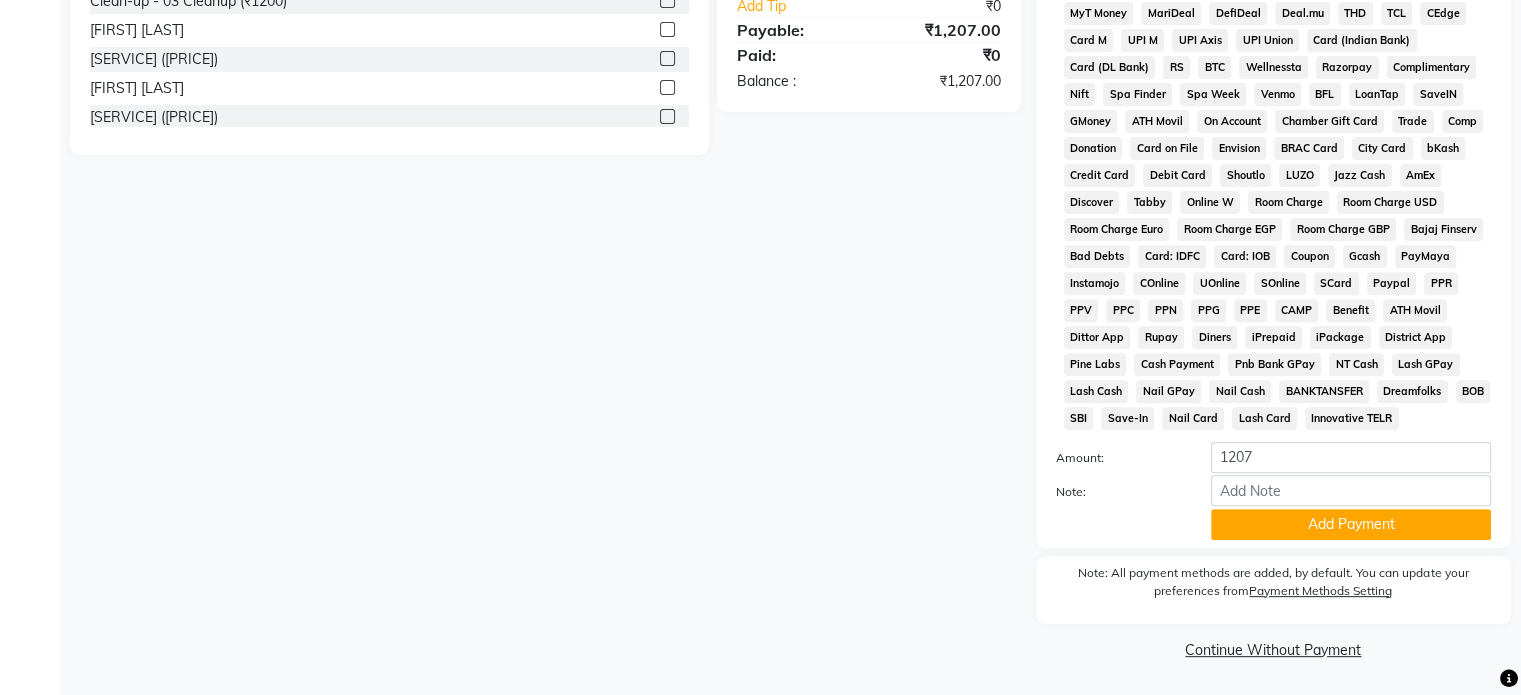 scroll, scrollTop: 728, scrollLeft: 0, axis: vertical 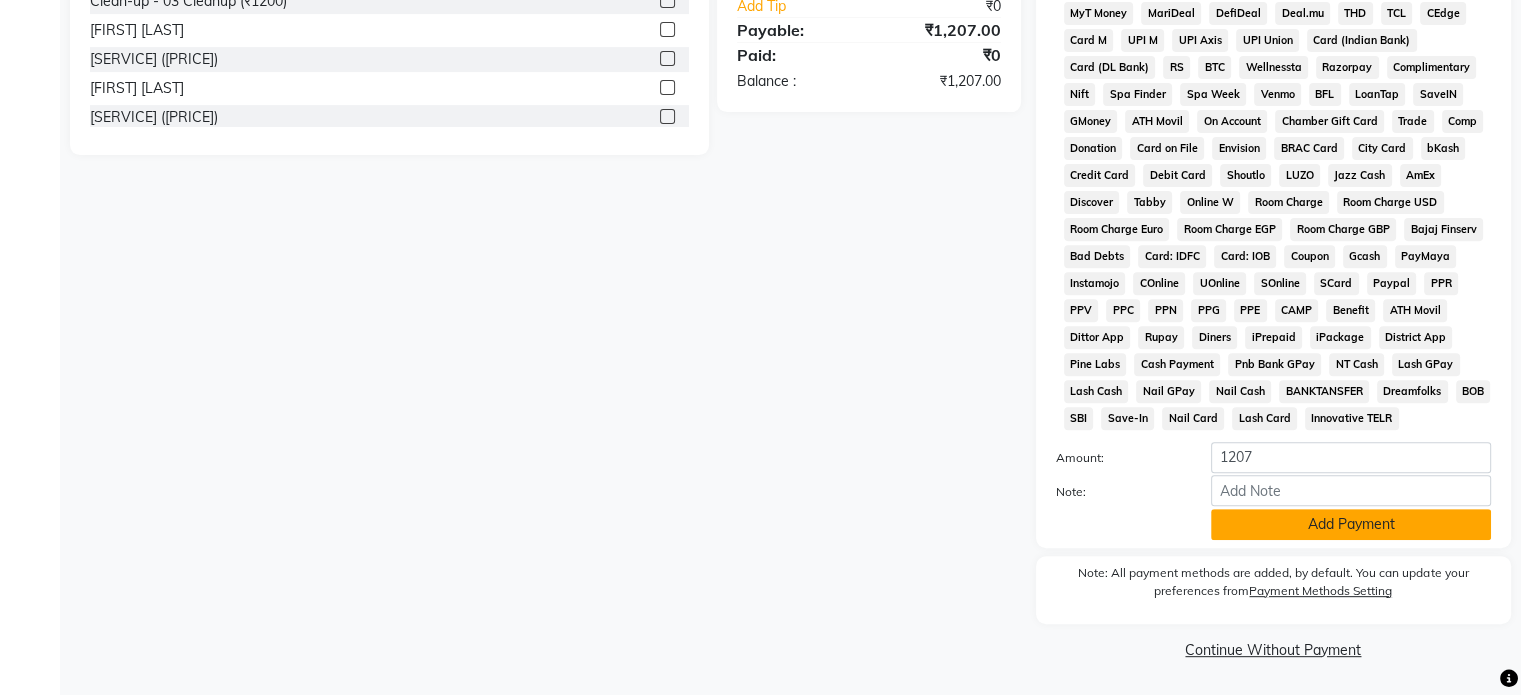 click on "Add Payment" 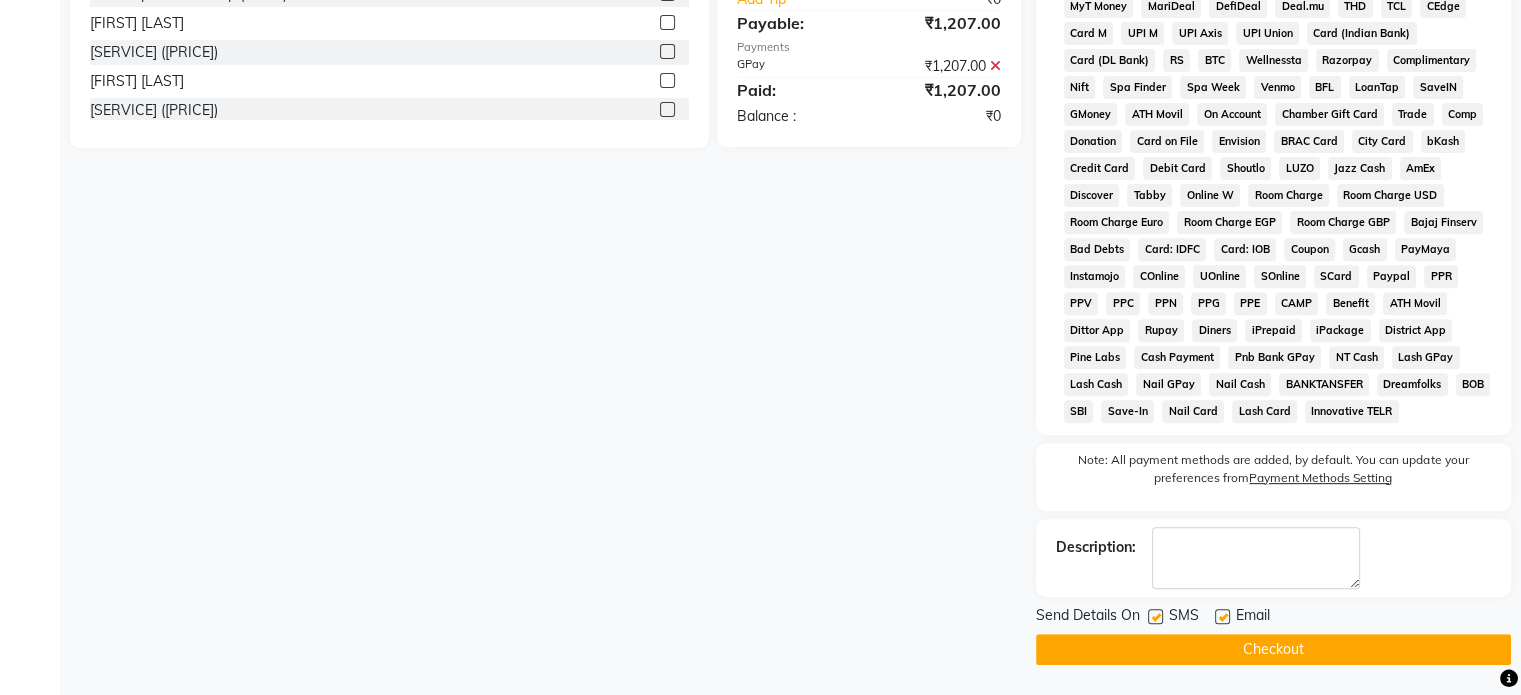click on "Checkout" 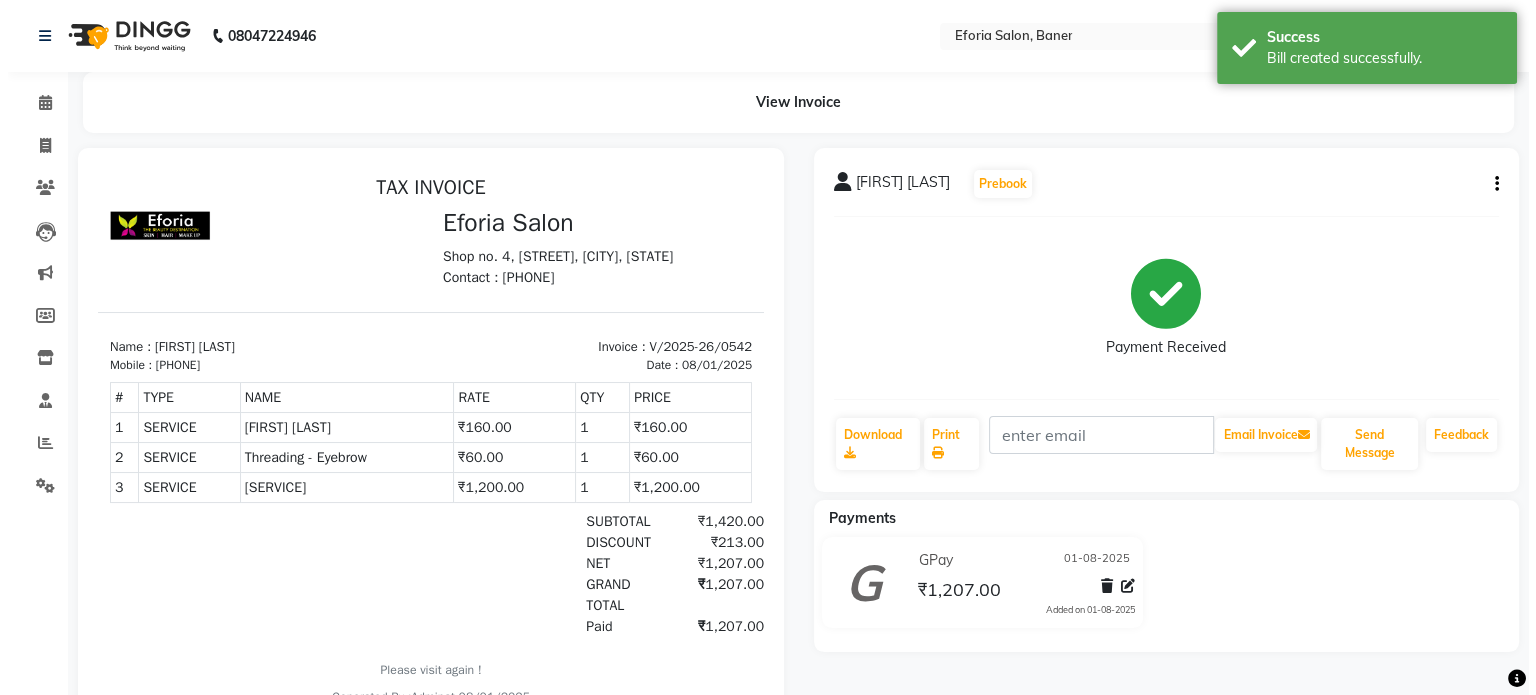 scroll, scrollTop: 0, scrollLeft: 0, axis: both 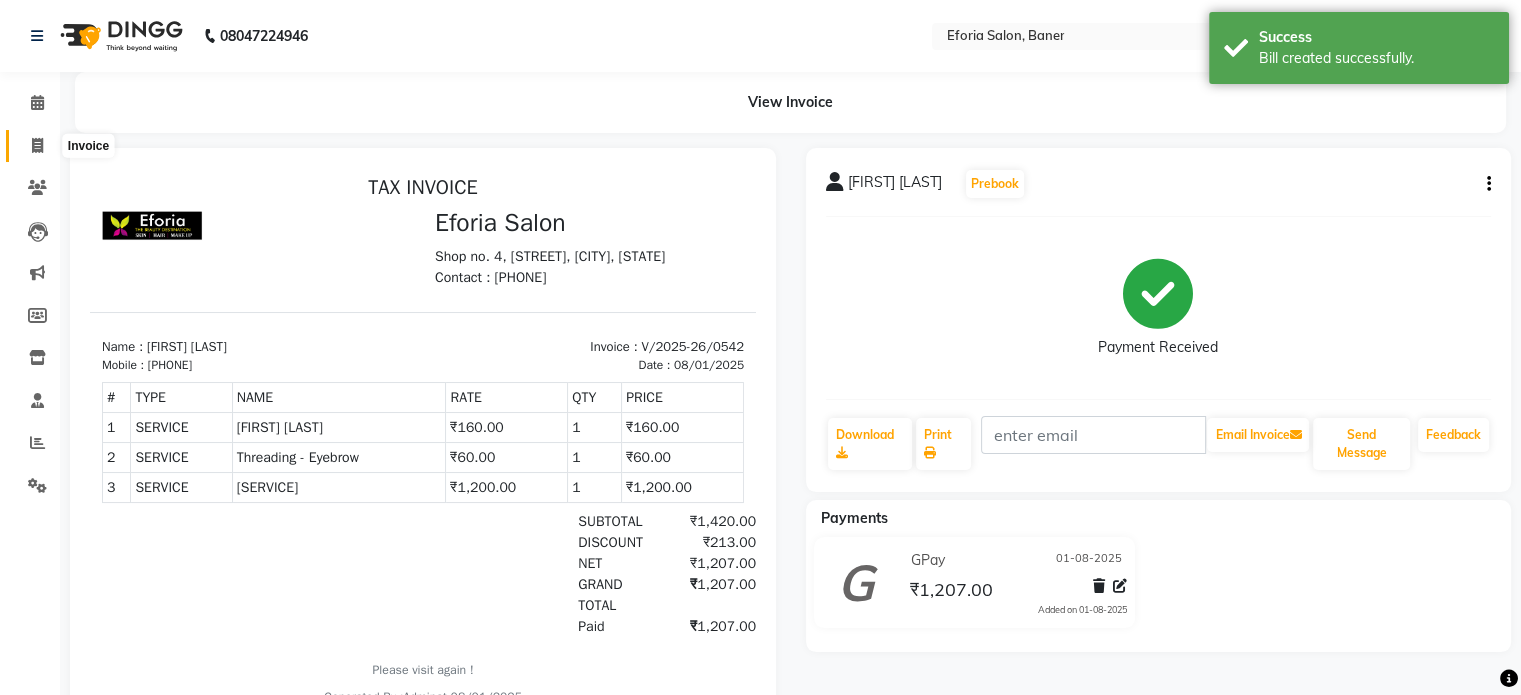 click 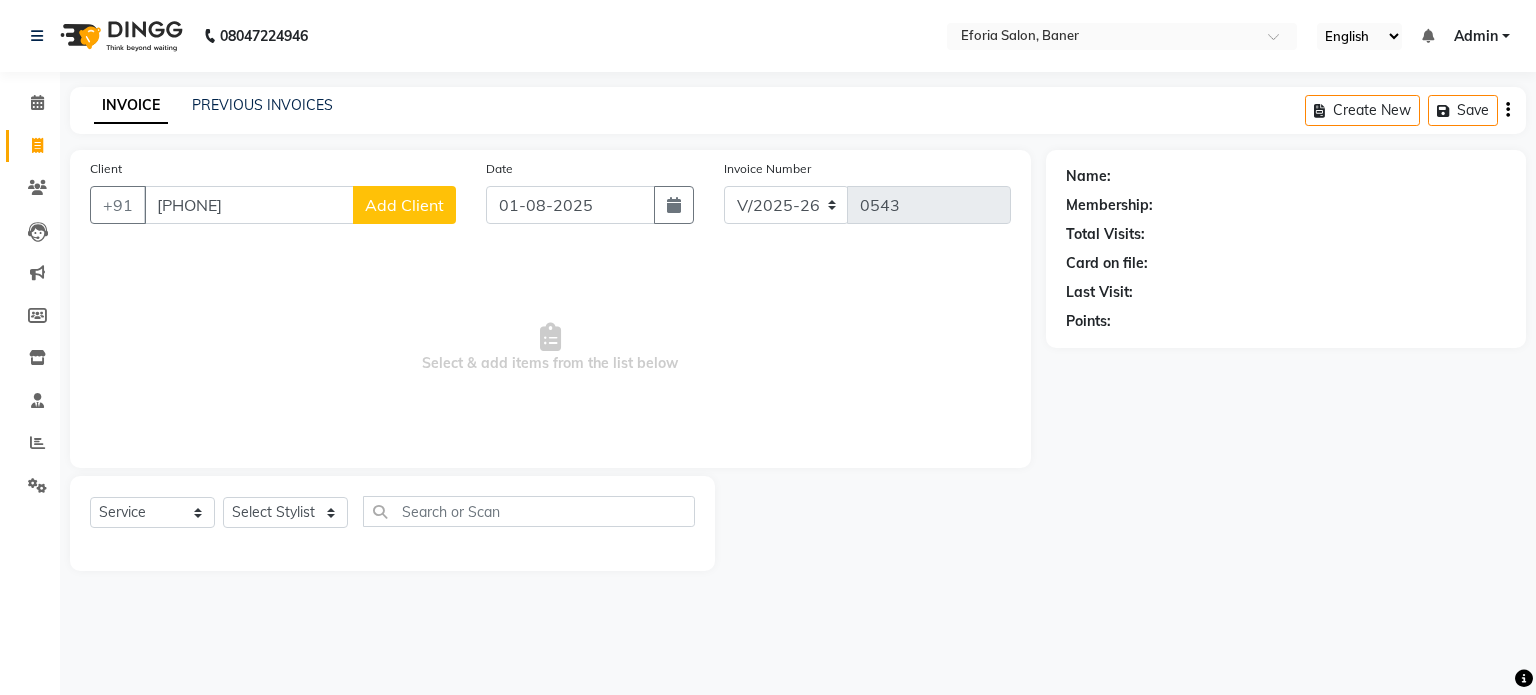 type on "[PHONE]" 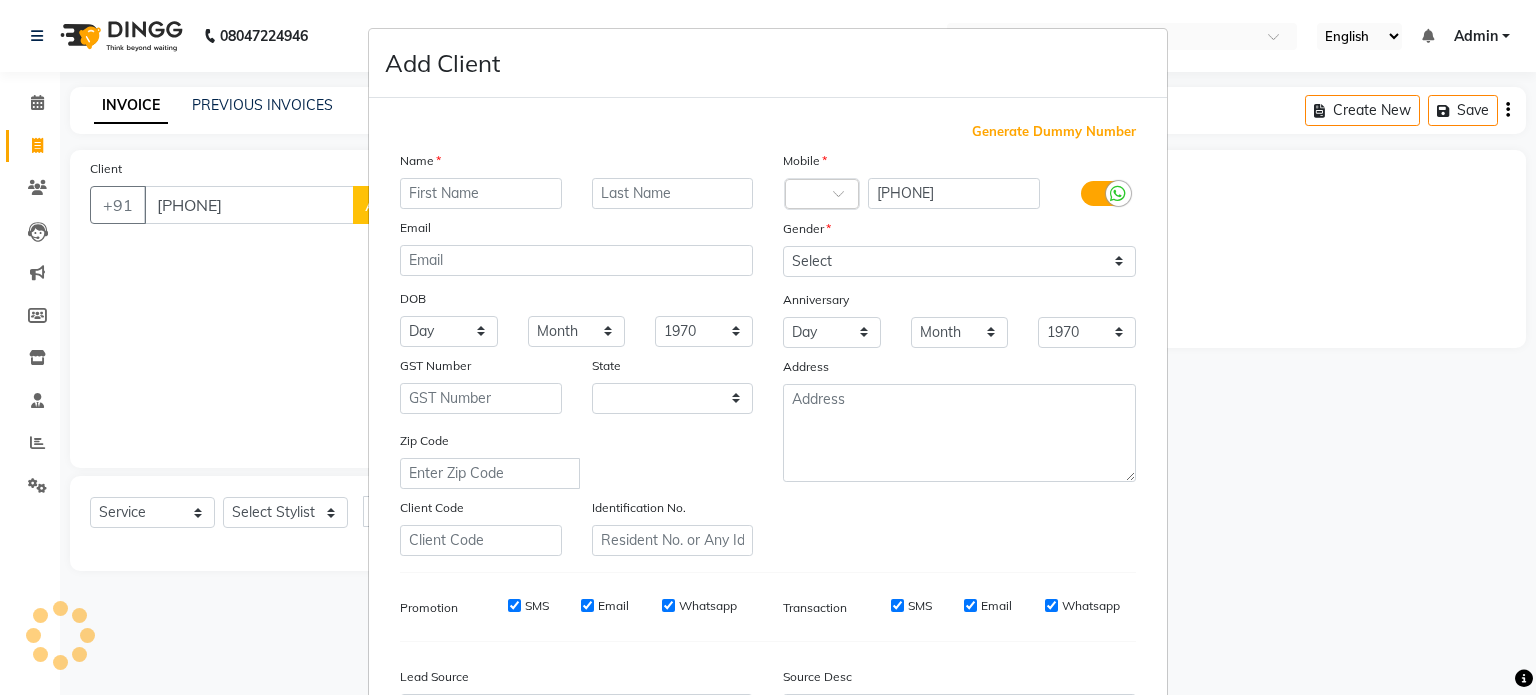 select on "22" 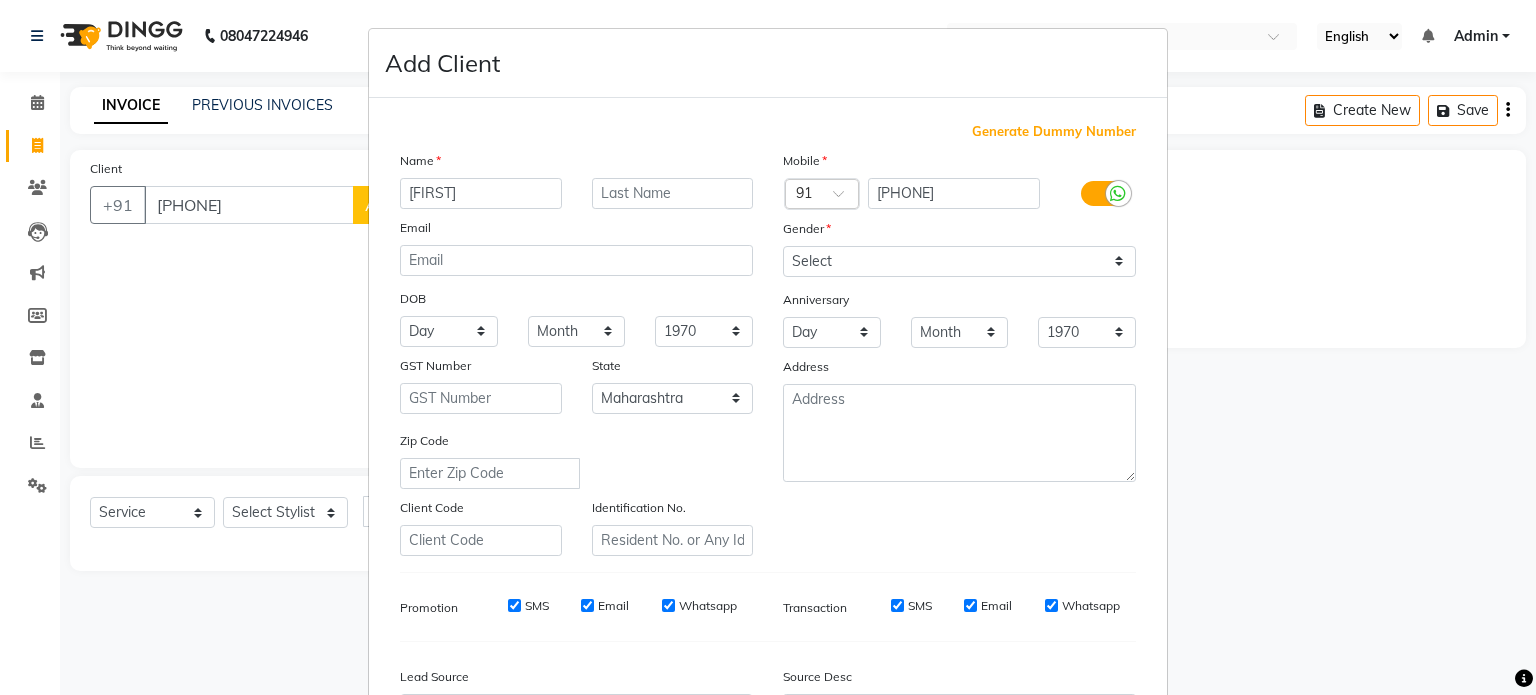 type on "[FIRST]" 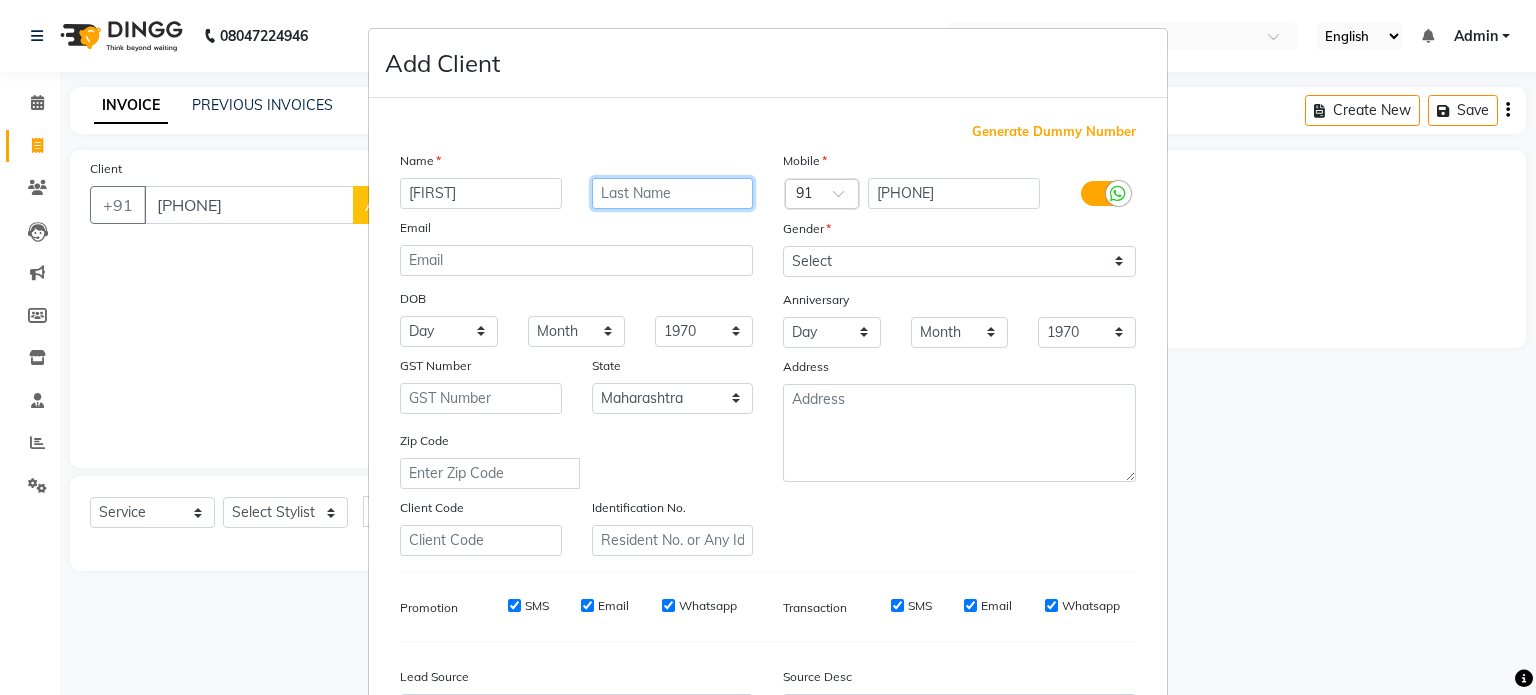 click at bounding box center [673, 193] 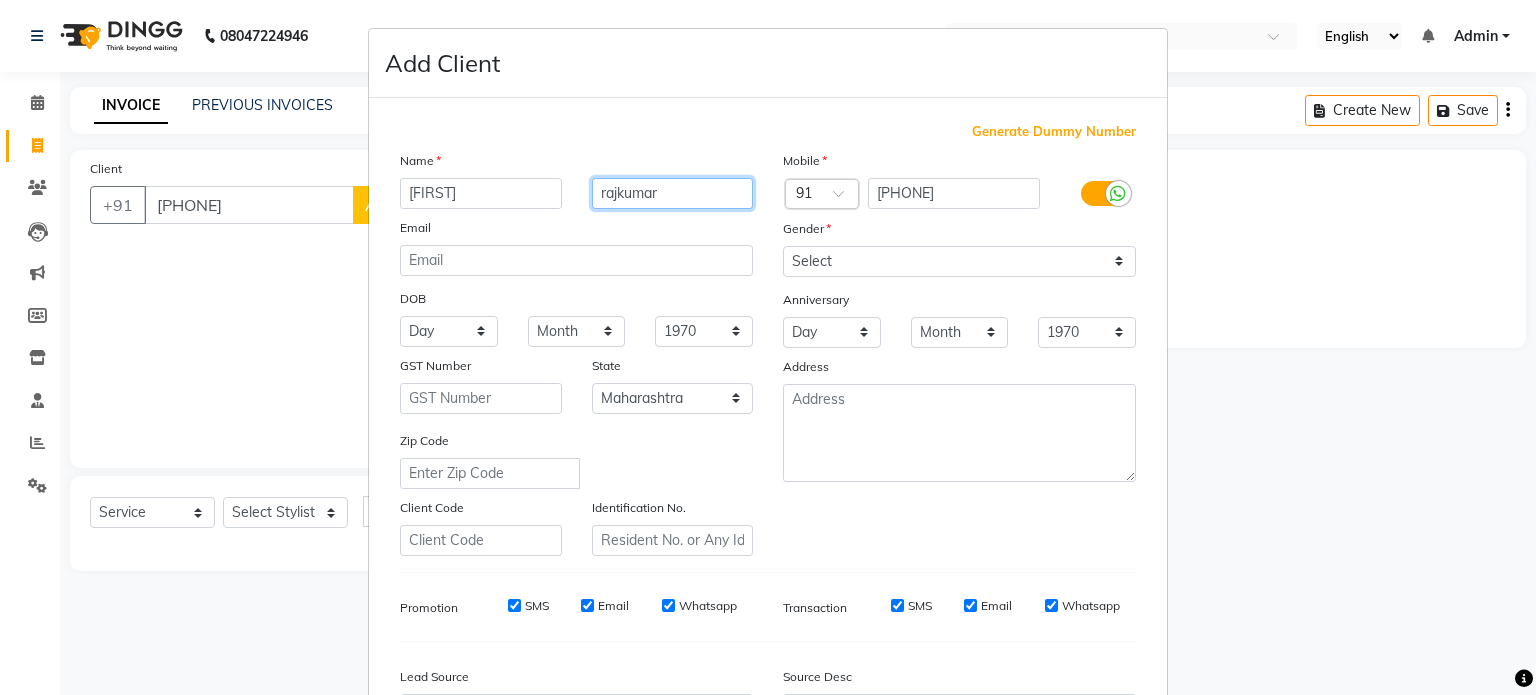 type on "rajkumar" 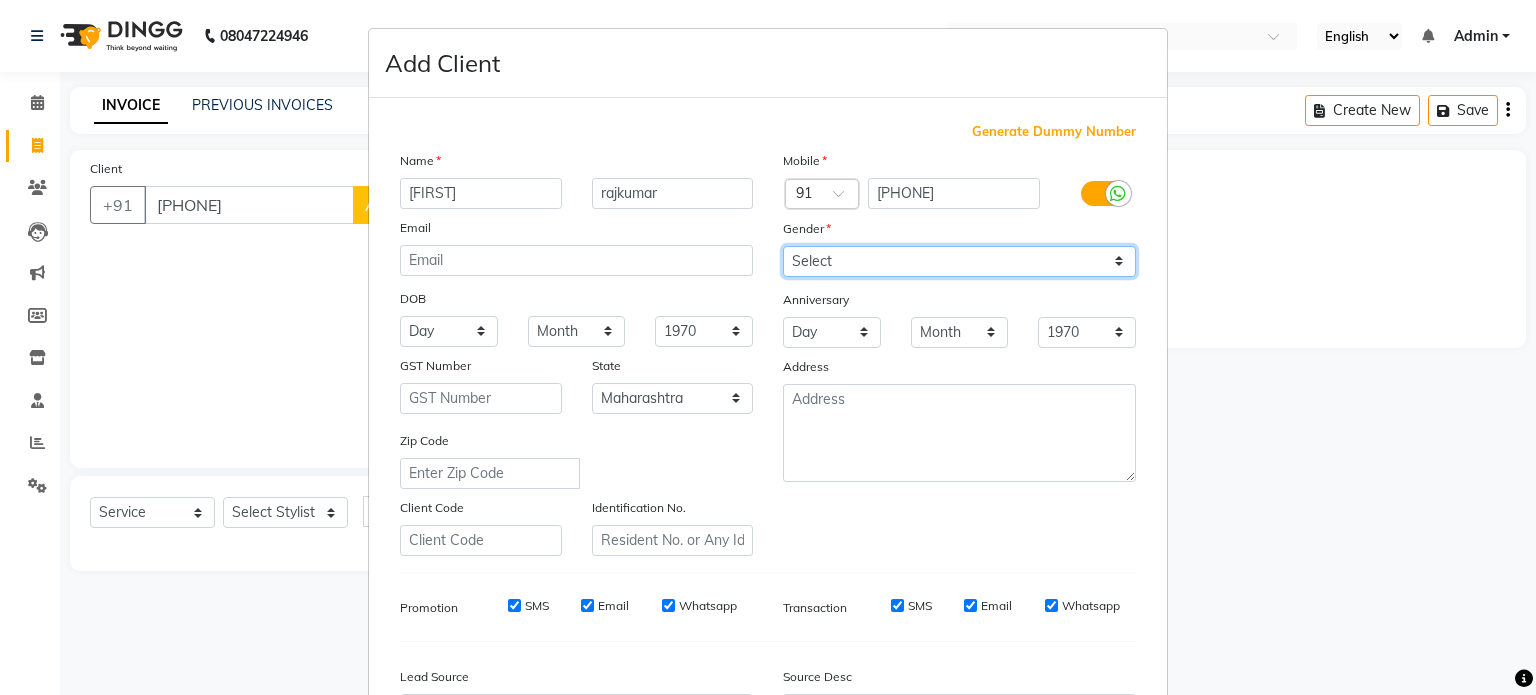 click on "Select Male Female Other Prefer Not To Say" at bounding box center (959, 261) 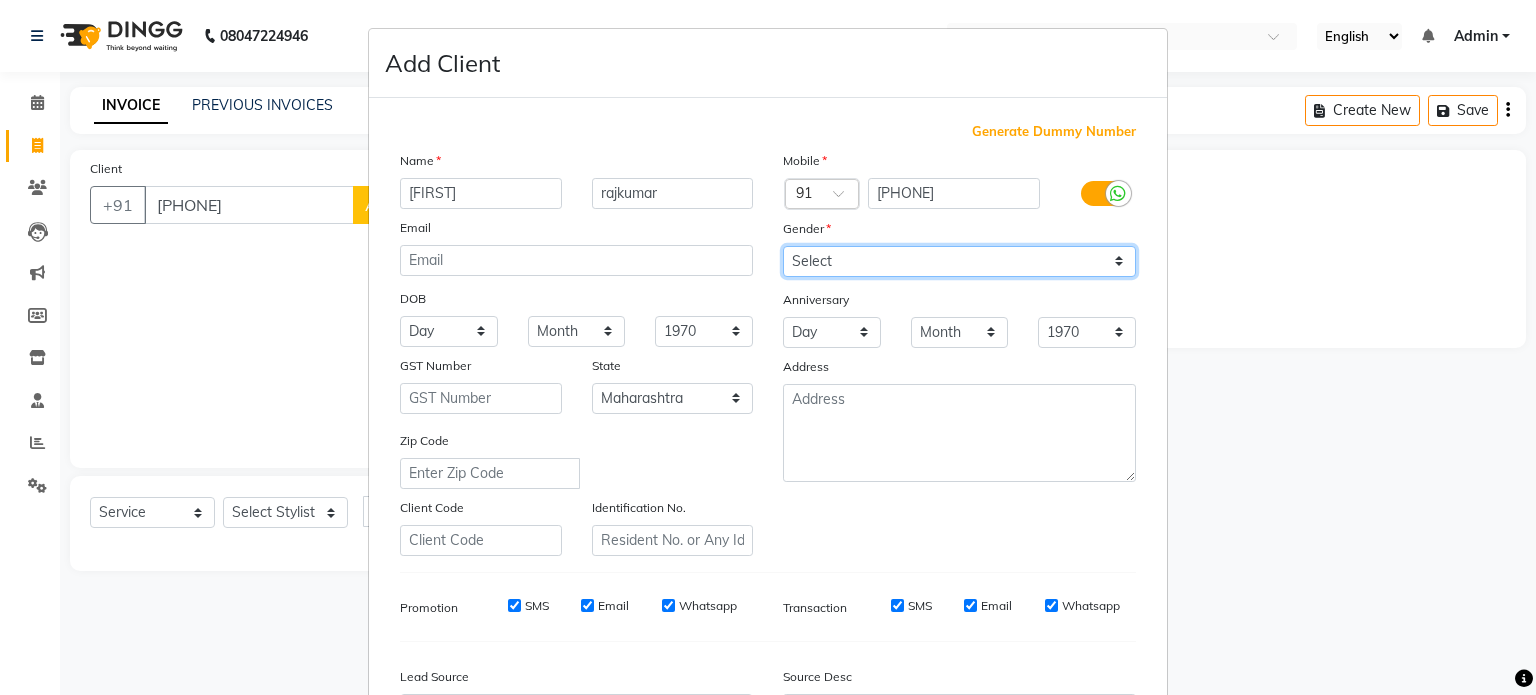 select on "female" 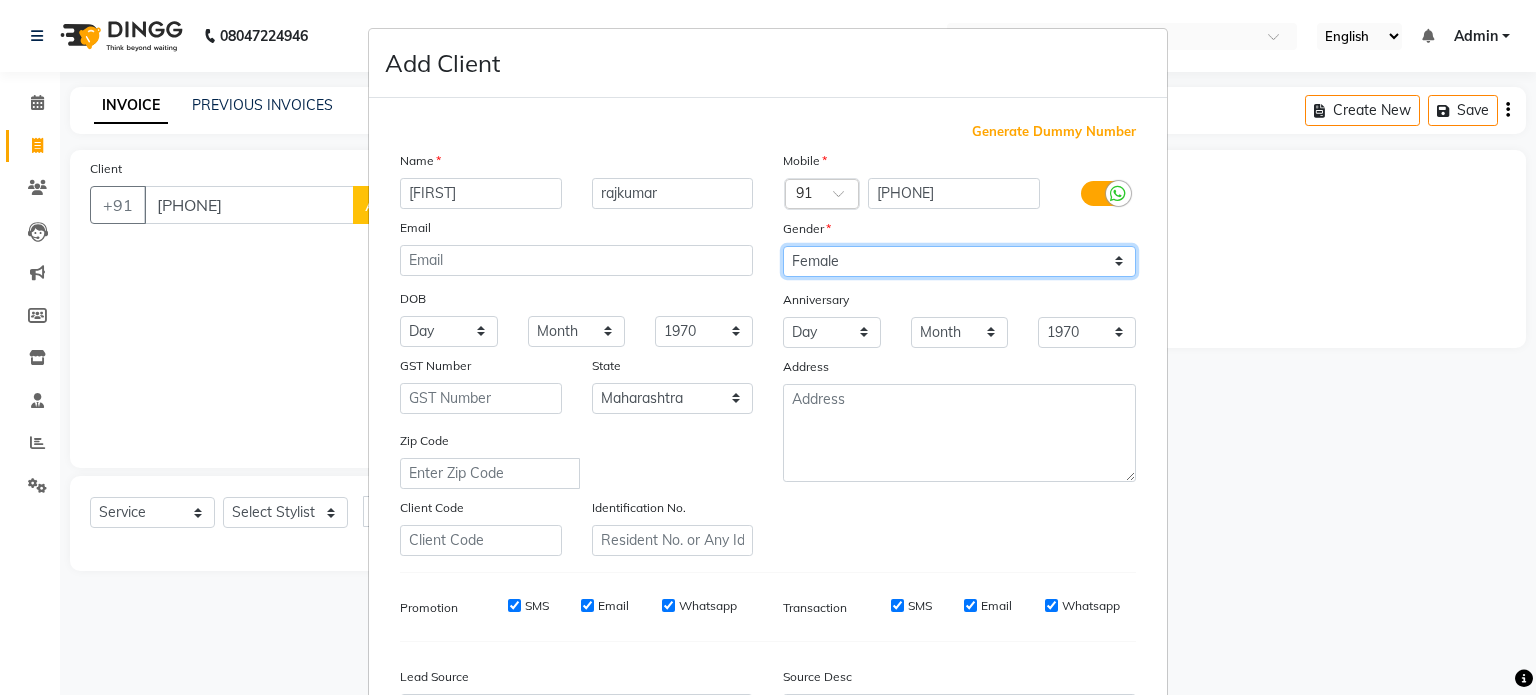 click on "Select Male Female Other Prefer Not To Say" at bounding box center [959, 261] 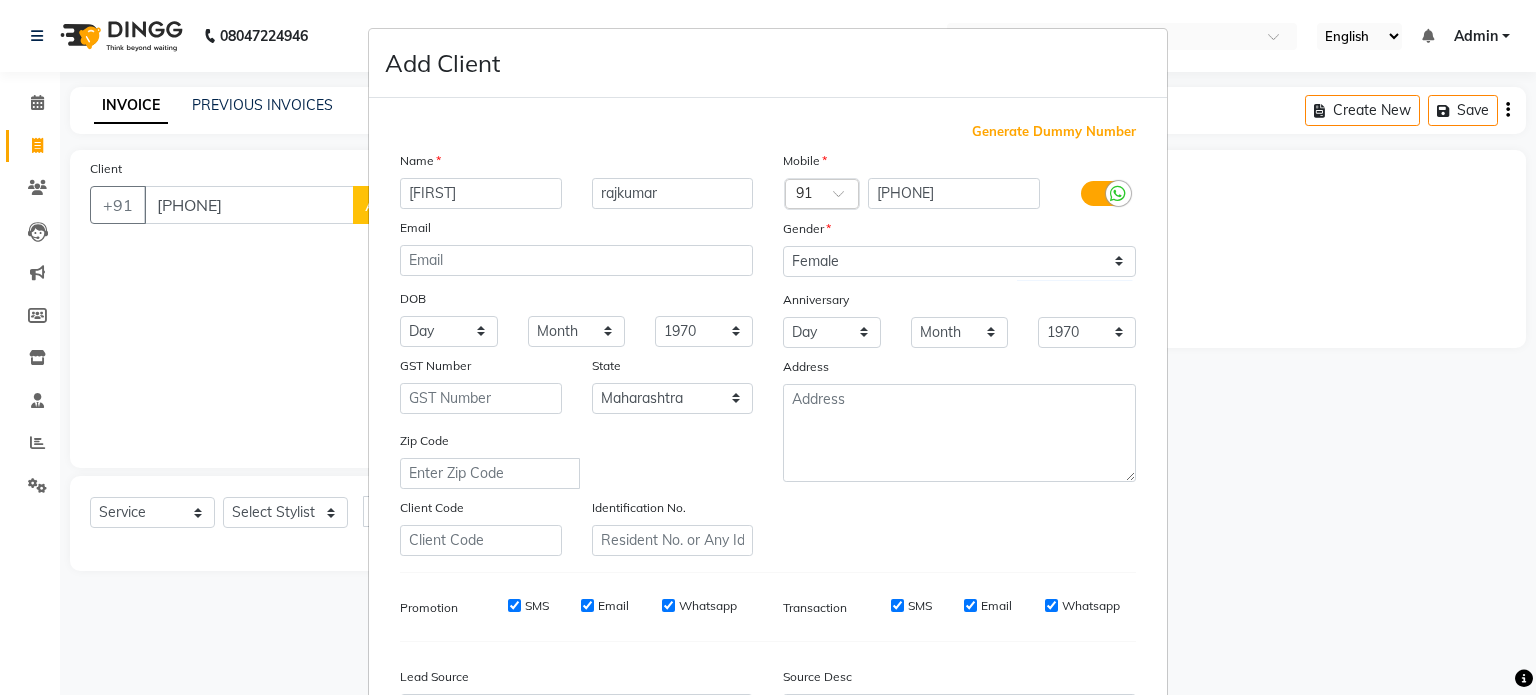 click on "Mobile Country Code × 91 [PHONE] Gender Select Male Female Other Prefer Not To Say Anniversary Day 01 02 03 04 05 06 07 08 09 10 11 12 13 14 15 16 17 18 19 20 21 22 23 24 25 26 27 28 29 30 31 Month January February March April May June July August September October November December 1970 1971 1972 1973 1974 1975 1976 1977 1978 1979 1980 1981 1982 1983 1984 1985 1986 1987 1988 1989 1990 1991 1992 1993 1994 1995 1996 1997 1998 1999 2000 2001 2002 2003 2004 2005 2006 2007 2008 2009 2010 2011 2012 2013 2014 2015 2016 2017 2018 2019 2020 2021 2022 2023 2024 2025 [ADDRESS]" at bounding box center [959, 353] 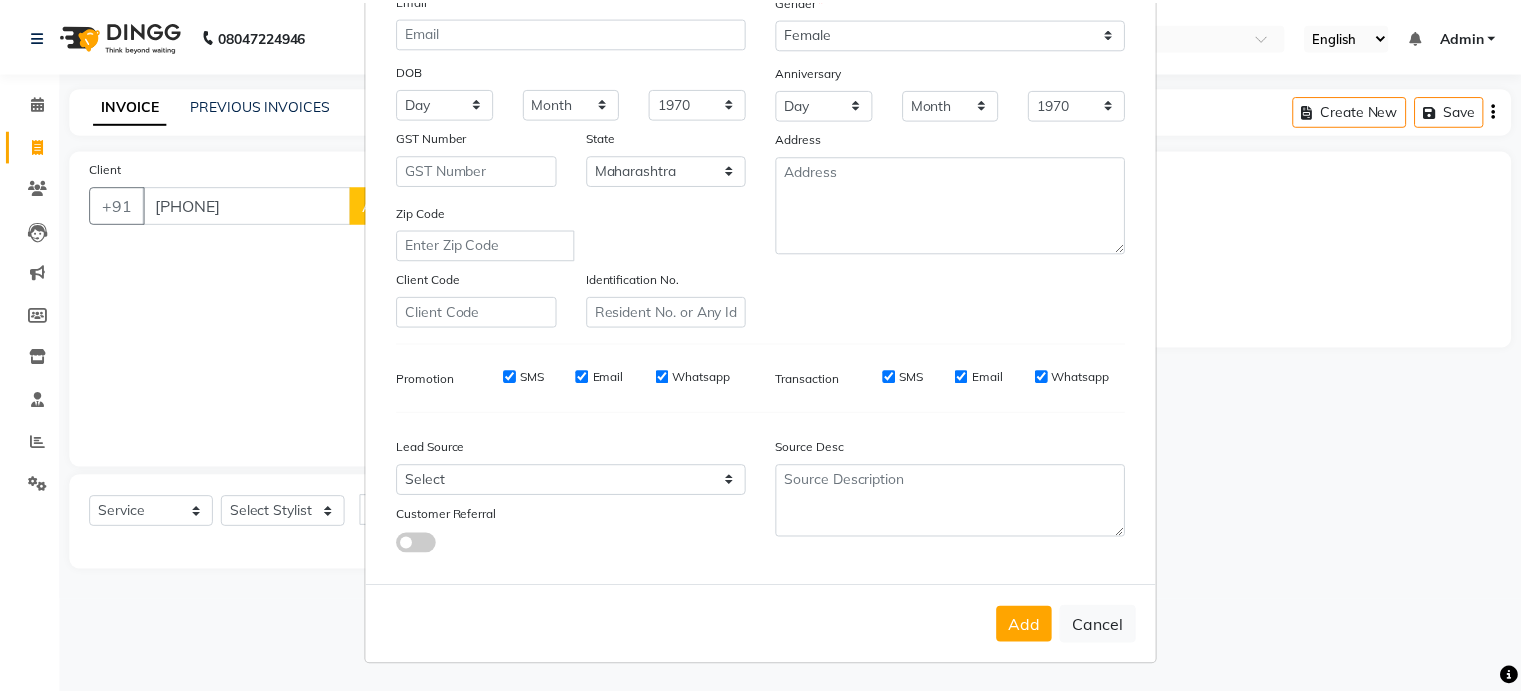 scroll, scrollTop: 237, scrollLeft: 0, axis: vertical 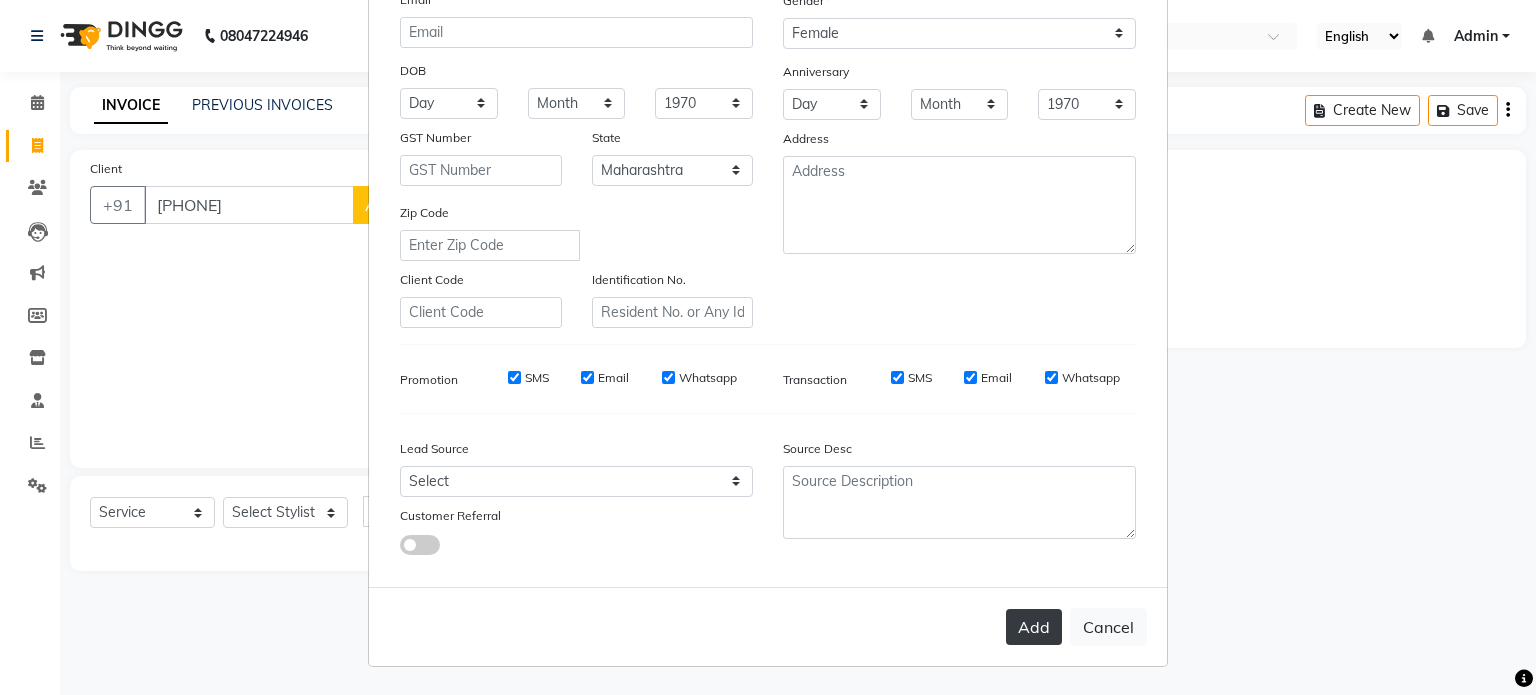 click on "Add" at bounding box center [1034, 627] 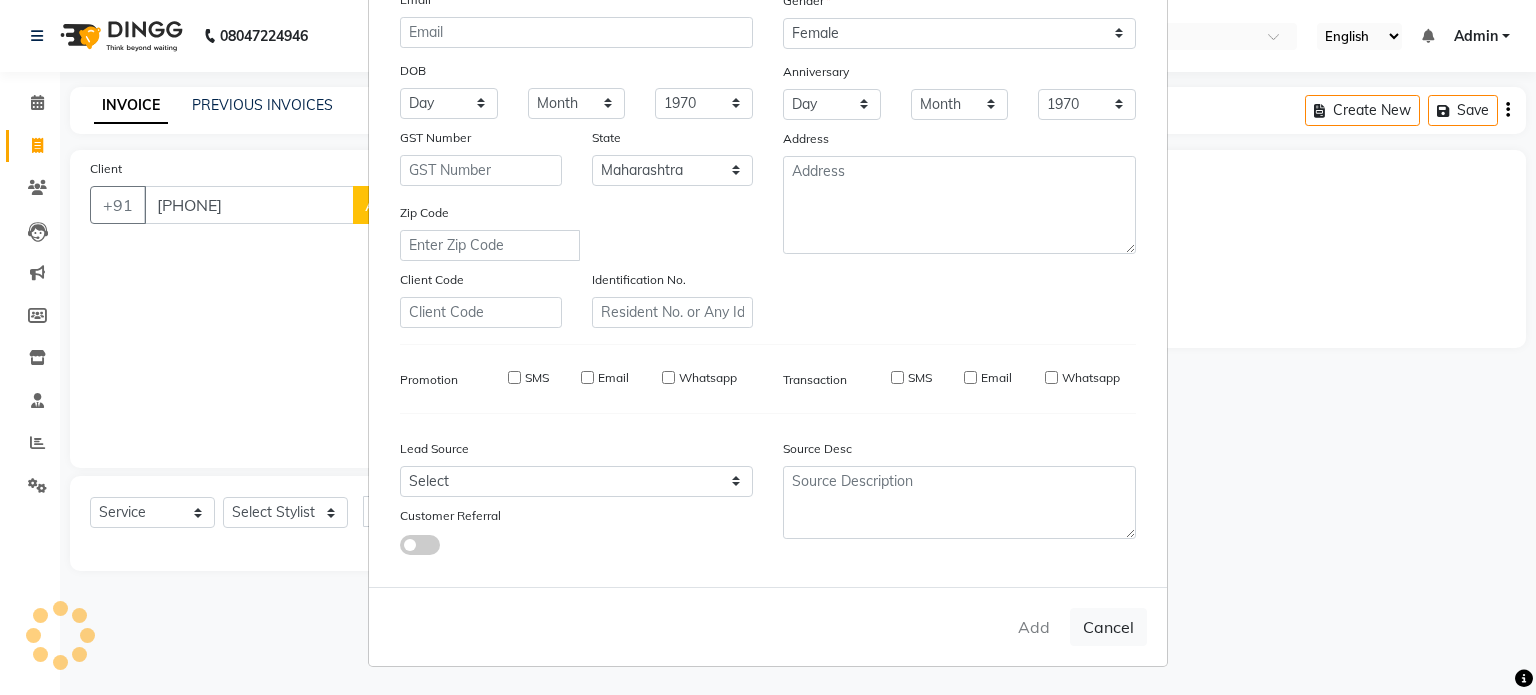 type 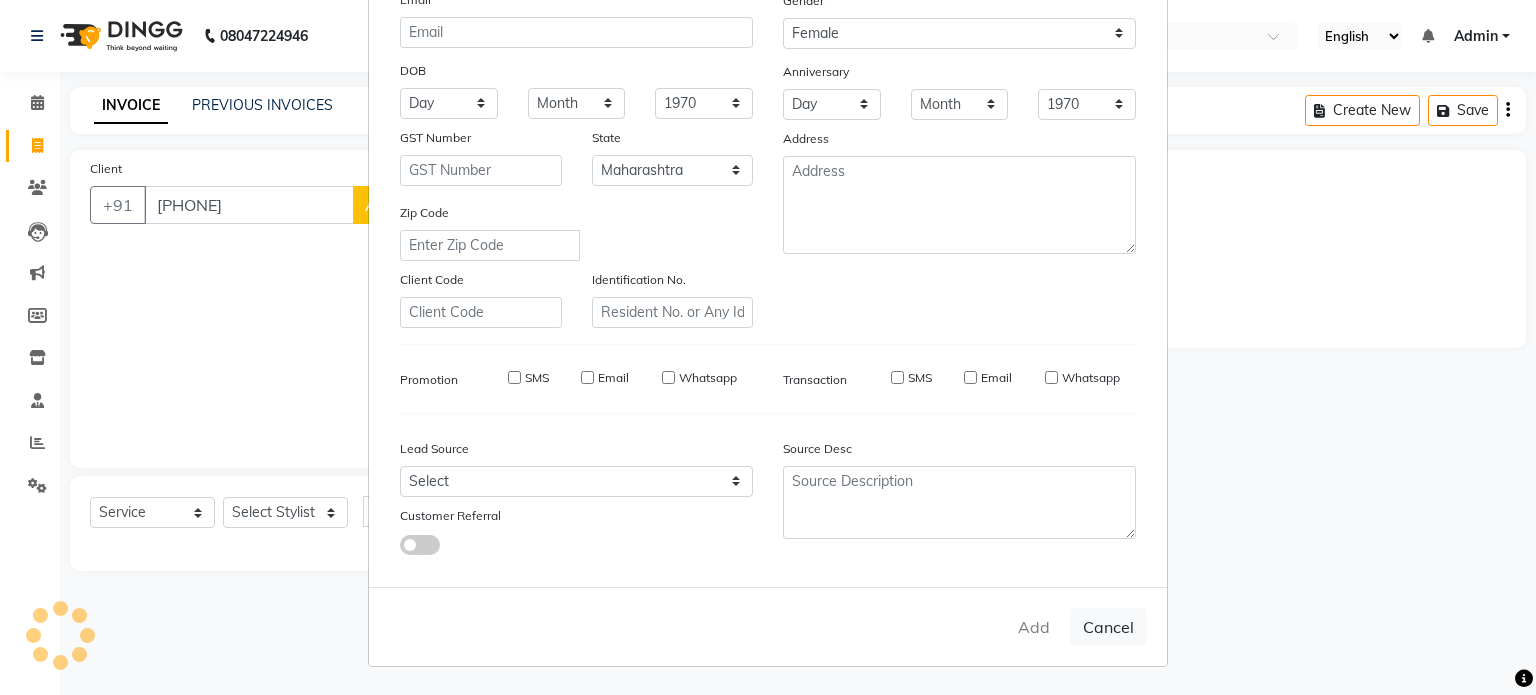 type 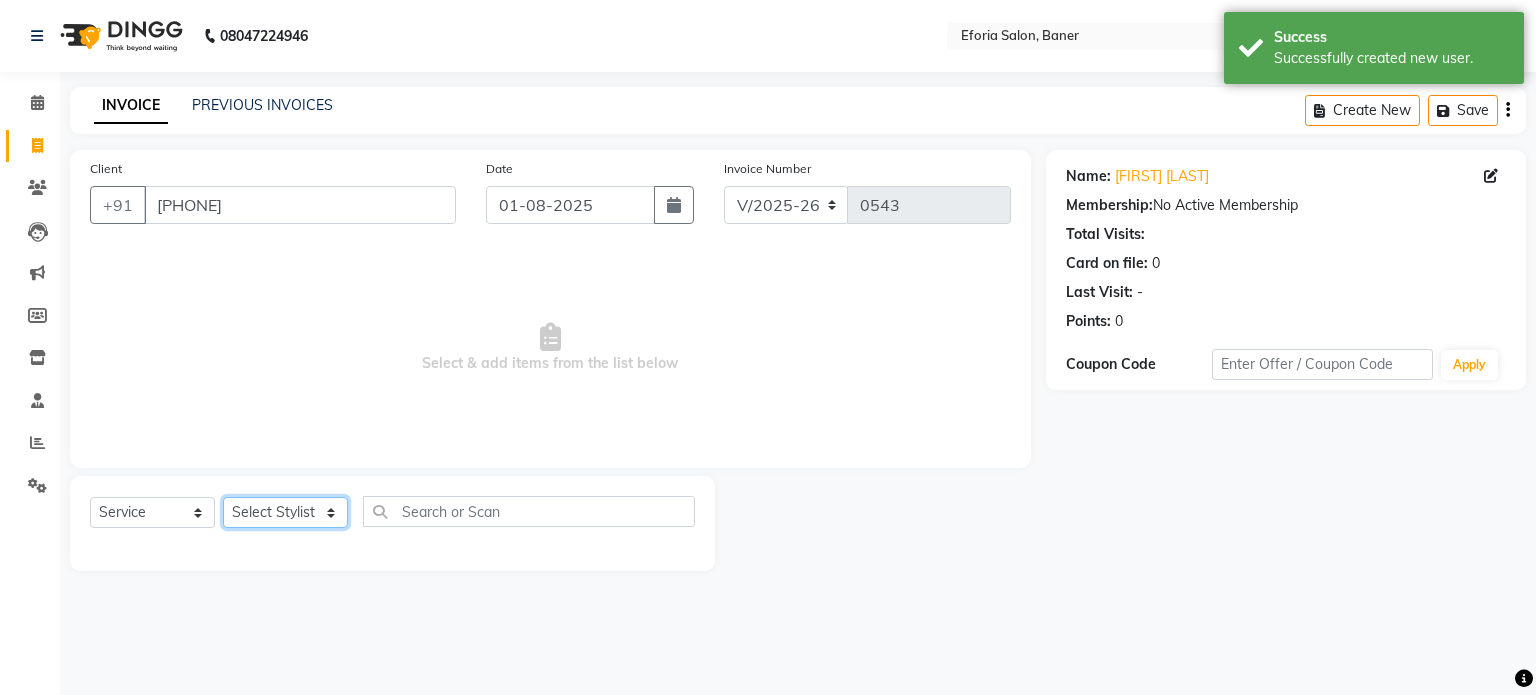 click on "Select Stylist [FIRST] [FIRST] [FIRST] [FIRST] [FIRST] [FIRST]" 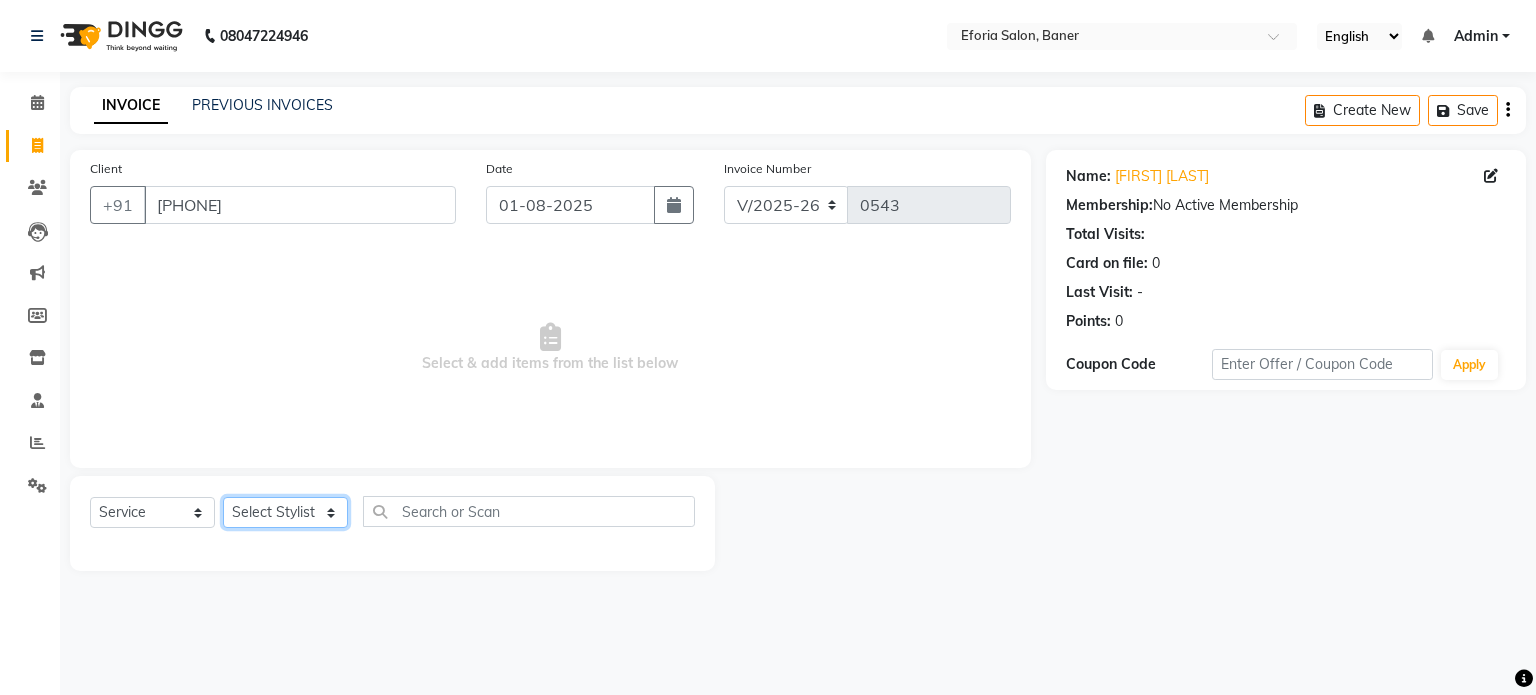 select on "8654" 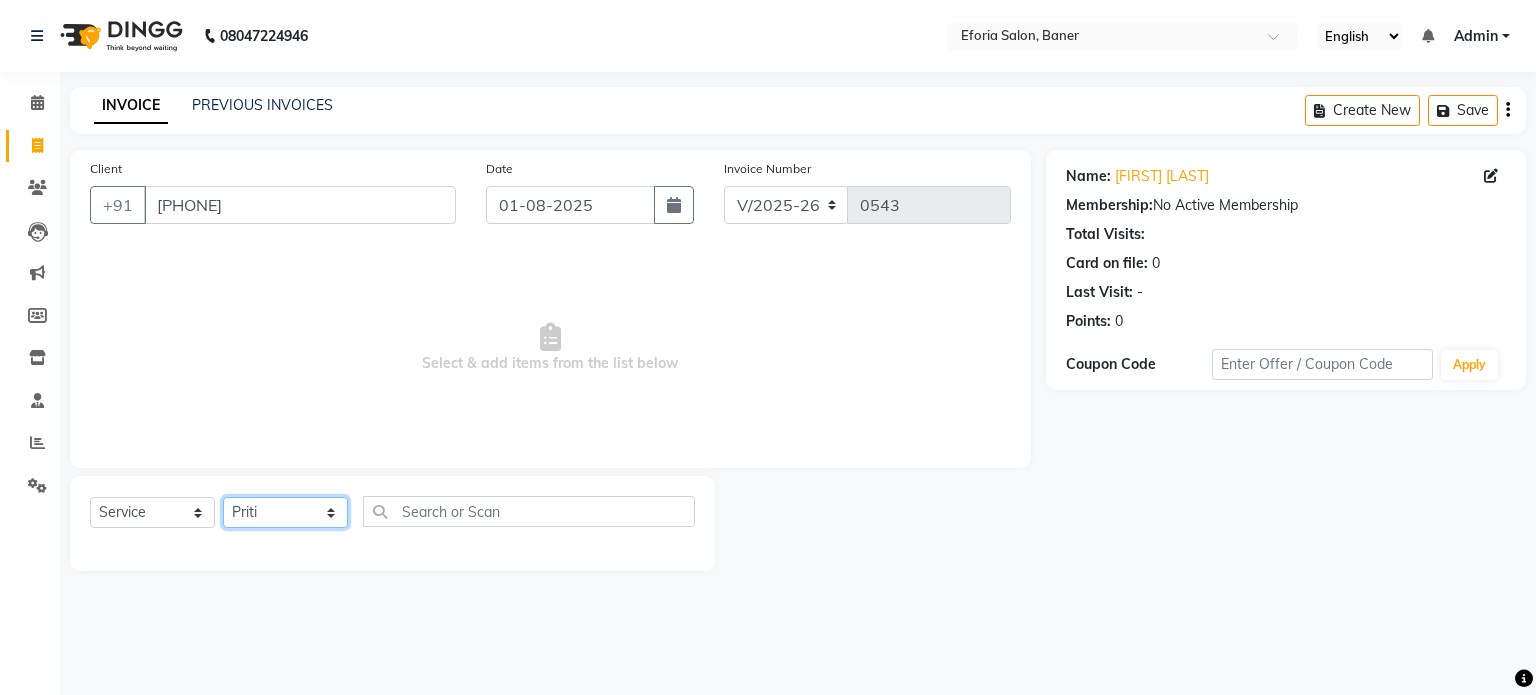 click on "Select Stylist [FIRST] [FIRST] [FIRST] [FIRST] [FIRST] [FIRST]" 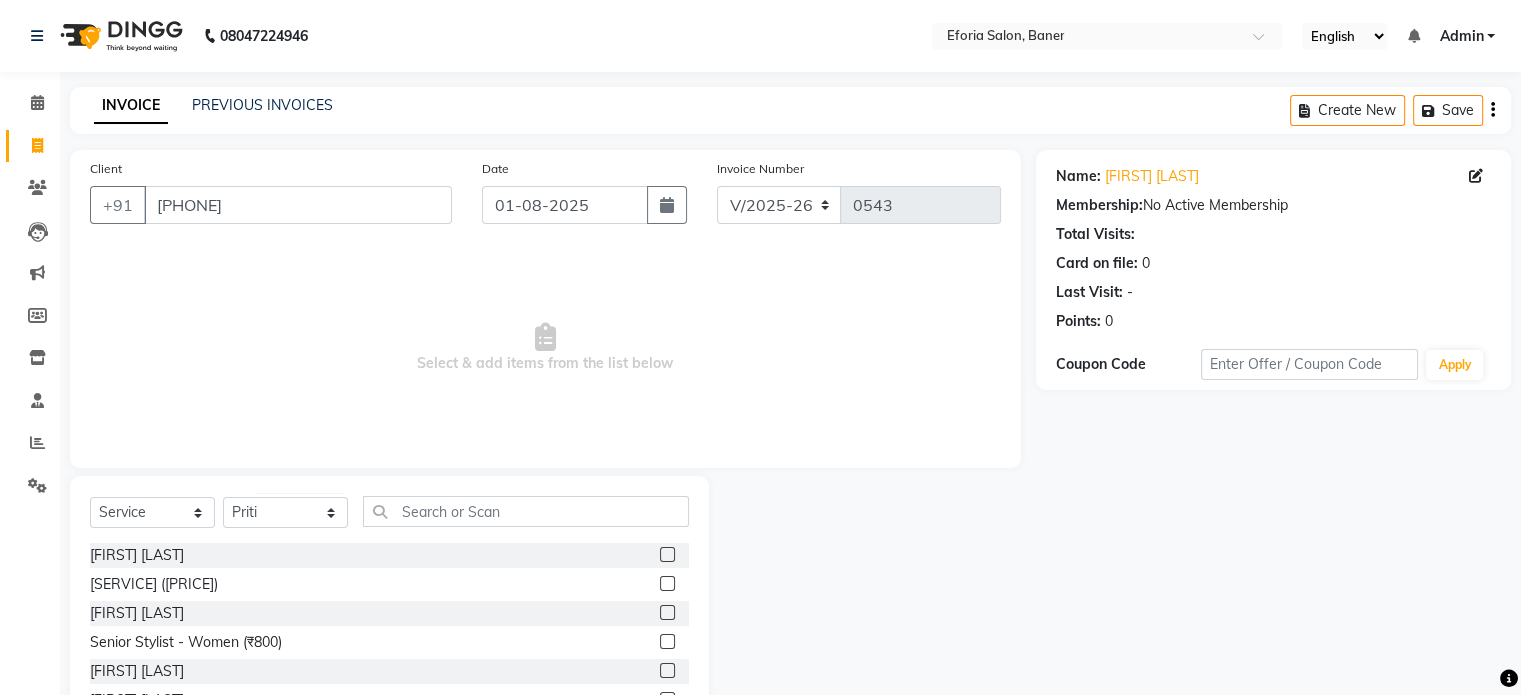 click 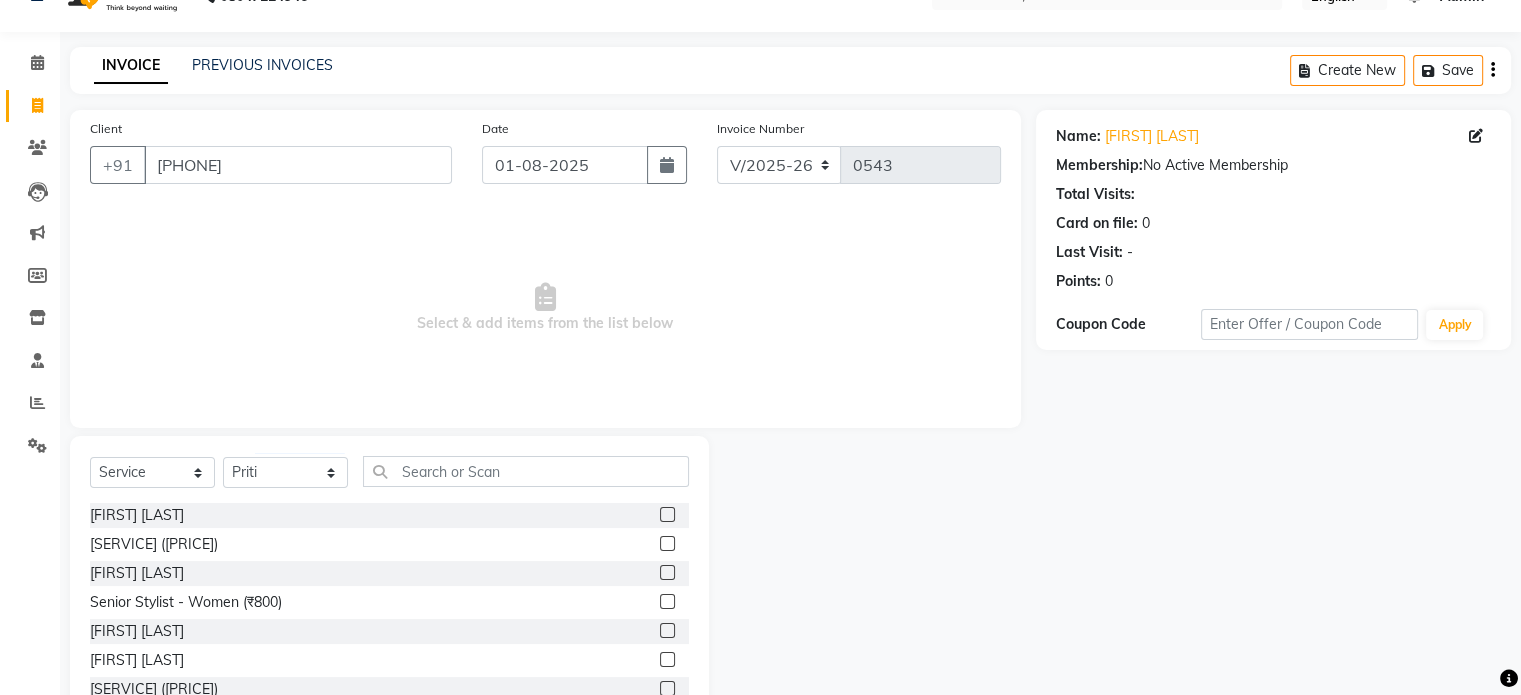 scroll, scrollTop: 106, scrollLeft: 0, axis: vertical 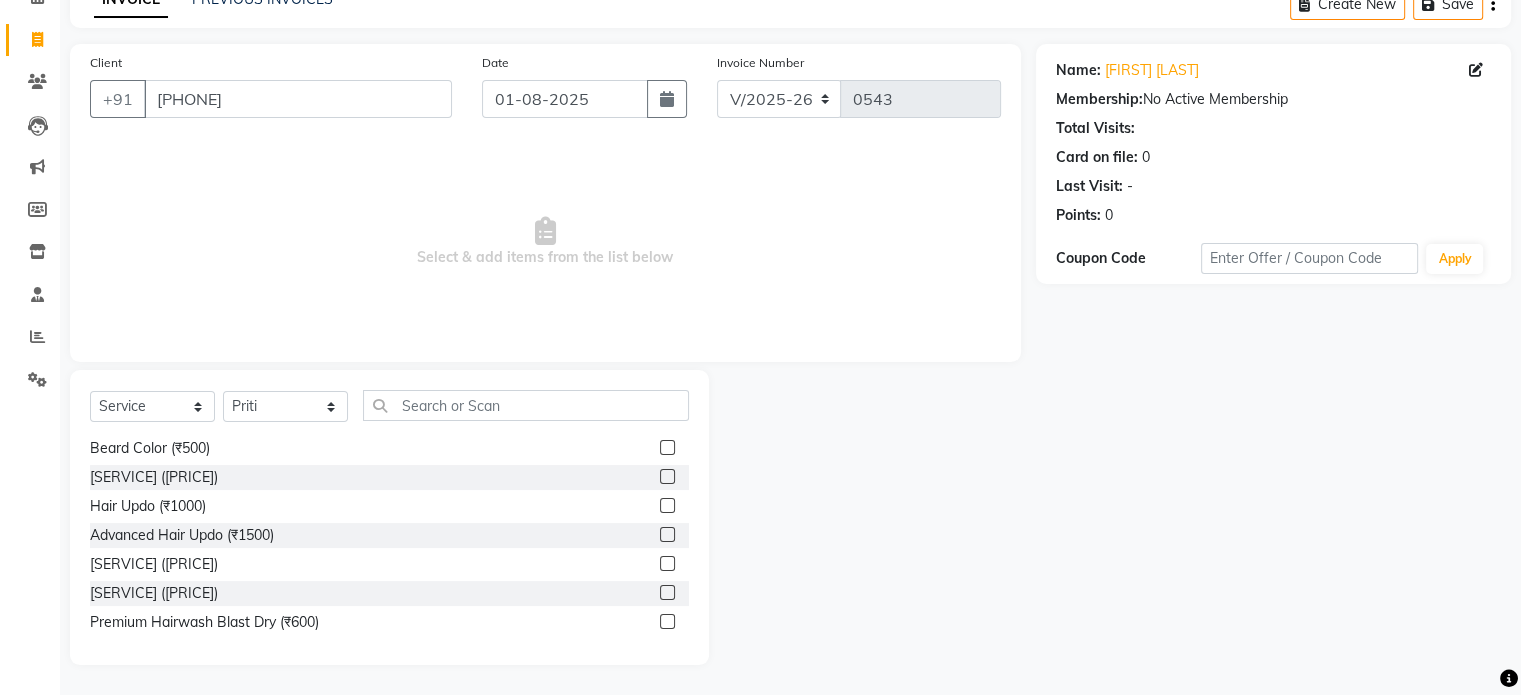 click 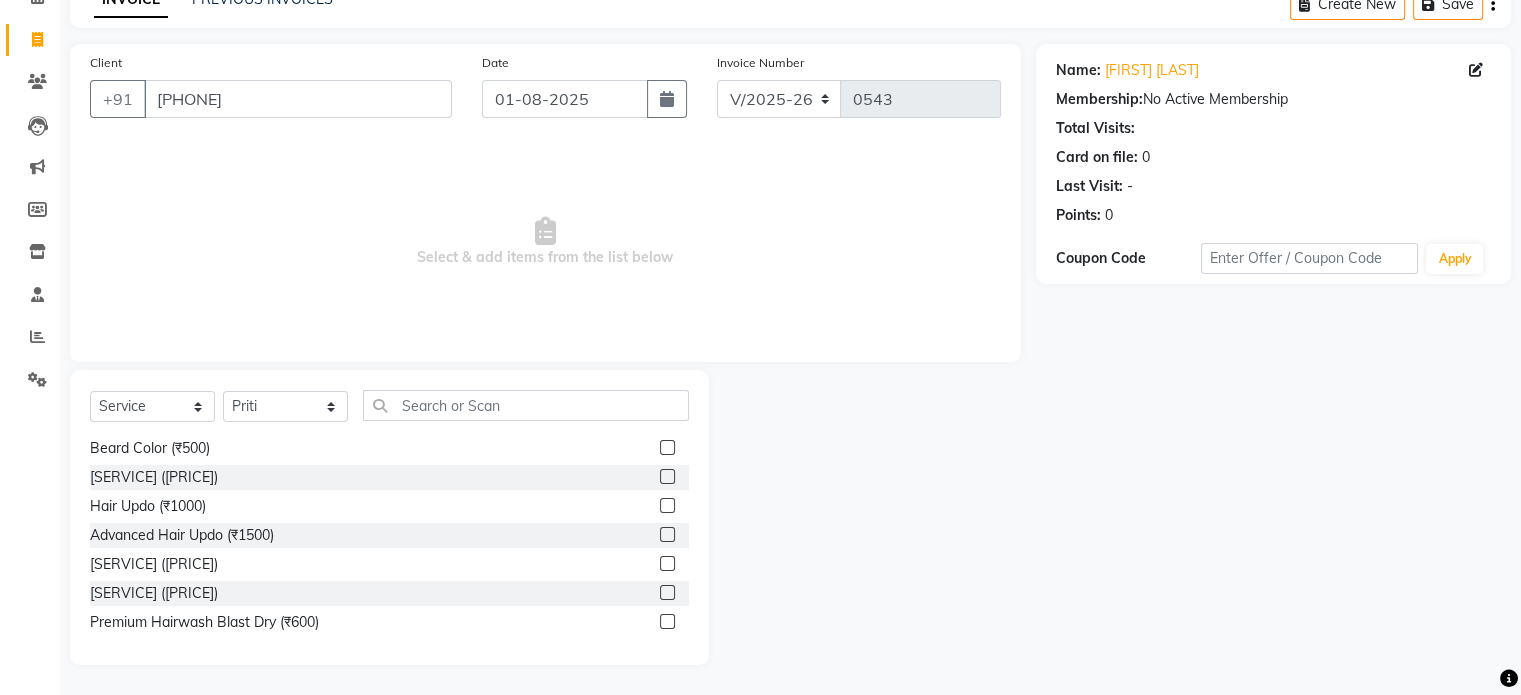 click at bounding box center [666, 564] 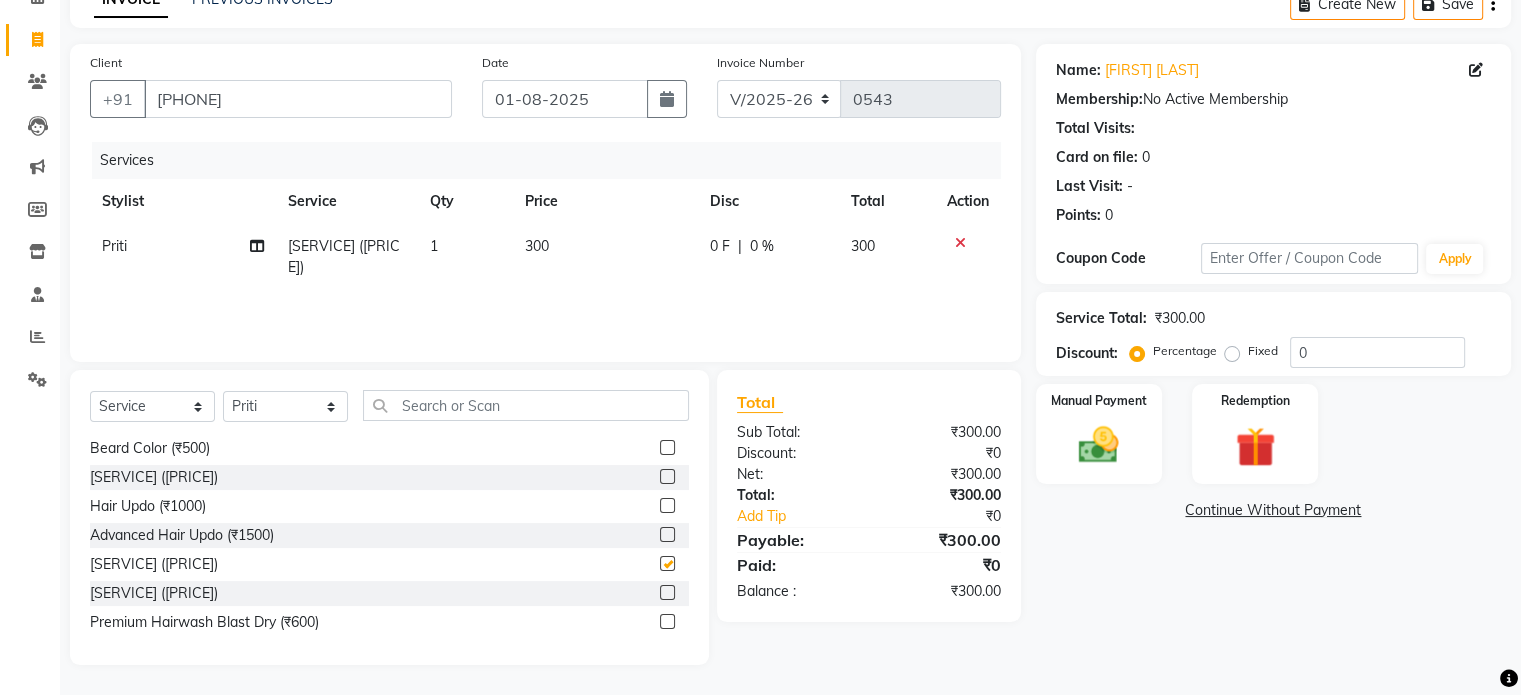 checkbox on "false" 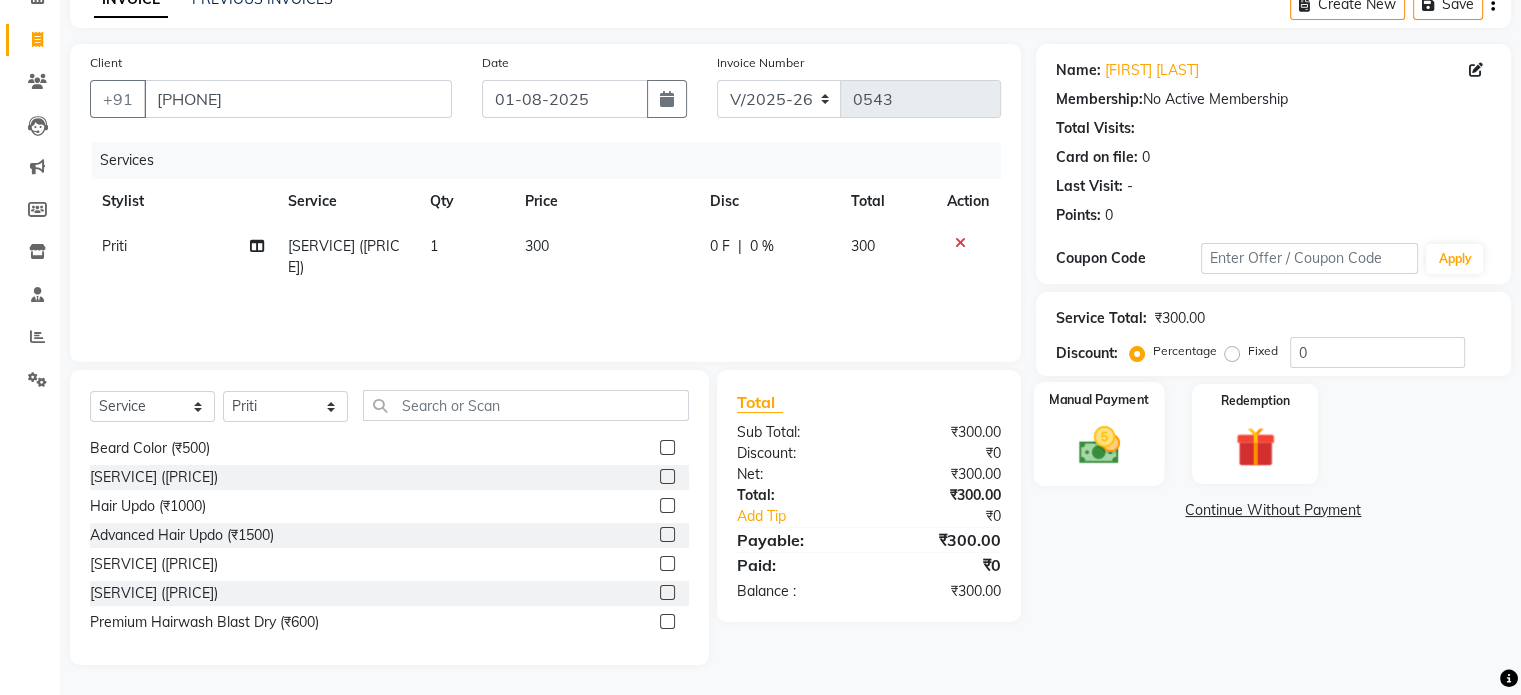 click 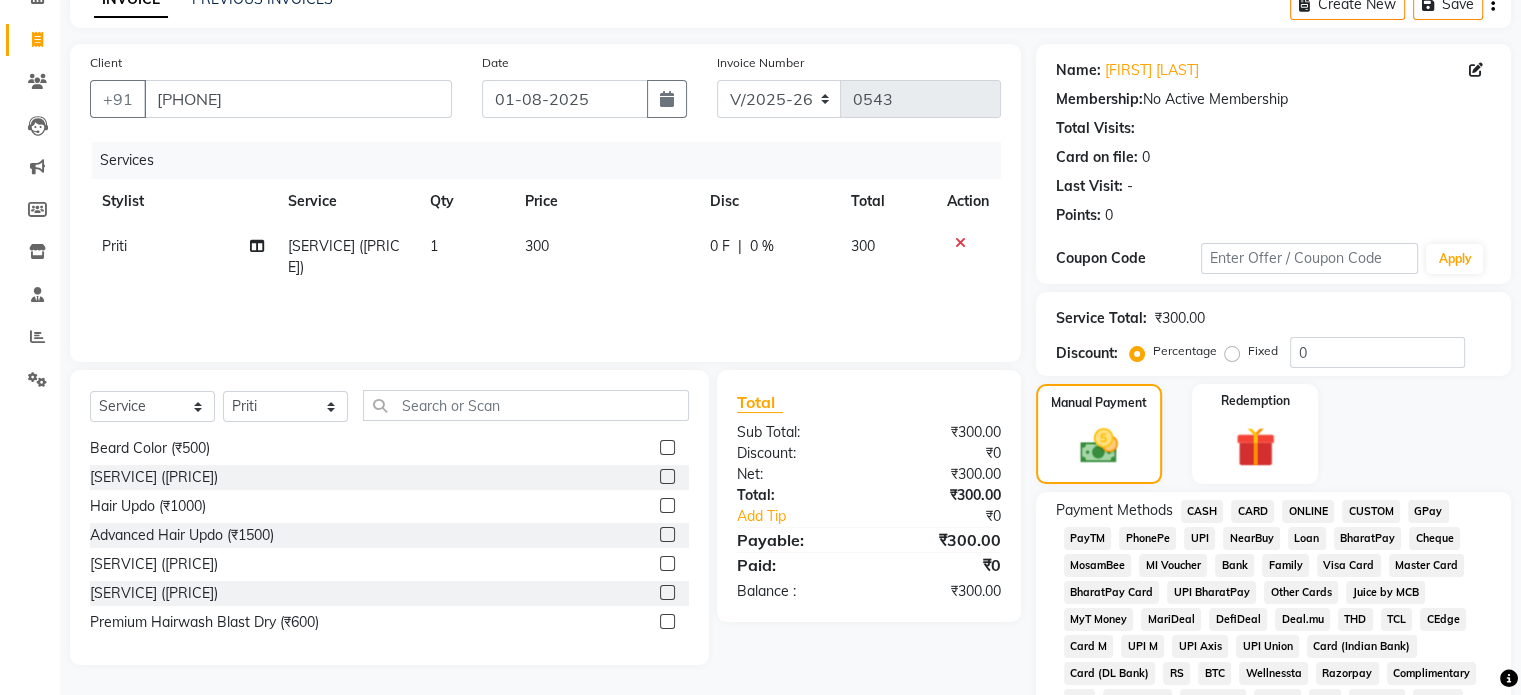 click on "CASH" 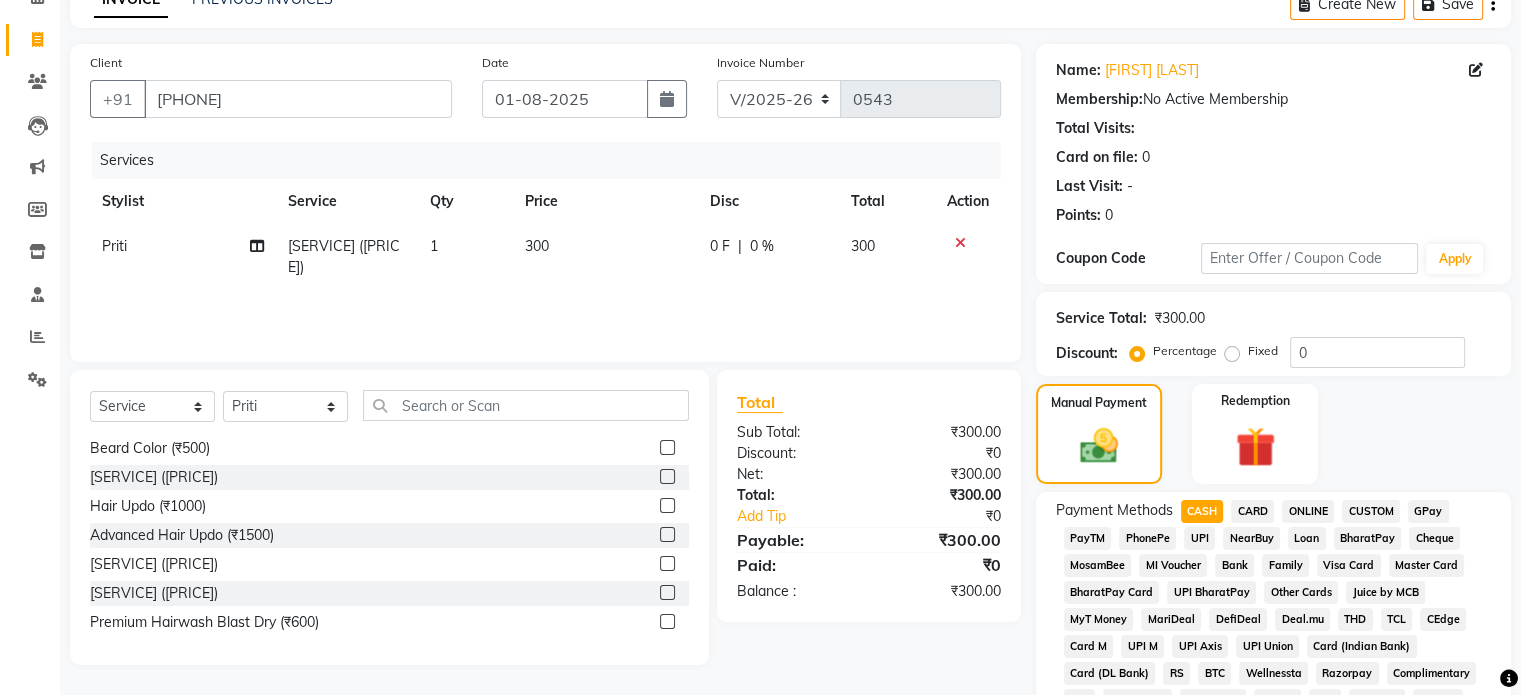 click on "Payment Methods  CASH   CARD   ONLINE   CUSTOM   GPay   PayTM   PhonePe   UPI   NearBuy   Loan   BharatPay   Cheque   MosamBee   MI Voucher   Bank   Family   Visa Card   Master Card   BharatPay Card   UPI BharatPay   Other Cards   Juice by MCB   MyT Money   MariDeal   DefiDeal   Deal.mu   THD   TCL   CEdge   Card M   UPI M   UPI Axis   UPI Union   Card (Indian Bank)   Card (DL Bank)   RS   BTC   Wellnessta   Razorpay   Complimentary   Nift   Spa Finder   Spa Week   Venmo   BFL   LoanTap   SaveIN   GMoney   ATH Movil   On Account   Chamber Gift Card   Trade   Comp   Donation   Card on File   Envision   BRAC Card   City Card   bKash   Credit Card   Debit Card   Shoutlo   LUZO   Jazz Cash   AmEx   Discover   Tabby   Online W   Room Charge   Room Charge USD   Room Charge Euro   Room Charge EGP   Room Charge GBP   Bajaj Finserv   Bad Debts   Card: IDFC   Card: IOB   Coupon   Gcash   PayMaya   Instamojo   COnline   UOnline   SOnline   SCard   Paypal   PPR   PPV   PPC   PPN   PPG   PPE   CAMP   Benefit   ATH Movil" 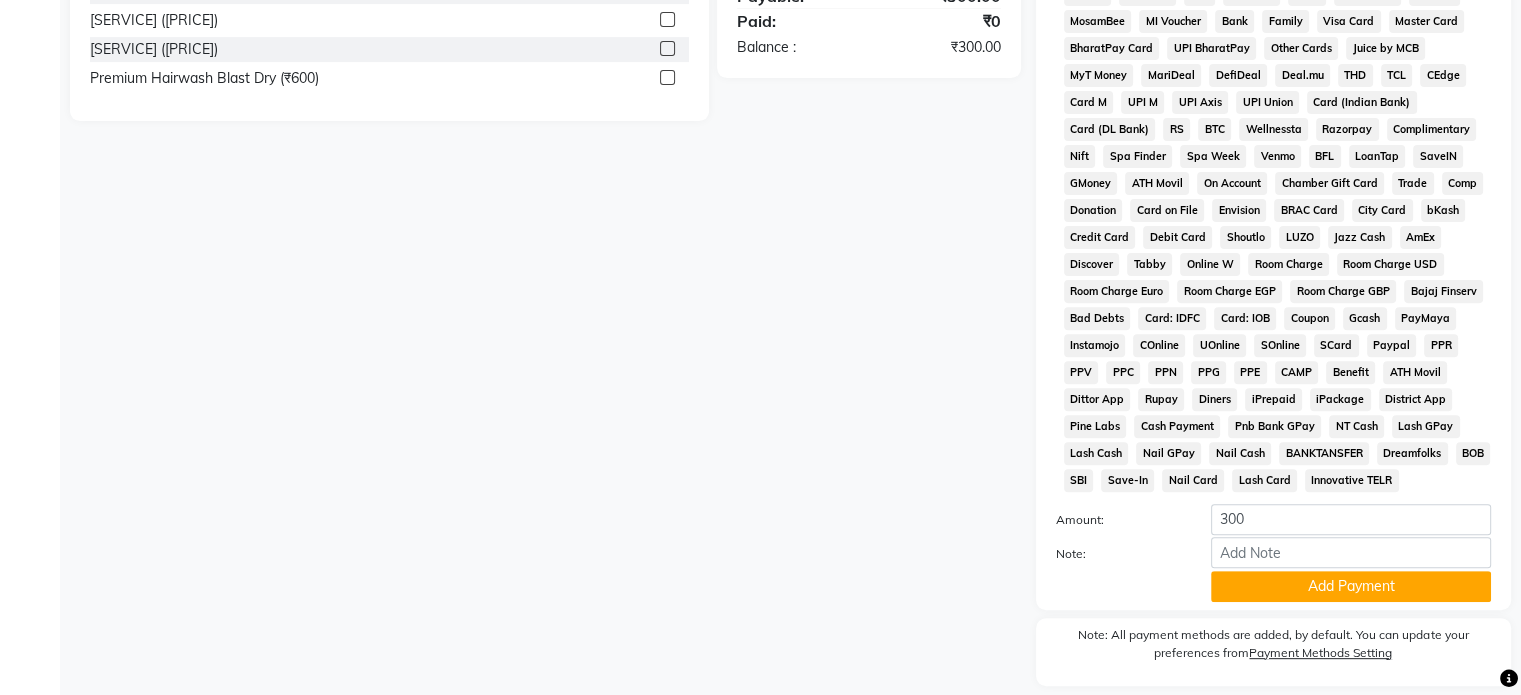 scroll, scrollTop: 728, scrollLeft: 0, axis: vertical 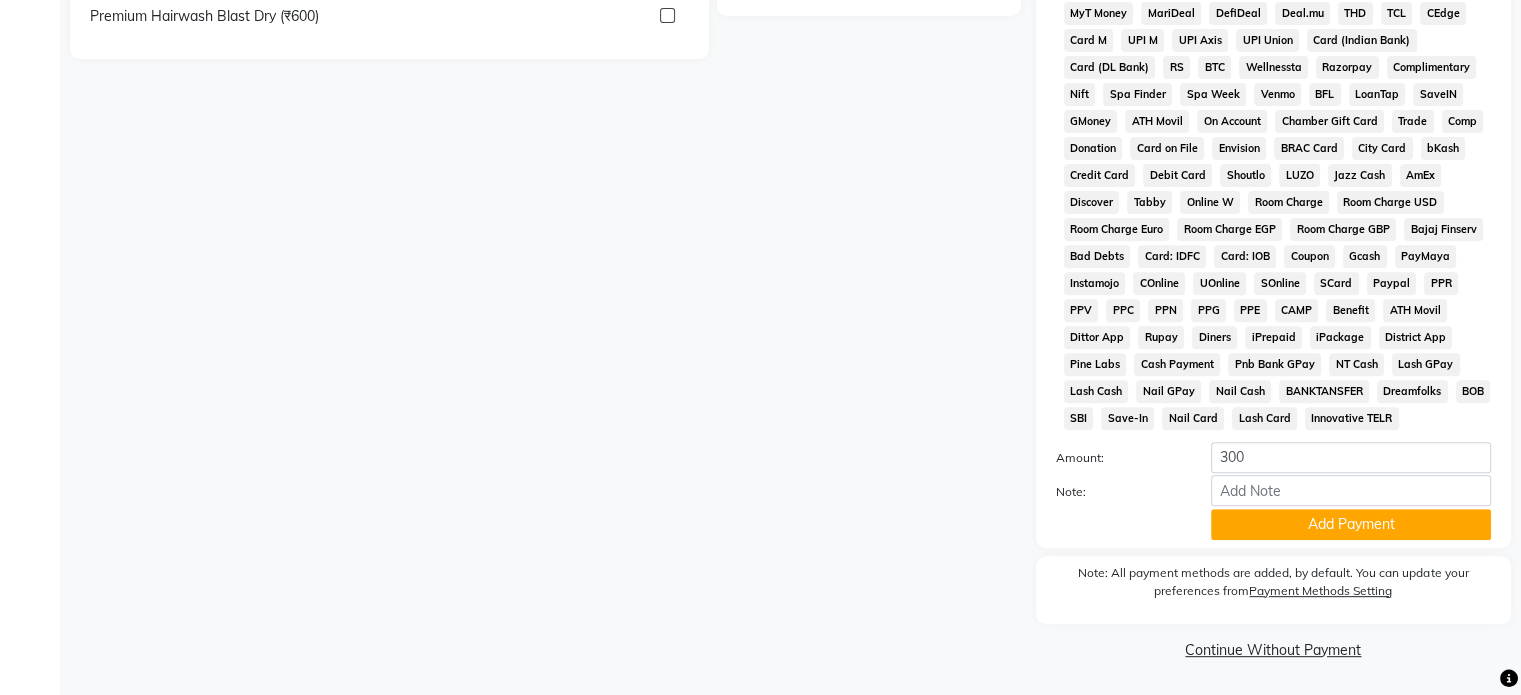 click on "Payment Methods  CASH   CARD   ONLINE   CUSTOM   GPay   PayTM   PhonePe   UPI   NearBuy   Loan   BharatPay   Cheque   MosamBee   MI Voucher   Bank   Family   Visa Card   Master Card   BharatPay Card   UPI BharatPay   Other Cards   Juice by MCB   MyT Money   MariDeal   DefiDeal   Deal.mu   THD   TCL   CEdge   Card M   UPI M   UPI Axis   UPI Union   Card (Indian Bank)   Card (DL Bank)   RS   BTC   Wellnessta   Razorpay   Complimentary   Nift   Spa Finder   Spa Week   Venmo   BFL   LoanTap   SaveIN   GMoney   ATH Movil   On Account   Chamber Gift Card   Trade   Comp   Donation   Card on File   Envision   BRAC Card   City Card   bKash   Credit Card   Debit Card   Shoutlo   LUZO   Jazz Cash   AmEx   Discover   Tabby   Online W   Room Charge   Room Charge USD   Room Charge Euro   Room Charge EGP   Room Charge GBP   Bajaj Finserv   Bad Debts   Card: IDFC   Card: IOB   Coupon   Gcash   PayMaya   Instamojo   COnline   UOnline   SOnline   SCard   Paypal   PPR   PPV   PPC   PPN   PPG   PPE   CAMP   Benefit   ATH Movil" 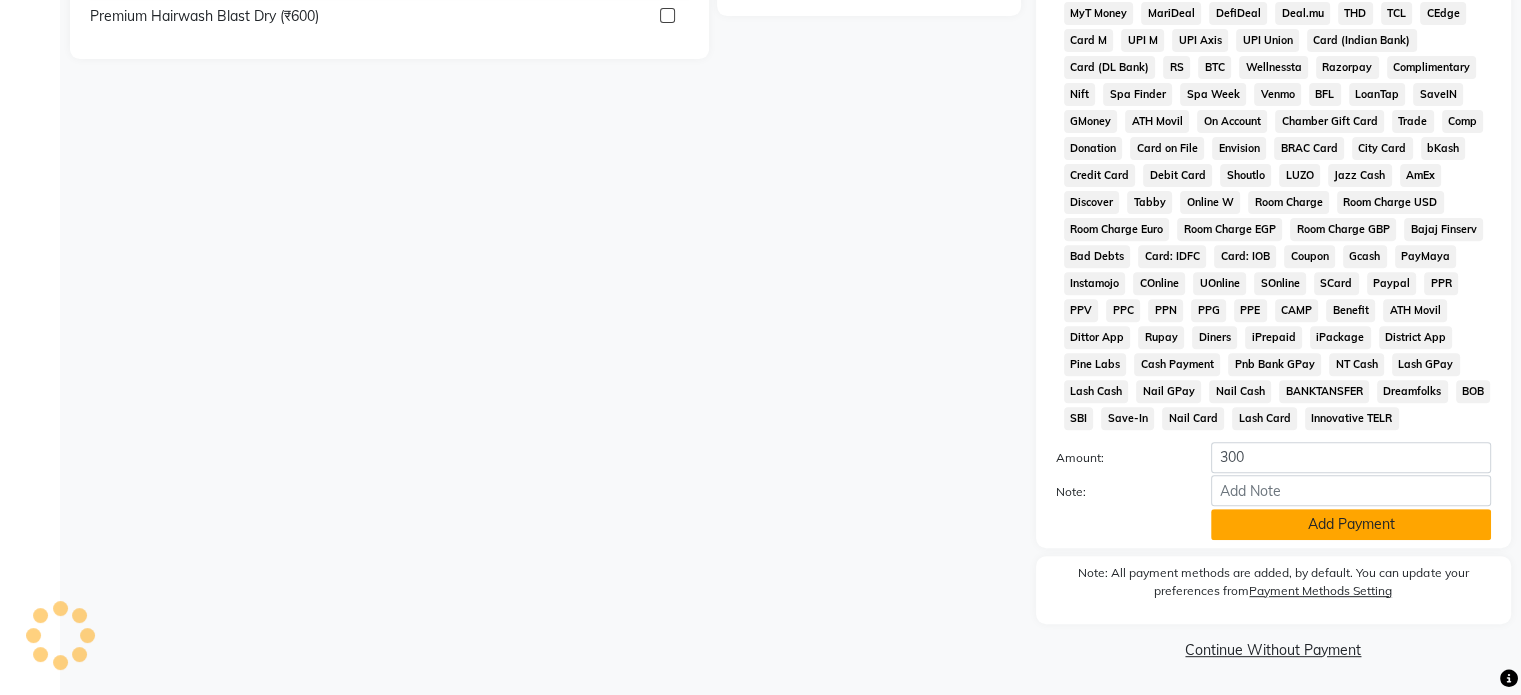 click on "Add Payment" 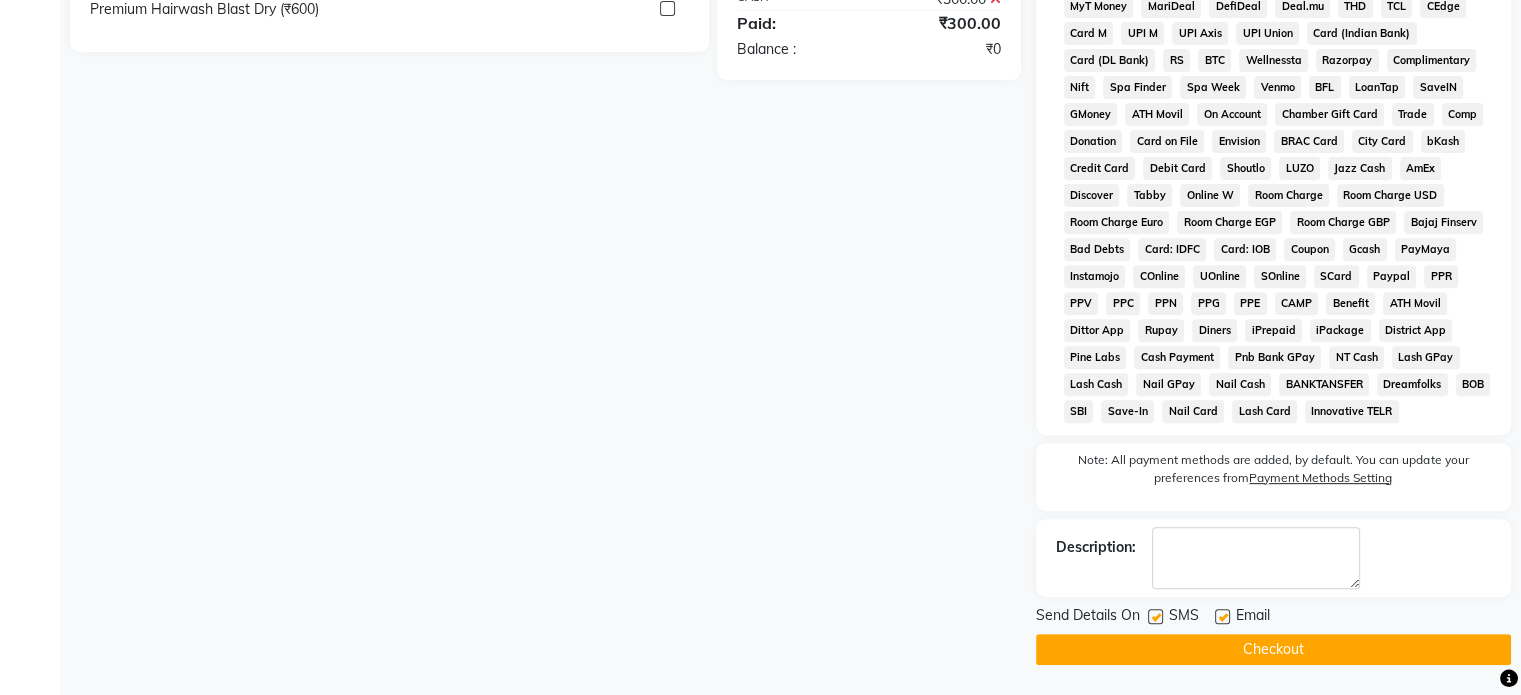 click on "Checkout" 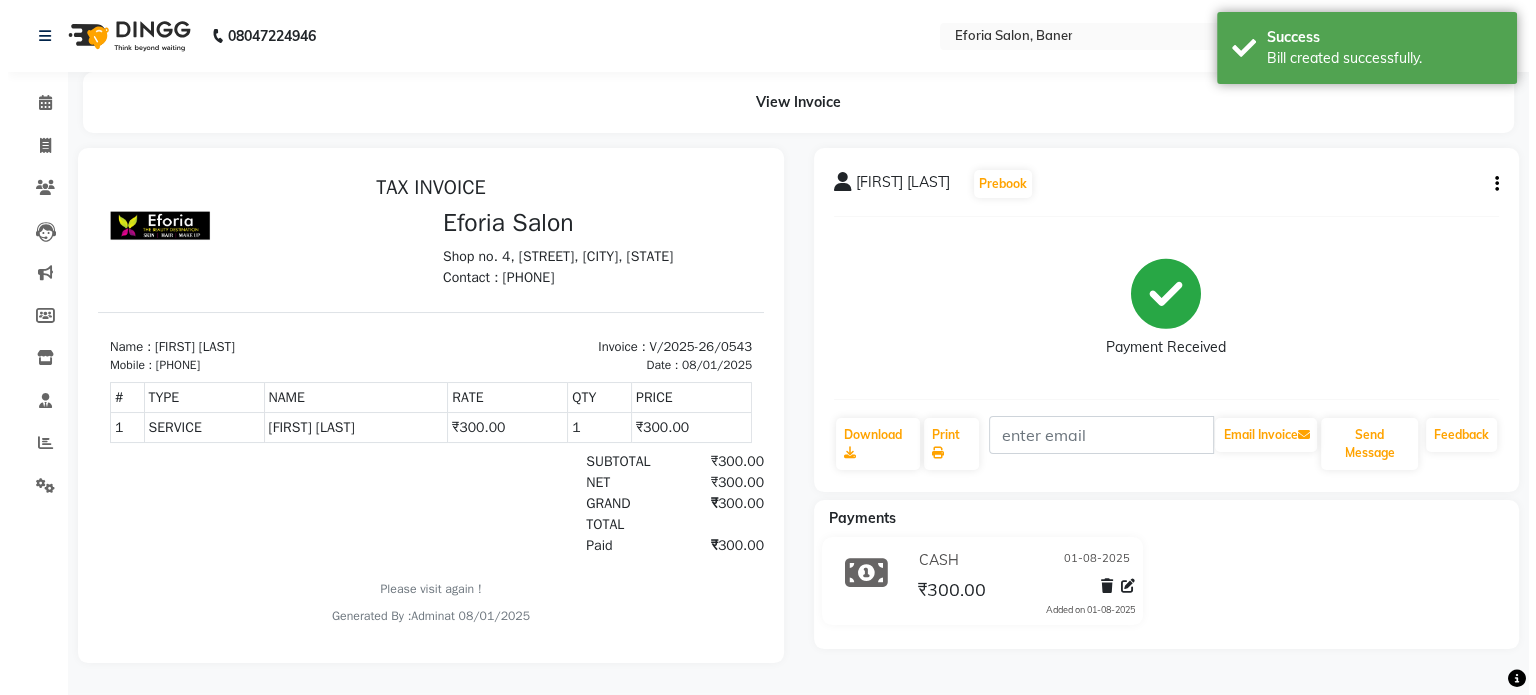 scroll, scrollTop: 0, scrollLeft: 0, axis: both 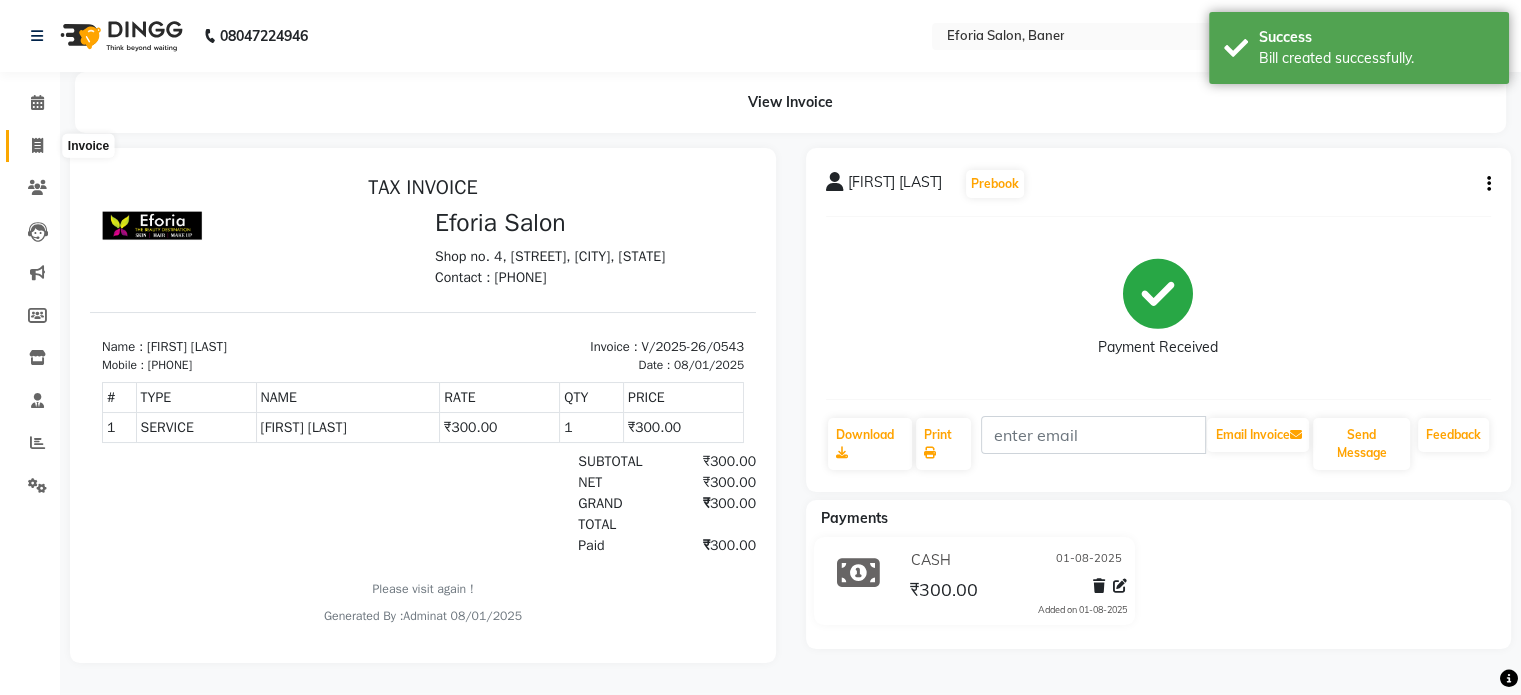 click 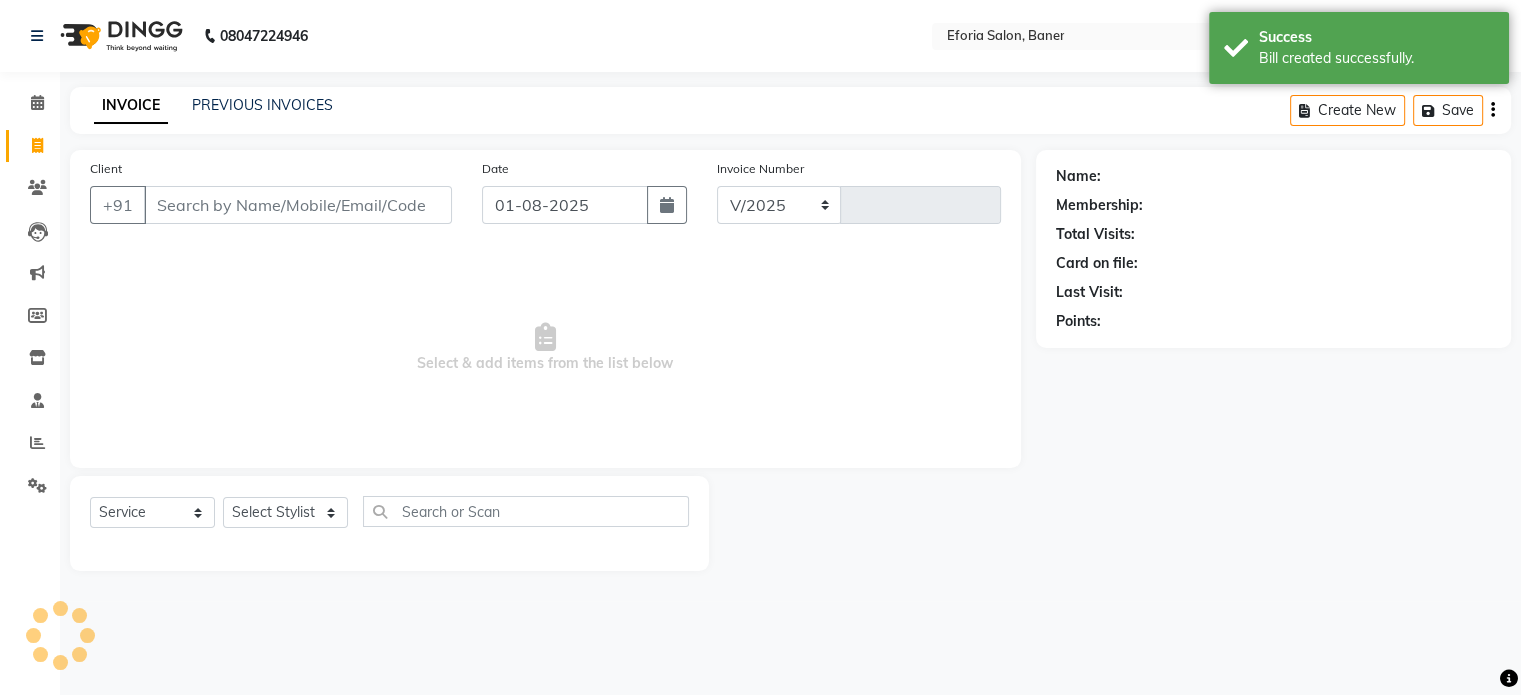 select on "608" 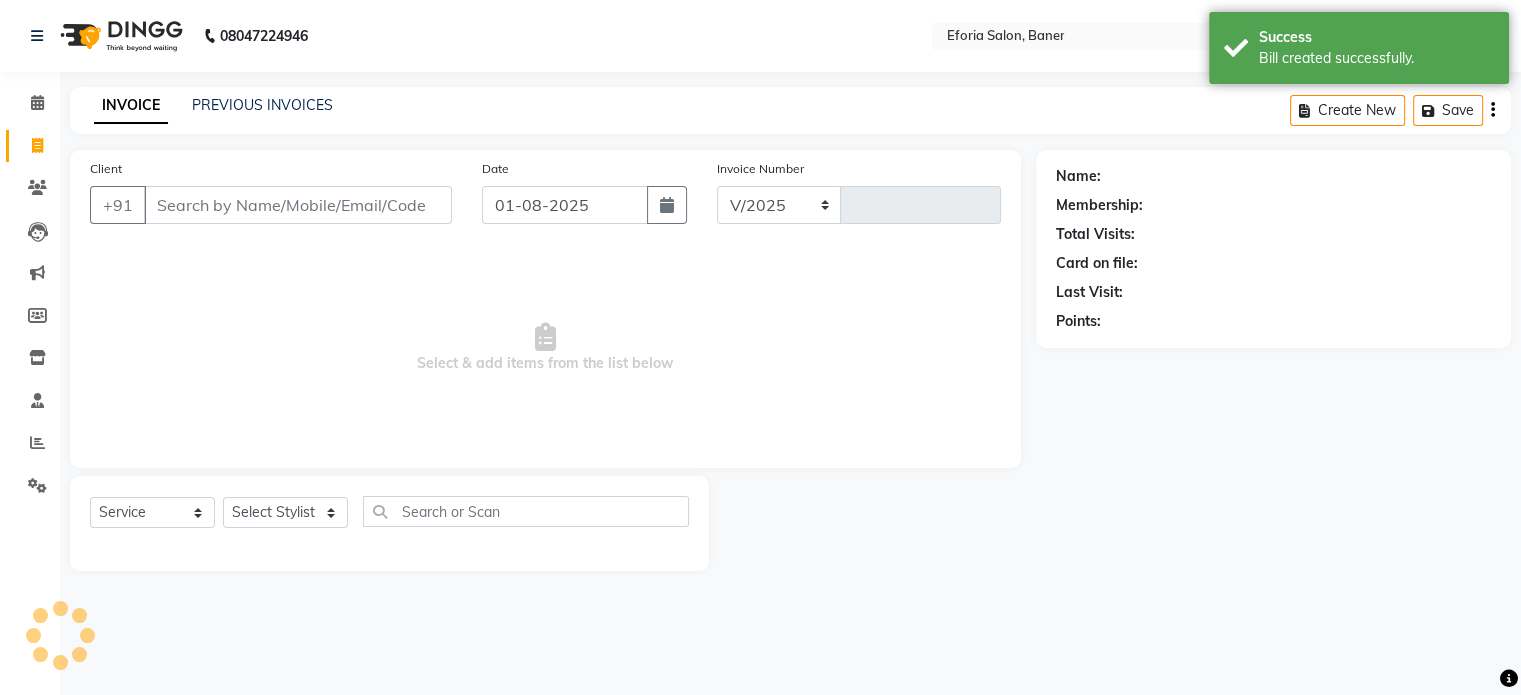 type on "0544" 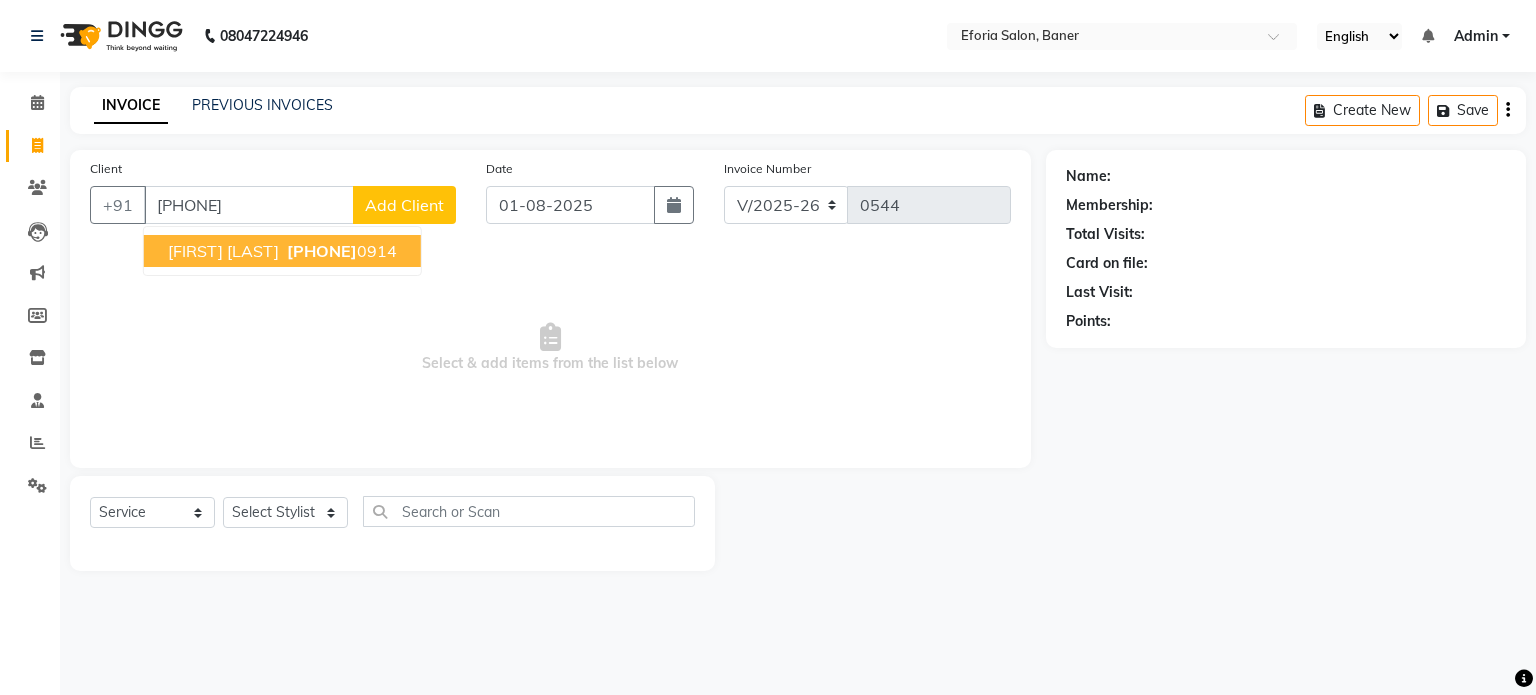 click on "[FIRST] [LAST]   750742 0914" at bounding box center [282, 251] 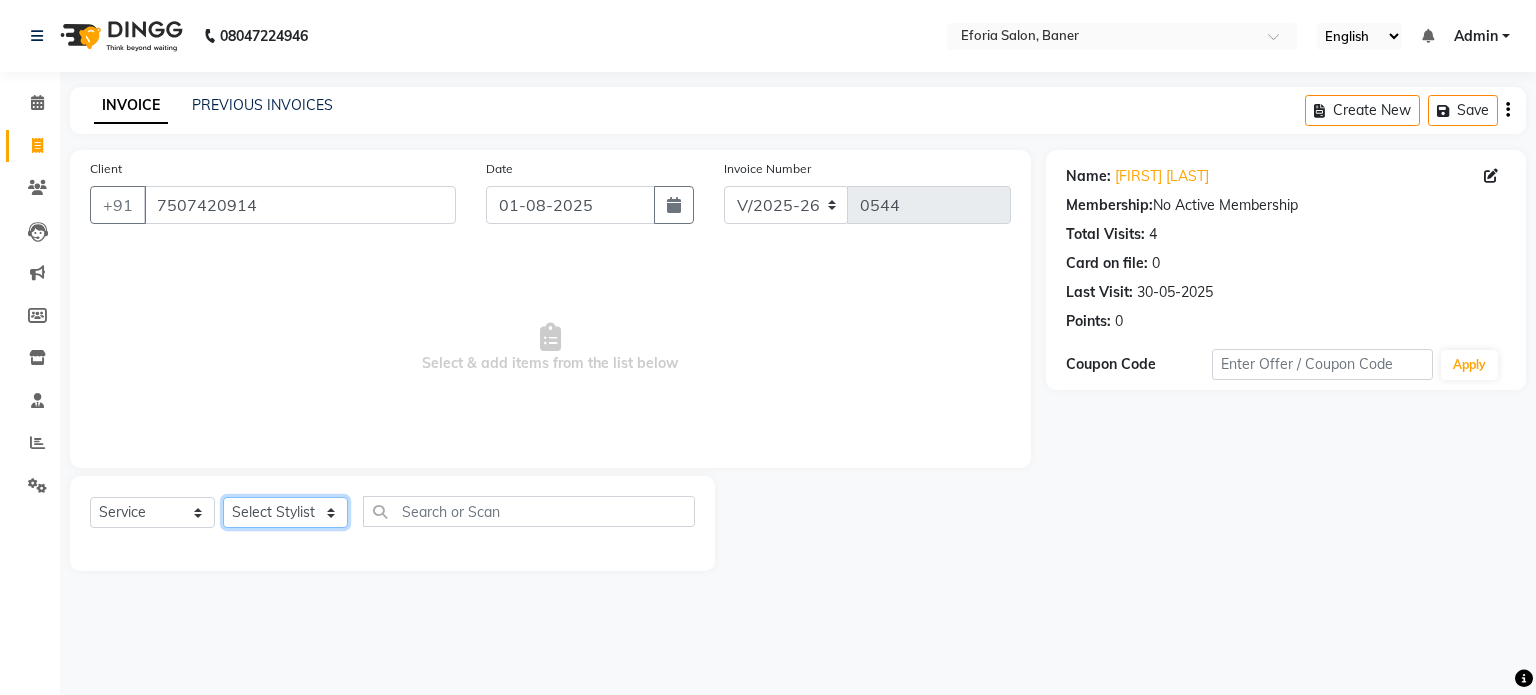 click on "Select Stylist [FIRST] [FIRST] [FIRST] [FIRST] [FIRST] [FIRST]" 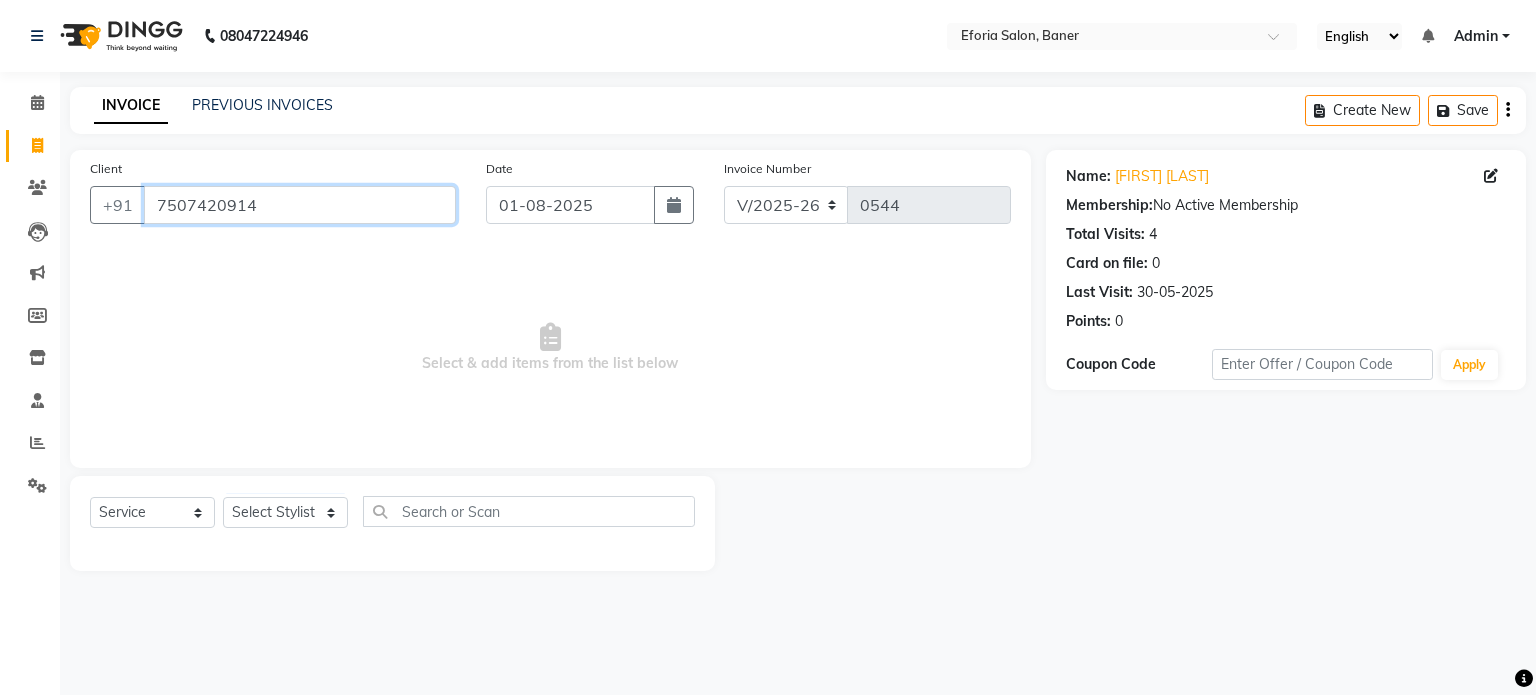 click on "7507420914" at bounding box center (300, 205) 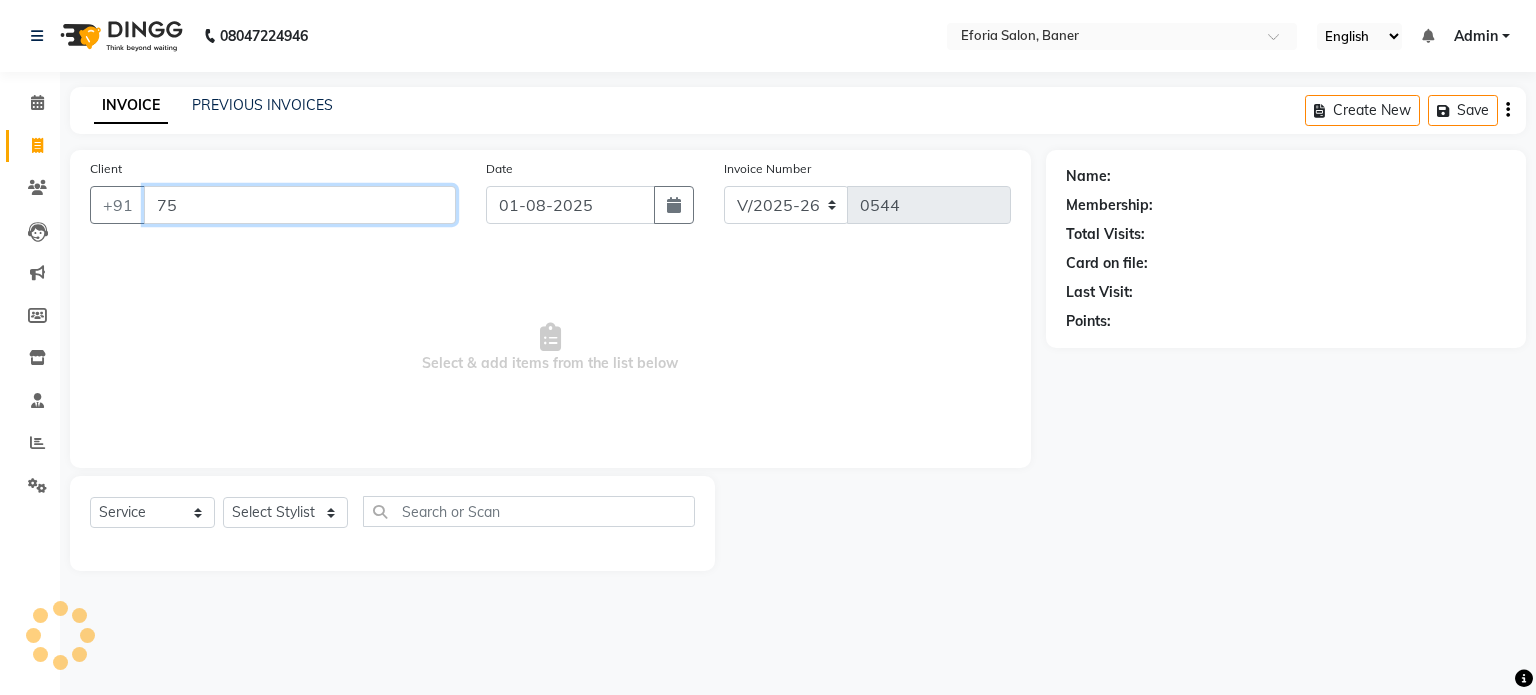 type on "7" 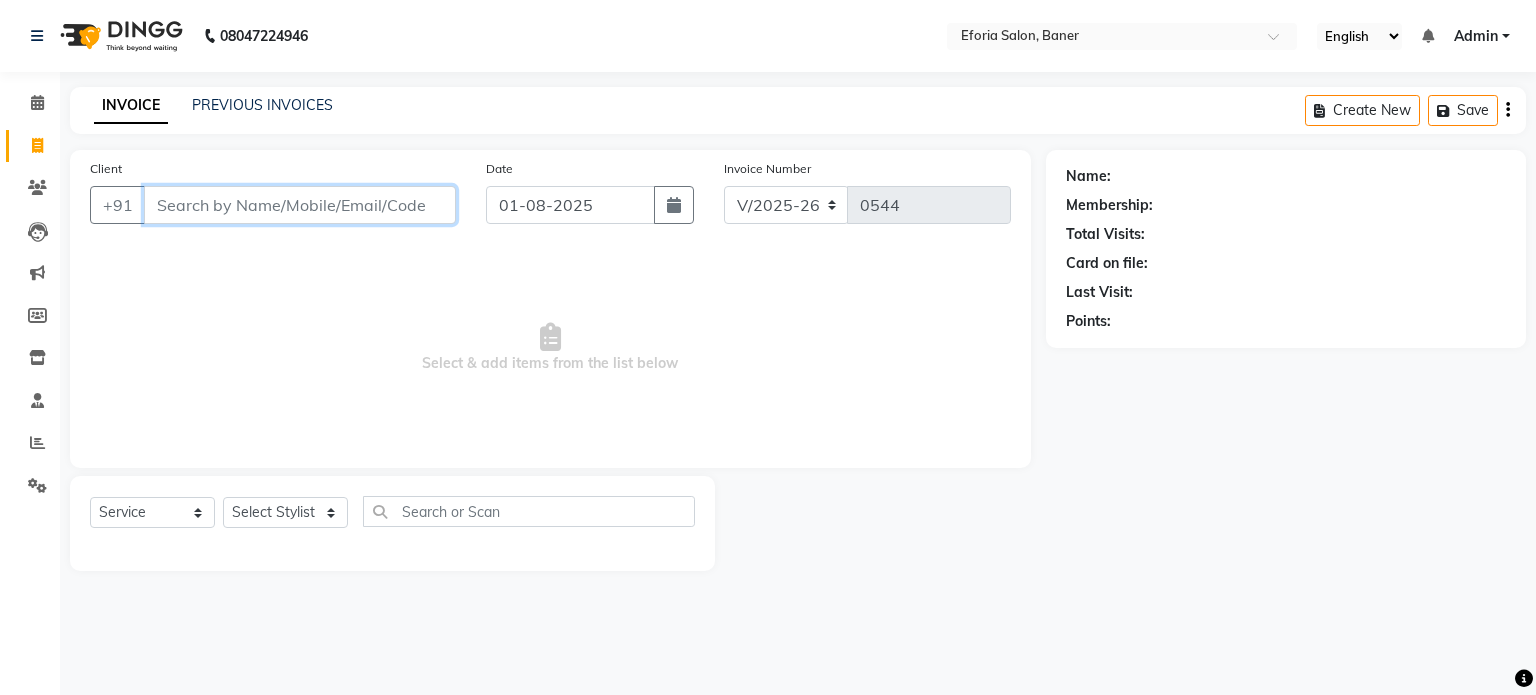 click on "Client" at bounding box center (300, 205) 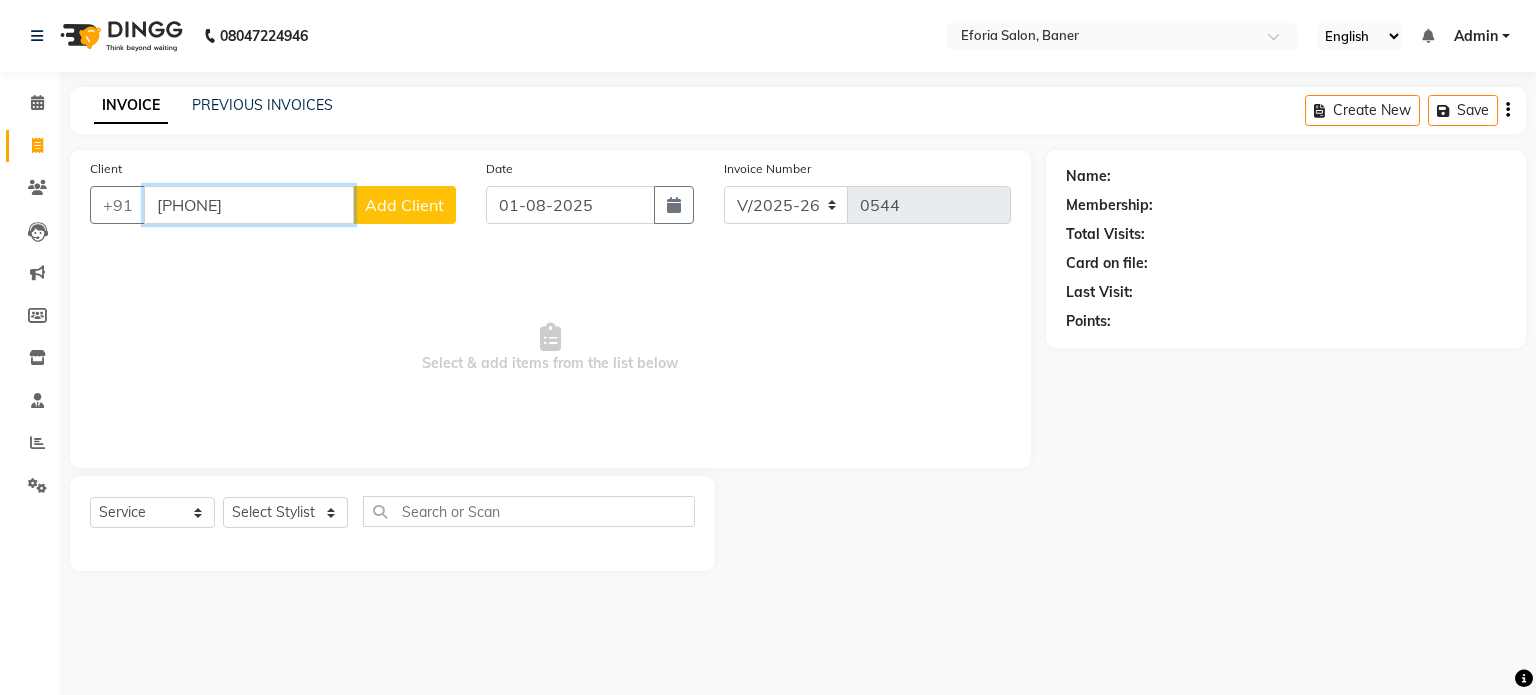 type on "[PHONE]" 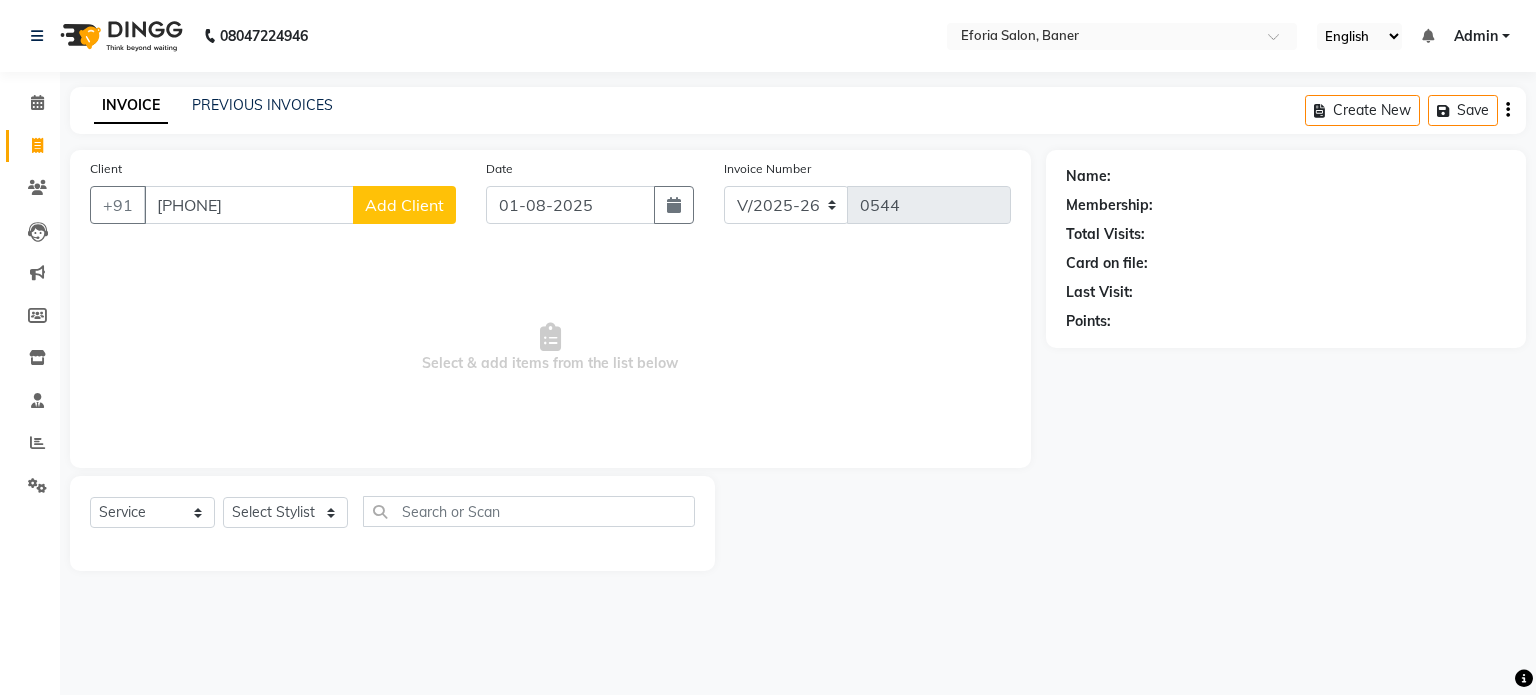 click on "Add Client" 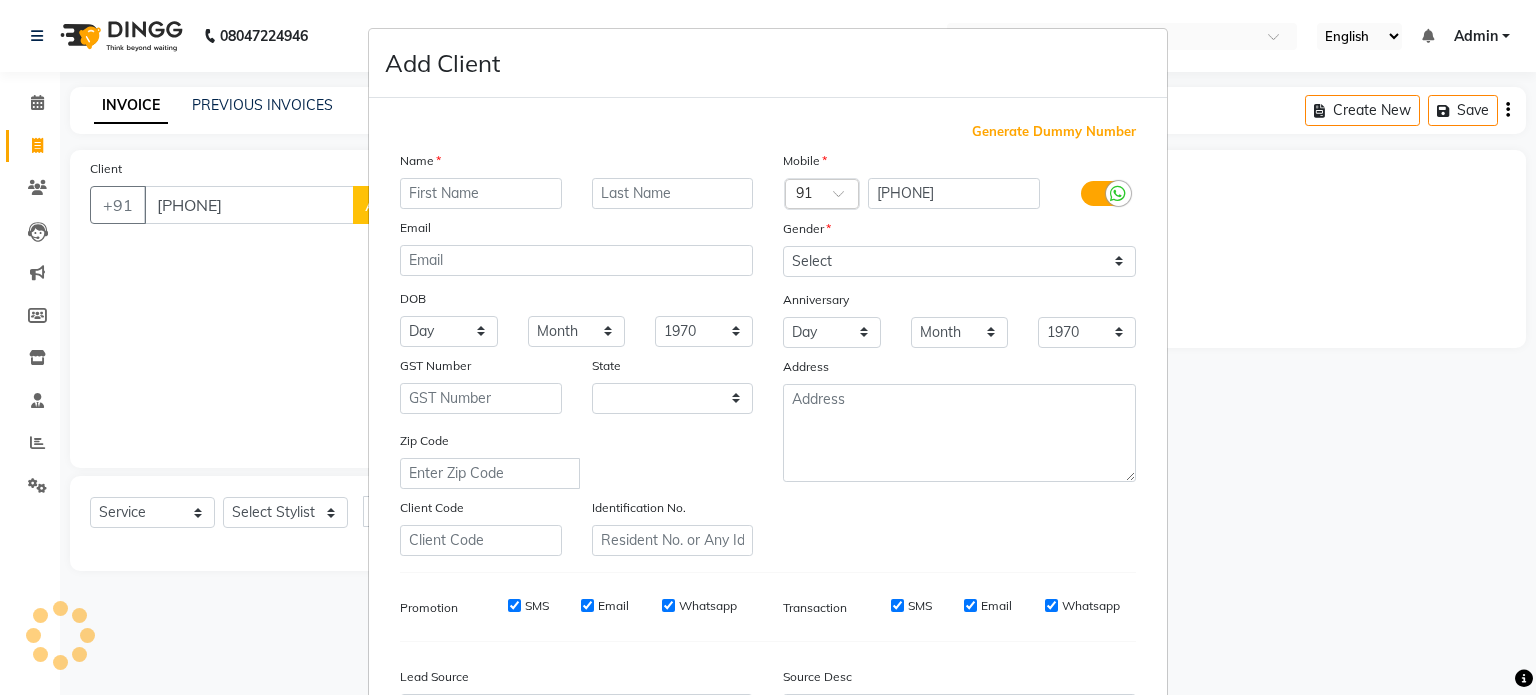 select on "22" 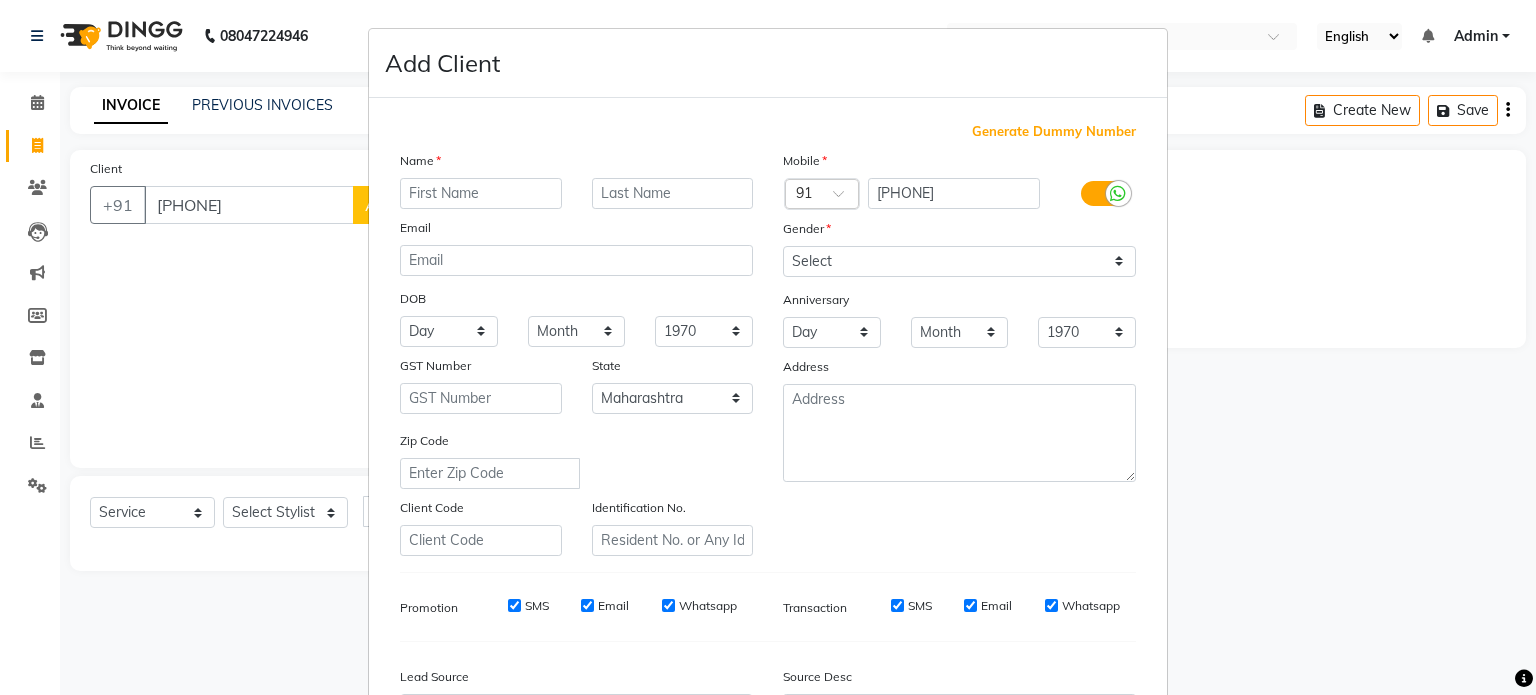 click at bounding box center (481, 193) 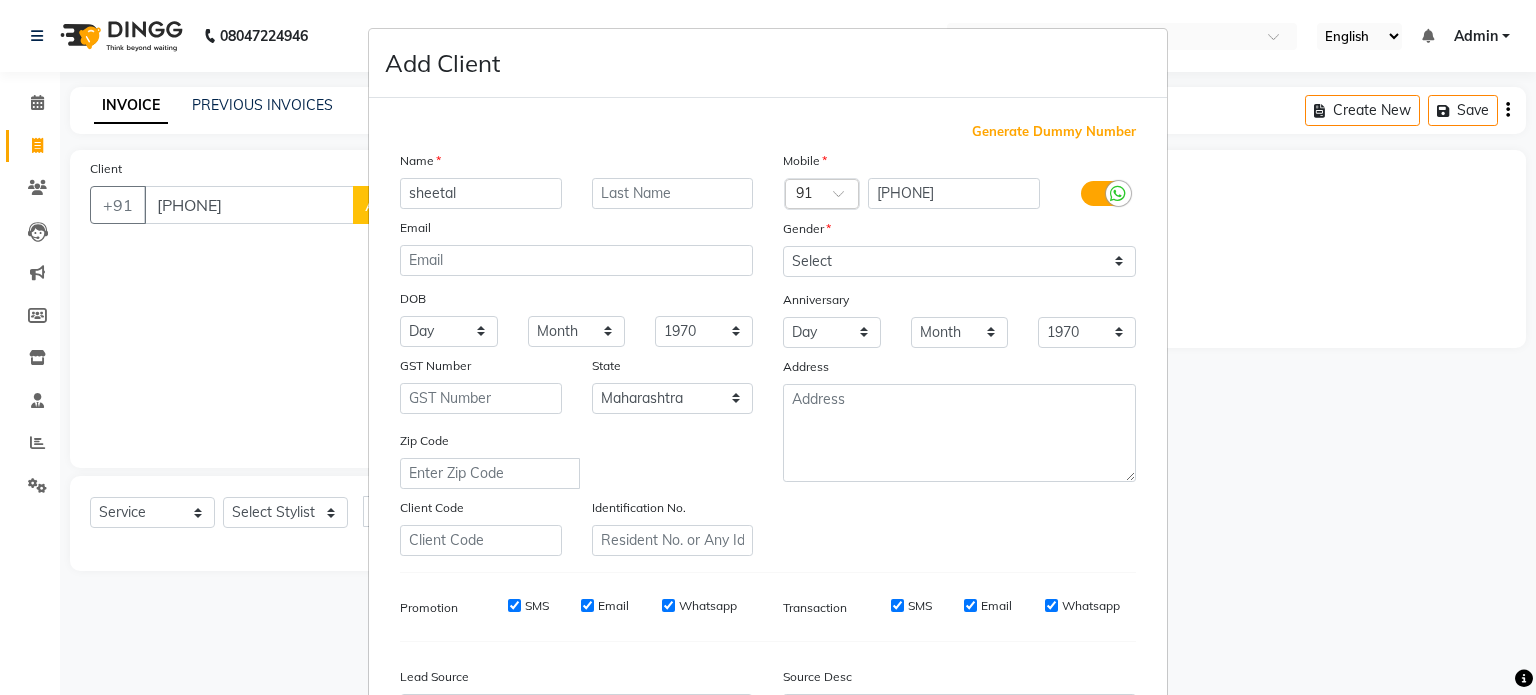 type on "sheetal" 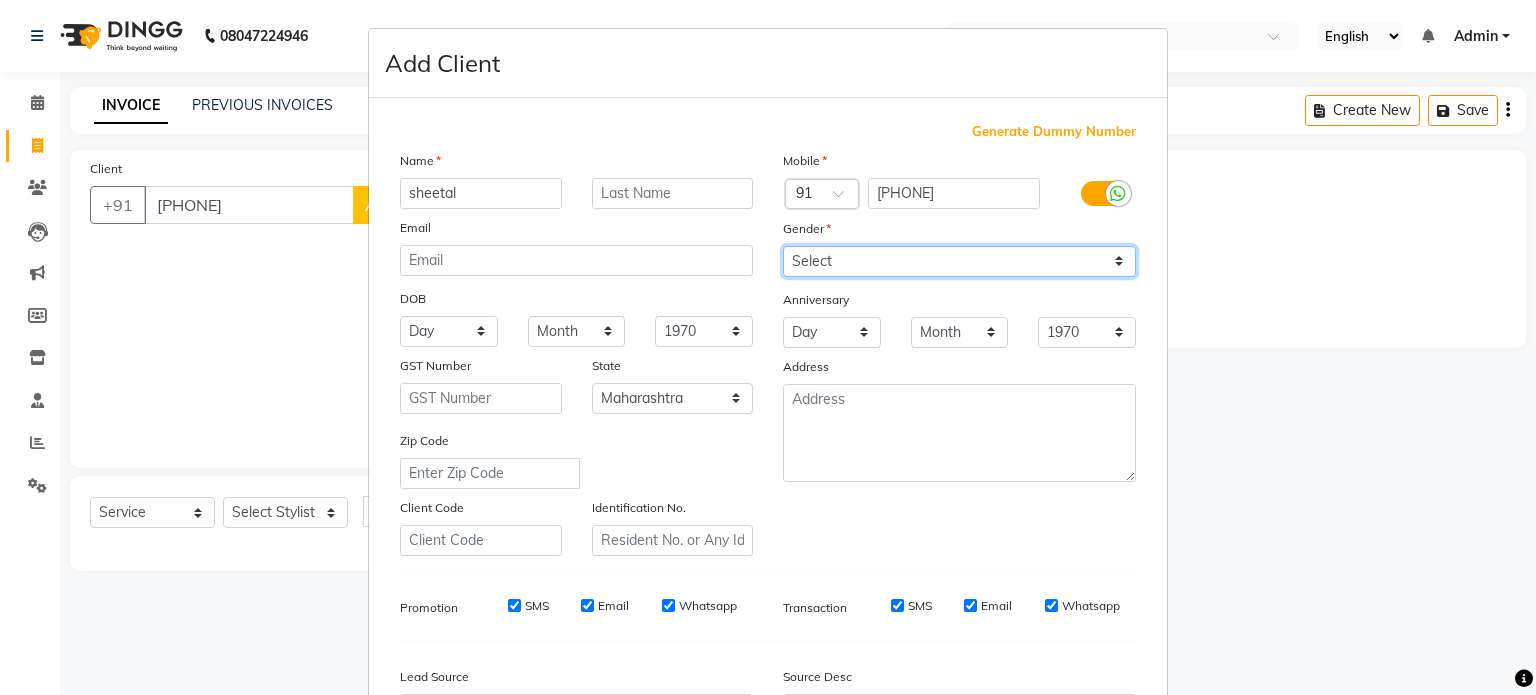 click on "Select Male Female Other Prefer Not To Say" at bounding box center [959, 261] 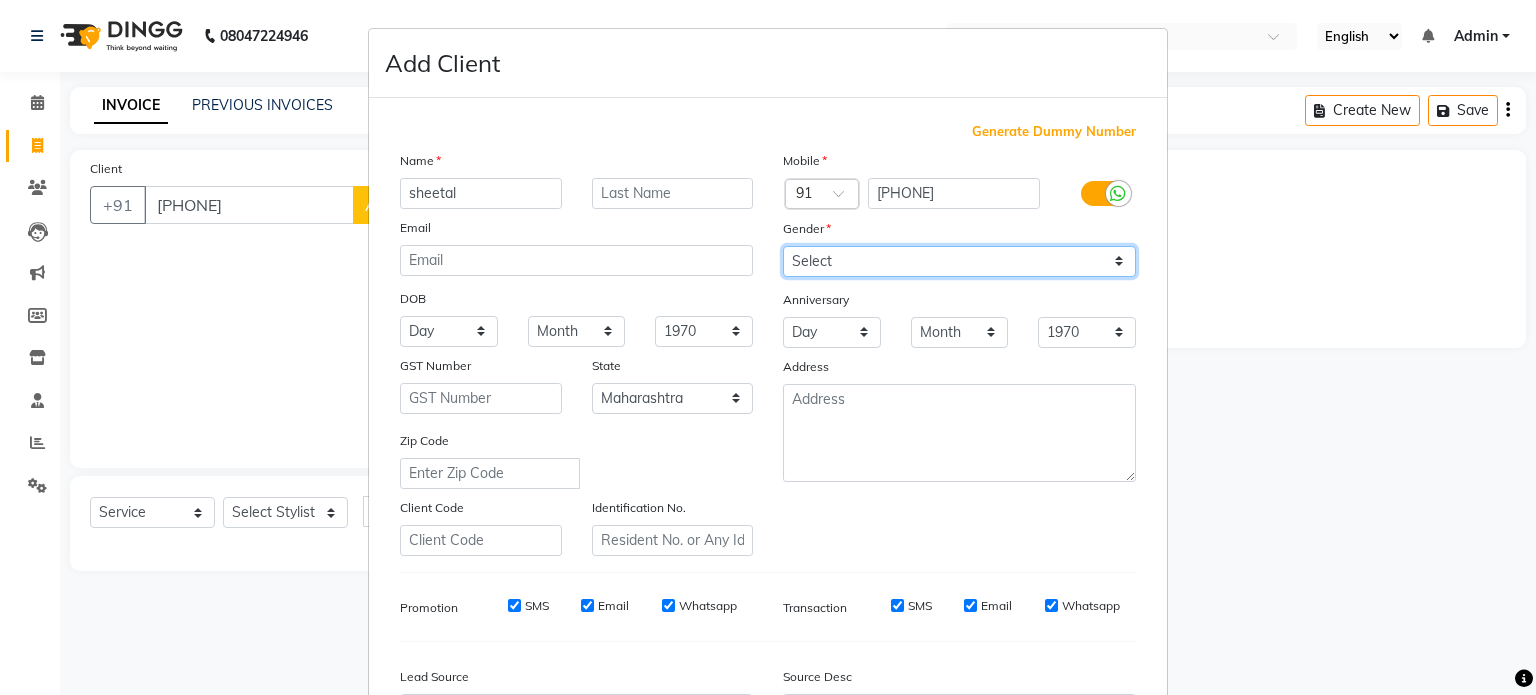 select on "female" 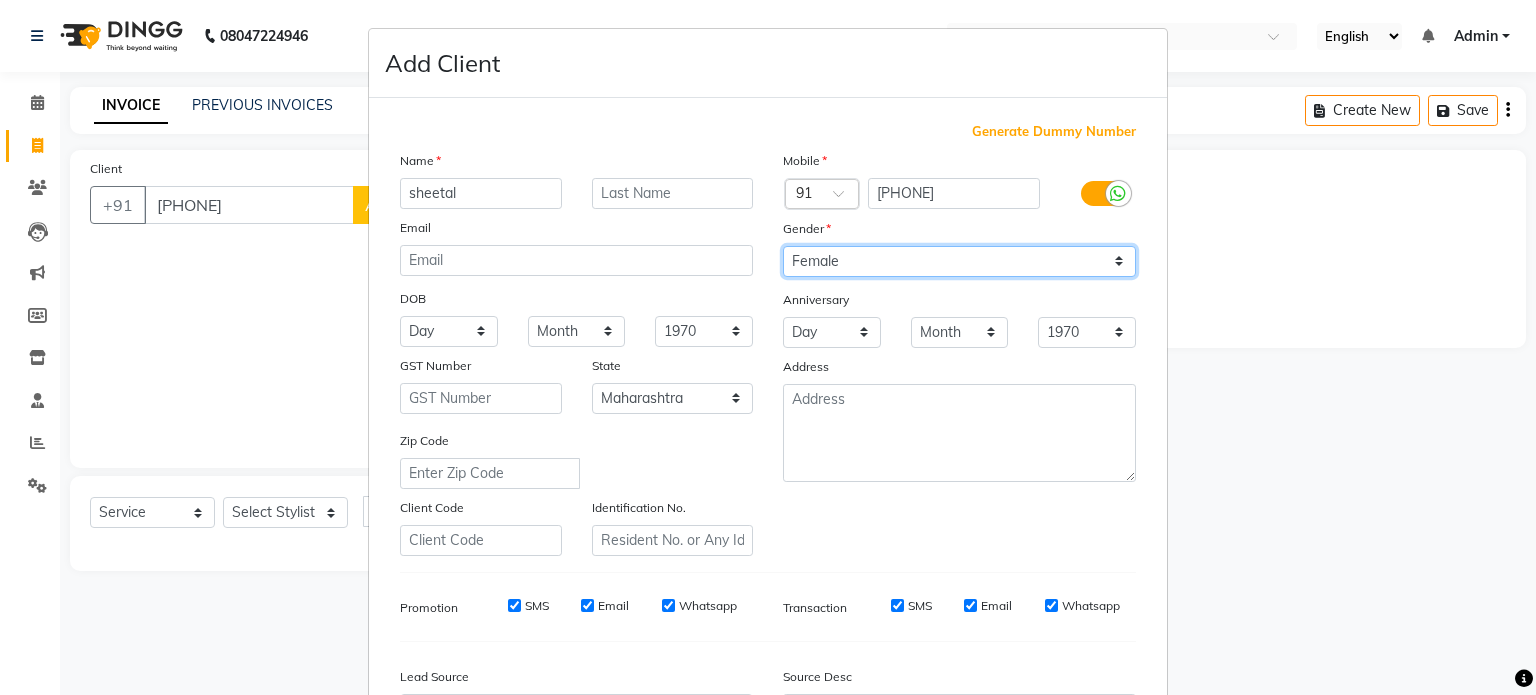 click on "Select Male Female Other Prefer Not To Say" at bounding box center [959, 261] 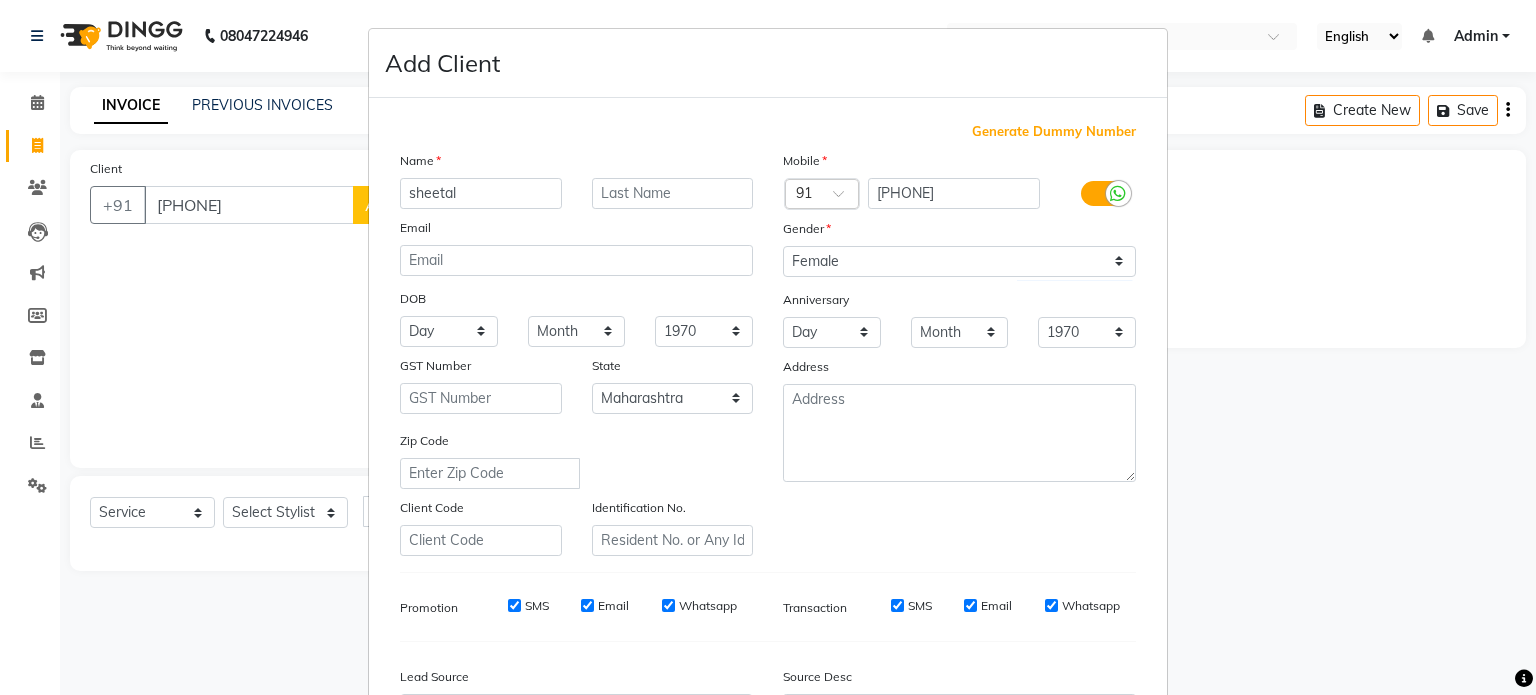 click on "Mobile Country Code × 91 [PHONE] Gender Select Male Female Other Prefer Not To Say Anniversary Day 01 02 03 04 05 06 07 08 09 10 11 12 13 14 15 16 17 18 19 20 21 22 23 24 25 26 27 28 29 30 31 Month January February March April May June July August September October November December 1970 1971 1972 1973 1974 1975 1976 1977 1978 1979 1980 1981 1982 1983 1984 1985 1986 1987 1988 1989 1990 1991 1992 1993 1994 1995 1996 1997 1998 1999 2000 2001 2002 2003 2004 2005 2006 2007 2008 2009 2010 2011 2012 2013 2014 2015 2016 2017 2018 2019 2020 2021 2022 2023 2024 2025 [ADDRESS]" at bounding box center [959, 353] 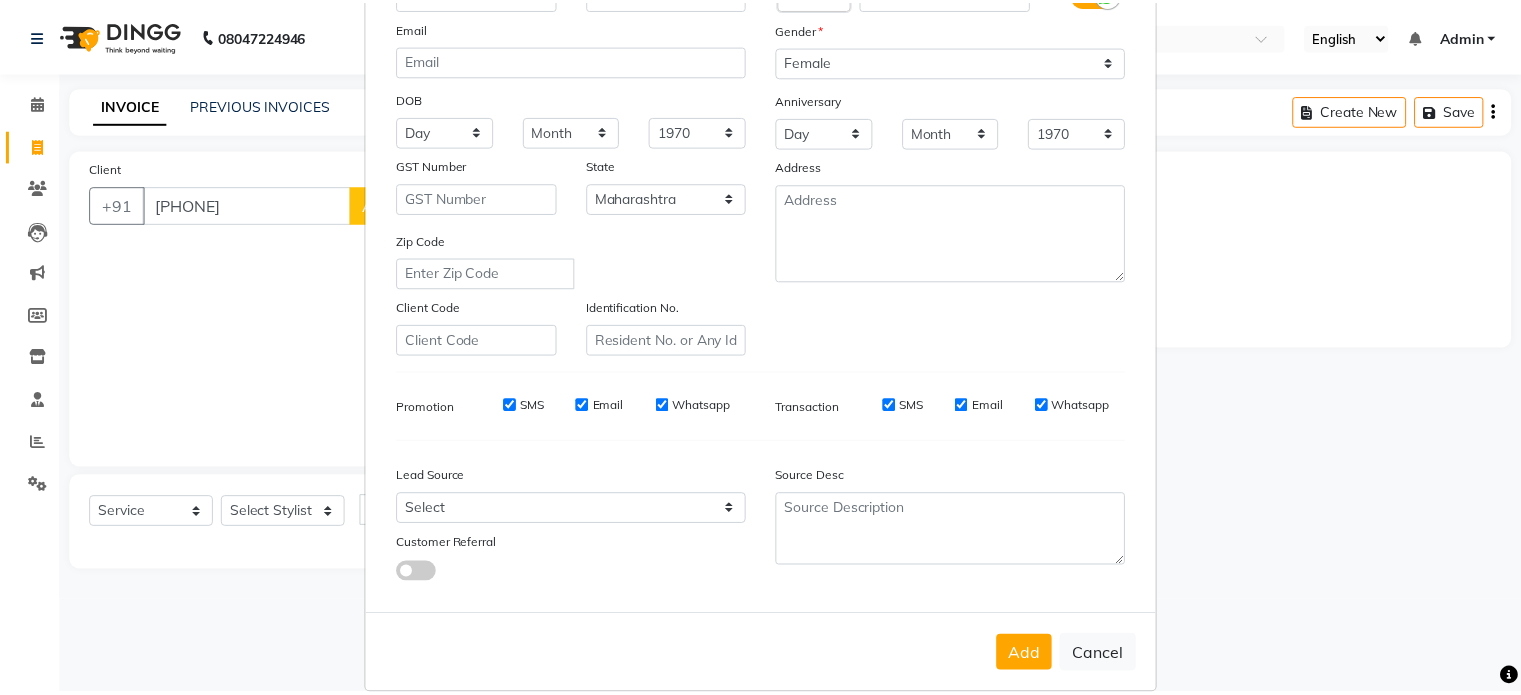 scroll, scrollTop: 237, scrollLeft: 0, axis: vertical 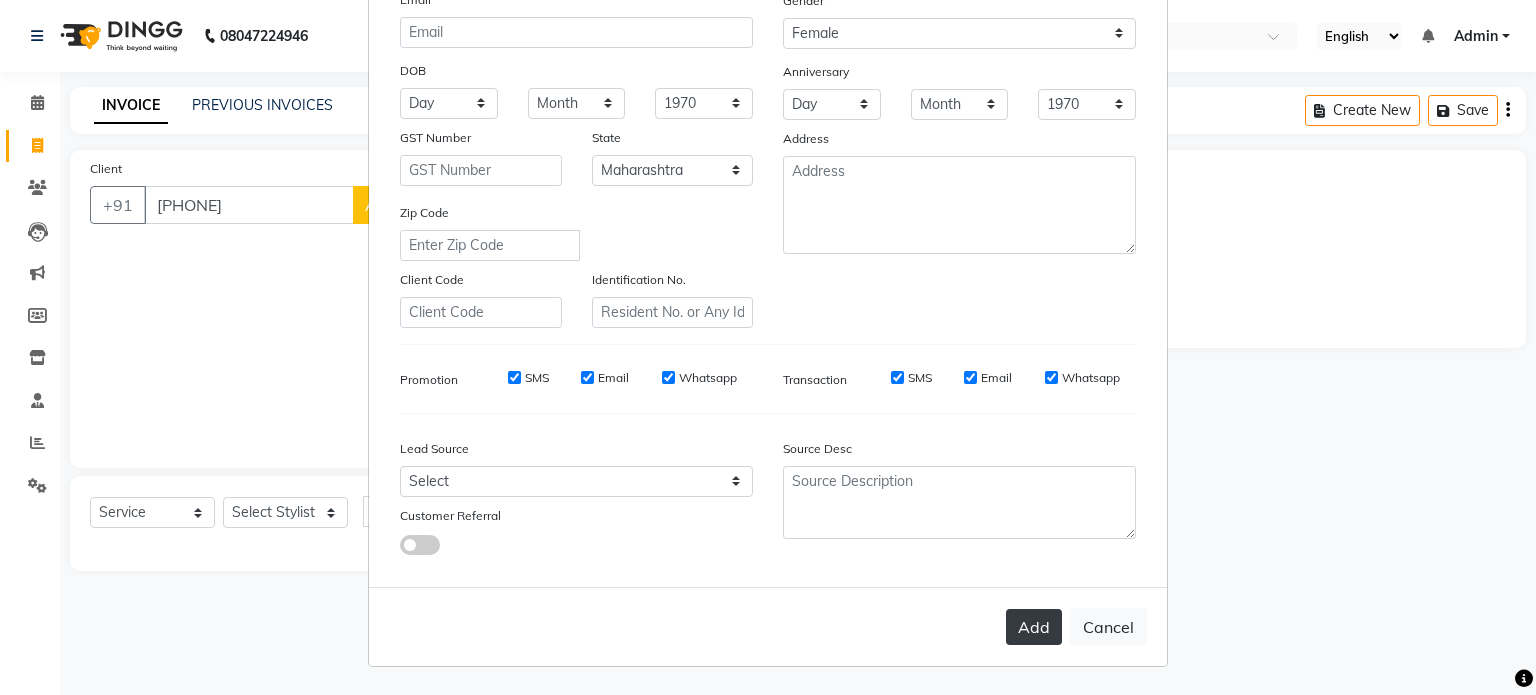 click on "Add" at bounding box center [1034, 627] 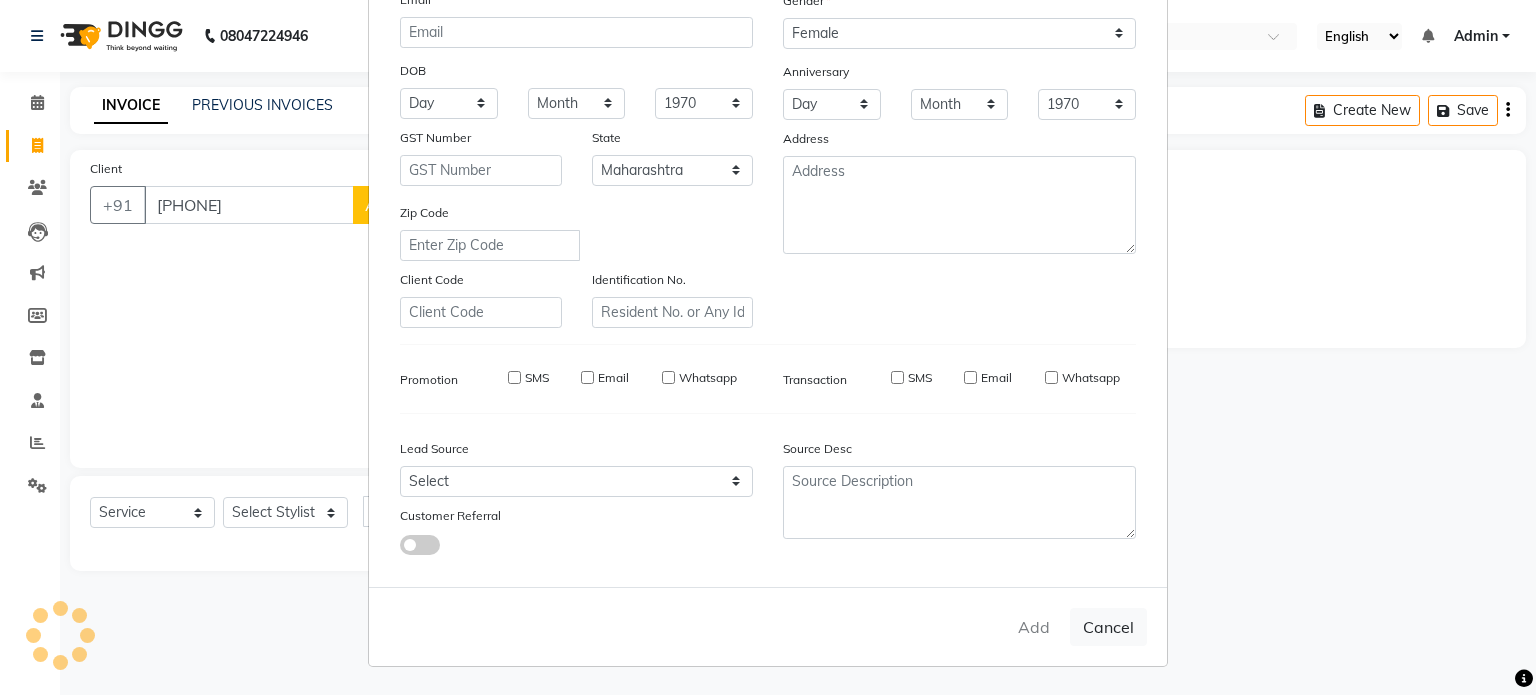type 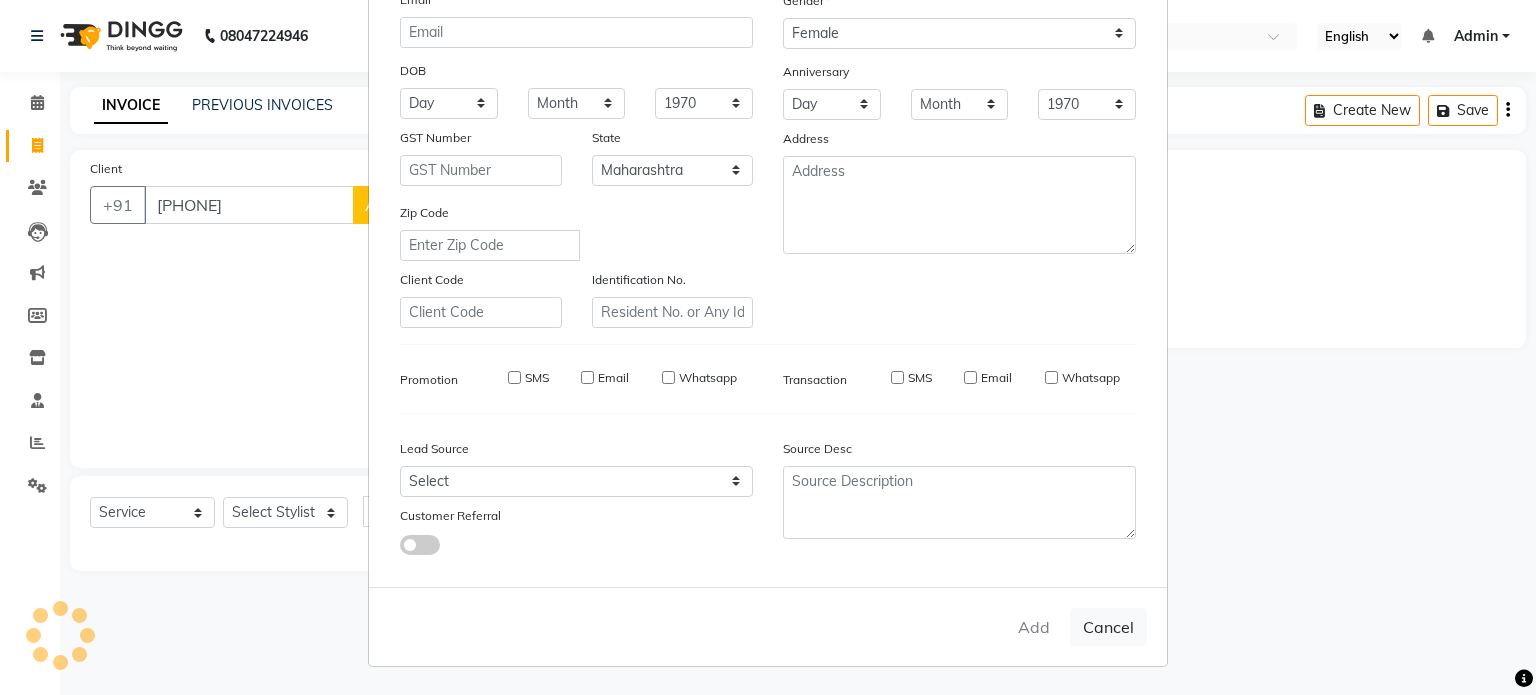 select 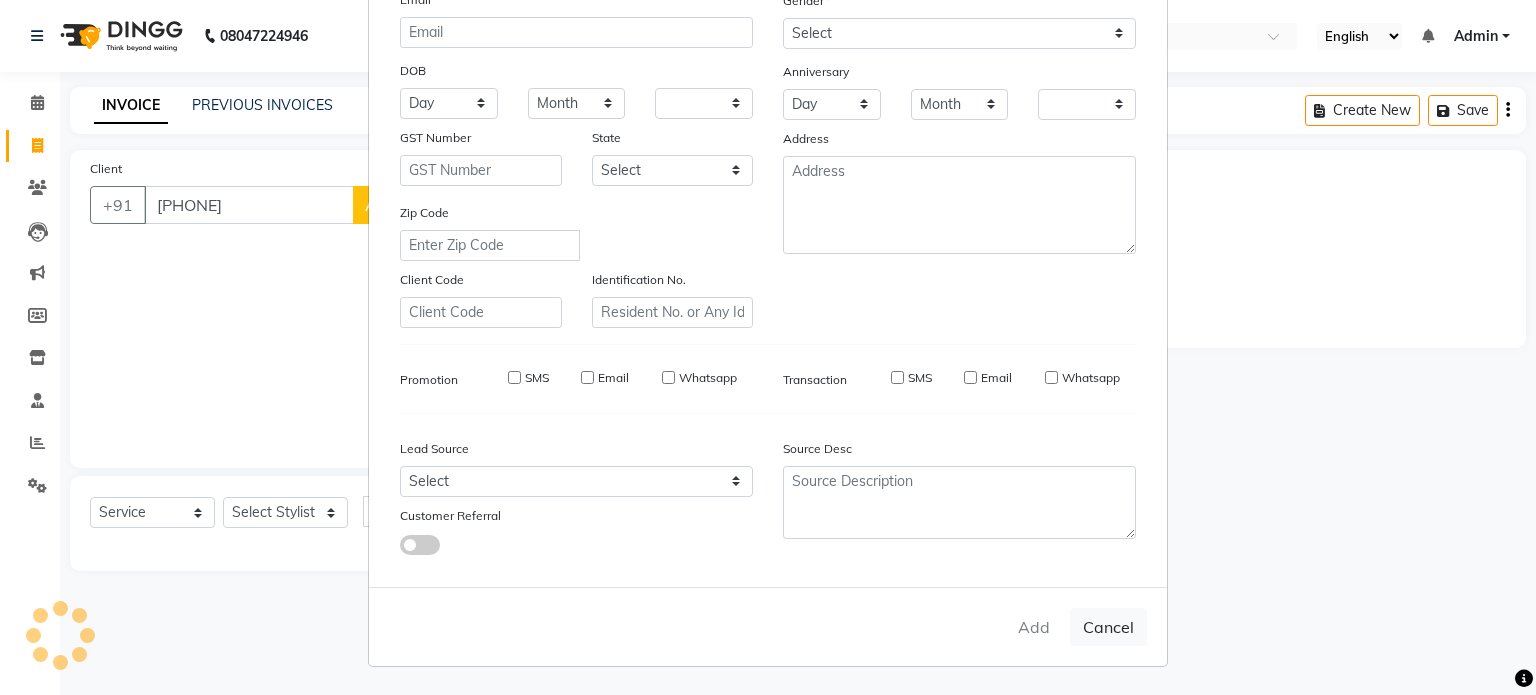 checkbox on "false" 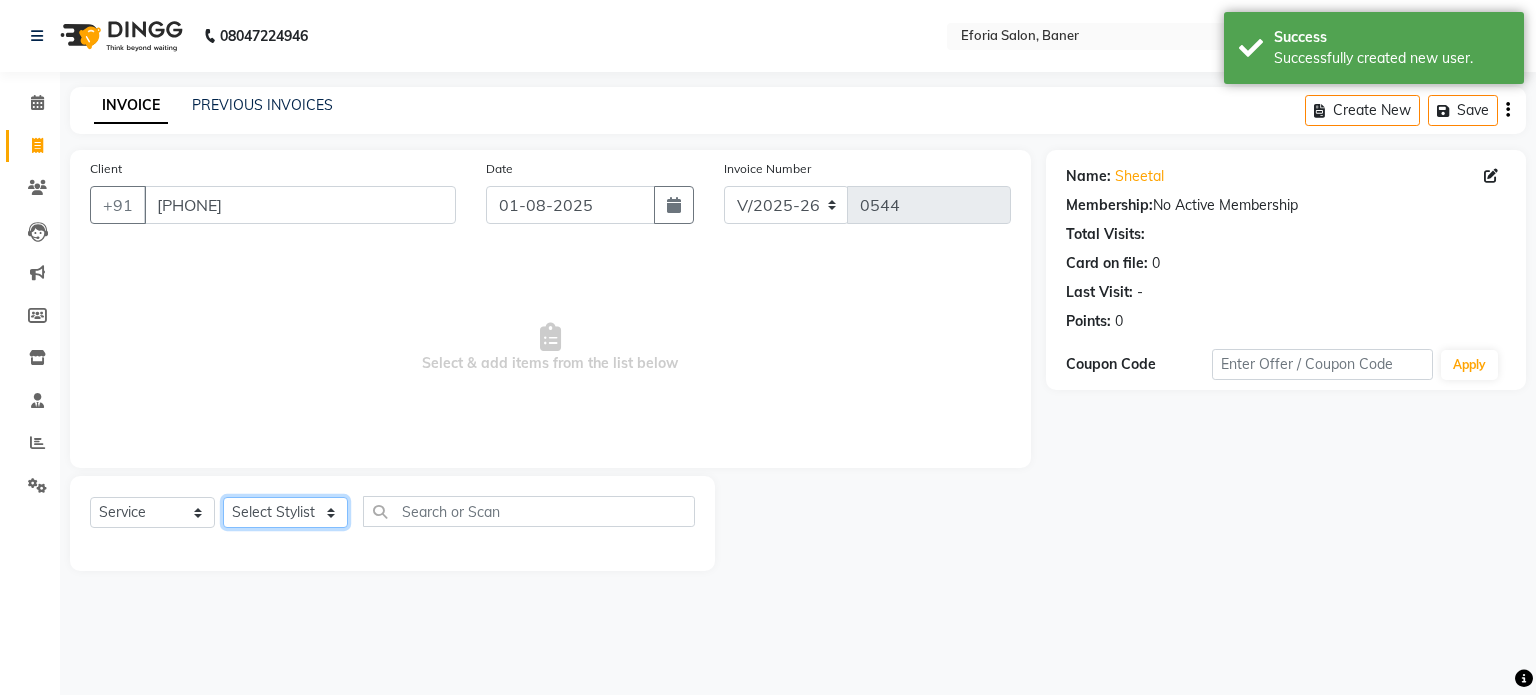 click on "Select Stylist [FIRST] [FIRST] [FIRST] [FIRST] [FIRST] [FIRST]" 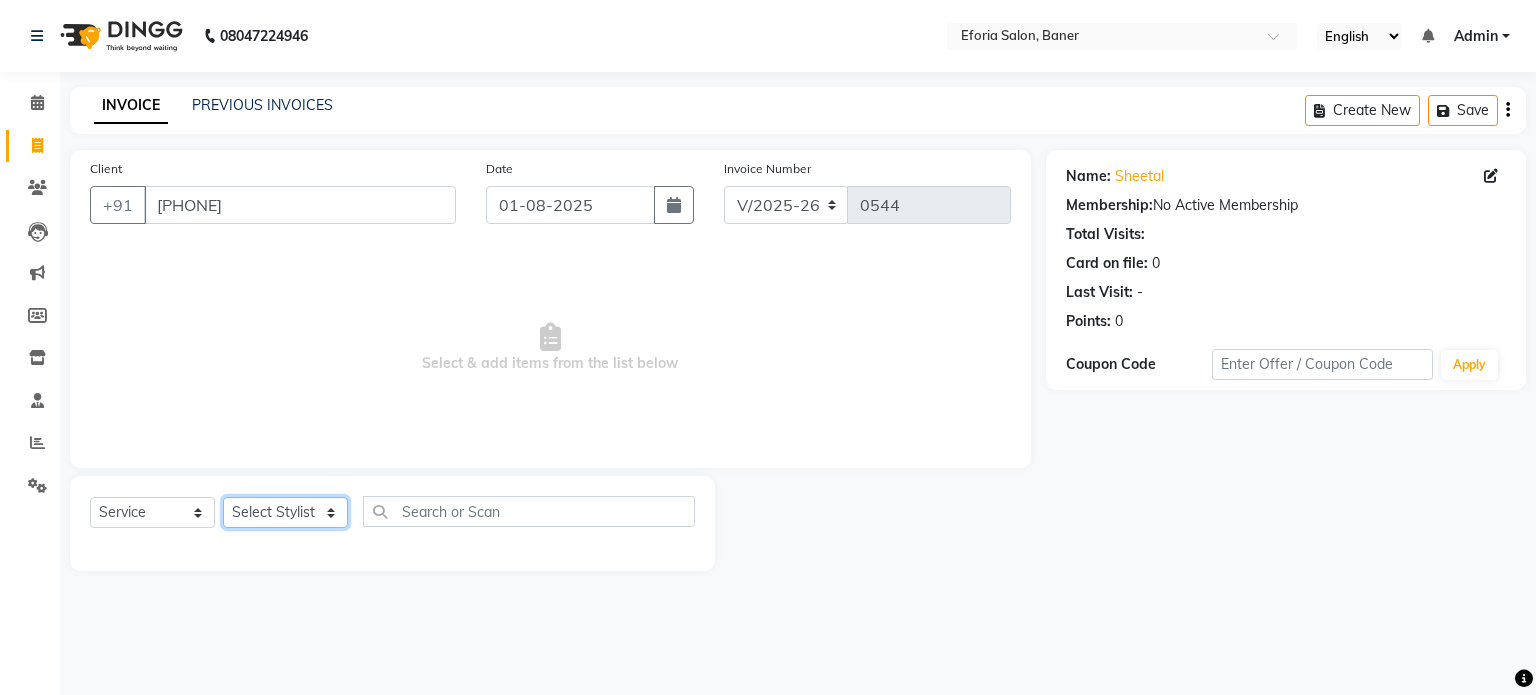 select on "8654" 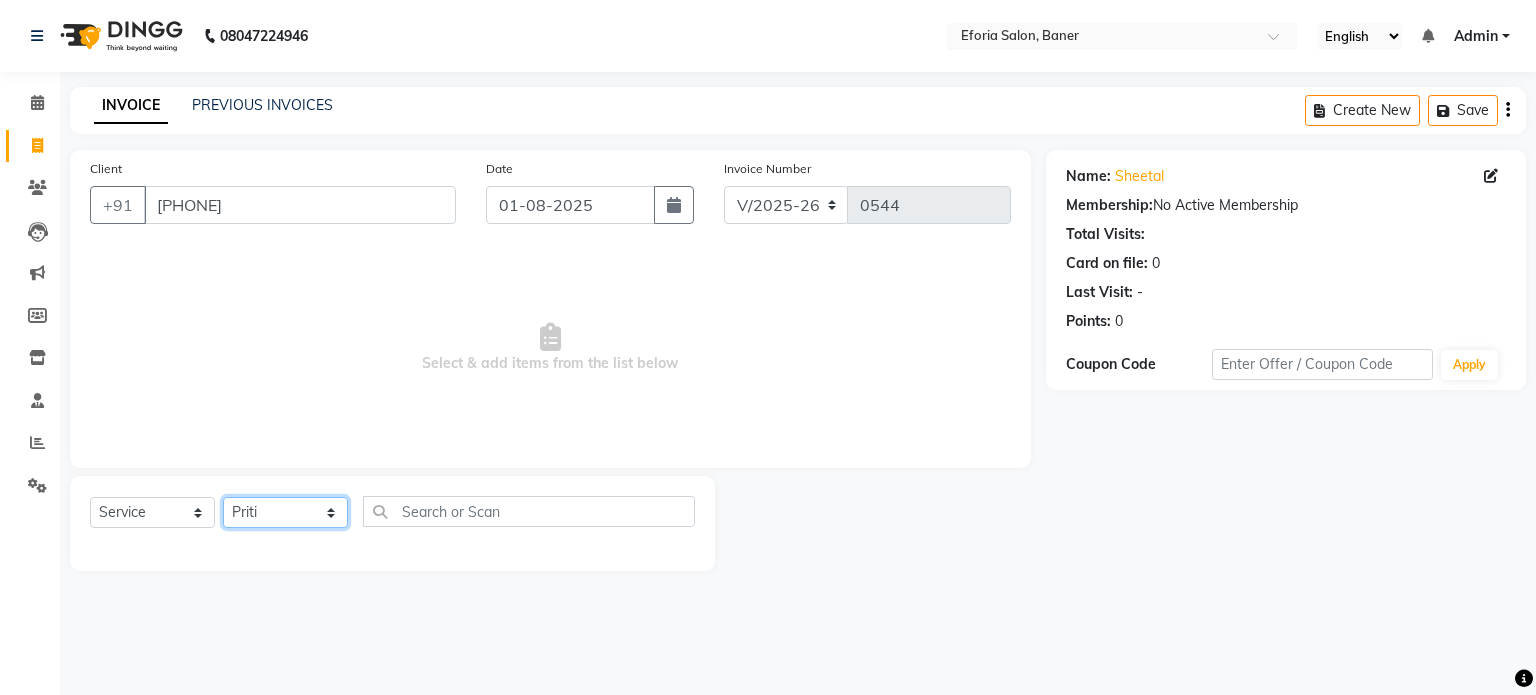 click on "Select Stylist [FIRST] [FIRST] [FIRST] [FIRST] [FIRST] [FIRST]" 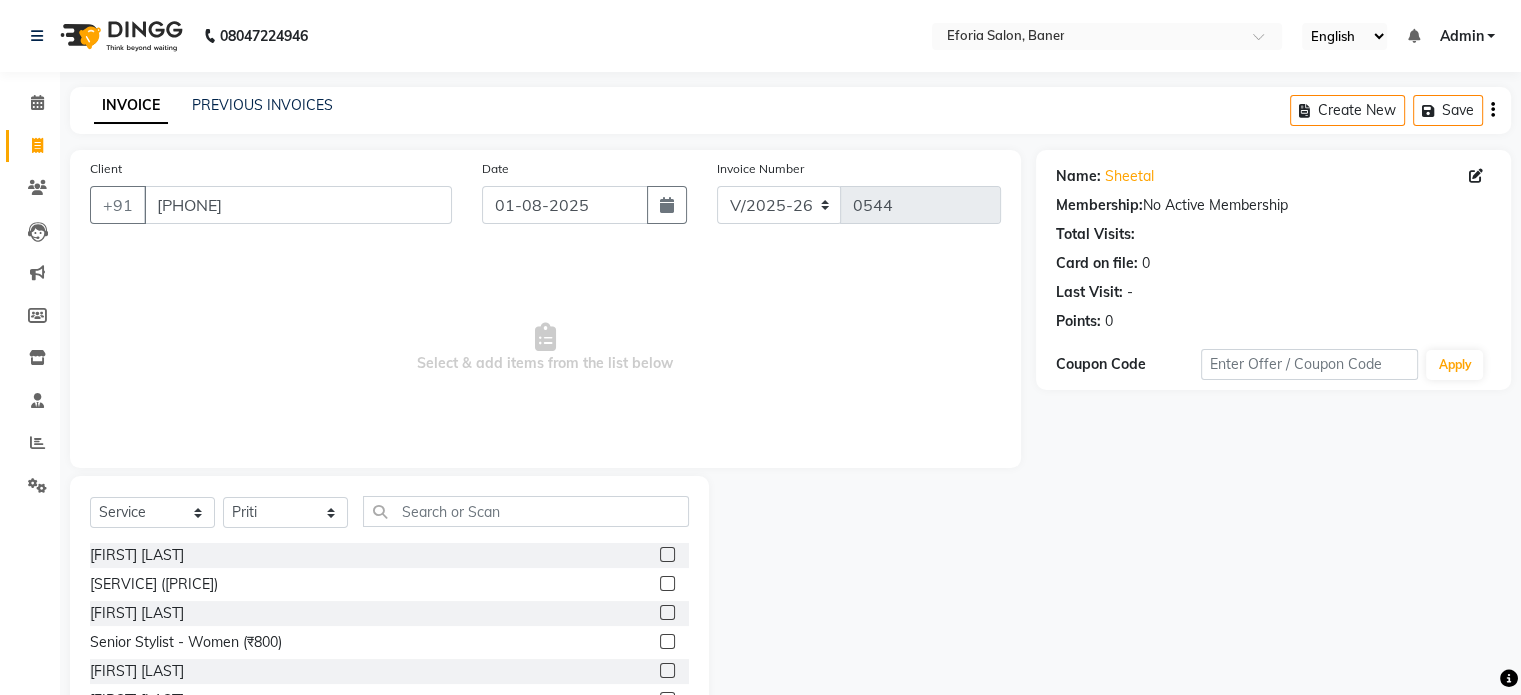 click 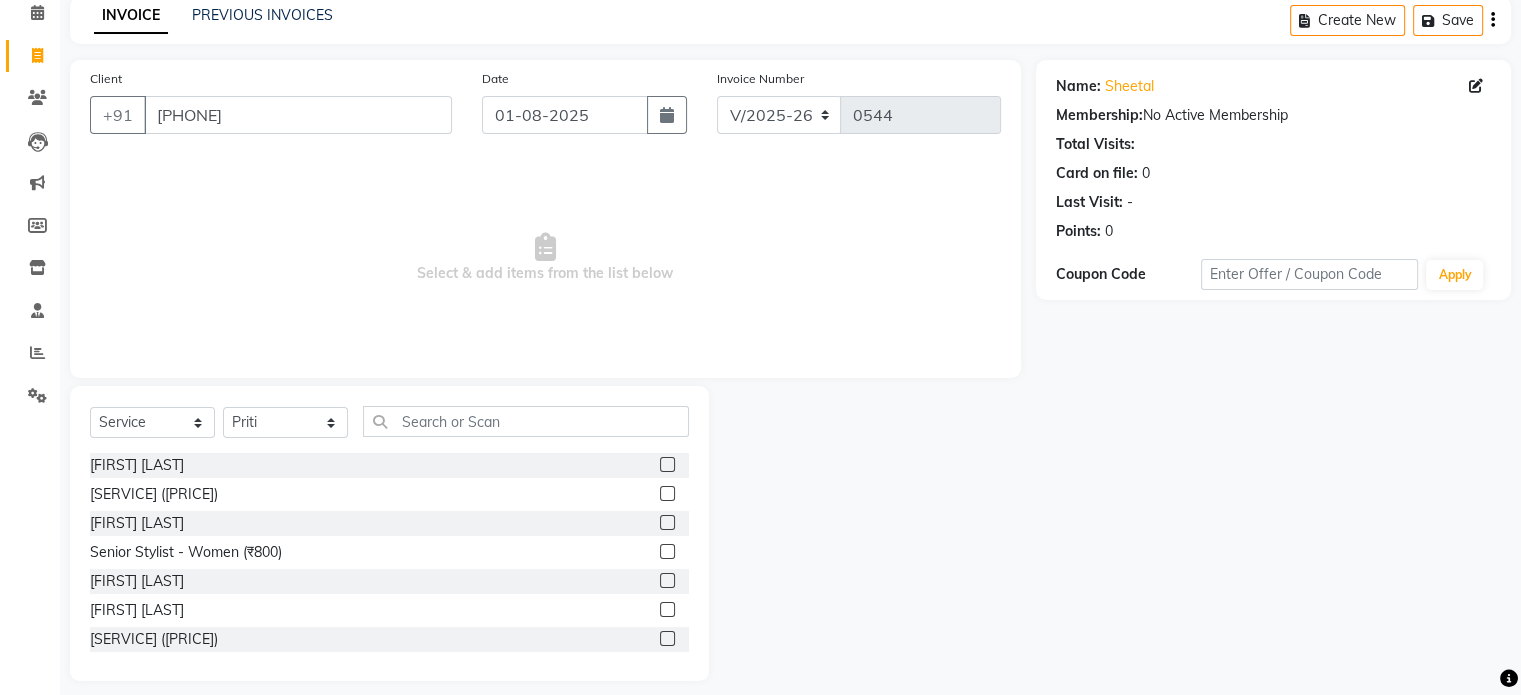 scroll, scrollTop: 106, scrollLeft: 0, axis: vertical 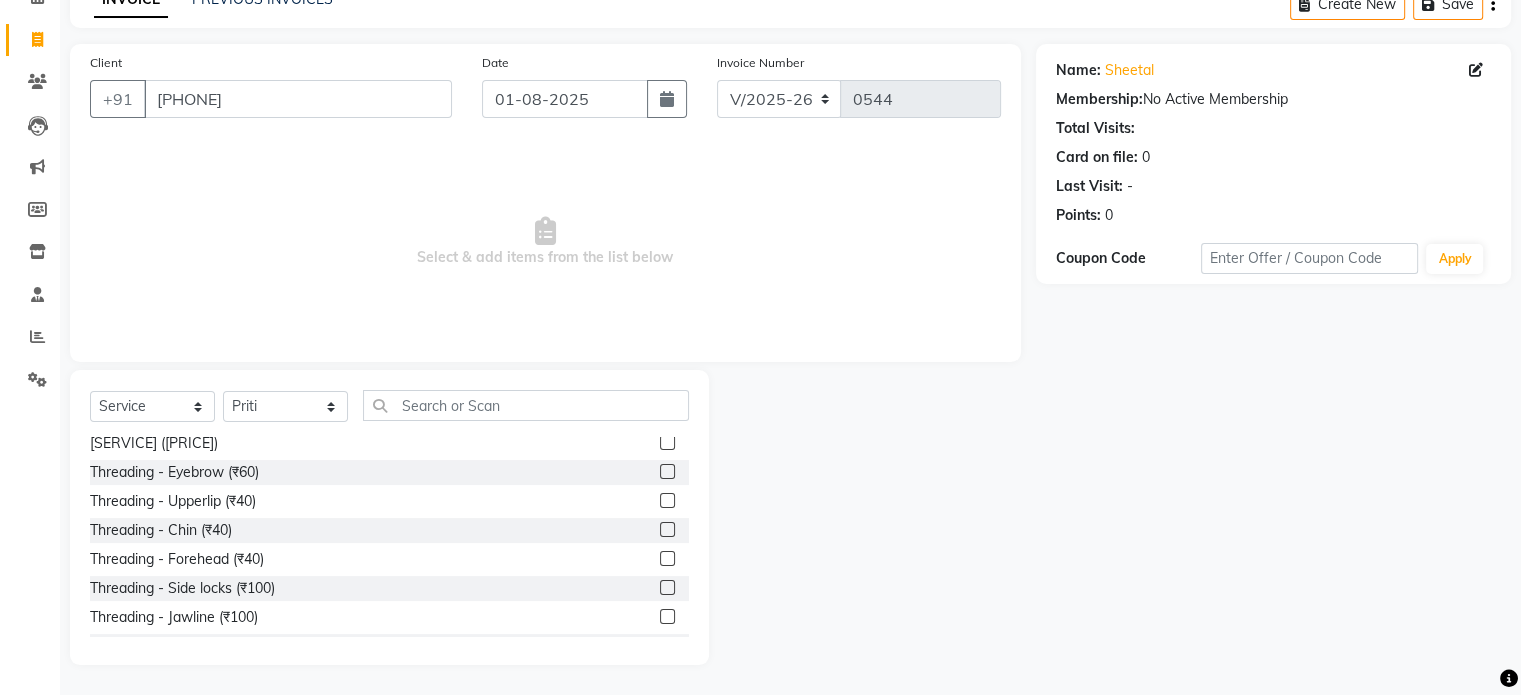 click 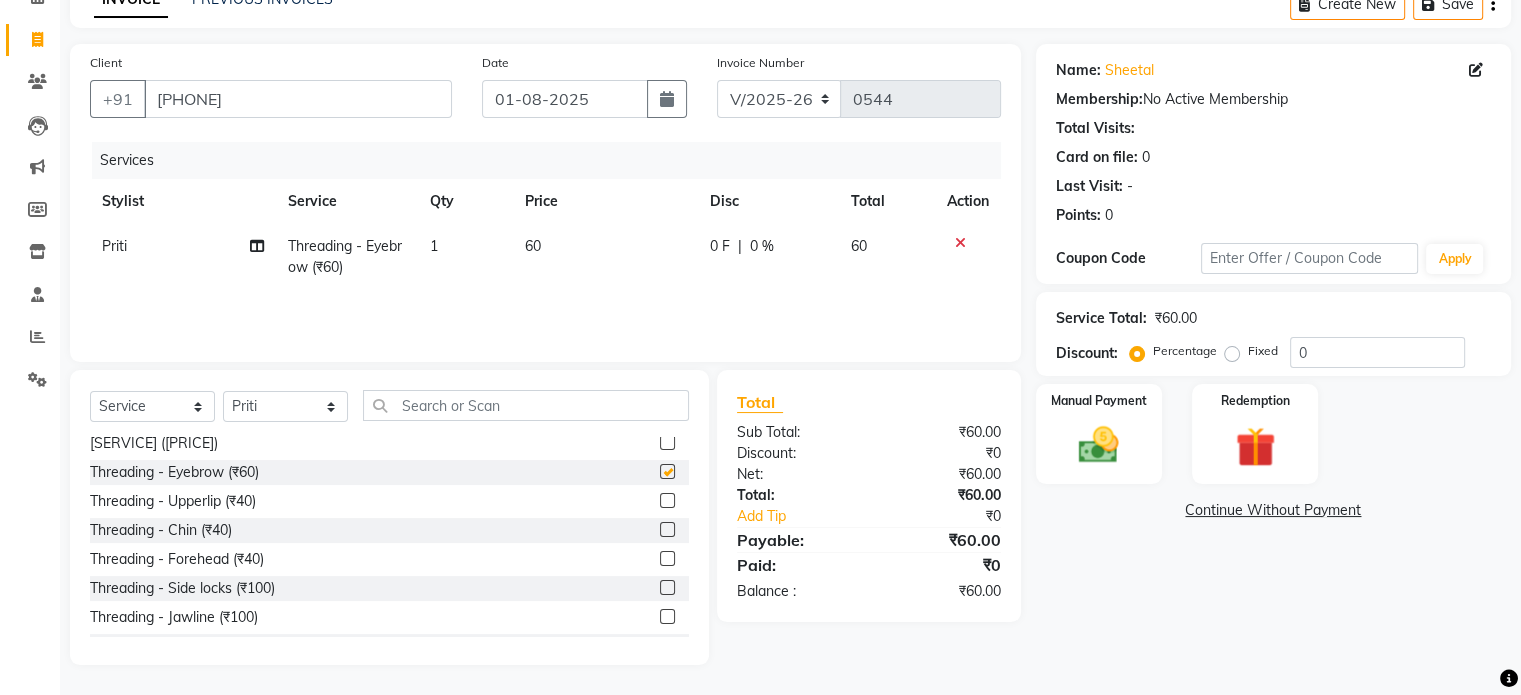 checkbox on "false" 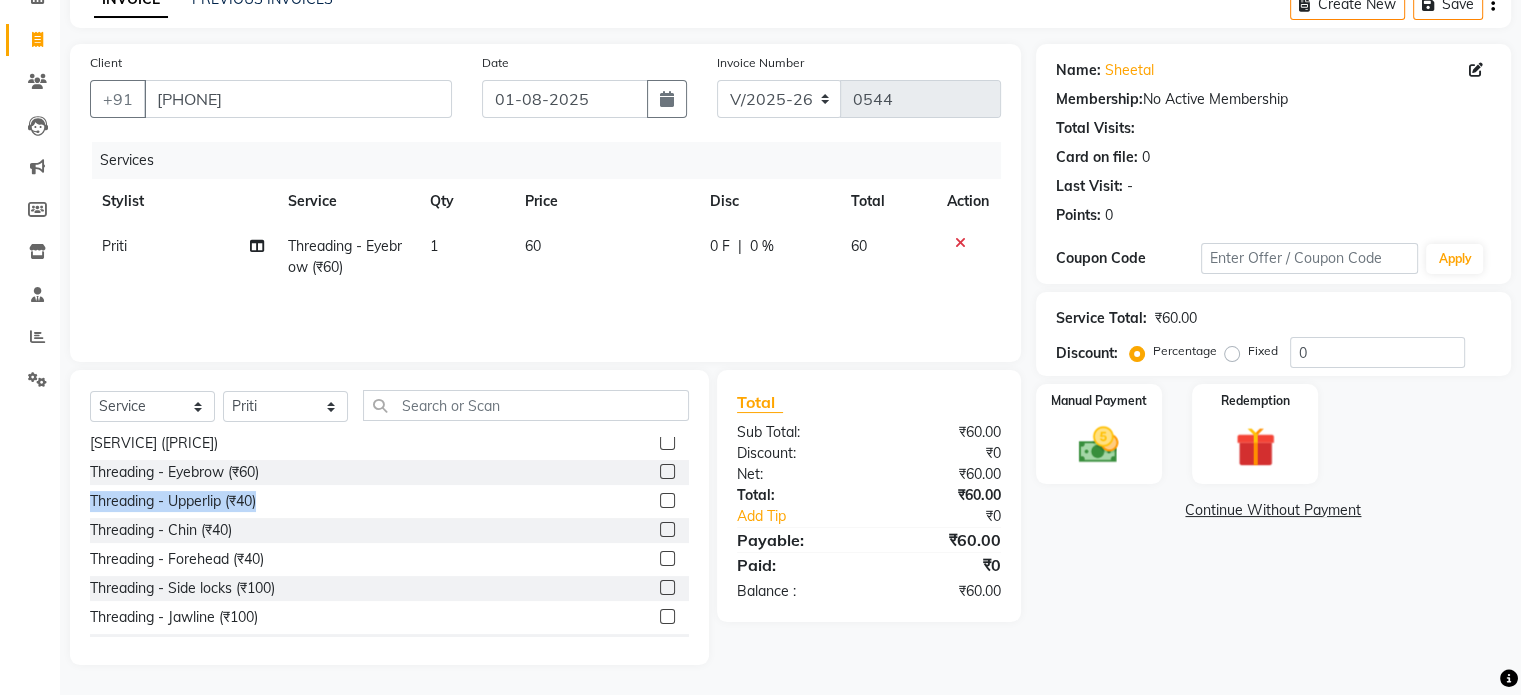 drag, startPoint x: 655, startPoint y: 470, endPoint x: 648, endPoint y: 506, distance: 36.67424 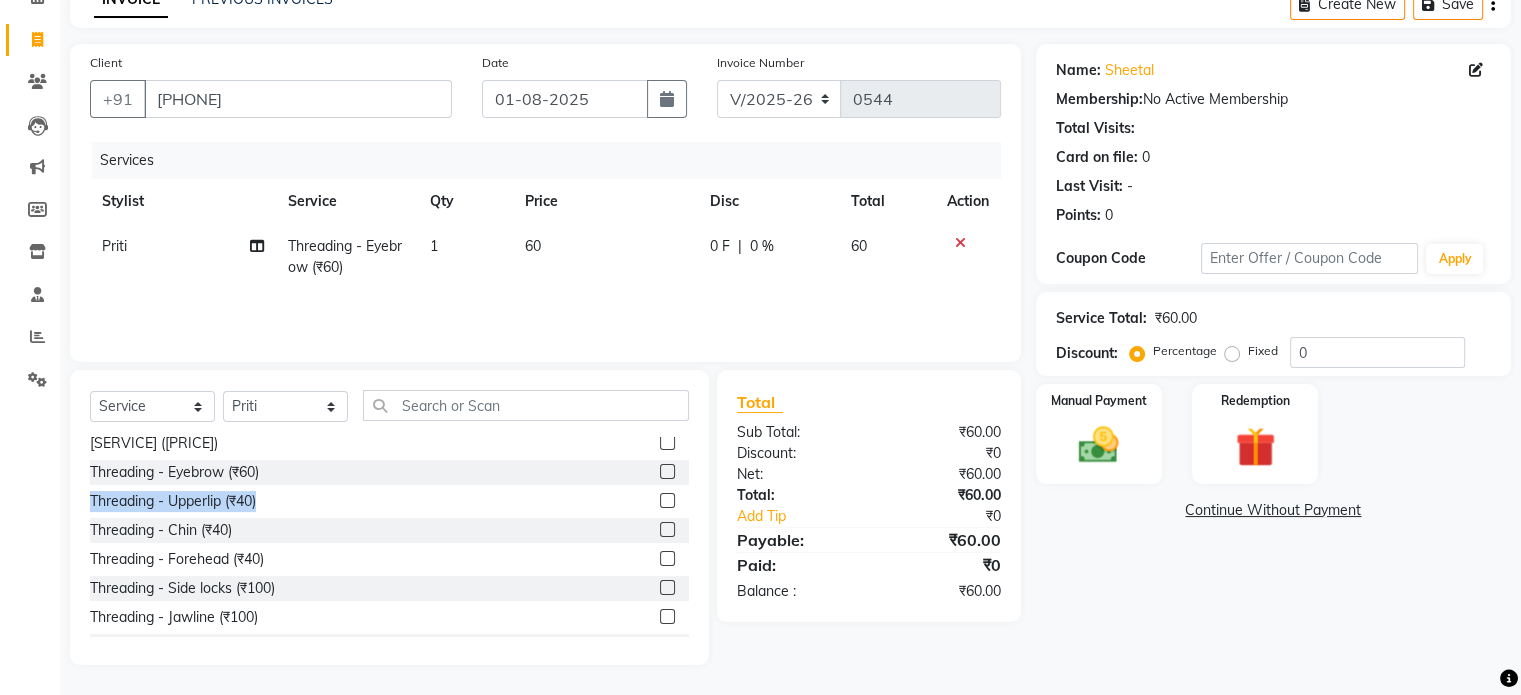 click on "Regular Haircut- Men (₹300)  Regular Haircut- Women (₹500)  Senior Stylist - Men (₹500)  Senior Stylist - Women (₹800)  Art Director - Men (₹800)  Art Director - Women (₹1000)  Fringe Cut (₹300)  Boys below 12 Years (₹300)  Girls below 12 Years (₹400)  Beard Trim / Shaving (₹300)  Beard Styling (₹350)  Beard Color (₹500)  Moustache color (₹350)  Hair Updo (₹1000)  Advanced Hair Updo (₹1500)  Hair Wash + Blast Dry (₹300)  Oil Hair Wash + Blast Dry (₹500)  Premium Hairwash Blast Dry (₹600)  Hair Wash add-on (₹150)  L'Oreal hairwash (₹400)  Ironing - Short Hair (₹600)  Ironing-Long Hair (₹800)  Tonging- Short hair (₹700)  Tonging- Long Hair (₹1200)  Straight Blowdry (₹600)  Outcurls/ Flipouts (₹650)  Head massage (30 mins) (₹600)  Premium Head massage (30mins) (₹900)  Hair extensions (₹1)  Regular - Short Hair (₹1400)  Regular - Long Hair (₹1800)  Root Touch Up 1 inch (₹1200)  Root Touch Up 2 inch (₹1400)  Inoa Root Touch up 1 inch (₹1400)" 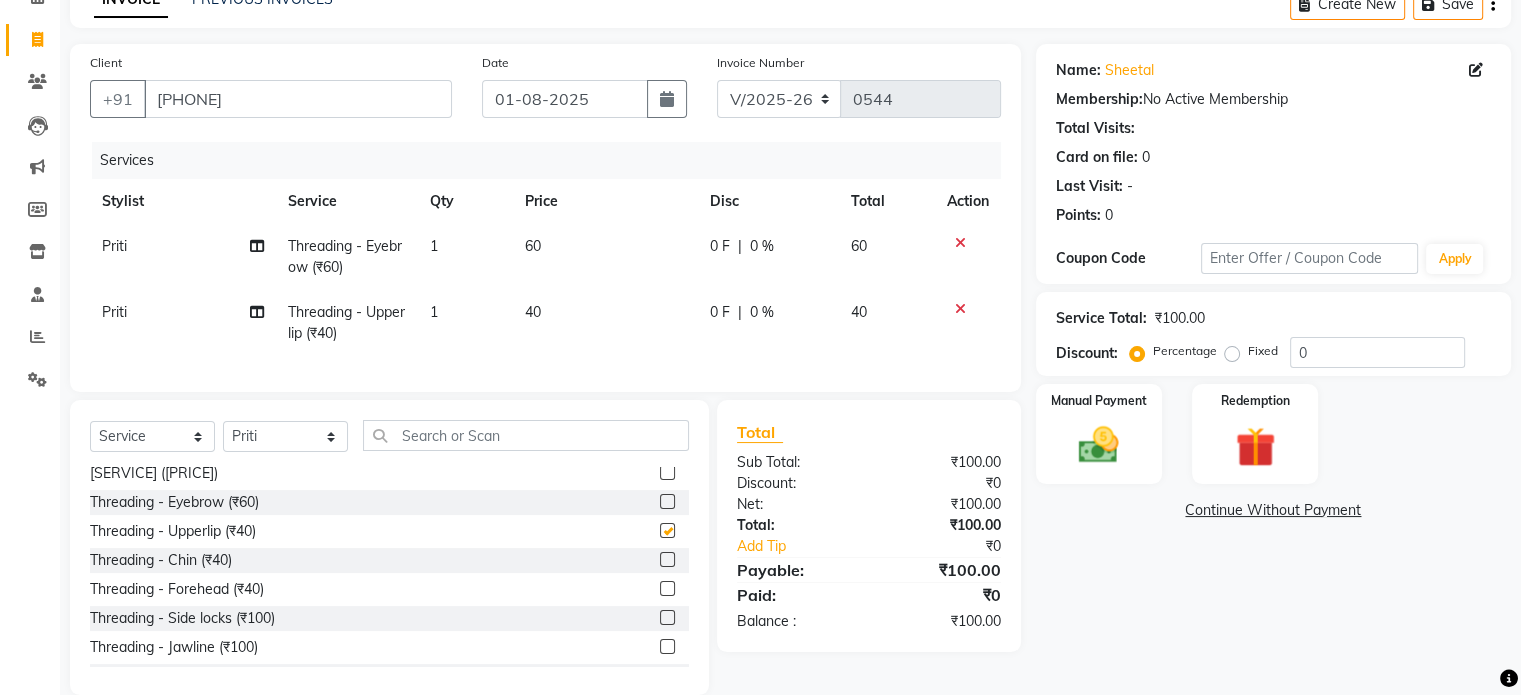 checkbox on "false" 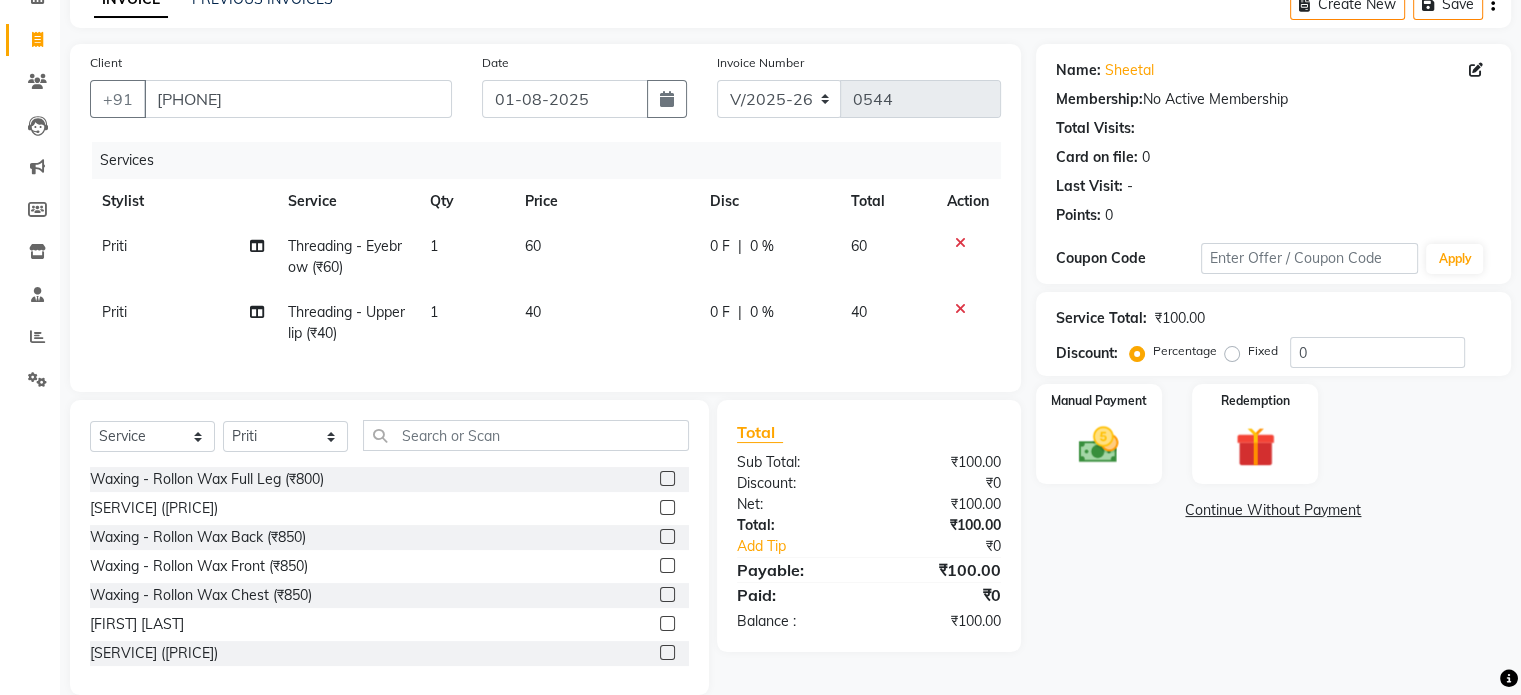 scroll, scrollTop: 2307, scrollLeft: 0, axis: vertical 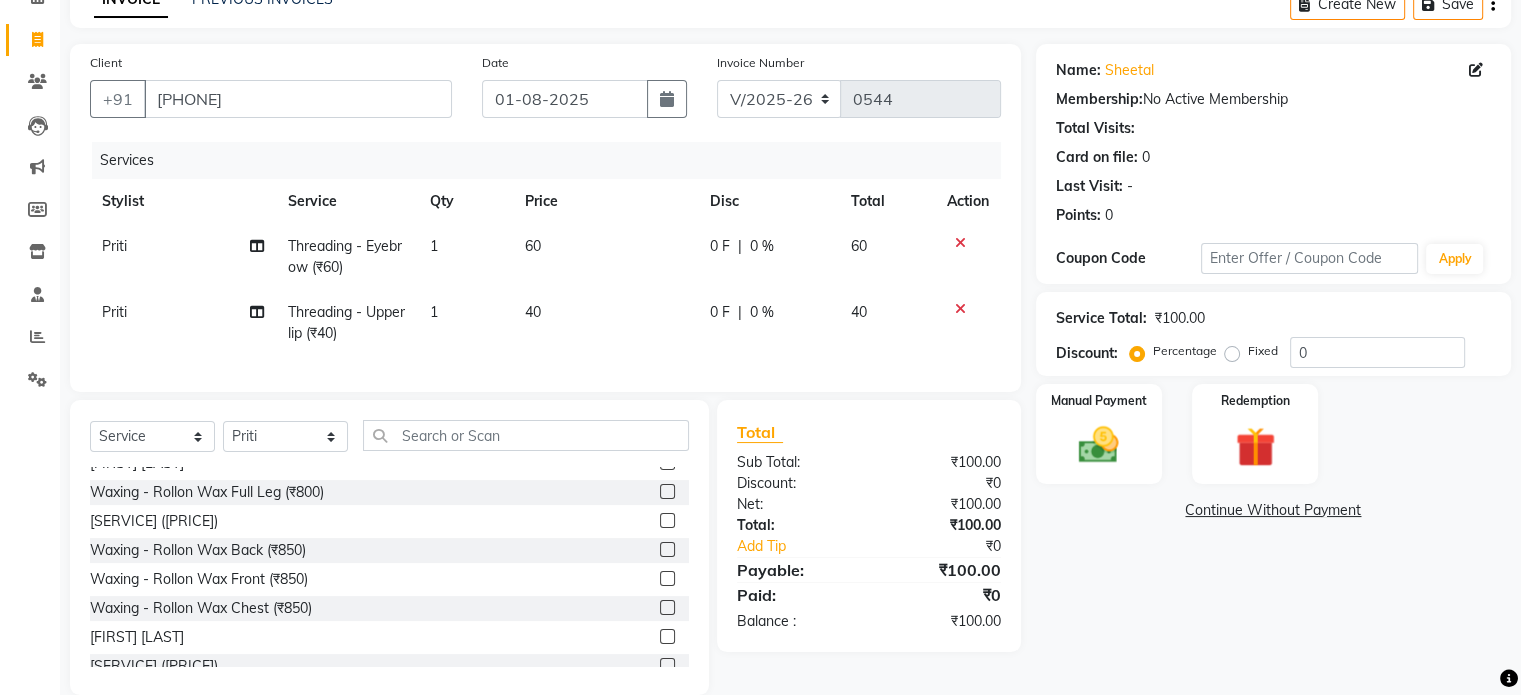 click 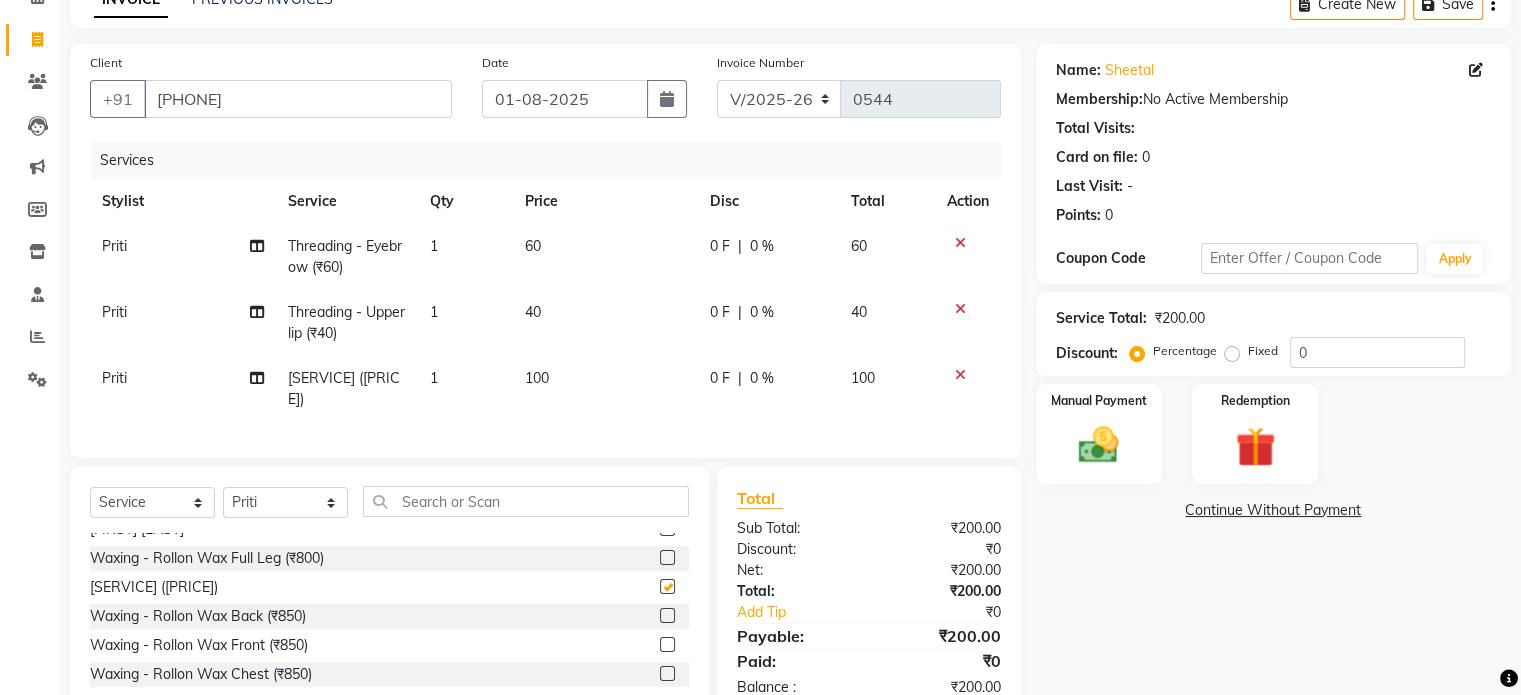 checkbox on "false" 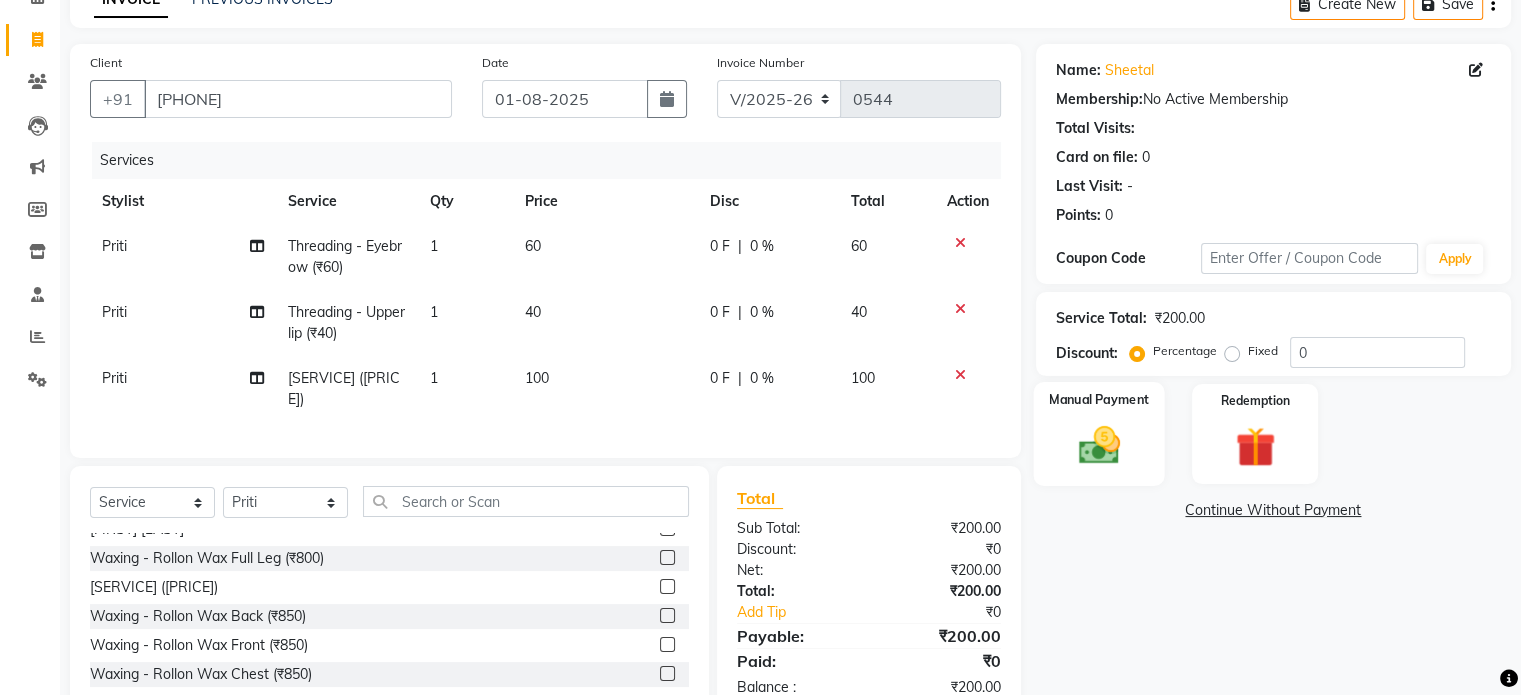 click 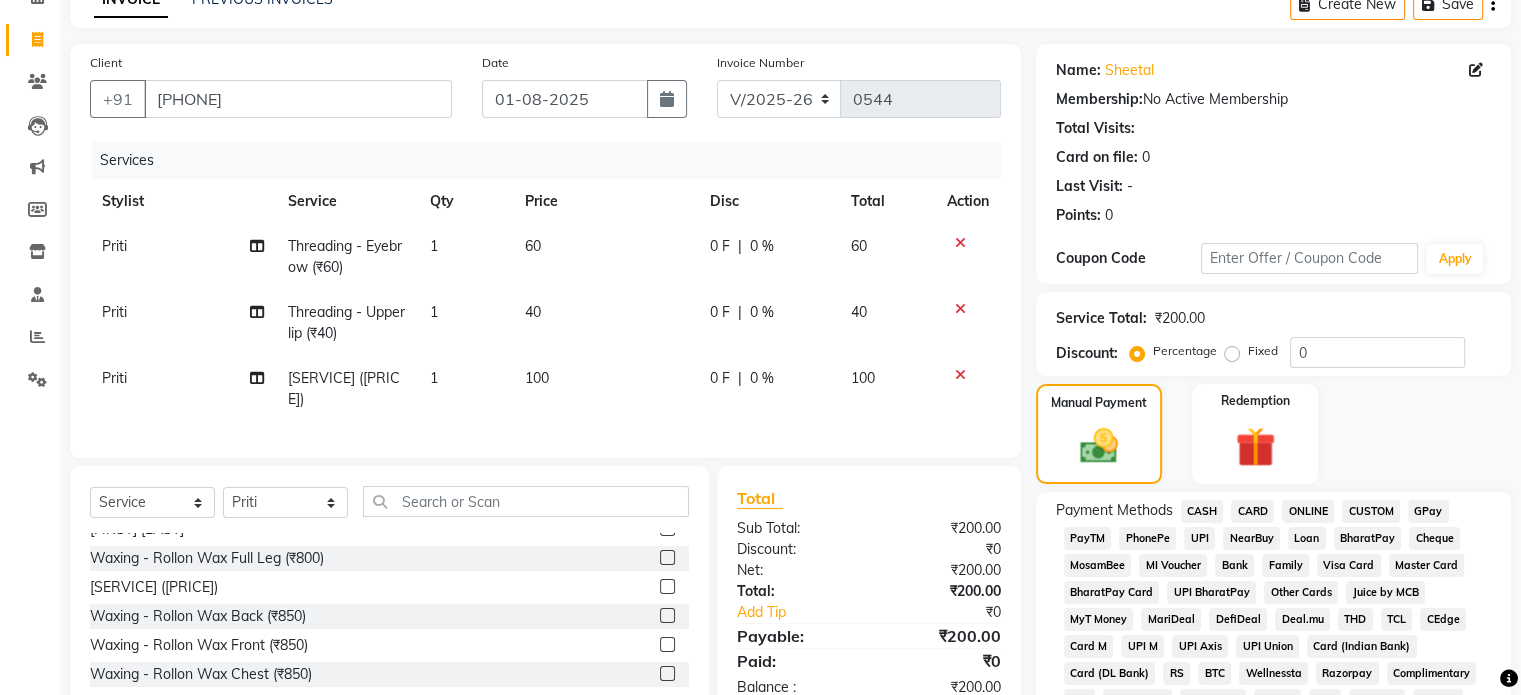click on "GPay" 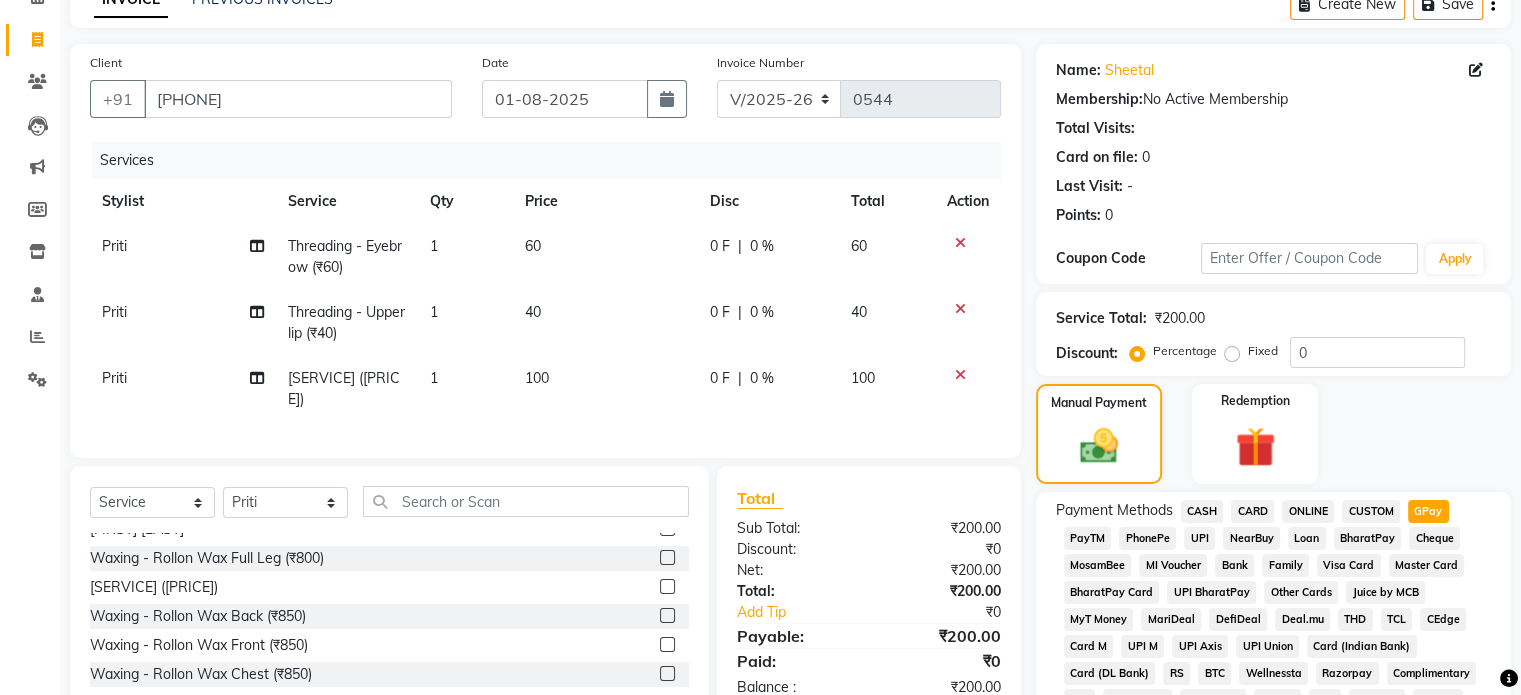 click on "Payment Methods  CASH   CARD   ONLINE   CUSTOM   GPay   PayTM   PhonePe   UPI   NearBuy   Loan   BharatPay   Cheque   MosamBee   MI Voucher   Bank   Family   Visa Card   Master Card   BharatPay Card   UPI BharatPay   Other Cards   Juice by MCB   MyT Money   MariDeal   DefiDeal   Deal.mu   THD   TCL   CEdge   Card M   UPI M   UPI Axis   UPI Union   Card (Indian Bank)   Card (DL Bank)   RS   BTC   Wellnessta   Razorpay   Complimentary   Nift   Spa Finder   Spa Week   Venmo   BFL   LoanTap   SaveIN   GMoney   ATH Movil   On Account   Chamber Gift Card   Trade   Comp   Donation   Card on File   Envision   BRAC Card   City Card   bKash   Credit Card   Debit Card   Shoutlo   LUZO   Jazz Cash   AmEx   Discover   Tabby   Online W   Room Charge   Room Charge USD   Room Charge Euro   Room Charge EGP   Room Charge GBP   Bajaj Finserv   Bad Debts   Card: IDFC   Card: IOB   Coupon   Gcash   PayMaya   Instamojo   COnline   UOnline   SOnline   SCard   Paypal   PPR   PPV   PPC   PPN   PPG   PPE   CAMP   Benefit   ATH Movil" 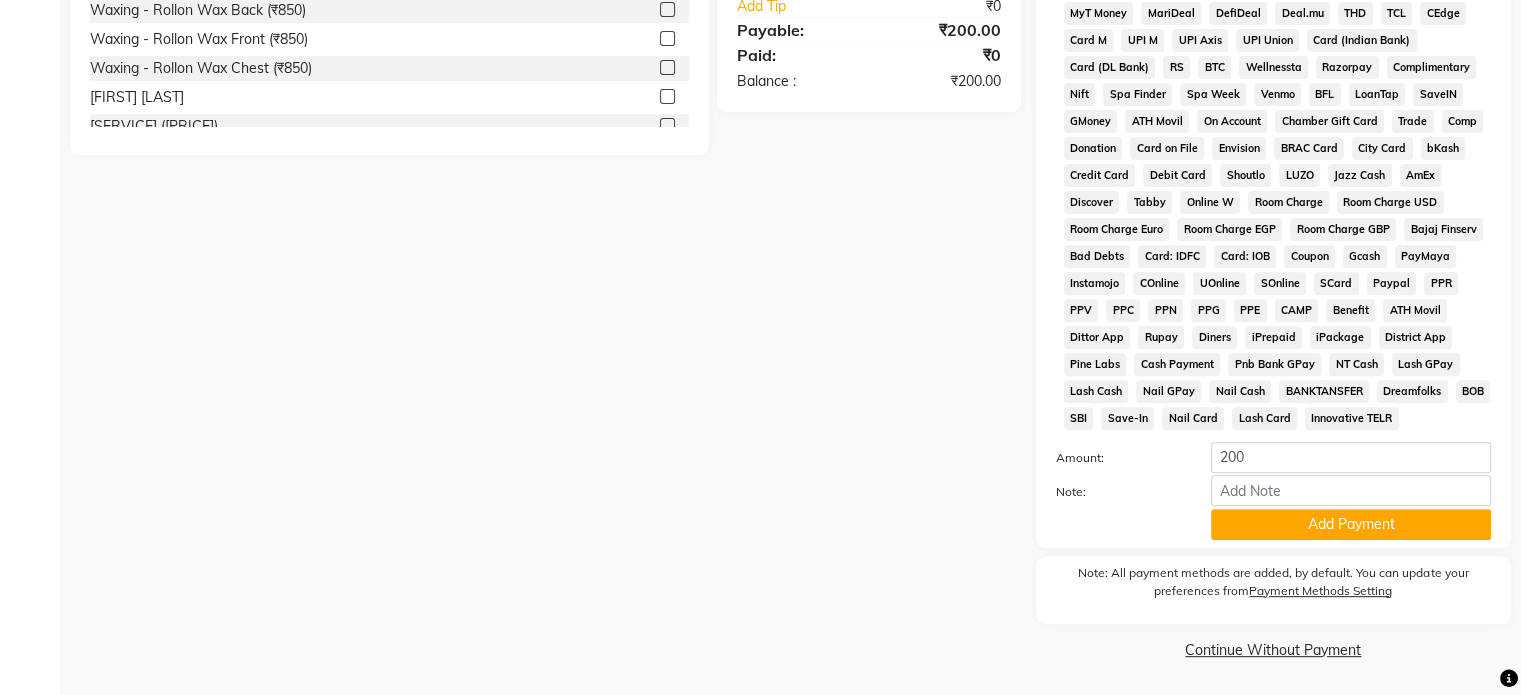 scroll, scrollTop: 728, scrollLeft: 0, axis: vertical 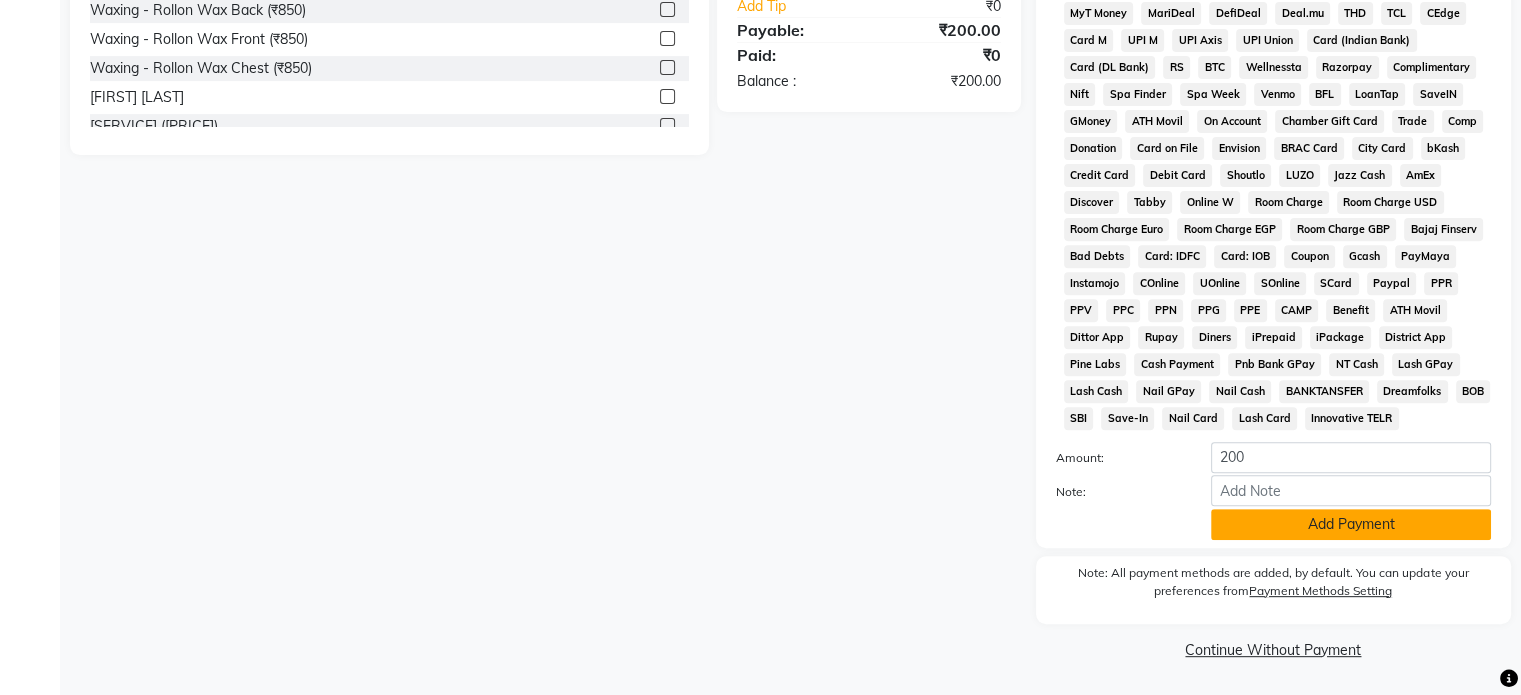 click on "Add Payment" 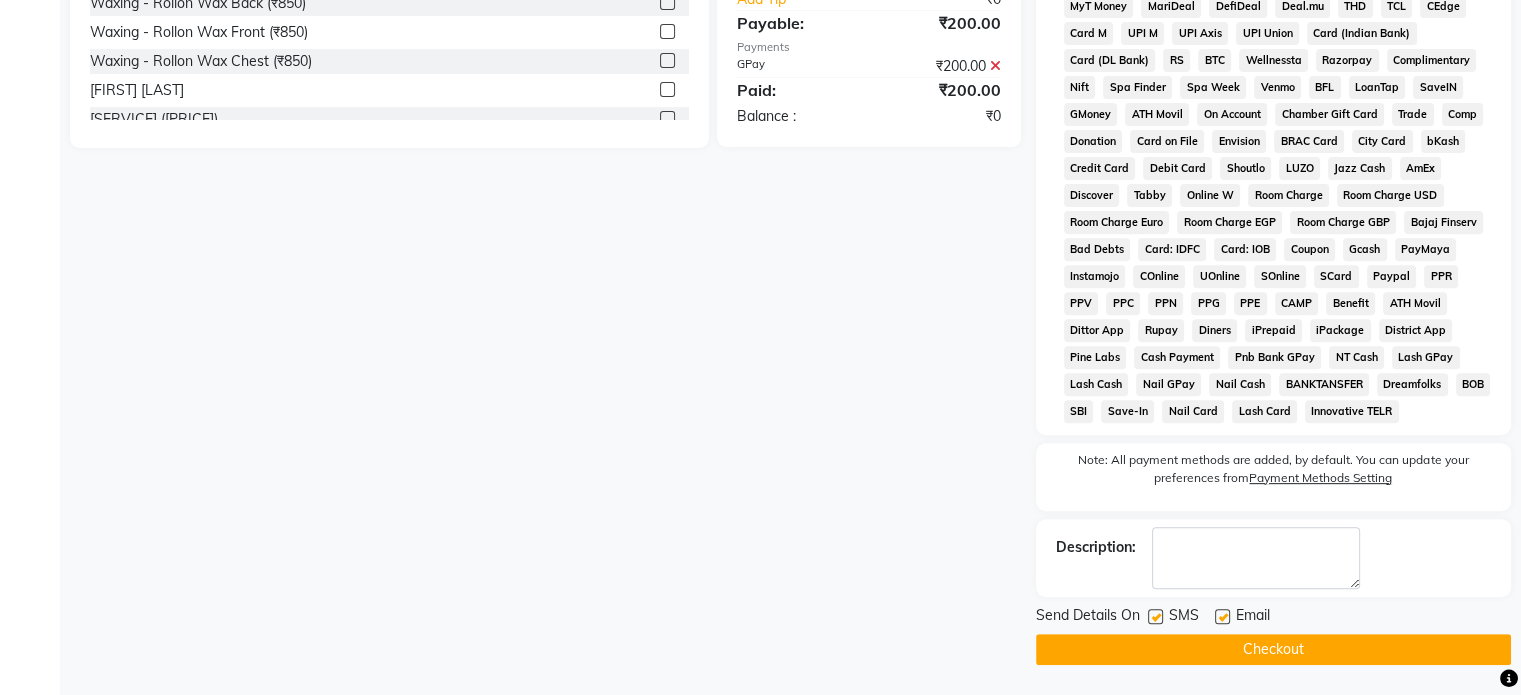 click on "Checkout" 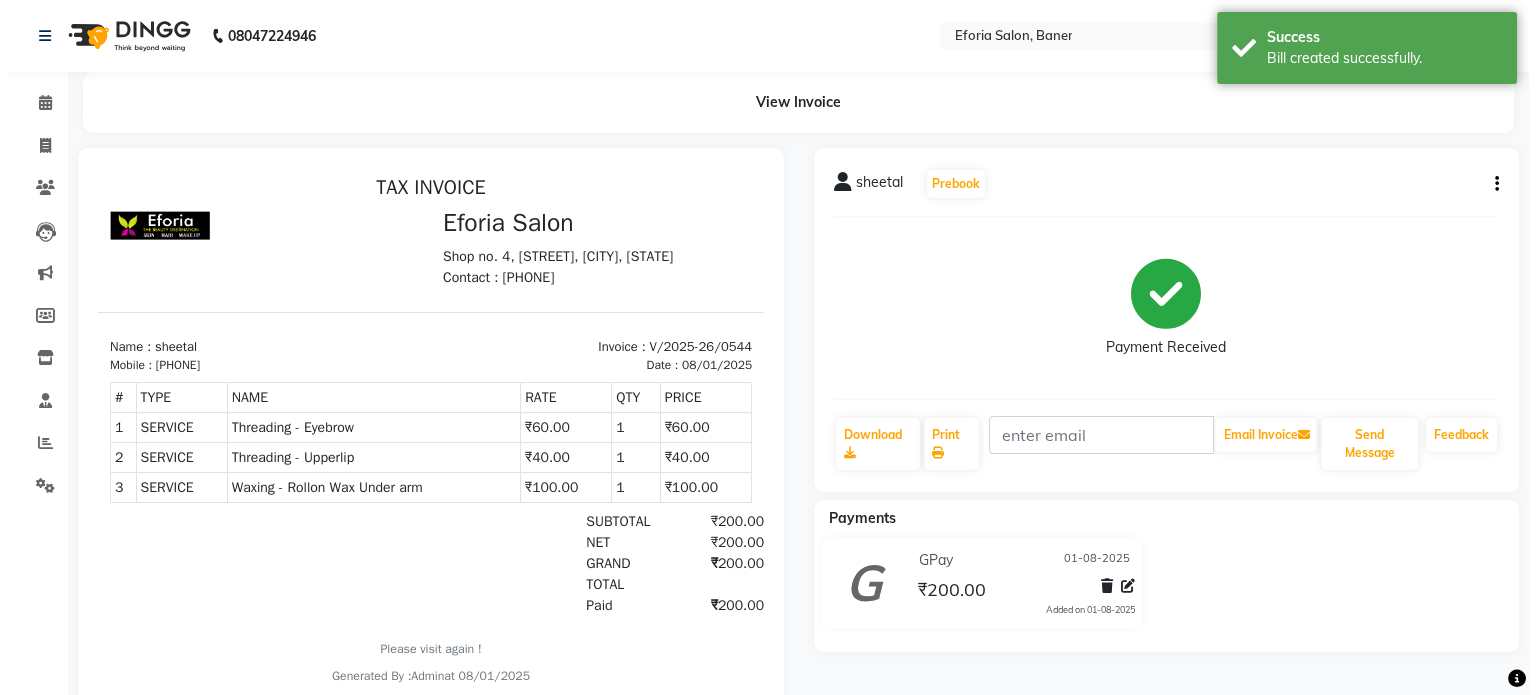 scroll, scrollTop: 0, scrollLeft: 0, axis: both 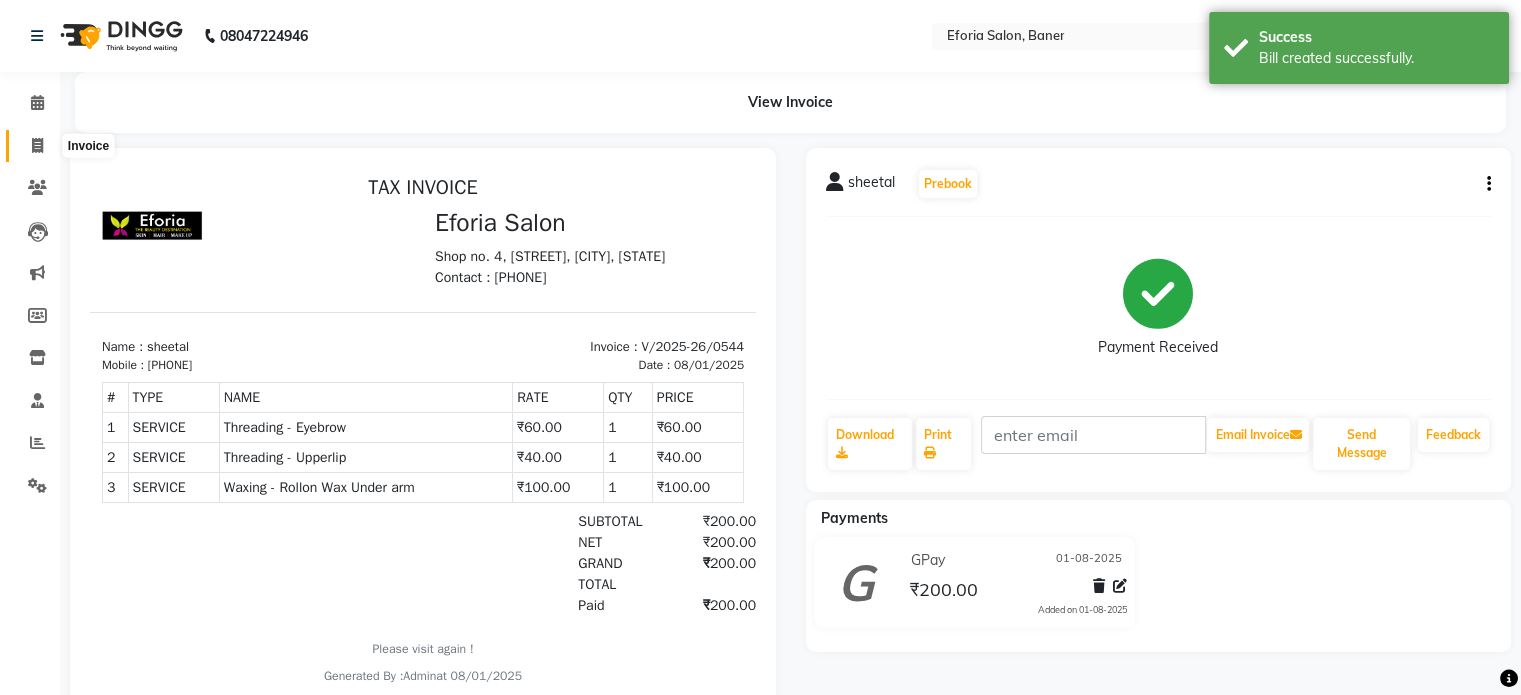 click 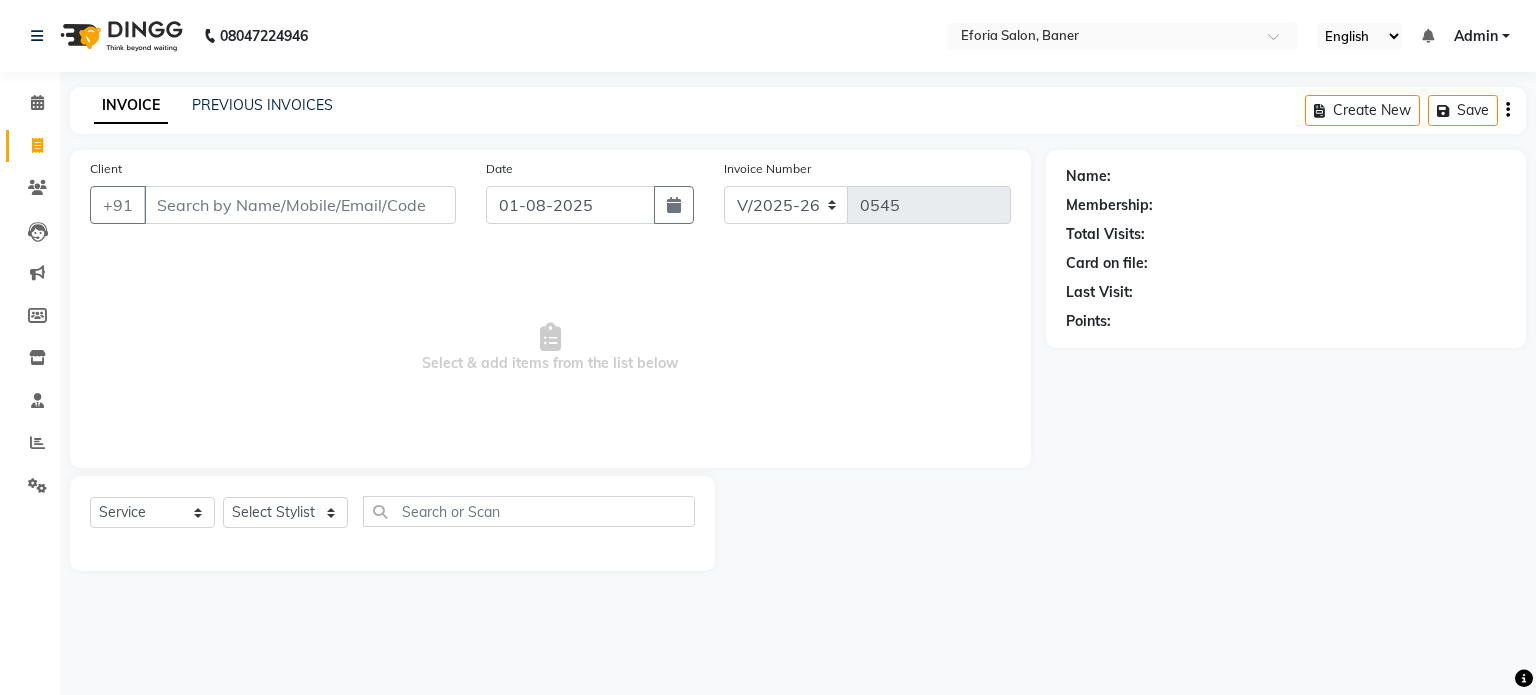 click on "Client" at bounding box center [300, 205] 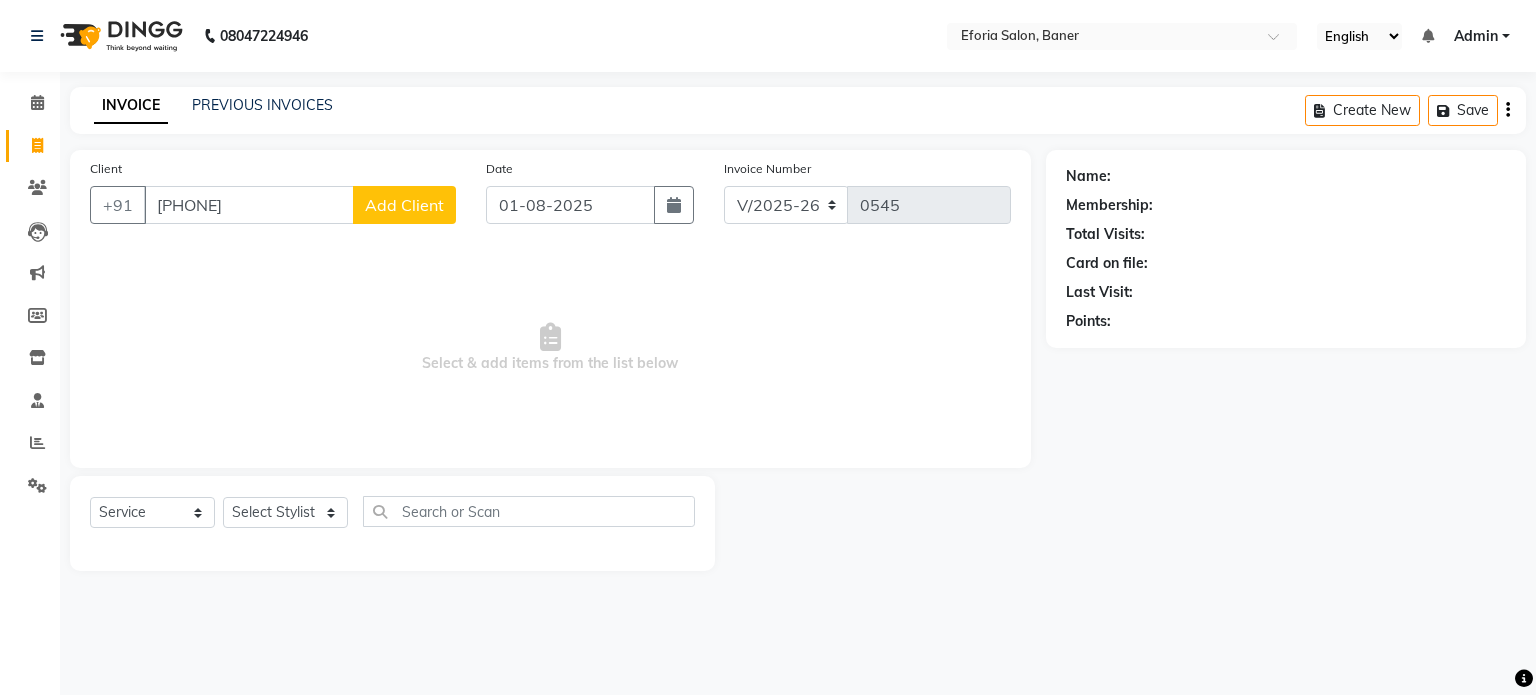 type on "[PHONE]" 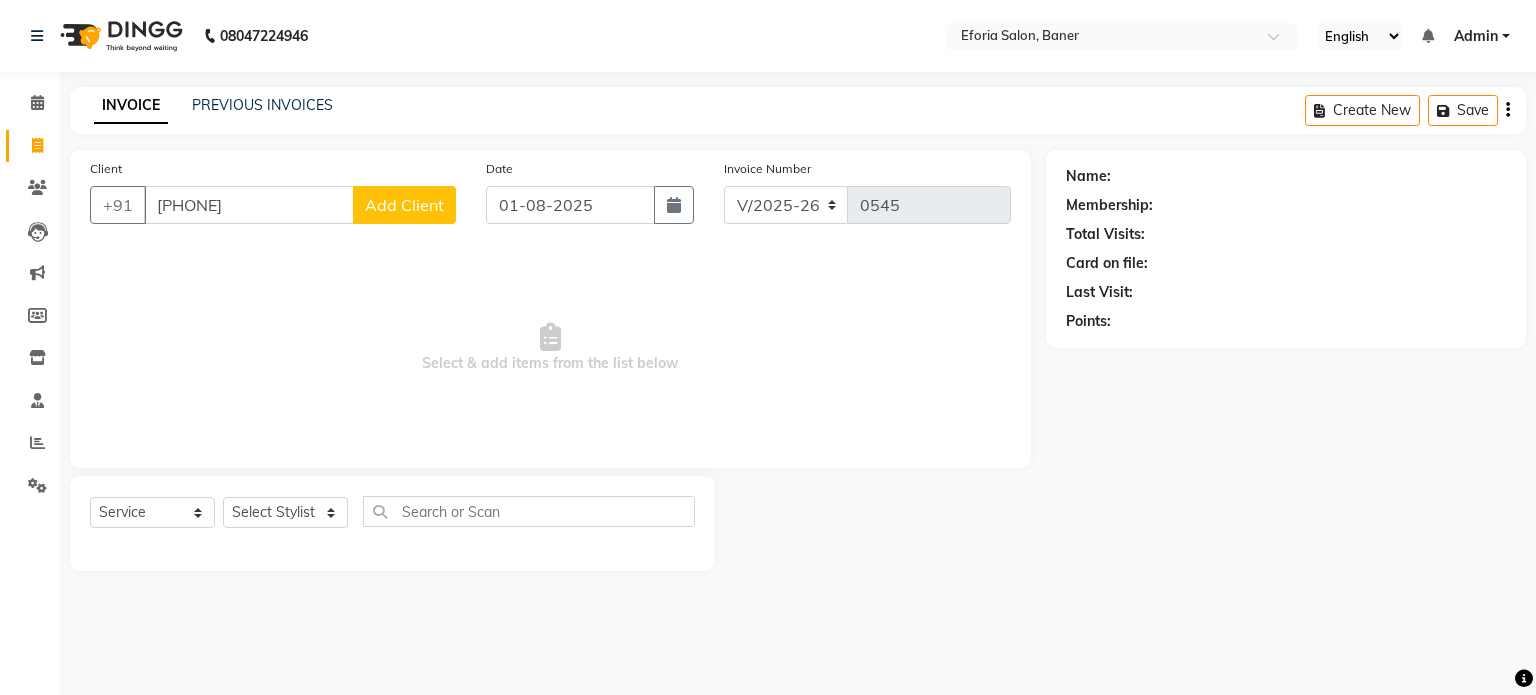 select on "22" 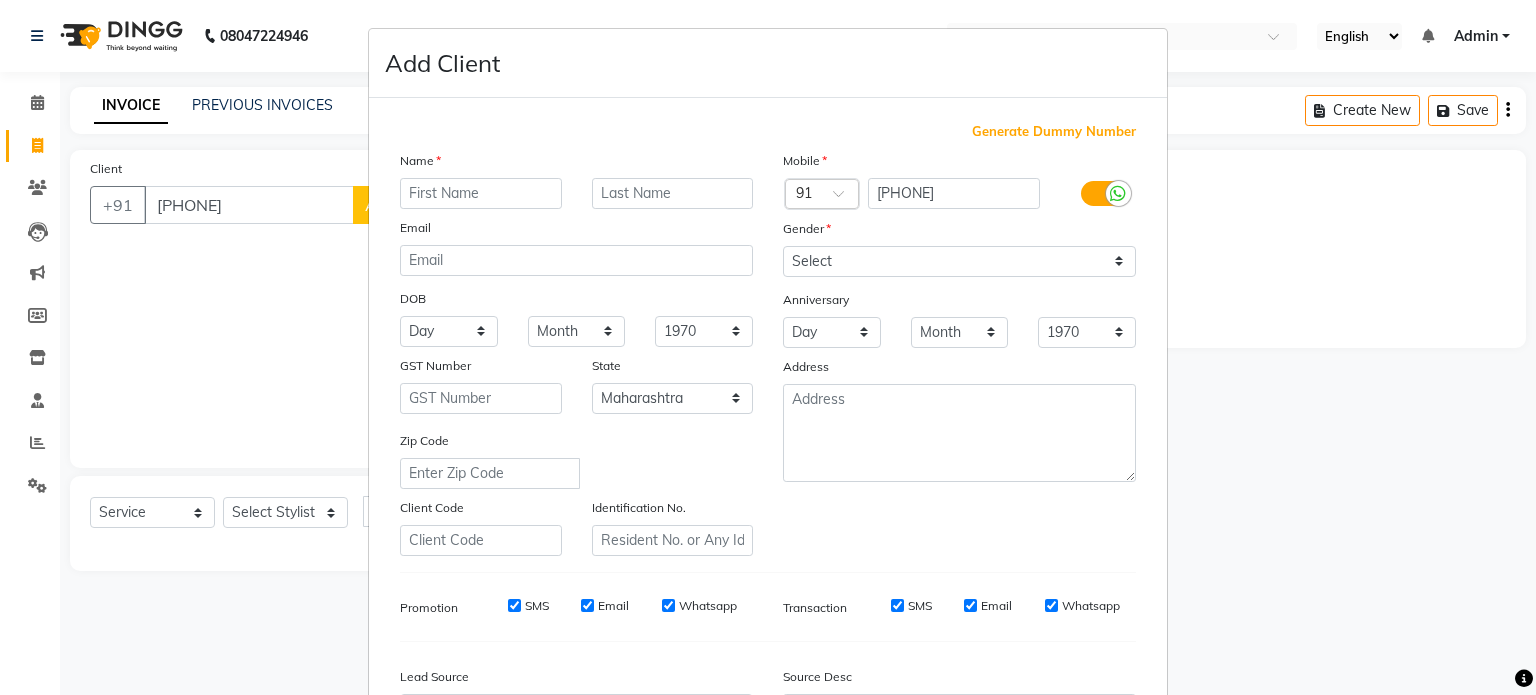 click at bounding box center [481, 193] 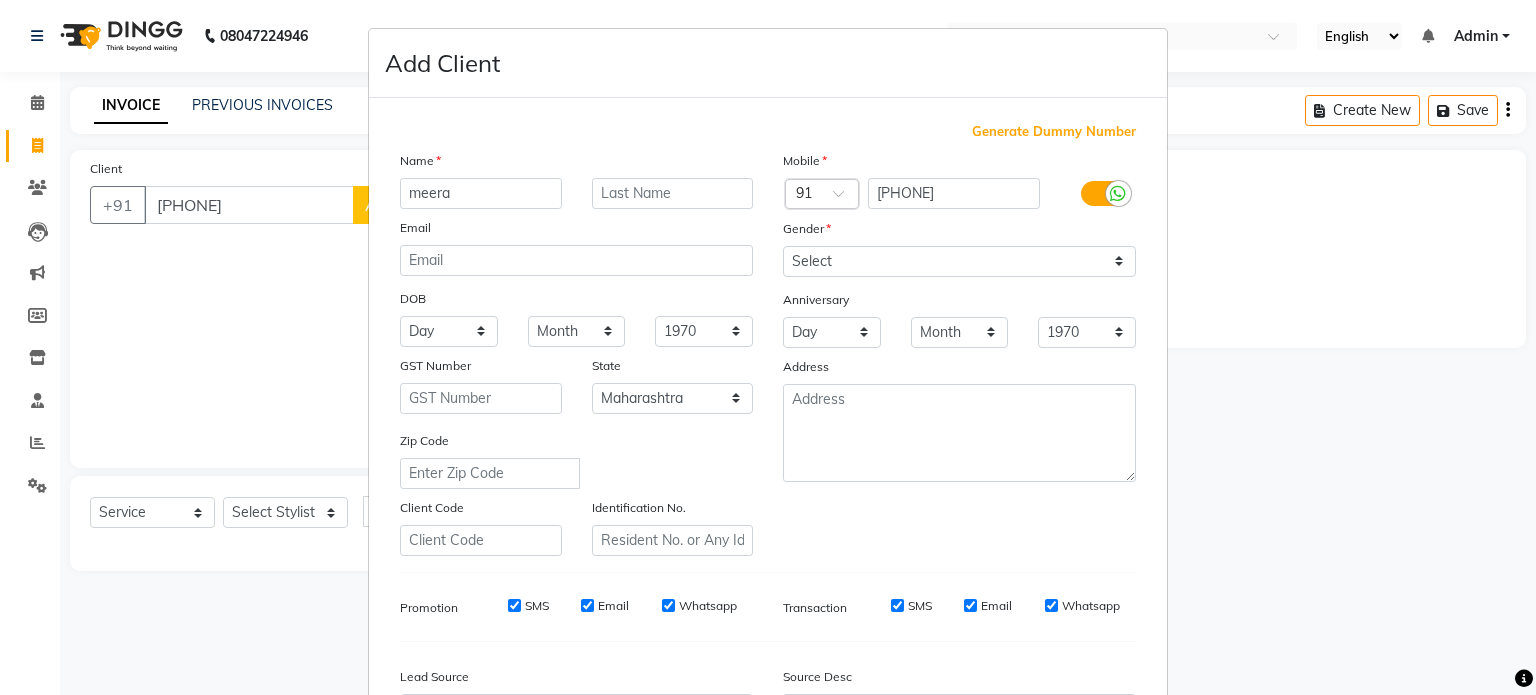 type on "meera" 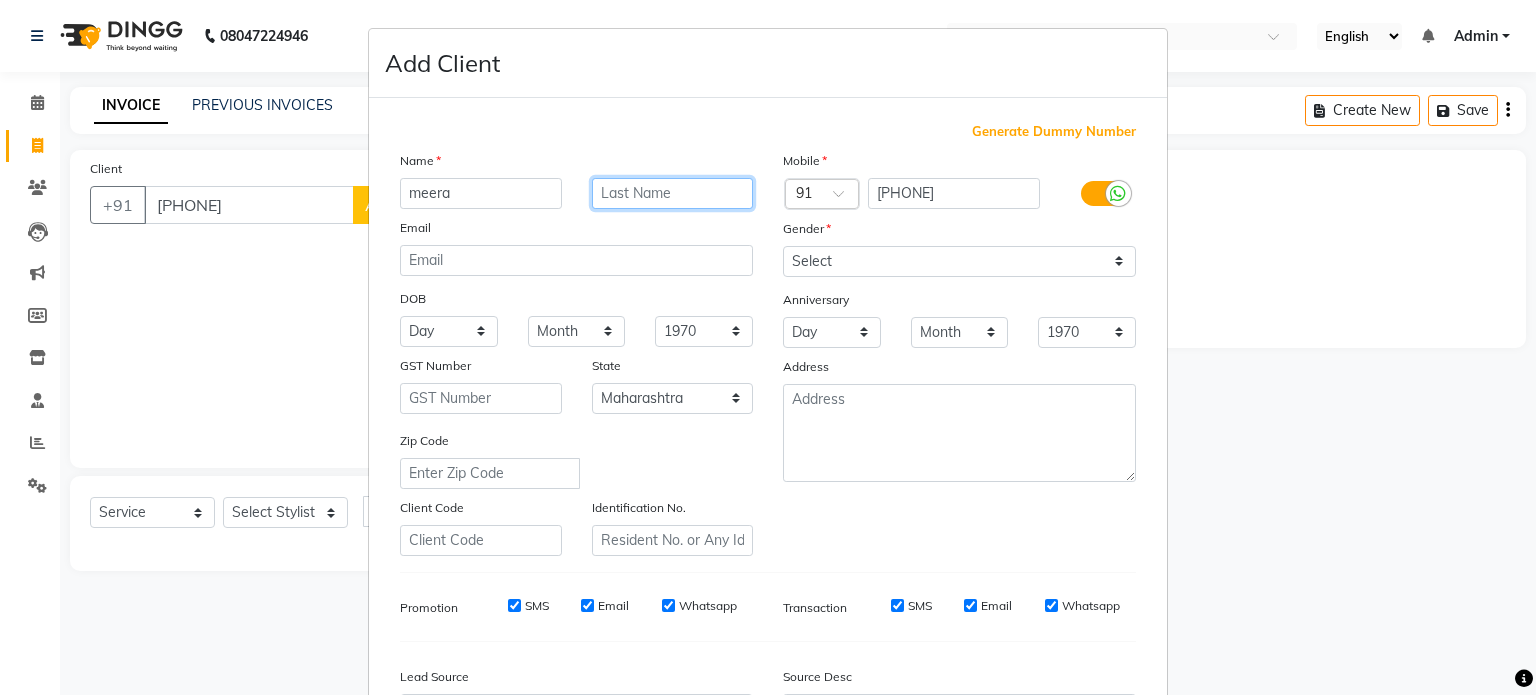 click at bounding box center [673, 193] 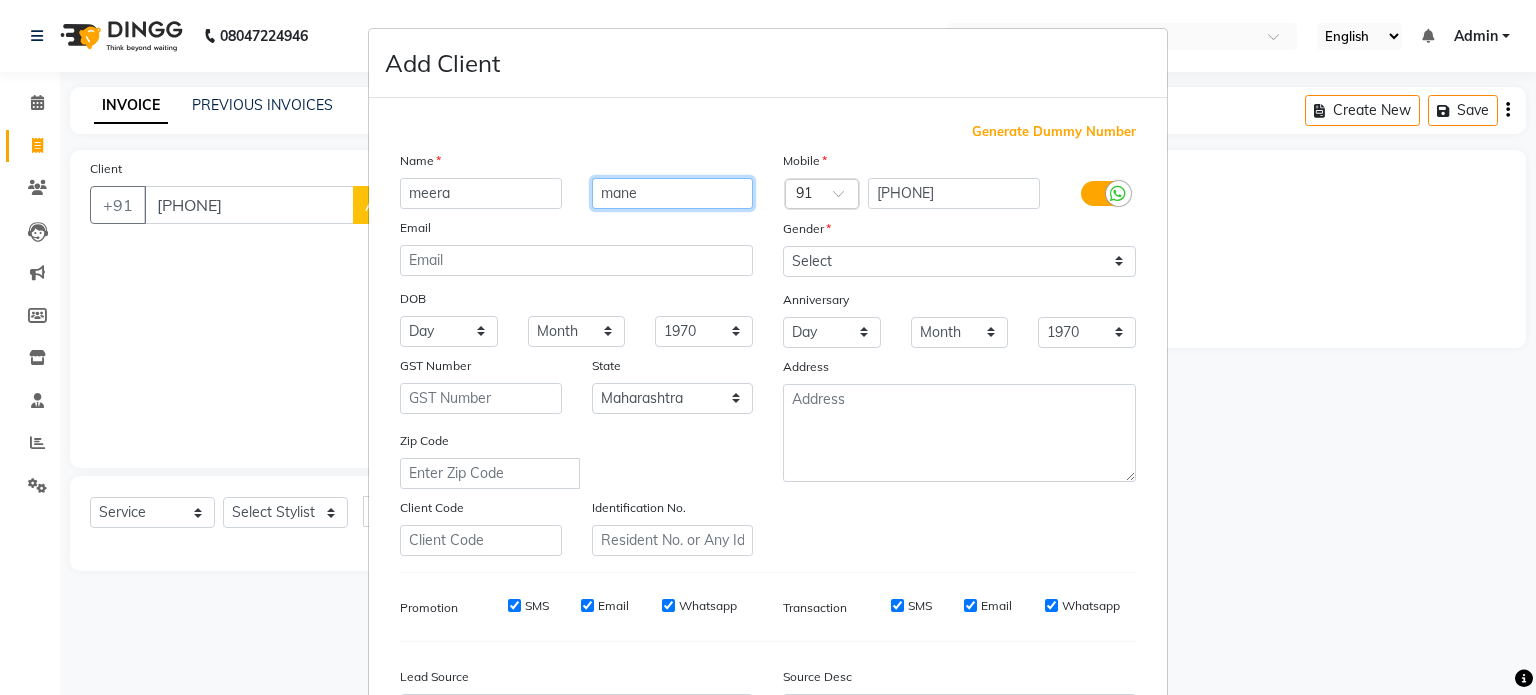 type on "mane" 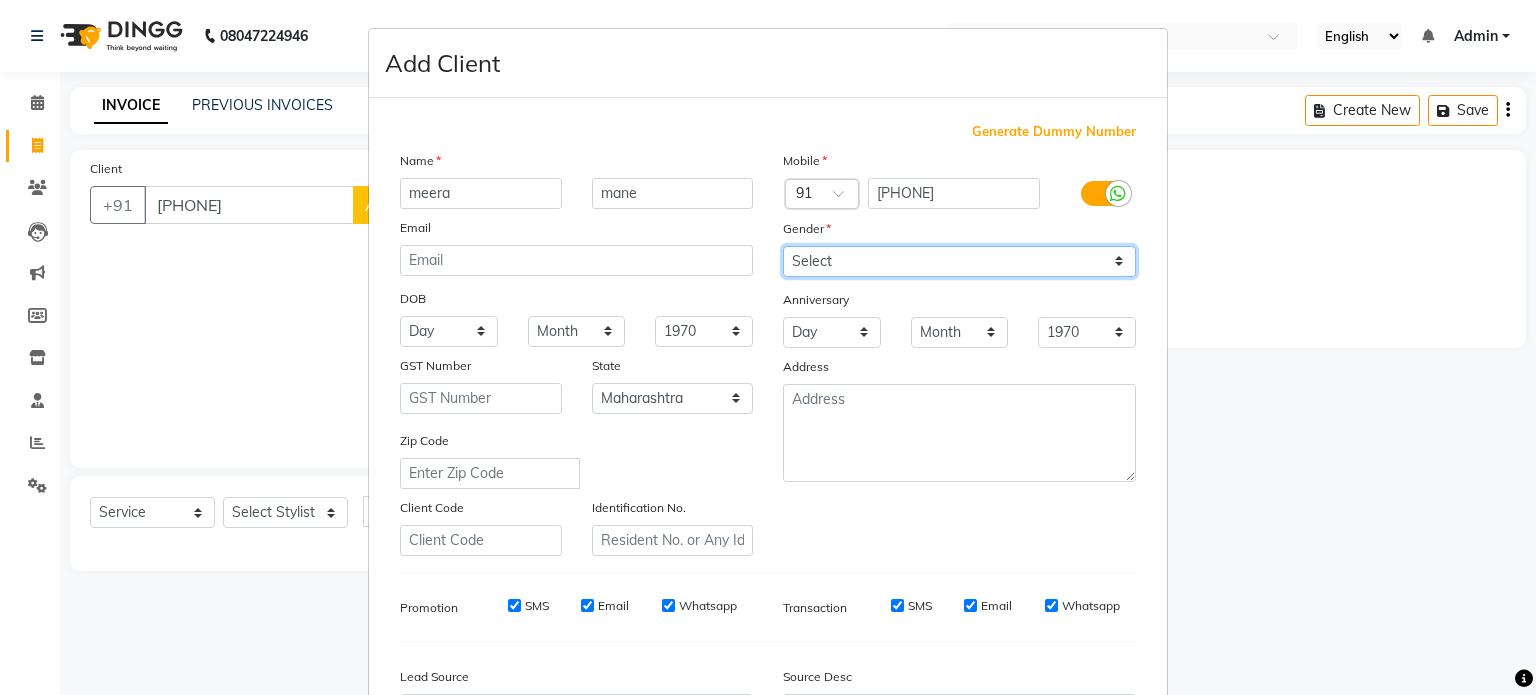 click on "Select Male Female Other Prefer Not To Say" at bounding box center (959, 261) 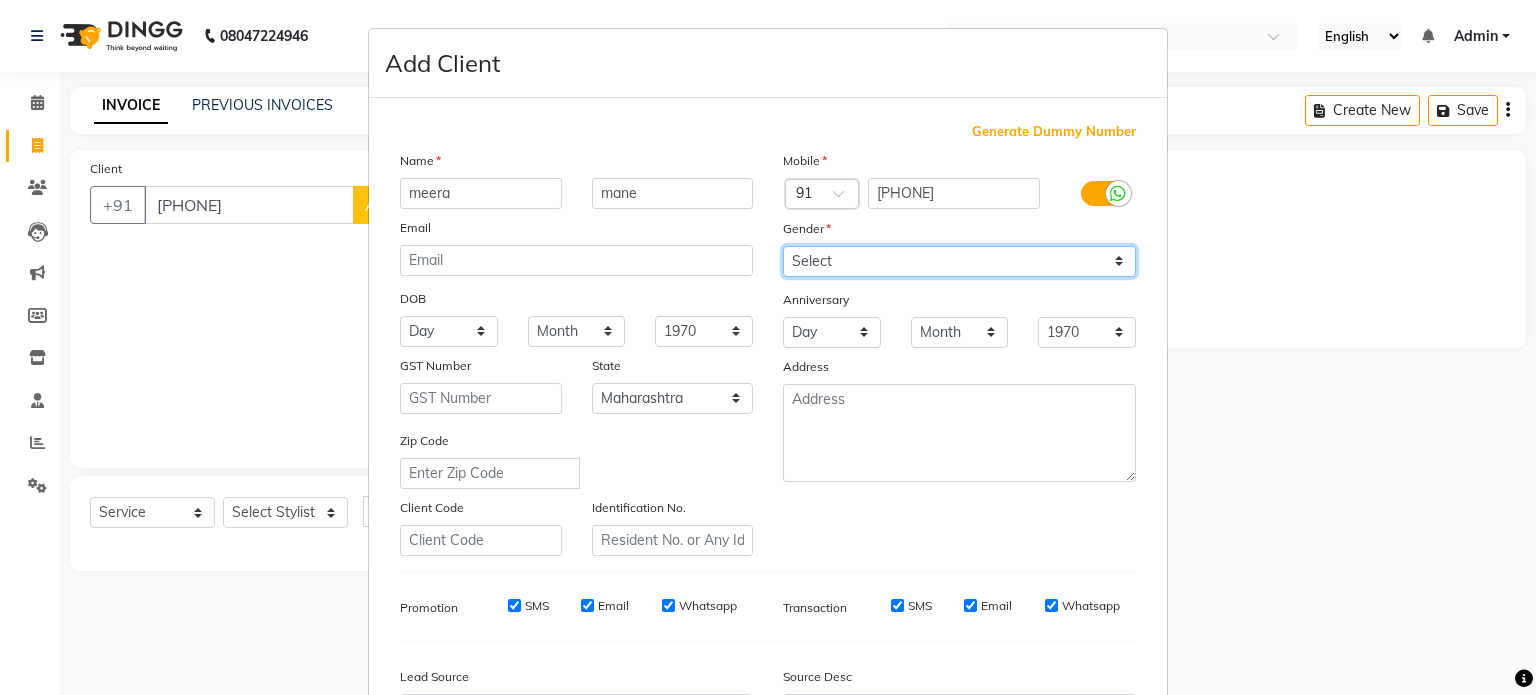 select on "female" 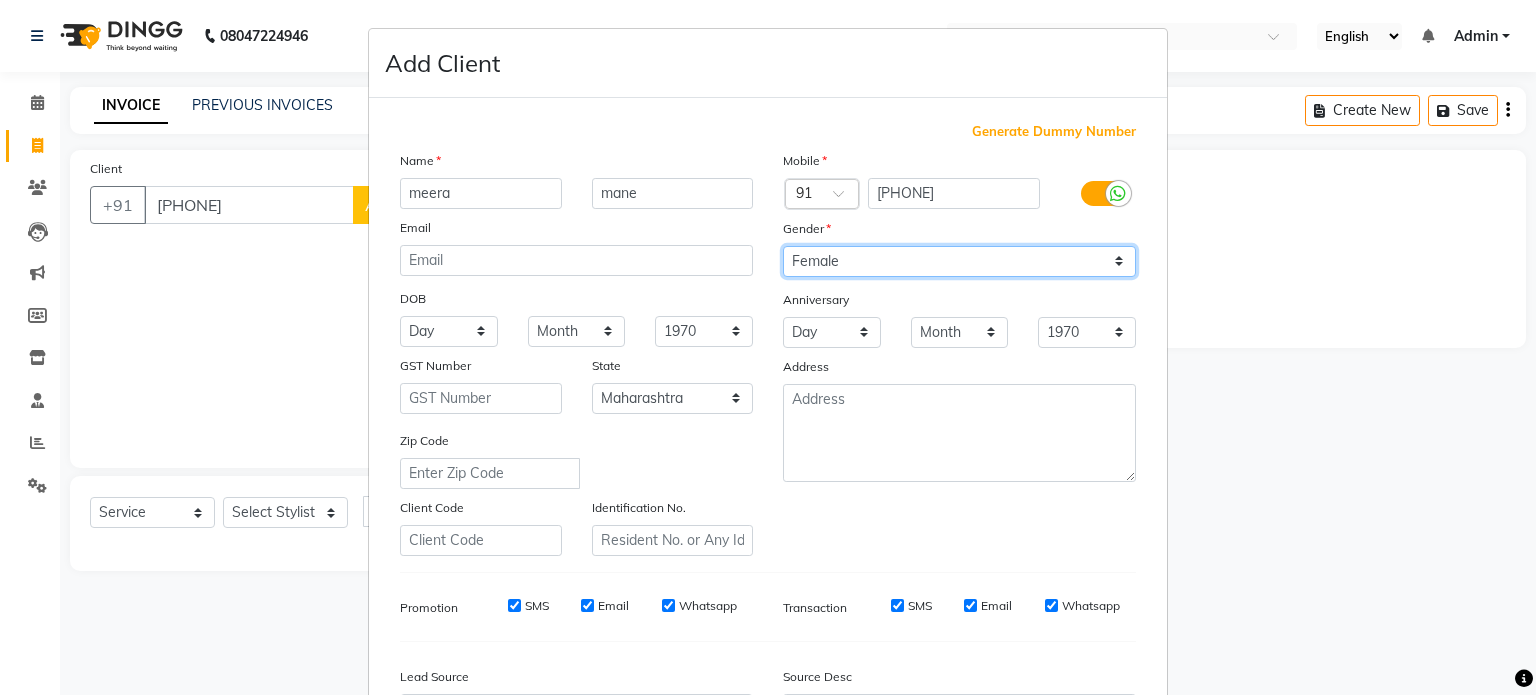 click on "Select Male Female Other Prefer Not To Say" at bounding box center [959, 261] 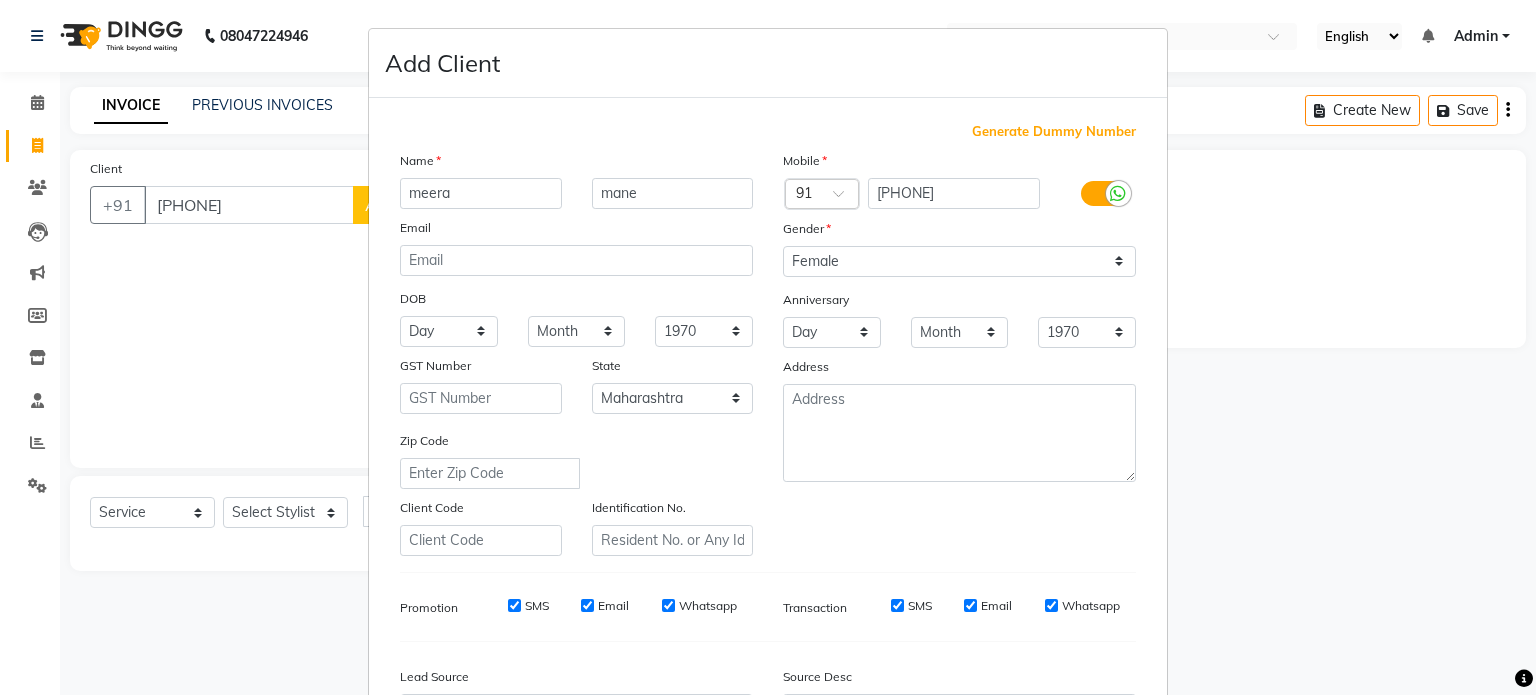 click on "Mobile Country Code × 91 [PHONE] Gender Select Male Female Other Prefer Not To Say Anniversary Day 01 02 03 04 05 06 07 08 09 10 11 12 13 14 15 16 17 18 19 20 21 22 23 24 25 26 27 28 29 30 31 Month January February March April May June July August September October November December 1970 1971 1972 1973 1974 1975 1976 1977 1978 1979 1980 1981 1982 1983 1984 1985 1986 1987 1988 1989 1990 1991 1992 1993 1994 1995 1996 1997 1998 1999 2000 2001 2002 2003 2004 2005 2006 2007 2008 2009 2010 2011 2012 2013 2014 2015 2016 2017 2018 2019 2020 2021 2022 2023 2024 2025 [ADDRESS]" at bounding box center (959, 353) 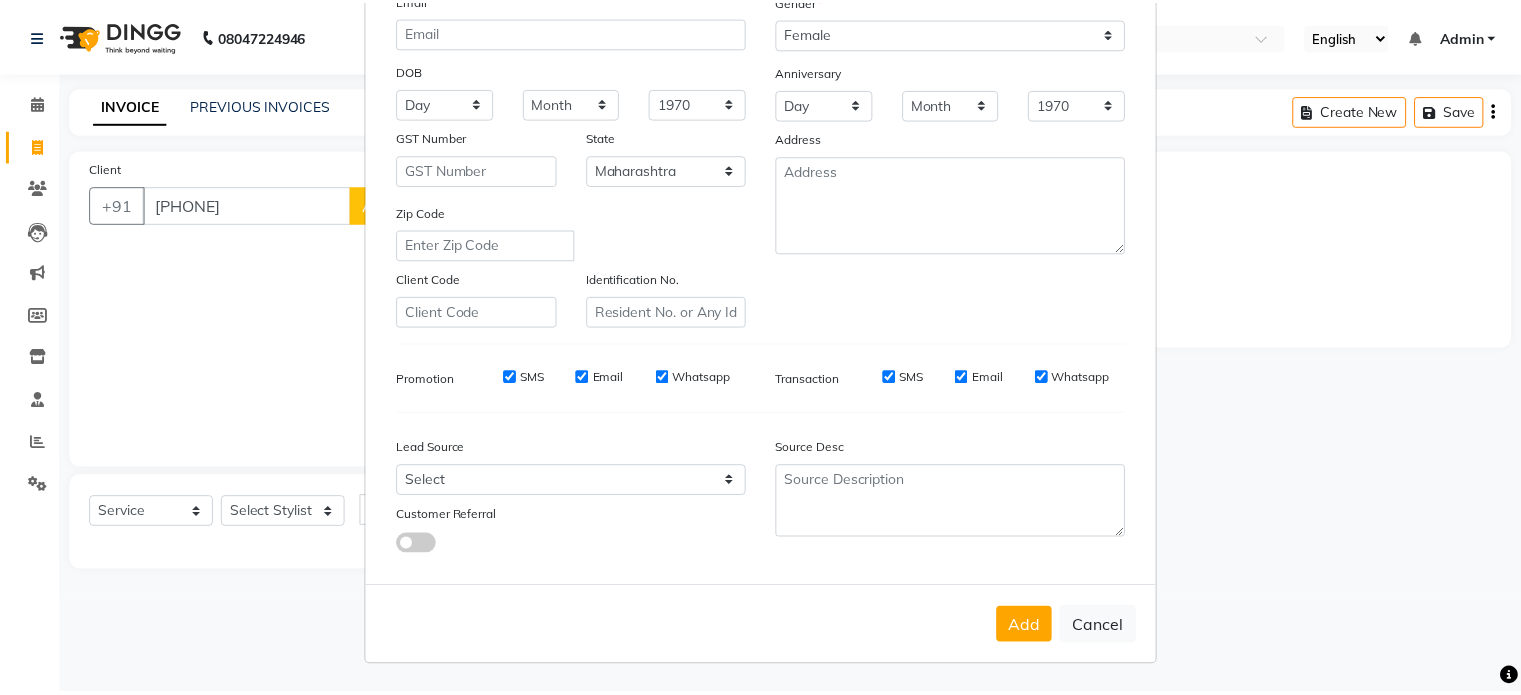 scroll, scrollTop: 237, scrollLeft: 0, axis: vertical 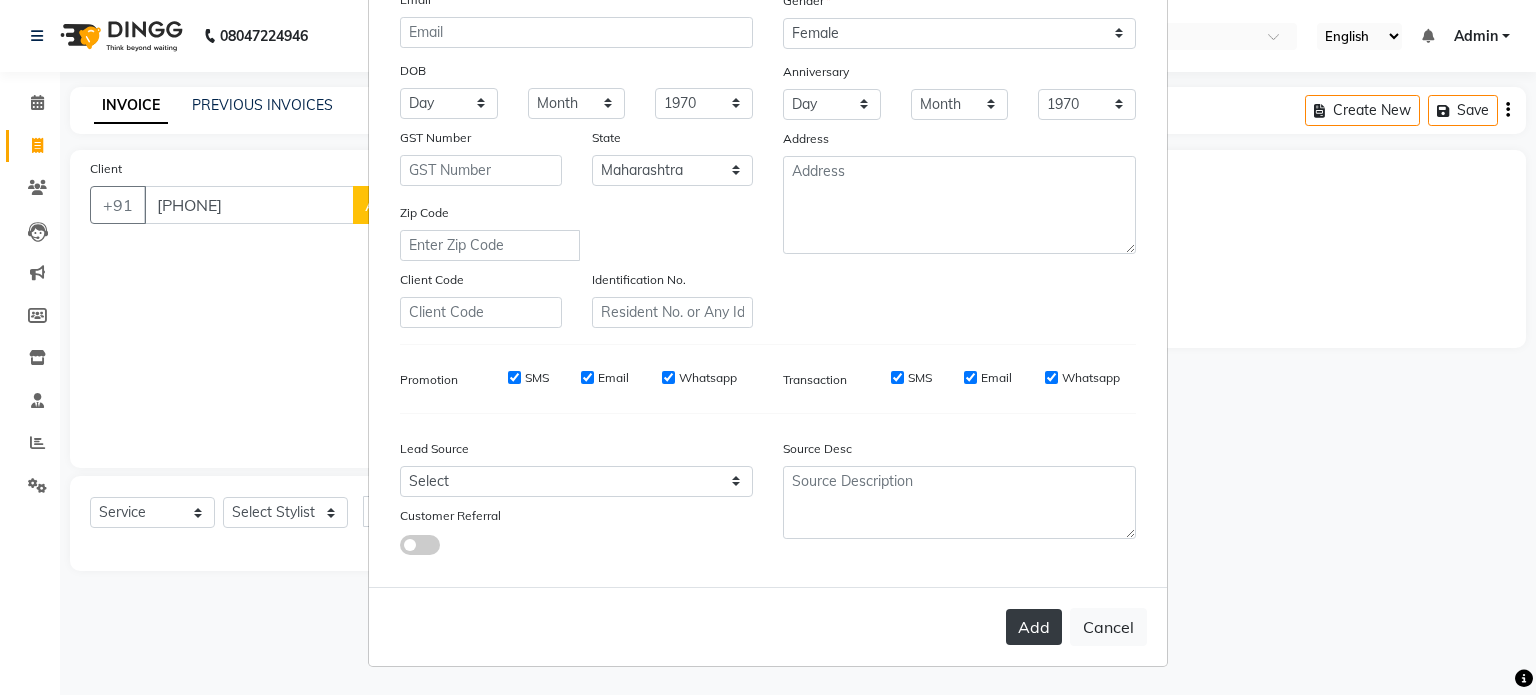 click on "Add" at bounding box center (1034, 627) 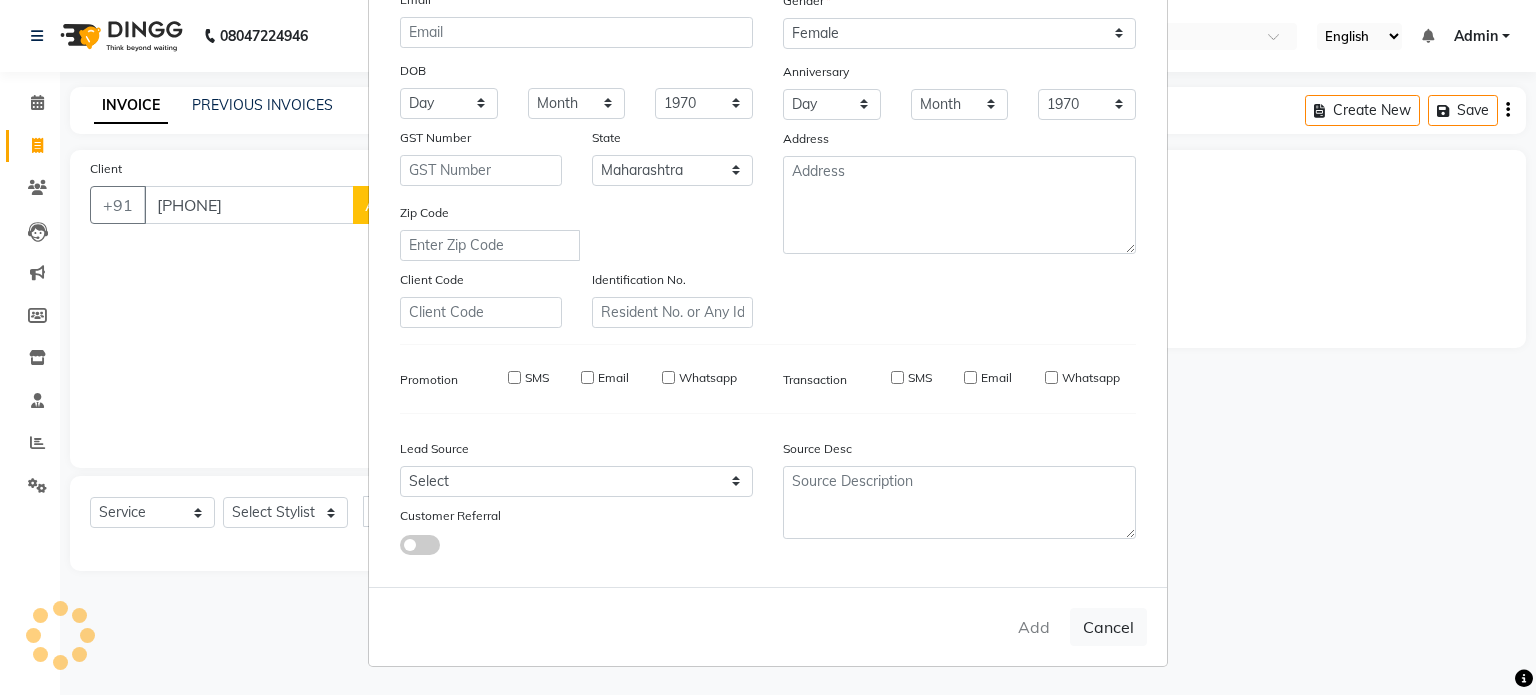 type 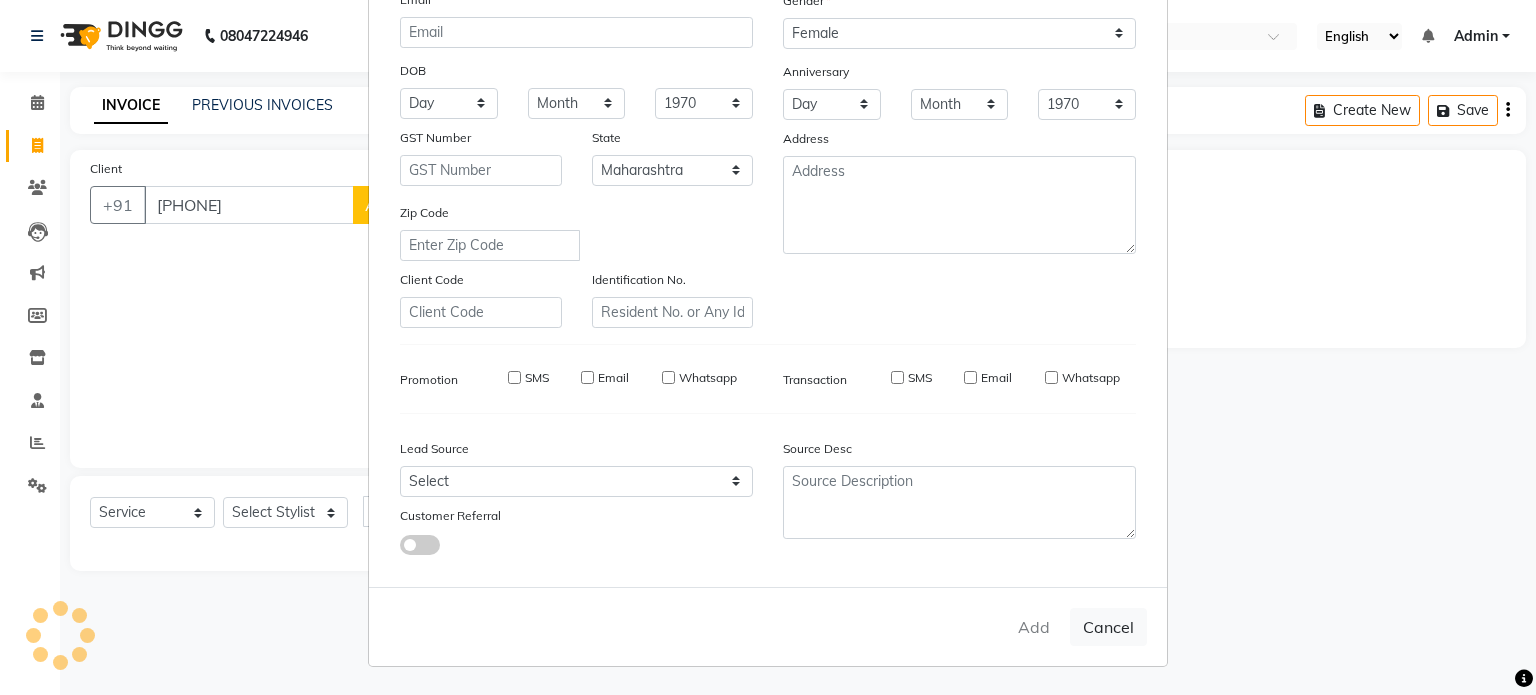 type 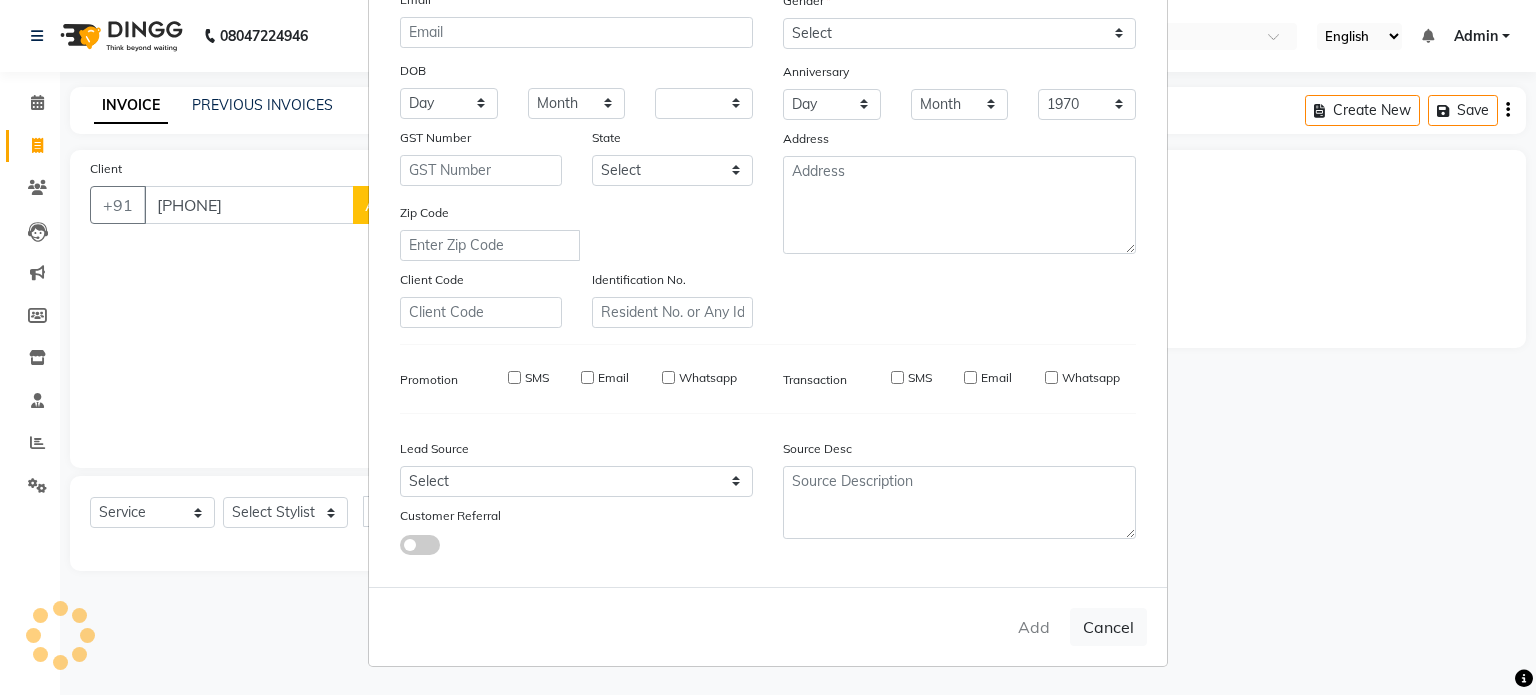 select 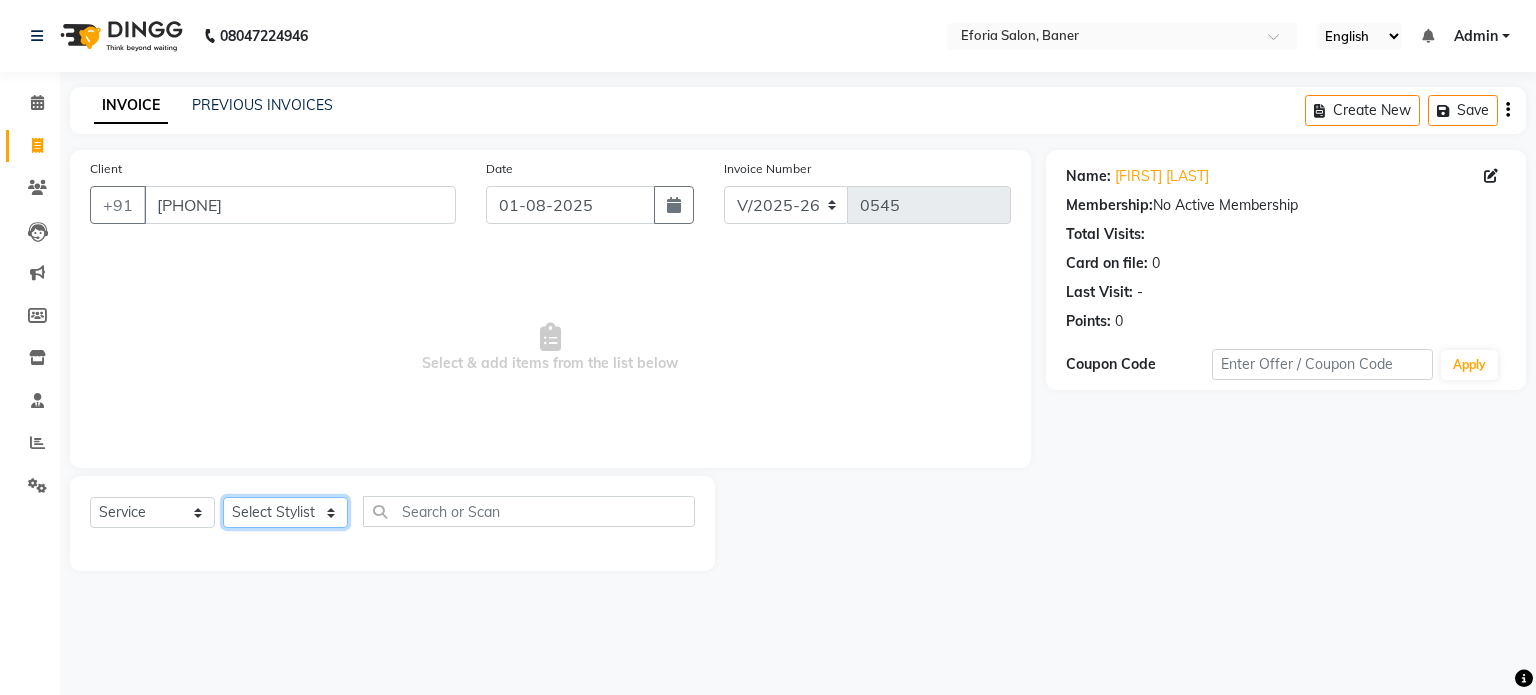 click on "Select Stylist [FIRST] [FIRST] [FIRST] [FIRST] [FIRST] [FIRST]" 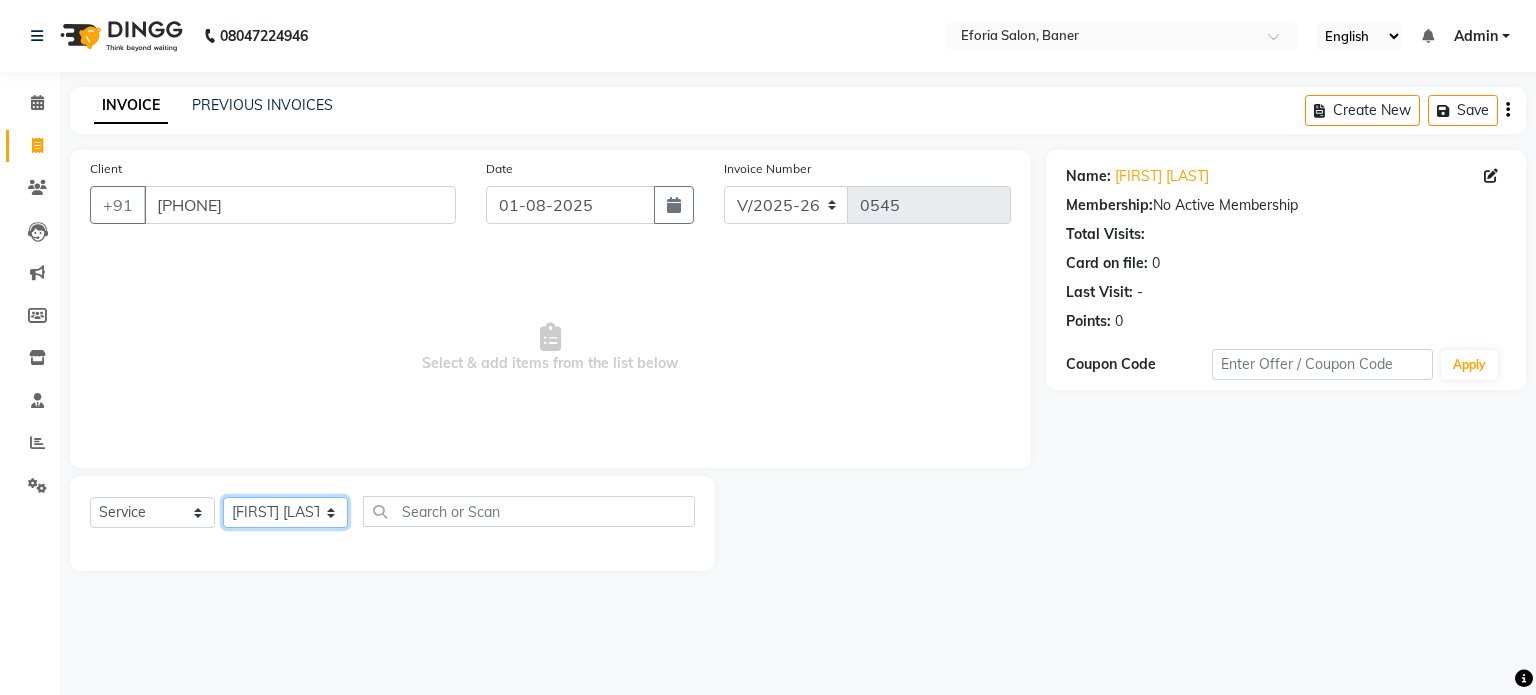 click on "Select Stylist [FIRST] [FIRST] [FIRST] [FIRST] [FIRST] [FIRST]" 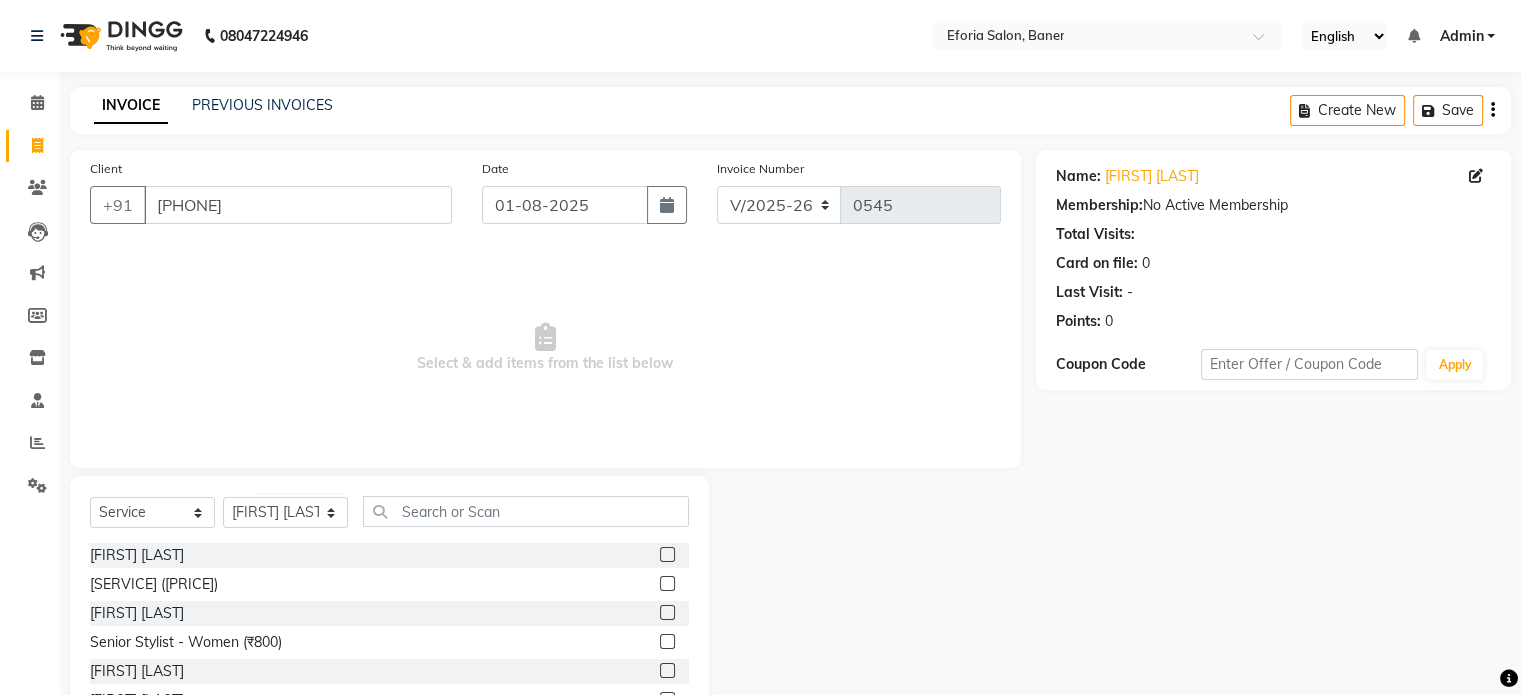 click on "Select Service Product Membership Package Voucher Prepaid Gift Card Select Stylist Anuradha Deva patil kamini gurjar monali bhondve Priti Varsha Regular Haircut- Men (₹300) Regular Haircut- Women (₹500) Senior Stylist - Men (₹500) Senior Stylist - Women (₹800) Art Director - Men (₹800) Art Director - Women (₹1000) Fringe Cut (₹300) Boys below 12 Years (₹300) Girls below 12 Years (₹400) Beard Trim / Shaving (₹300) Beard Styling (₹350) Beard Color (₹500) Moustache color (₹350) Hair Updo (₹1000) Advanced Hair Updo (₹1500) Hair Wash + Blast Dry (₹300) Oil Hair Wash + Blast Dry (₹500) Premium Hairwash Blast Dry (₹600) Hair Wash add-on (₹150) L'Oreal hairwash (₹400) Ironing - Short Hair (₹600) Ironing-Long Hair (₹800) Tonging- Short hair (₹700) Tonging- Long Hair (₹1200) Straight Blowdry (₹600) Outcurls/ Flipouts (₹650) Head massage (30 mins) (₹600) Premium Head massage (30mins) (₹900) Hair extensions (₹1) nilpent (₹50)" 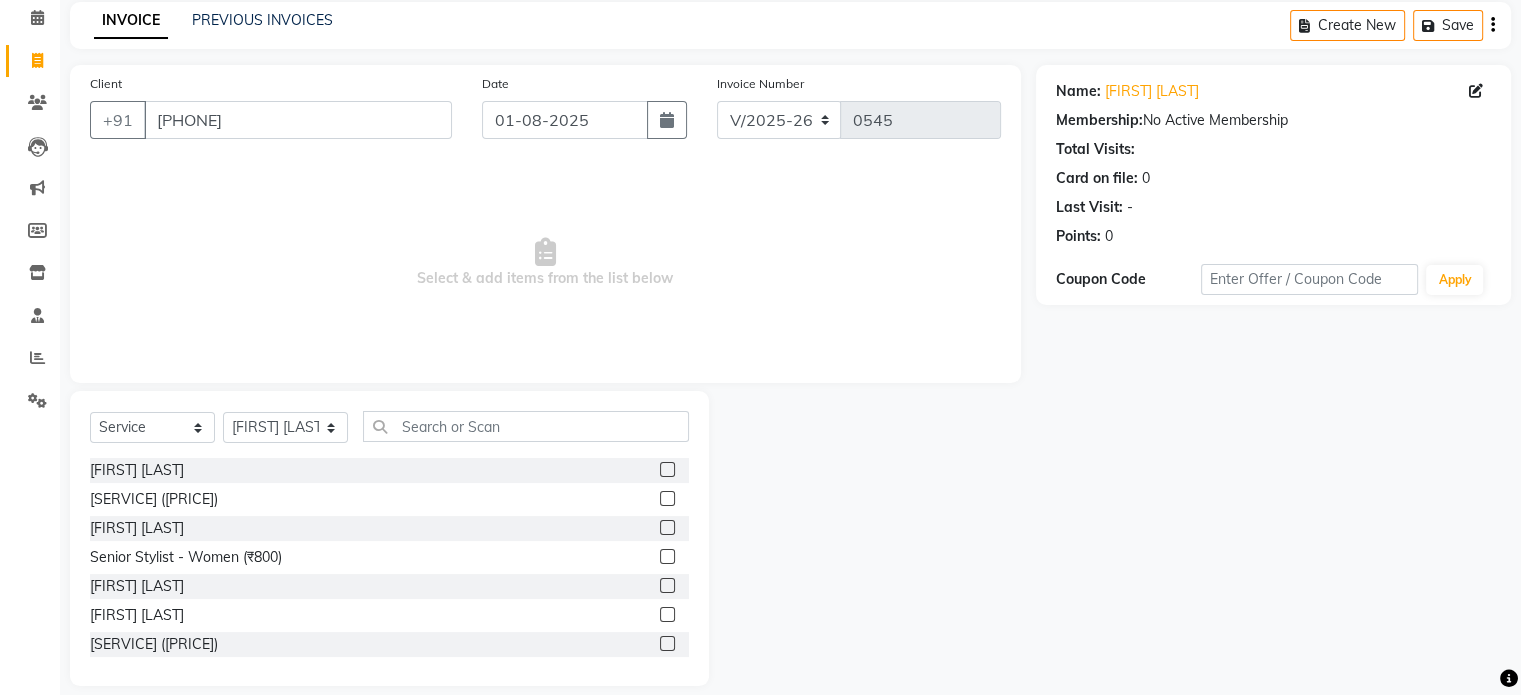 scroll, scrollTop: 106, scrollLeft: 0, axis: vertical 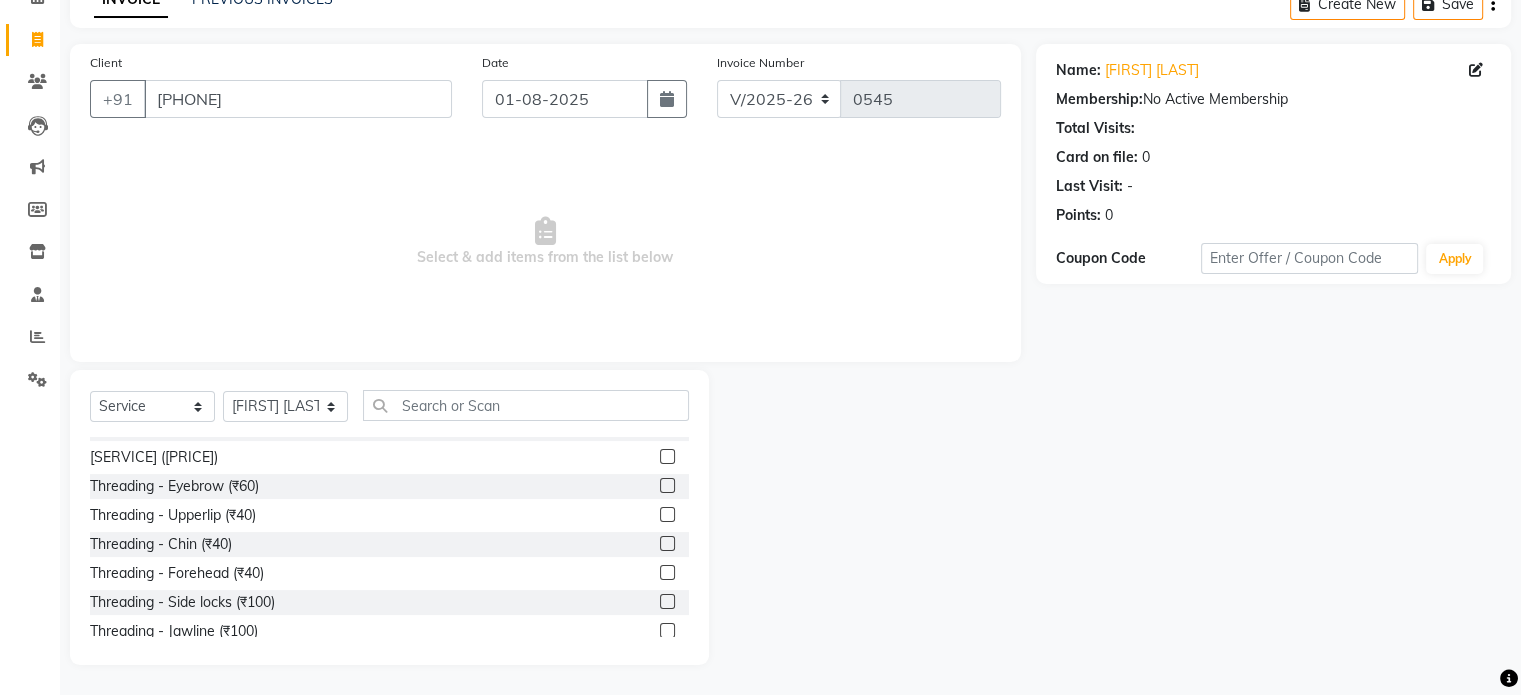 click 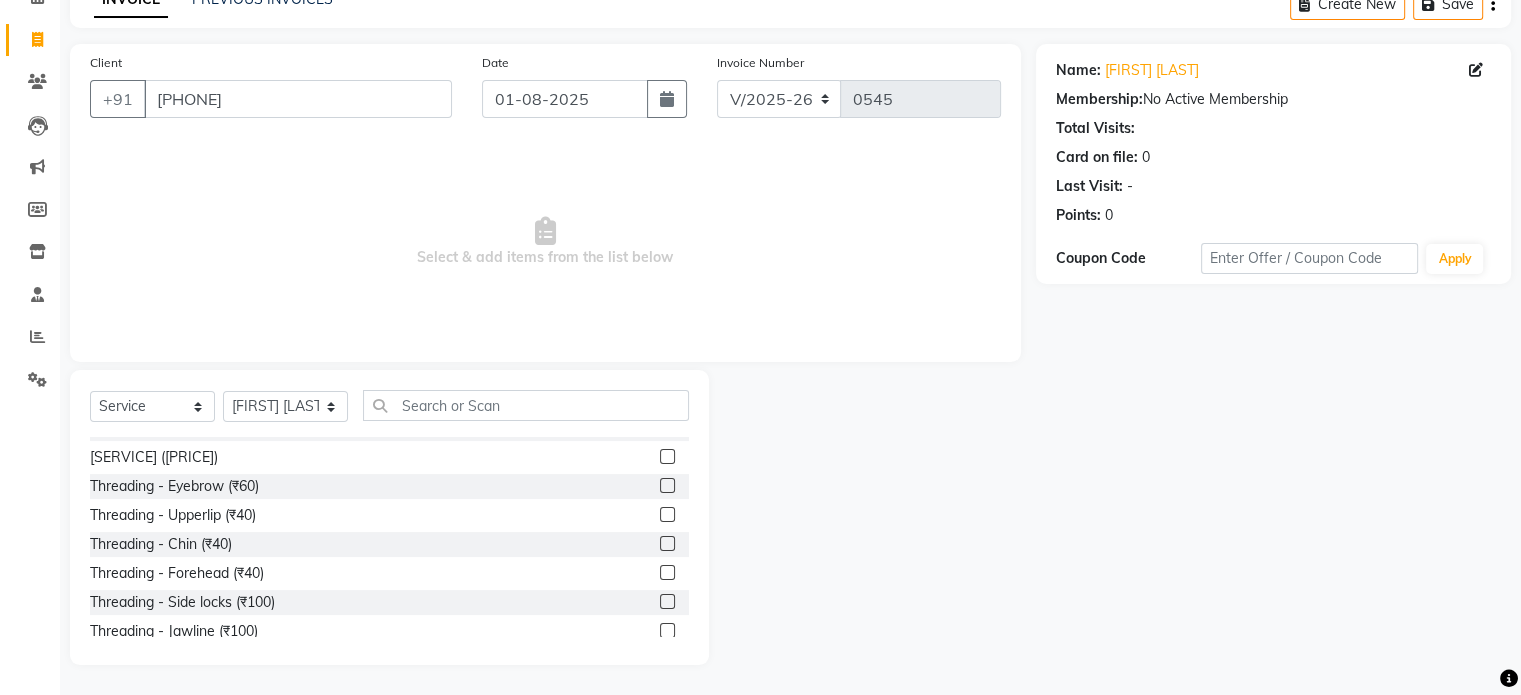 click at bounding box center [666, 486] 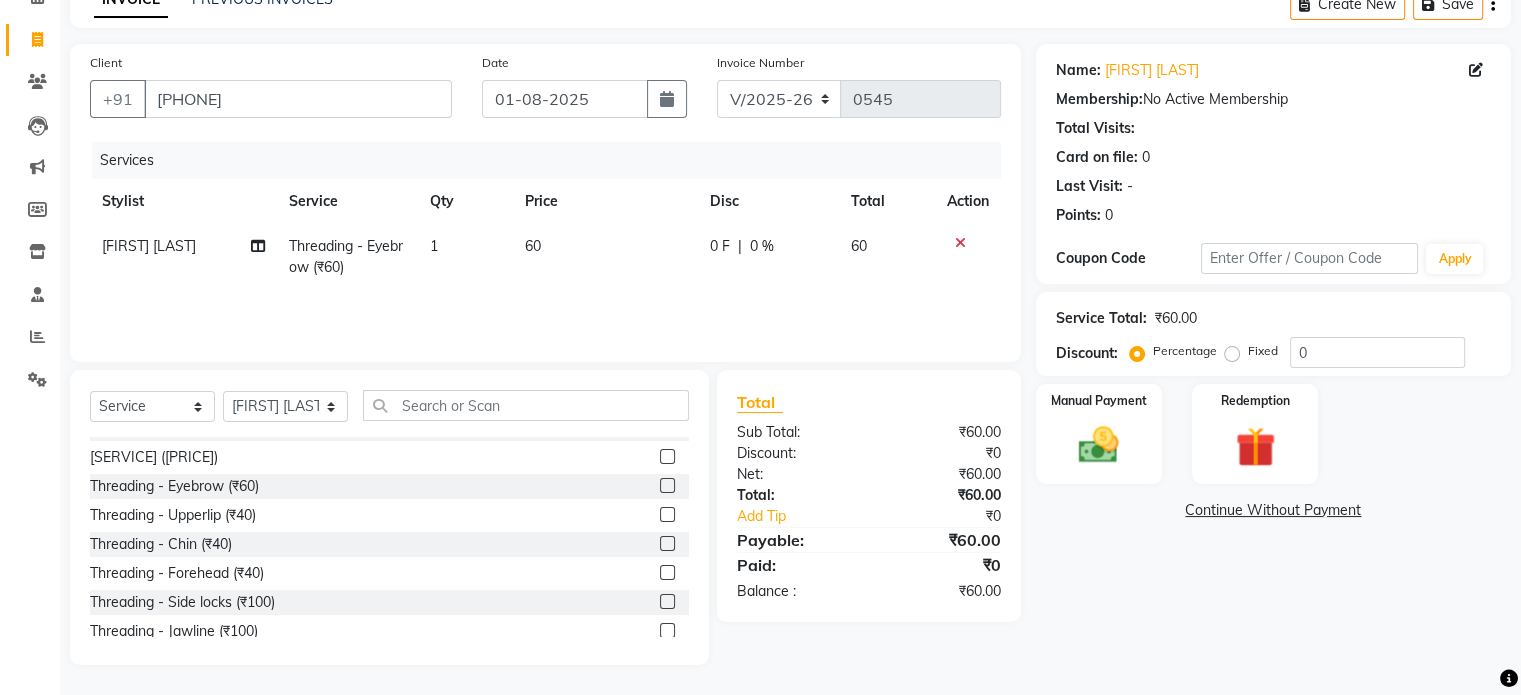 click 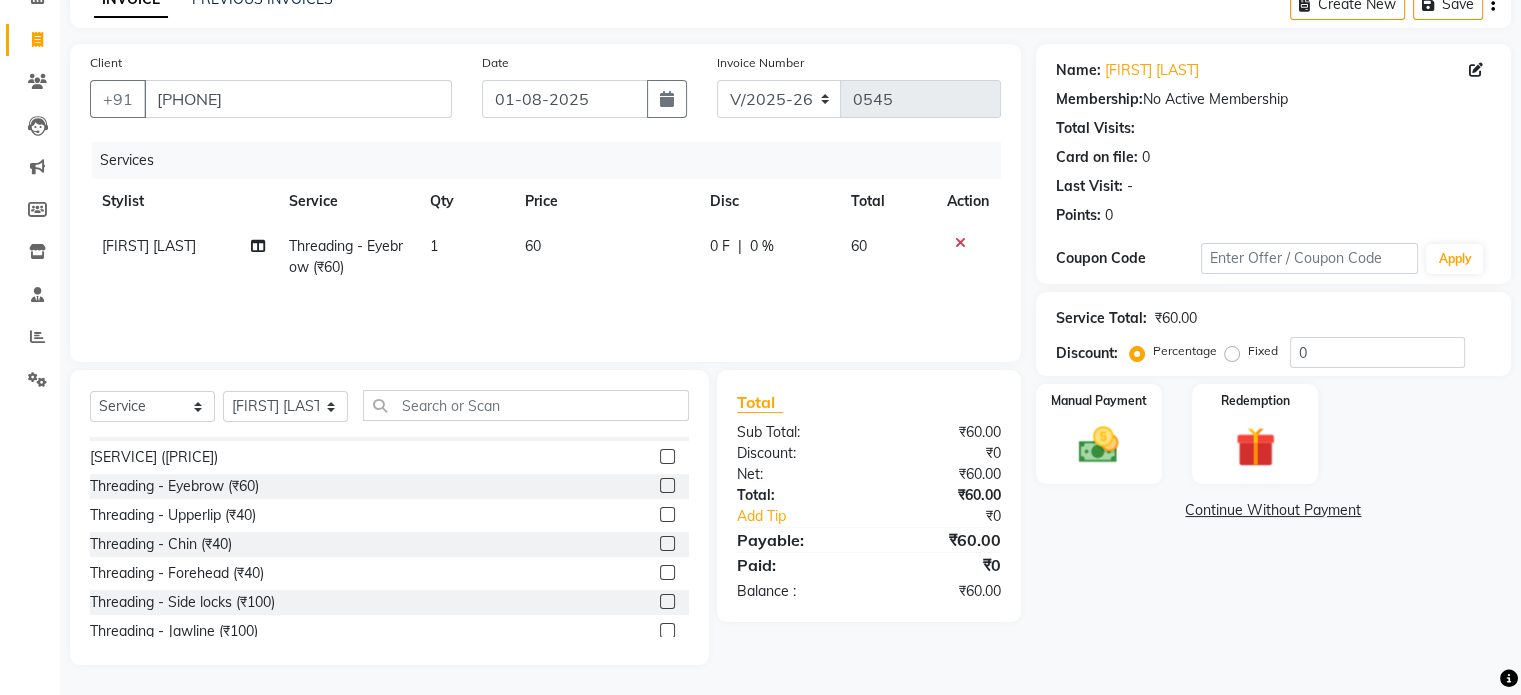 click at bounding box center (666, 515) 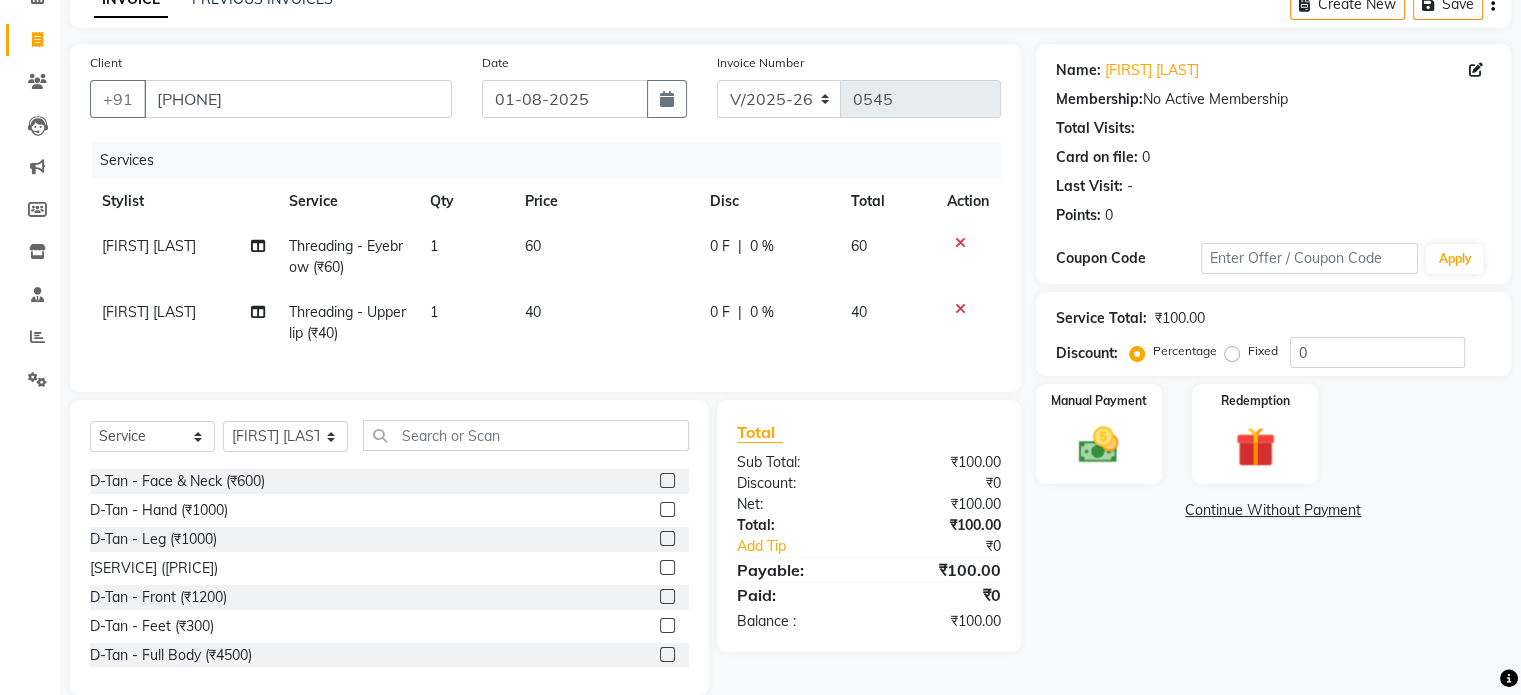 scroll, scrollTop: 4120, scrollLeft: 0, axis: vertical 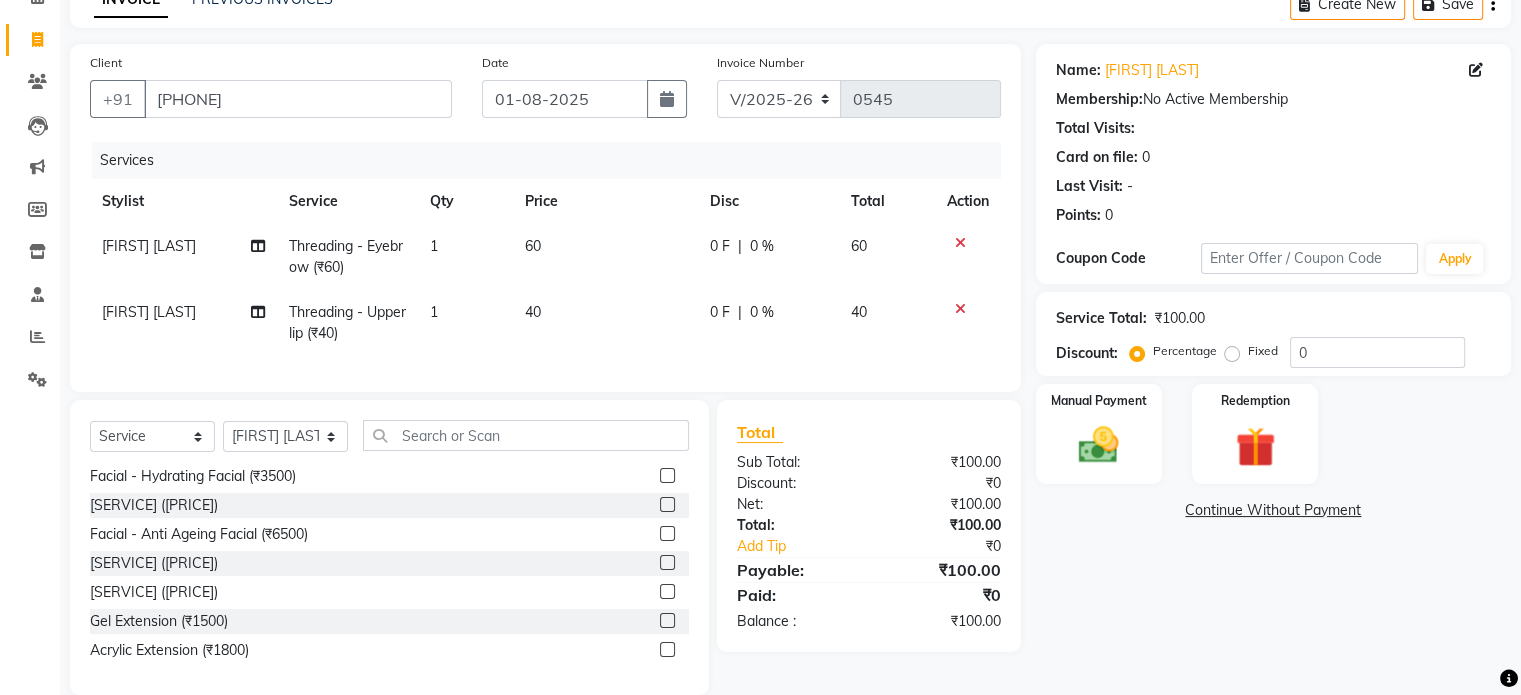 click 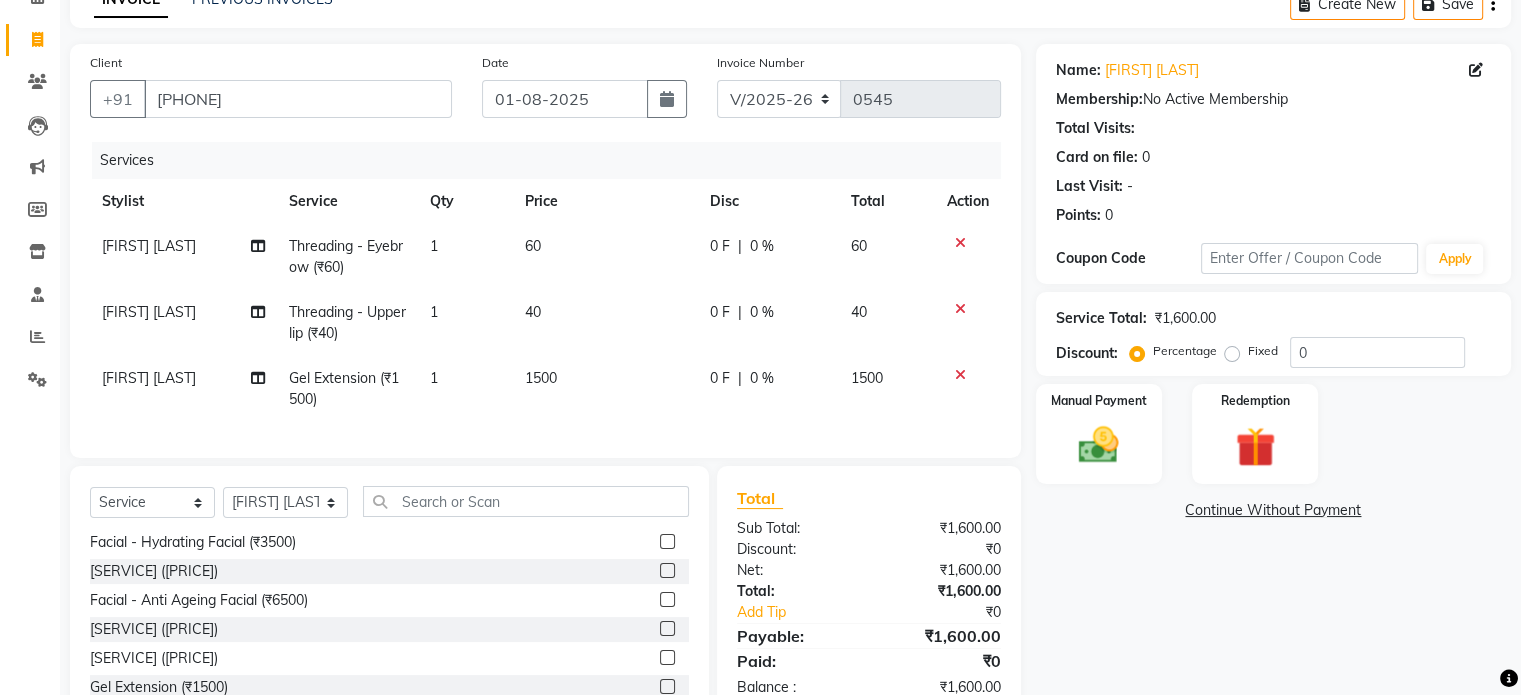 click on "40" 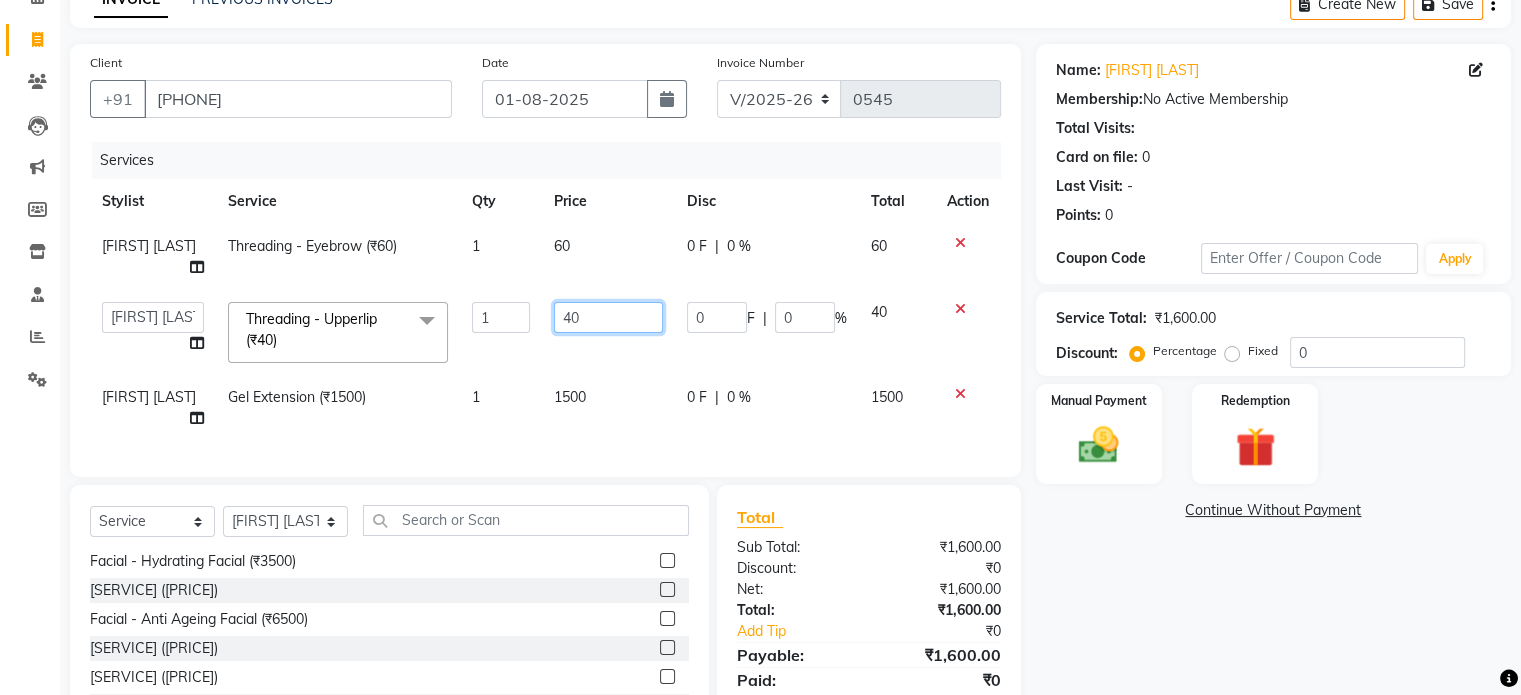 click on "40" 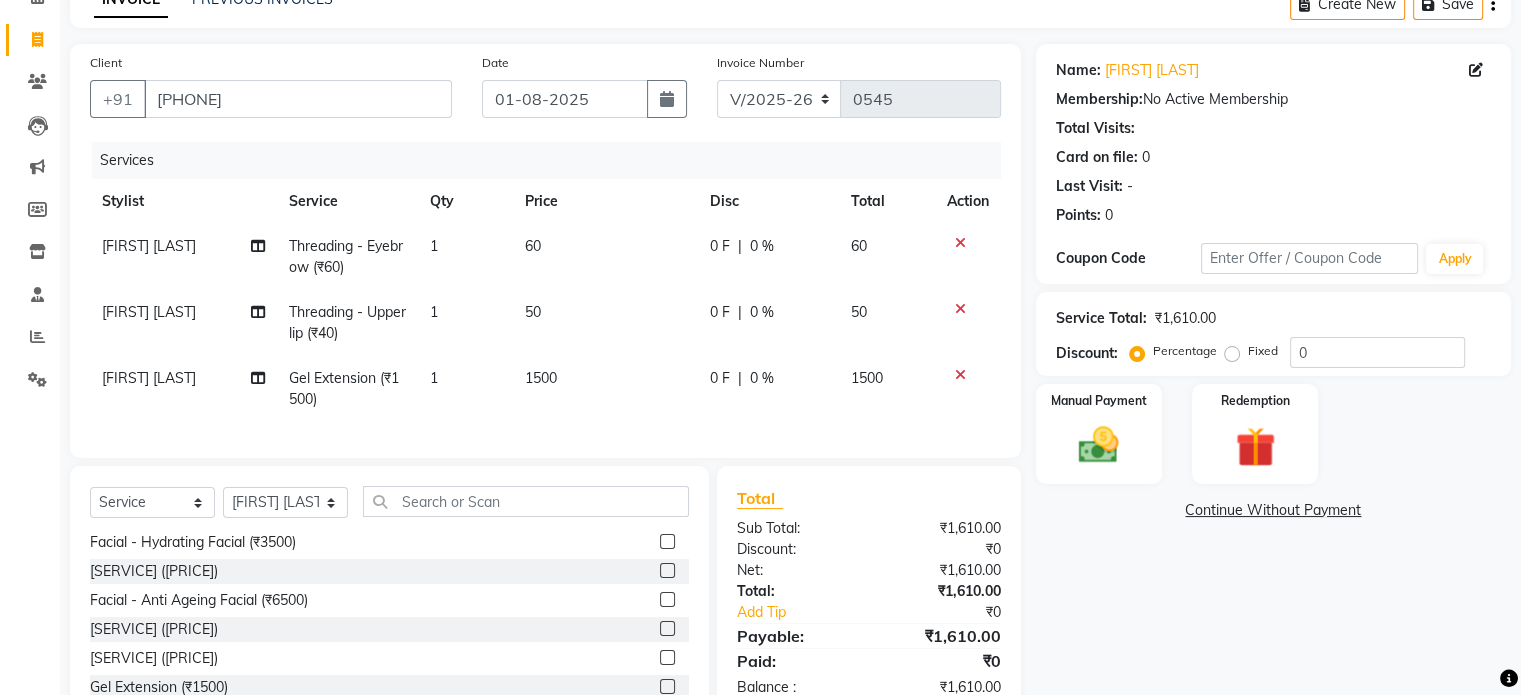 click on "50" 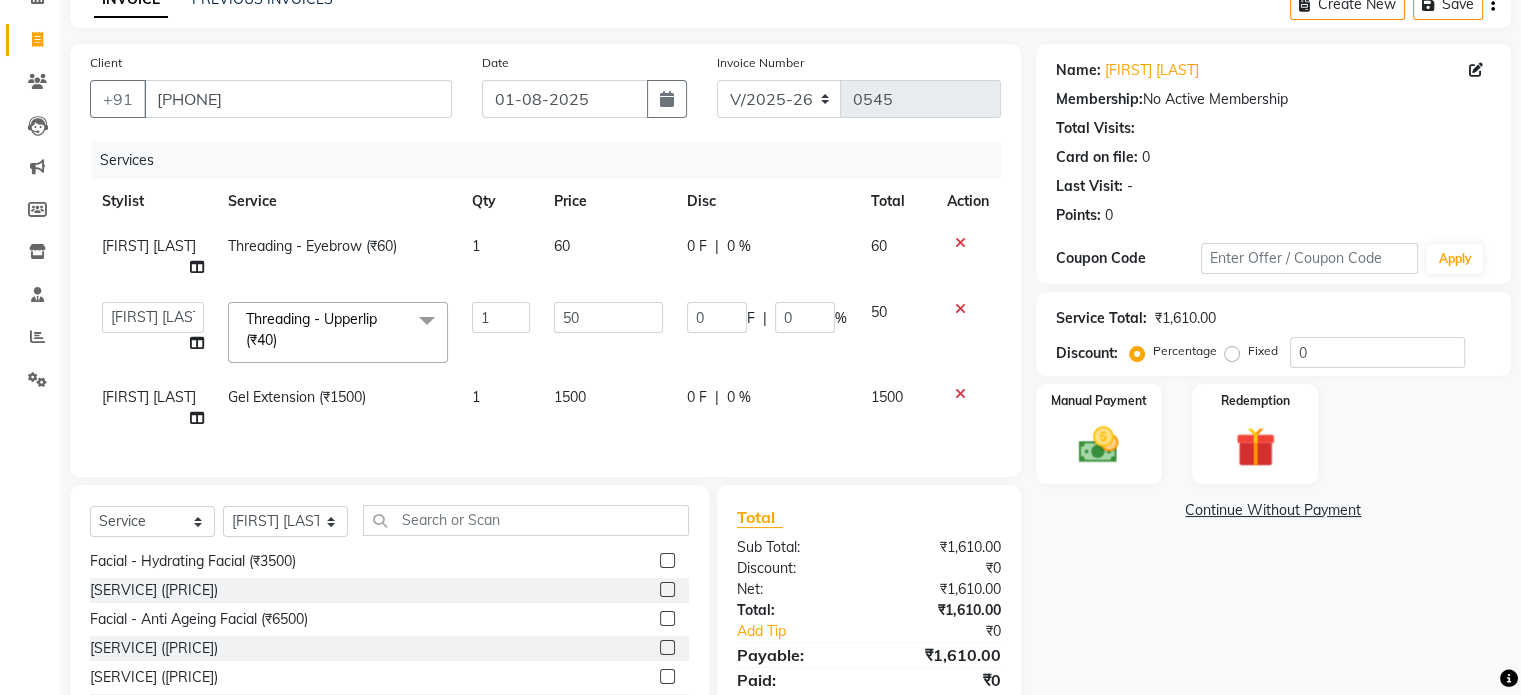 click on "Total Sub Total: [PRICE] Discount: ₹0 Net: [PRICE] Total: [PRICE] Add Tip ₹0 Payable: [PRICE] Paid: ₹0 Balance   : [PRICE]" 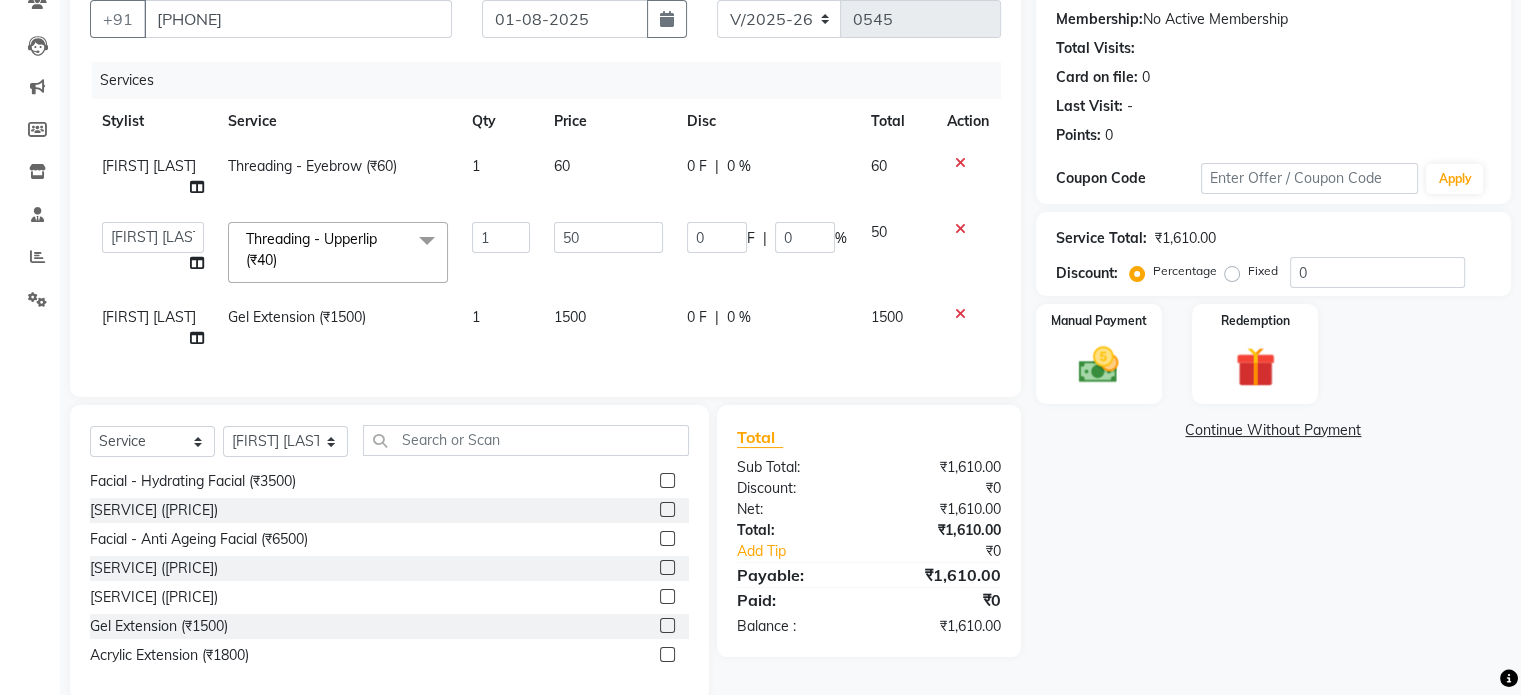 scroll, scrollTop: 194, scrollLeft: 0, axis: vertical 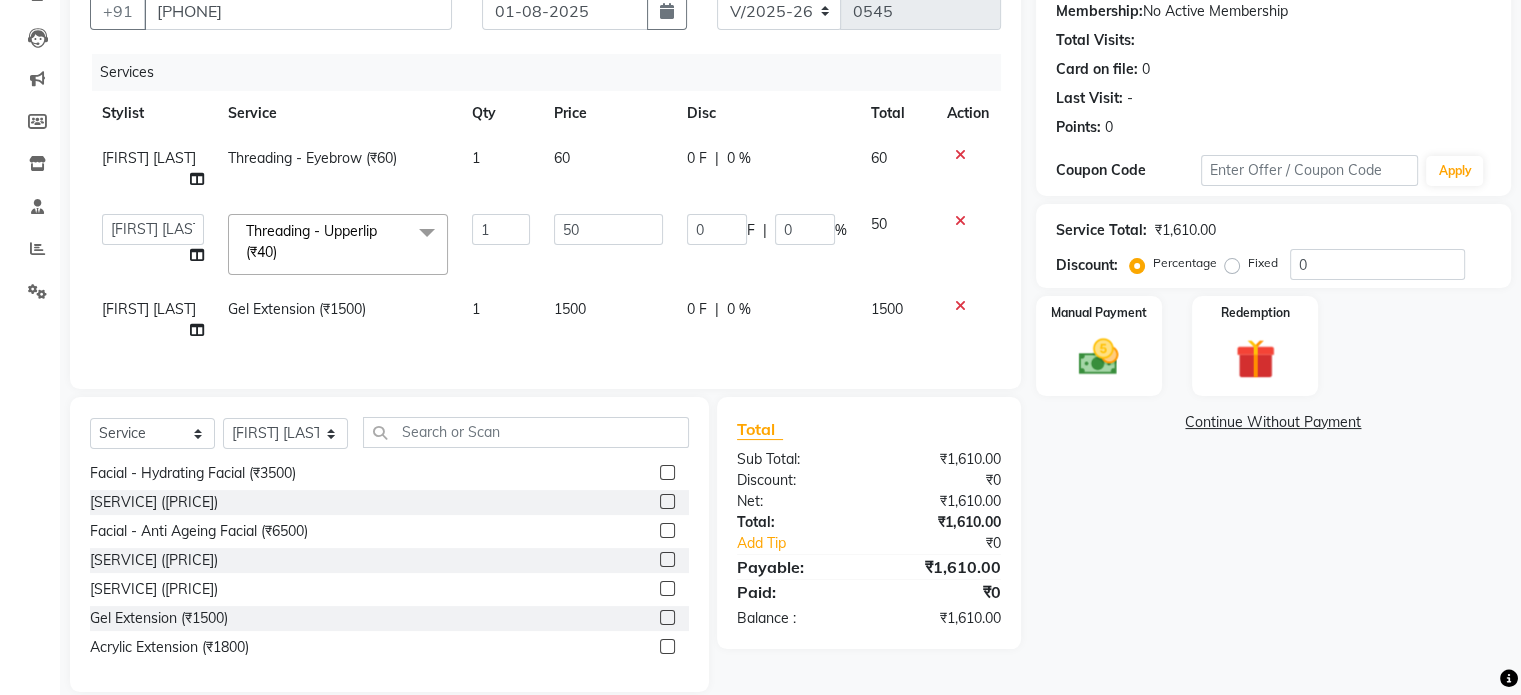click on "1500" 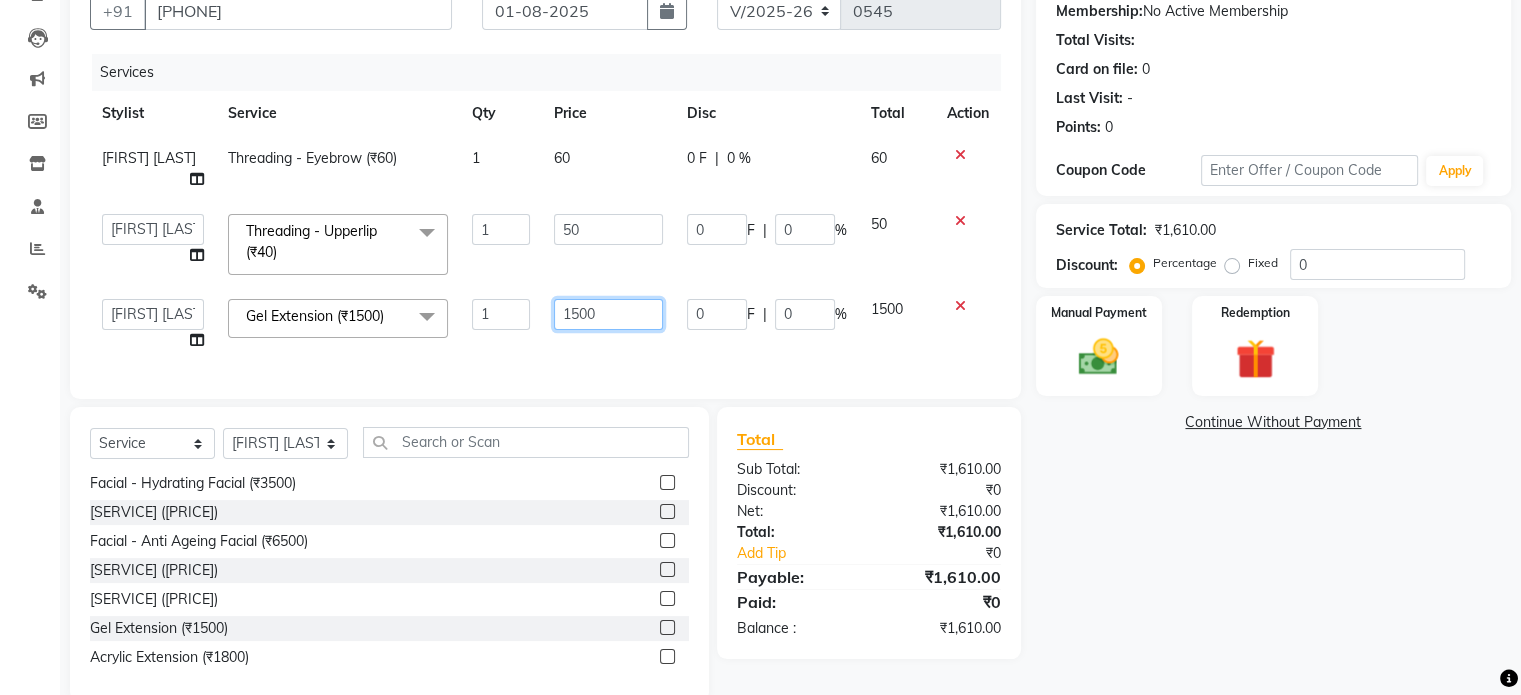 click on "1500" 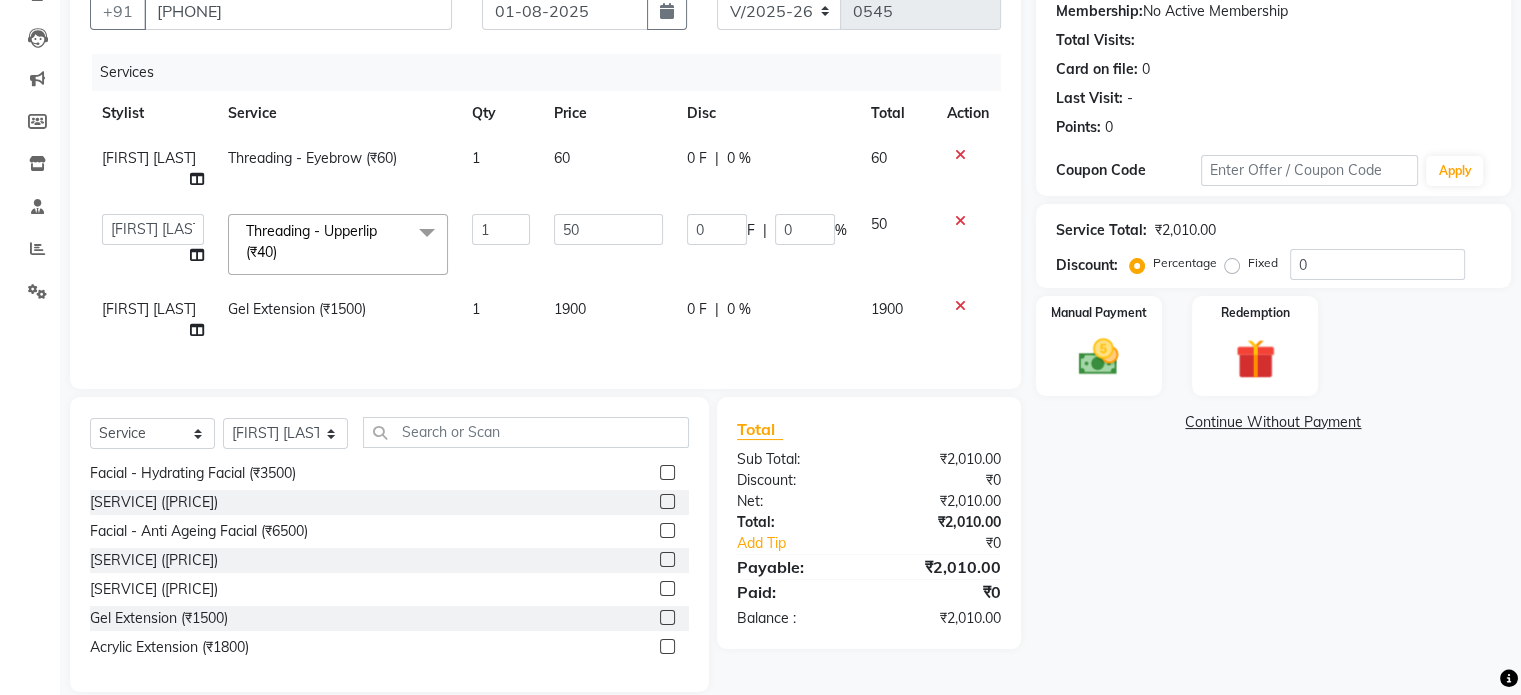 click on "Services Stylist Service Qty Price Disc Total Action [FIRST] [LAST] Threading - Eyebrow (₹60) 1 60 0 F | 0 % 60  [FIRST]   [FIRST]   [FIRST]   [FIRST]   [FIRST]   [FIRST]  Threading - Upperlip (₹40)  x Regular Haircut- Men (₹300) Regular Haircut- Women (₹500)  Senior Stylist - Men (₹500)  Senior Stylist - Women (₹800)  Art Director - Men (₹800)  Art Director - Women (₹1000)  Fringe Cut (₹300)  Boys below 12 Years (₹300)  Girls below 12 Years (₹400)  Beard Trim / Shaving (₹300)  Beard Styling (₹350)  Beard Color (₹500)  Moustache color (₹350)  Hair Updo (₹1000)  Advanced Hair Updo (₹1500)  Hair Wash + Blast Dry (₹300)  Oil Hair Wash + Blast Dry (₹500)  Premium Hairwash Blast Dry (₹600)  Hair Wash add-on (₹150)  L'Oreal hairwash (₹400)  Ironing - Short Hair (₹600)  Ironing-Long Hair (₹800)  Tonging- Short hair (₹700)  Tonging- Long Hair (₹1200)  Straight Blowdry (₹600)  Outcurls/ Flipouts (₹650)  Head massage (30 mins) (₹600)  Premium Head massage (30mins) (₹900)" 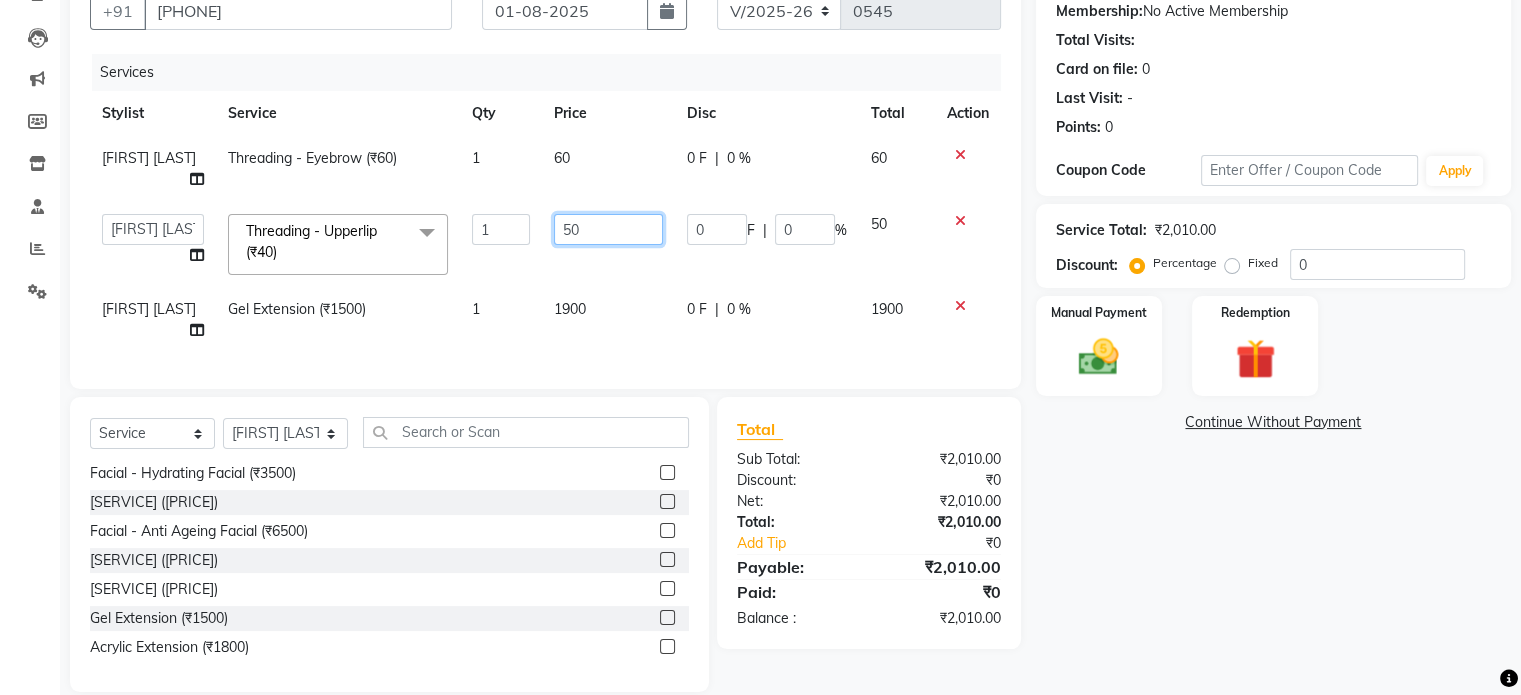 click on "50" 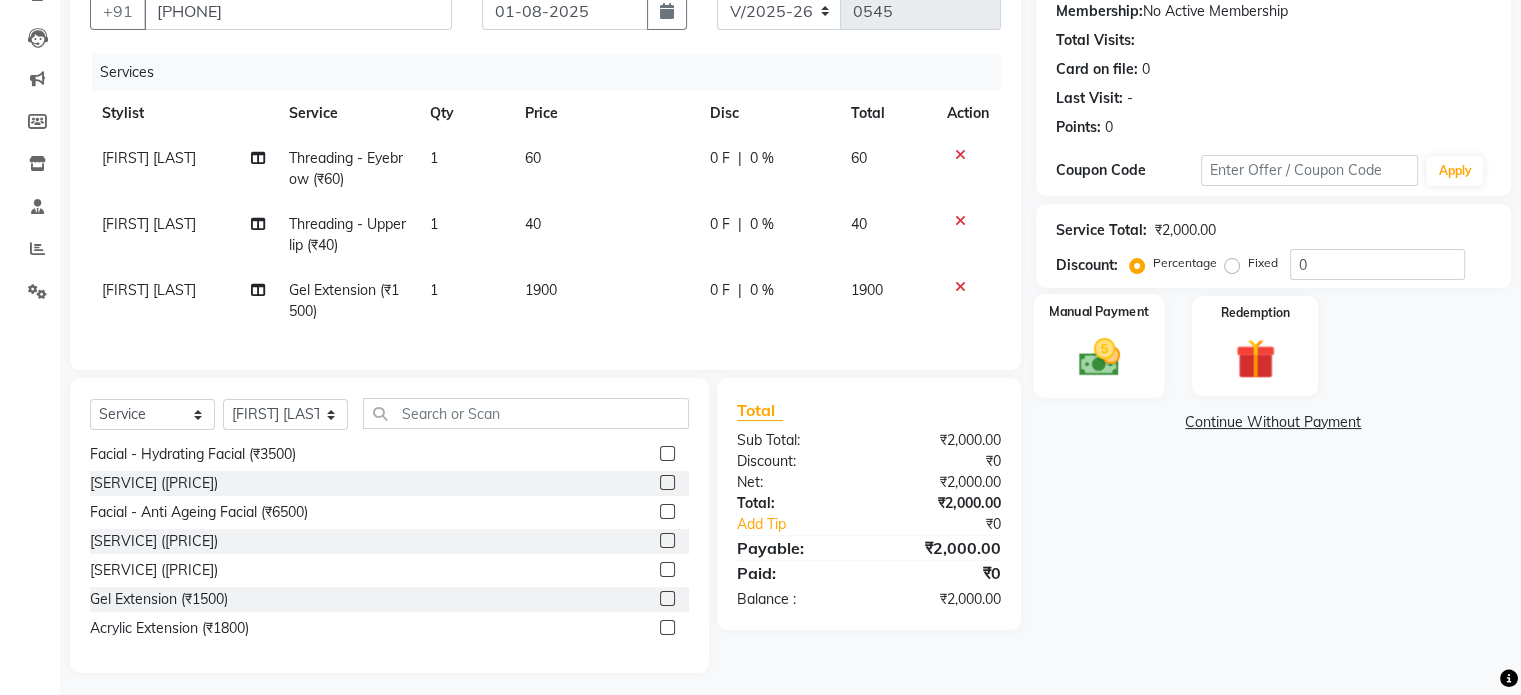 click 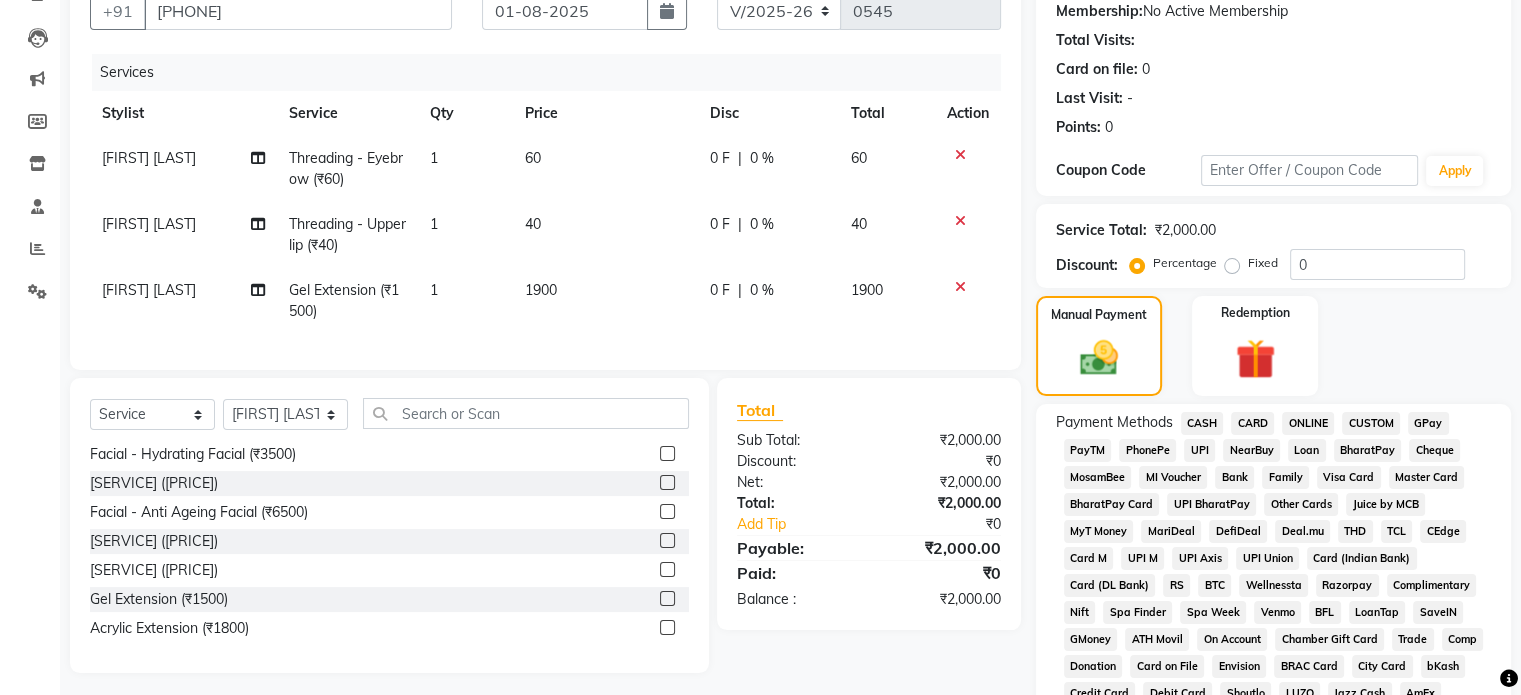 click on "GPay" 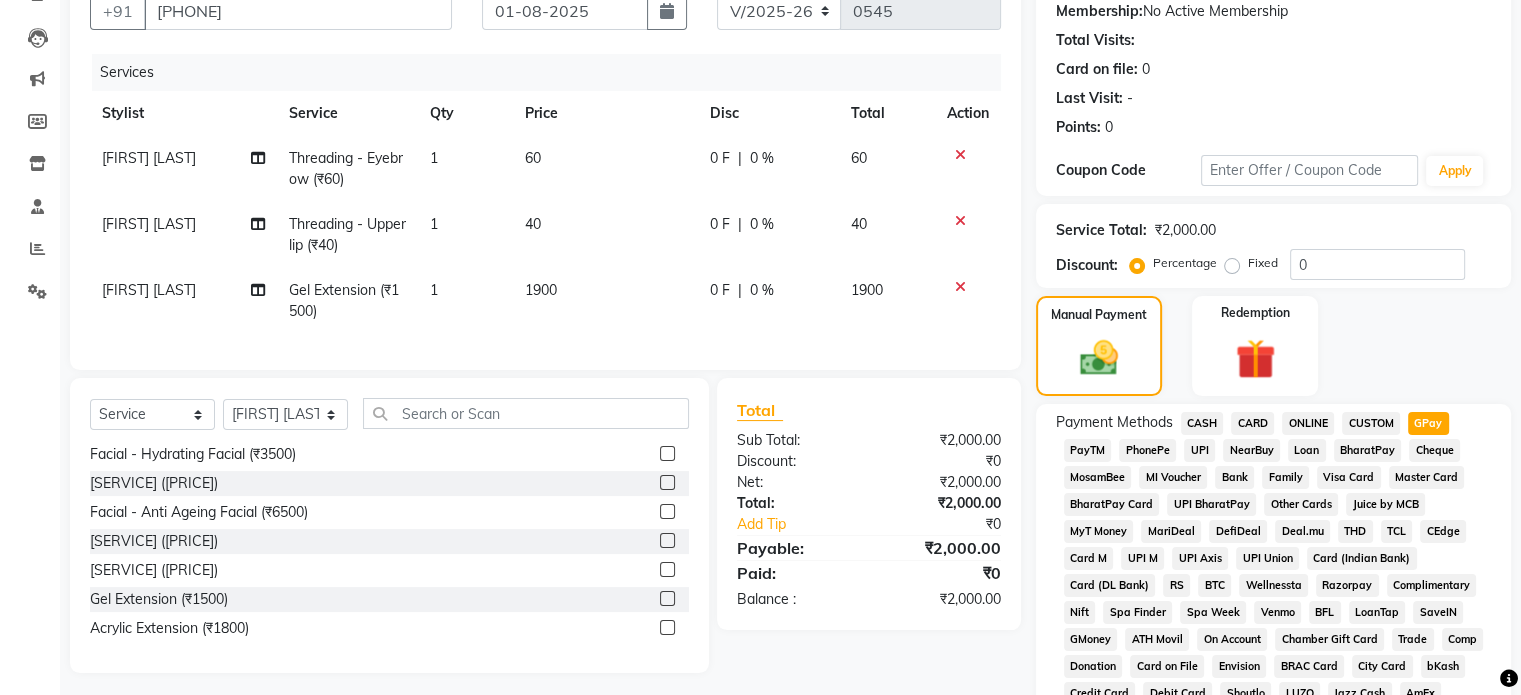 click on "CASH" 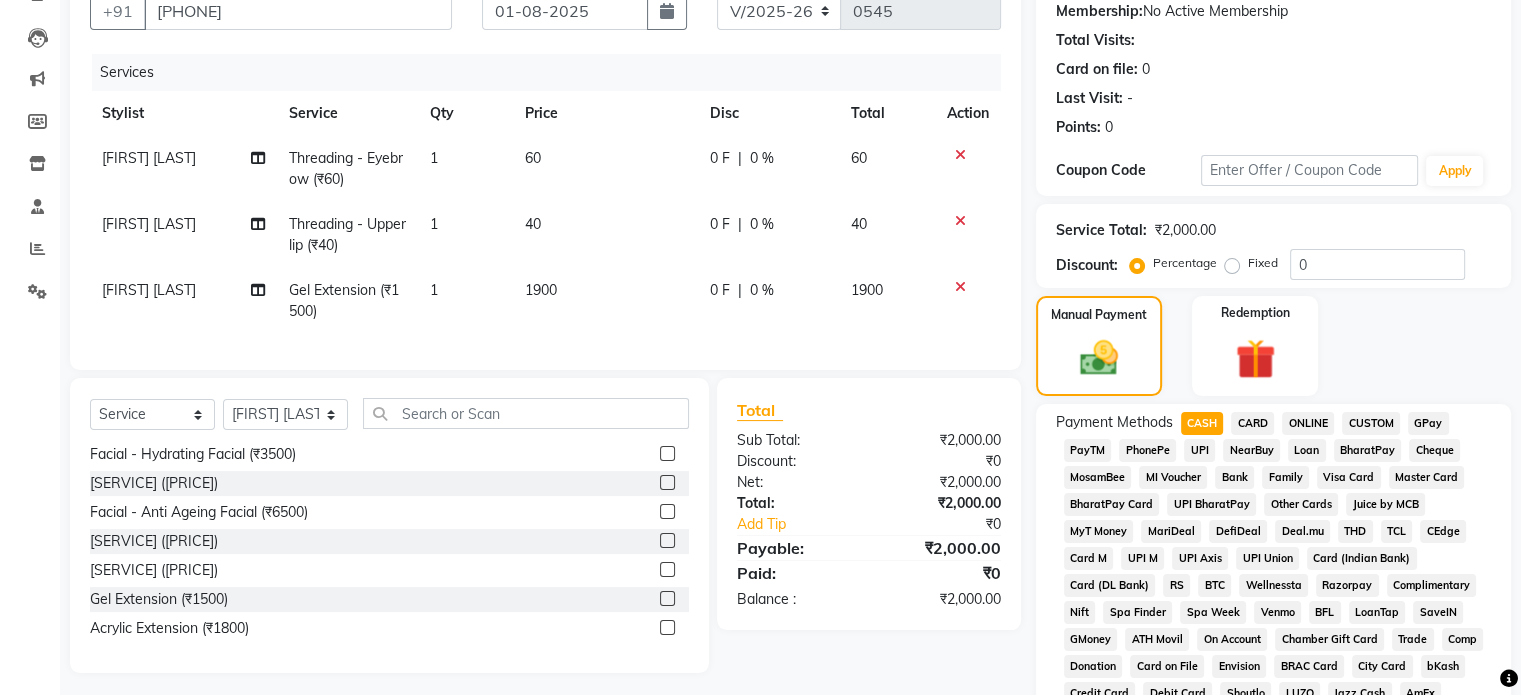 click on "Payment Methods  CASH   CARD   ONLINE   CUSTOM   GPay   PayTM   PhonePe   UPI   NearBuy   Loan   BharatPay   Cheque   MosamBee   MI Voucher   Bank   Family   Visa Card   Master Card   BharatPay Card   UPI BharatPay   Other Cards   Juice by MCB   MyT Money   MariDeal   DefiDeal   Deal.mu   THD   TCL   CEdge   Card M   UPI M   UPI Axis   UPI Union   Card (Indian Bank)   Card (DL Bank)   RS   BTC   Wellnessta   Razorpay   Complimentary   Nift   Spa Finder   Spa Week   Venmo   BFL   LoanTap   SaveIN   GMoney   ATH Movil   On Account   Chamber Gift Card   Trade   Comp   Donation   Card on File   Envision   BRAC Card   City Card   bKash   Credit Card   Debit Card   Shoutlo   LUZO   Jazz Cash   AmEx   Discover   Tabby   Online W   Room Charge   Room Charge USD   Room Charge Euro   Room Charge EGP   Room Charge GBP   Bajaj Finserv   Bad Debts   Card: IDFC   Card: IOB   Coupon   Gcash   PayMaya   Instamojo   COnline   UOnline   SOnline   SCard   Paypal   PPR   PPV   PPC   PPN   PPG   PPE   CAMP   Benefit   ATH Movil" 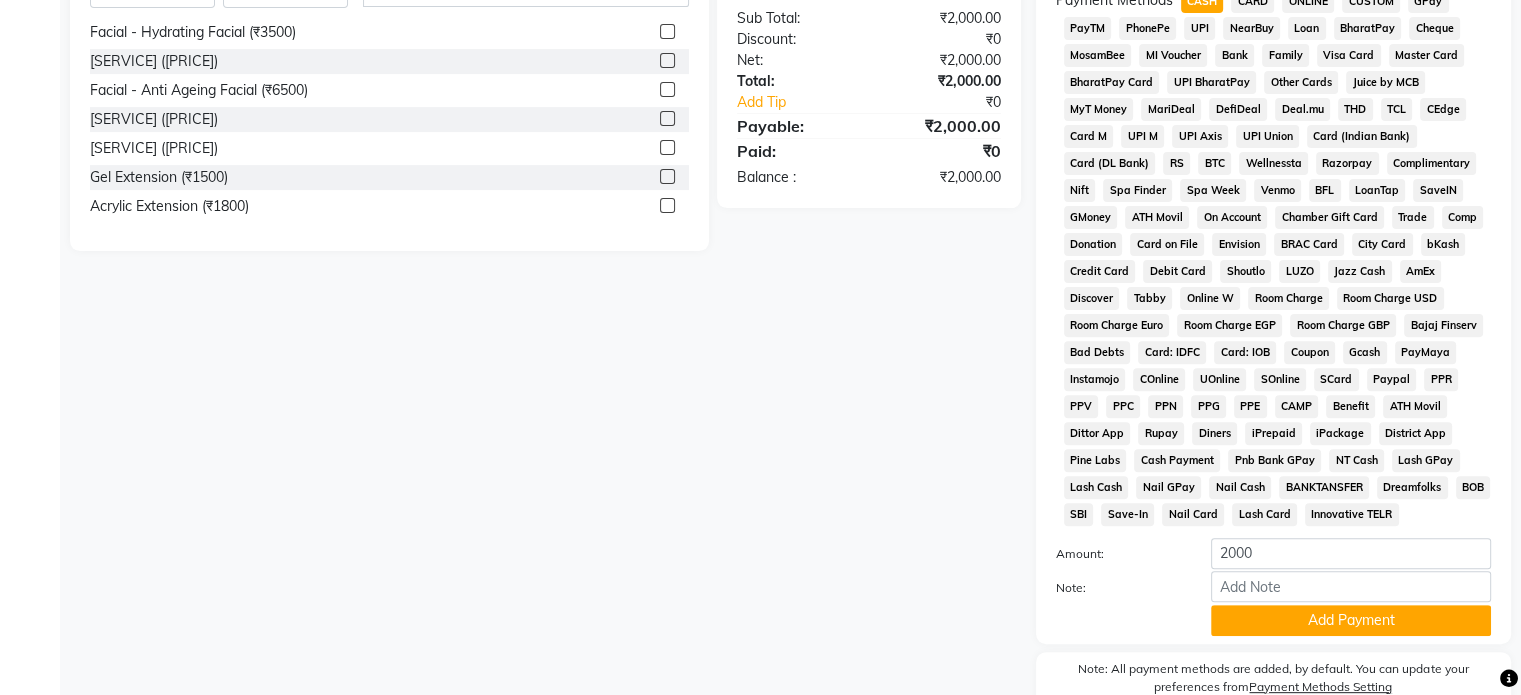 scroll, scrollTop: 674, scrollLeft: 0, axis: vertical 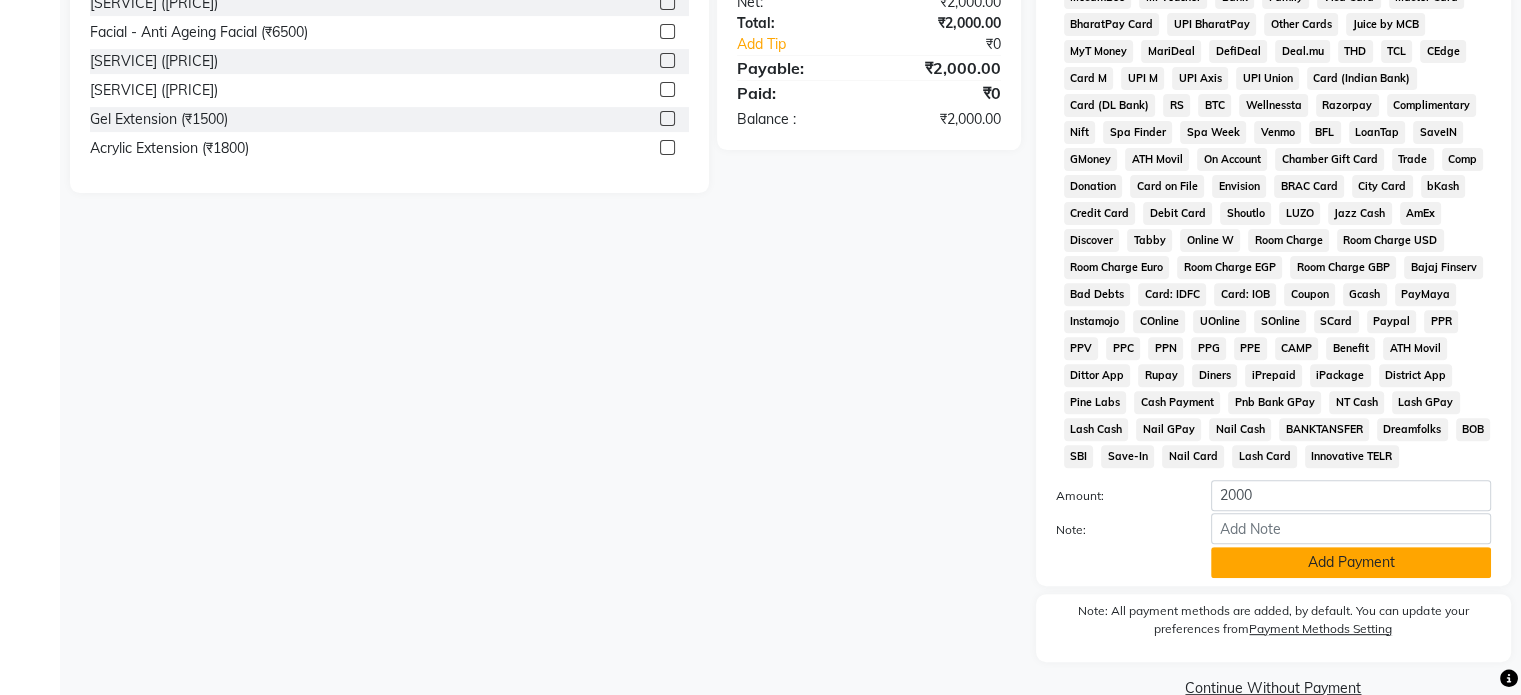 click on "Add Payment" 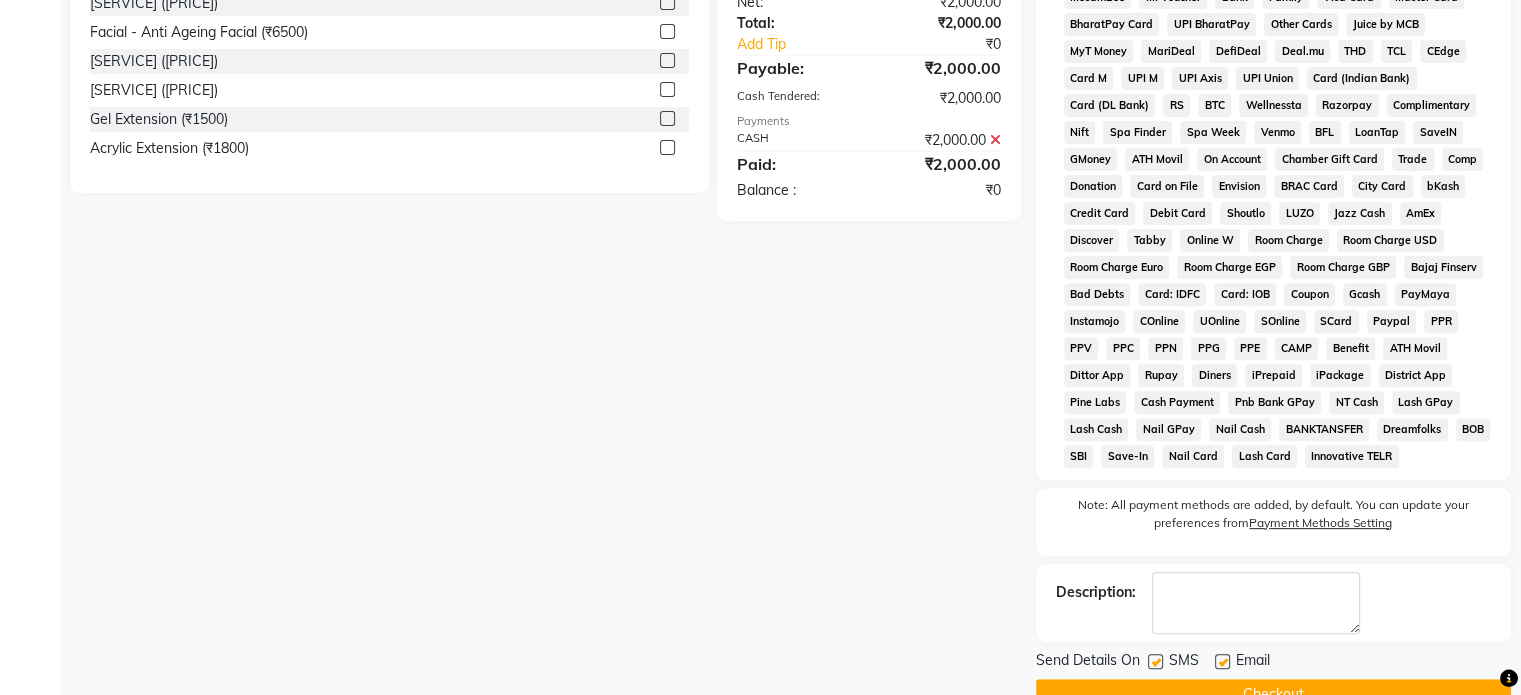 click on "Name: [FIRST] [LAST] Membership:  No Active Membership  Total Visits:   Card on file:  0 Last Visit:   - Points:   0  Coupon Code Apply Service Total:  ₹2,000.00  Discount:  Percentage   Fixed  0 Manual Payment Redemption Payment Methods  CASH   CARD   ONLINE   CUSTOM   GPay   PayTM   PhonePe   UPI   NearBuy   Loan   BharatPay   Cheque   MosamBee   MI Voucher   Bank   Family   Visa Card   Master Card   BharatPay Card   UPI BharatPay   Other Cards   Juice by MCB   MyT Money   MariDeal   DefiDeal   Deal.mu   THD   TCL   CEdge   Card M   UPI M   UPI Axis   UPI Union   Card (Indian Bank)   Card (DL Bank)   RS   BTC   Wellnessta   Razorpay   Complimentary   Nift   Spa Finder   Spa Week   Venmo   BFL   LoanTap   SaveIN   GMoney   ATH Movil   On Account   Chamber Gift Card   Trade   Comp   Donation   Card on File   Envision   BRAC Card   City Card   bKash   Credit Card   Debit Card   Shoutlo   LUZO   Jazz Cash   AmEx   Discover   Tabby   Online W   Room Charge   Room Charge USD   Room Charge Euro   Room Charge EGP" 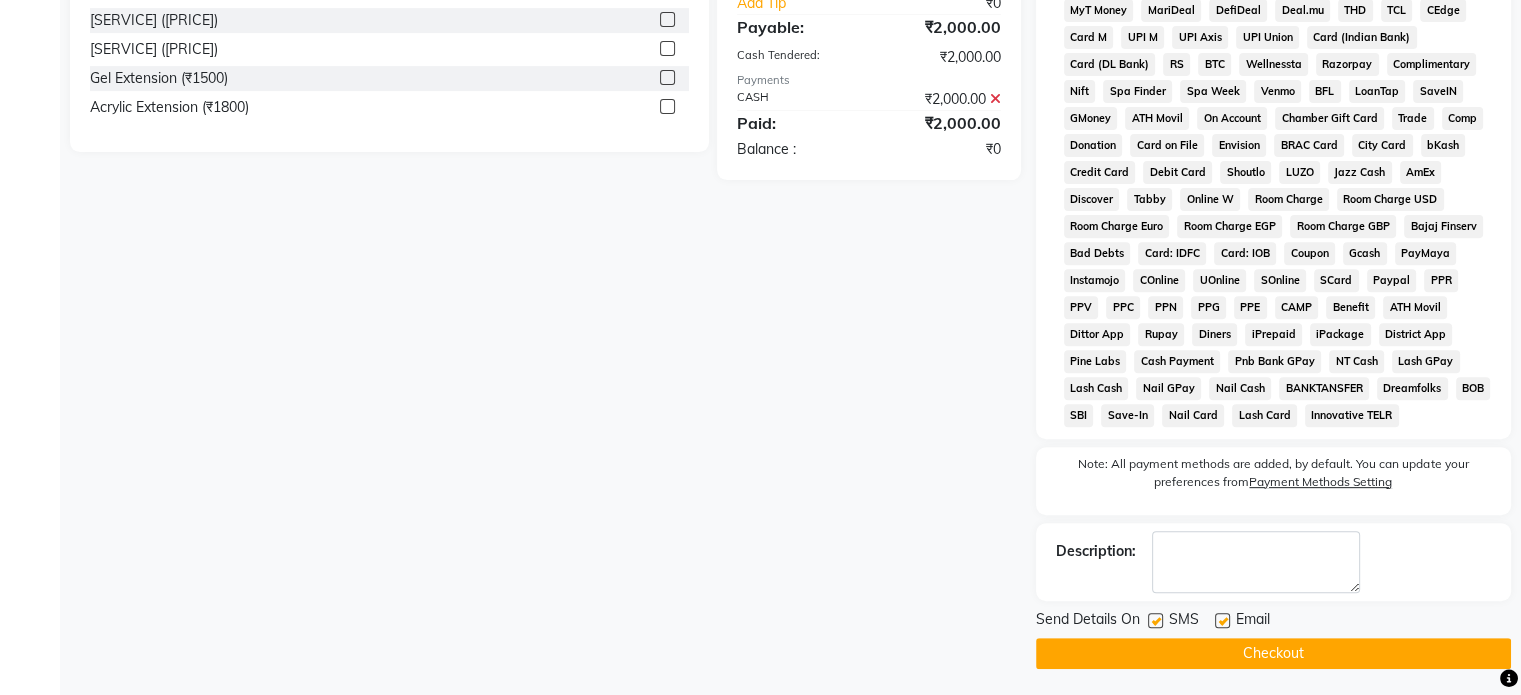 scroll, scrollTop: 733, scrollLeft: 0, axis: vertical 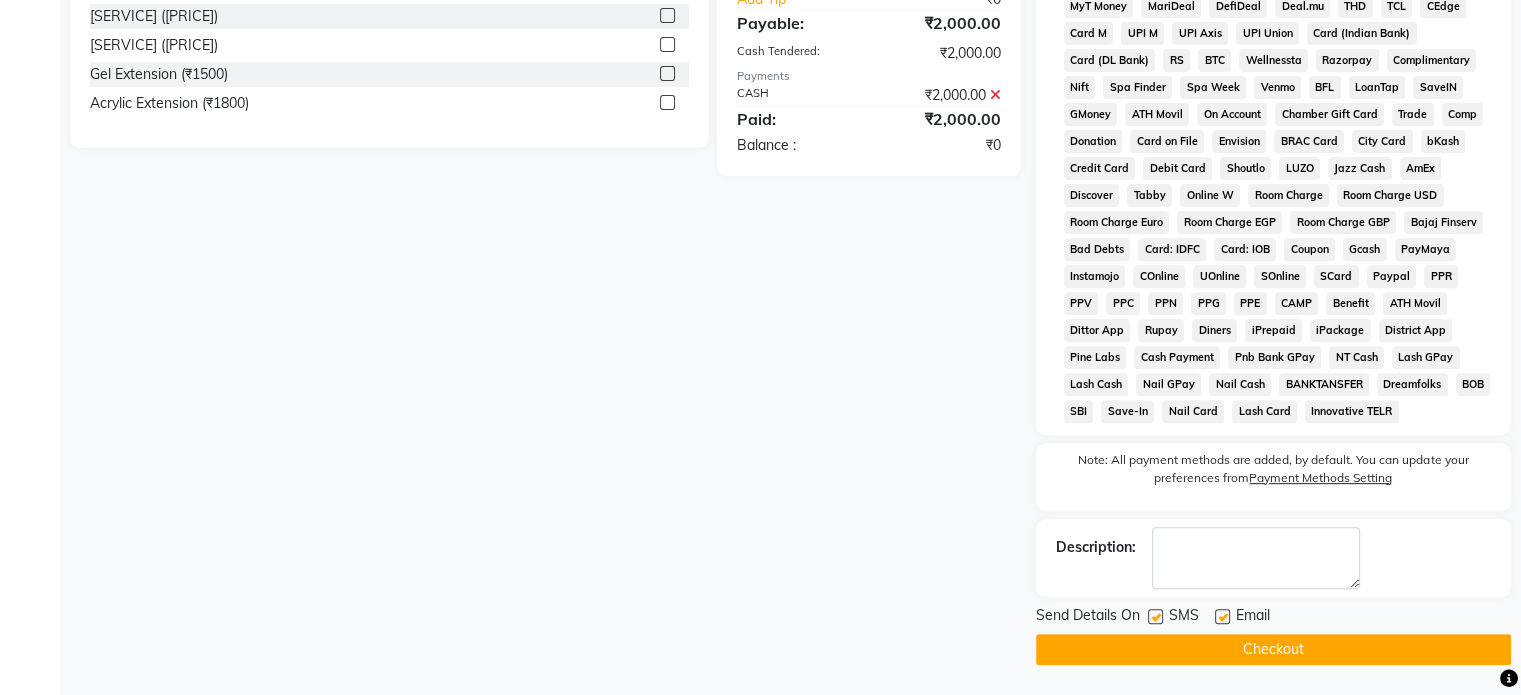 click on "Checkout" 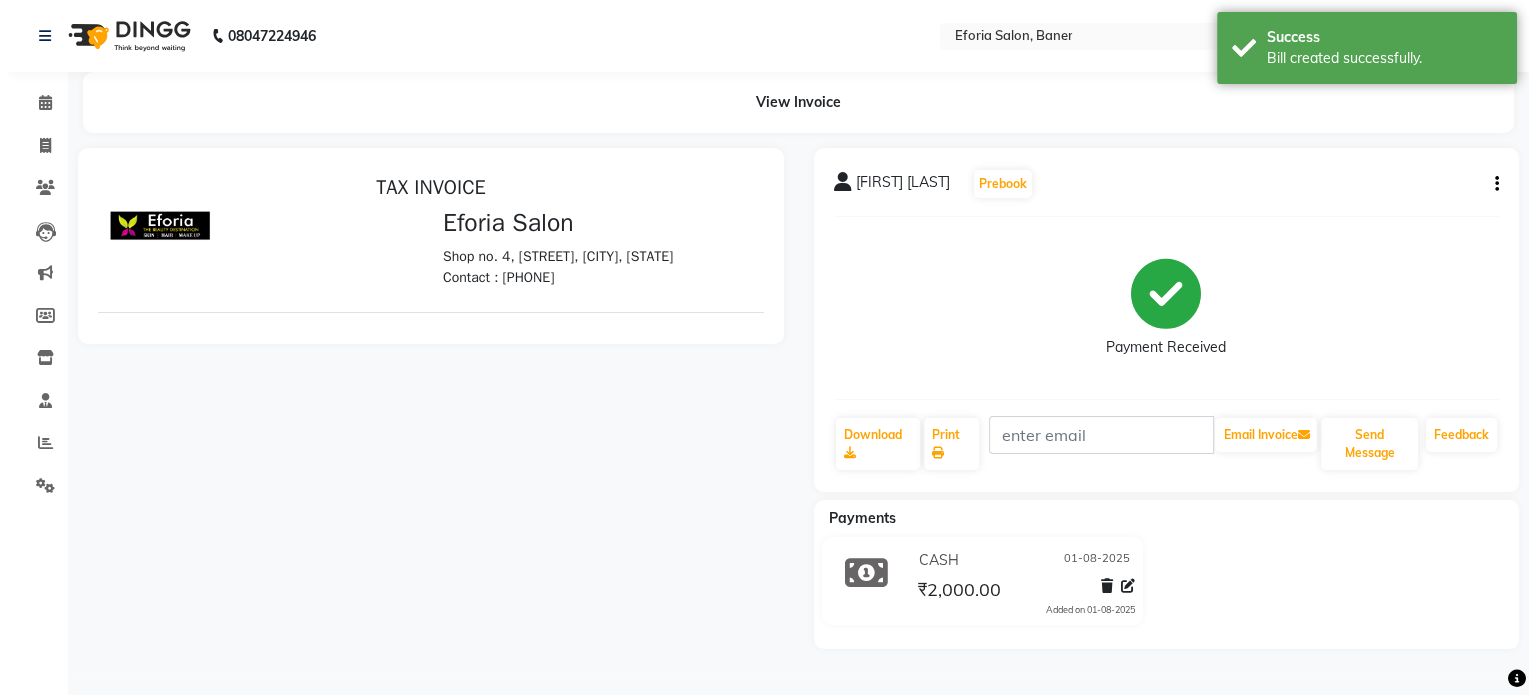 scroll, scrollTop: 0, scrollLeft: 0, axis: both 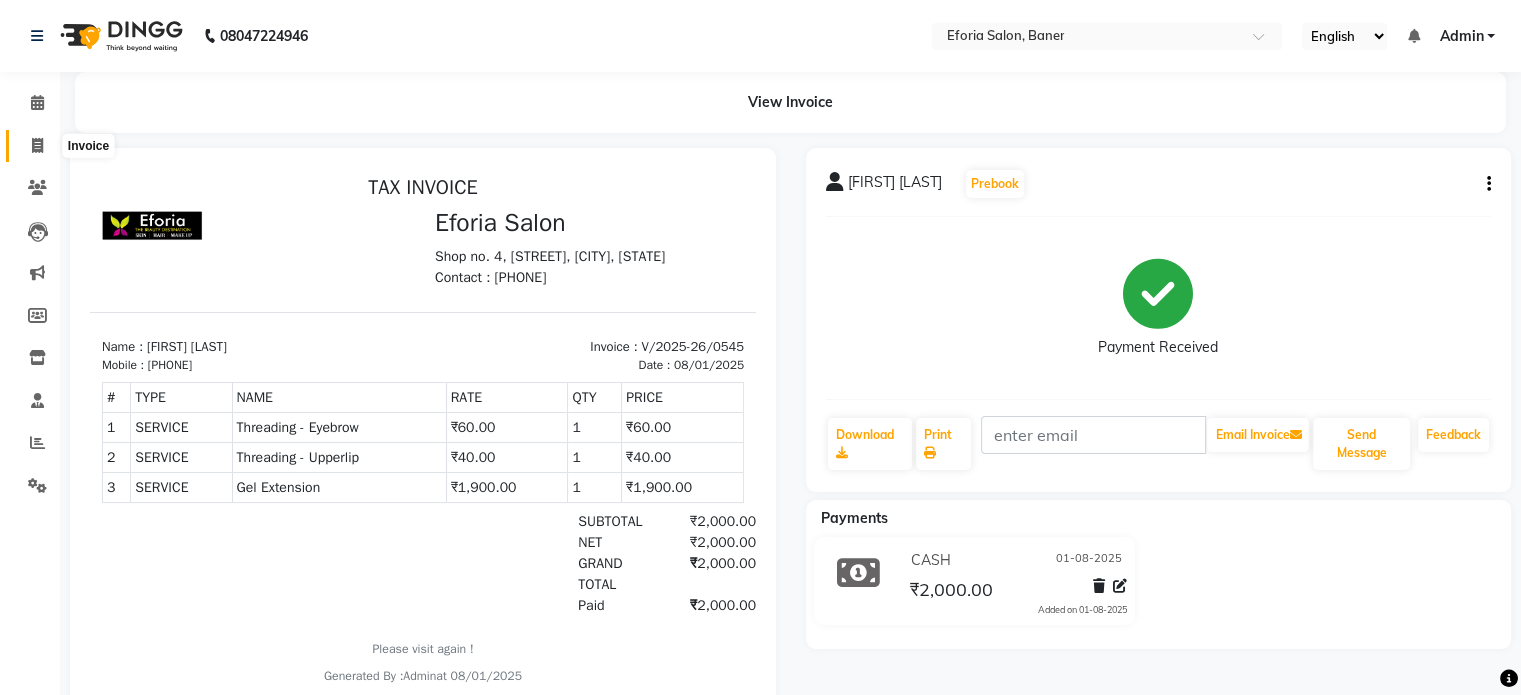 click 